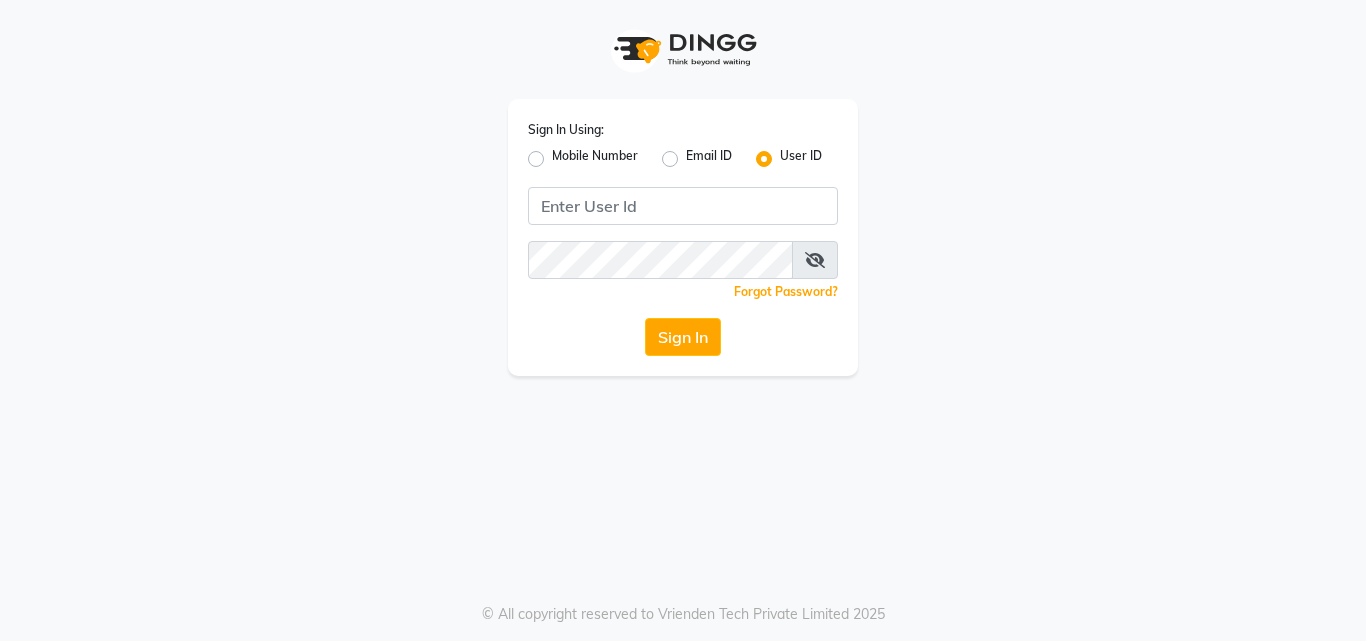 scroll, scrollTop: 0, scrollLeft: 0, axis: both 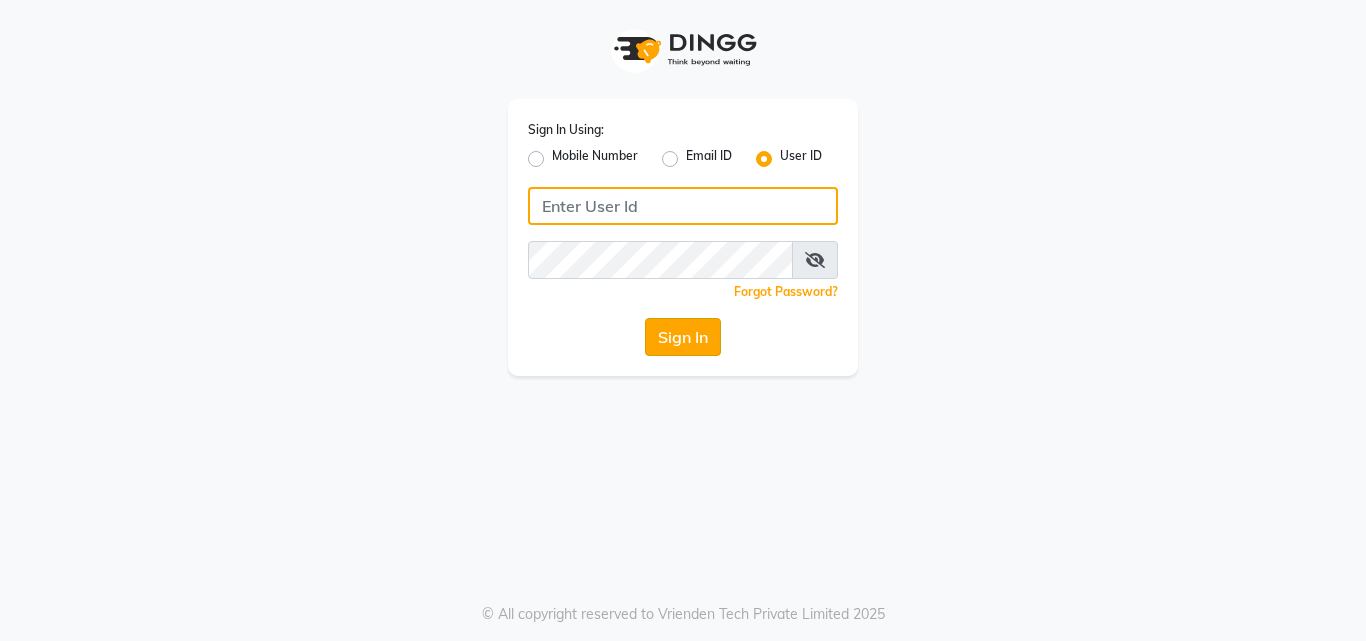 type on "looks21salon" 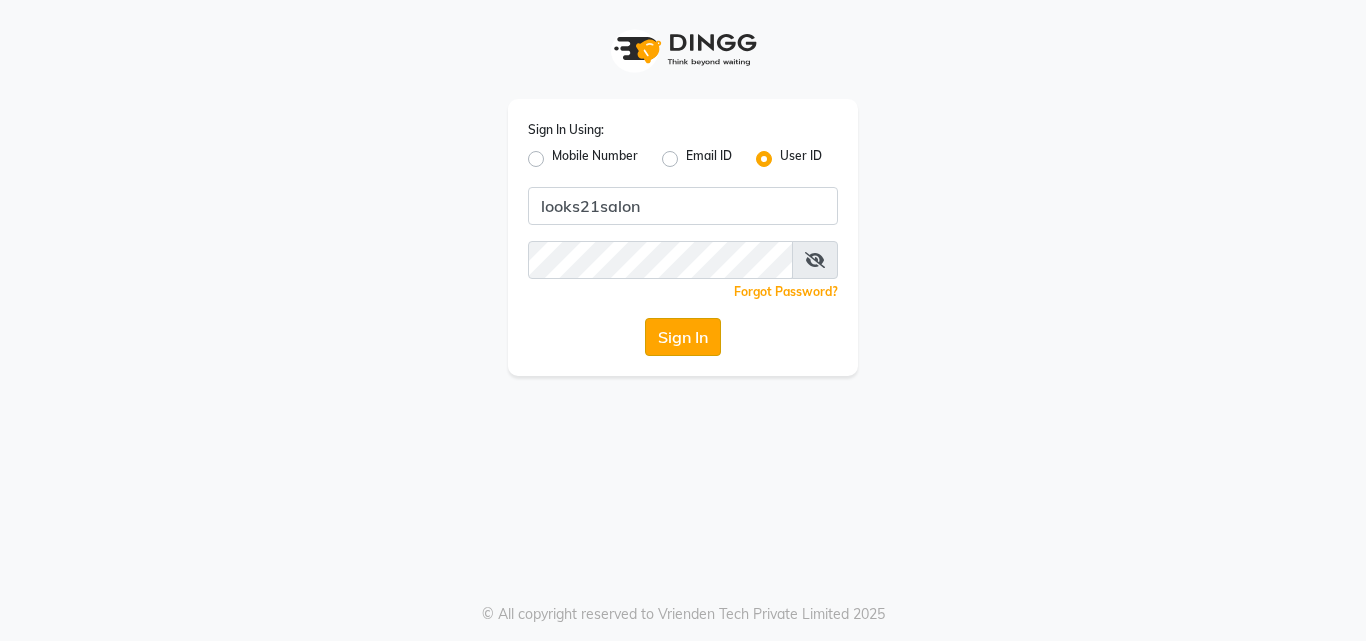 click on "Sign In" 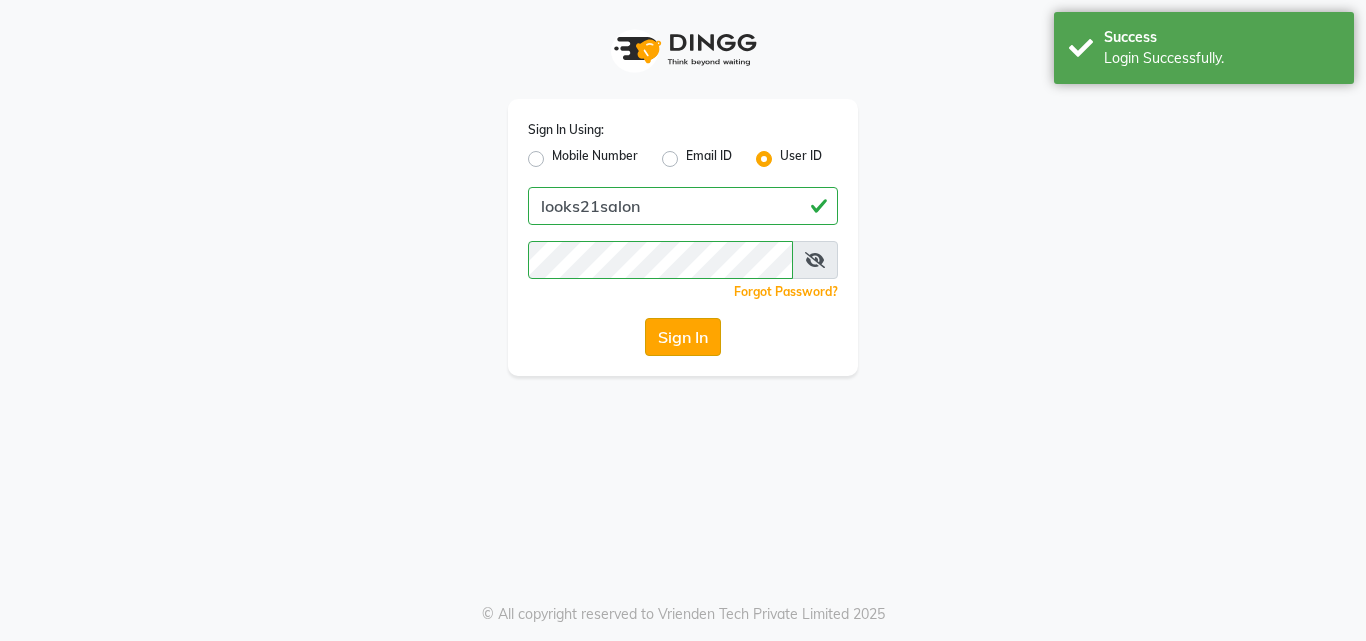 select on "service" 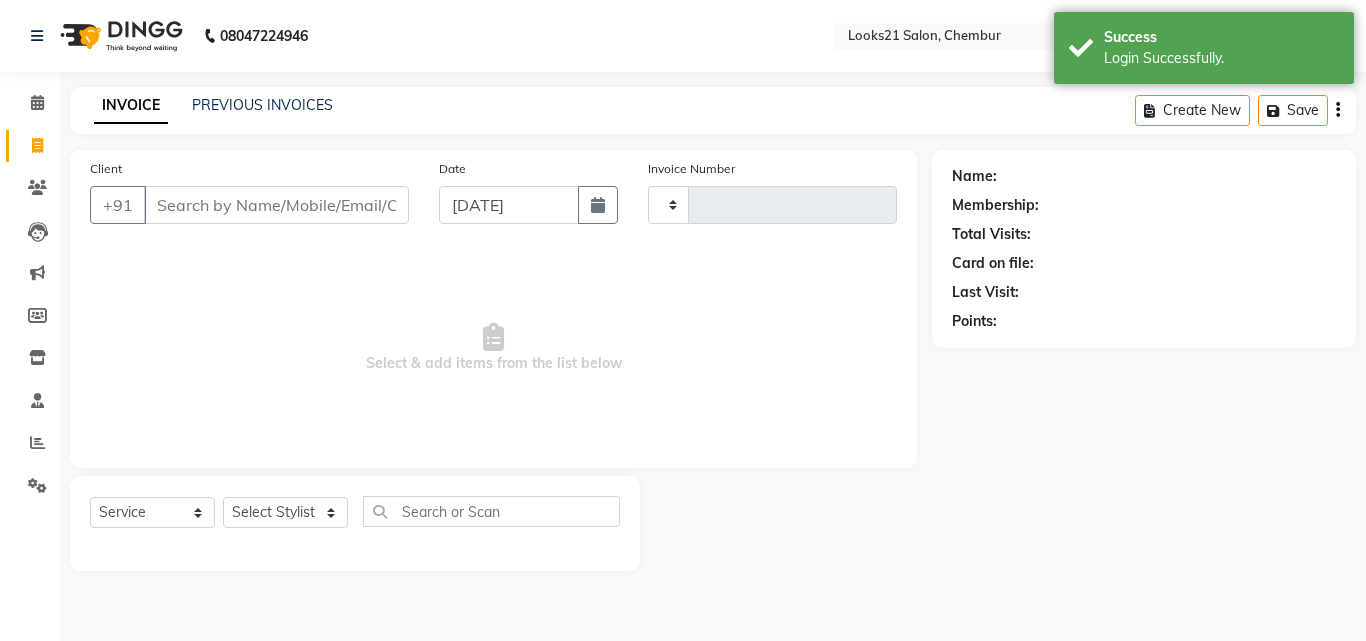 type on "1203" 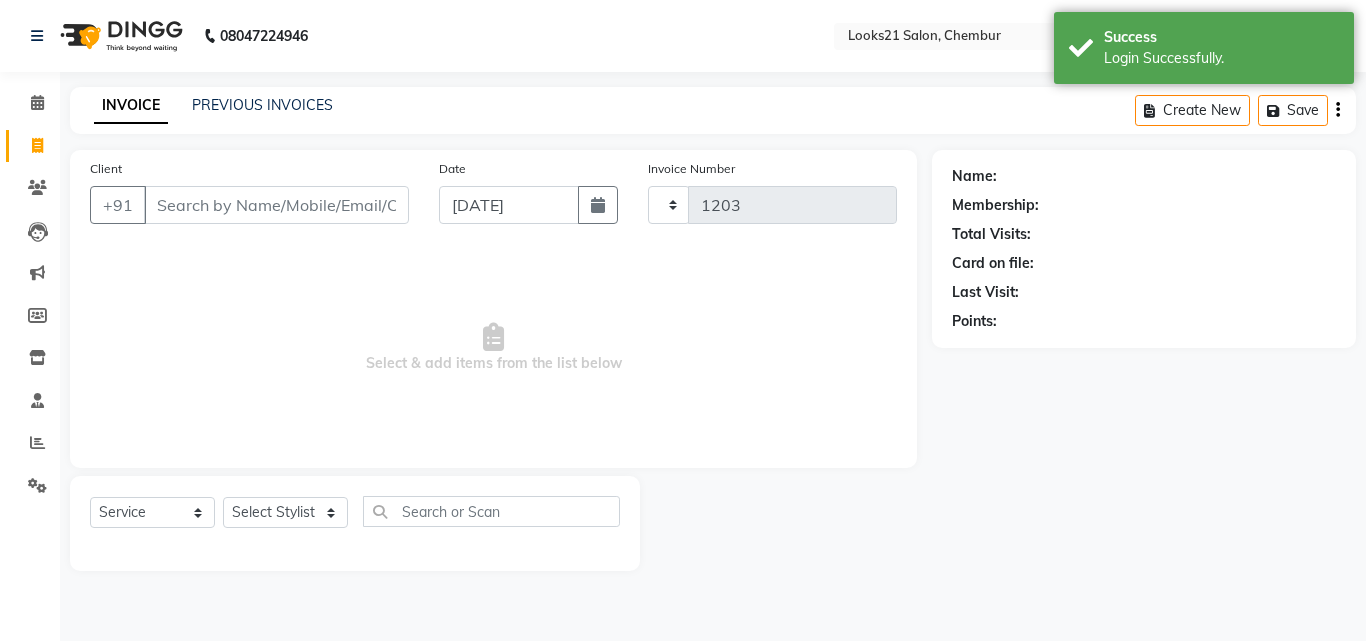 select on "en" 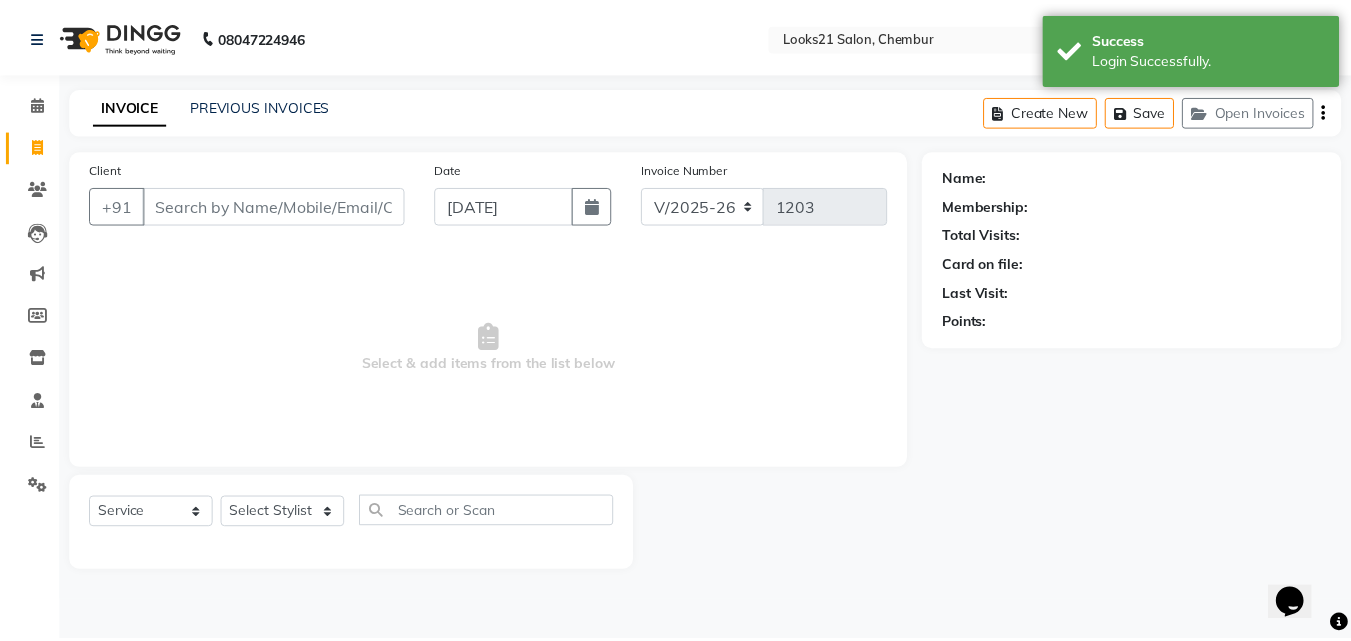 scroll, scrollTop: 0, scrollLeft: 0, axis: both 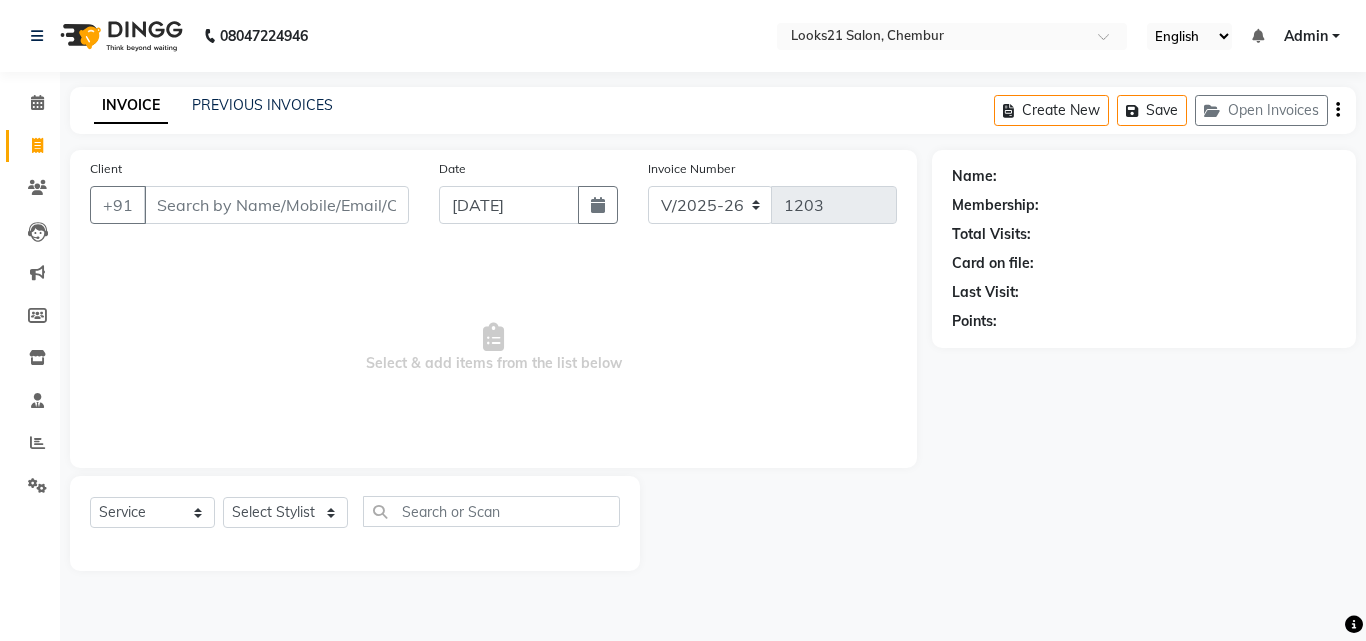 click on "Client" at bounding box center [276, 205] 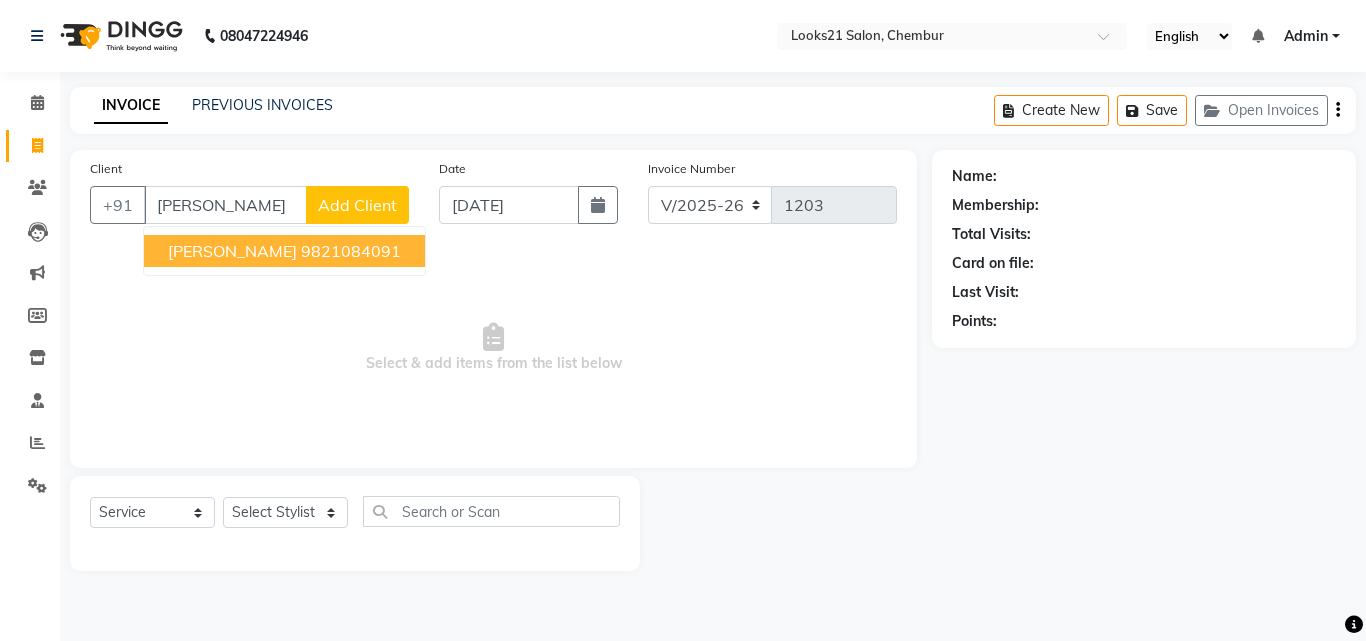 click on "[PERSON_NAME]" at bounding box center (232, 251) 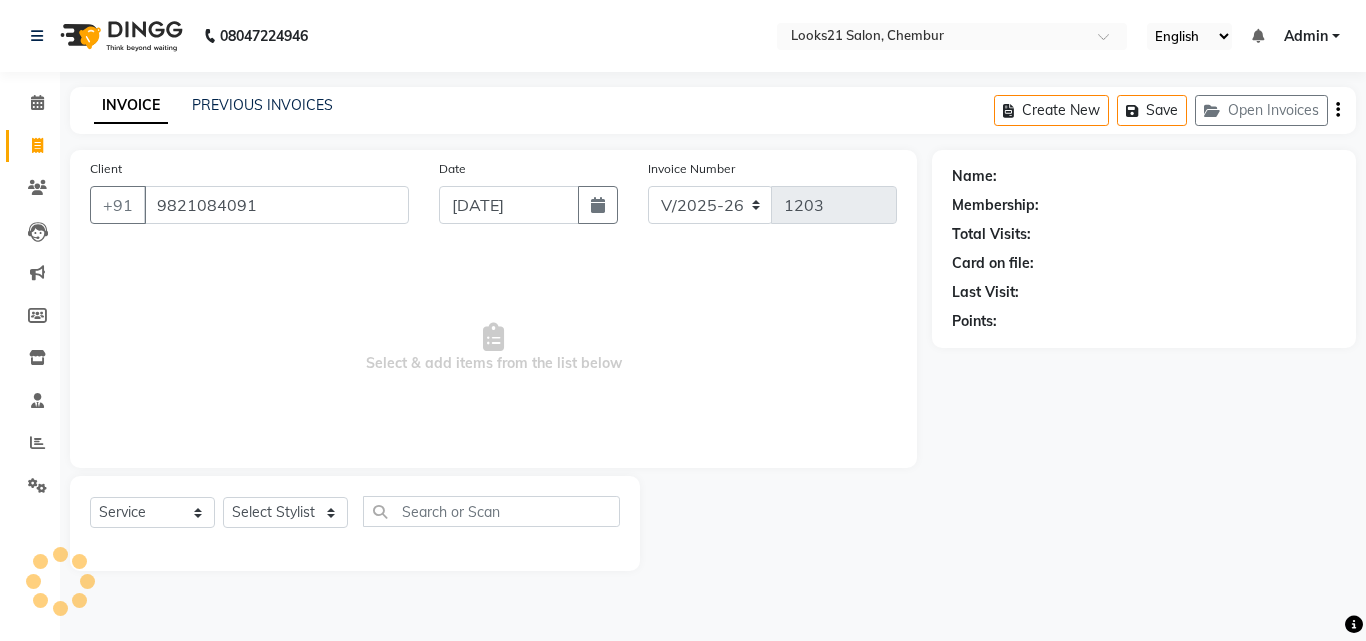 type on "9821084091" 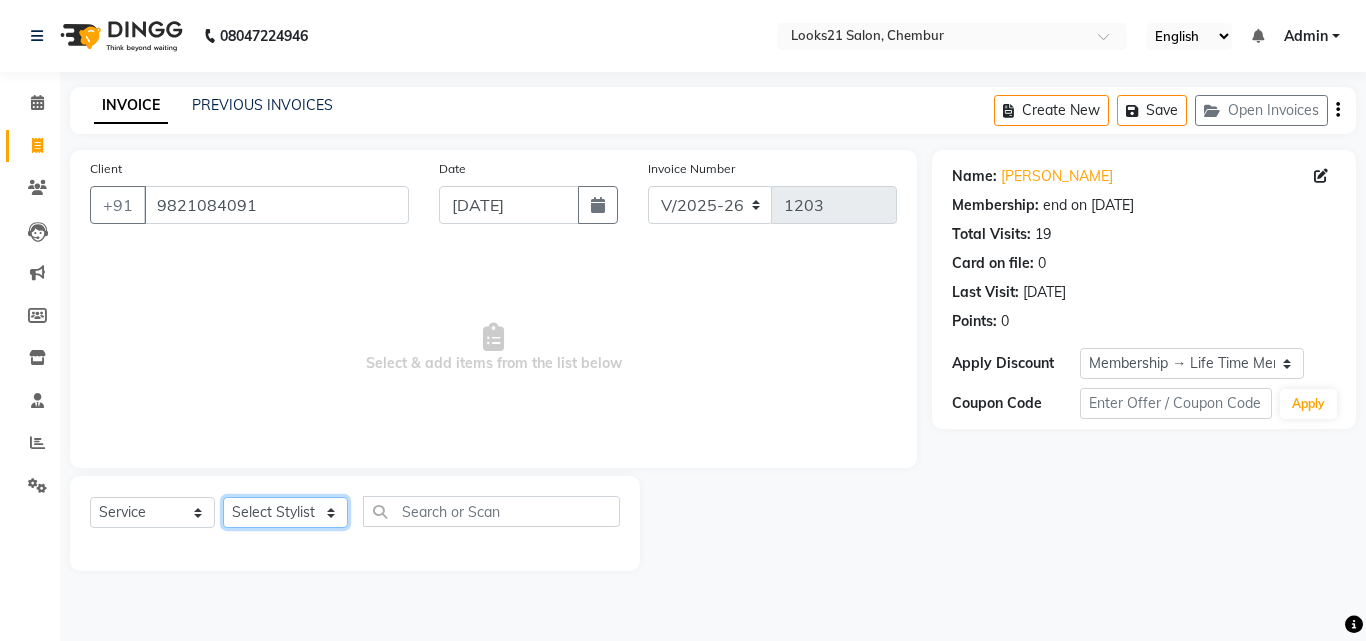 click on "Select Stylist [PERSON_NAME] [PERSON_NAME] LOOKS 21  [PERSON_NAME] [PERSON_NAME] [PERSON_NAME] [PERSON_NAME] [PERSON_NAME] [PERSON_NAME]" 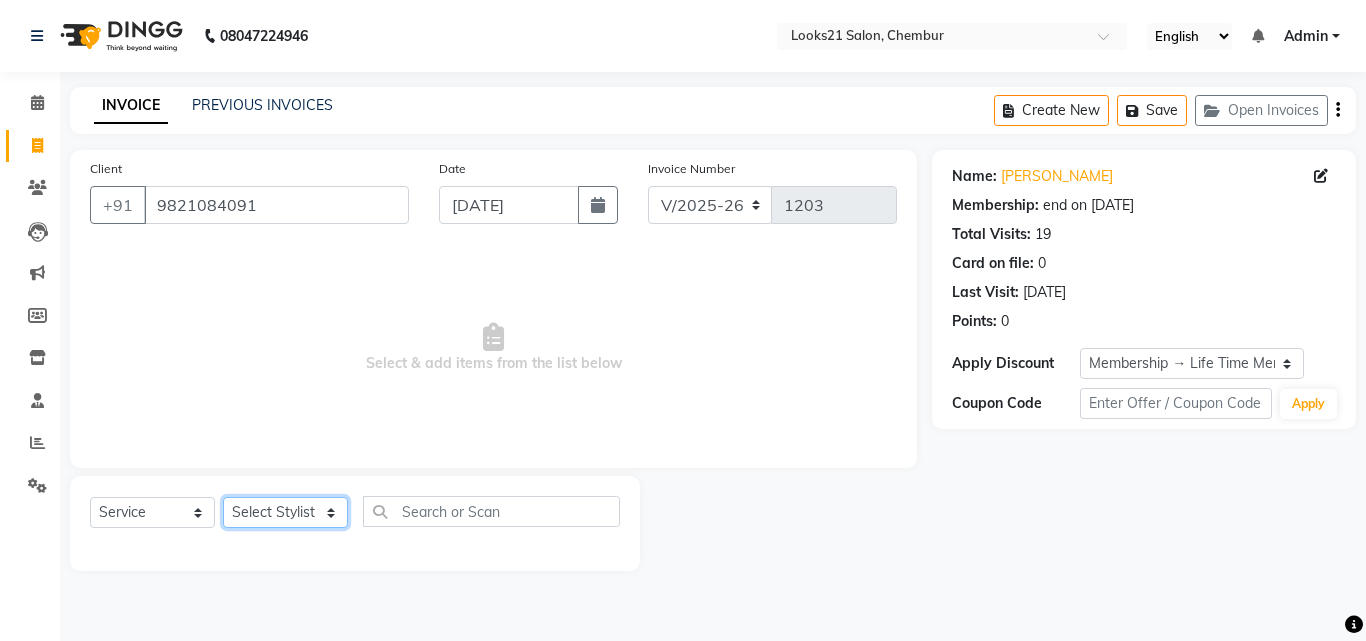 select on "13883" 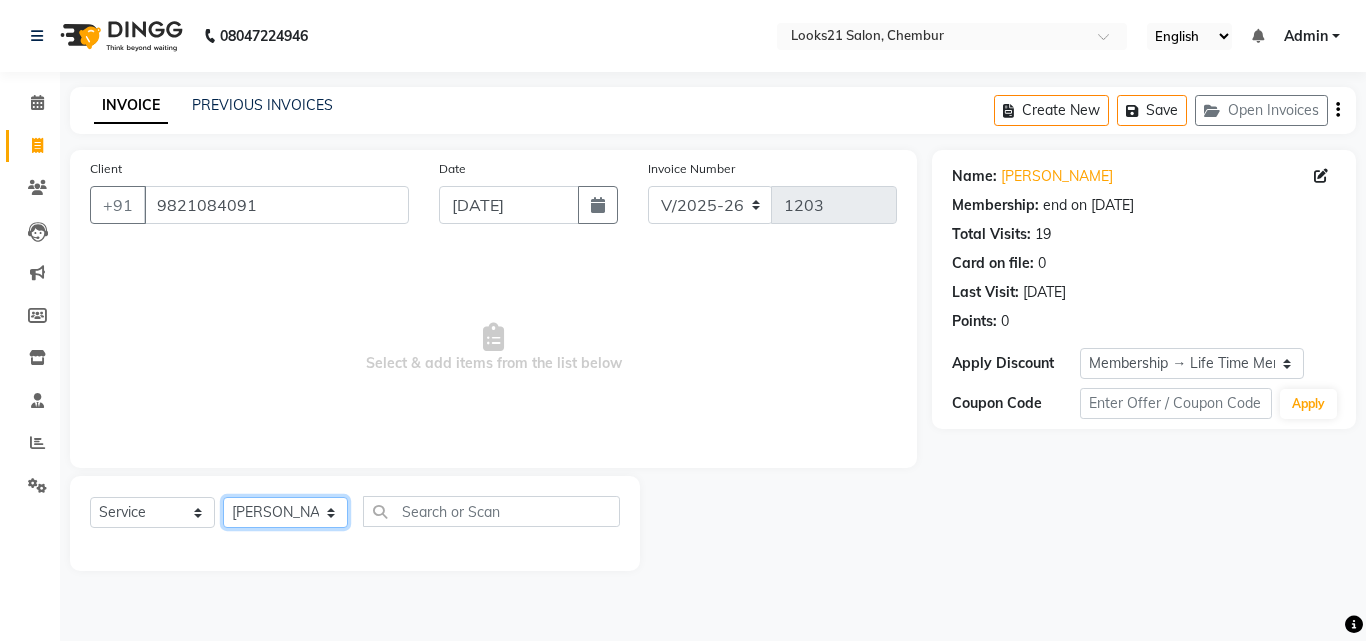 click on "Select Stylist [PERSON_NAME] [PERSON_NAME] LOOKS 21  [PERSON_NAME] [PERSON_NAME] [PERSON_NAME] [PERSON_NAME] [PERSON_NAME] [PERSON_NAME]" 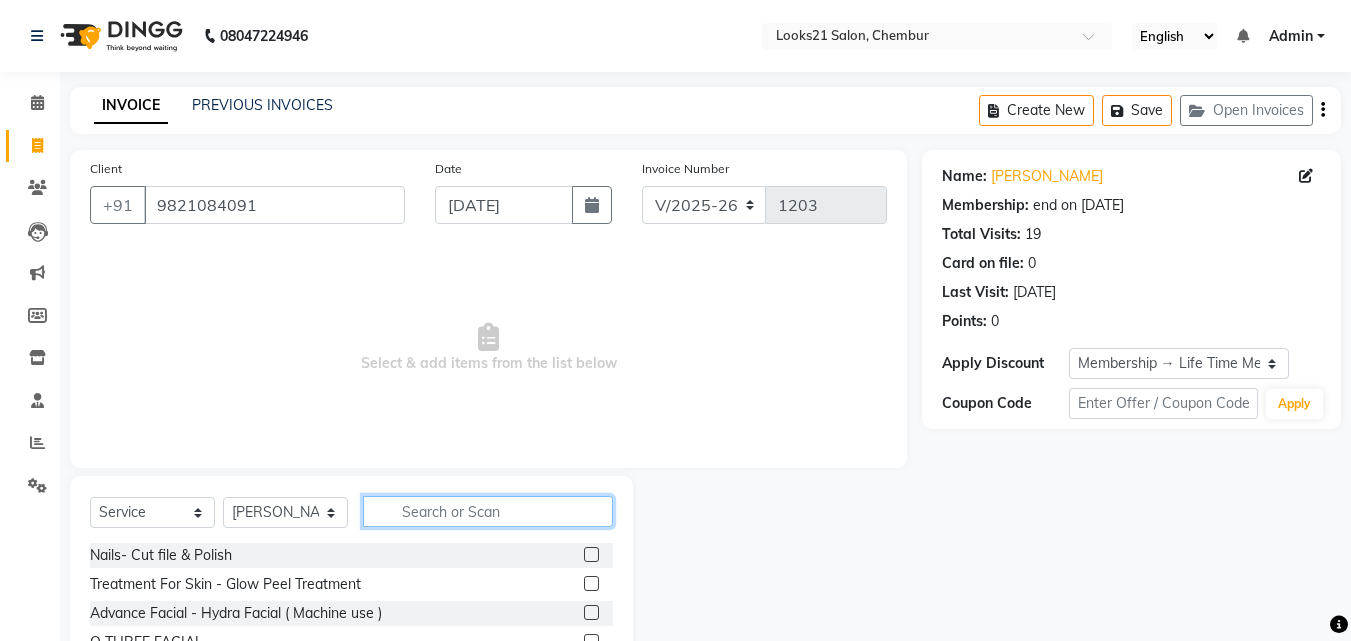 click 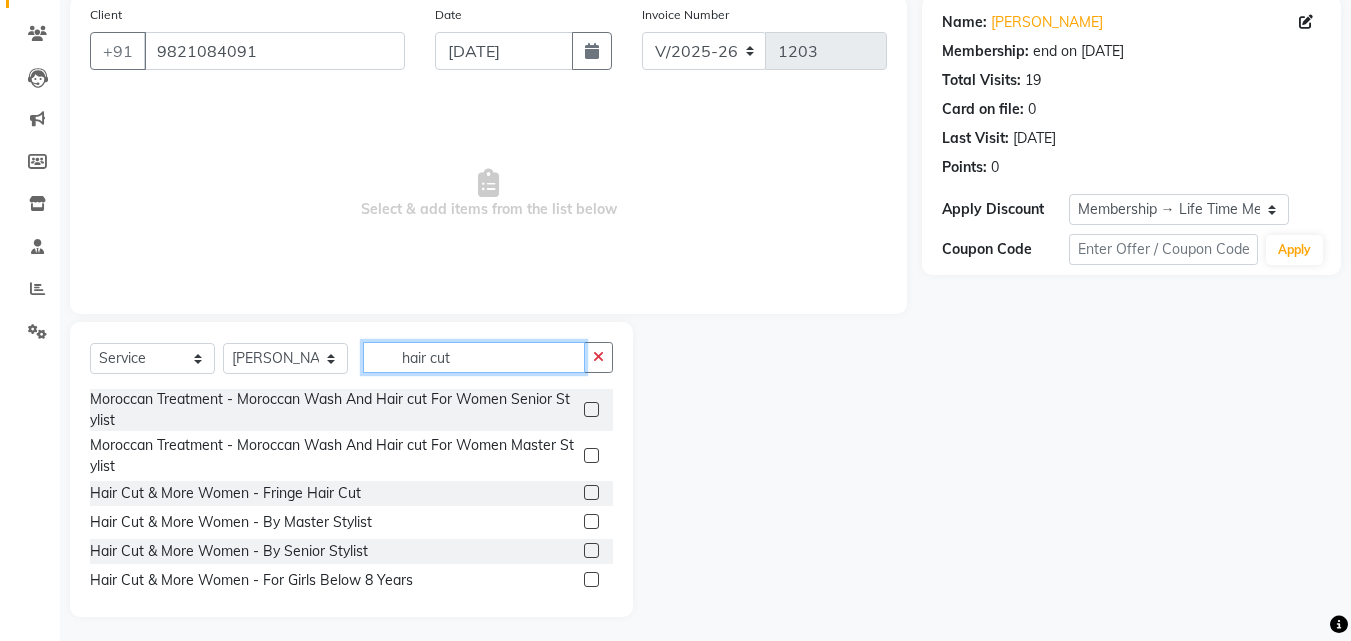 scroll, scrollTop: 160, scrollLeft: 0, axis: vertical 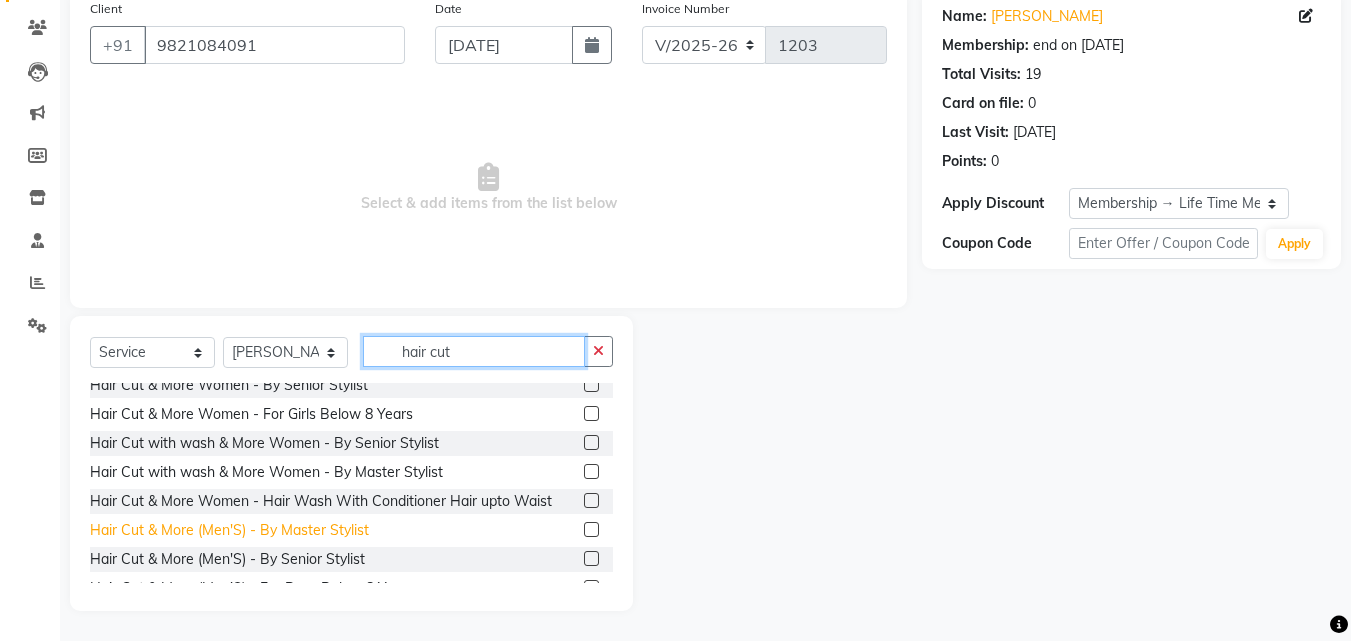 type on "hair cut" 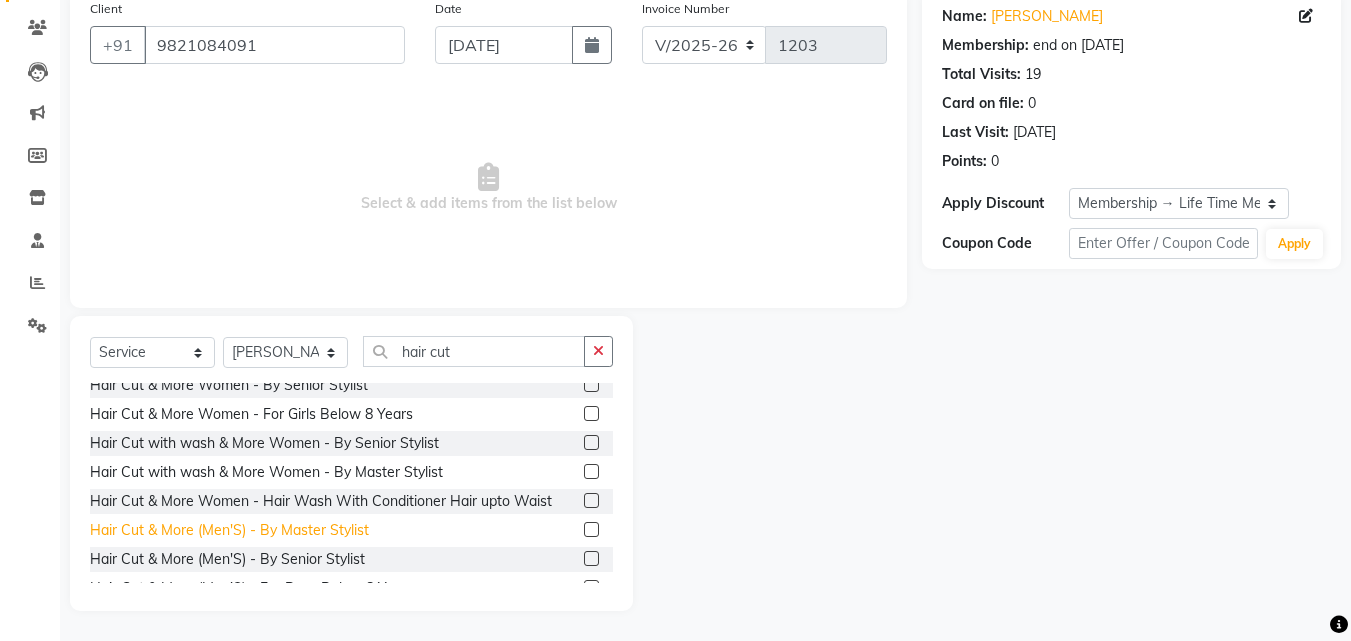 click on "Hair Cut & More (Men'S)  - By Master Stylist" 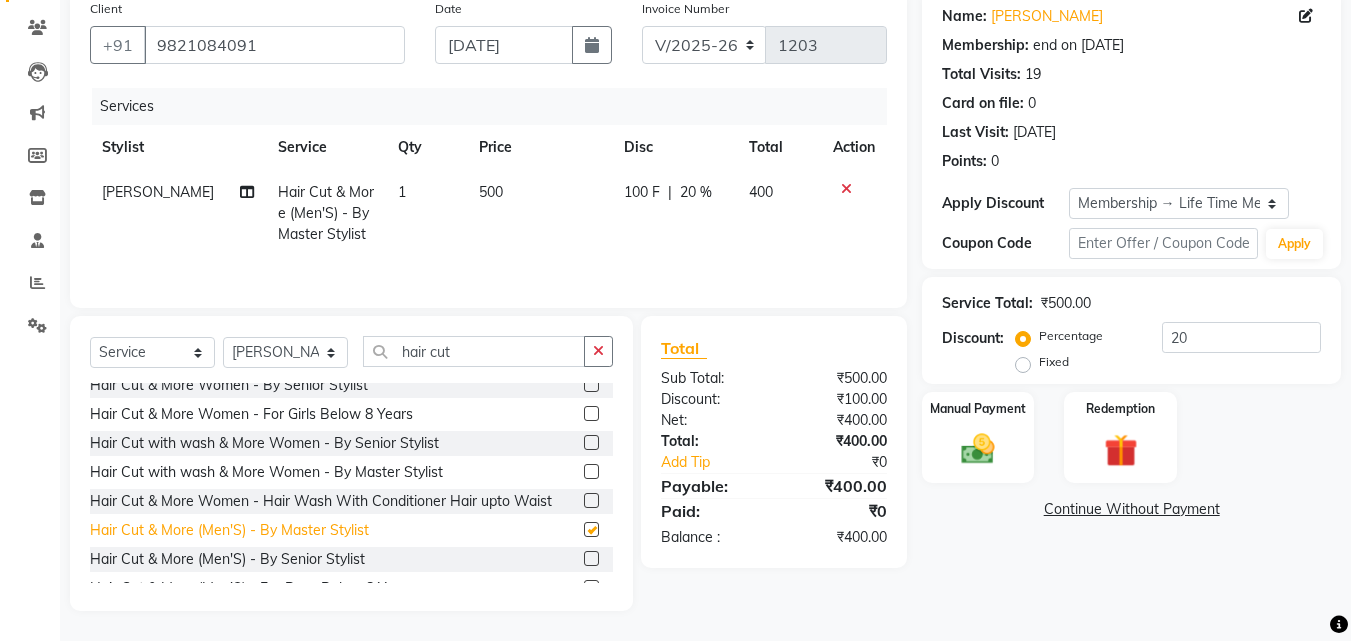 checkbox on "false" 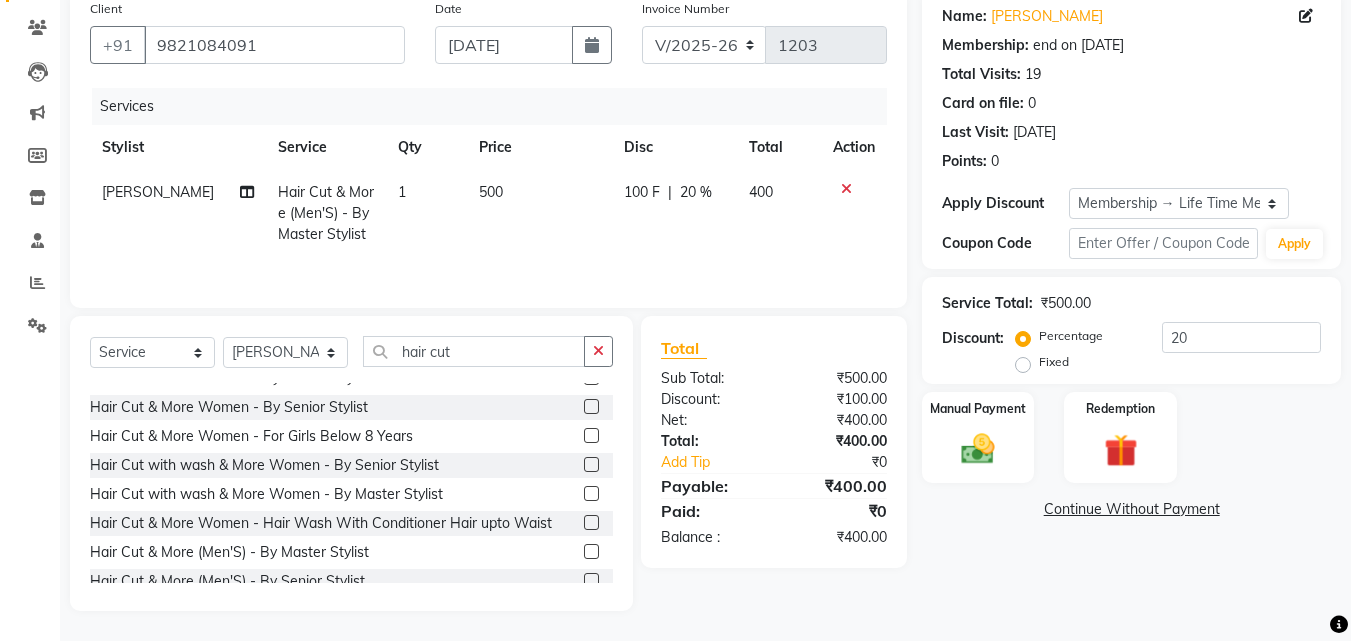 scroll, scrollTop: 120, scrollLeft: 0, axis: vertical 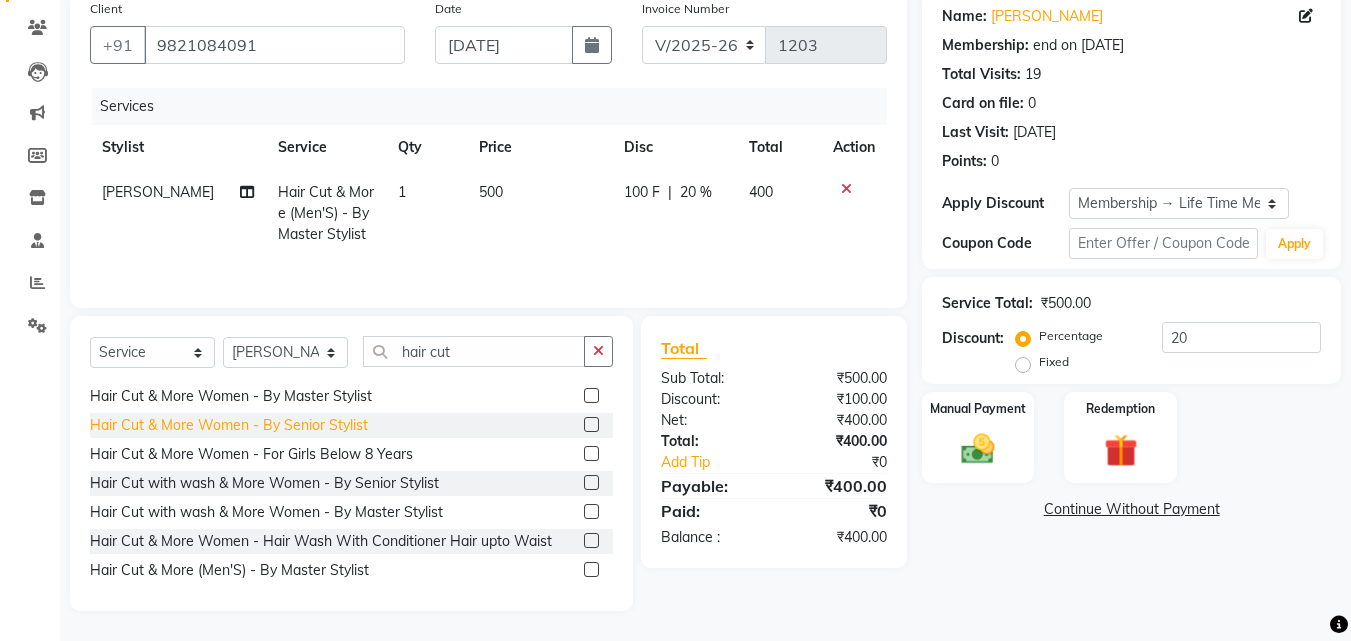 click on "Hair Cut & More Women  - By Senior Stylist" 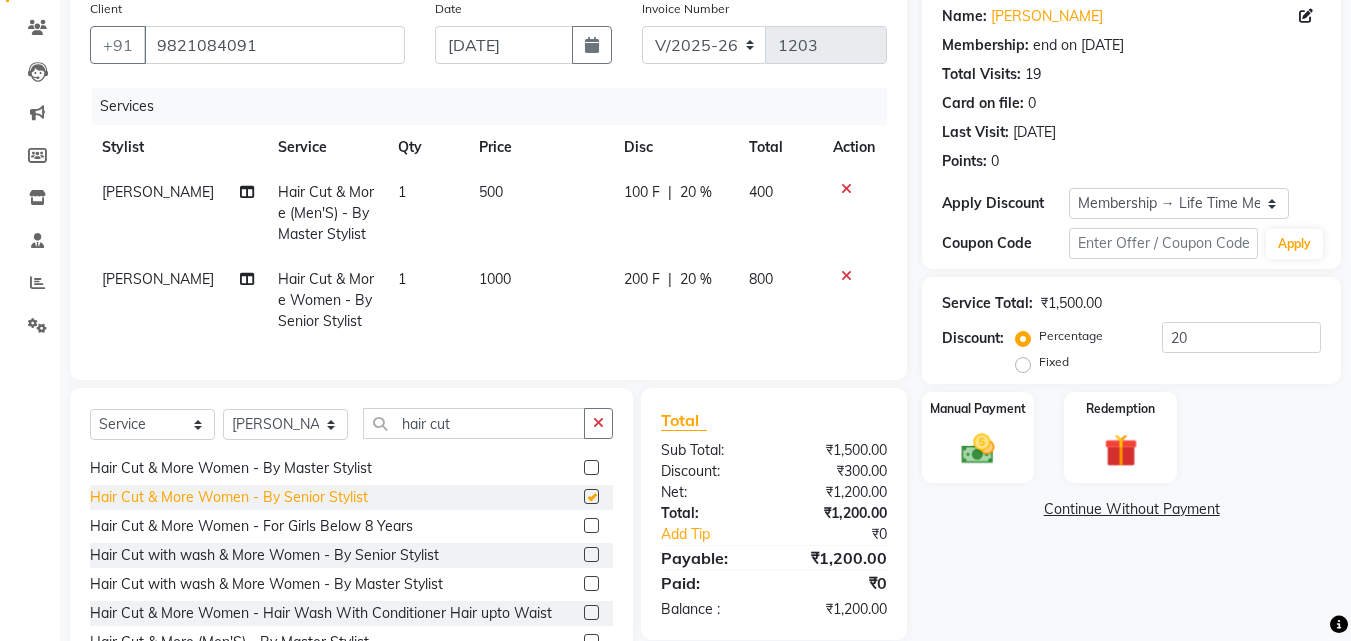 checkbox on "false" 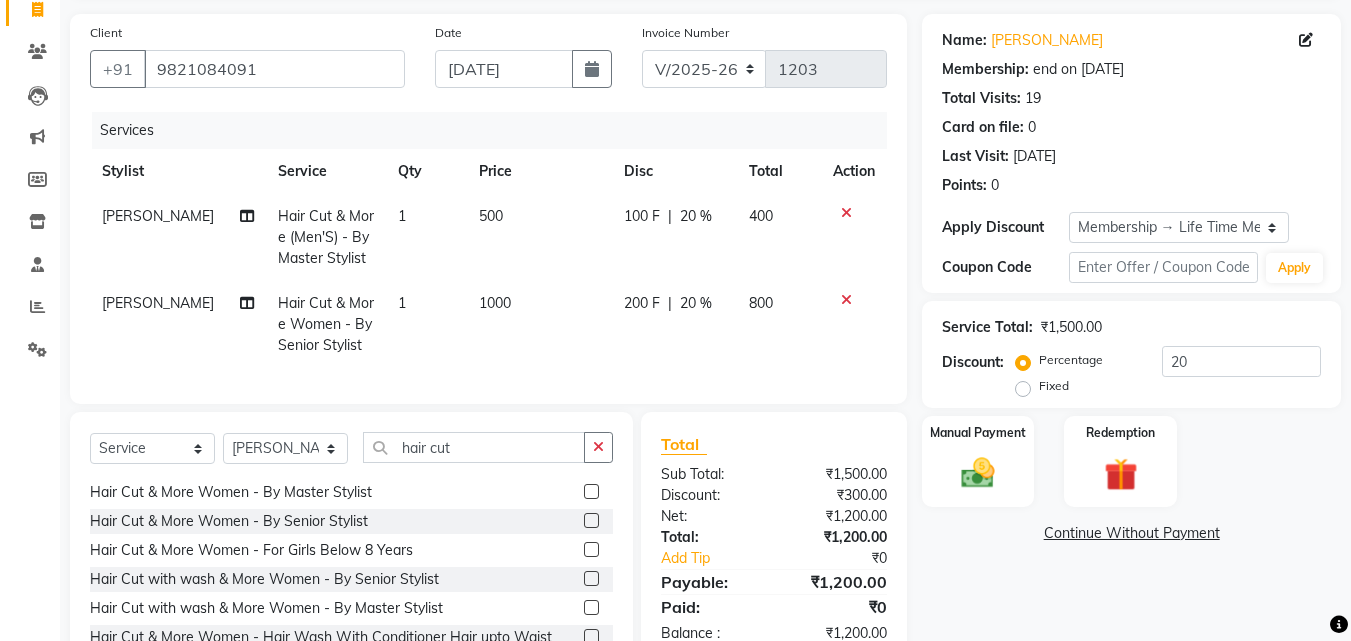 scroll, scrollTop: 200, scrollLeft: 0, axis: vertical 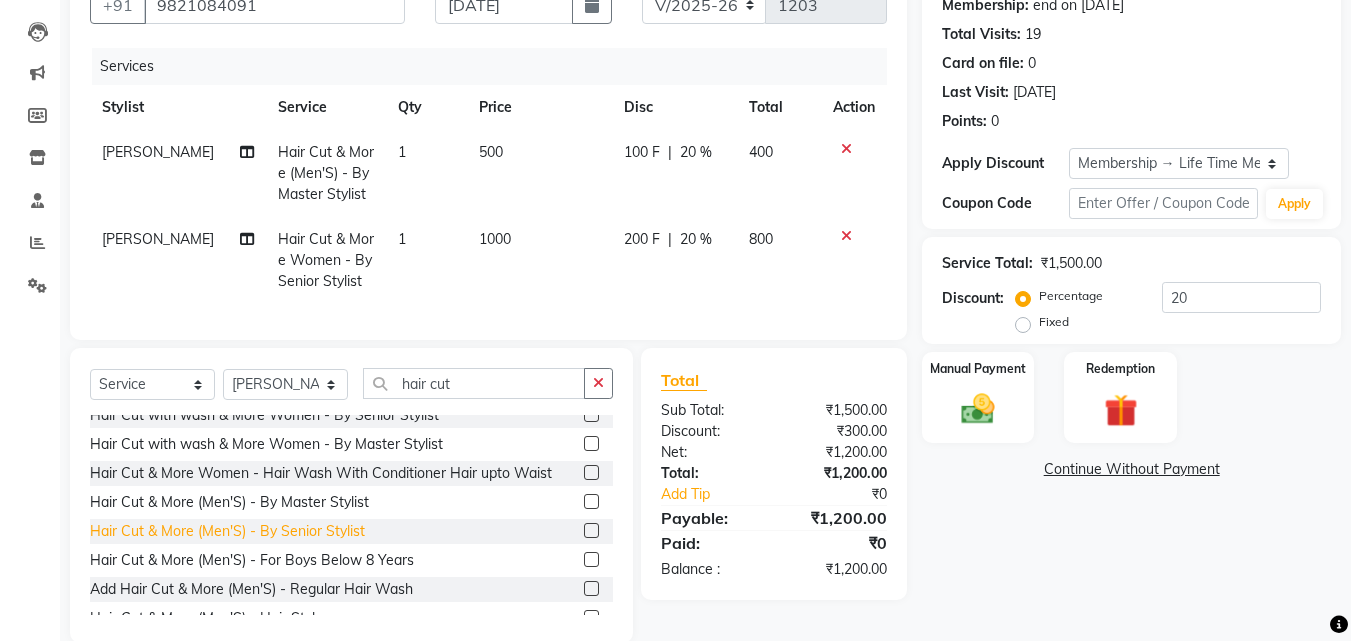 click on "Hair Cut & More (Men'S)  - By Senior Stylist" 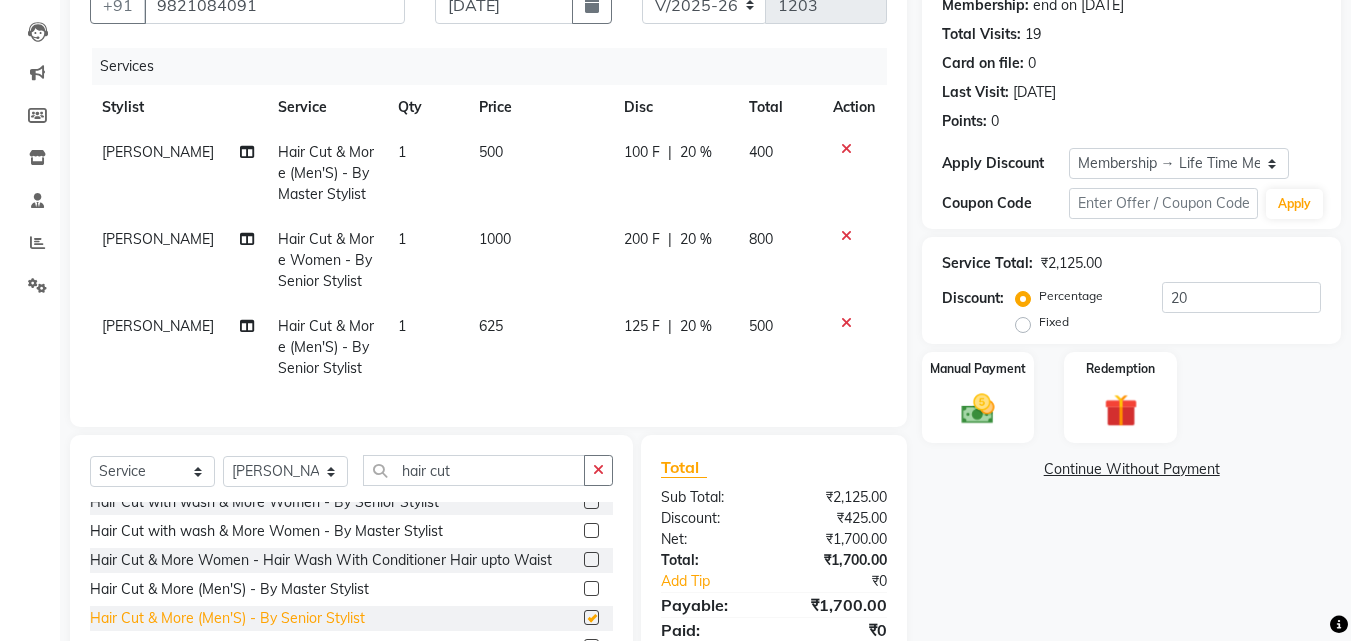 checkbox on "false" 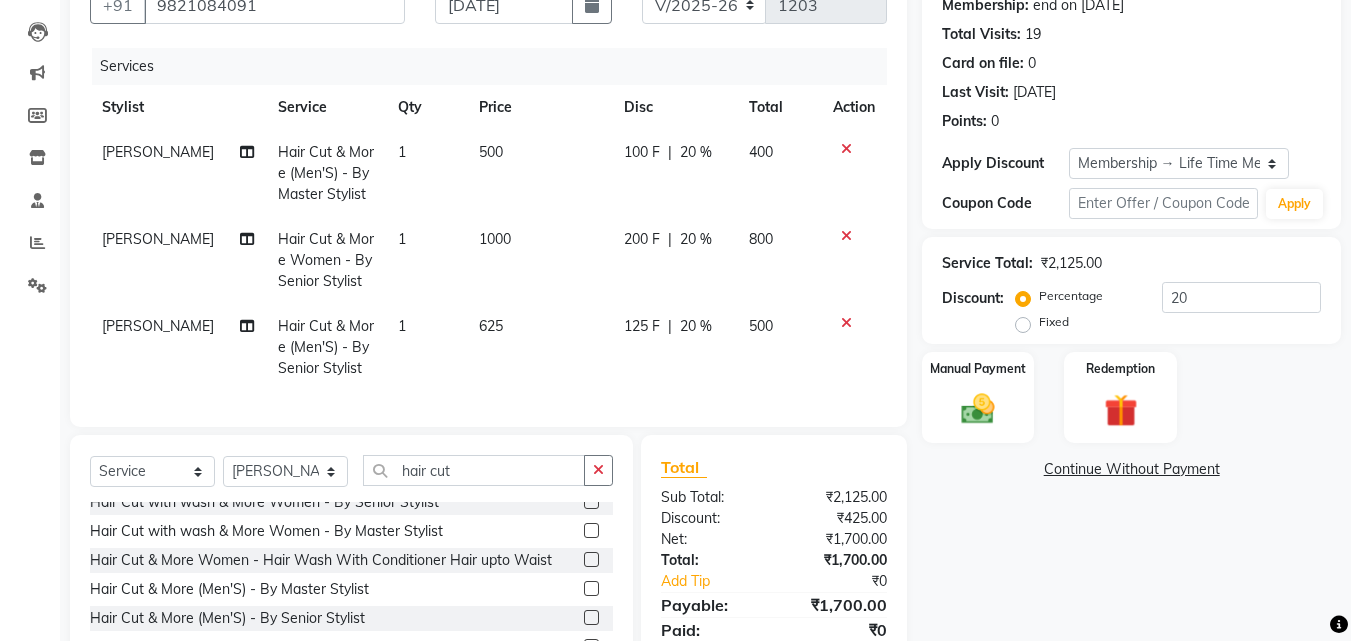 click 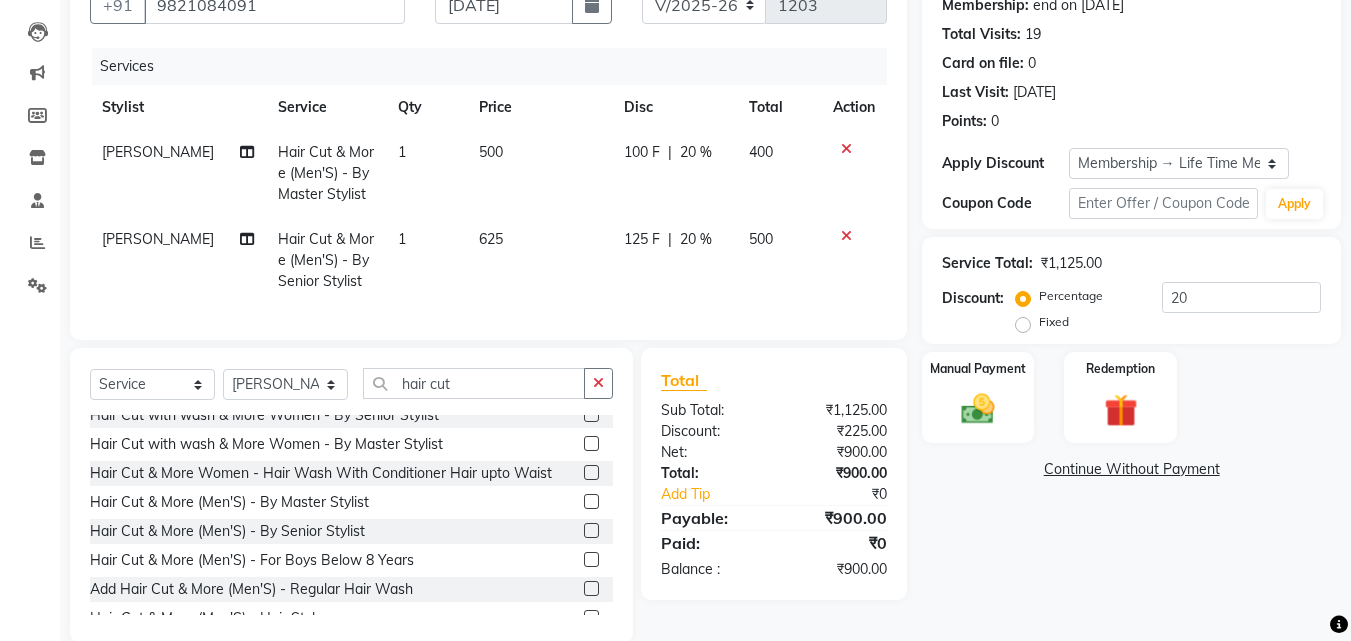 click 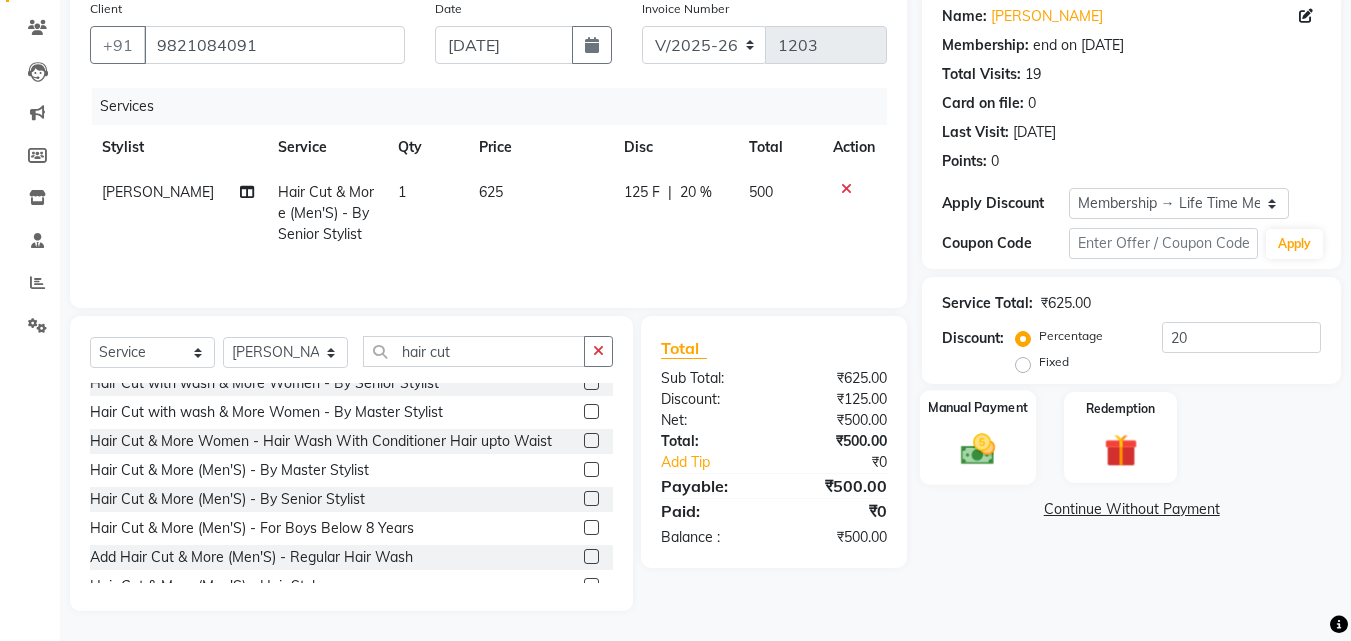 click on "Manual Payment" 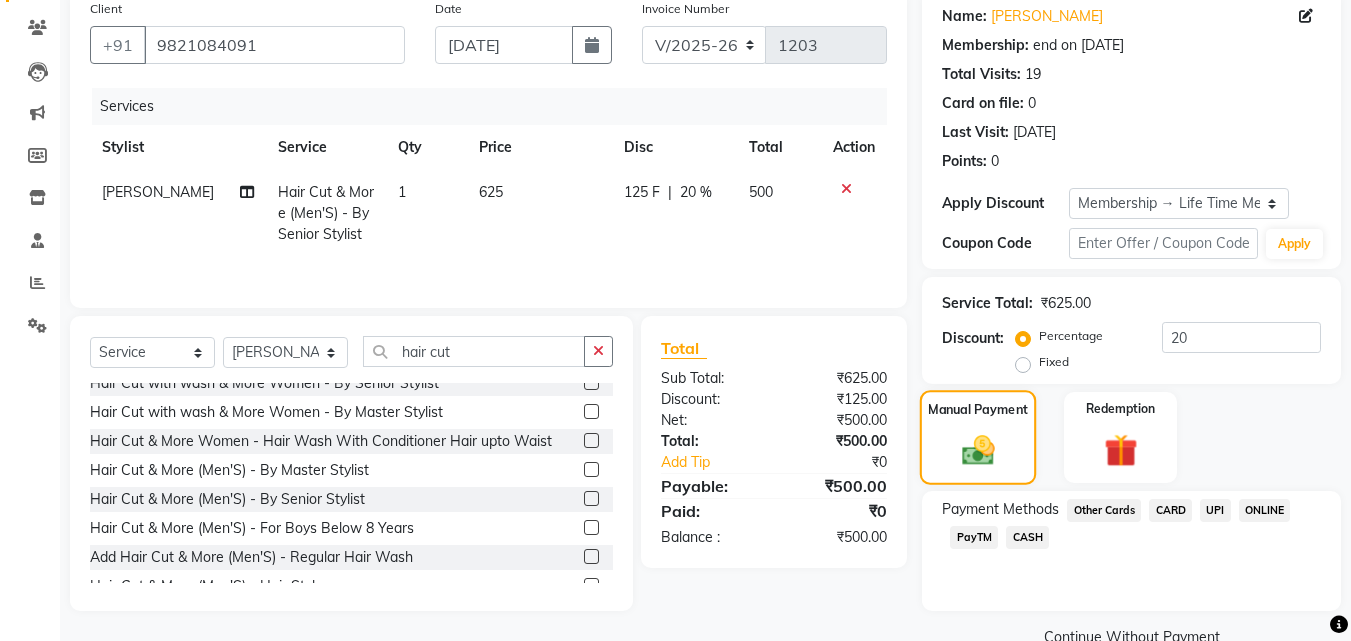 scroll, scrollTop: 200, scrollLeft: 0, axis: vertical 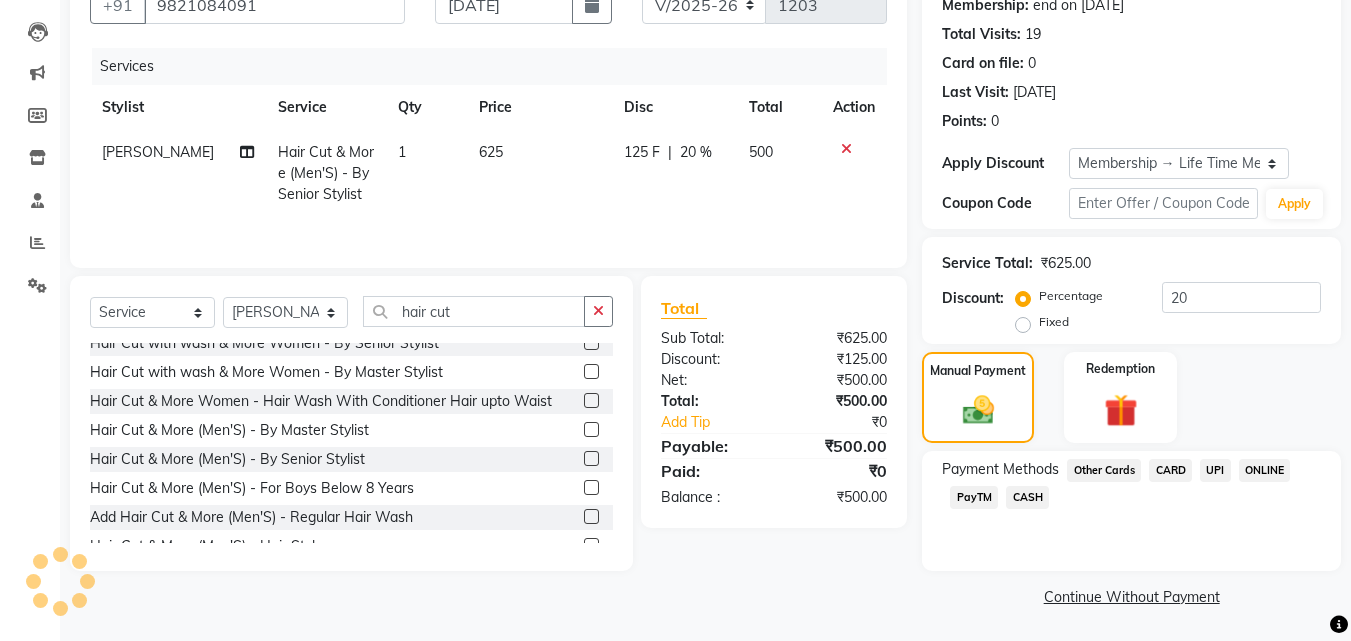 click on "CASH" 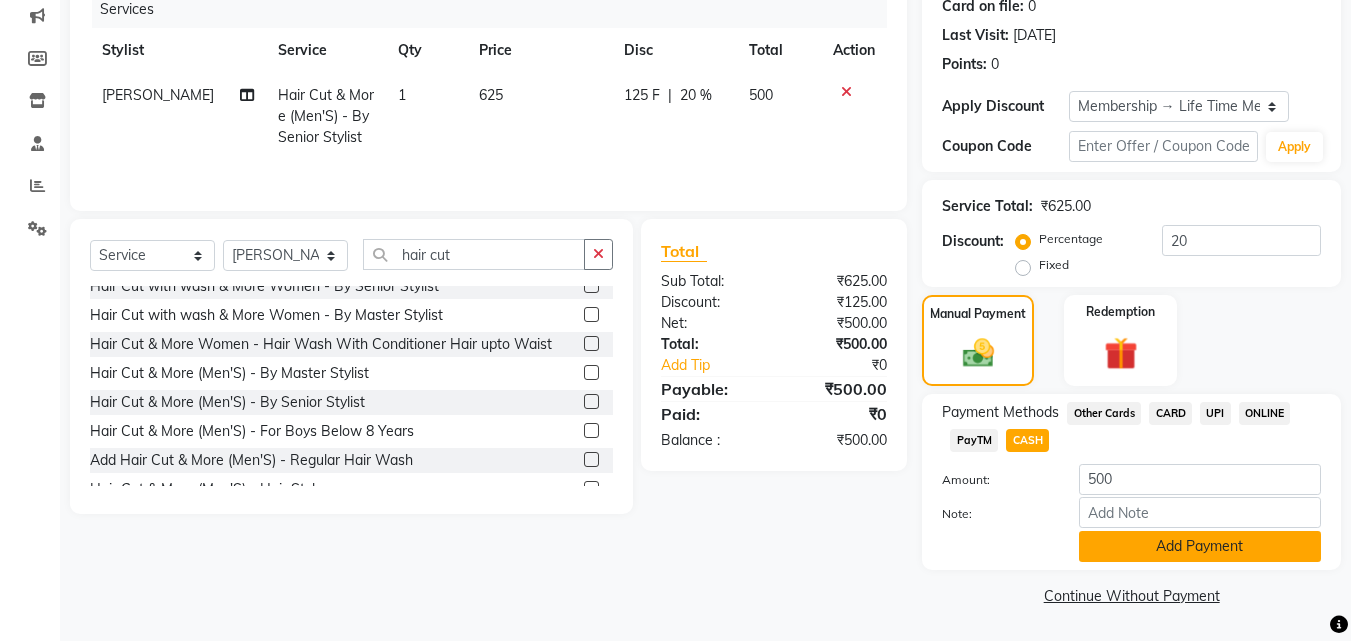 click on "Add Payment" 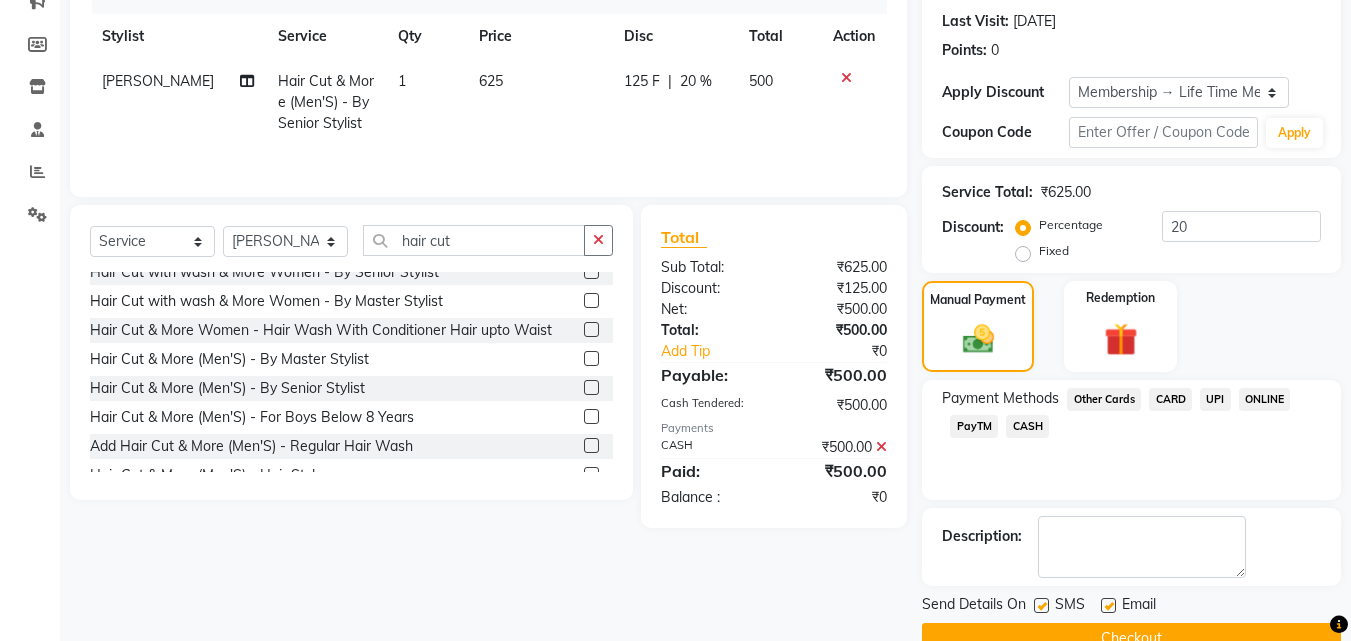 scroll, scrollTop: 314, scrollLeft: 0, axis: vertical 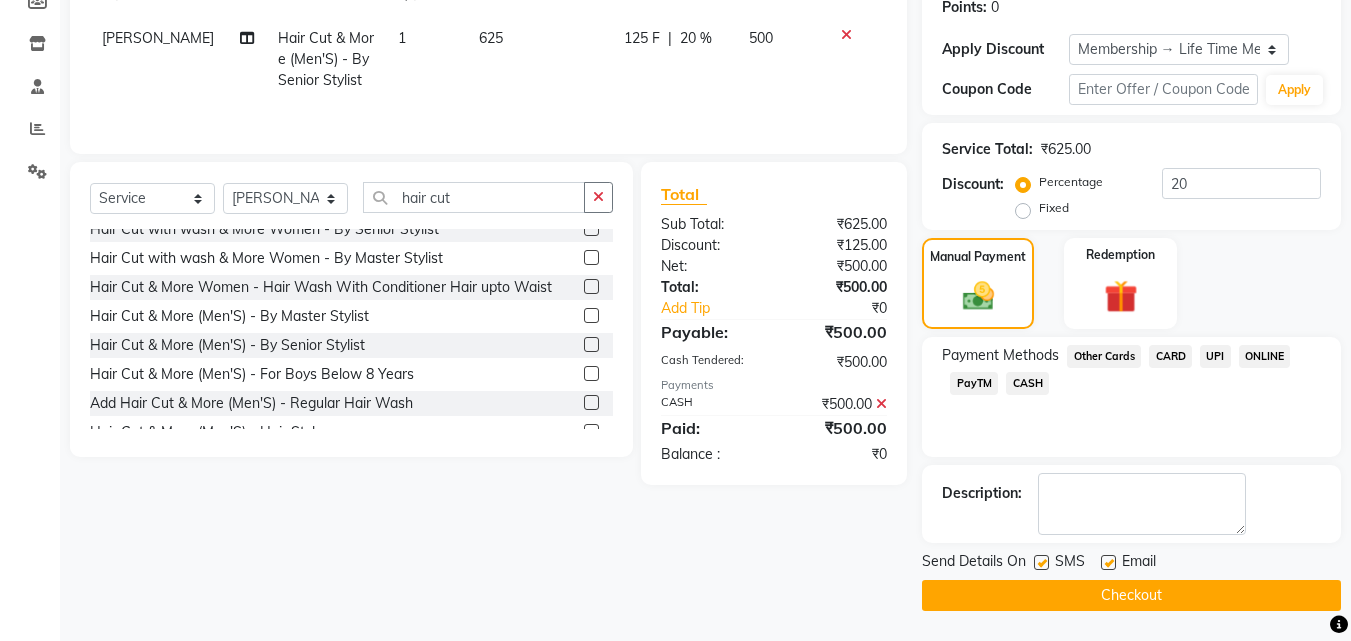 click on "Checkout" 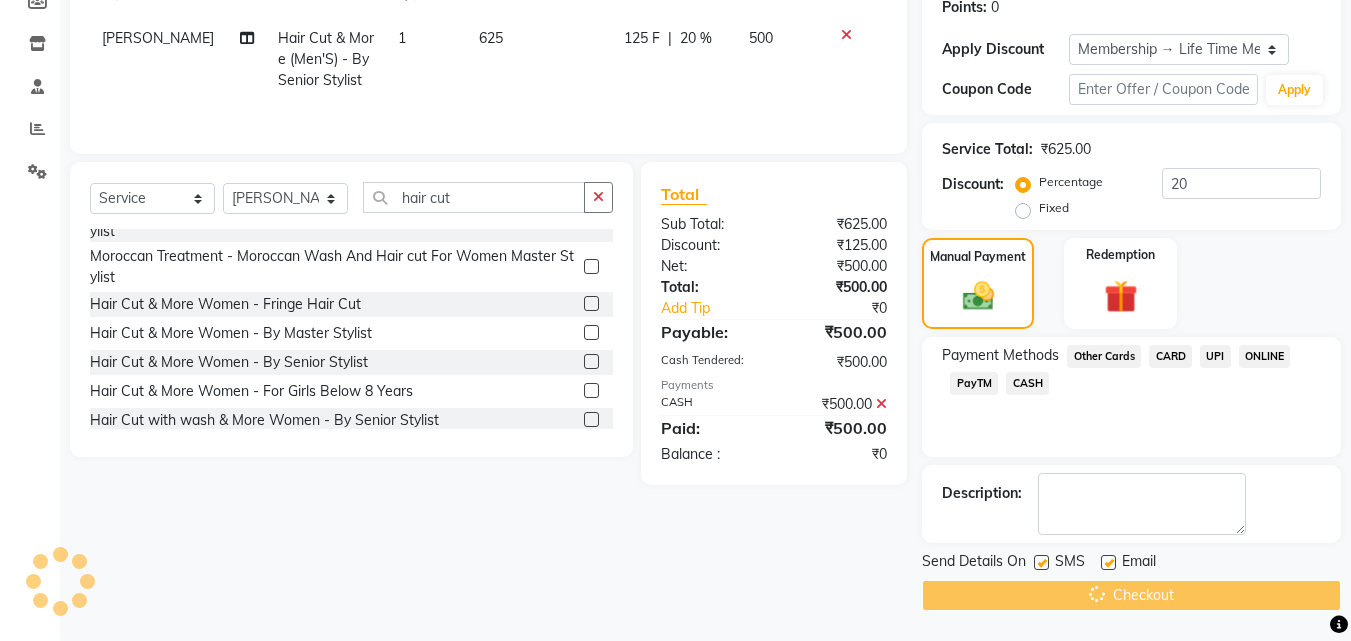 scroll, scrollTop: 0, scrollLeft: 0, axis: both 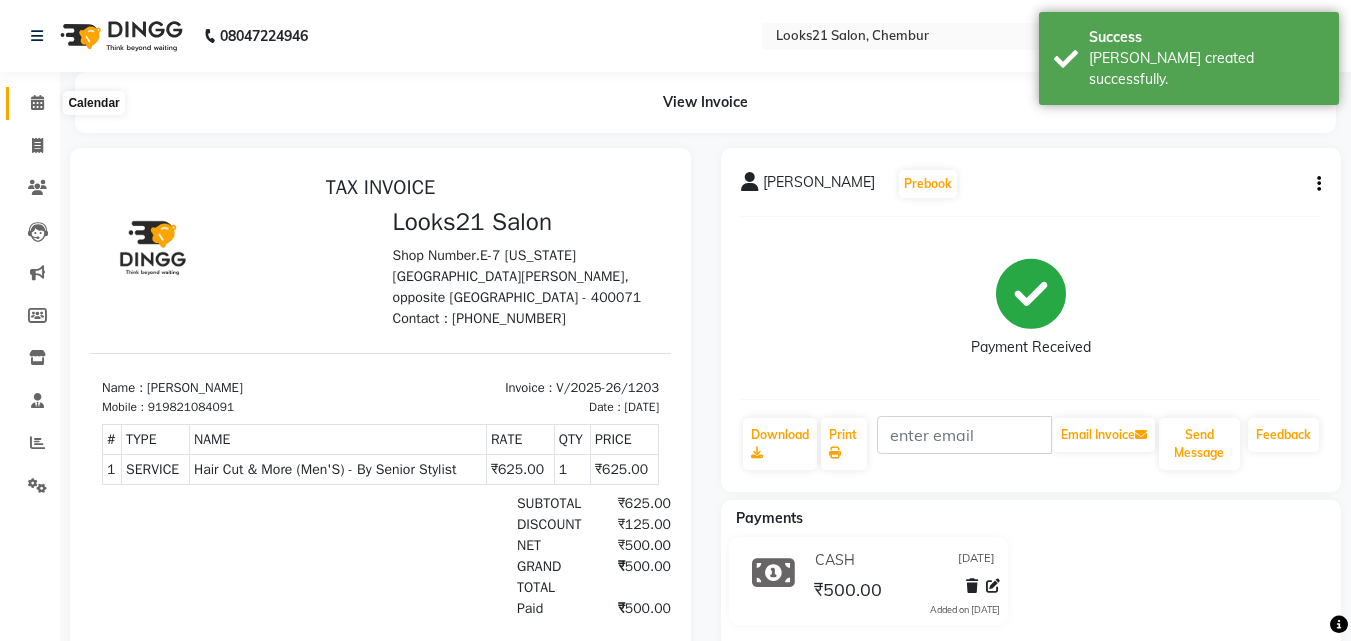 click 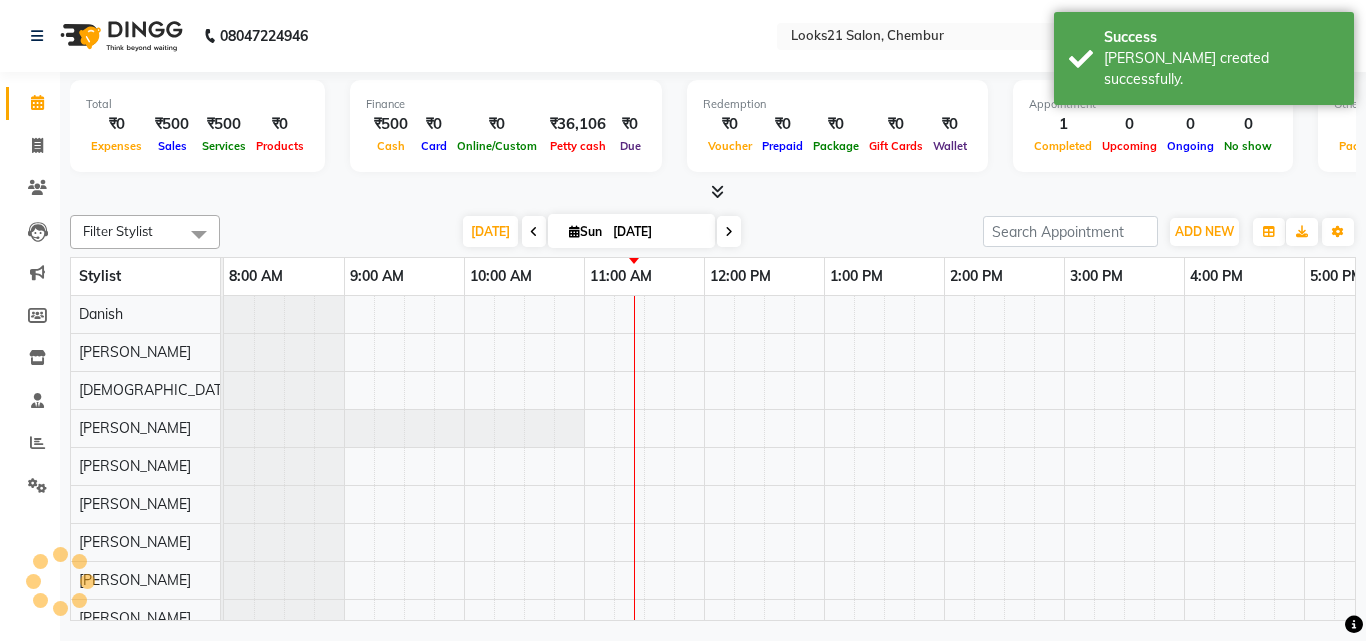 scroll, scrollTop: 0, scrollLeft: 0, axis: both 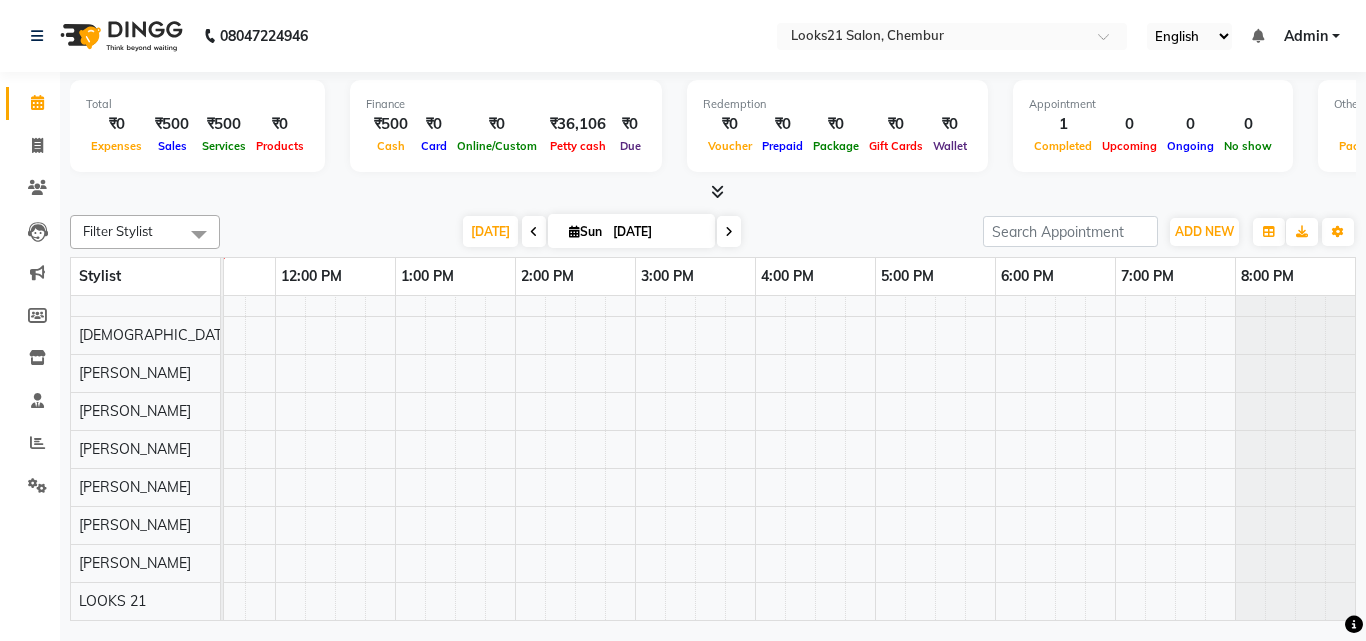 click on "[PERSON_NAME], TK01, 10:55 AM-11:25 AM, Hair Cut & More (Men'S)  - By Senior Stylist" at bounding box center [575, 421] 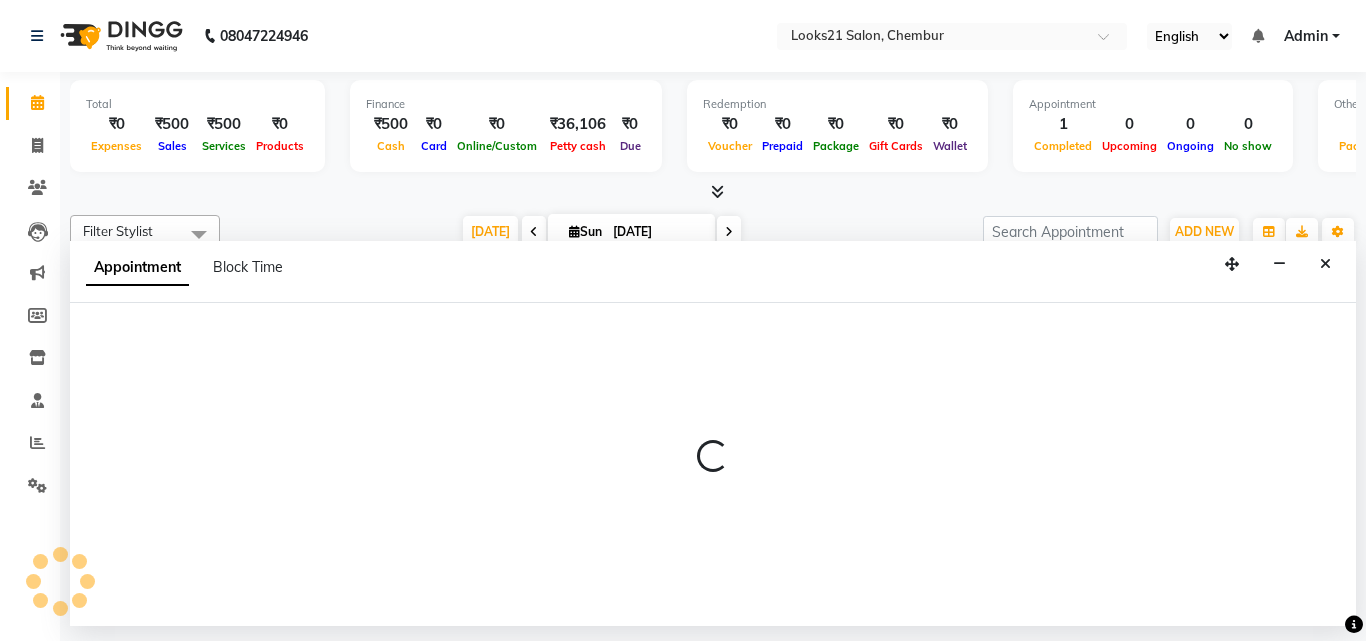 select on "13888" 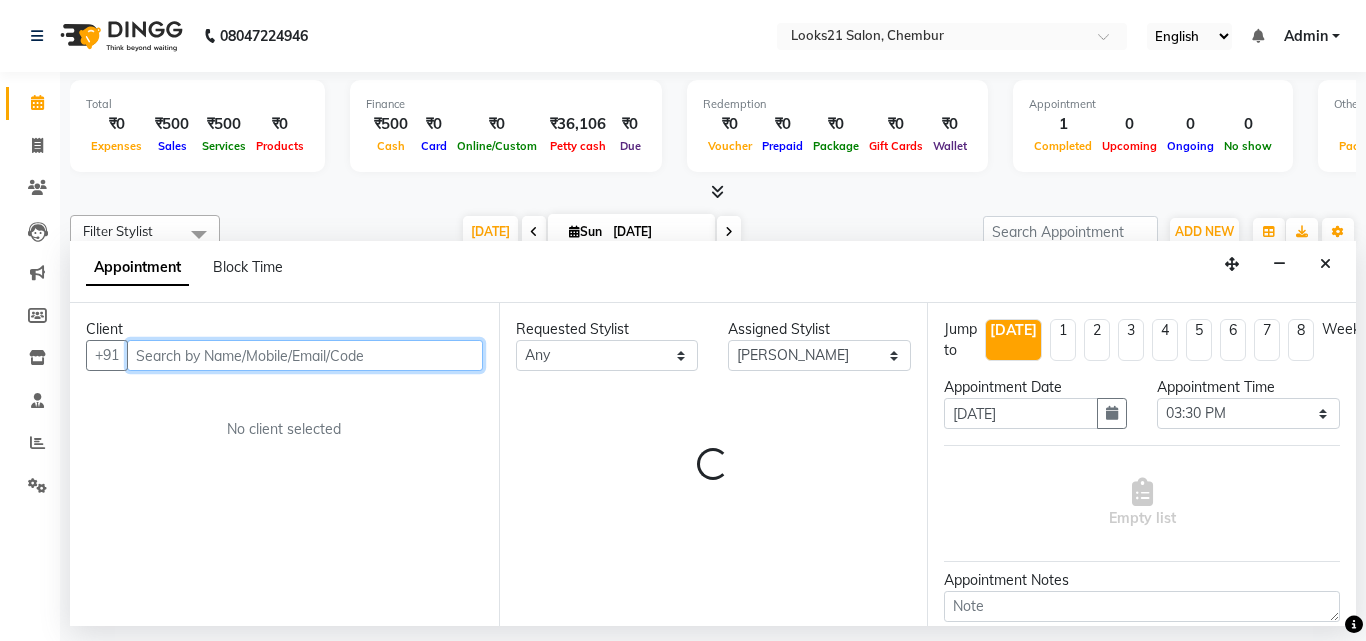 click at bounding box center (305, 355) 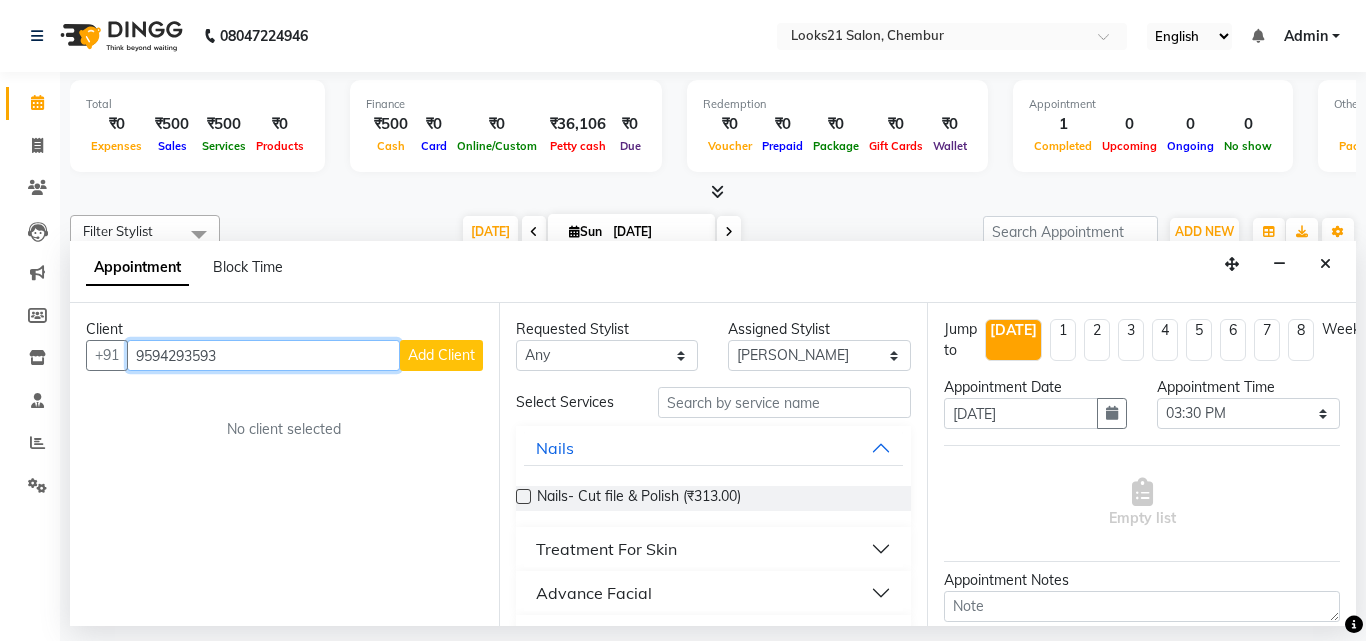 type on "9594293593" 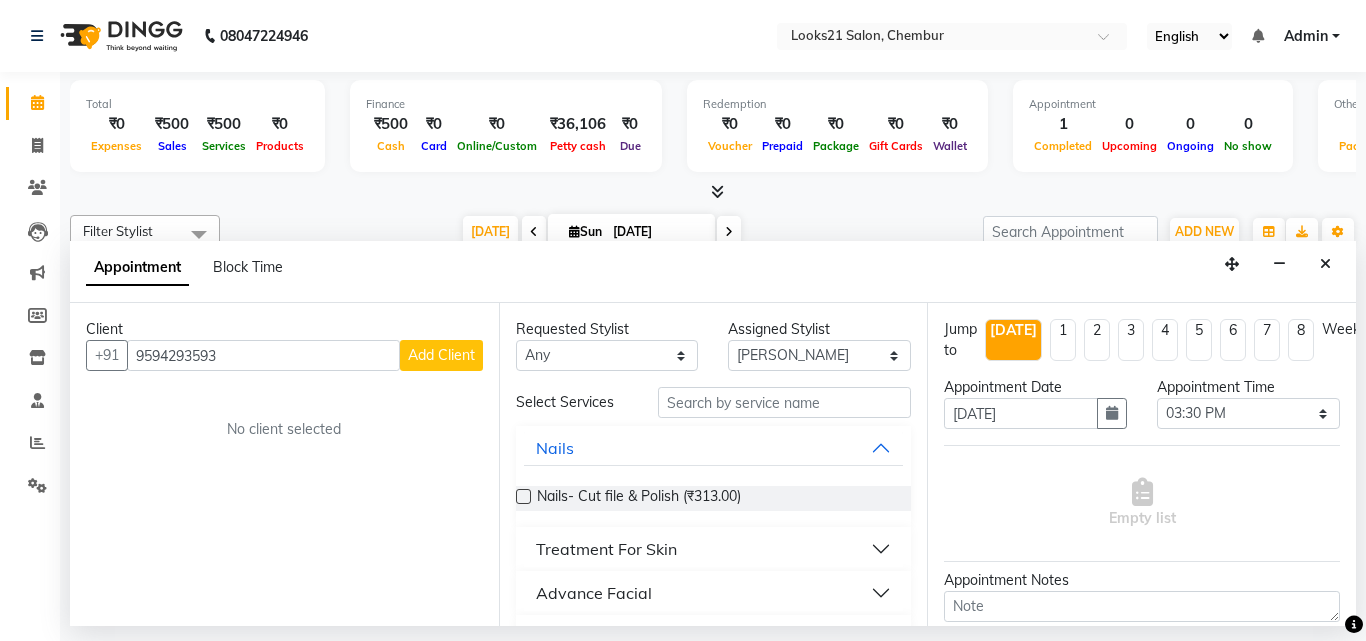 click on "Add Client" at bounding box center (441, 355) 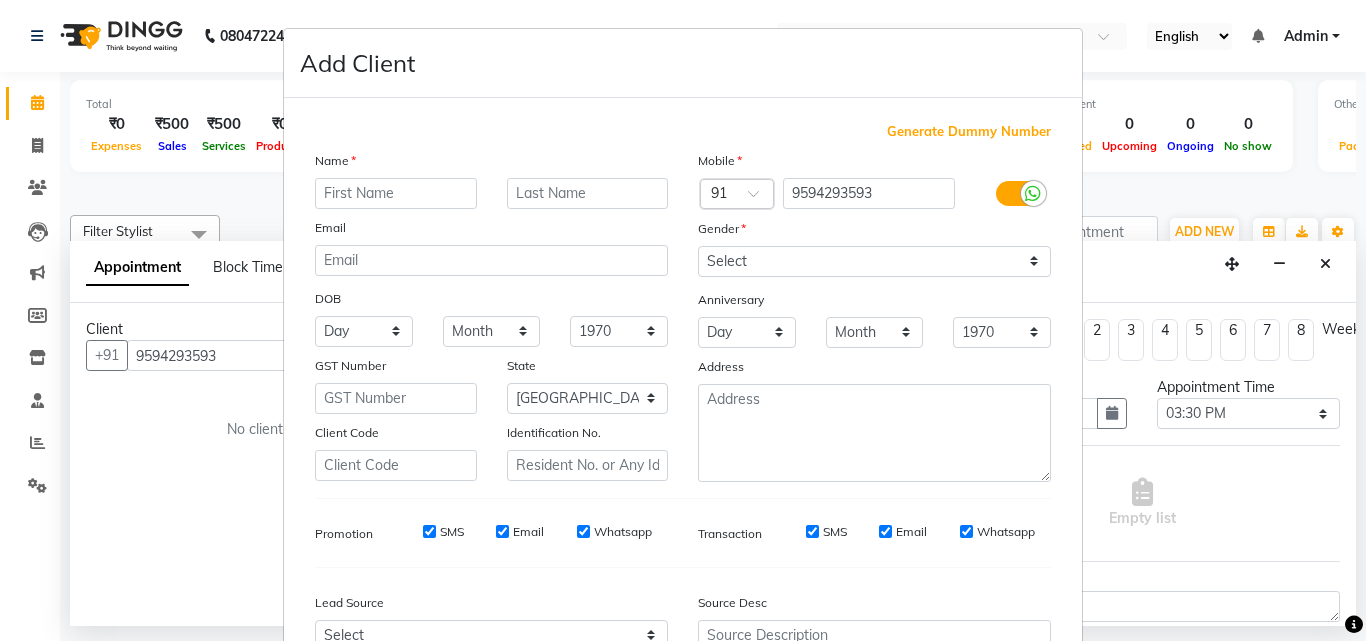 click at bounding box center [396, 193] 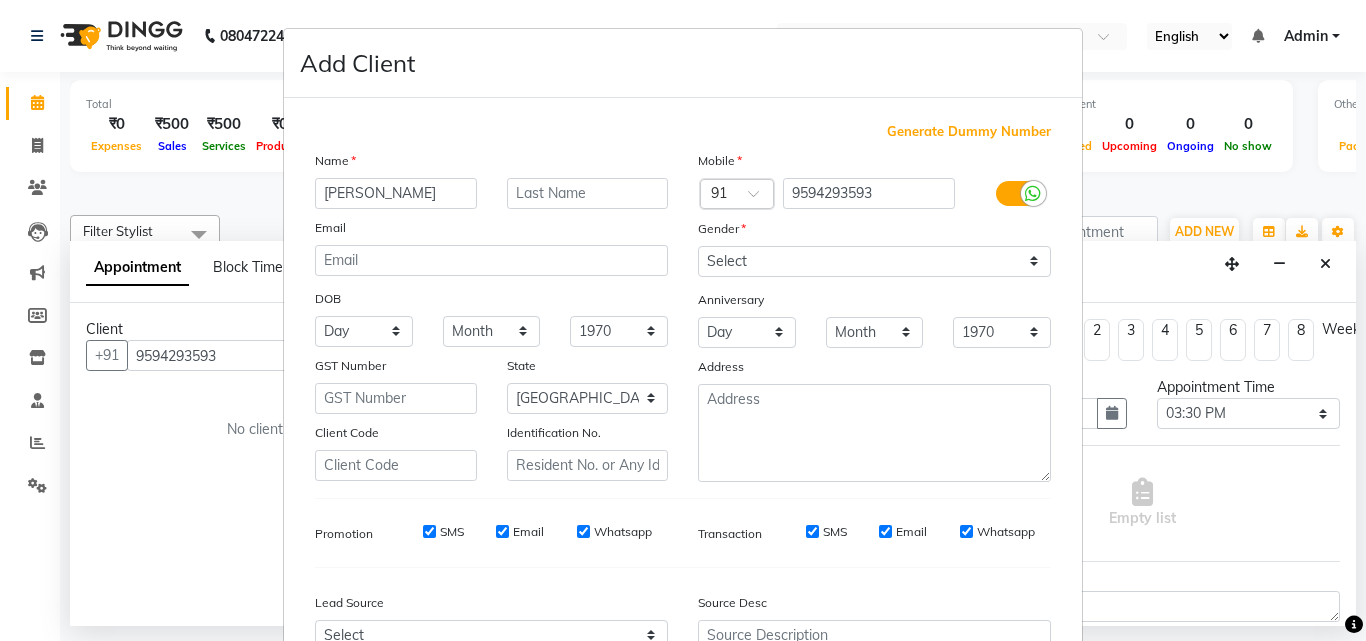 type on "[PERSON_NAME]" 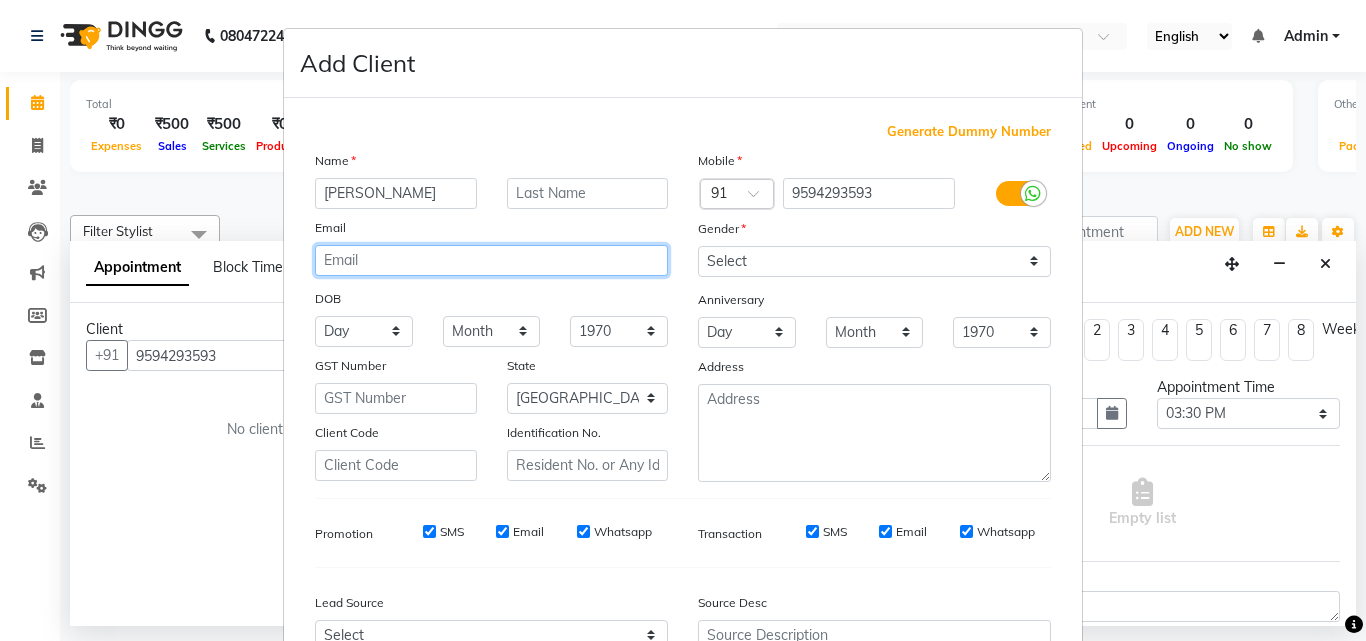 click at bounding box center (491, 260) 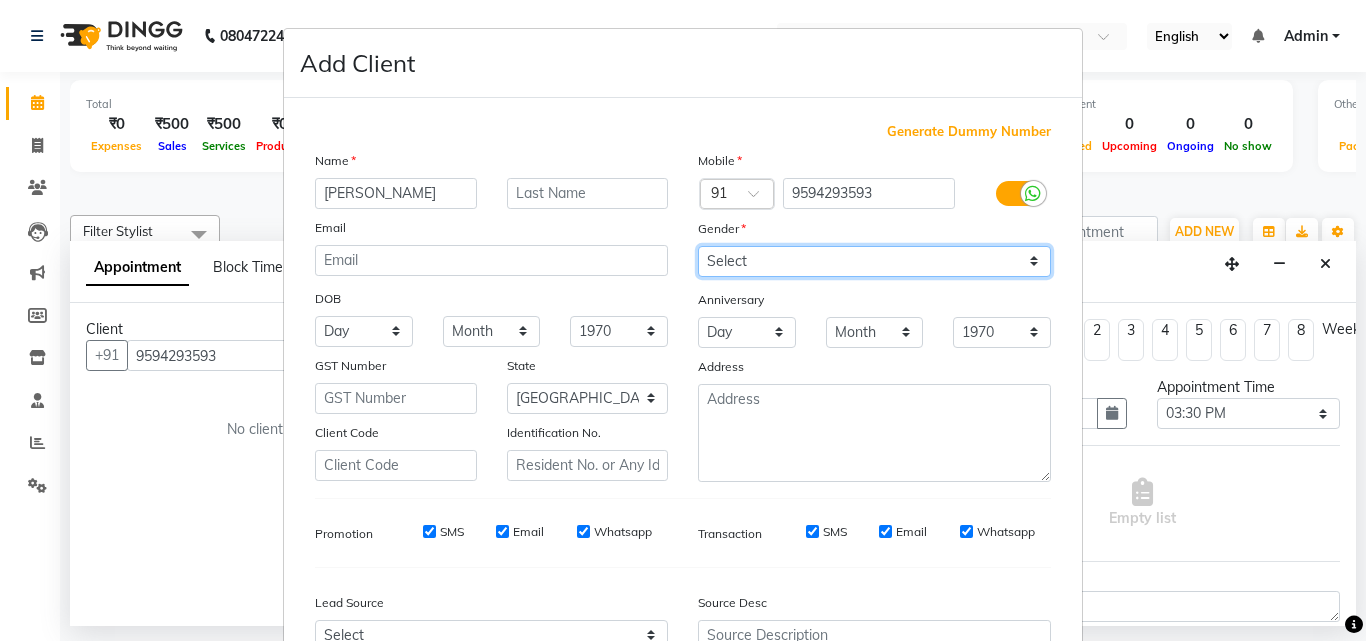 click on "Select [DEMOGRAPHIC_DATA] [DEMOGRAPHIC_DATA] Other Prefer Not To Say" at bounding box center [874, 261] 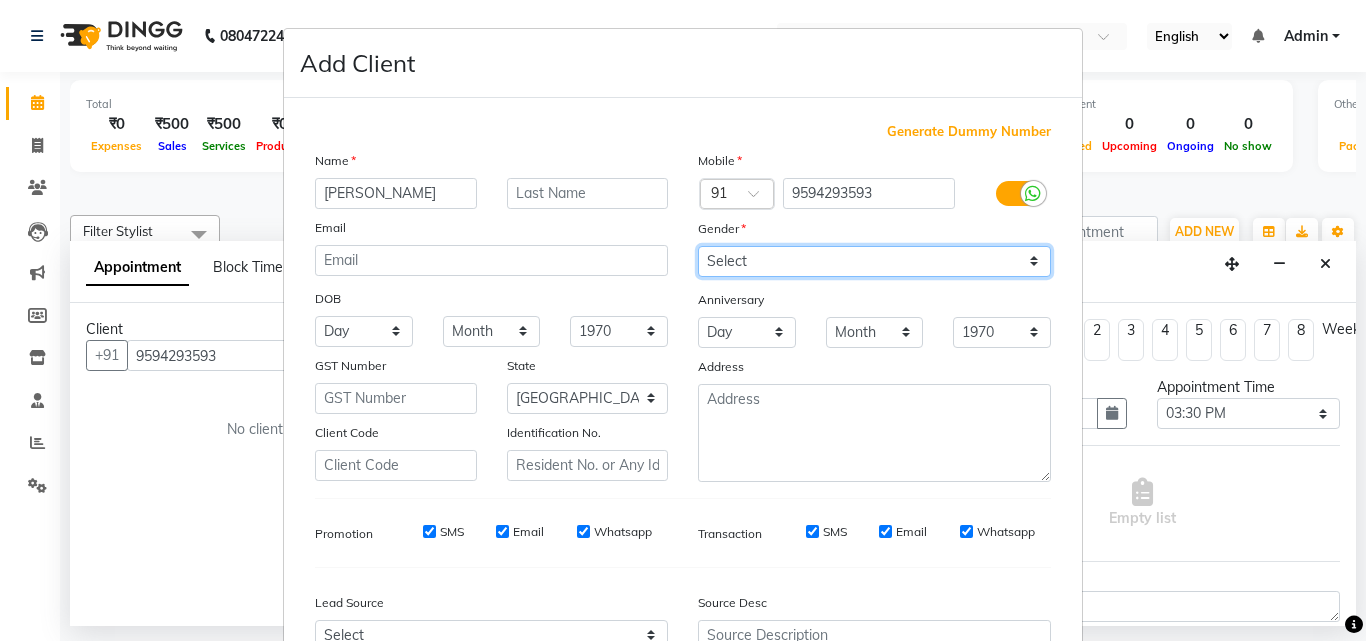 select on "[DEMOGRAPHIC_DATA]" 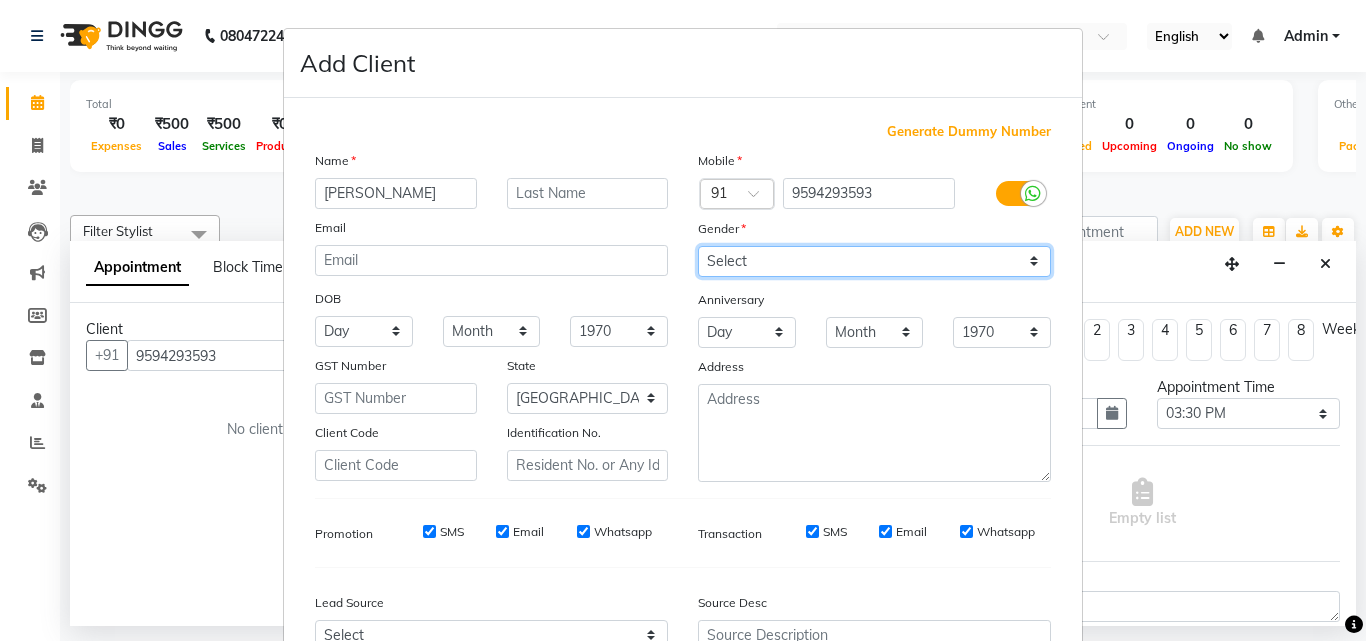 click on "Select [DEMOGRAPHIC_DATA] [DEMOGRAPHIC_DATA] Other Prefer Not To Say" at bounding box center [874, 261] 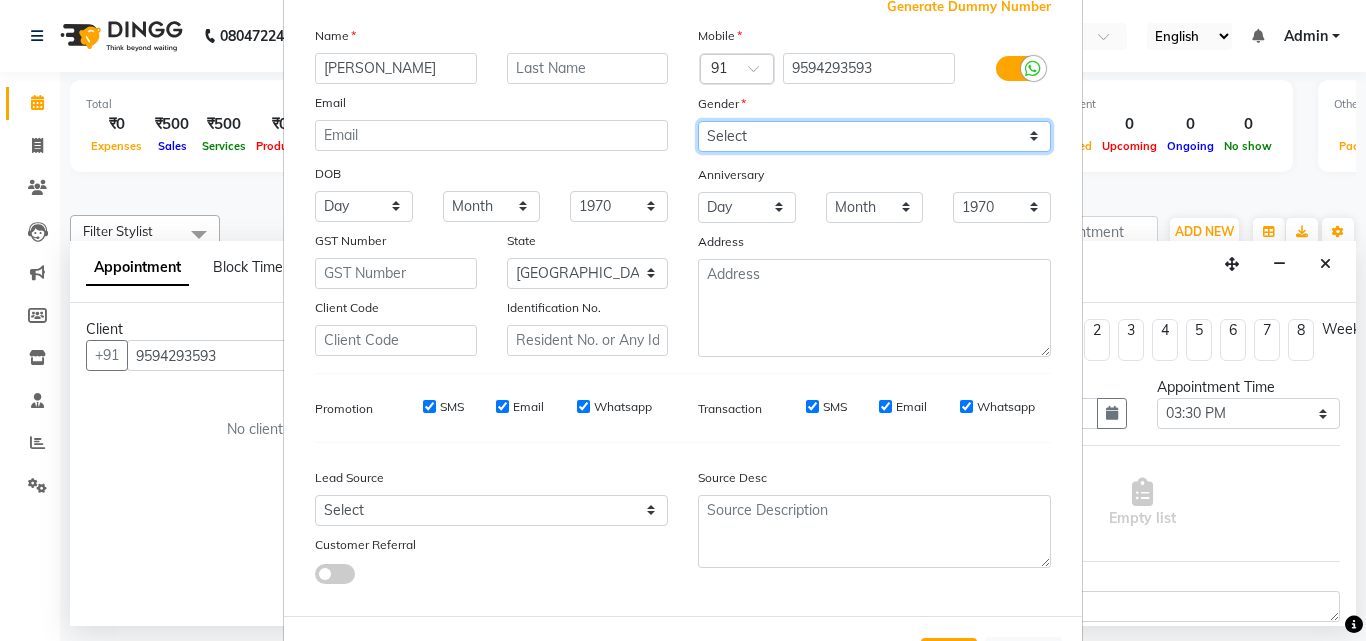 scroll, scrollTop: 208, scrollLeft: 0, axis: vertical 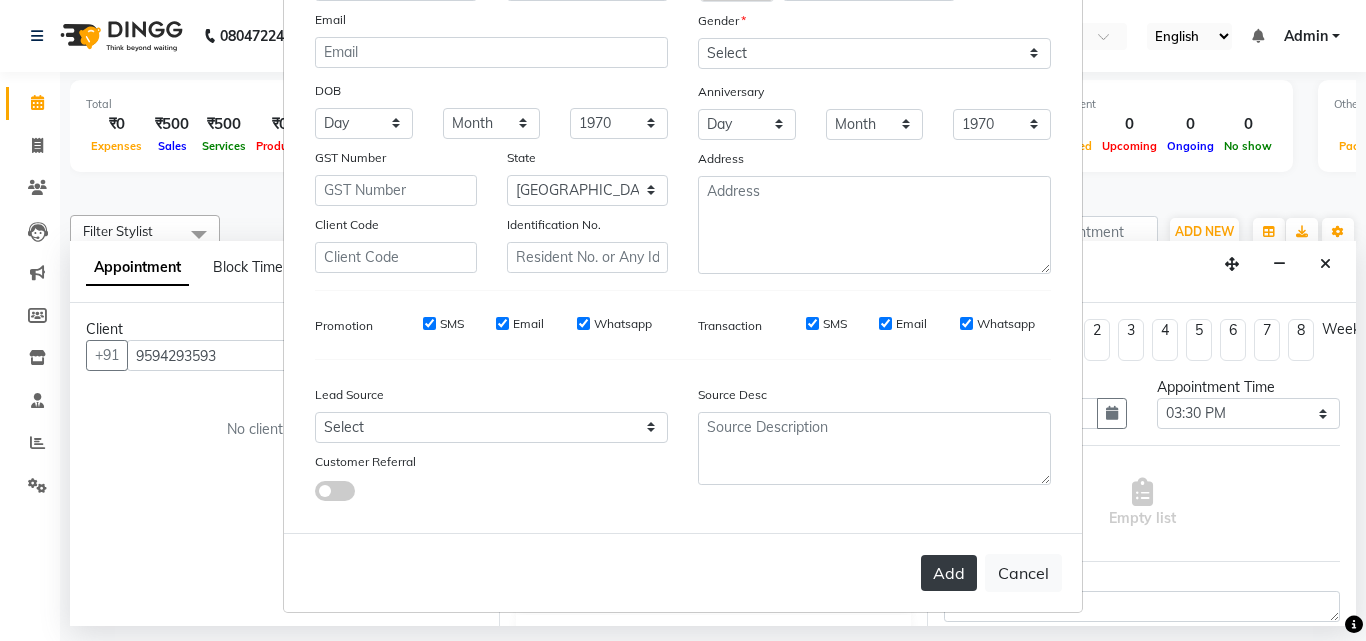 click on "Add" at bounding box center (949, 573) 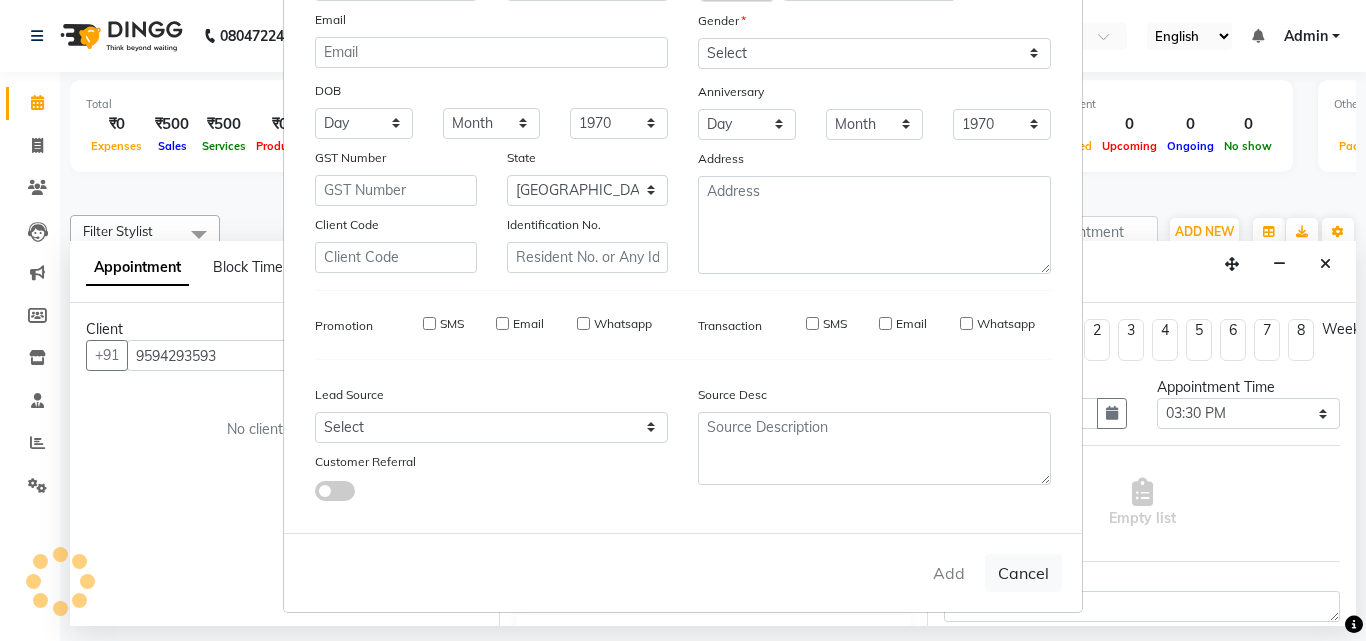 type 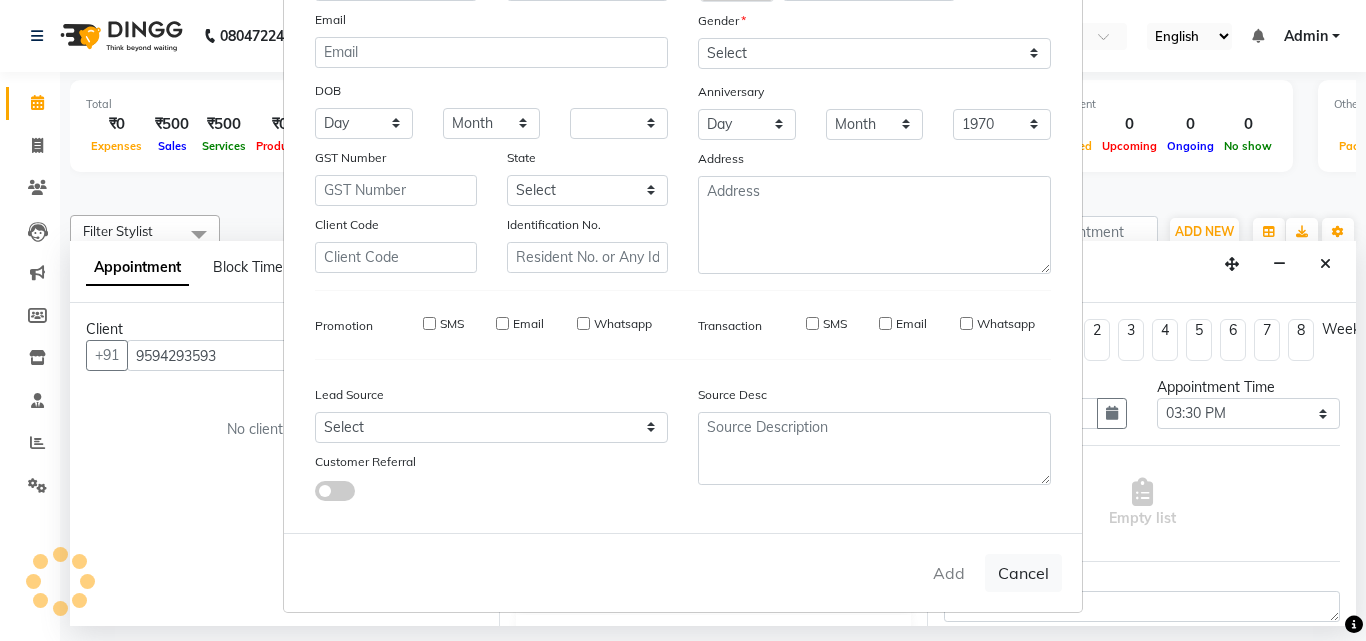select 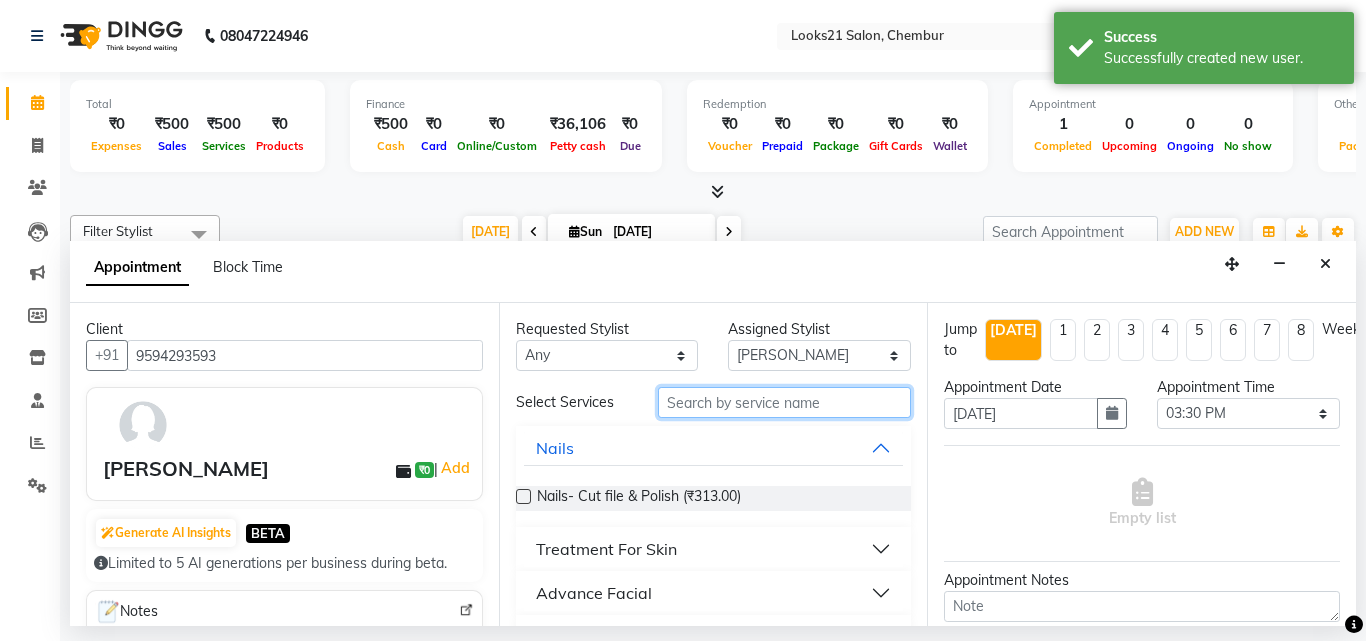 click at bounding box center [785, 402] 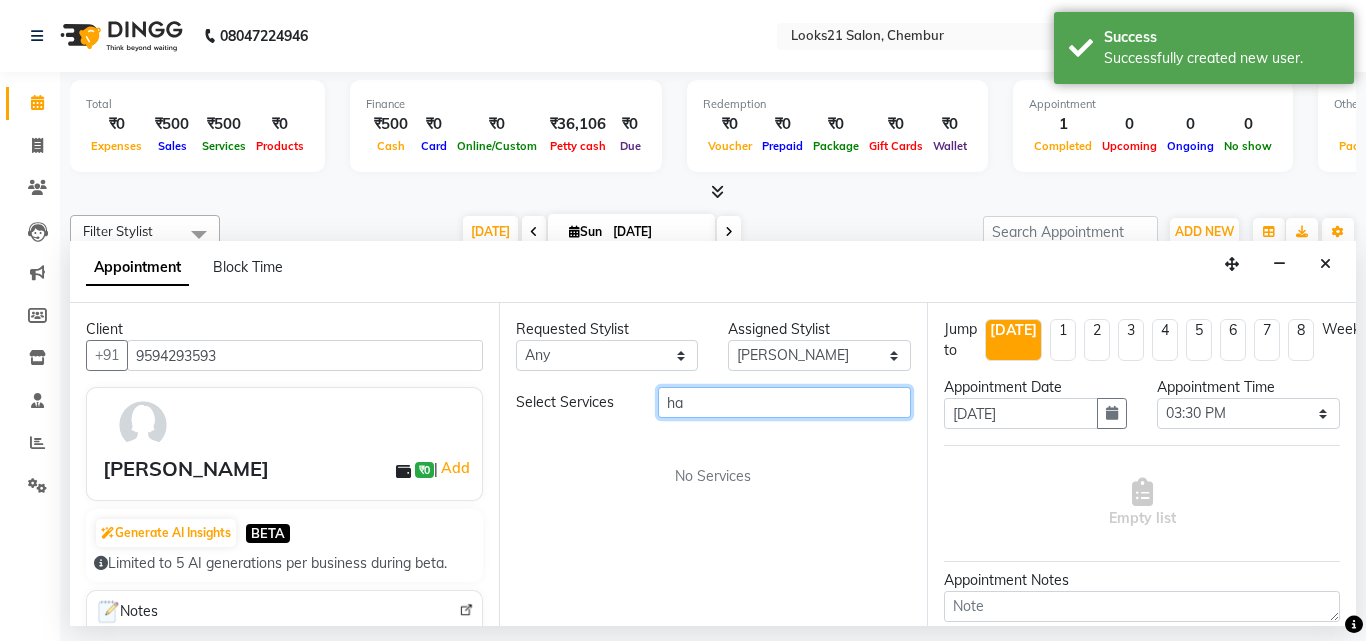 type on "h" 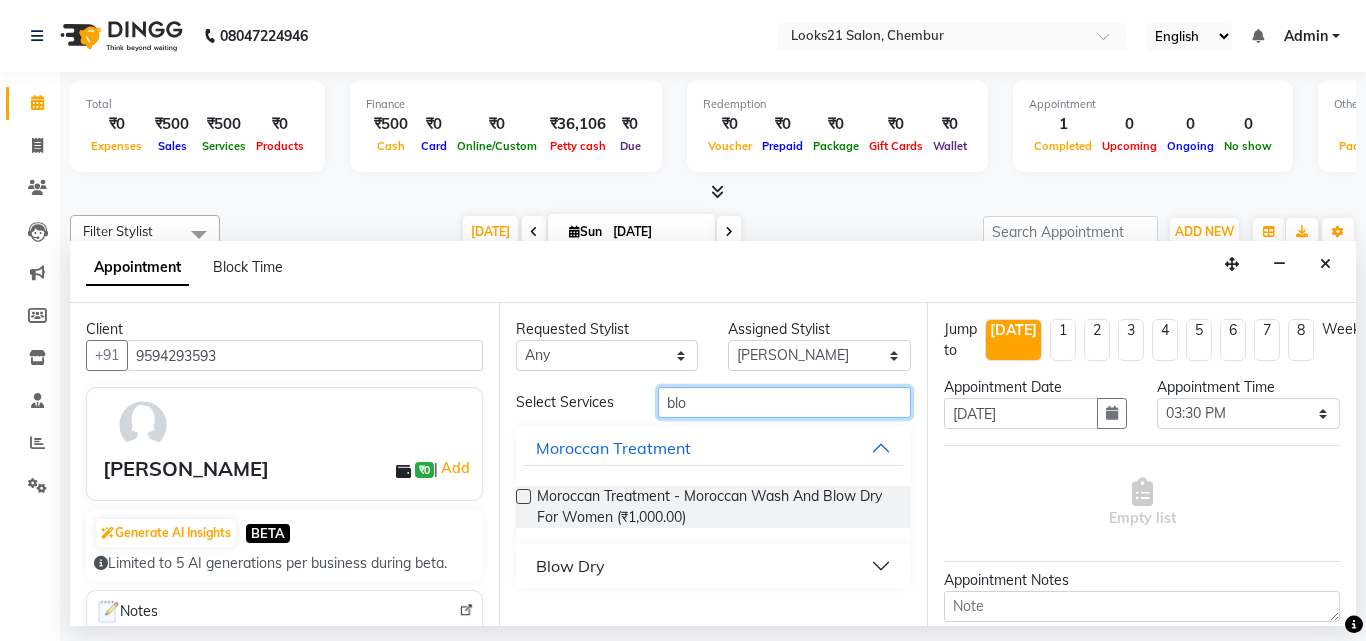type on "blo" 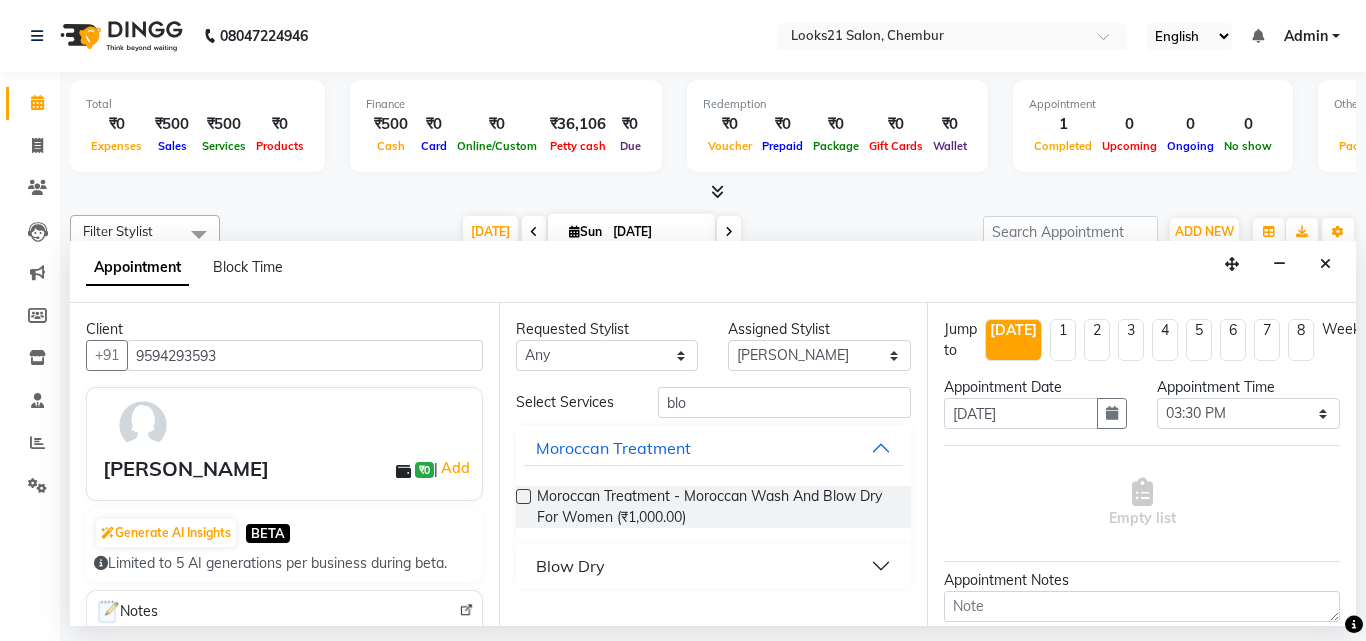 click on "Blow Dry" at bounding box center (570, 566) 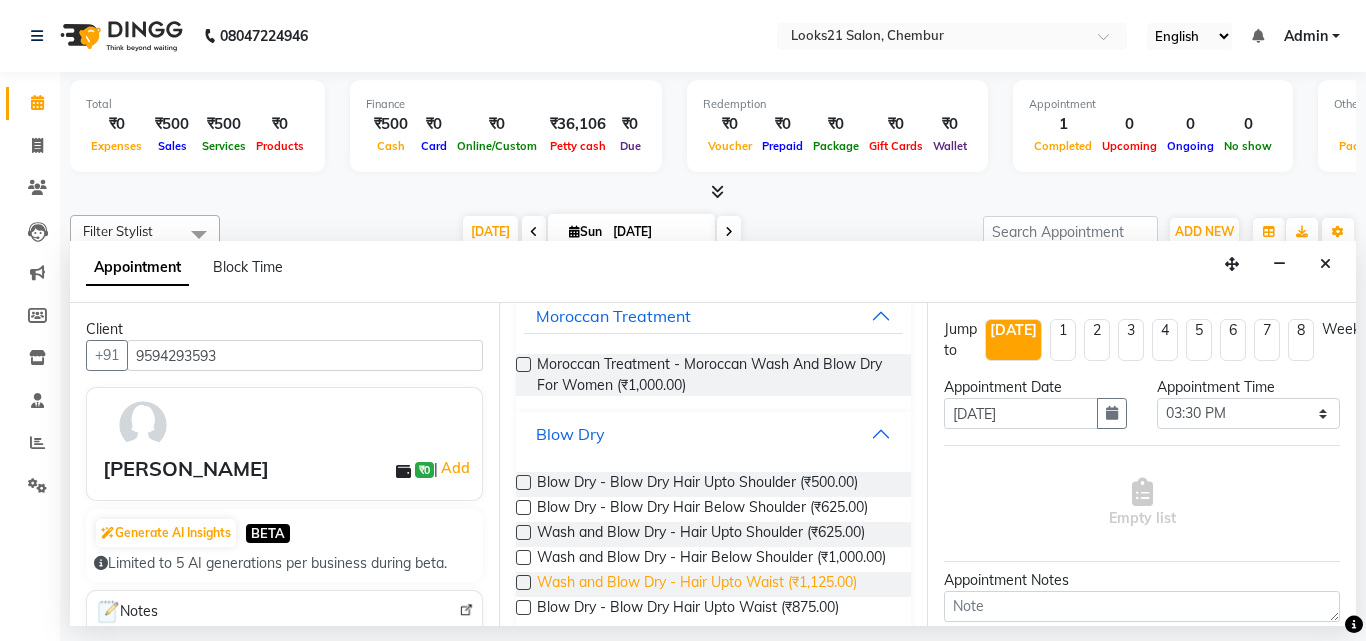 scroll, scrollTop: 177, scrollLeft: 0, axis: vertical 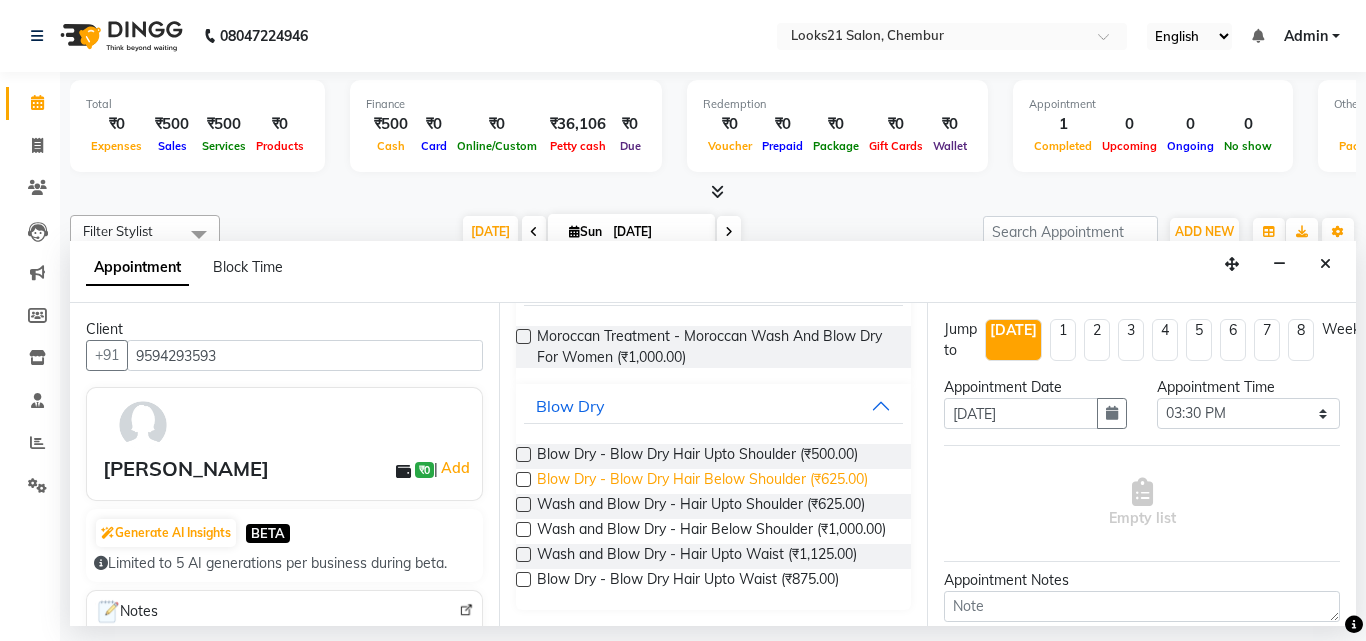 click on "Blow Dry  - Blow Dry Hair Below Shoulder (₹625.00)" at bounding box center (702, 481) 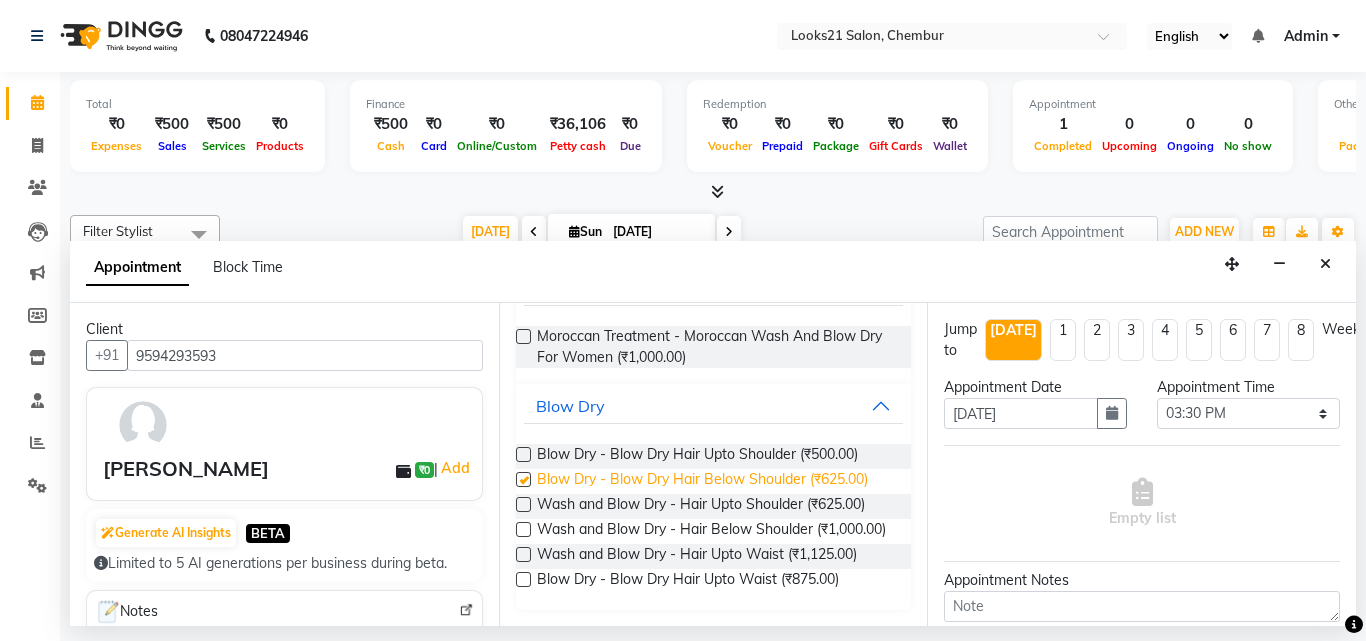 checkbox on "false" 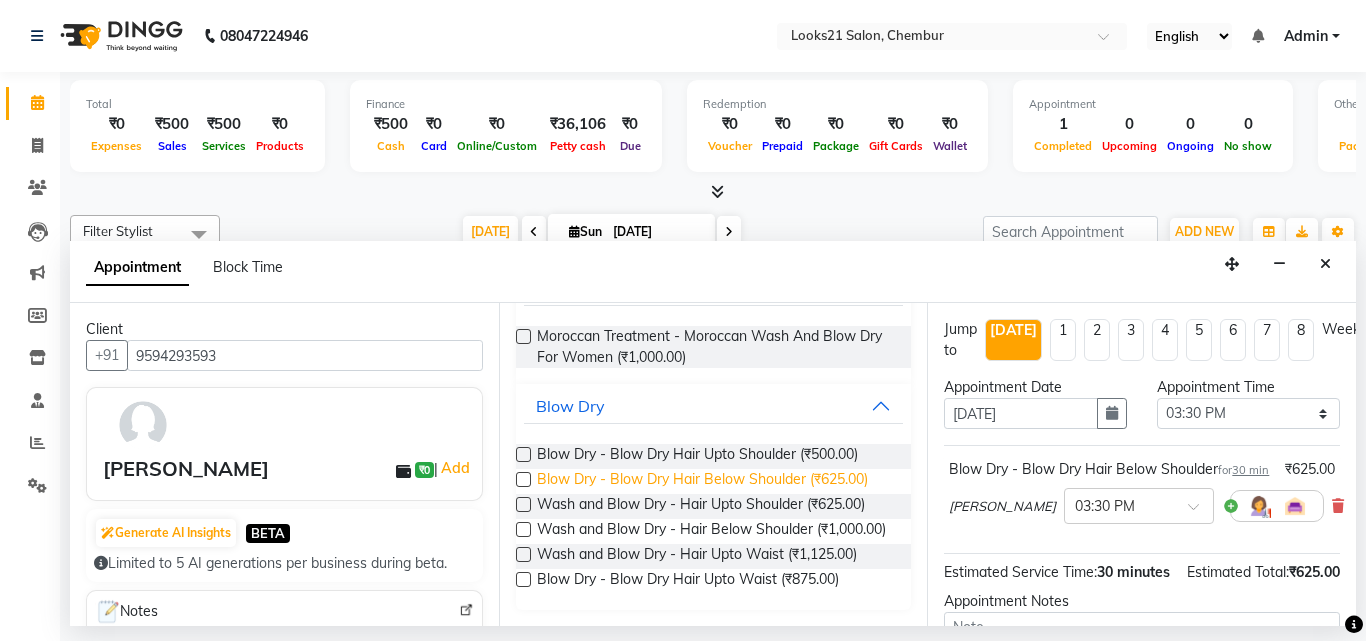 scroll, scrollTop: 0, scrollLeft: 0, axis: both 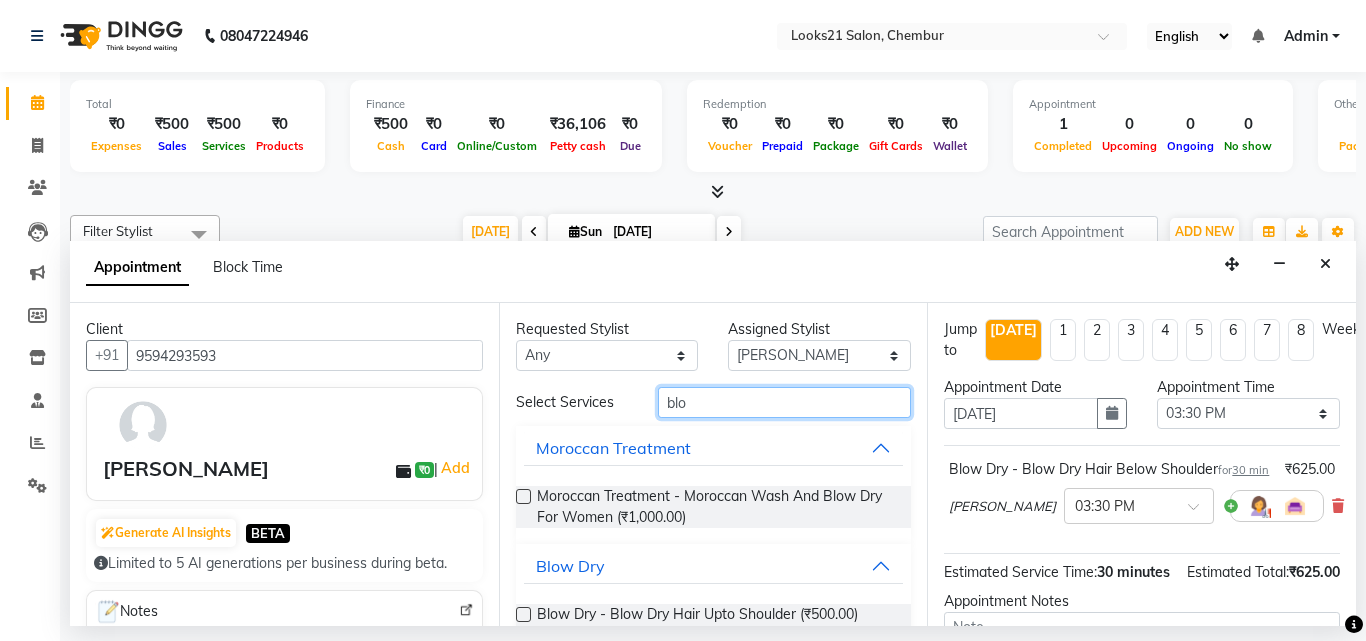 drag, startPoint x: 721, startPoint y: 403, endPoint x: 572, endPoint y: 408, distance: 149.08386 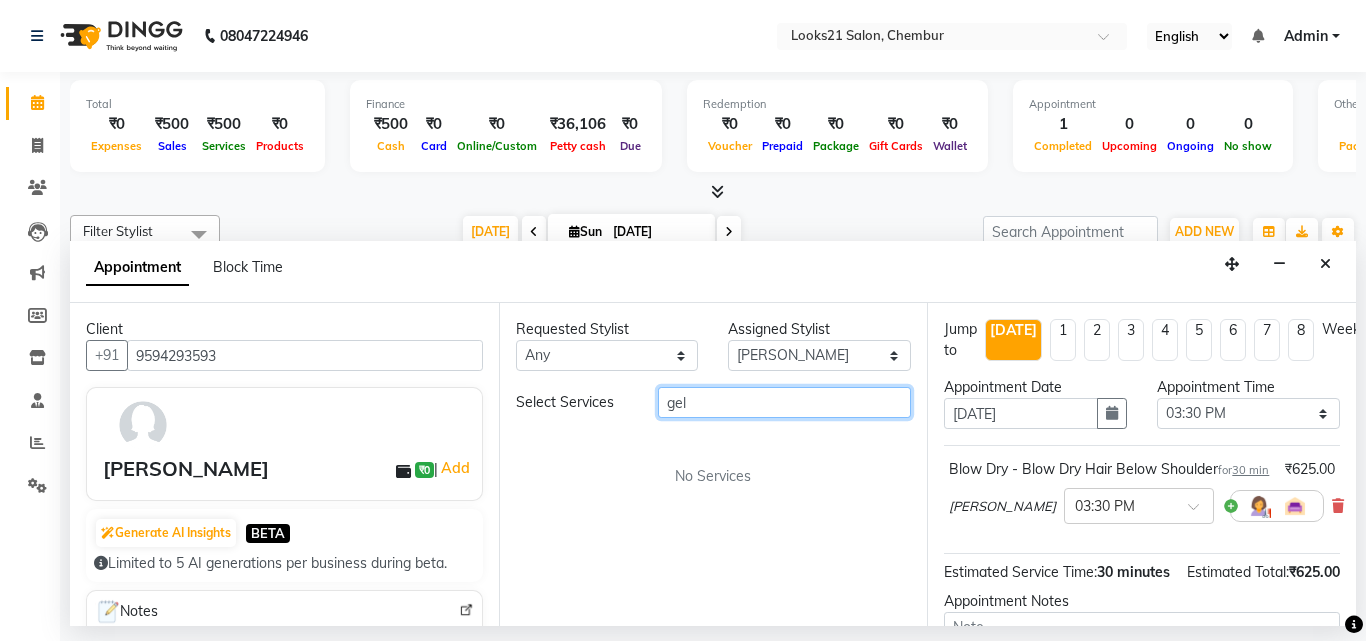 type on "gel" 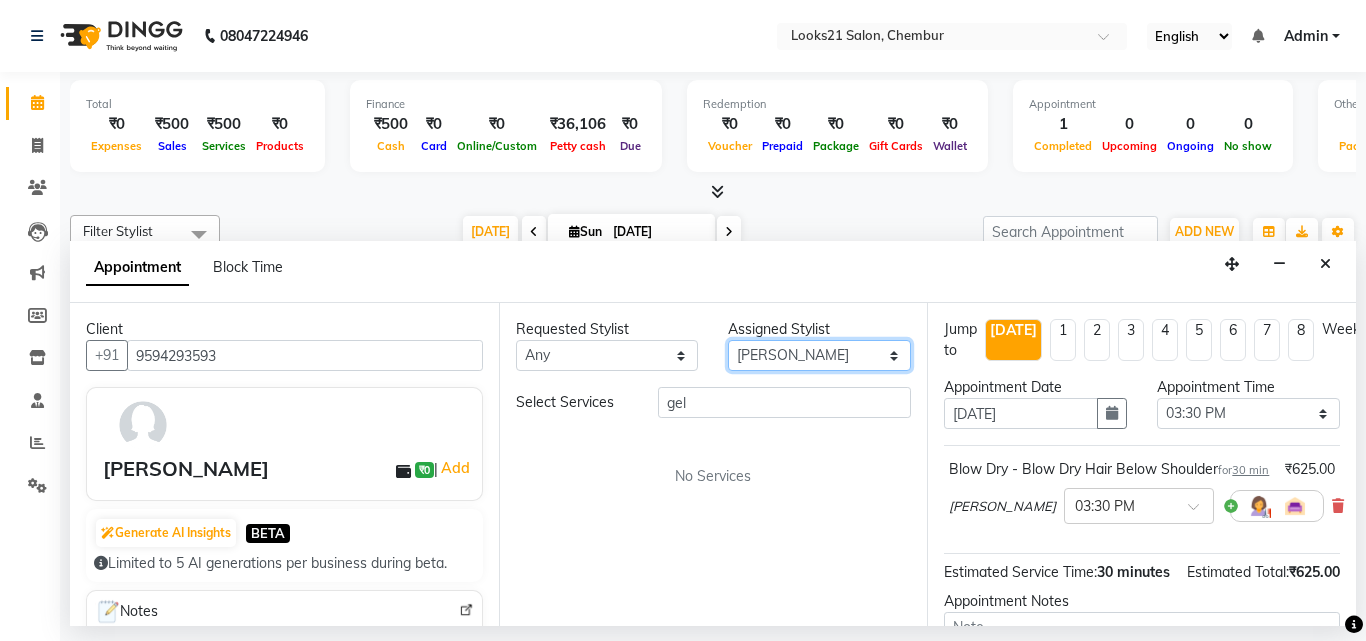 click on "Select [PERSON_NAME] LOOKS 21  [PERSON_NAME] [PERSON_NAME] [PERSON_NAME] [PERSON_NAME] [PERSON_NAME]" at bounding box center (819, 355) 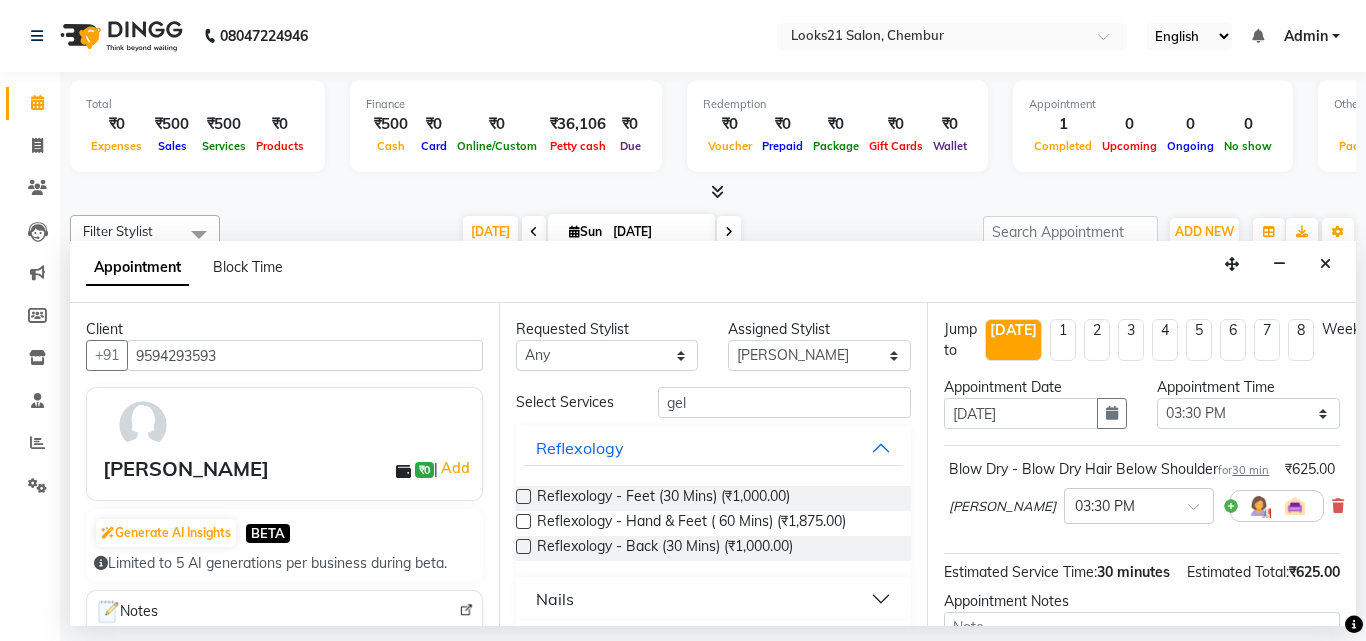 click on "Nails" at bounding box center [555, 599] 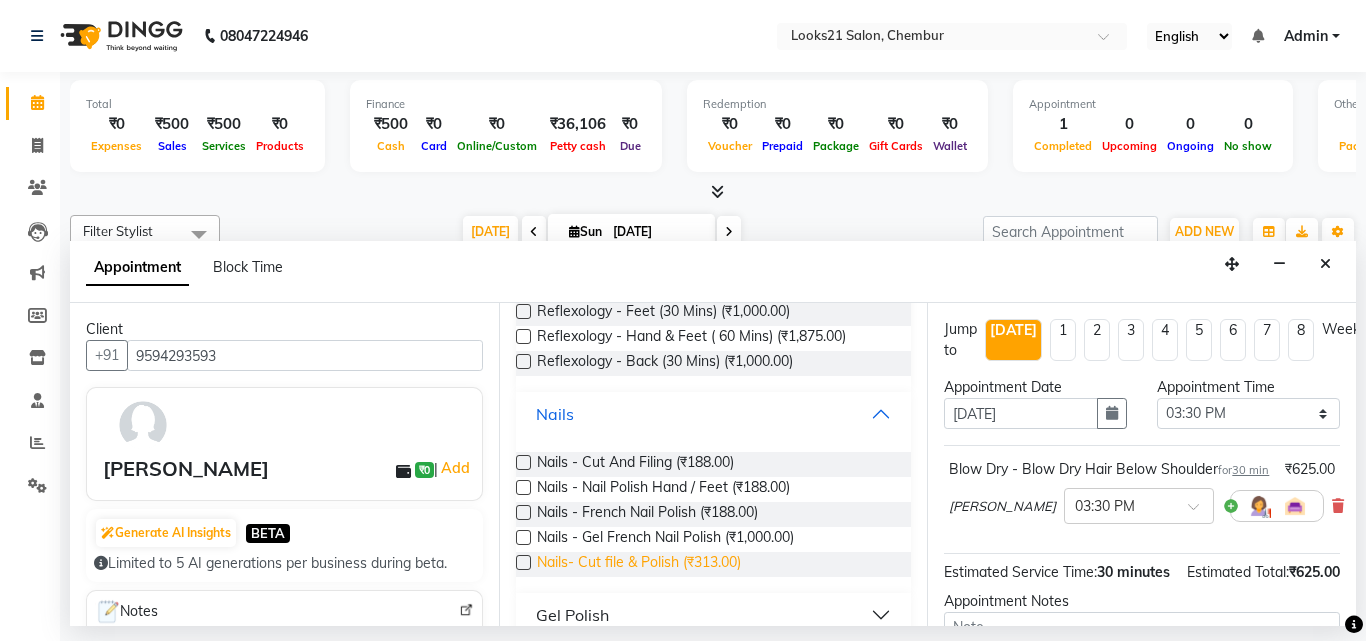 scroll, scrollTop: 200, scrollLeft: 0, axis: vertical 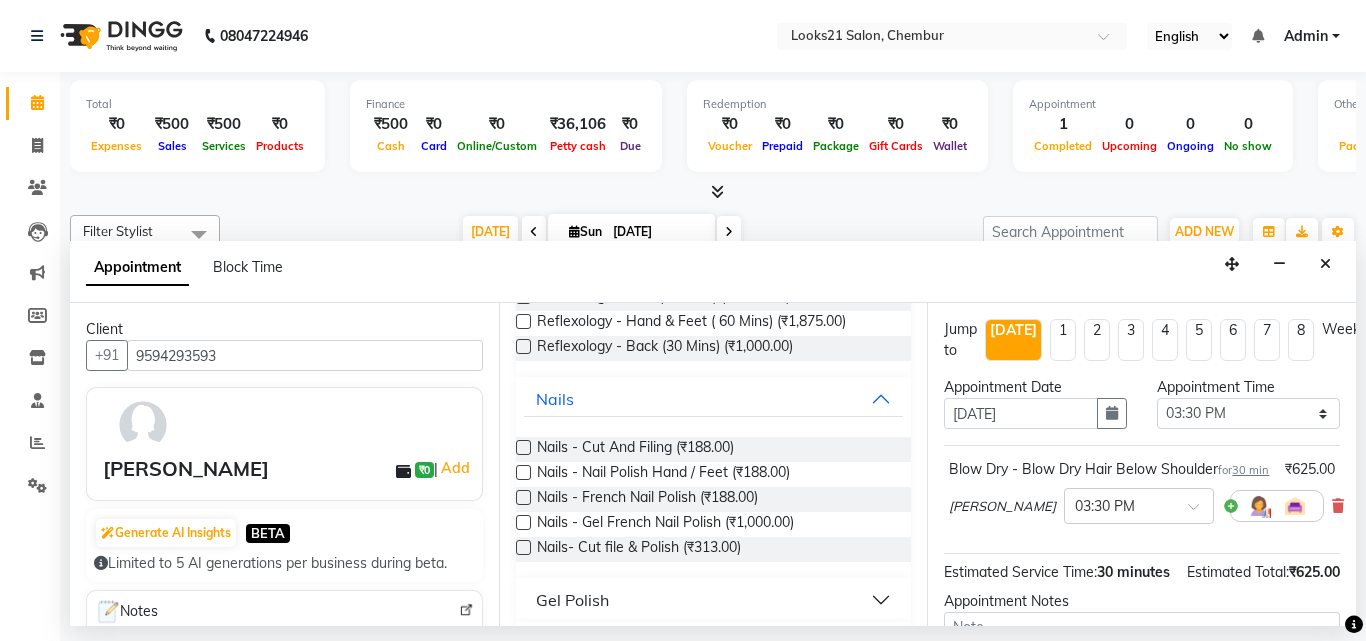 click on "Gel Polish" at bounding box center (572, 600) 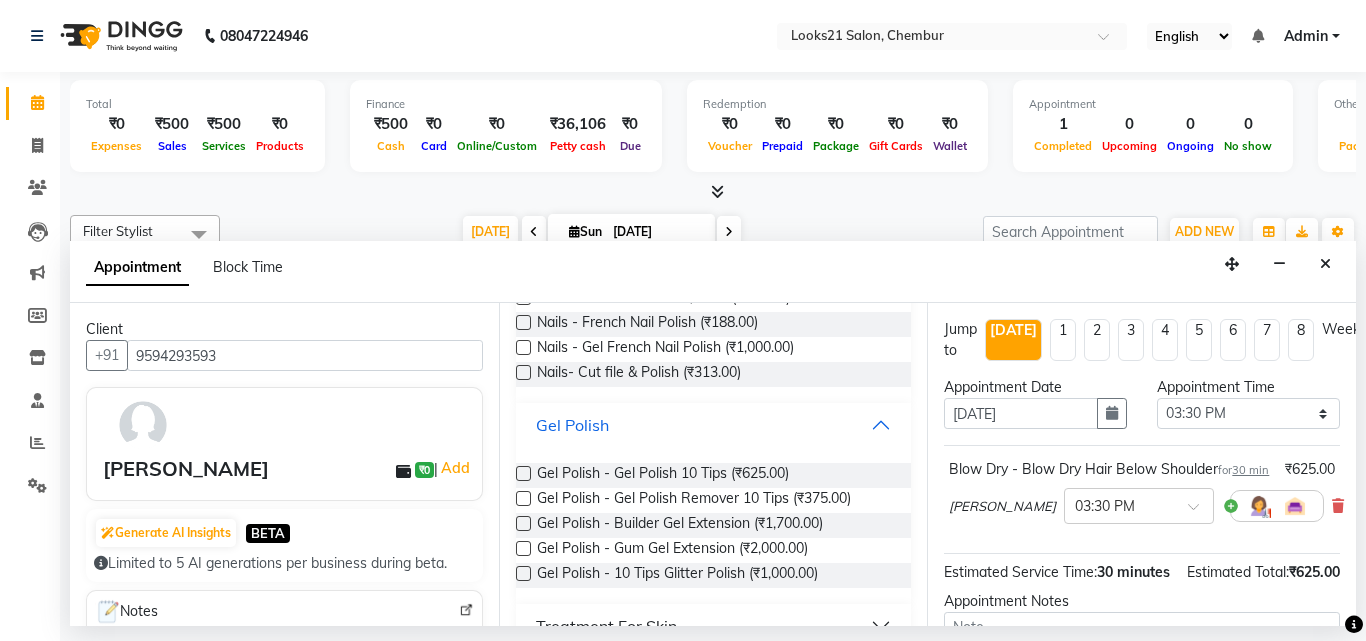 scroll, scrollTop: 500, scrollLeft: 0, axis: vertical 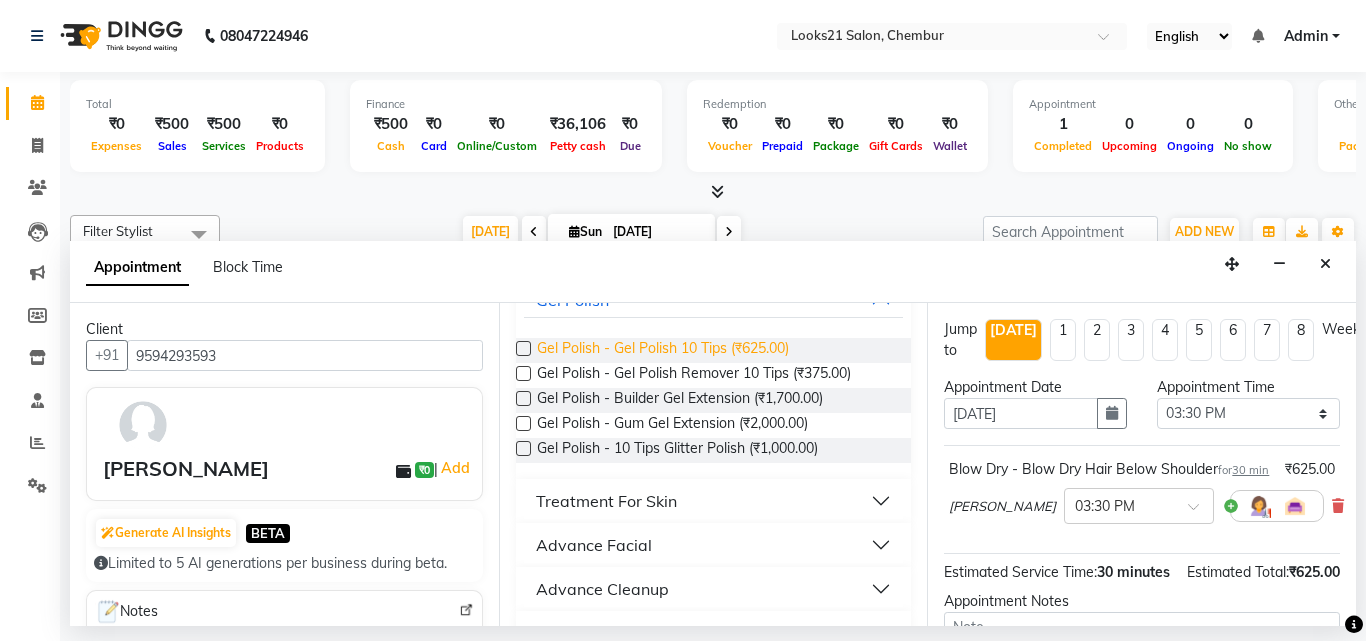 click on "Gel Polish  - Gel Polish 10 Tips (₹625.00)" at bounding box center [663, 350] 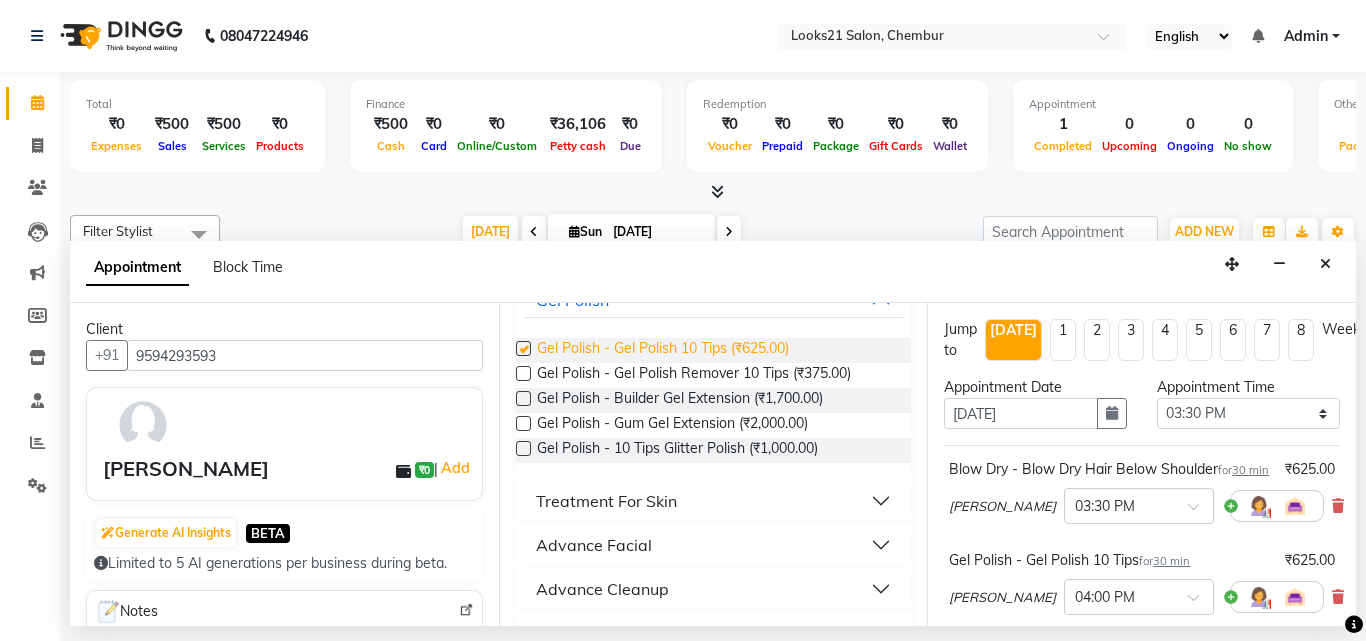 checkbox on "false" 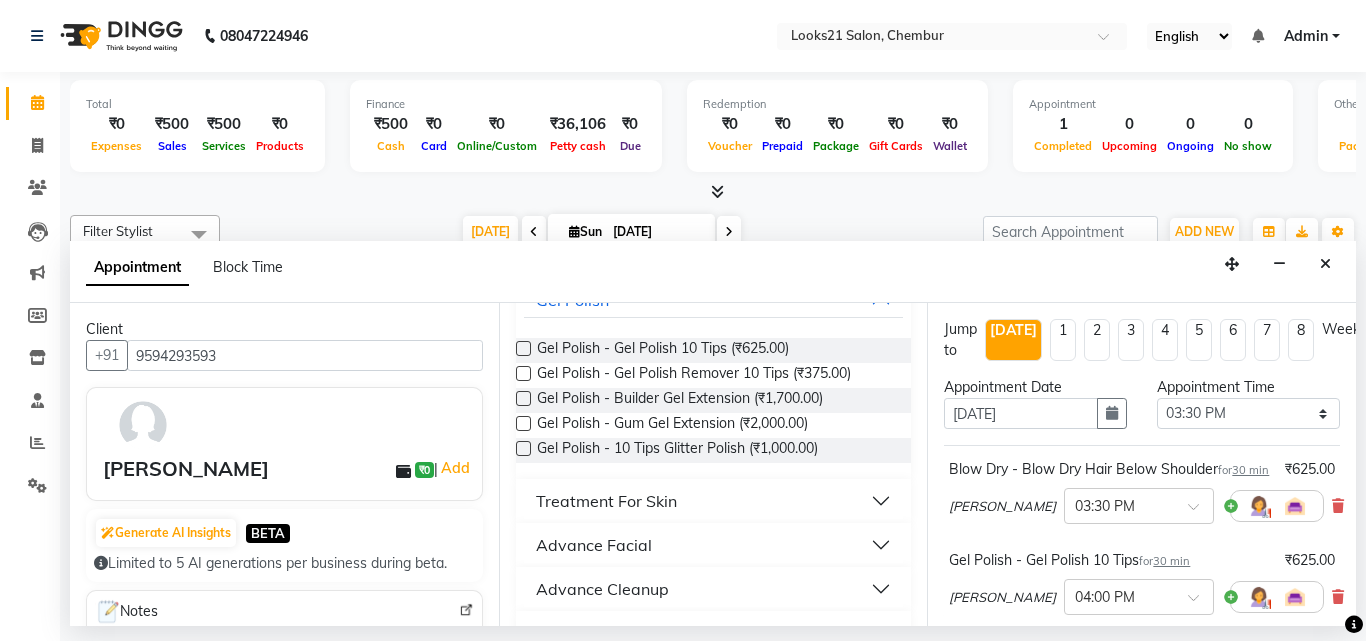 scroll, scrollTop: 300, scrollLeft: 0, axis: vertical 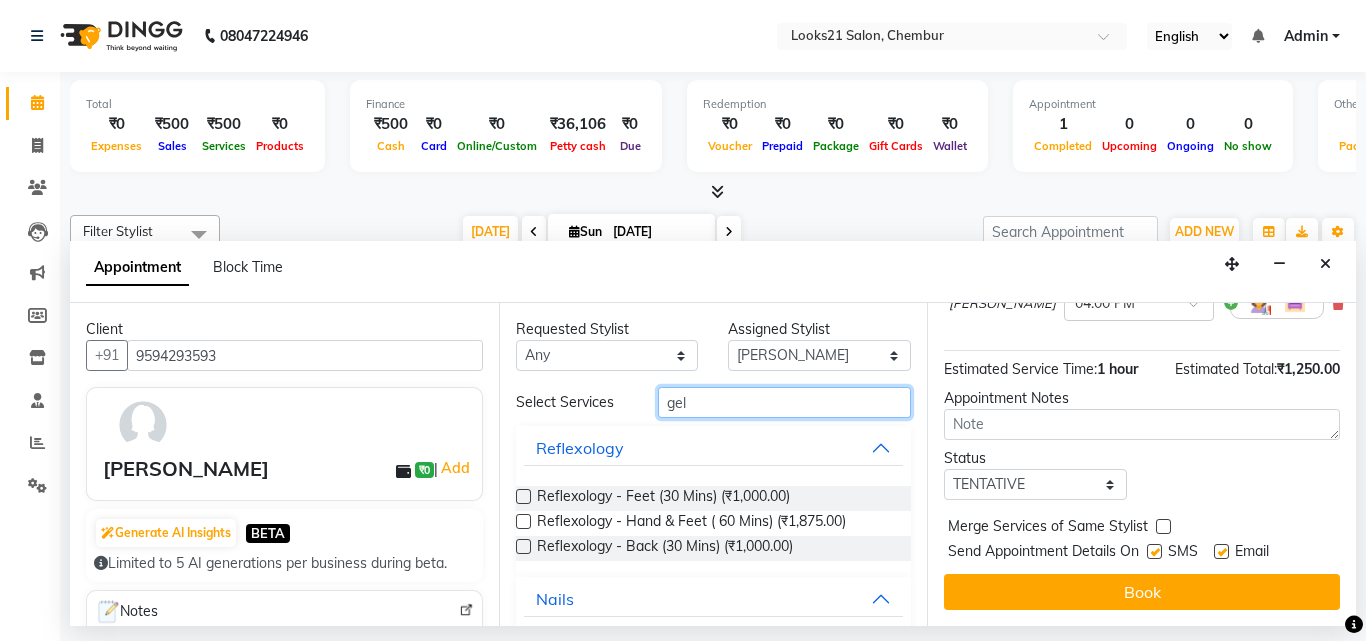 drag, startPoint x: 476, startPoint y: 397, endPoint x: 459, endPoint y: 401, distance: 17.464249 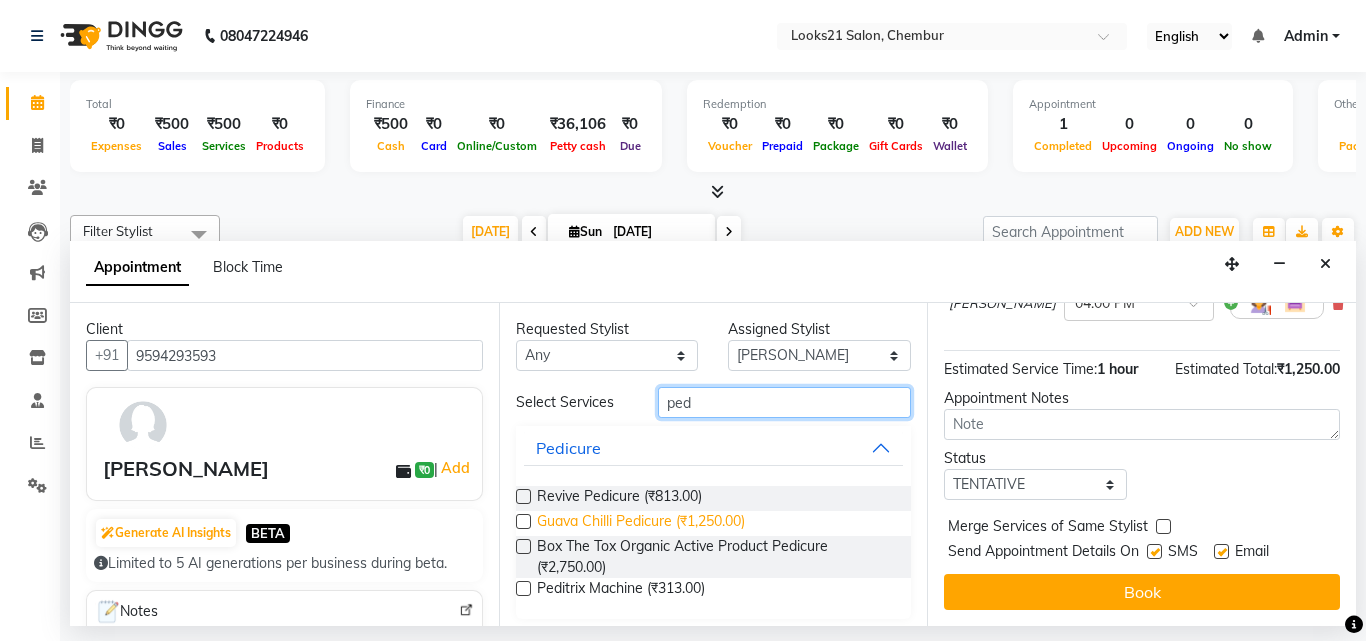 type on "ped" 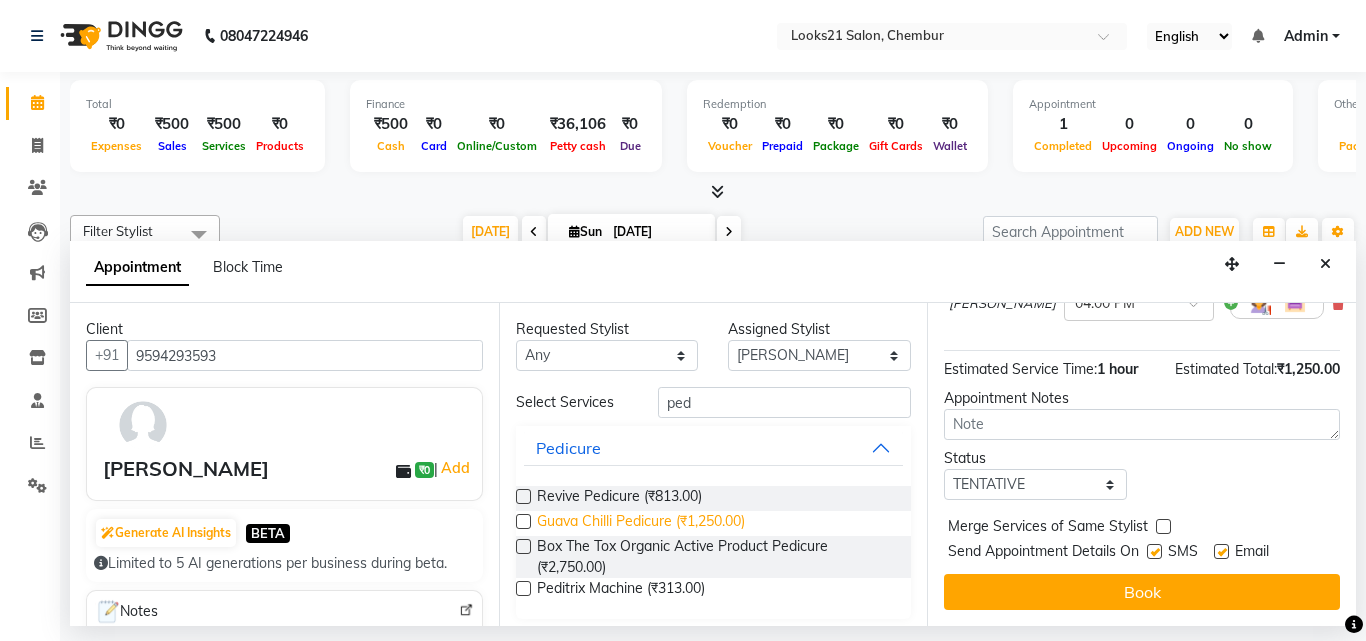 click on "Guava Chilli Pedicure (₹1,250.00)" at bounding box center [641, 523] 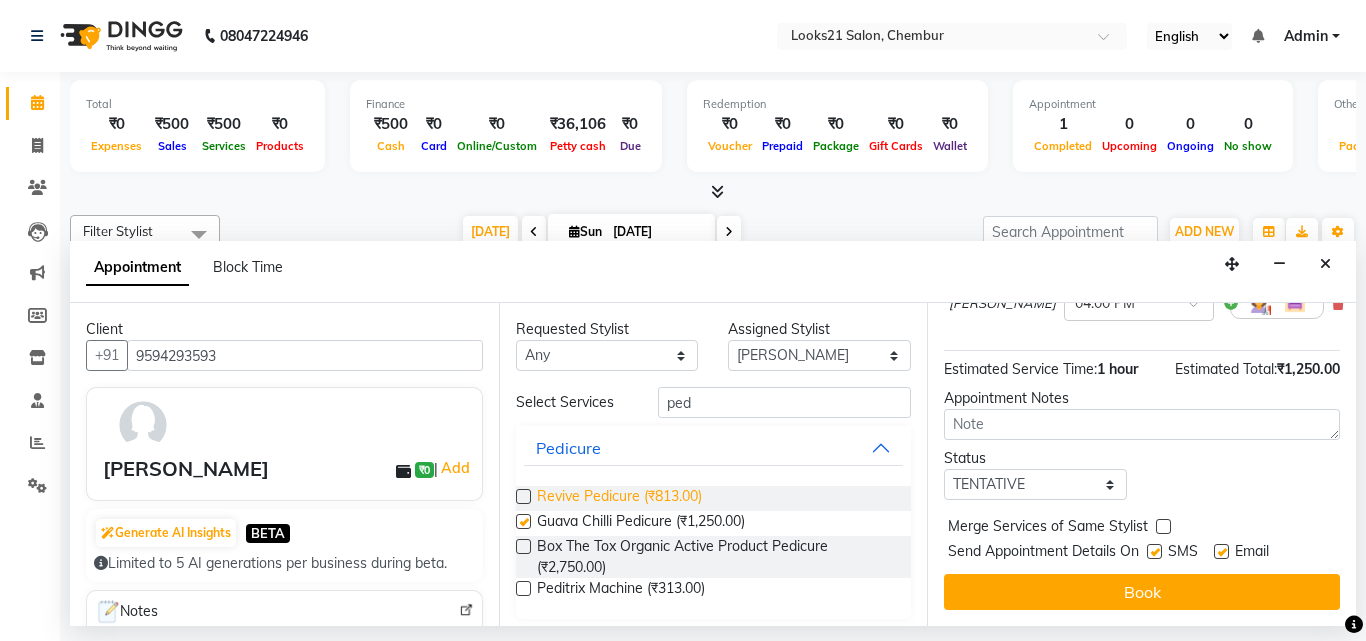 checkbox on "false" 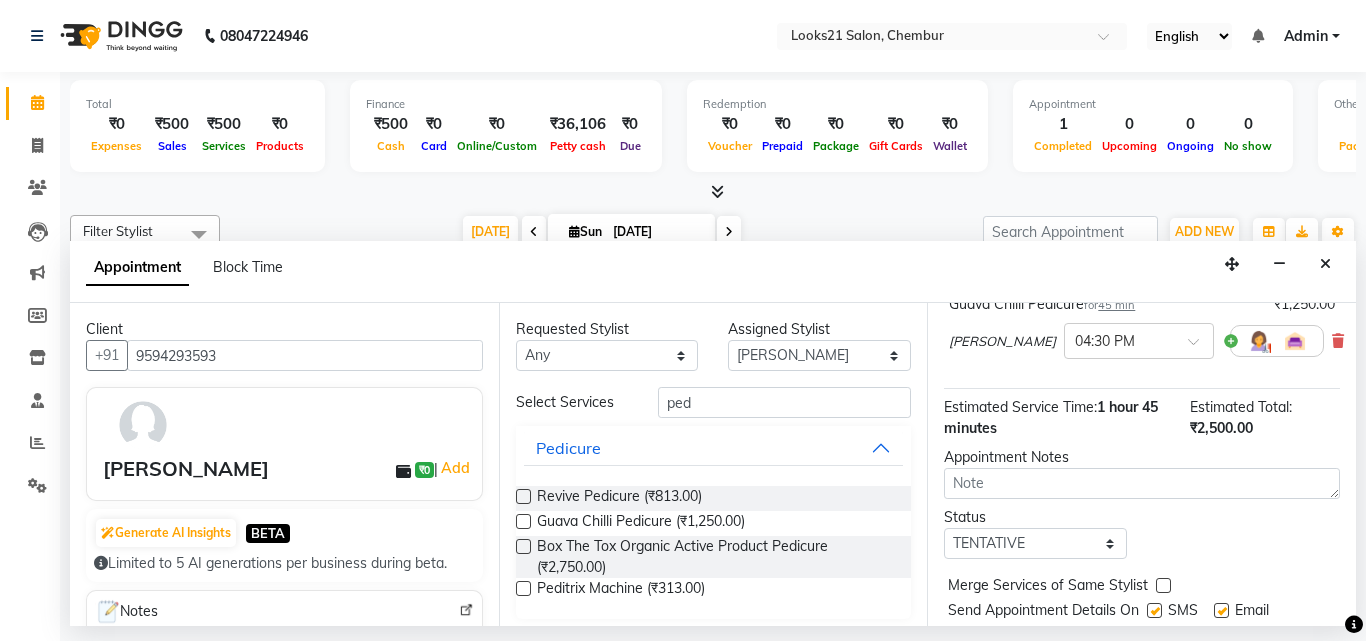 scroll, scrollTop: 242, scrollLeft: 0, axis: vertical 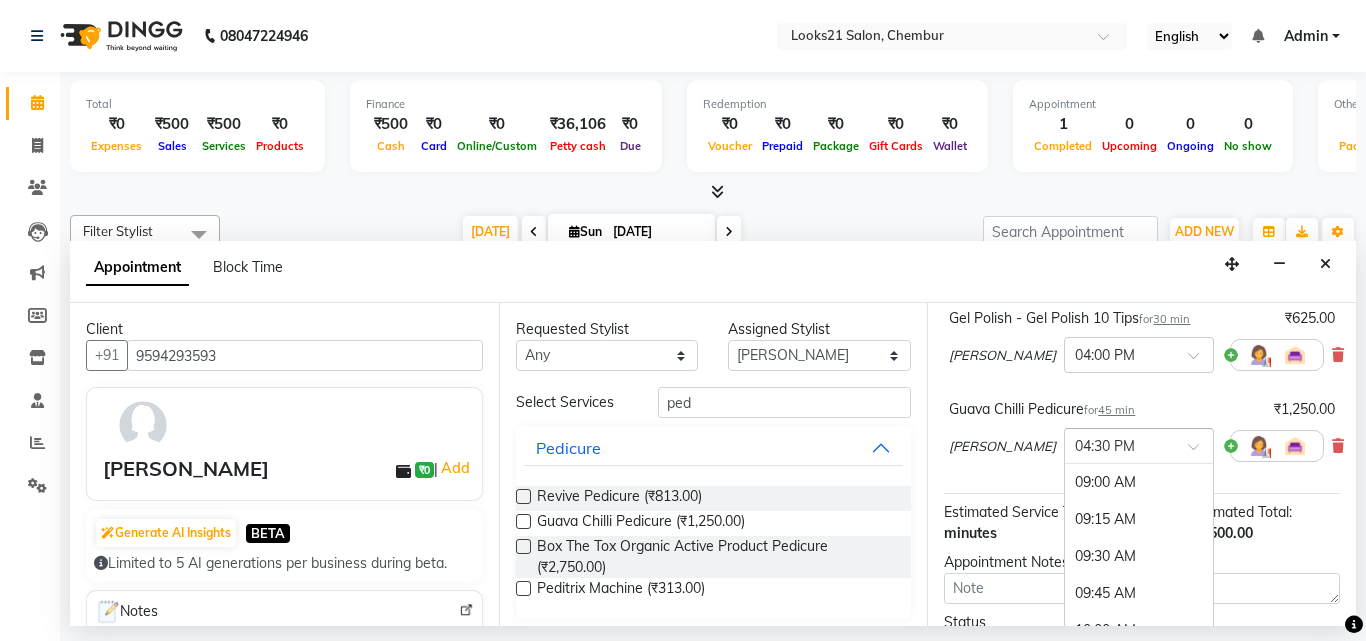 click at bounding box center [1200, 452] 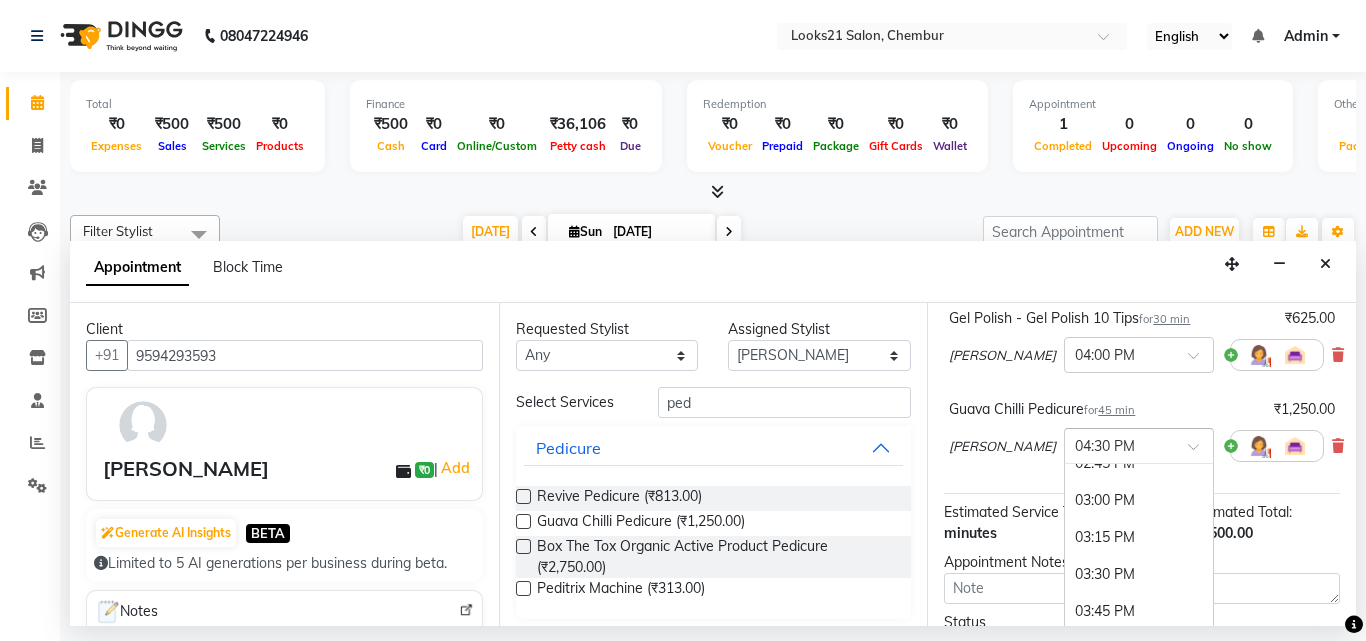 scroll, scrollTop: 830, scrollLeft: 0, axis: vertical 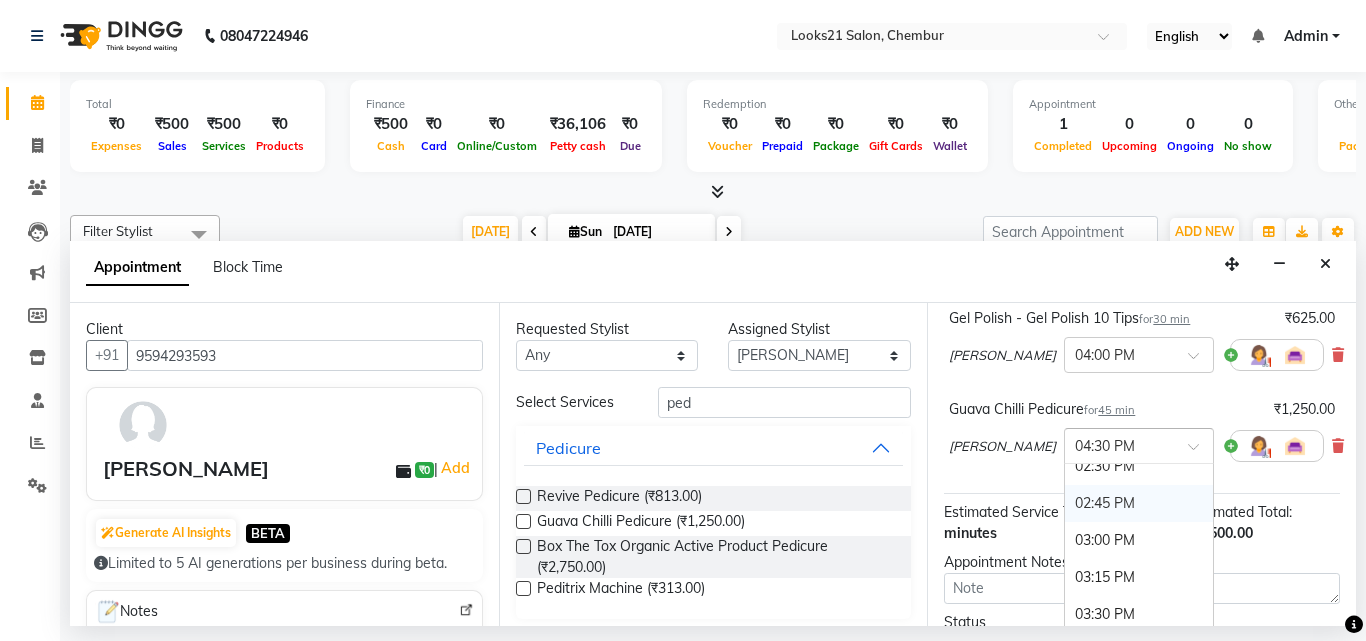 click on "02:45 PM" at bounding box center [1139, 503] 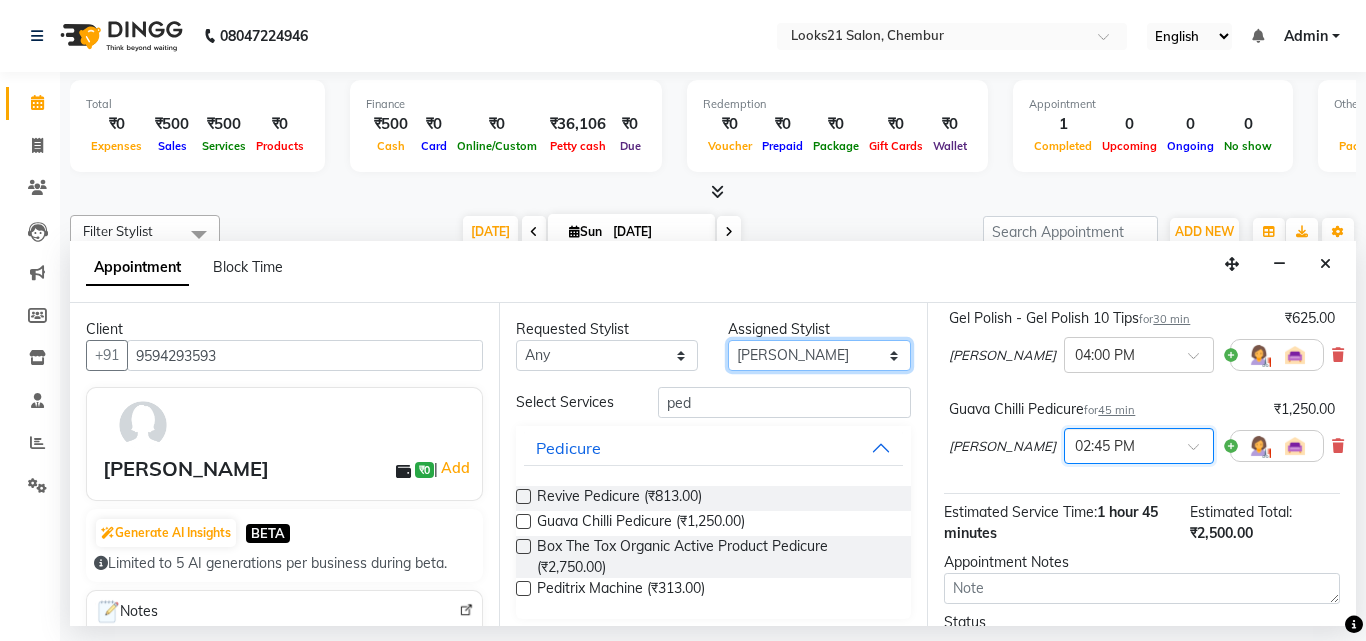 click on "Select [PERSON_NAME] LOOKS 21  [PERSON_NAME] [PERSON_NAME] [PERSON_NAME] [PERSON_NAME] [PERSON_NAME]" at bounding box center (819, 355) 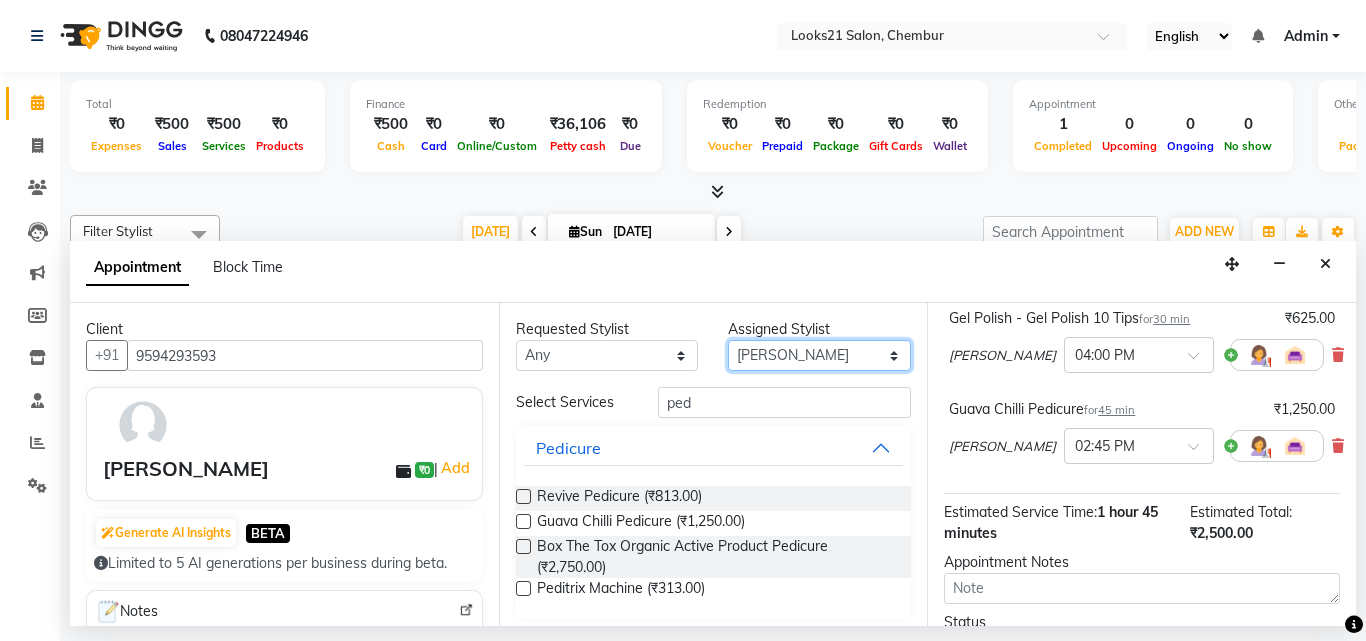 select on "13889" 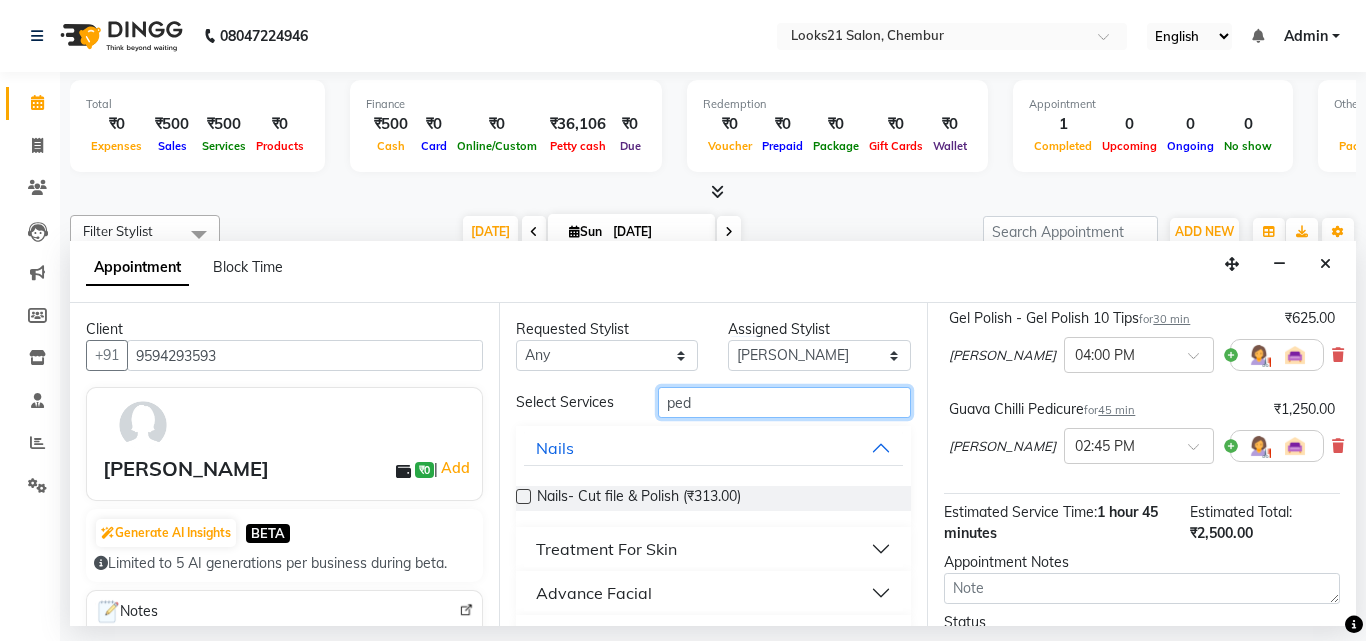 drag, startPoint x: 751, startPoint y: 396, endPoint x: 557, endPoint y: 395, distance: 194.00258 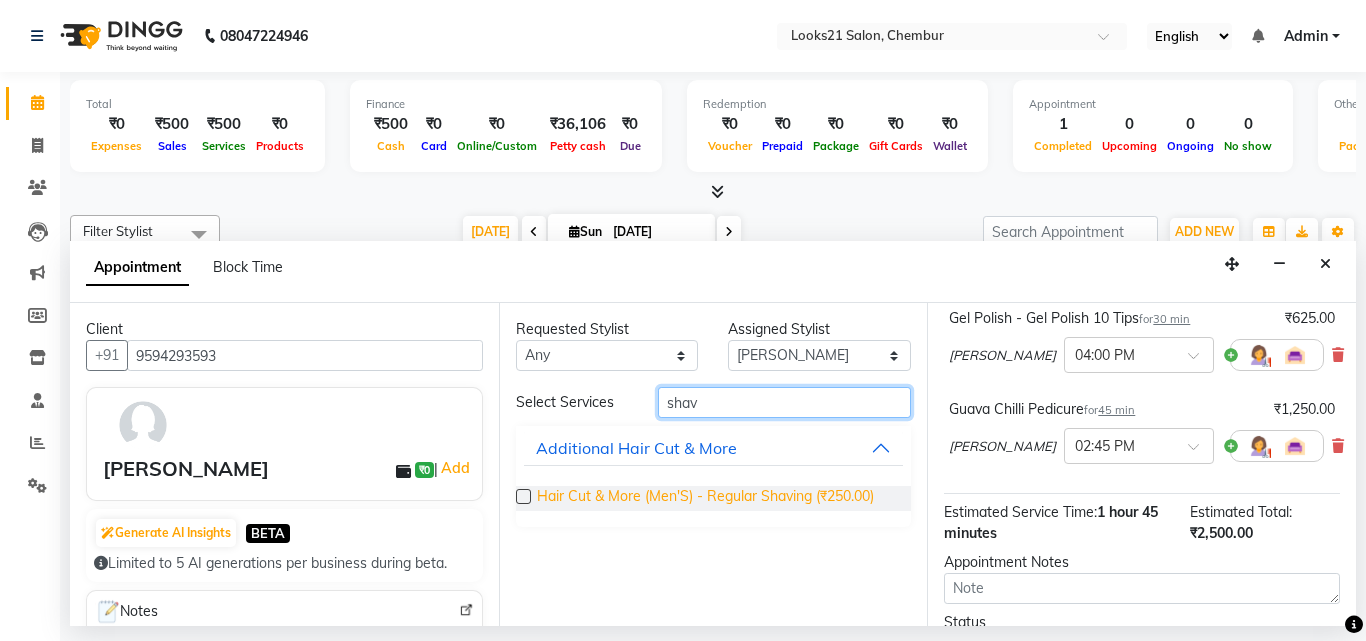 type on "shav" 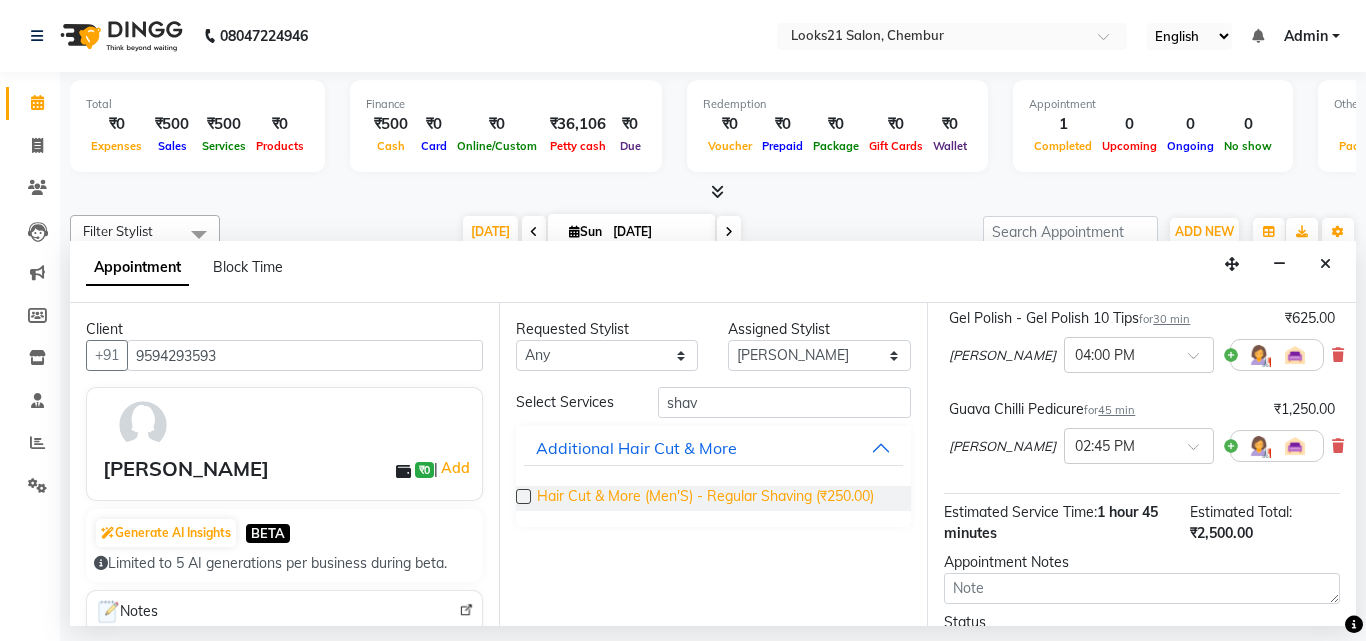 click on "Hair Cut & More (Men'S)  - Regular Shaving (₹250.00)" at bounding box center (705, 498) 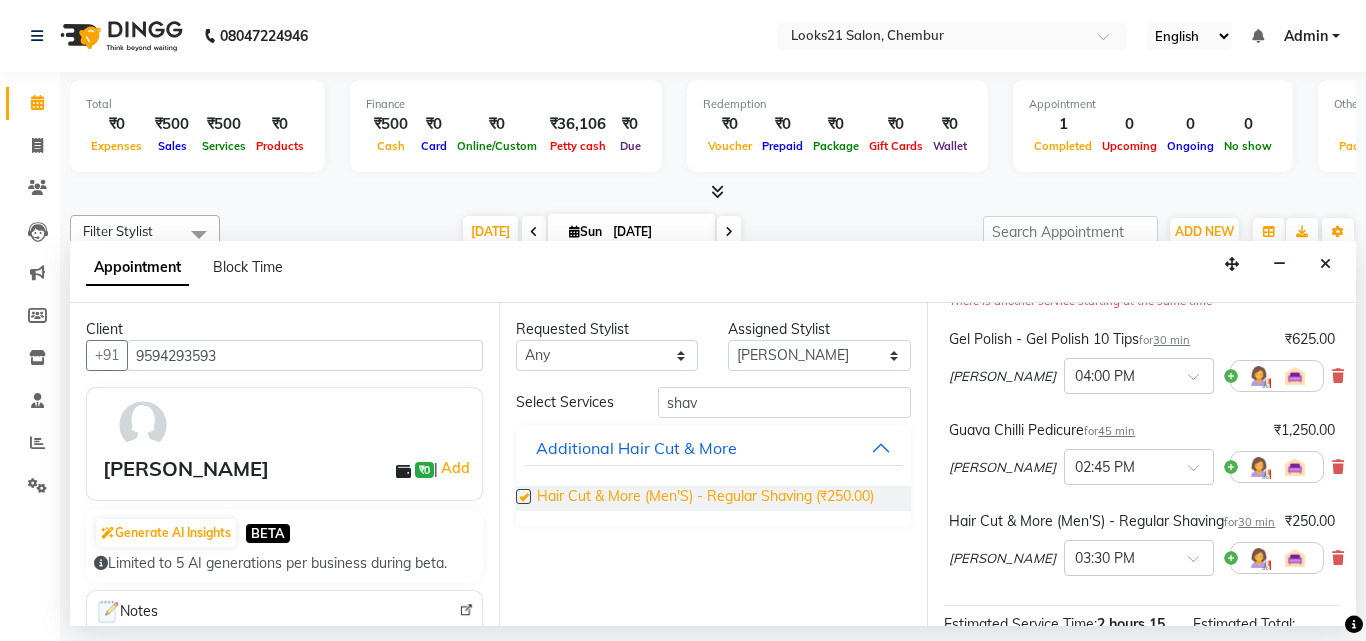 checkbox on "false" 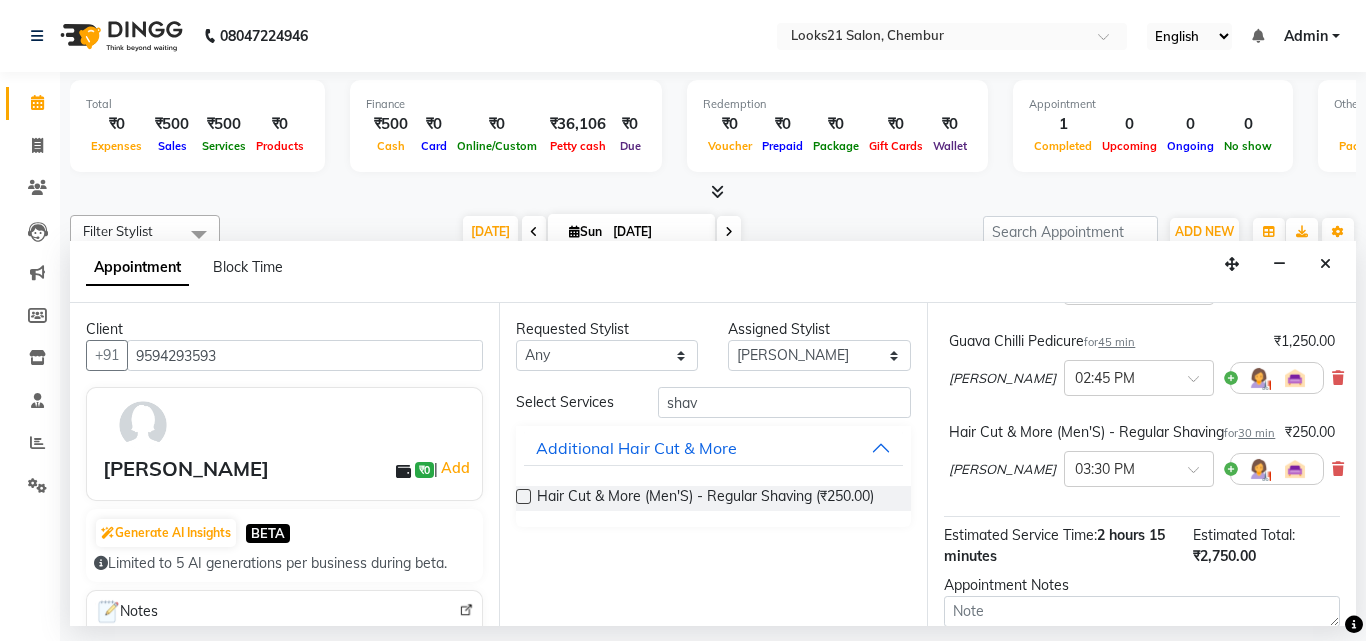 scroll, scrollTop: 342, scrollLeft: 0, axis: vertical 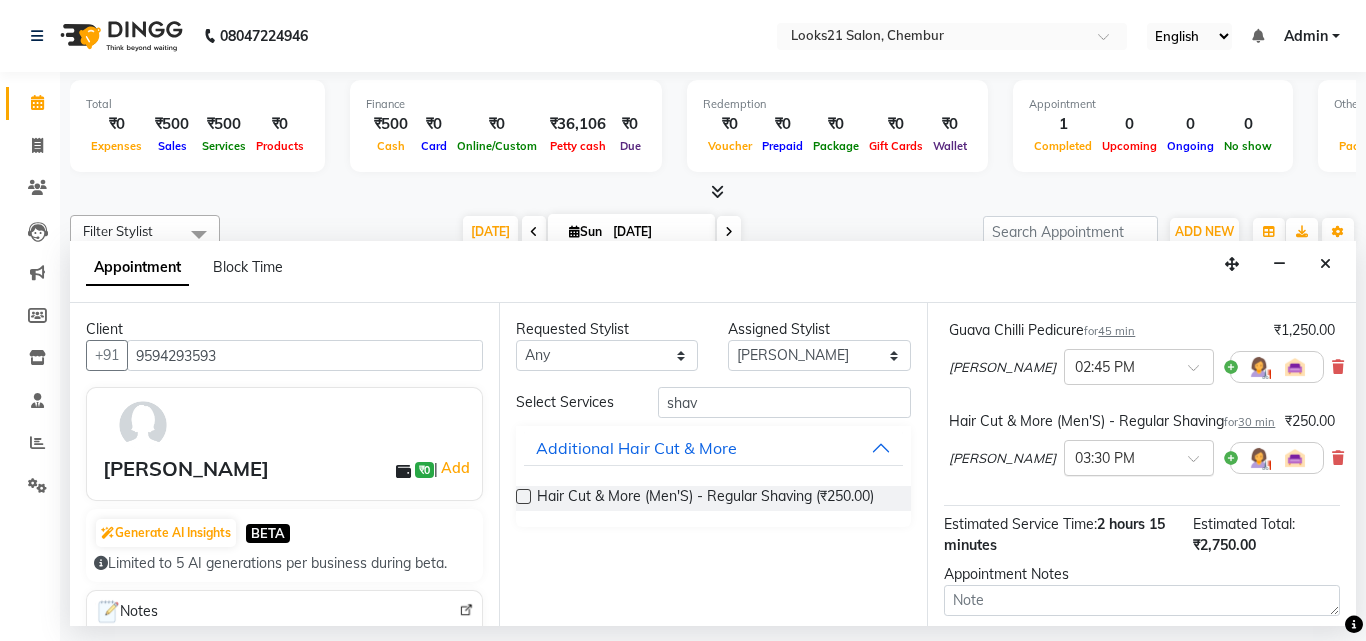 click at bounding box center [1139, 456] 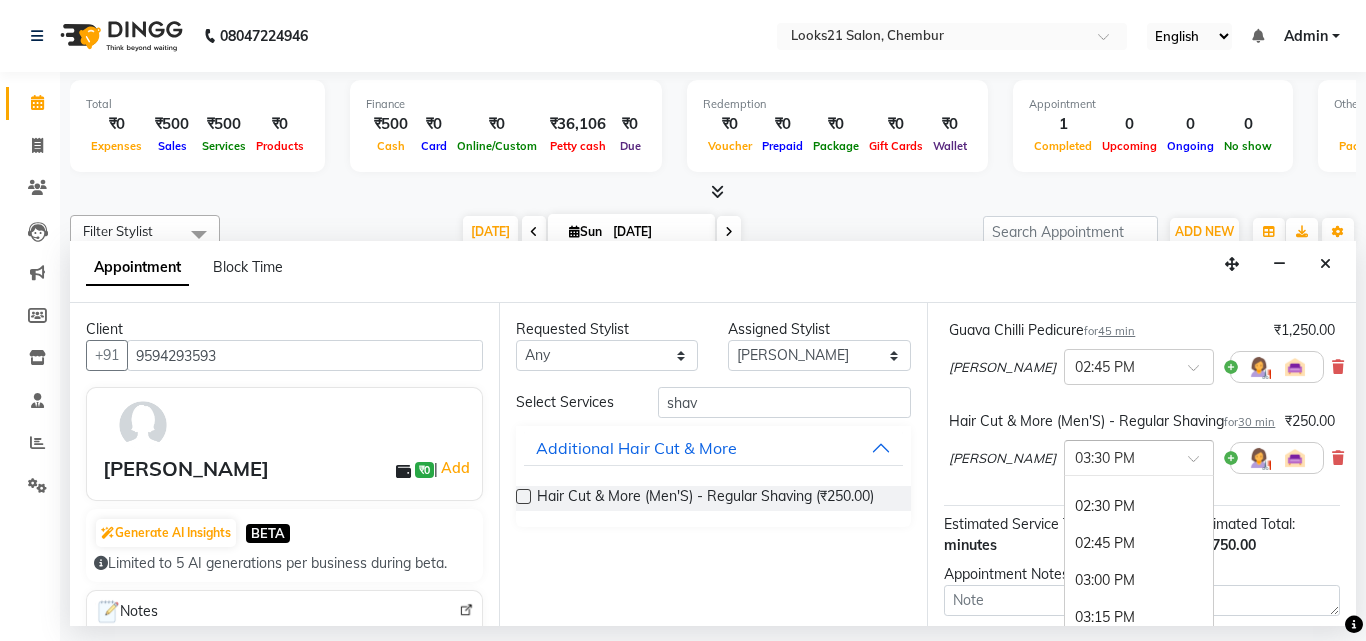 scroll, scrollTop: 762, scrollLeft: 0, axis: vertical 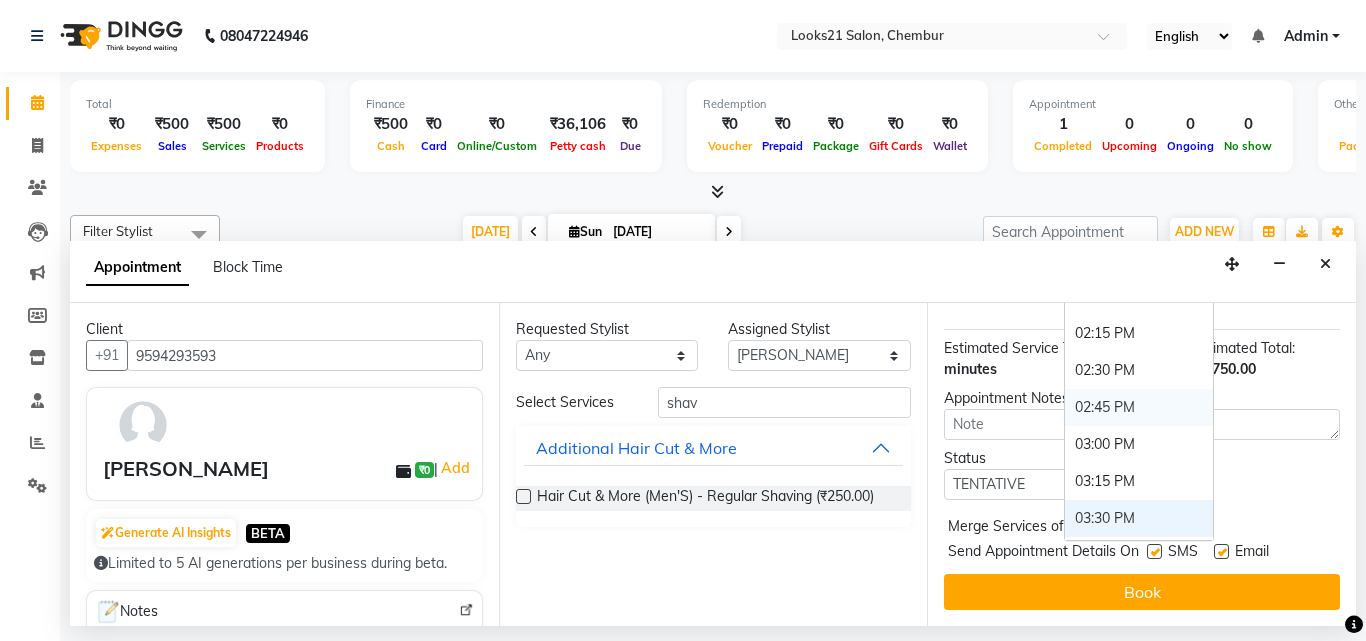 click on "02:45 PM" at bounding box center [1139, 407] 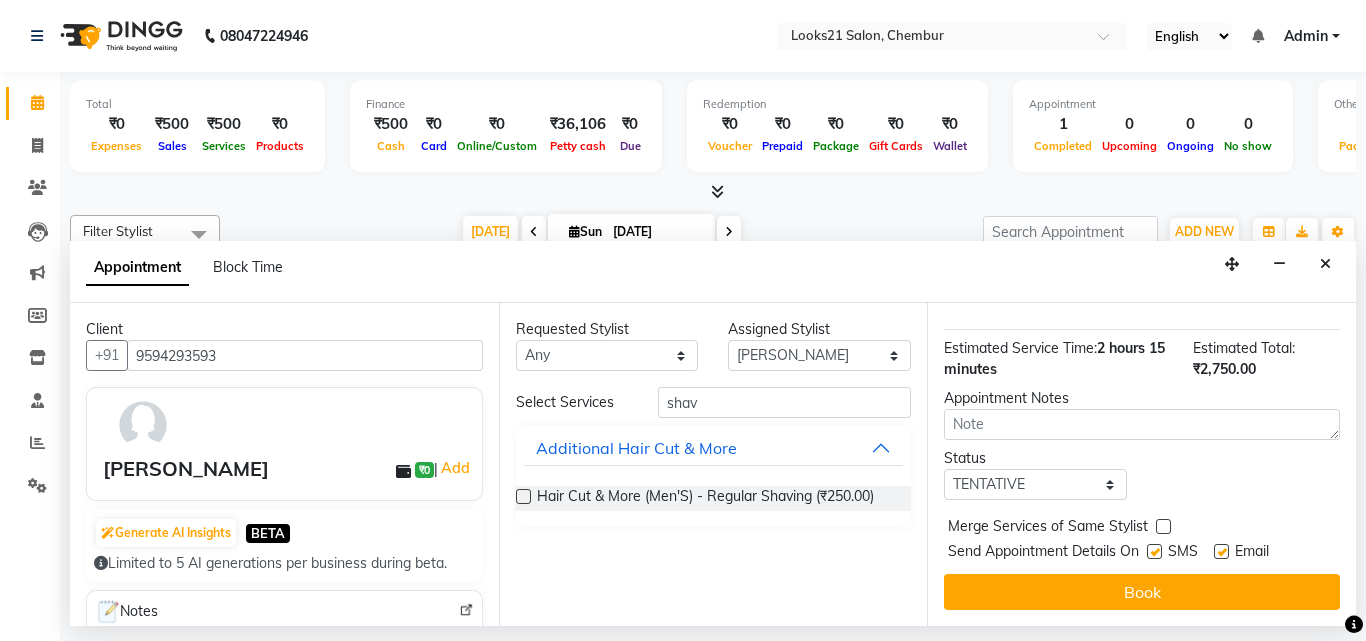 scroll, scrollTop: 575, scrollLeft: 0, axis: vertical 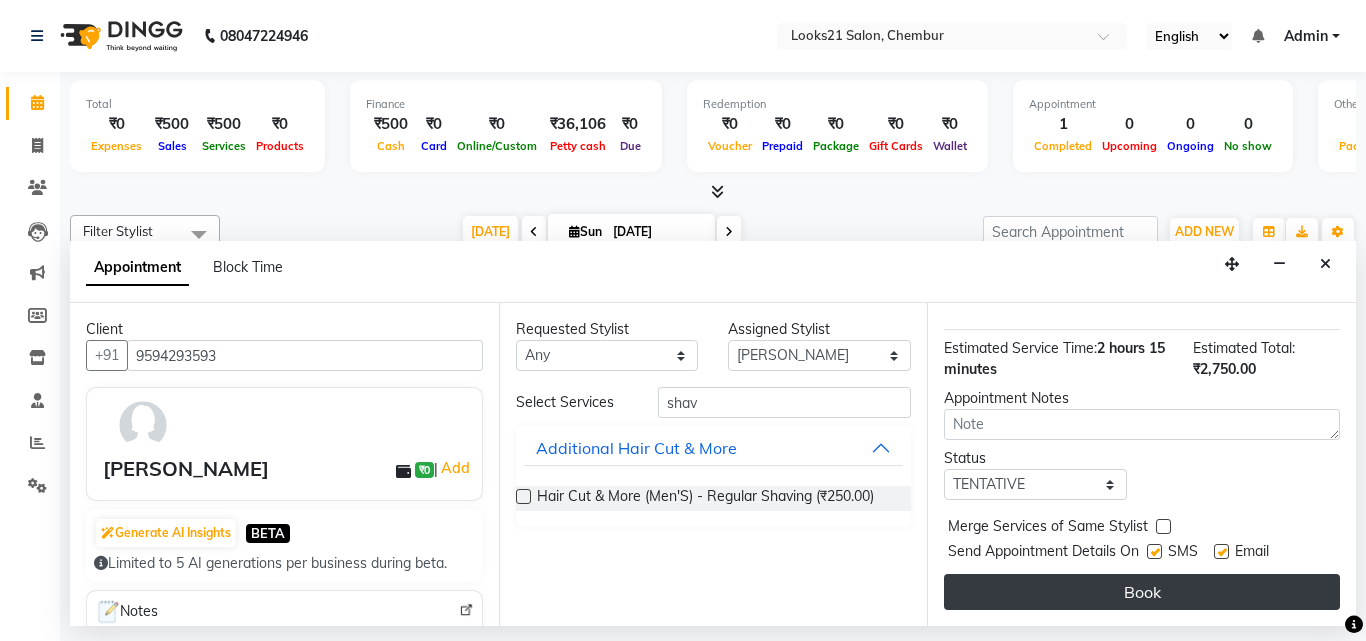 click on "Book" at bounding box center [1142, 592] 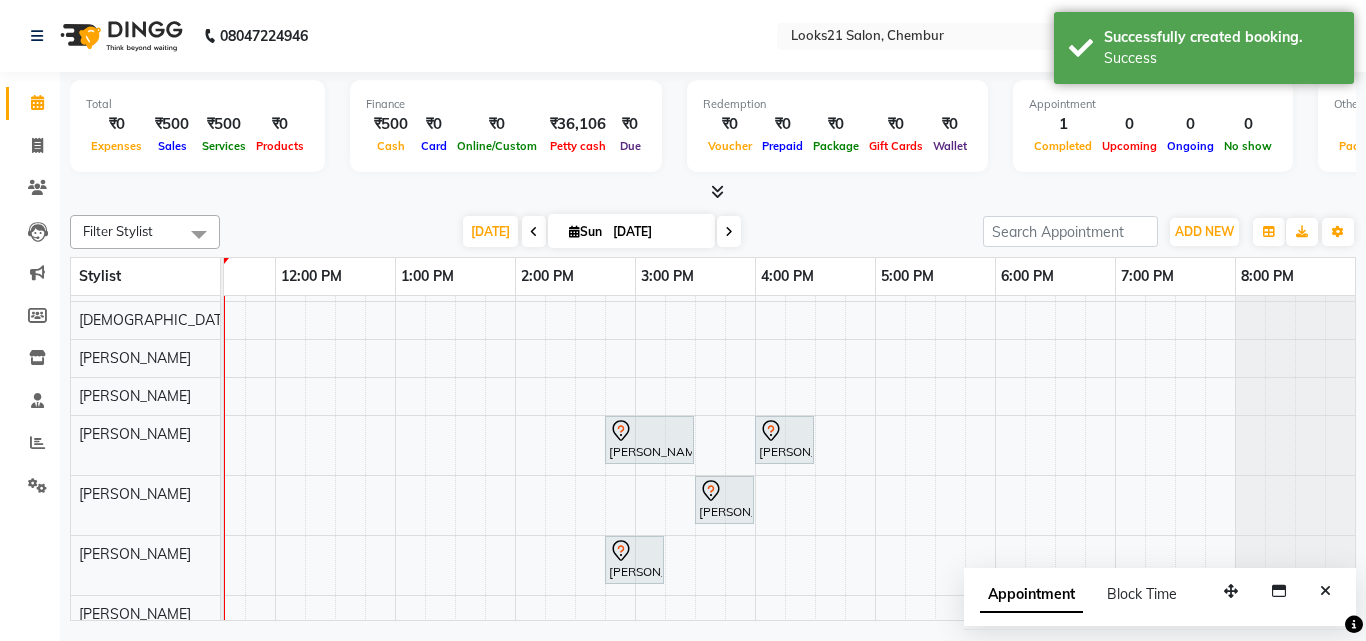scroll, scrollTop: 154, scrollLeft: 444, axis: both 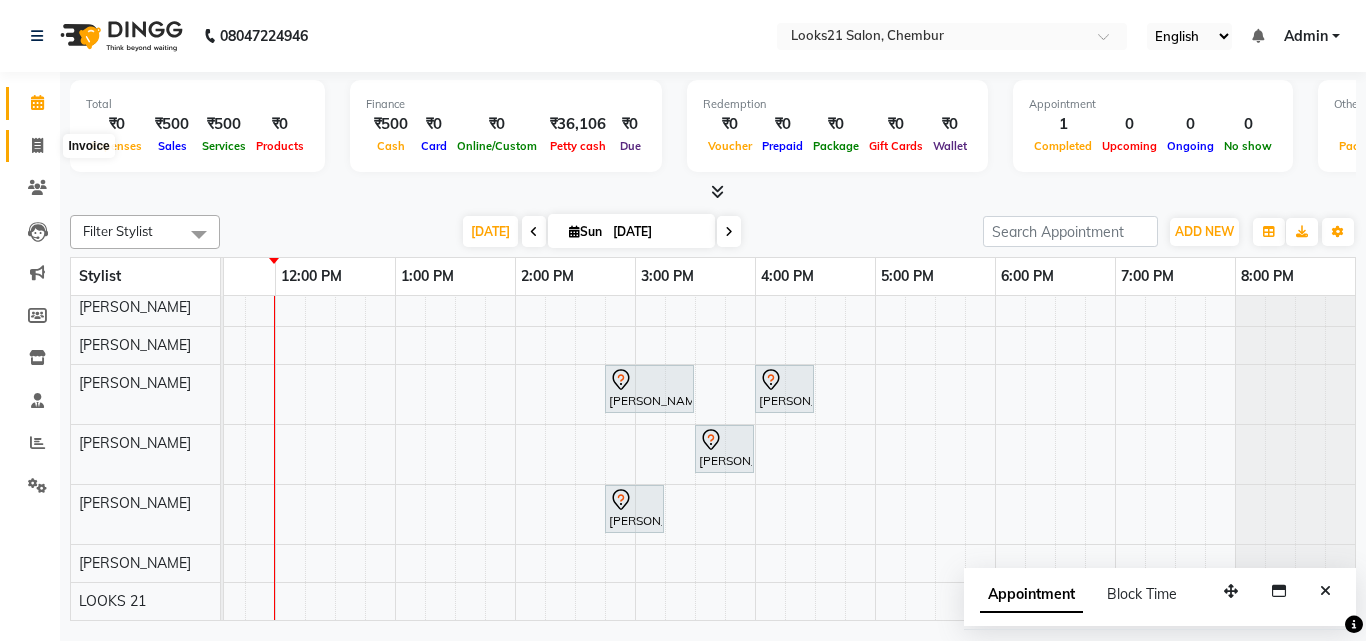 click 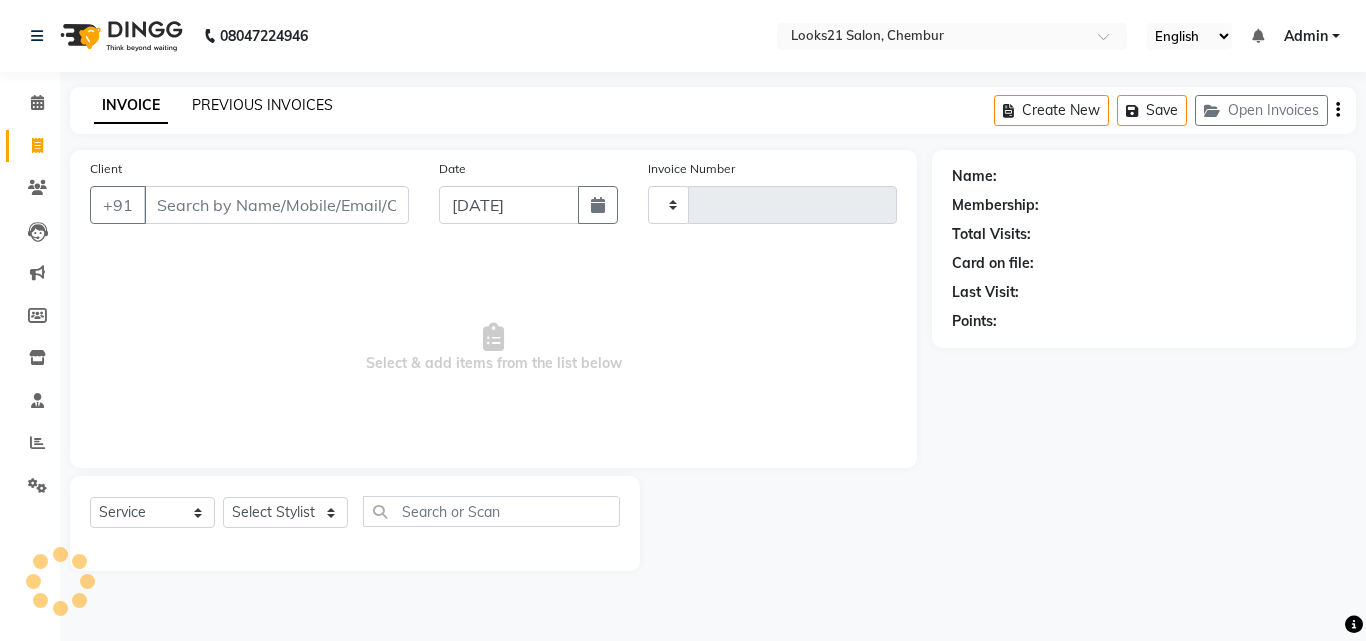 click on "PREVIOUS INVOICES" 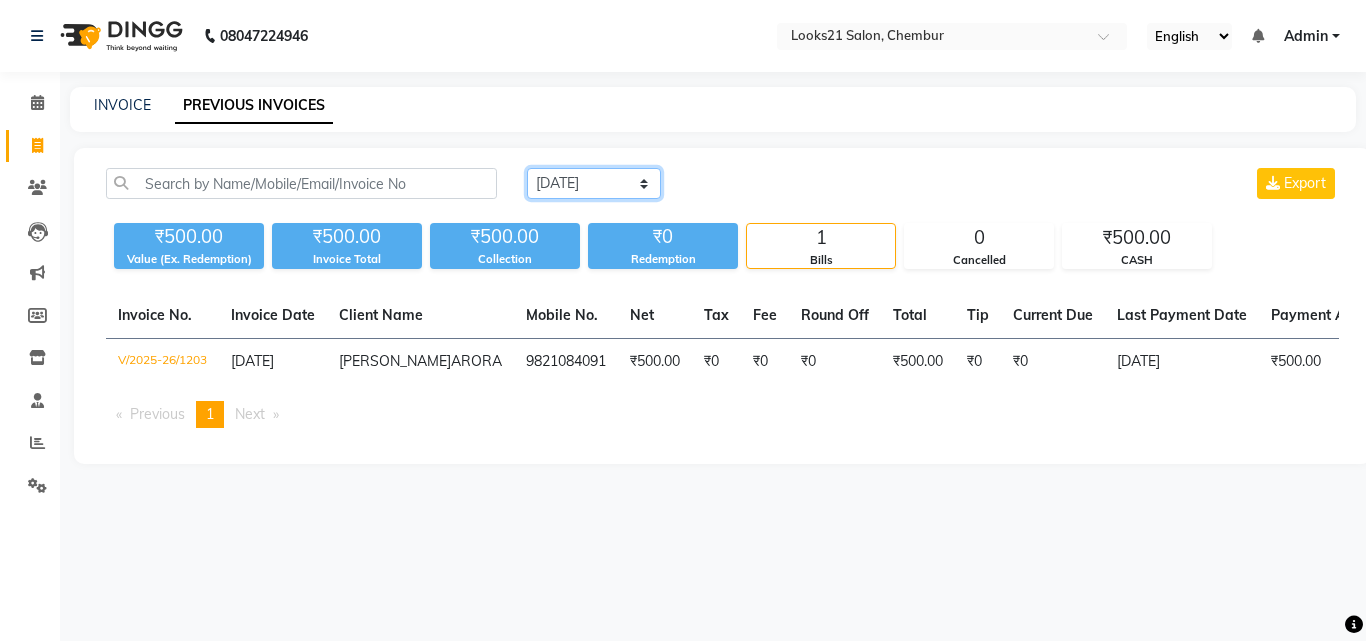 click on "[DATE] [DATE] Custom Range" 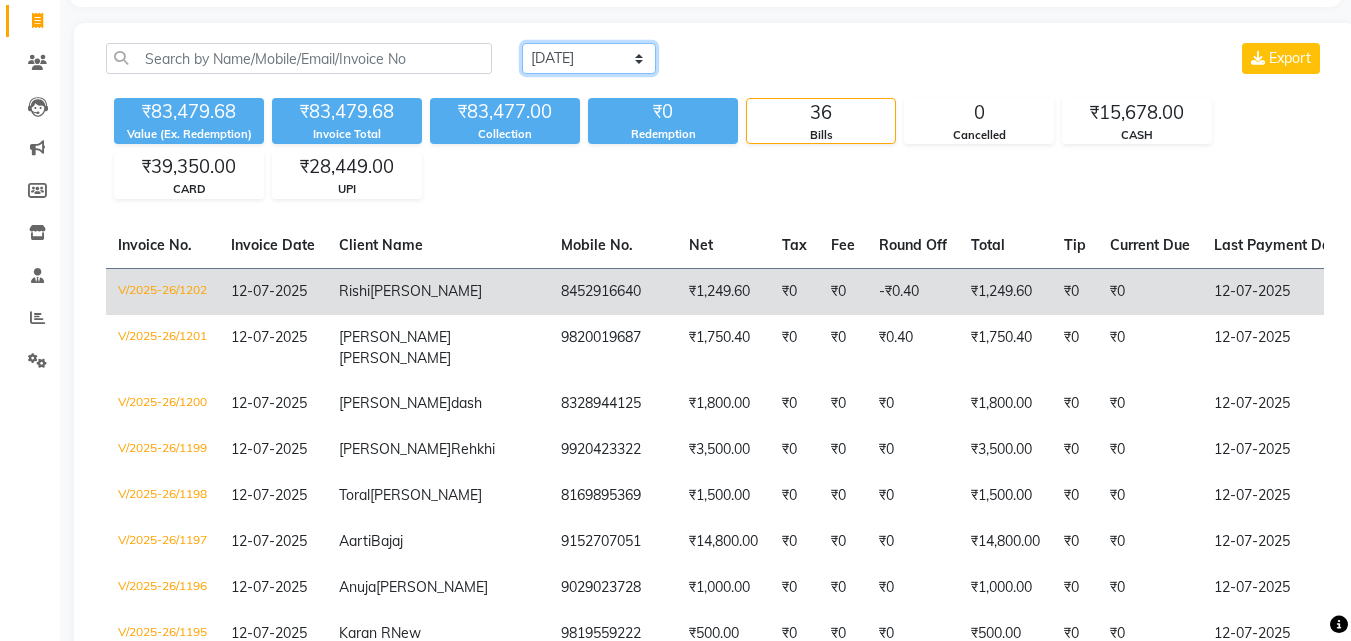scroll, scrollTop: 0, scrollLeft: 0, axis: both 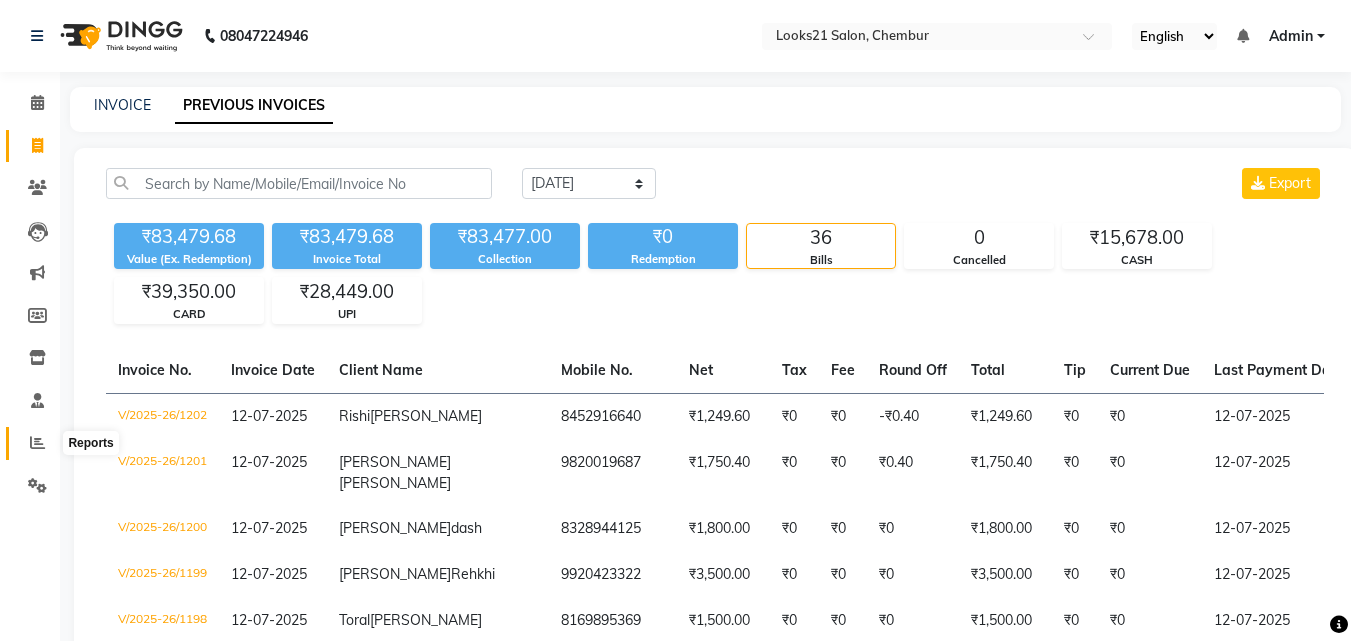 click 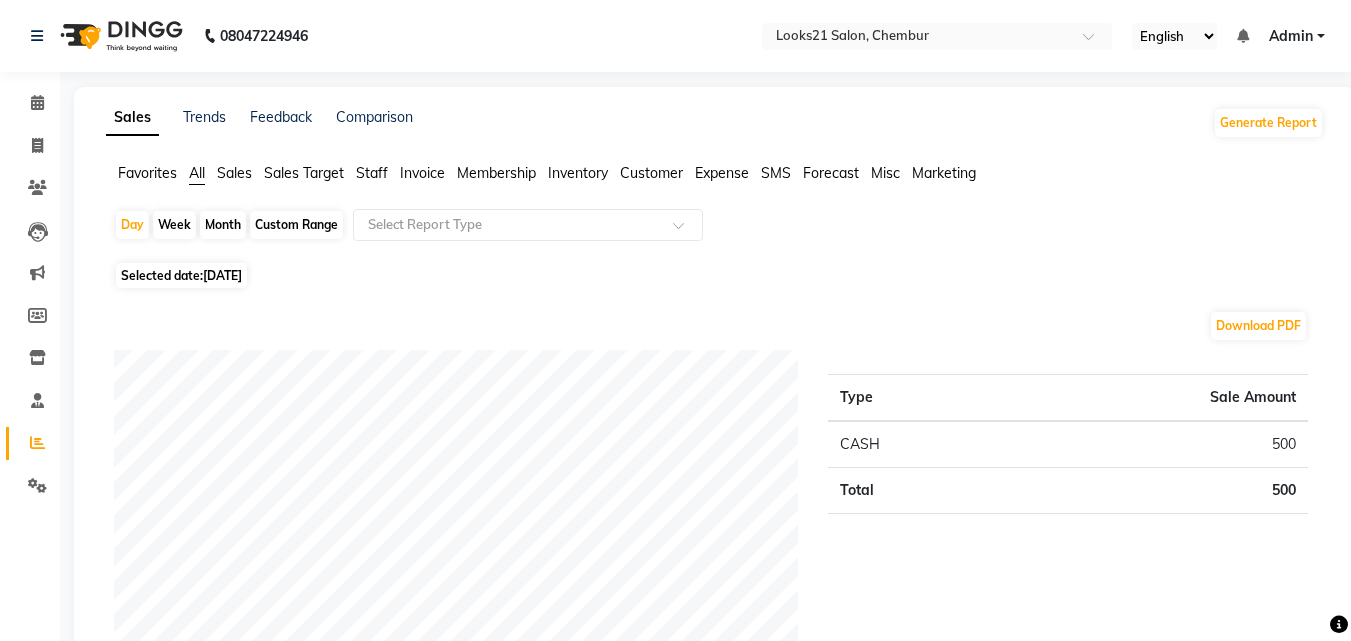 click on "[DATE]" 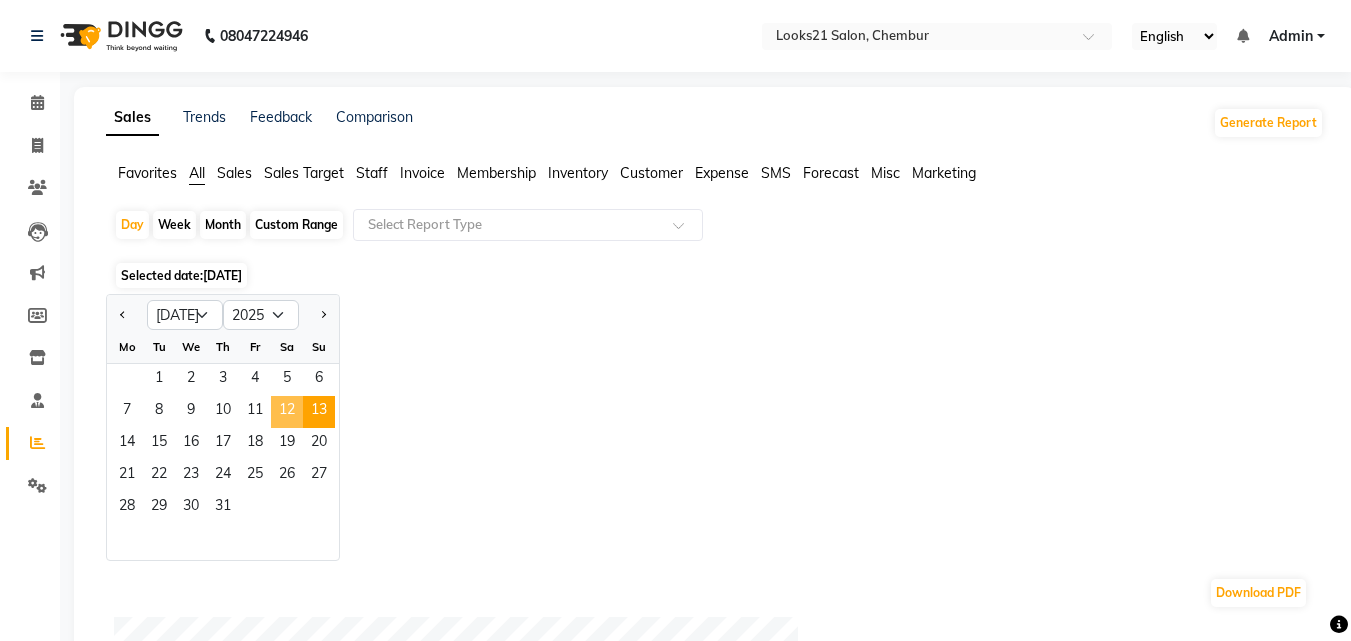 click on "12" 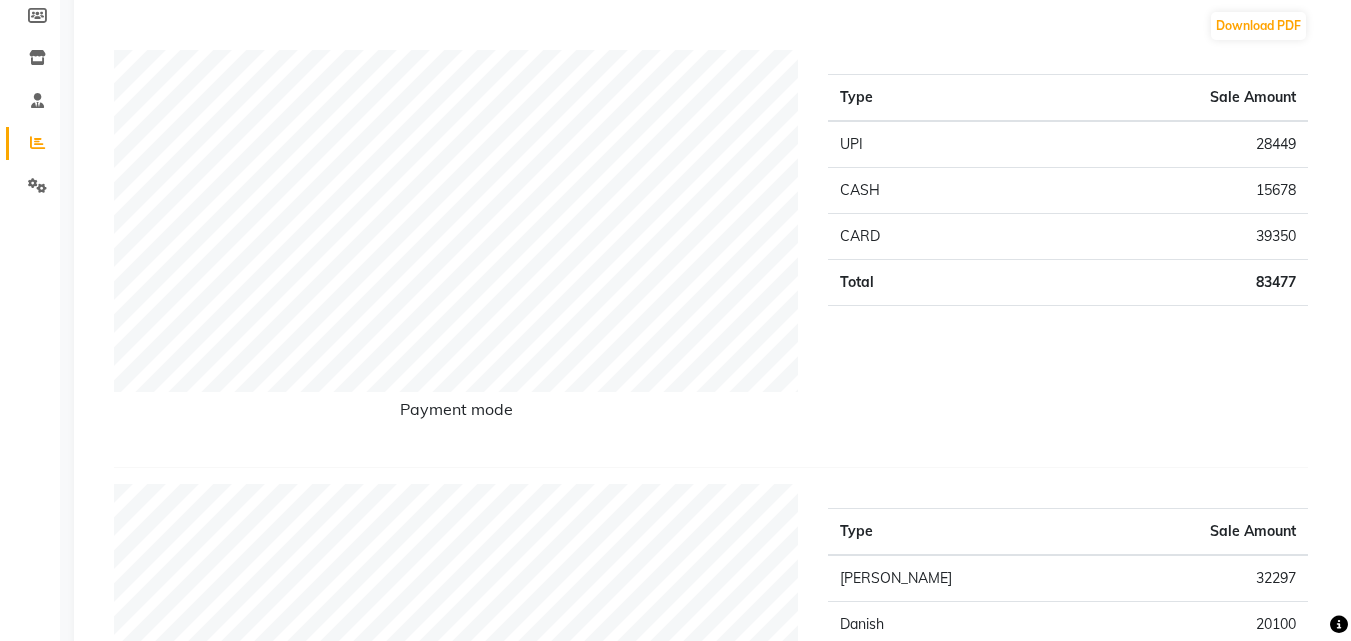 scroll, scrollTop: 0, scrollLeft: 0, axis: both 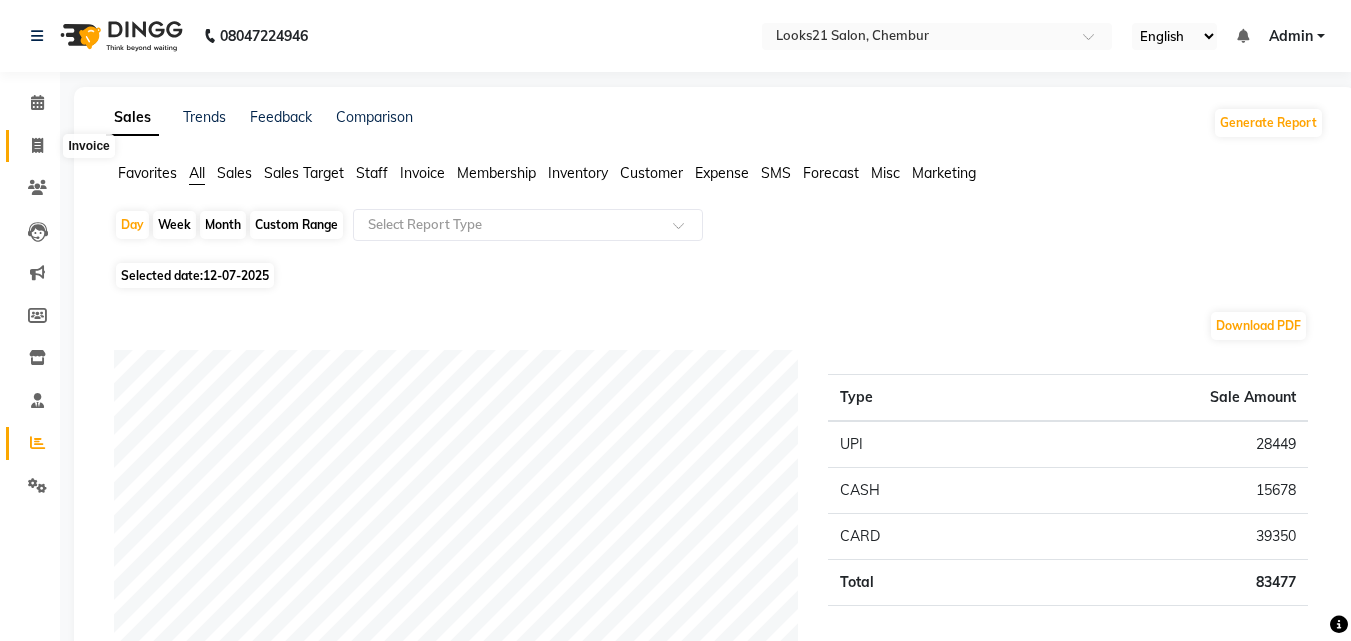 click 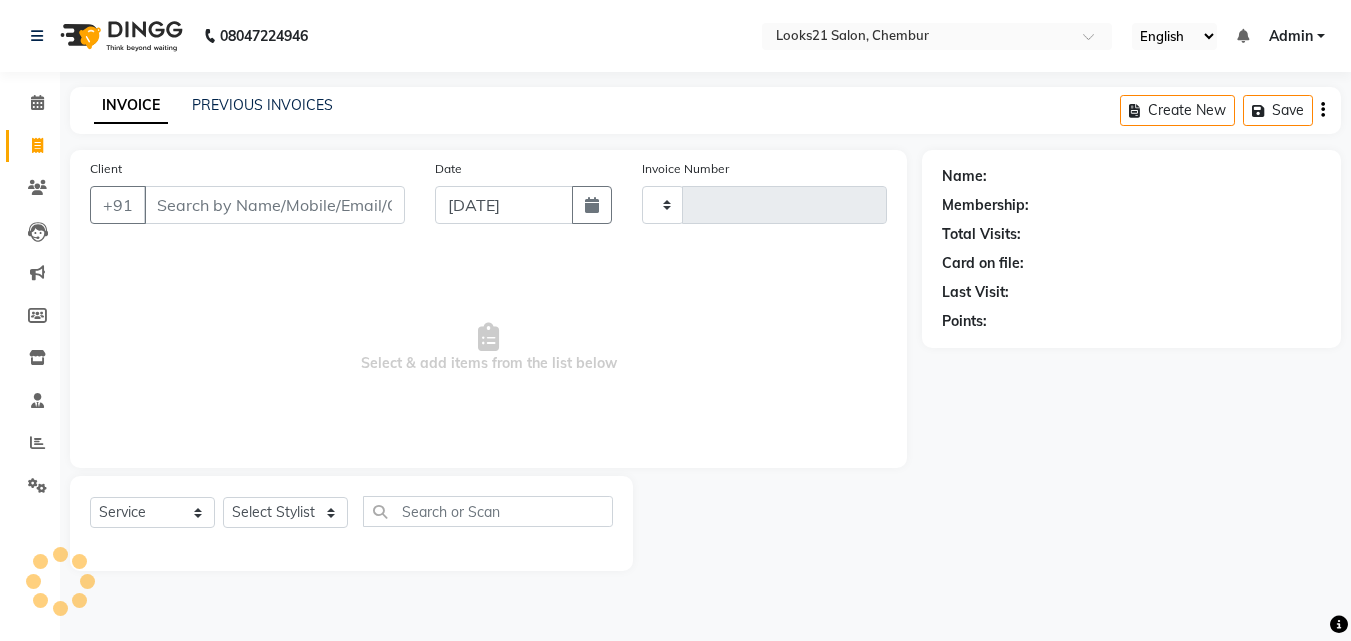 type on "1204" 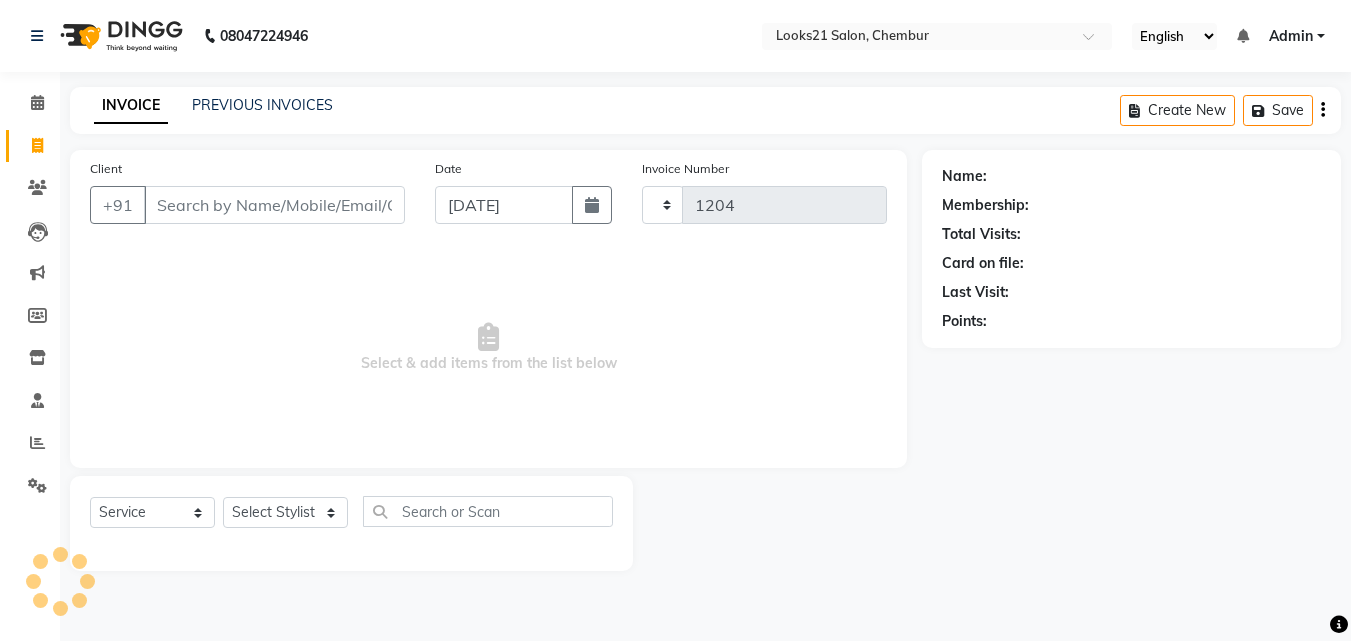 select on "844" 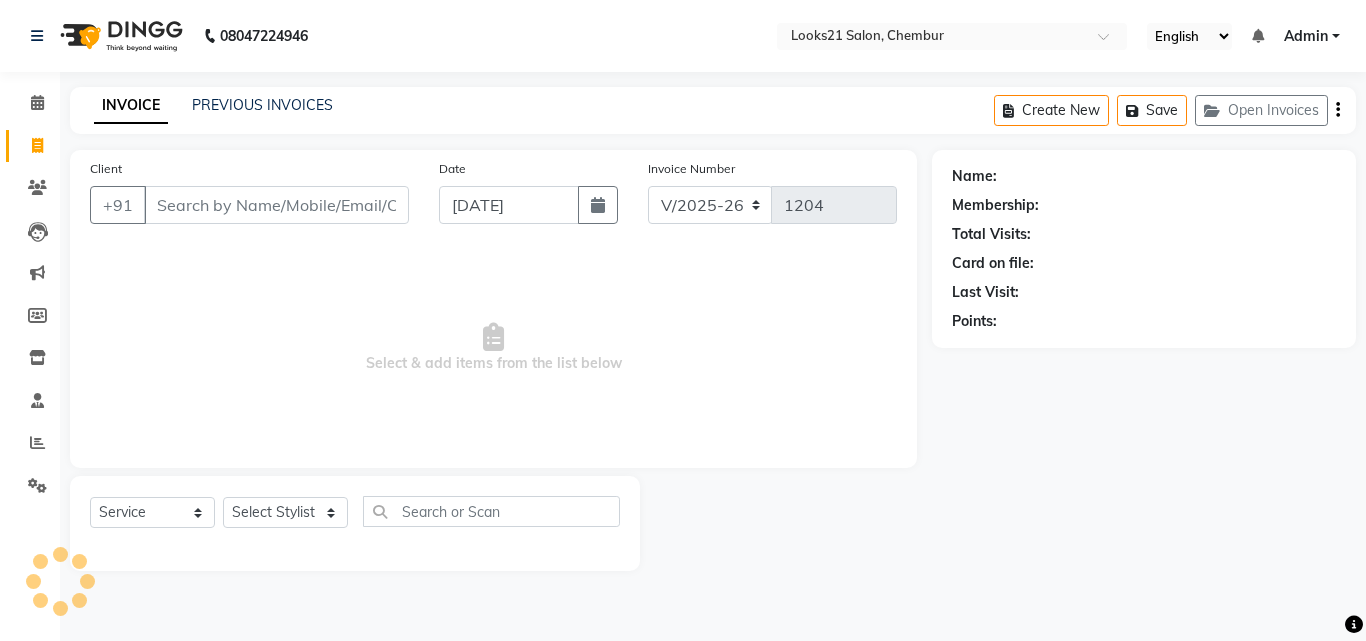 click on "Client" at bounding box center [276, 205] 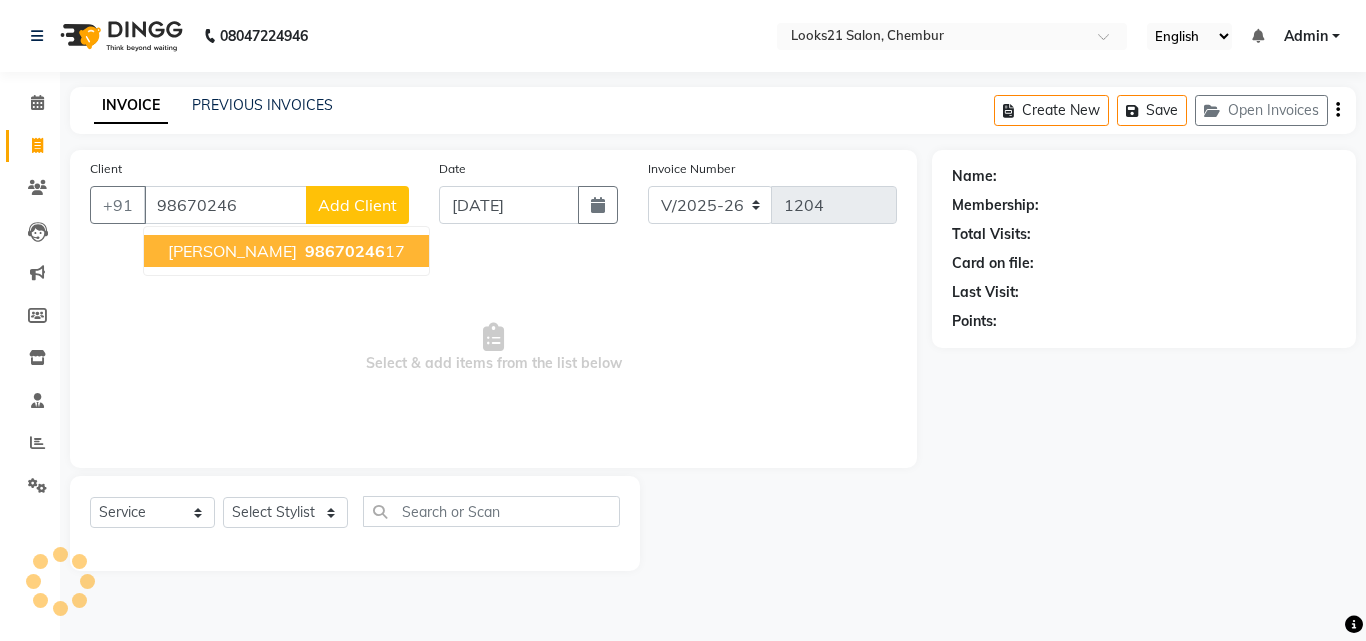 click on "[PERSON_NAME]   98670246 17" at bounding box center (286, 251) 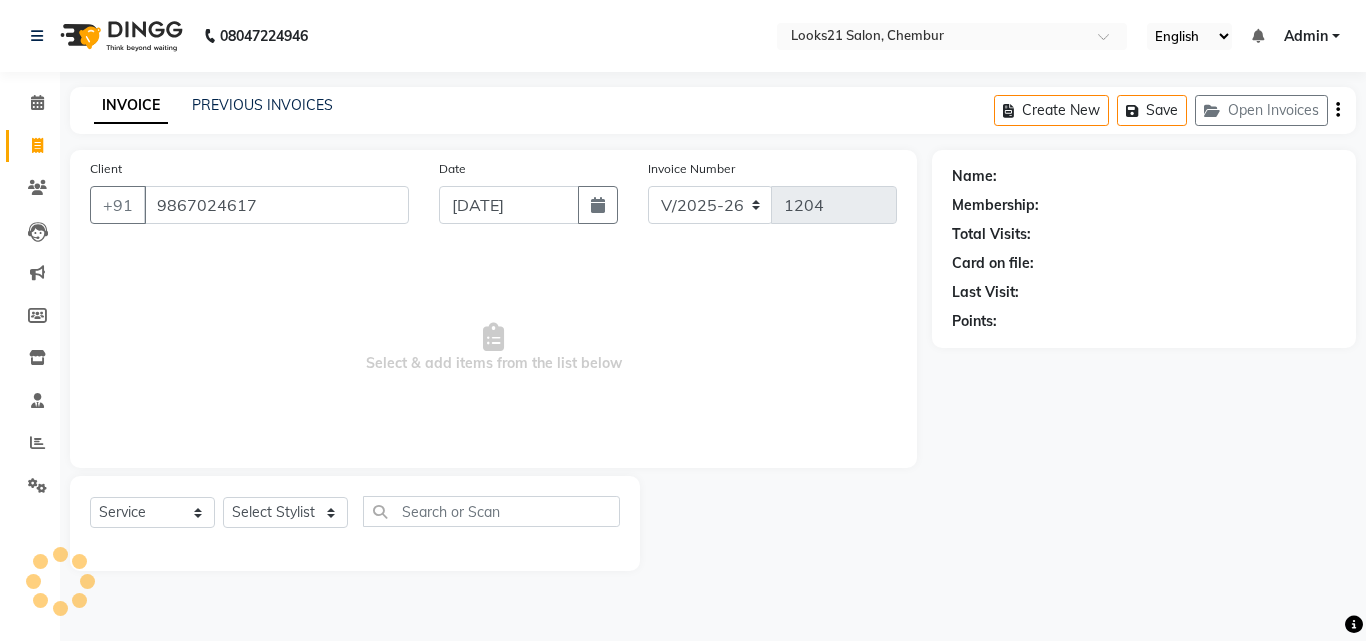 type on "9867024617" 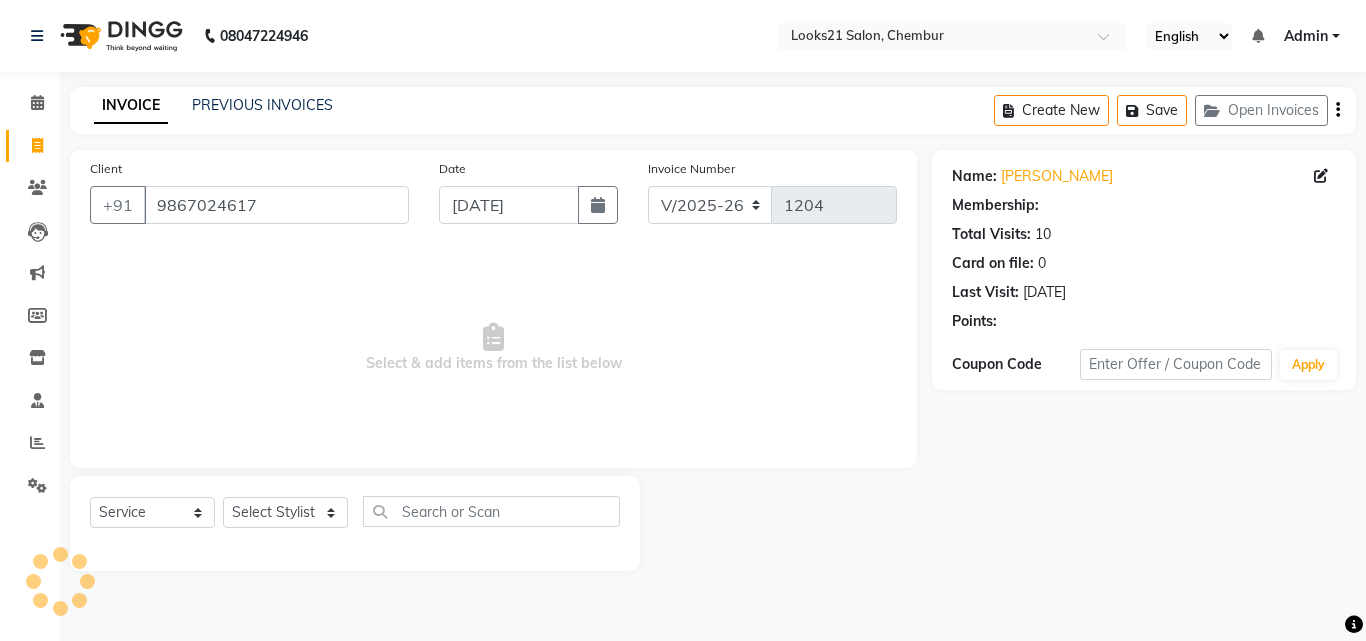 select on "1: Object" 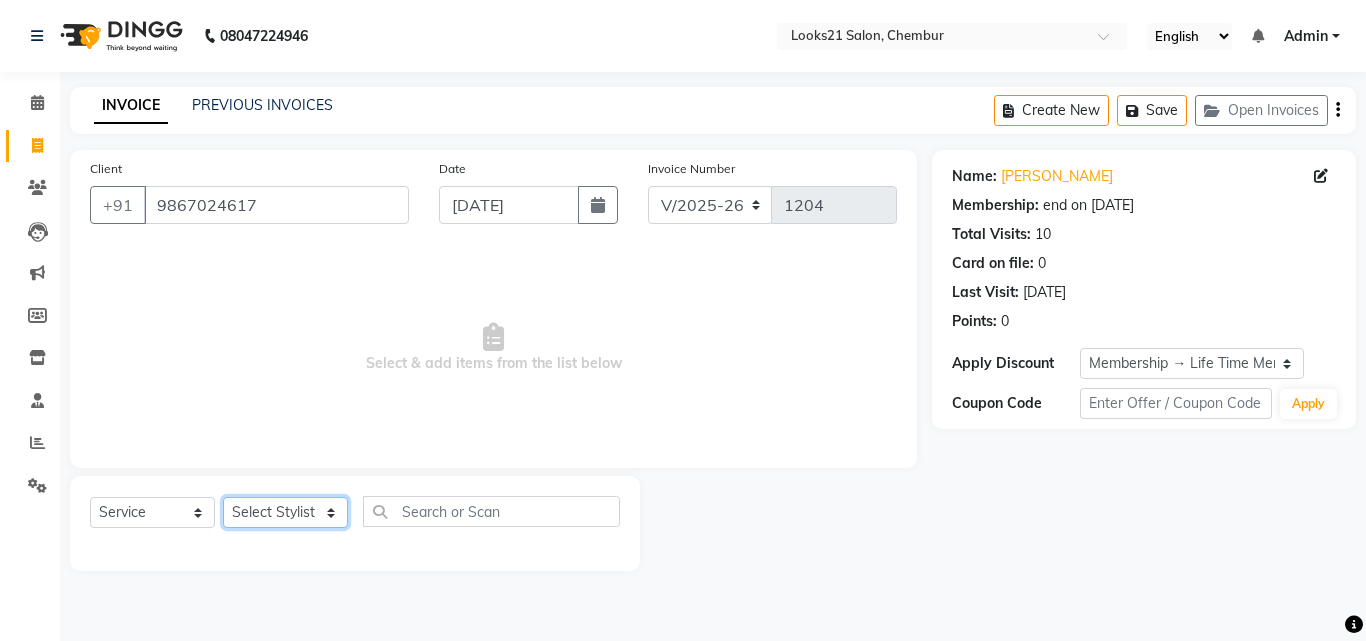 click on "Select Stylist [PERSON_NAME] [PERSON_NAME] LOOKS 21  [PERSON_NAME] [PERSON_NAME] [PERSON_NAME] [PERSON_NAME] [PERSON_NAME] [PERSON_NAME]" 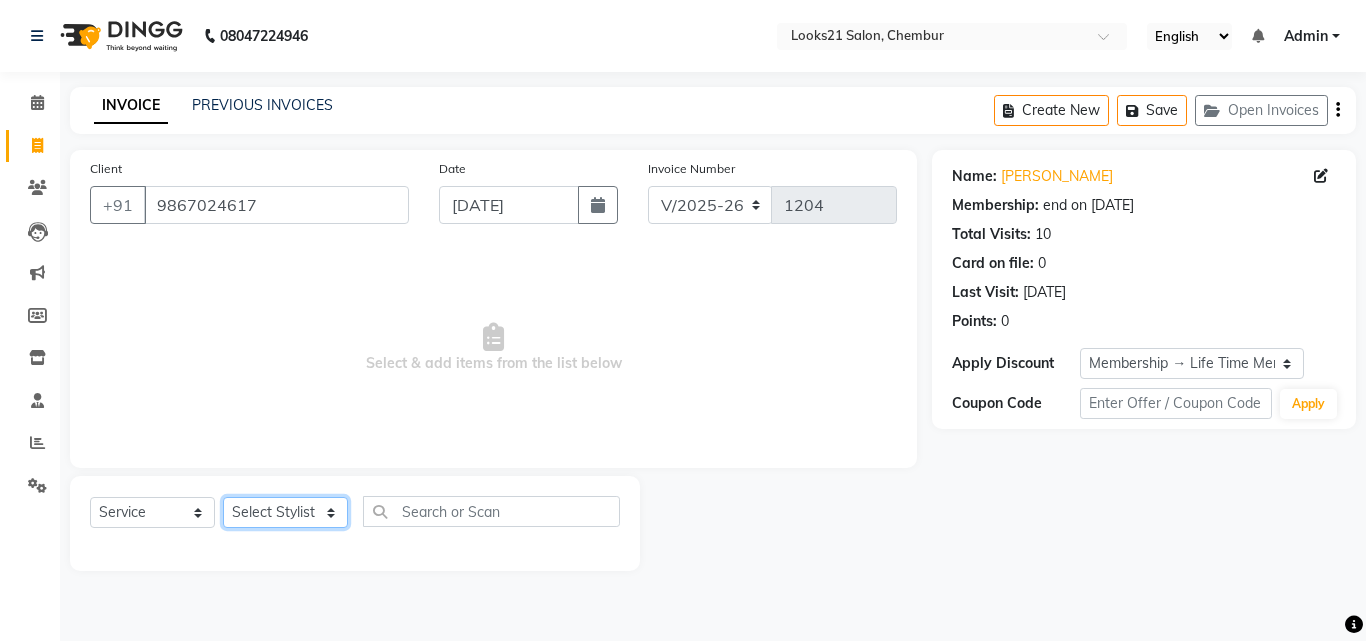 select on "13889" 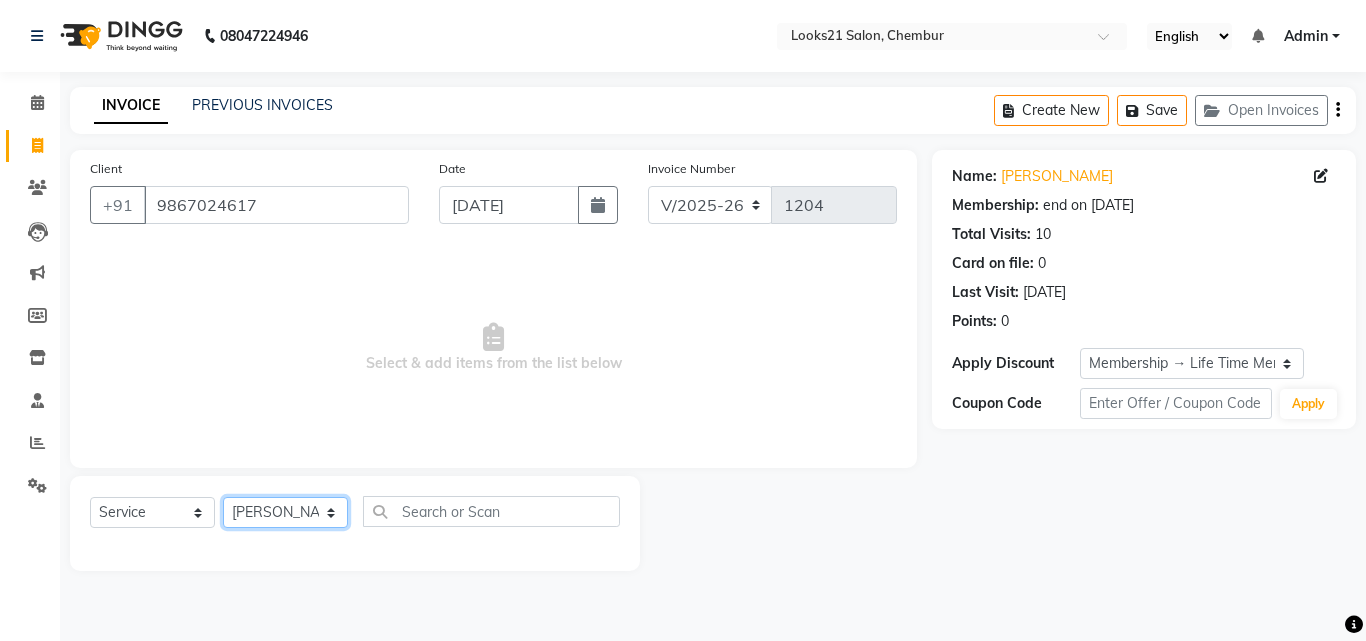click on "Select Stylist [PERSON_NAME] [PERSON_NAME] LOOKS 21  [PERSON_NAME] [PERSON_NAME] [PERSON_NAME] [PERSON_NAME] [PERSON_NAME] [PERSON_NAME]" 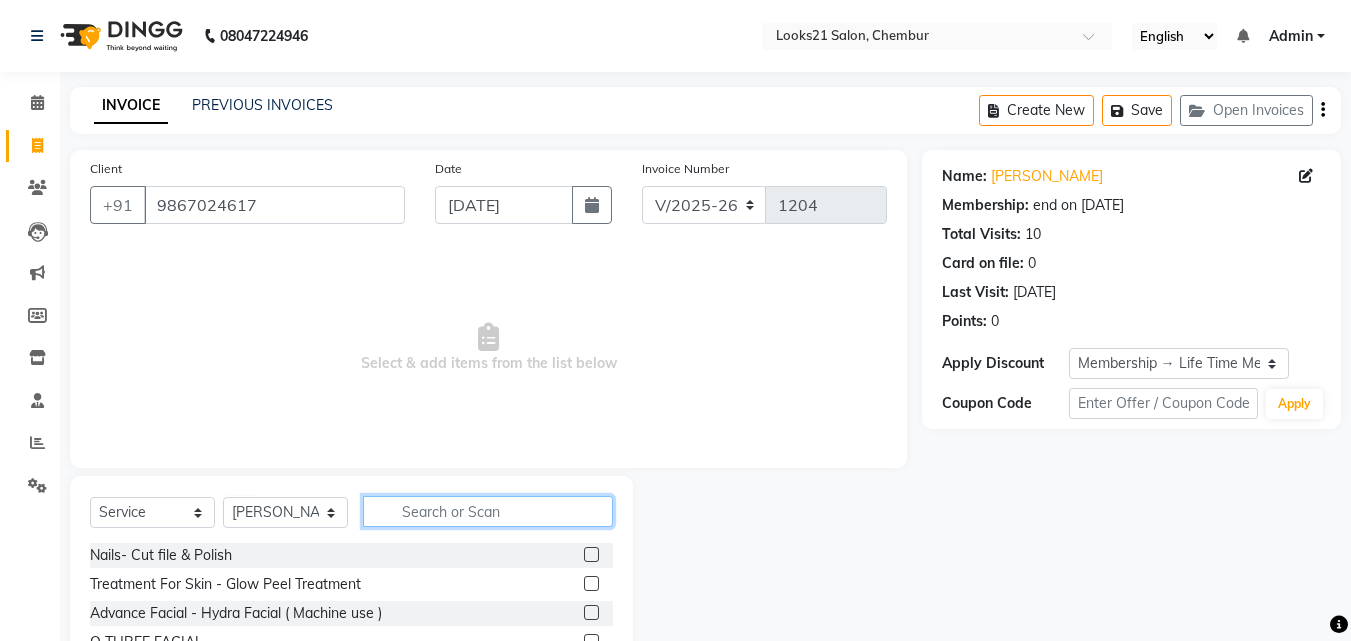 click 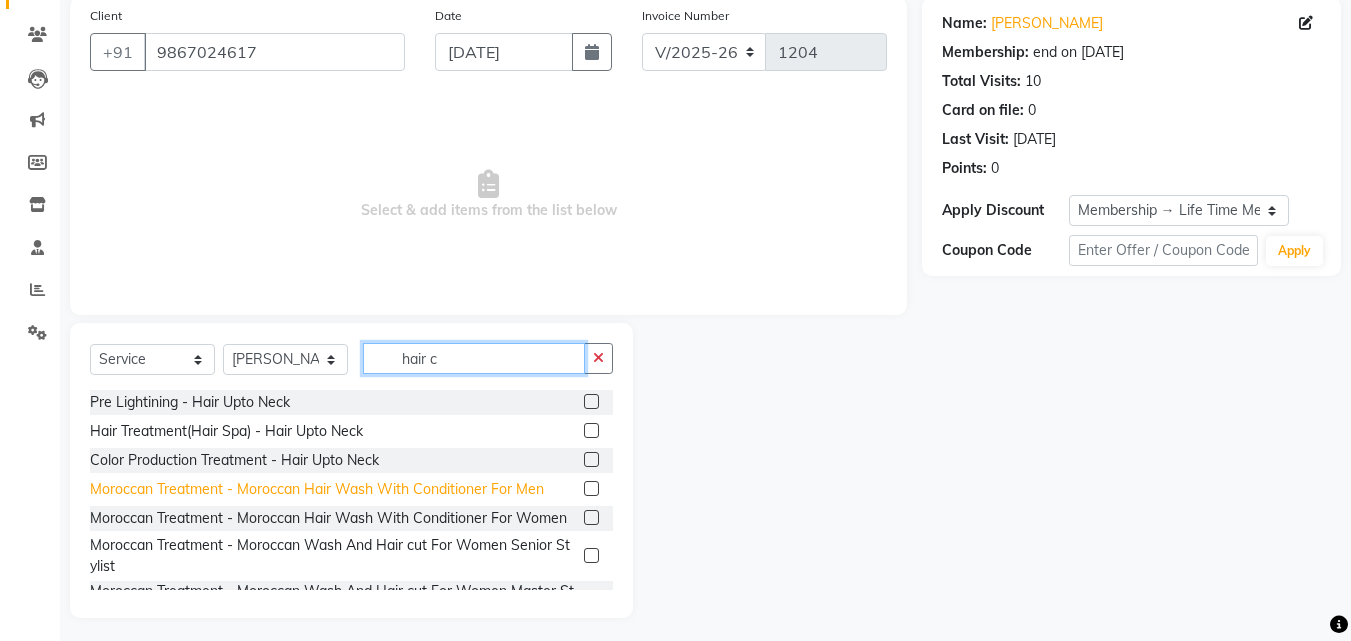 scroll, scrollTop: 160, scrollLeft: 0, axis: vertical 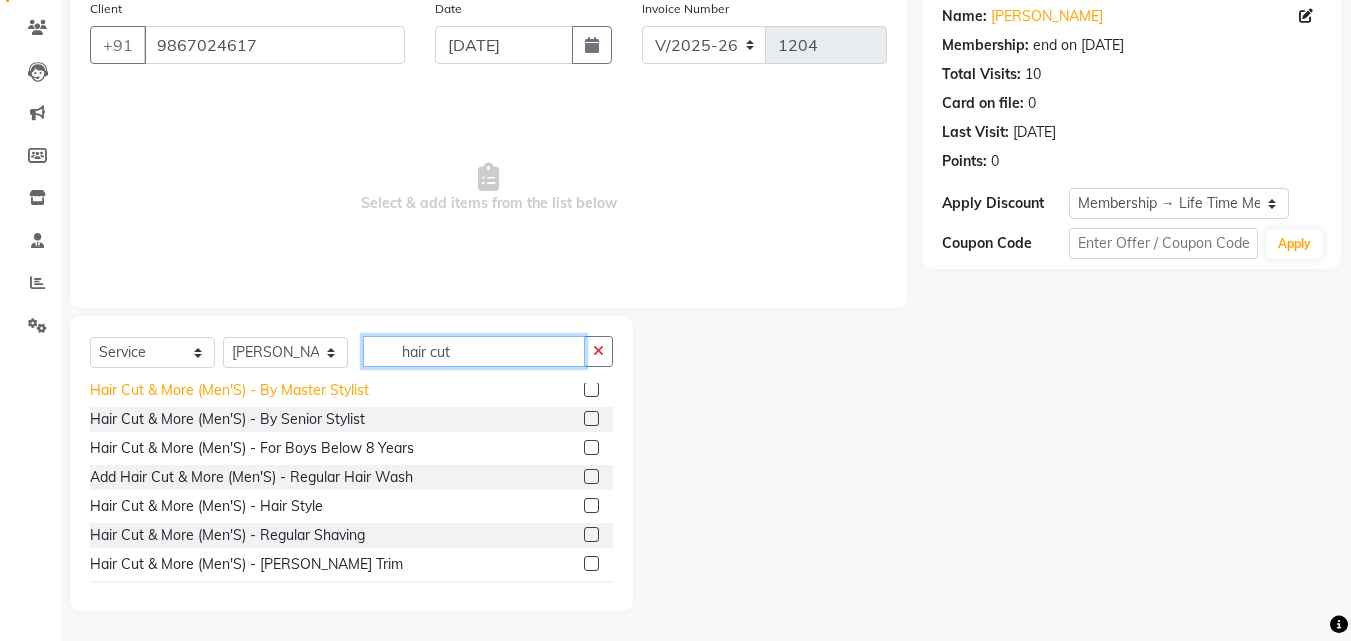 type on "hair cut" 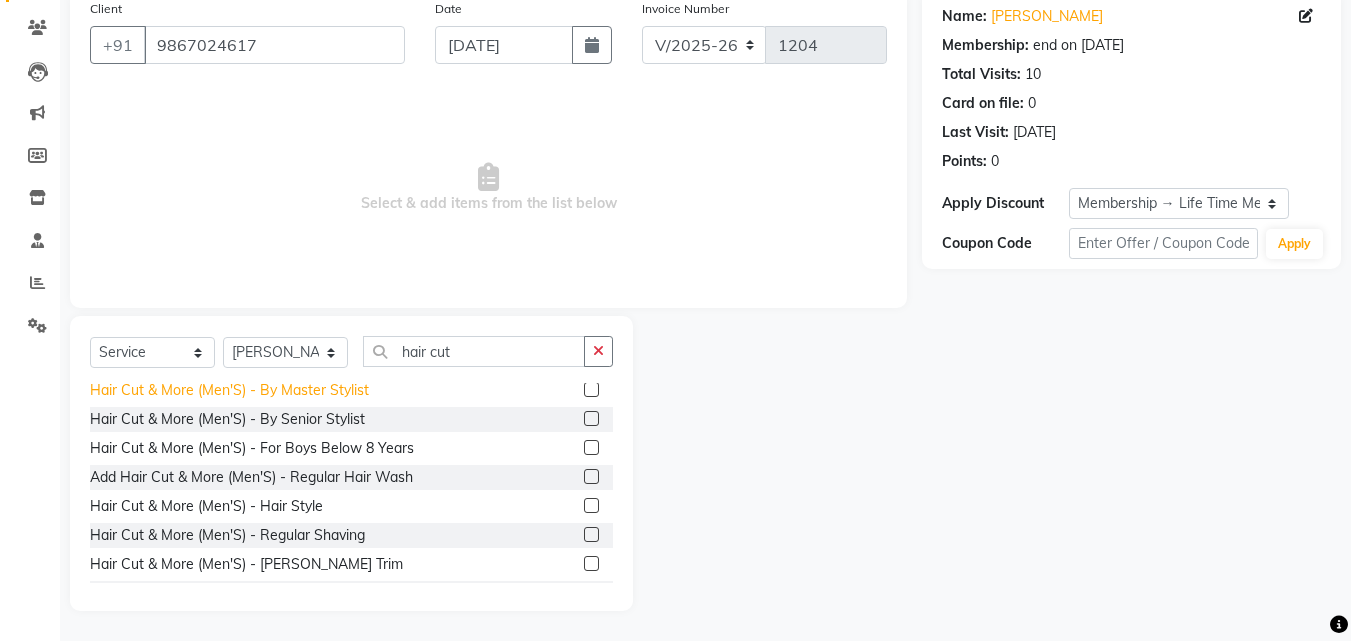 click on "Hair Cut & More (Men'S)  - By Master Stylist" 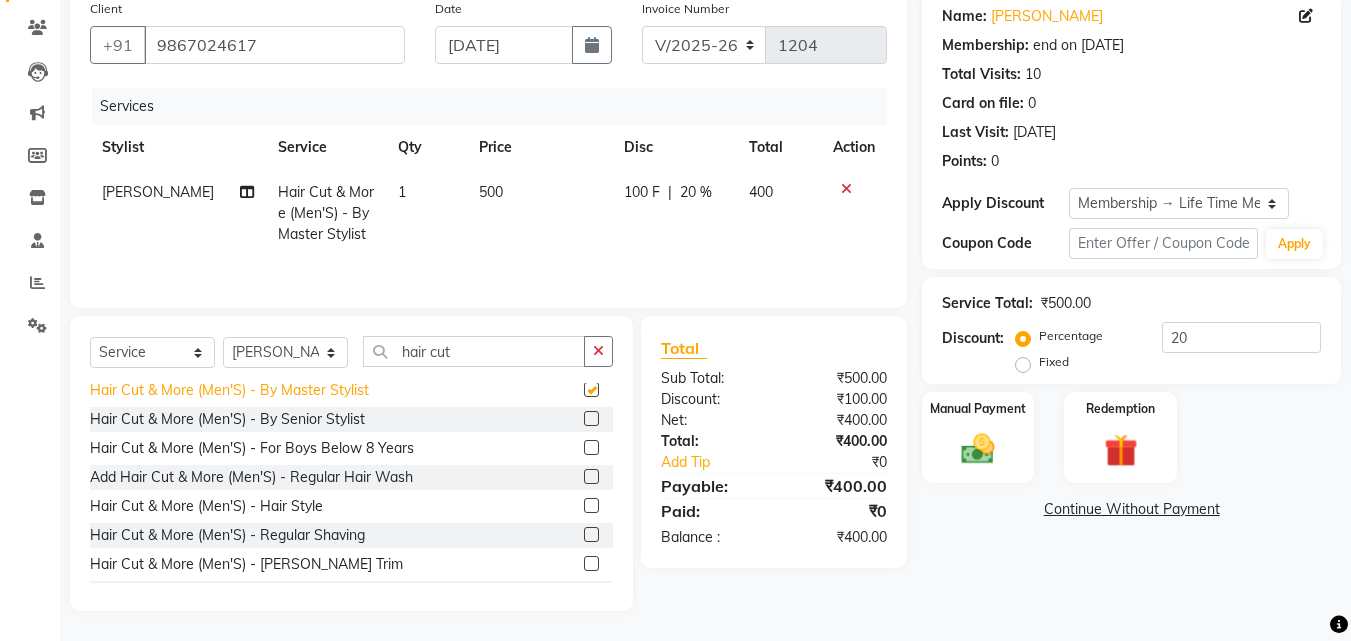 checkbox on "false" 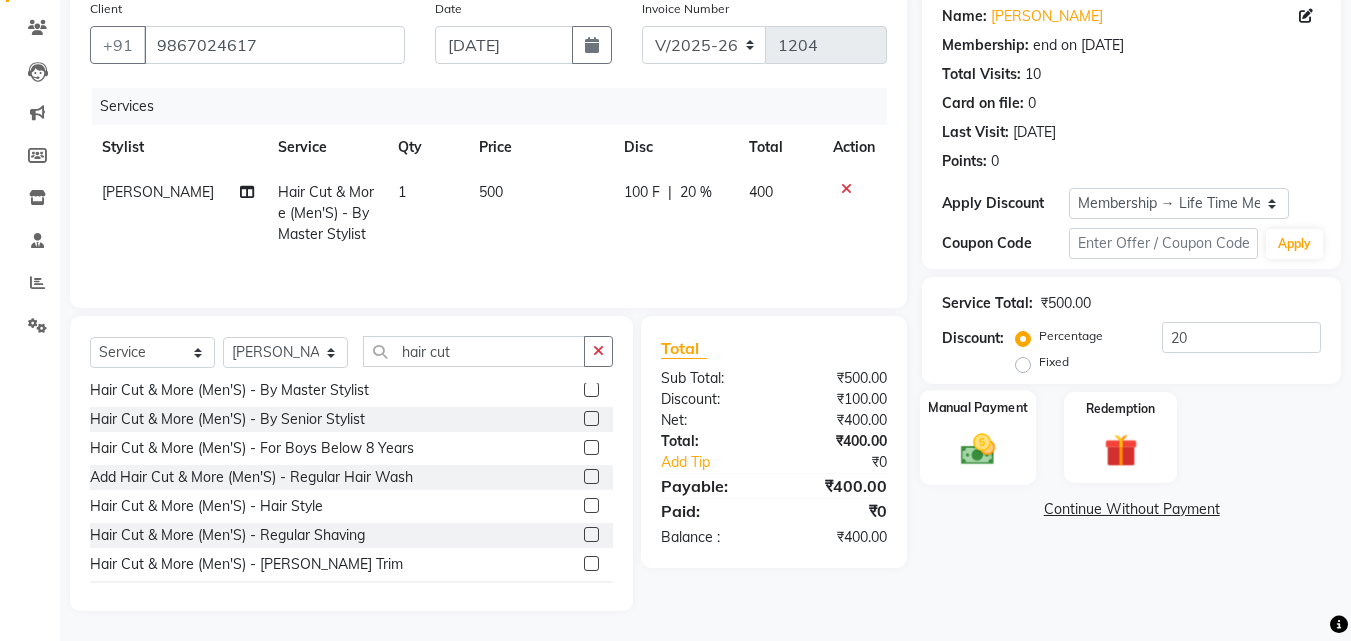 click 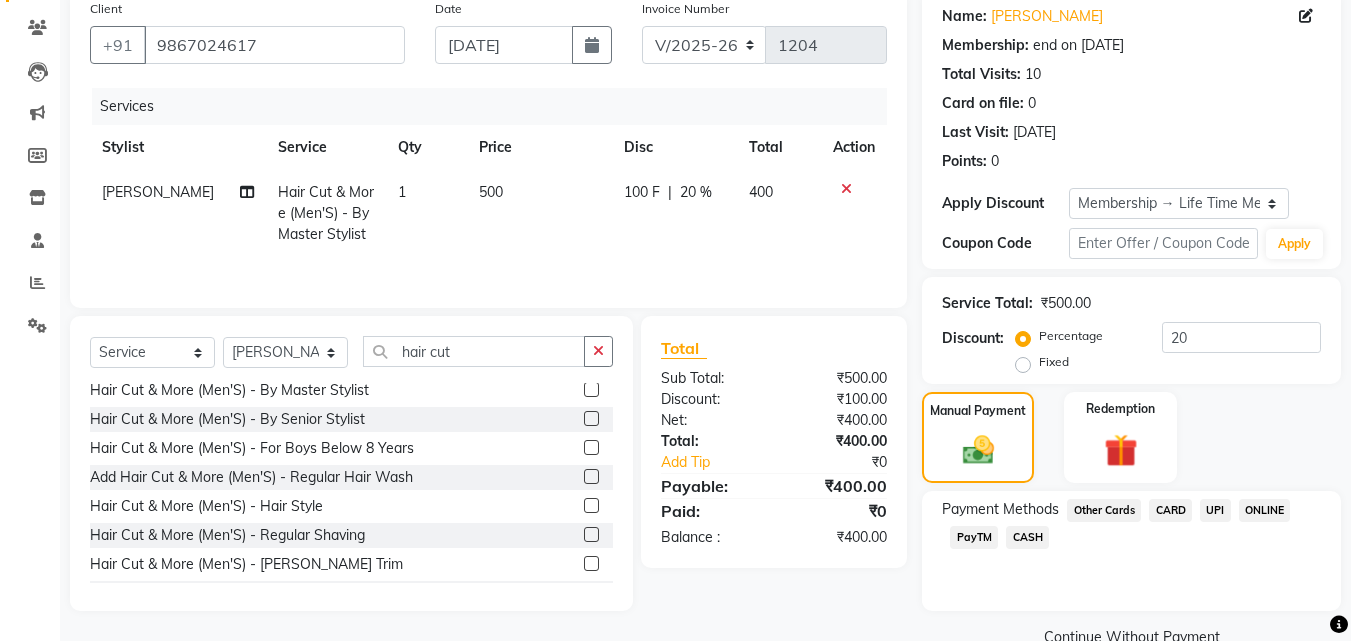 click on "CARD" 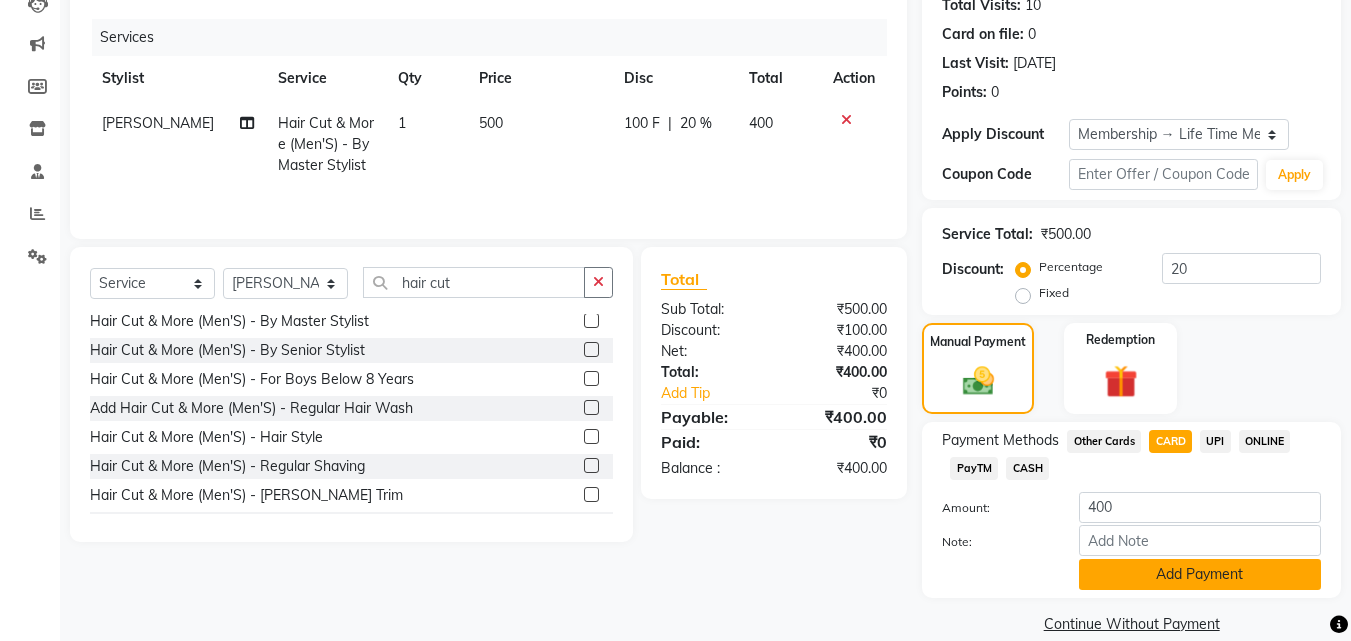 scroll, scrollTop: 257, scrollLeft: 0, axis: vertical 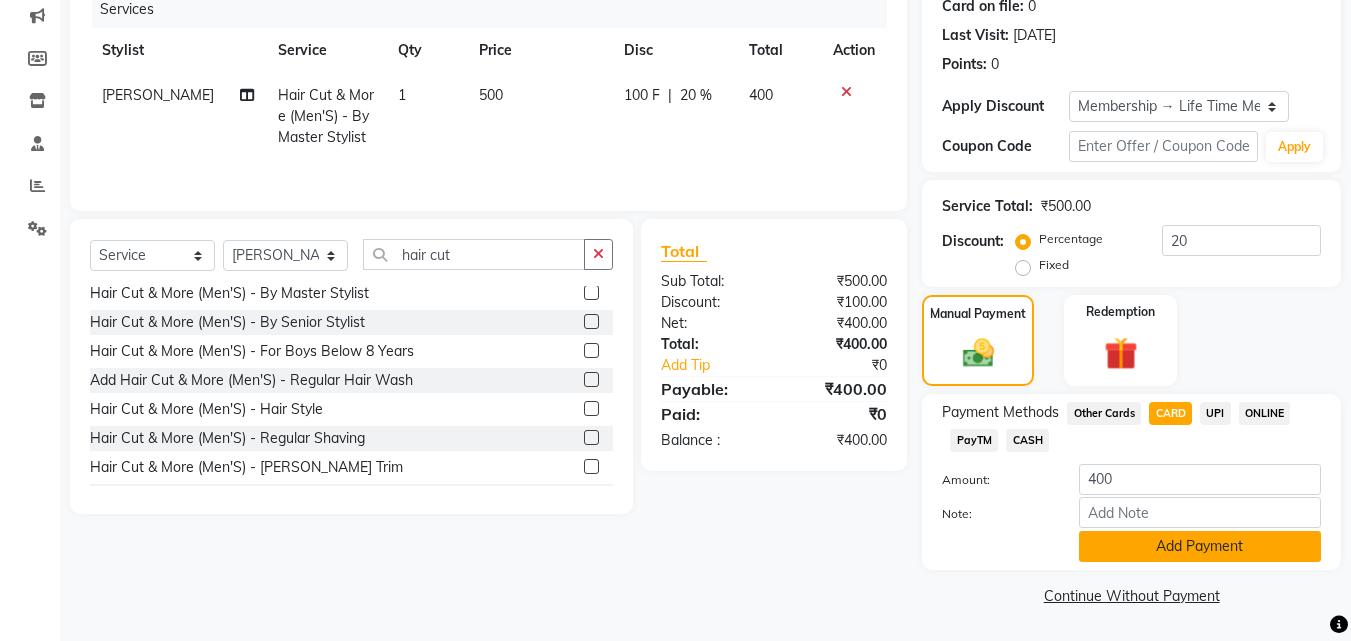 click on "Add Payment" 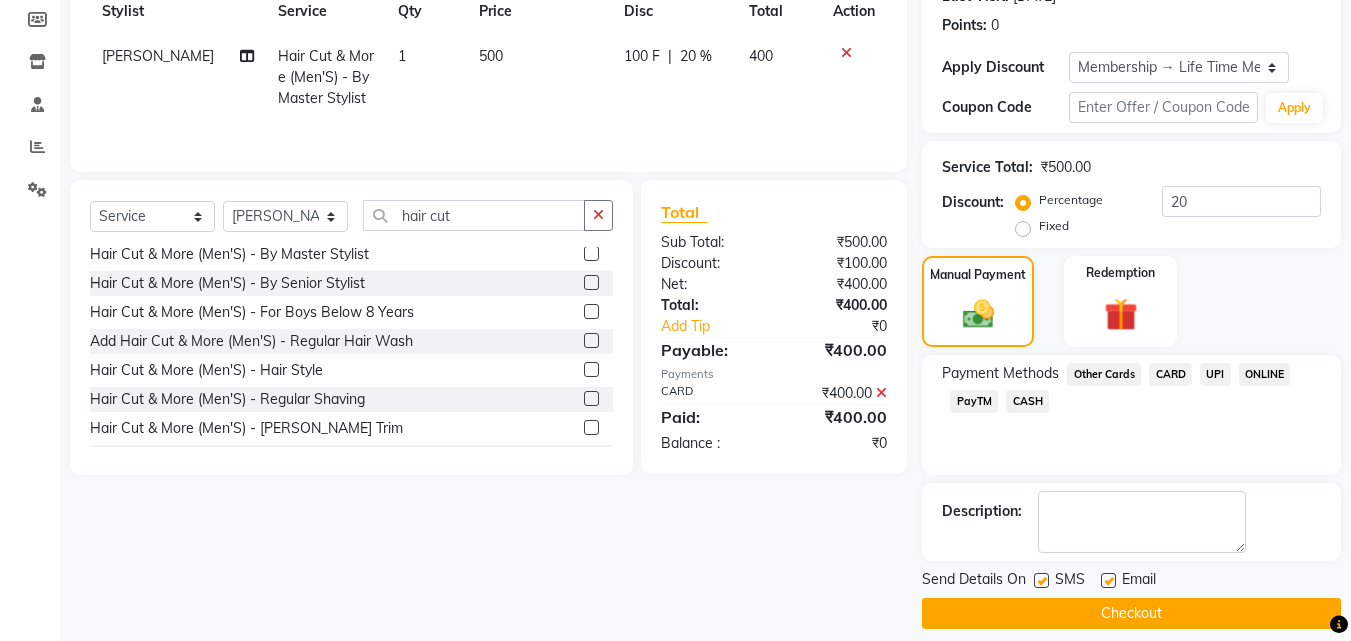 scroll, scrollTop: 314, scrollLeft: 0, axis: vertical 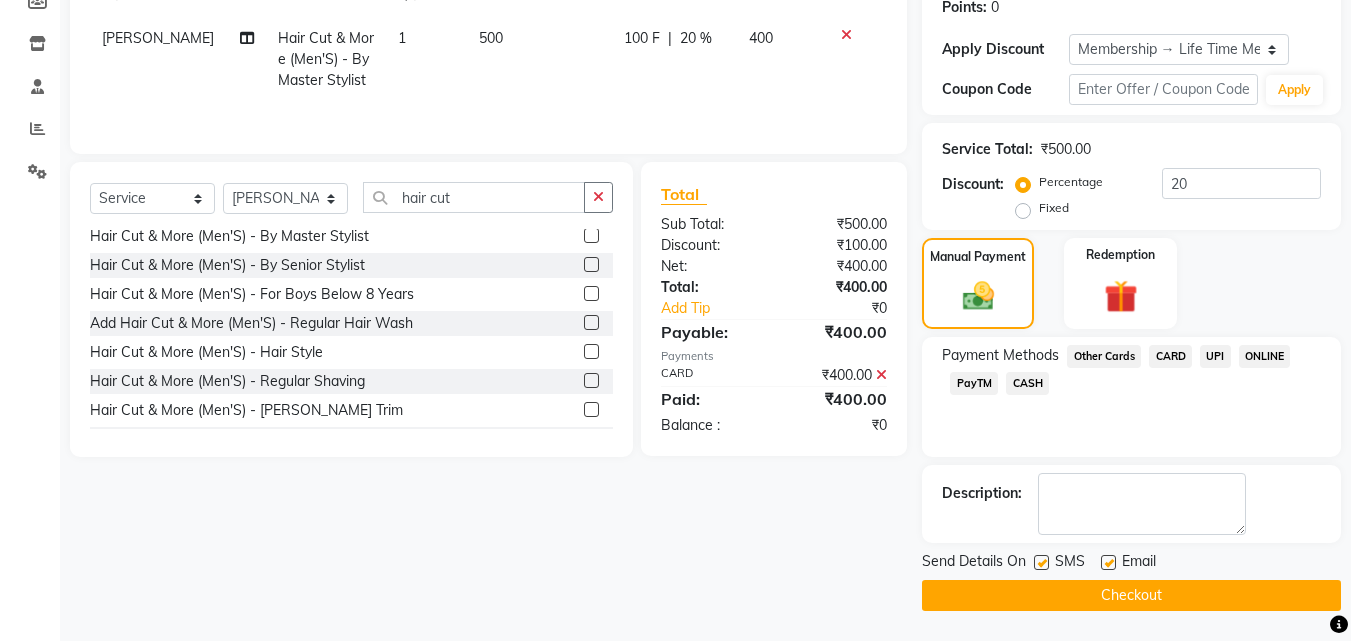 click on "Checkout" 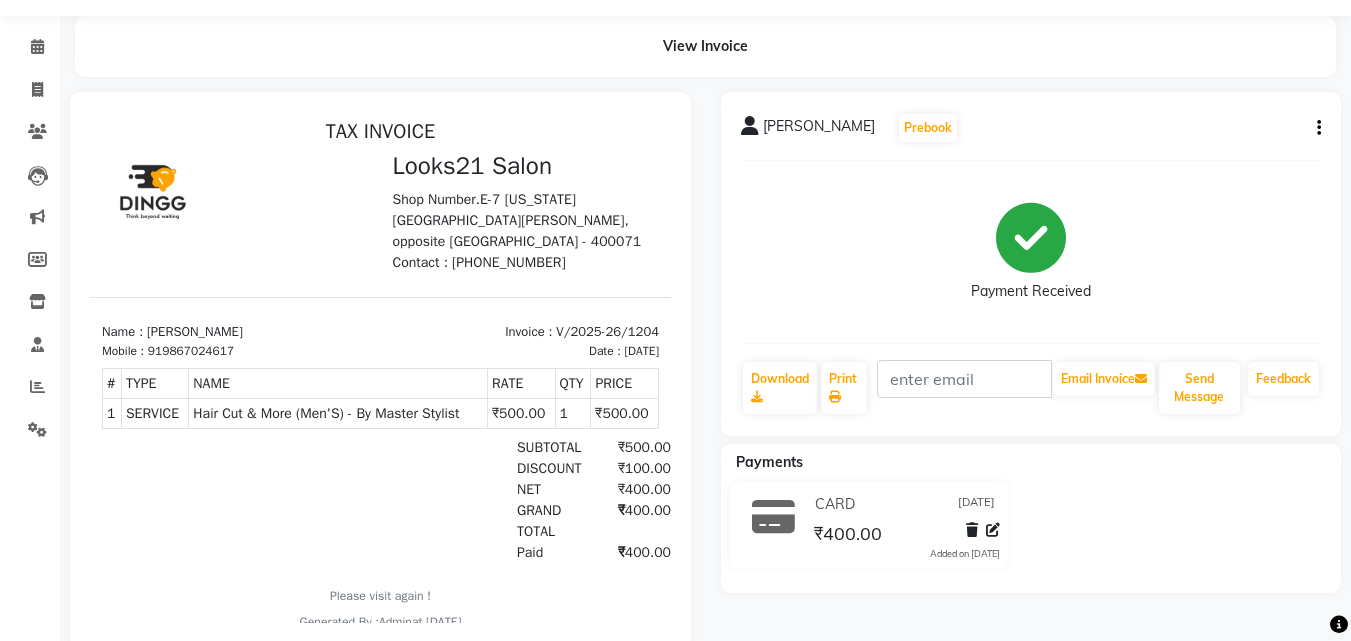 scroll, scrollTop: 9, scrollLeft: 0, axis: vertical 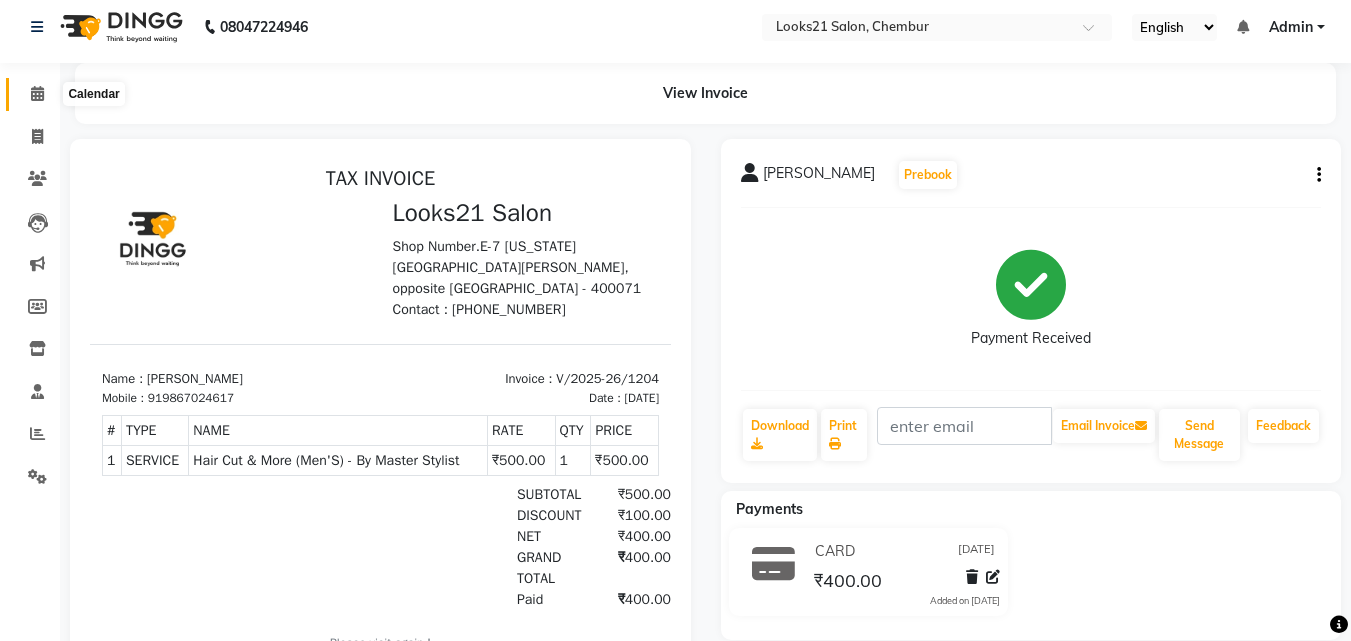 click 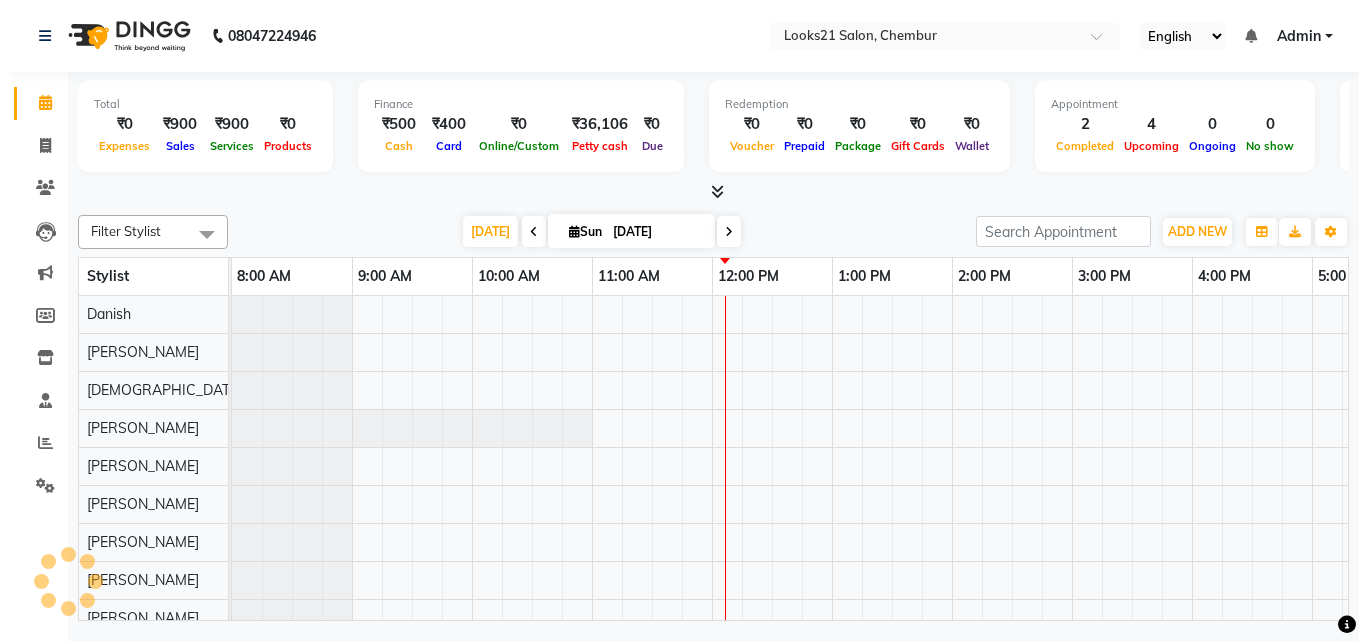 scroll, scrollTop: 0, scrollLeft: 0, axis: both 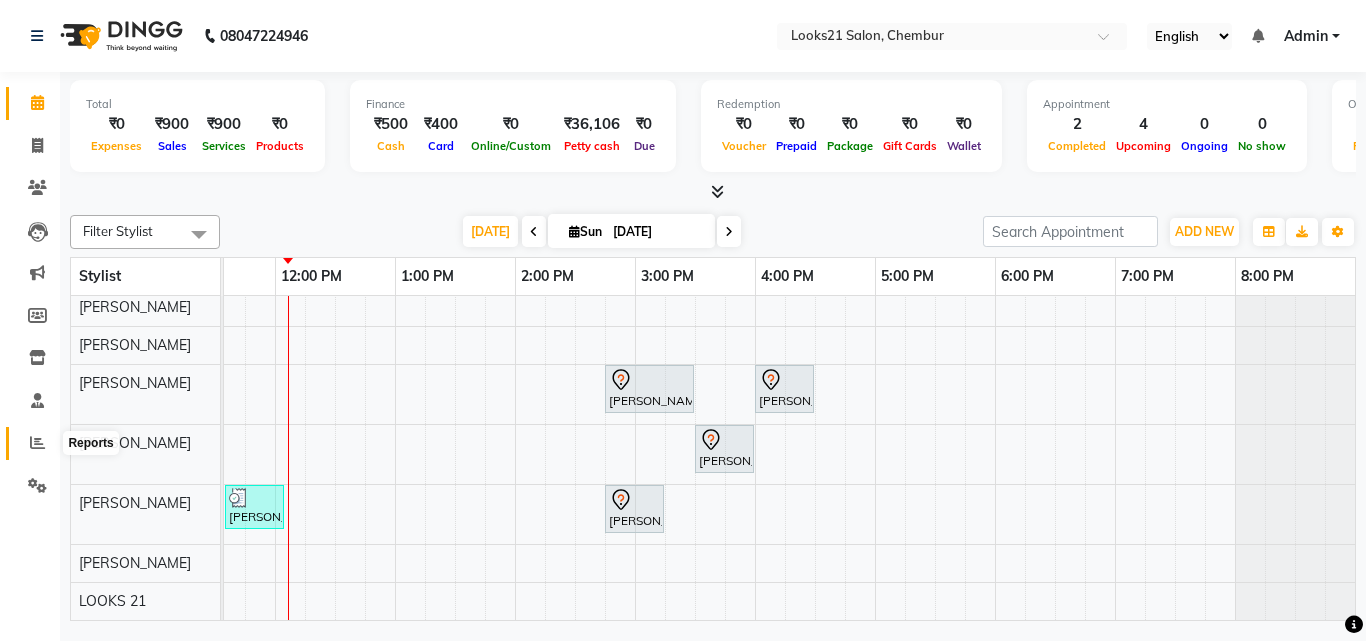 drag, startPoint x: 35, startPoint y: 445, endPoint x: 46, endPoint y: 438, distance: 13.038404 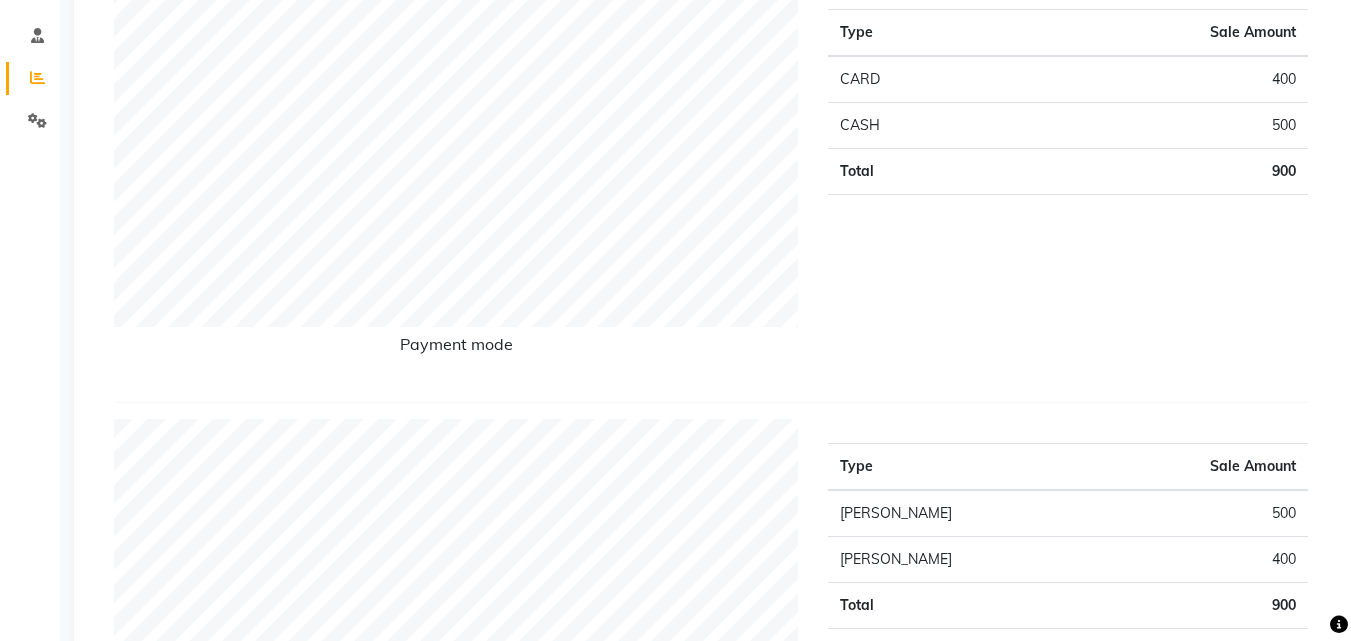 scroll, scrollTop: 0, scrollLeft: 0, axis: both 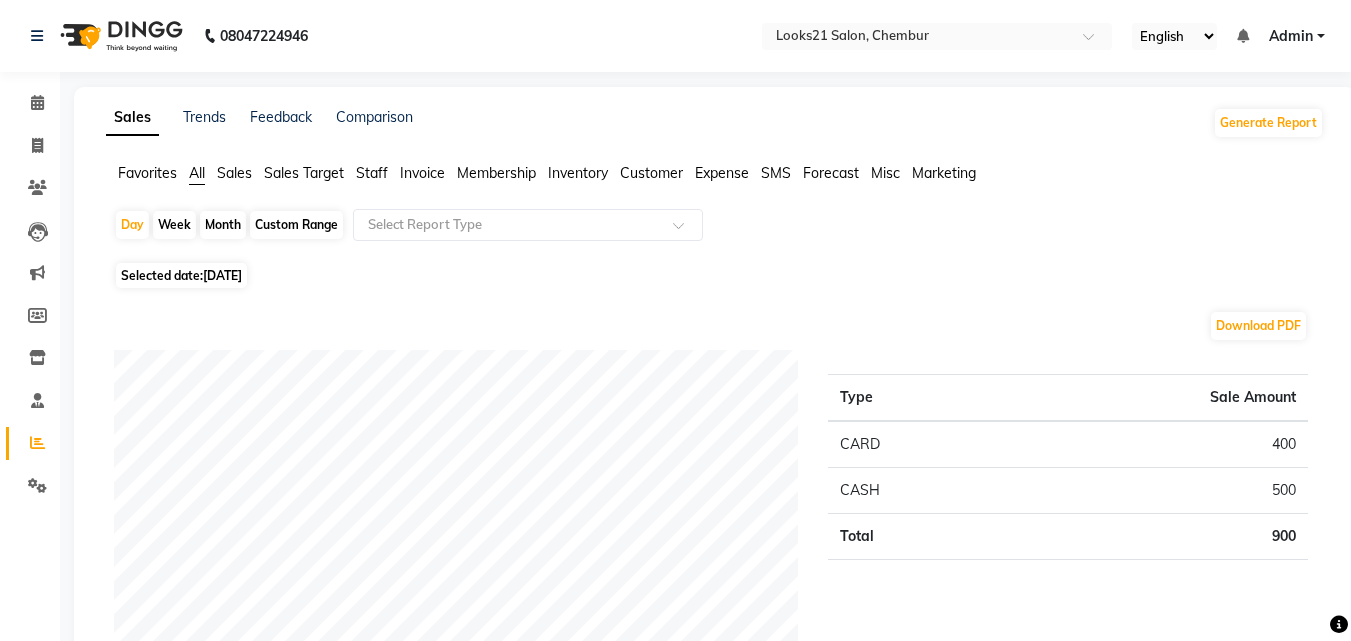 click on "Selected date:  [DATE]" 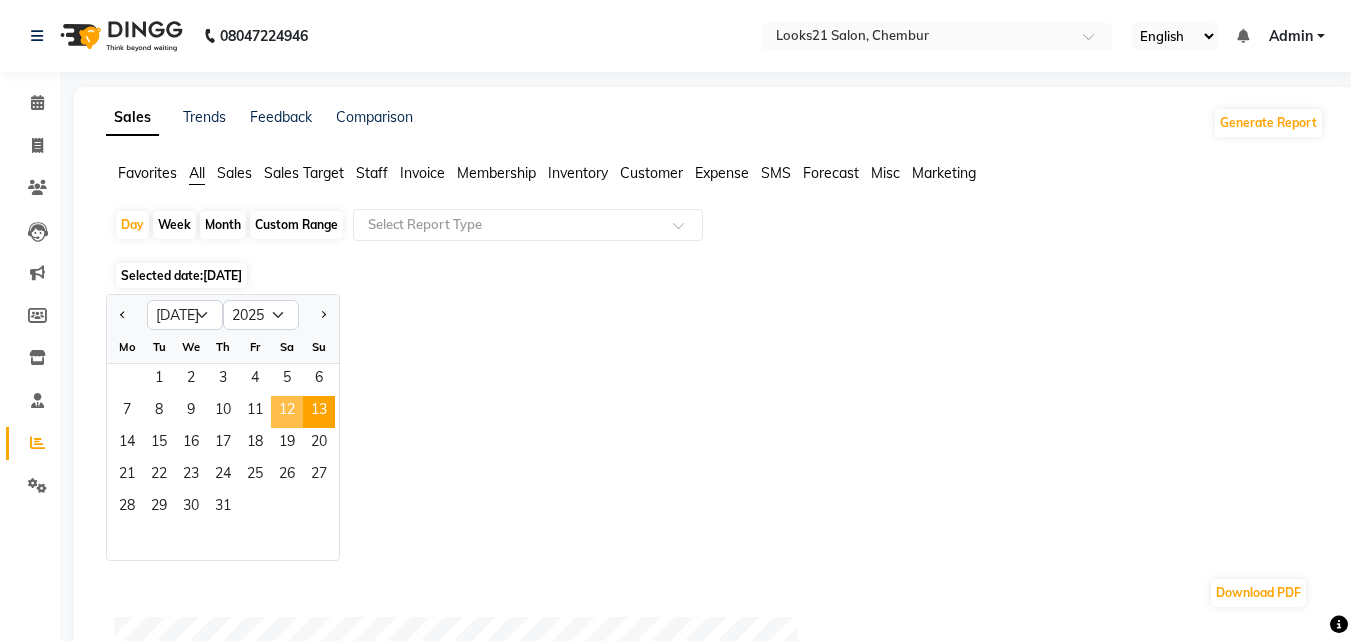 click on "12" 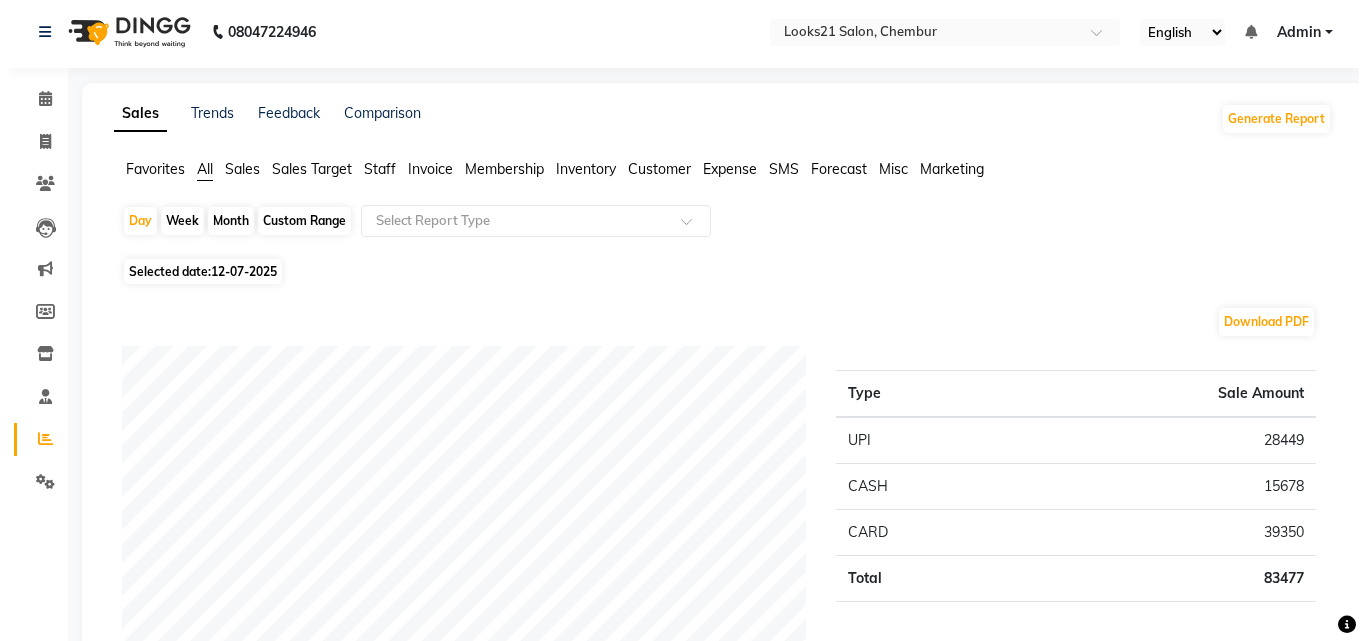scroll, scrollTop: 0, scrollLeft: 0, axis: both 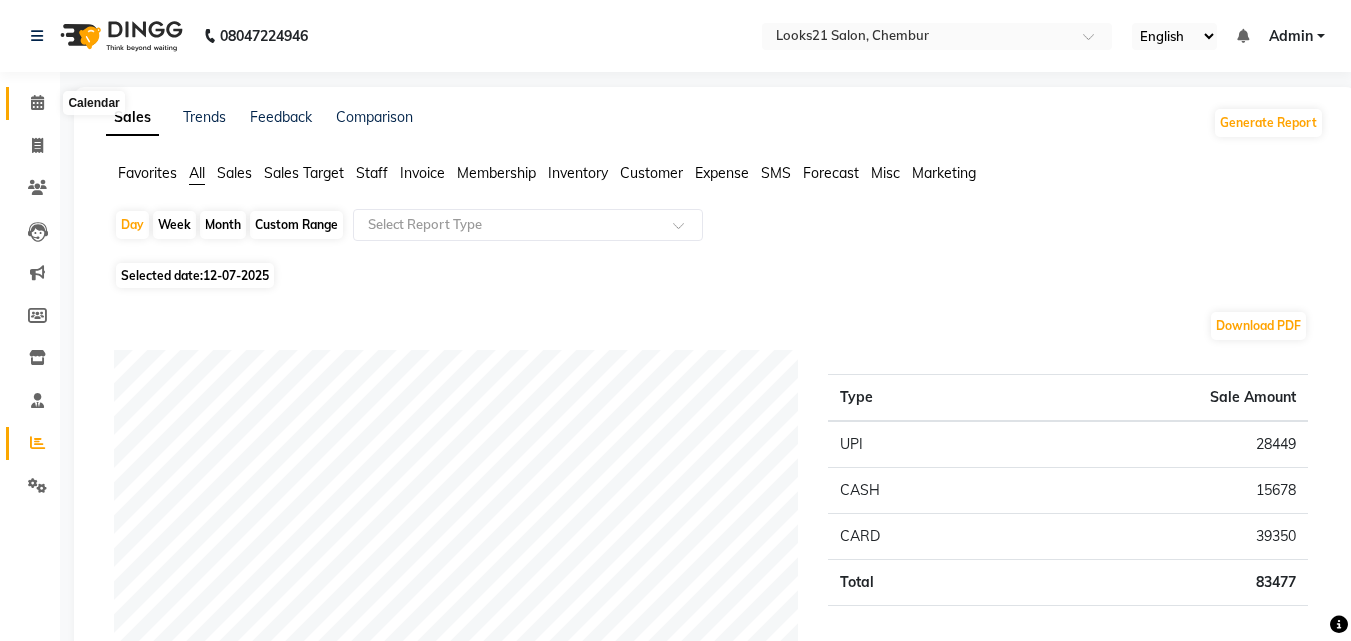 click 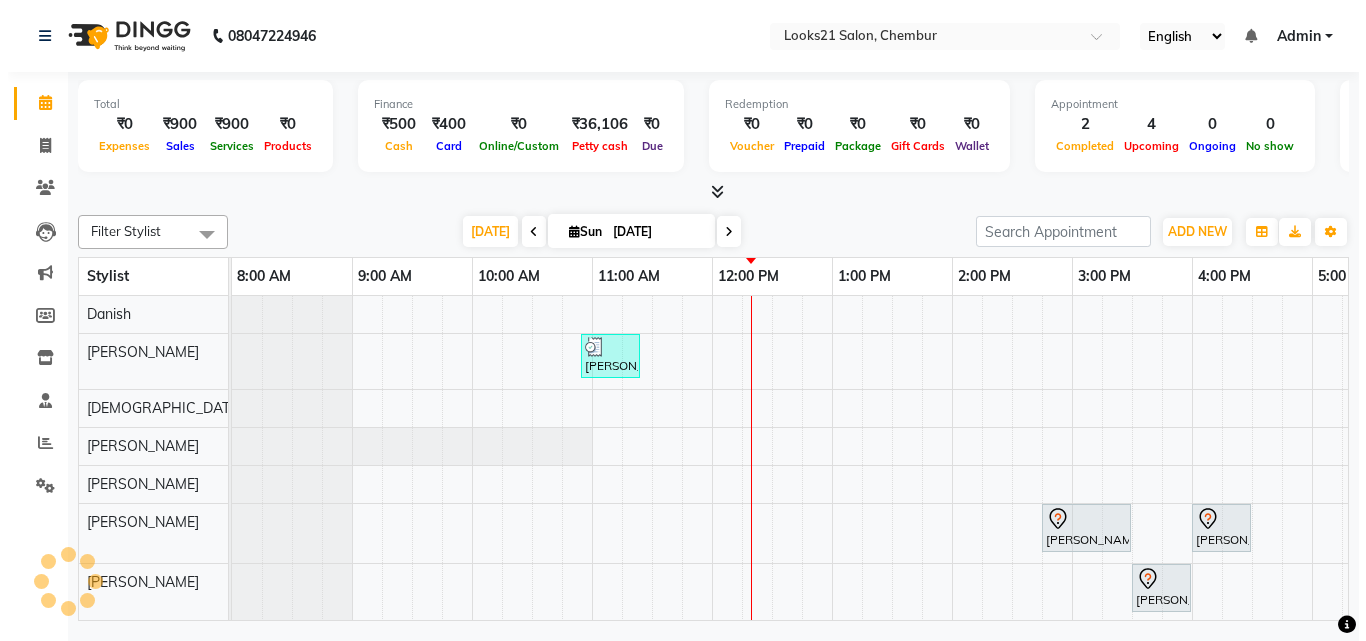 scroll, scrollTop: 0, scrollLeft: 0, axis: both 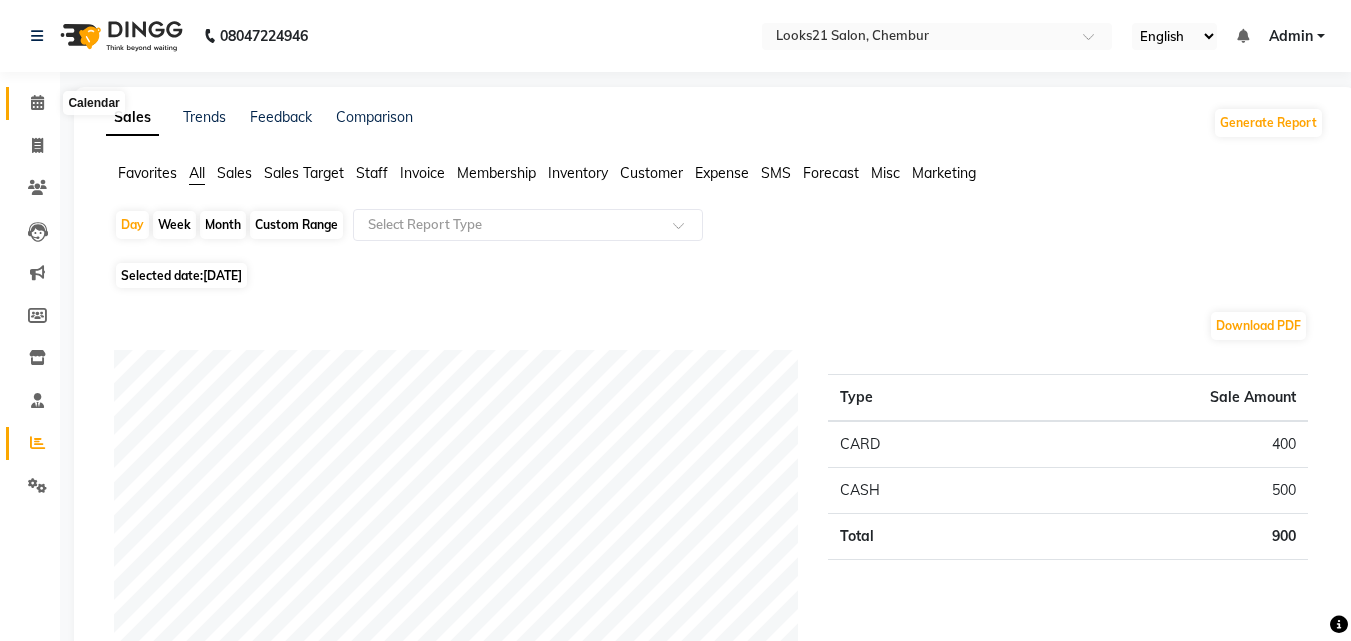 click 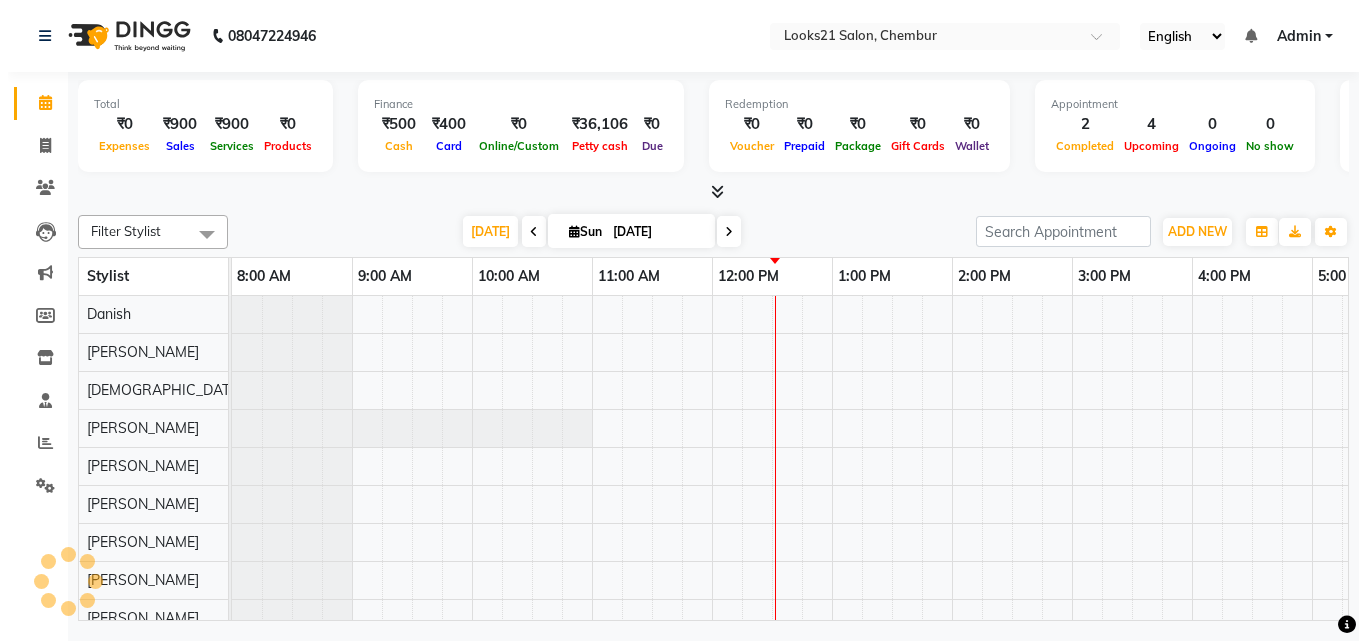 scroll, scrollTop: 0, scrollLeft: 0, axis: both 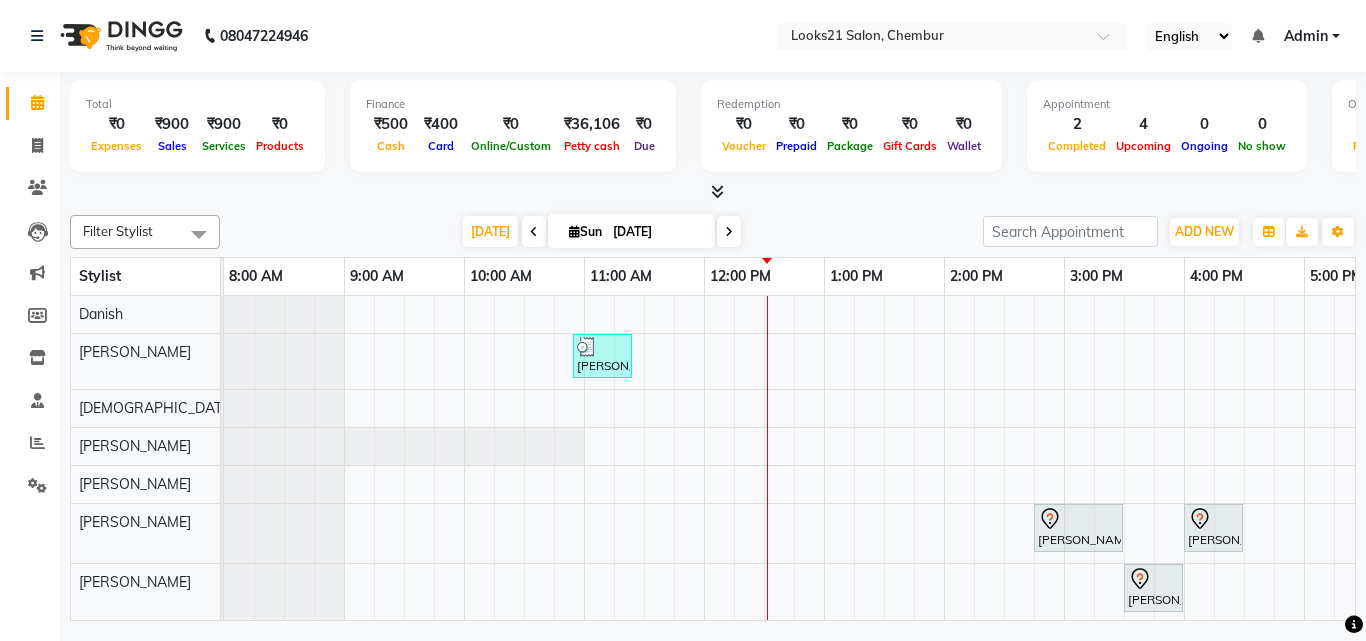 click on "[PERSON_NAME], TK01, 10:55 AM-11:25 AM, Hair Cut & More (Men'S)  - By Senior Stylist             [PERSON_NAME], TK02, 02:45 PM-03:30 PM, Guava Chilli Pedicure             [PERSON_NAME], TK02, 04:00 PM-04:30 PM, Gel Polish  - Gel Polish 10 Tips             [PERSON_NAME], TK02, 03:30 PM-04:00 PM, Blow Dry  - Blow Dry Hair Below Shoulder     [PERSON_NAME], TK03, 11:35 AM-12:05 PM, Hair Cut & More (Men'S)  - By Master Stylist             [PERSON_NAME], TK02, 02:45 PM-03:15 PM, Hair Cut & More (Men'S)  - Regular Shaving" at bounding box center [1004, 527] 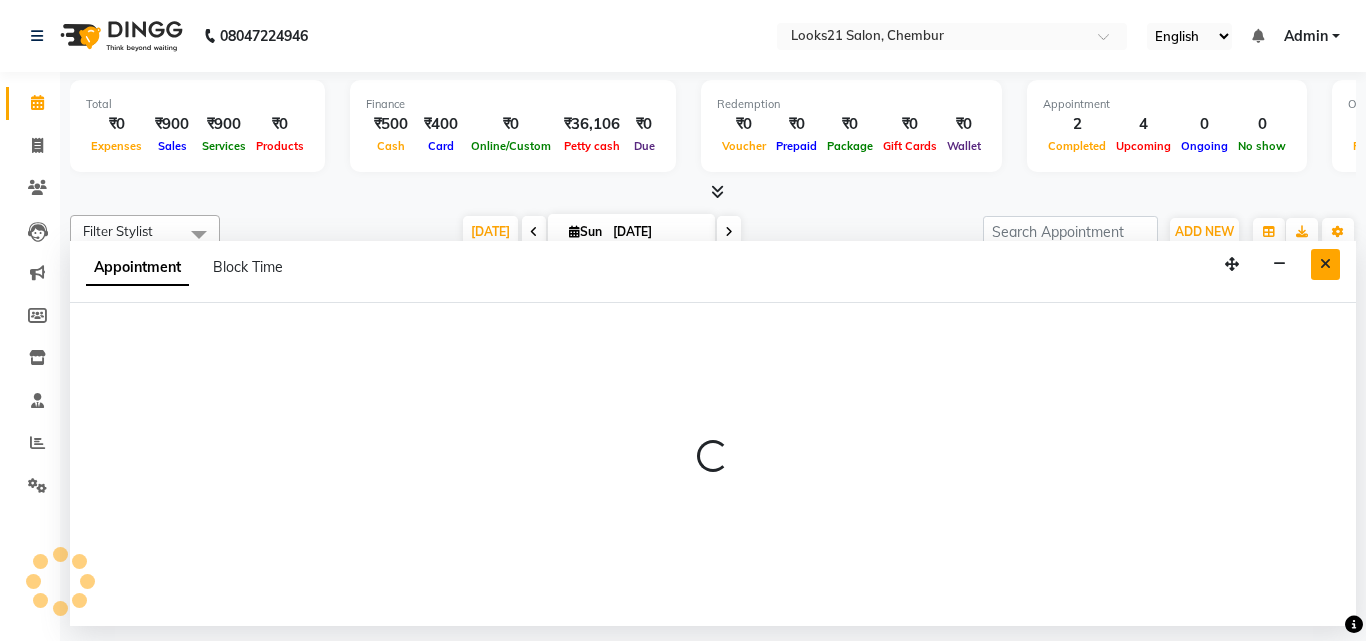 select on "13886" 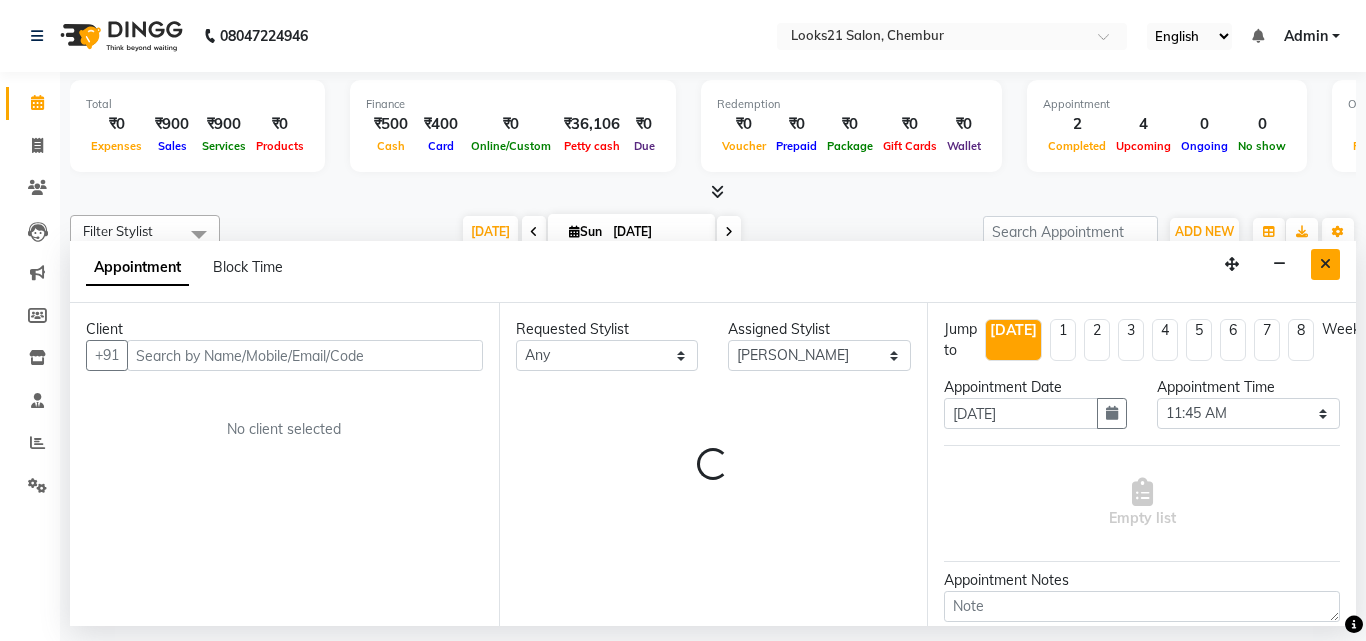 click at bounding box center (1325, 264) 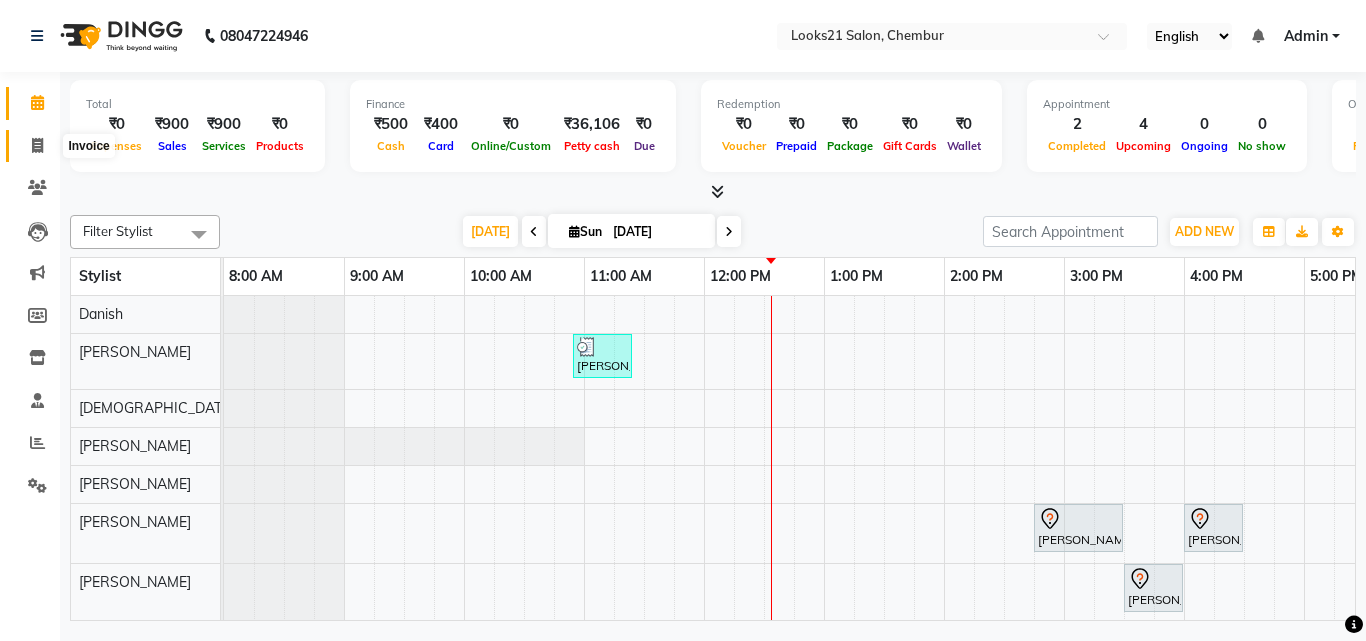 drag, startPoint x: 41, startPoint y: 139, endPoint x: 93, endPoint y: 132, distance: 52.46904 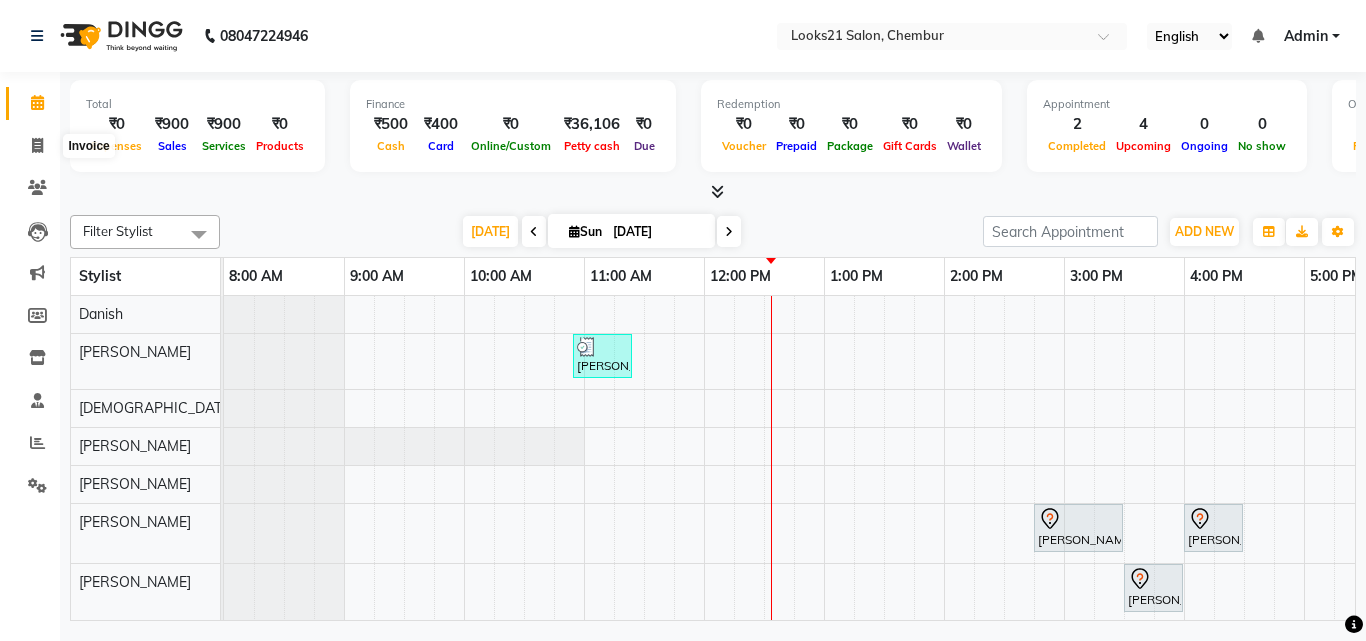 select on "service" 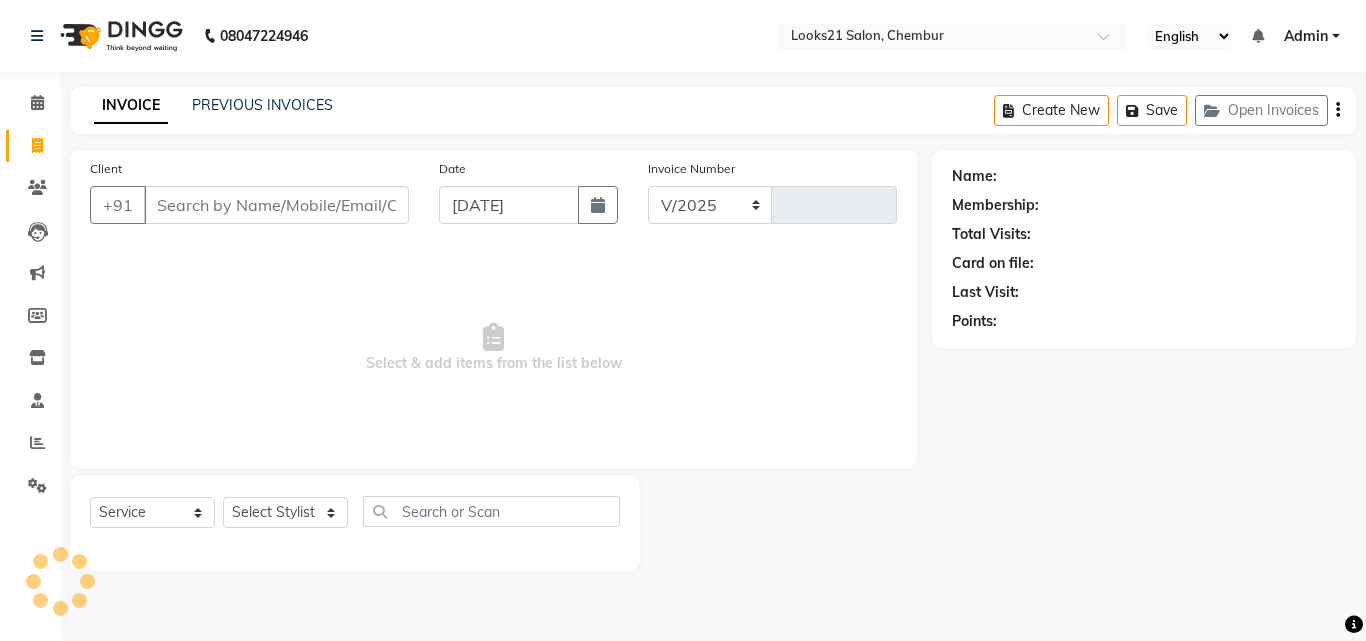select on "844" 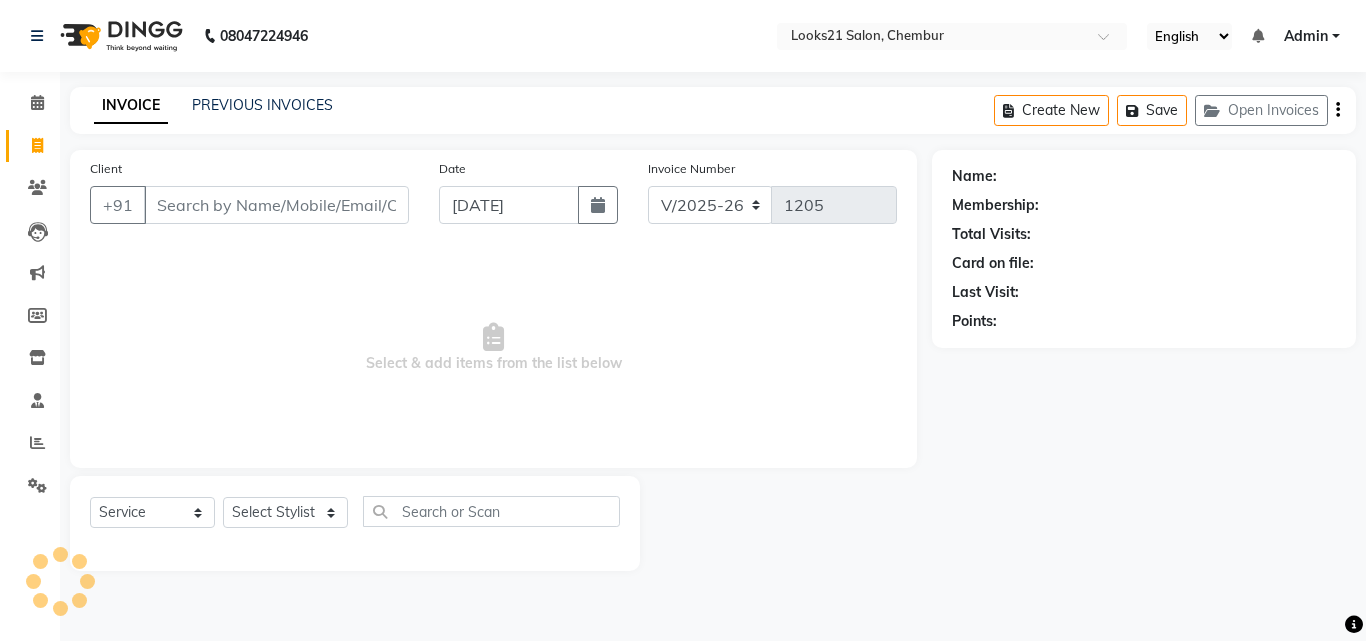 click on "Client" at bounding box center [276, 205] 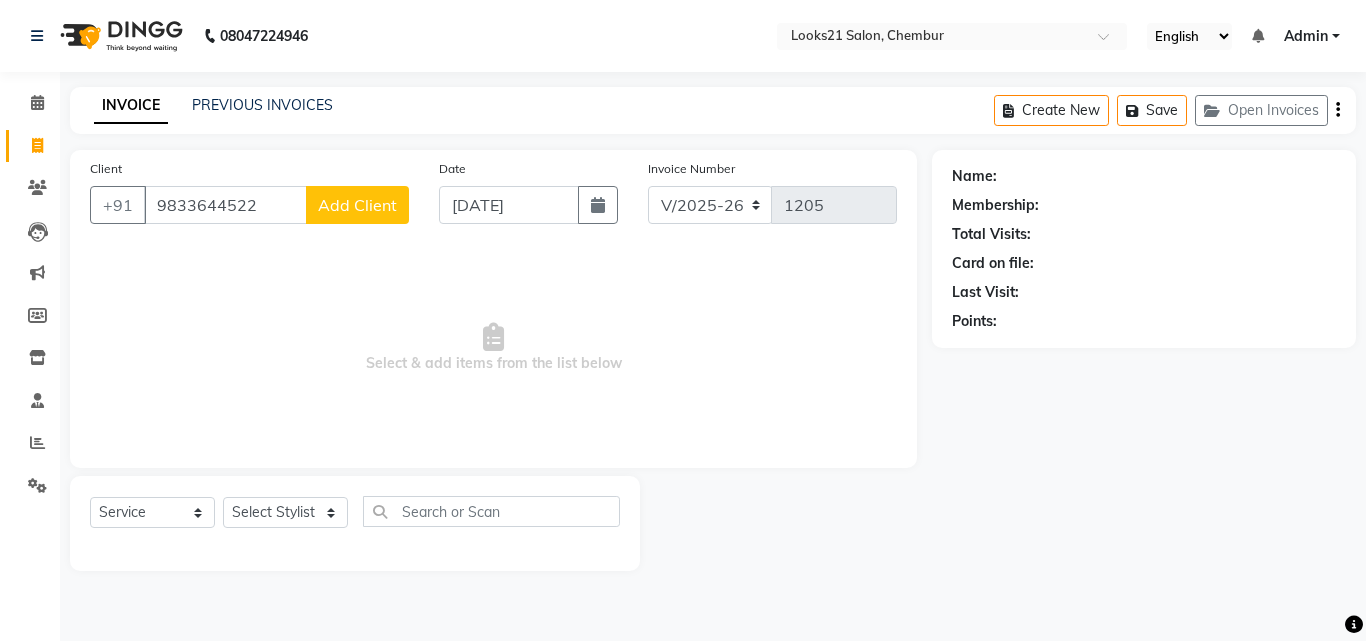 type on "9833644522" 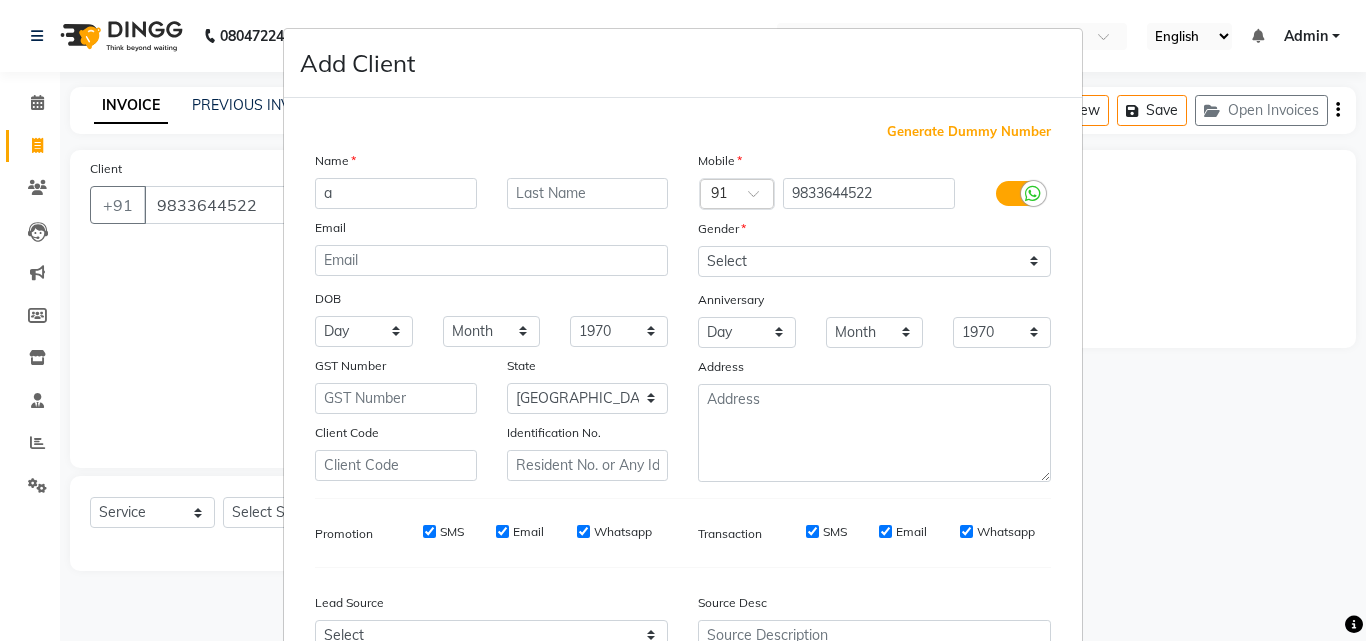 type on "ai" 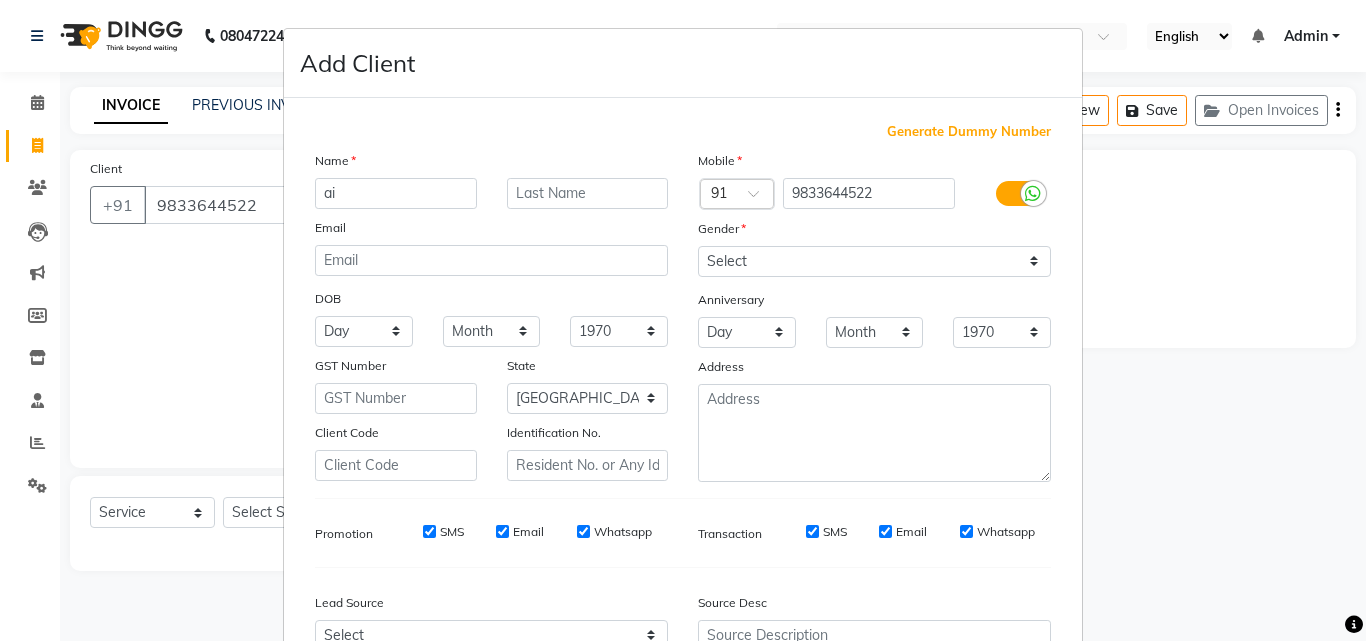 drag, startPoint x: 360, startPoint y: 200, endPoint x: 176, endPoint y: 191, distance: 184.21997 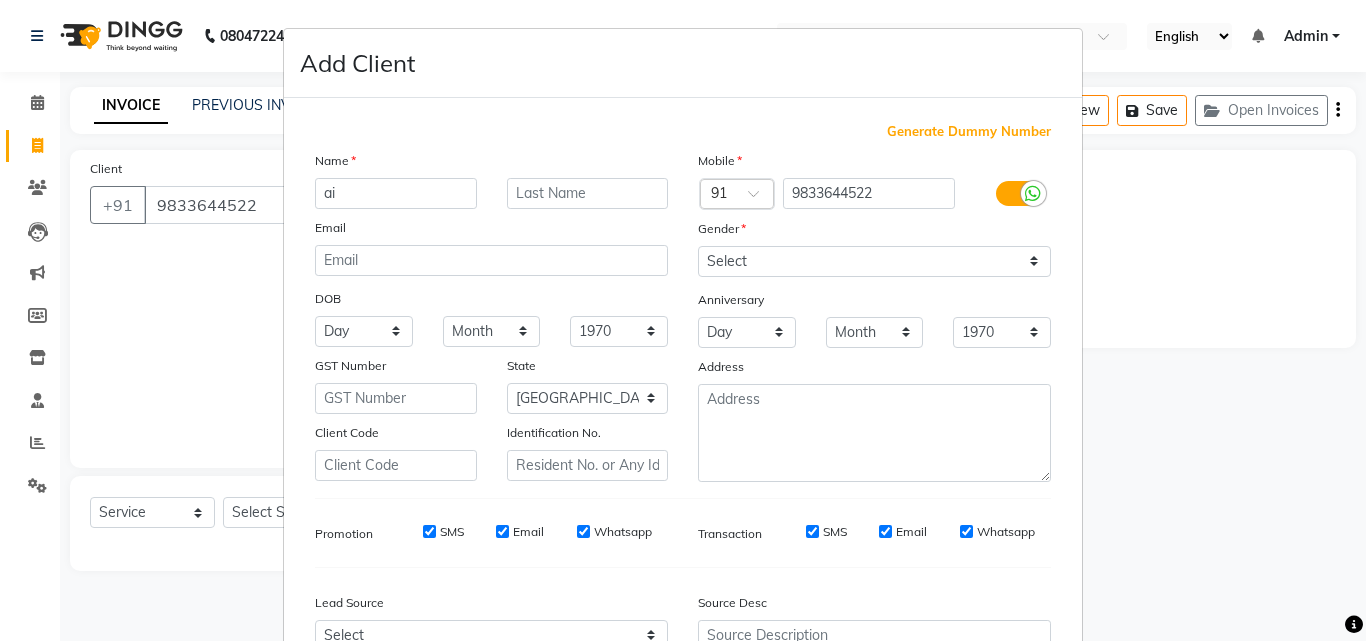 click on "Add Client Generate Dummy Number Name ai Email DOB Day 01 02 03 04 05 06 07 08 09 10 11 12 13 14 15 16 17 18 19 20 21 22 23 24 25 26 27 28 29 30 31 Month January February March April May June July August September October November [DATE] 1941 1942 1943 1944 1945 1946 1947 1948 1949 1950 1951 1952 1953 1954 1955 1956 1957 1958 1959 1960 1961 1962 1963 1964 1965 1966 1967 1968 1969 1970 1971 1972 1973 1974 1975 1976 1977 1978 1979 1980 1981 1982 1983 1984 1985 1986 1987 1988 1989 1990 1991 1992 1993 1994 1995 1996 1997 1998 1999 2000 2001 2002 2003 2004 2005 2006 2007 2008 2009 2010 2011 2012 2013 2014 2015 2016 2017 2018 2019 2020 2021 2022 2023 2024 GST Number State Select [GEOGRAPHIC_DATA] [GEOGRAPHIC_DATA] [GEOGRAPHIC_DATA] [GEOGRAPHIC_DATA] [GEOGRAPHIC_DATA] [GEOGRAPHIC_DATA] [GEOGRAPHIC_DATA] [GEOGRAPHIC_DATA] and [GEOGRAPHIC_DATA] [GEOGRAPHIC_DATA] [GEOGRAPHIC_DATA] [GEOGRAPHIC_DATA] [GEOGRAPHIC_DATA] [GEOGRAPHIC_DATA] [GEOGRAPHIC_DATA] [GEOGRAPHIC_DATA] [GEOGRAPHIC_DATA] [GEOGRAPHIC_DATA] [GEOGRAPHIC_DATA] [GEOGRAPHIC_DATA] [GEOGRAPHIC_DATA] [GEOGRAPHIC_DATA] [GEOGRAPHIC_DATA] [GEOGRAPHIC_DATA] [GEOGRAPHIC_DATA] [GEOGRAPHIC_DATA] [GEOGRAPHIC_DATA] [GEOGRAPHIC_DATA] [GEOGRAPHIC_DATA] [GEOGRAPHIC_DATA] ×" at bounding box center (683, 320) 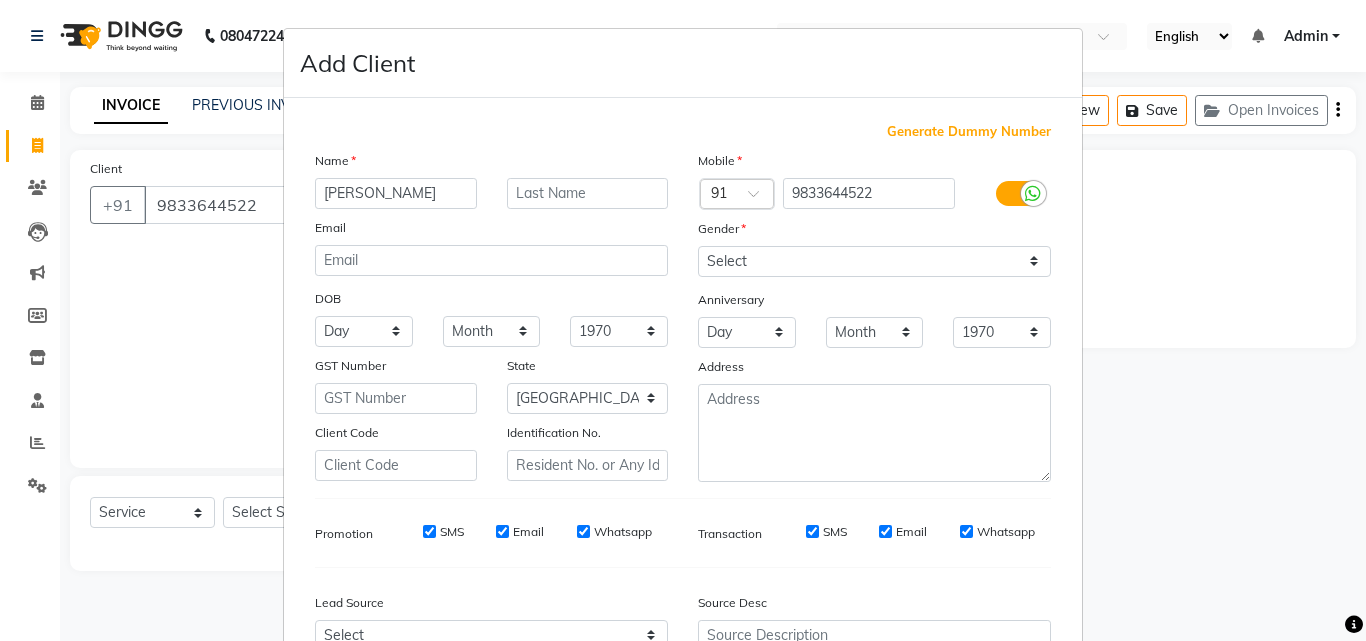 type on "[PERSON_NAME]" 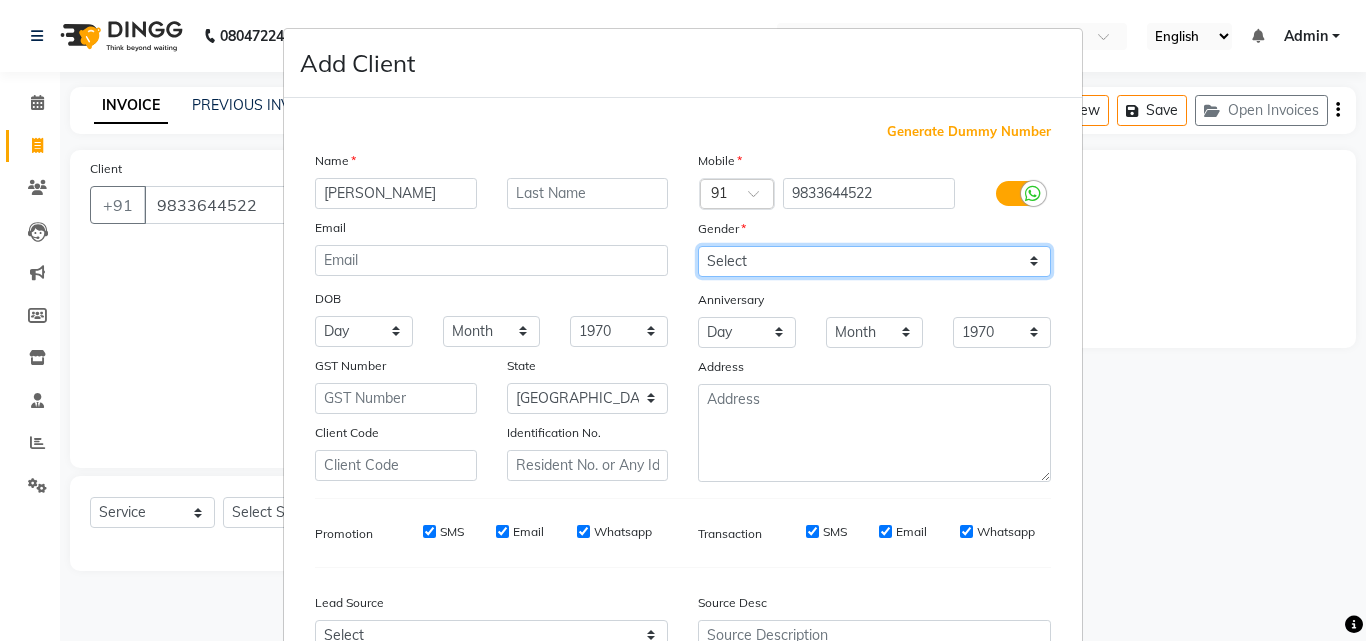 click on "Select [DEMOGRAPHIC_DATA] [DEMOGRAPHIC_DATA] Other Prefer Not To Say" at bounding box center [874, 261] 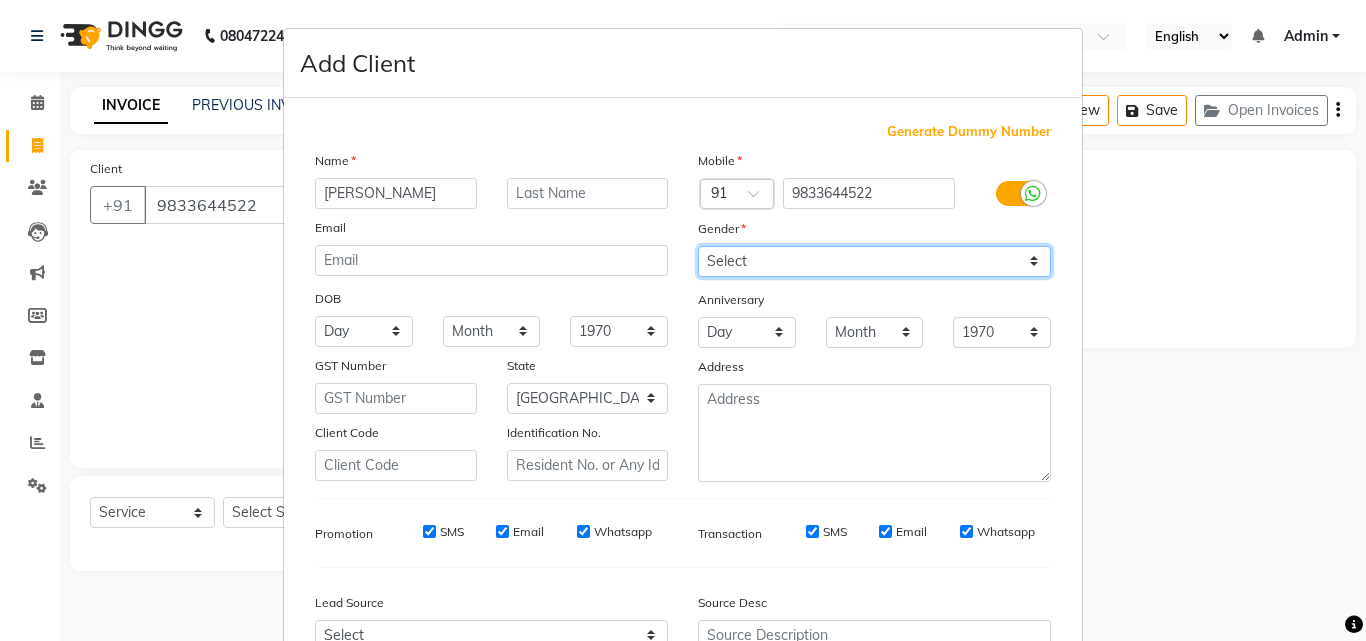 select on "[DEMOGRAPHIC_DATA]" 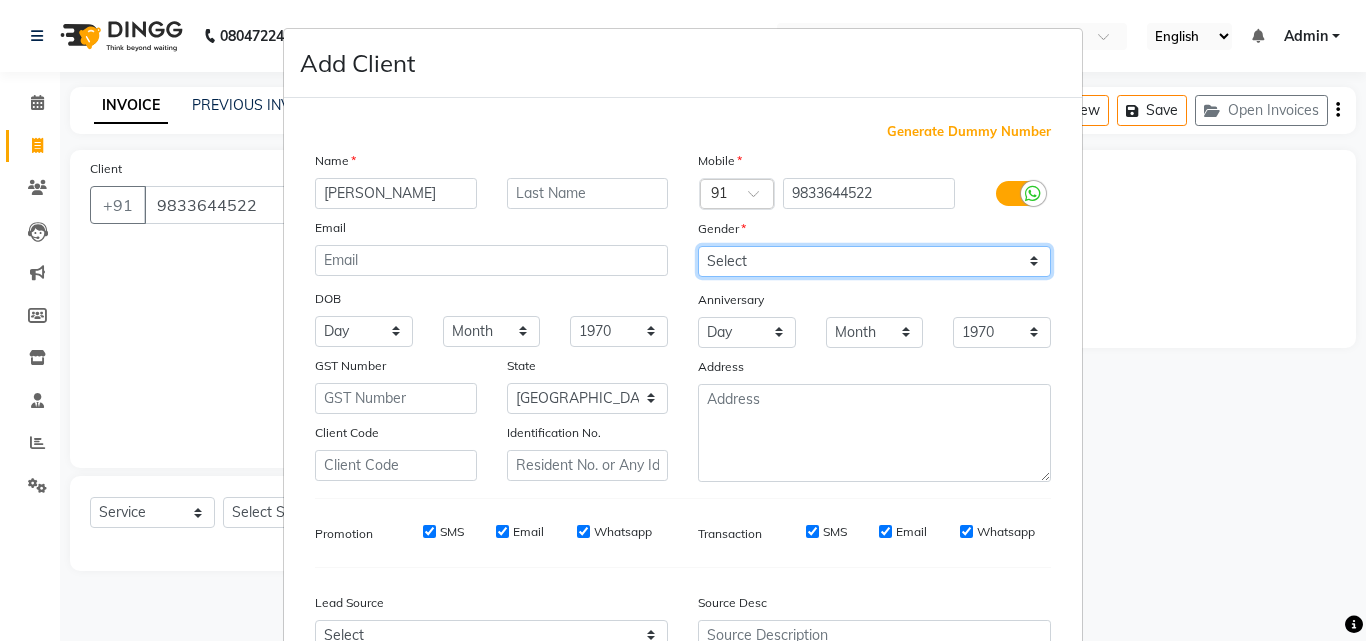 click on "Select [DEMOGRAPHIC_DATA] [DEMOGRAPHIC_DATA] Other Prefer Not To Say" at bounding box center [874, 261] 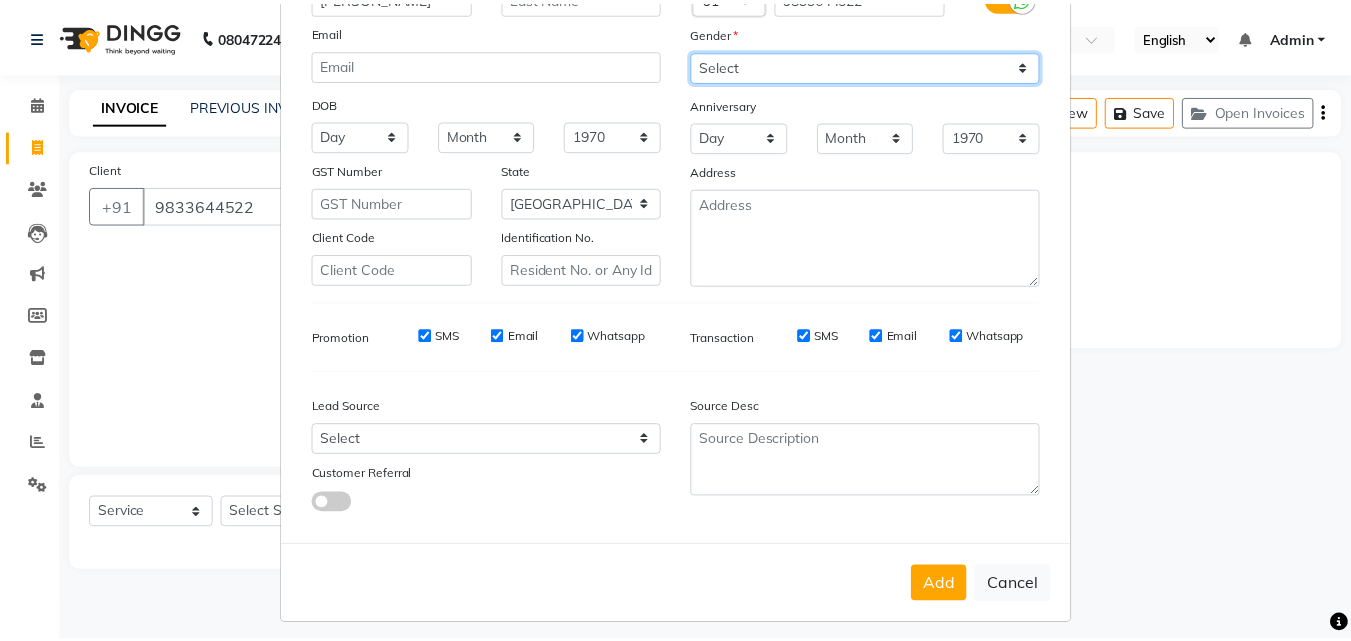 scroll, scrollTop: 208, scrollLeft: 0, axis: vertical 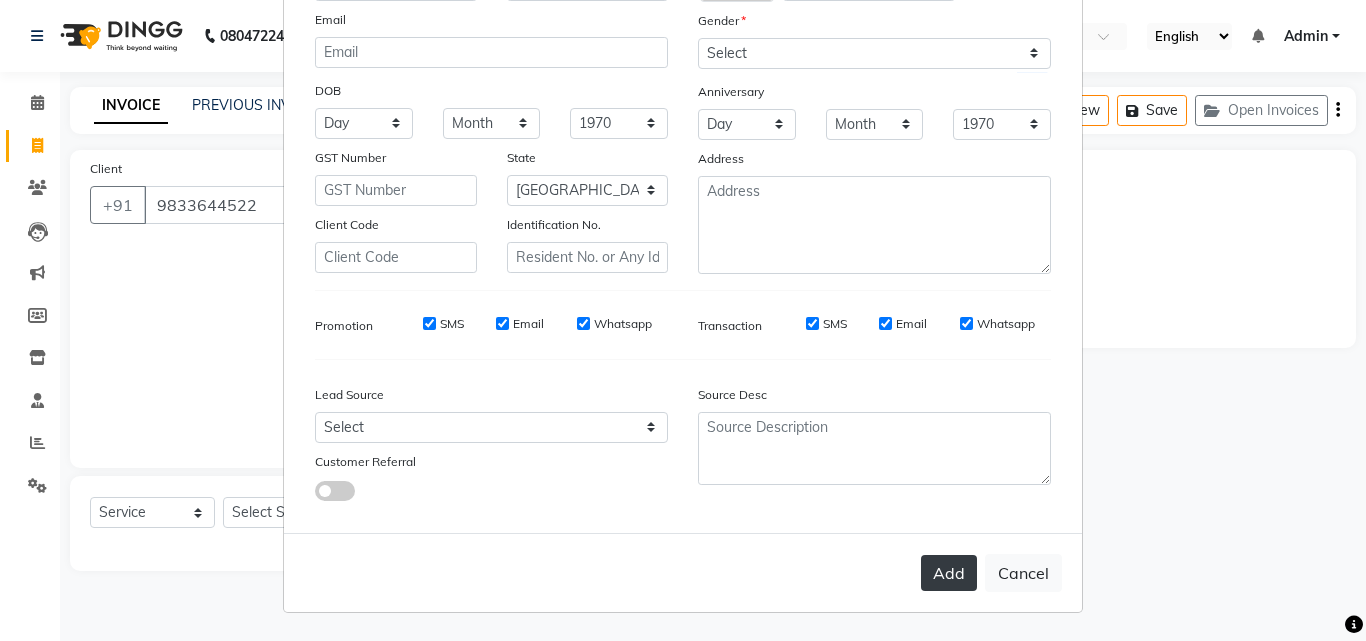 click on "Add" at bounding box center [949, 573] 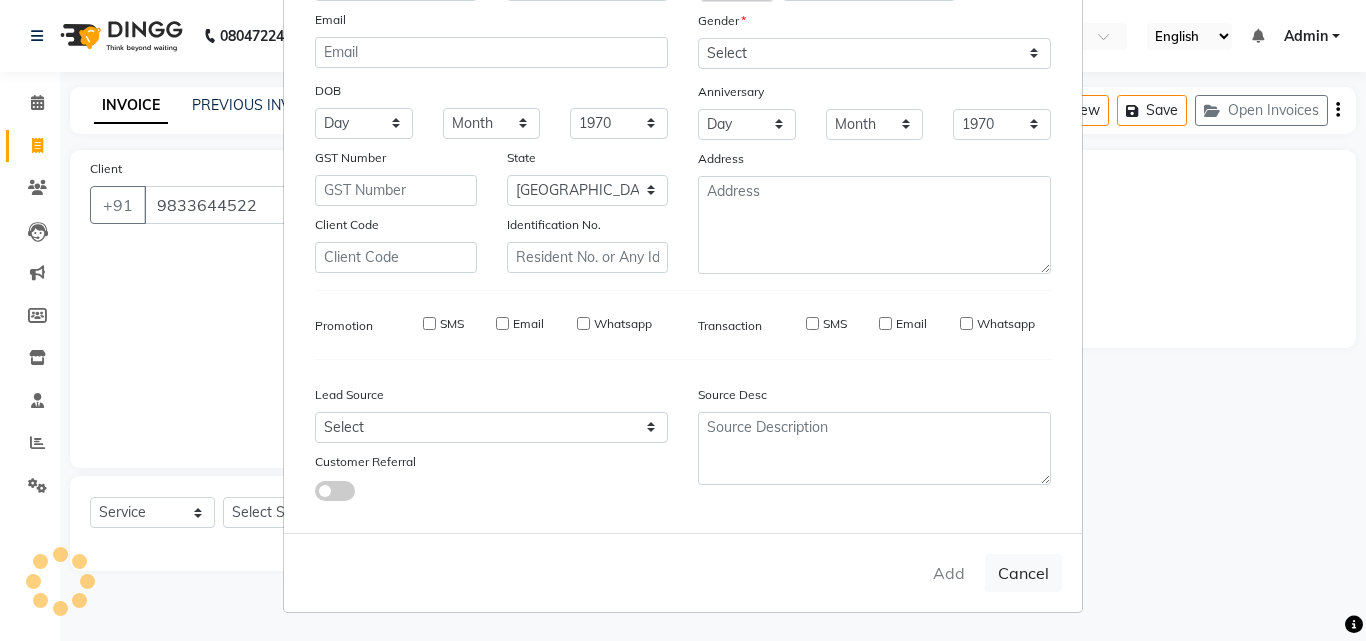 type 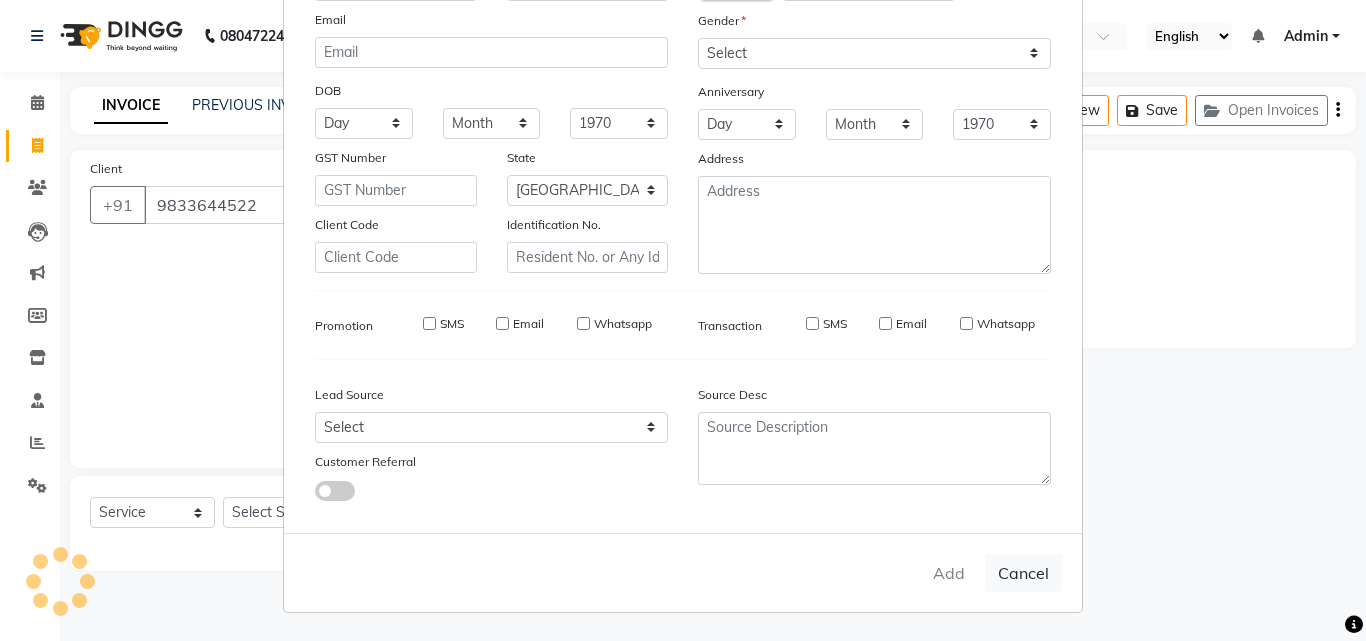 select 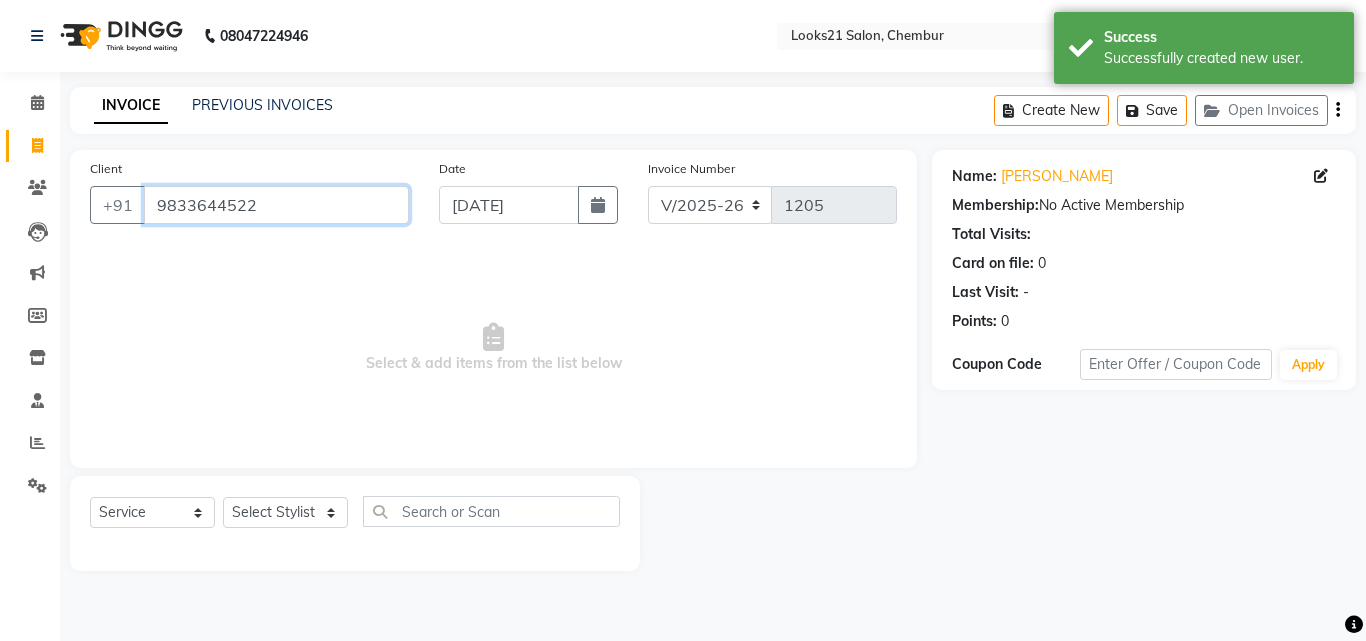 drag, startPoint x: 258, startPoint y: 210, endPoint x: 0, endPoint y: 196, distance: 258.37958 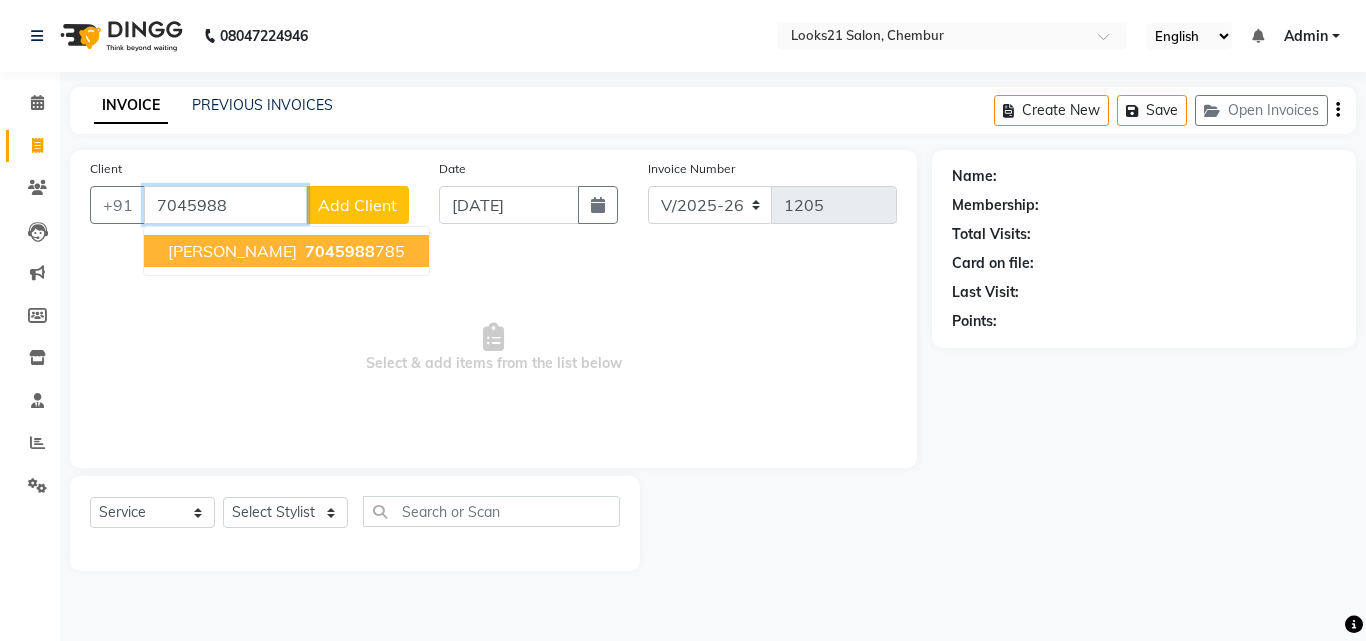 click on "[PERSON_NAME]" at bounding box center [232, 251] 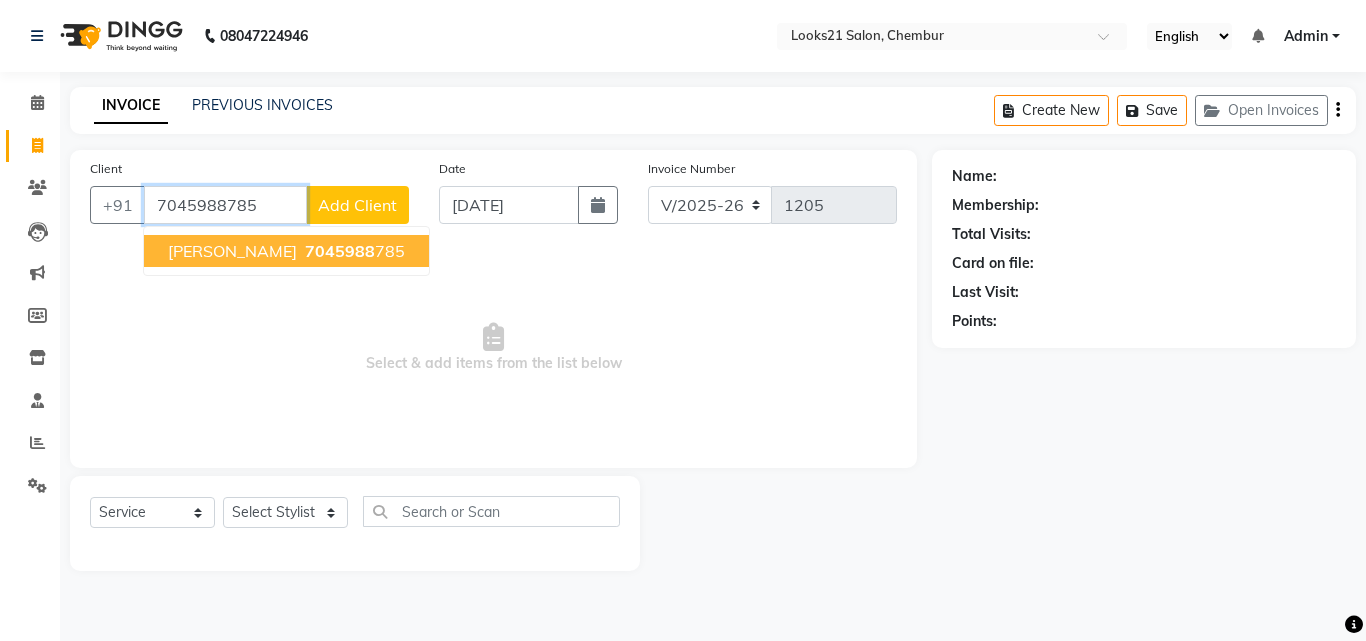 type on "7045988785" 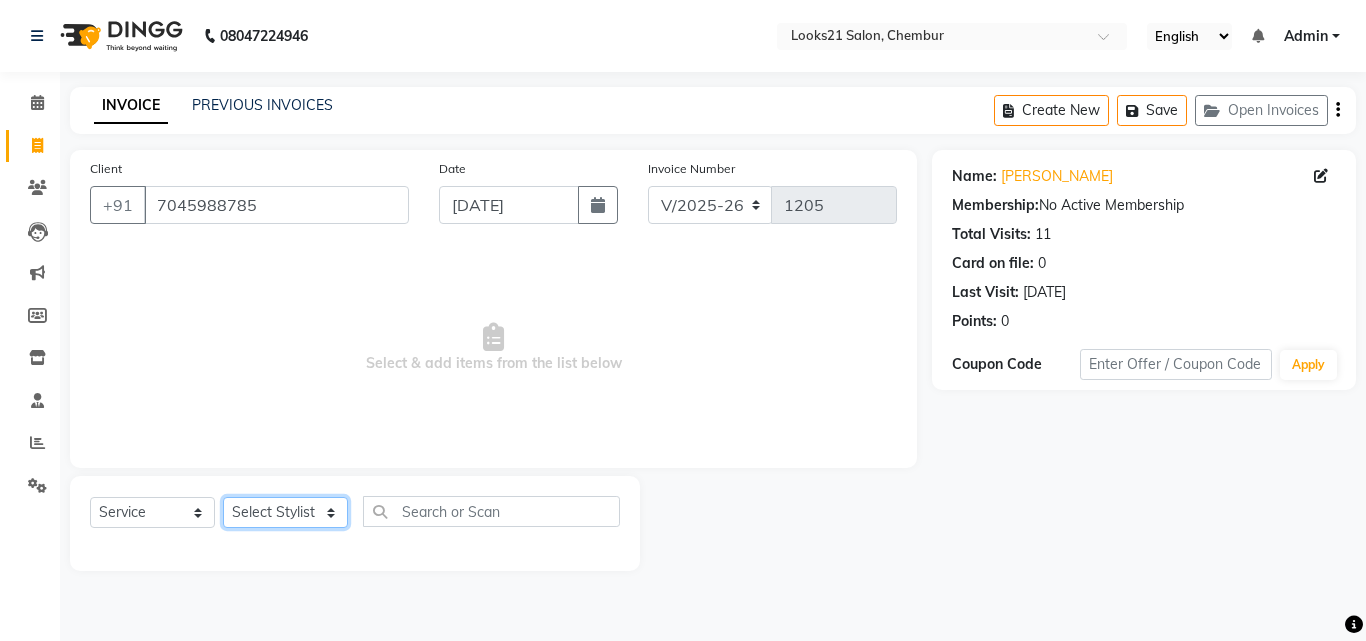 click on "Select Stylist [PERSON_NAME] [PERSON_NAME] LOOKS 21  [PERSON_NAME] [PERSON_NAME] [PERSON_NAME] [PERSON_NAME] [PERSON_NAME] [PERSON_NAME]" 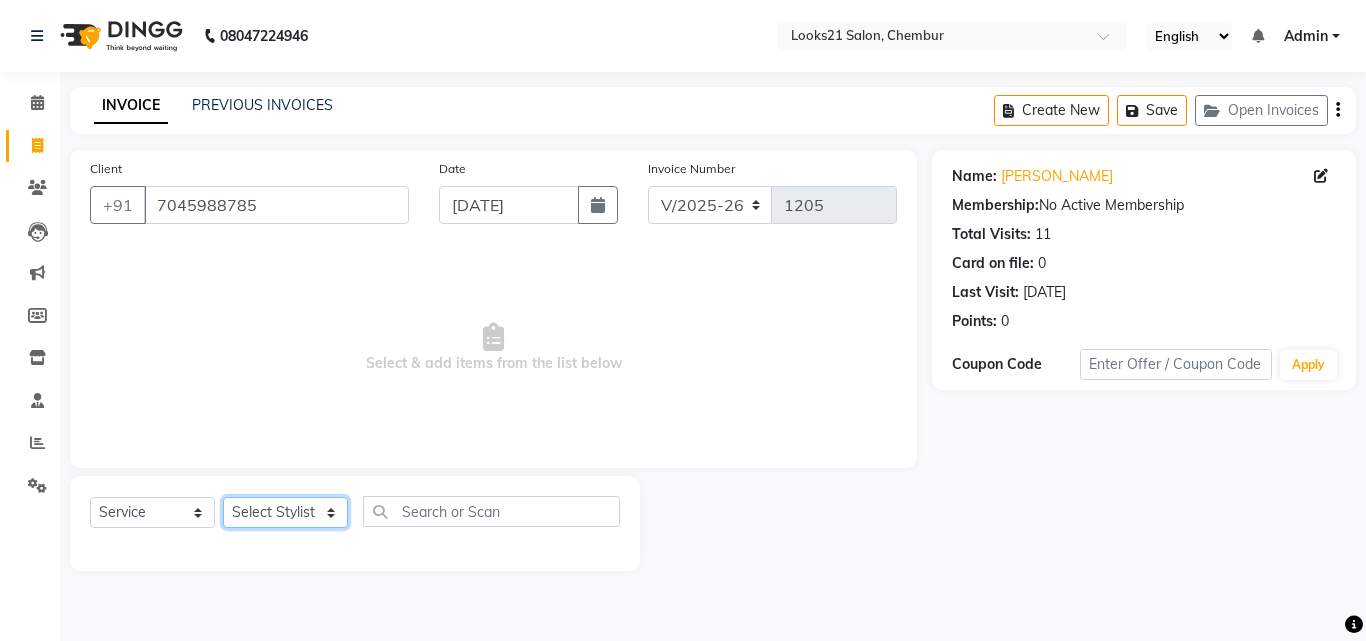 select on "13889" 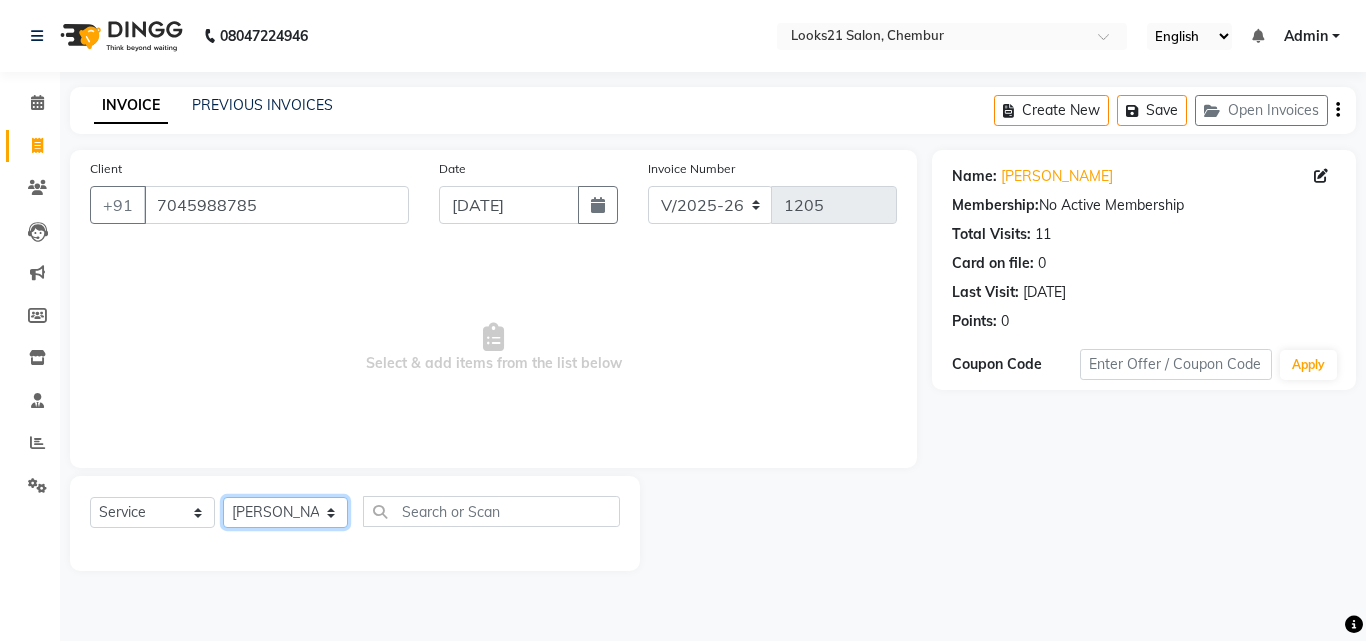 click on "Select Stylist [PERSON_NAME] [PERSON_NAME] LOOKS 21  [PERSON_NAME] [PERSON_NAME] [PERSON_NAME] [PERSON_NAME] [PERSON_NAME] [PERSON_NAME]" 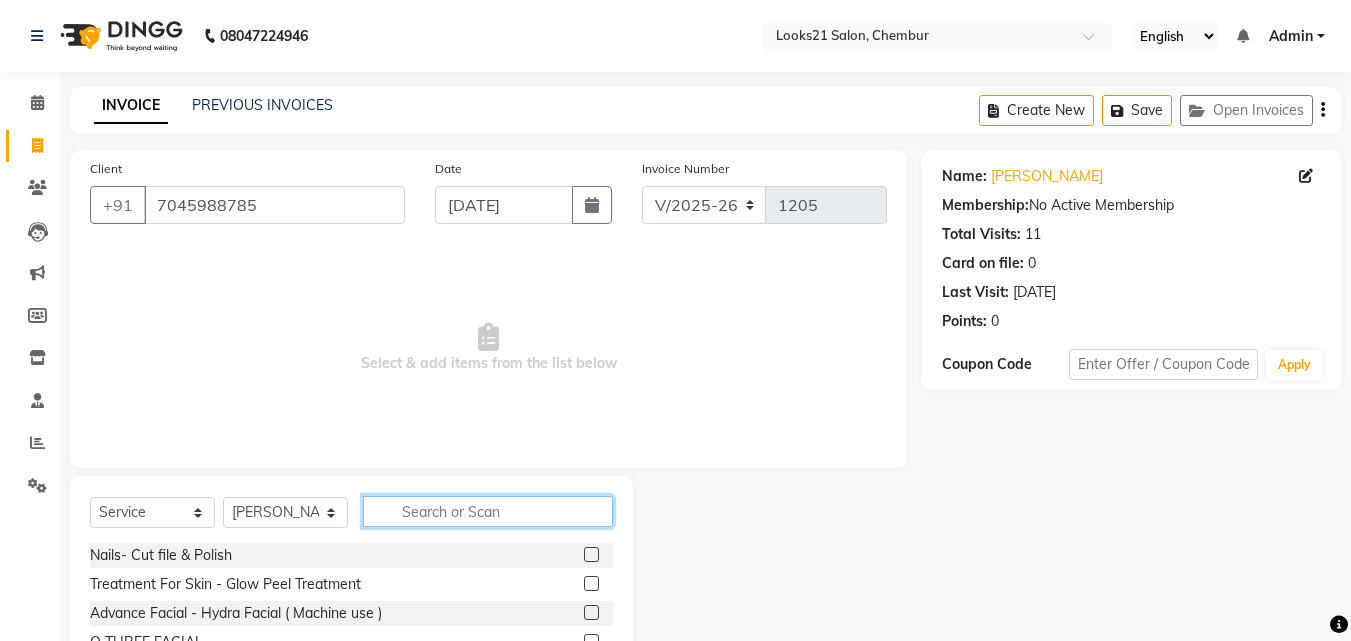 click 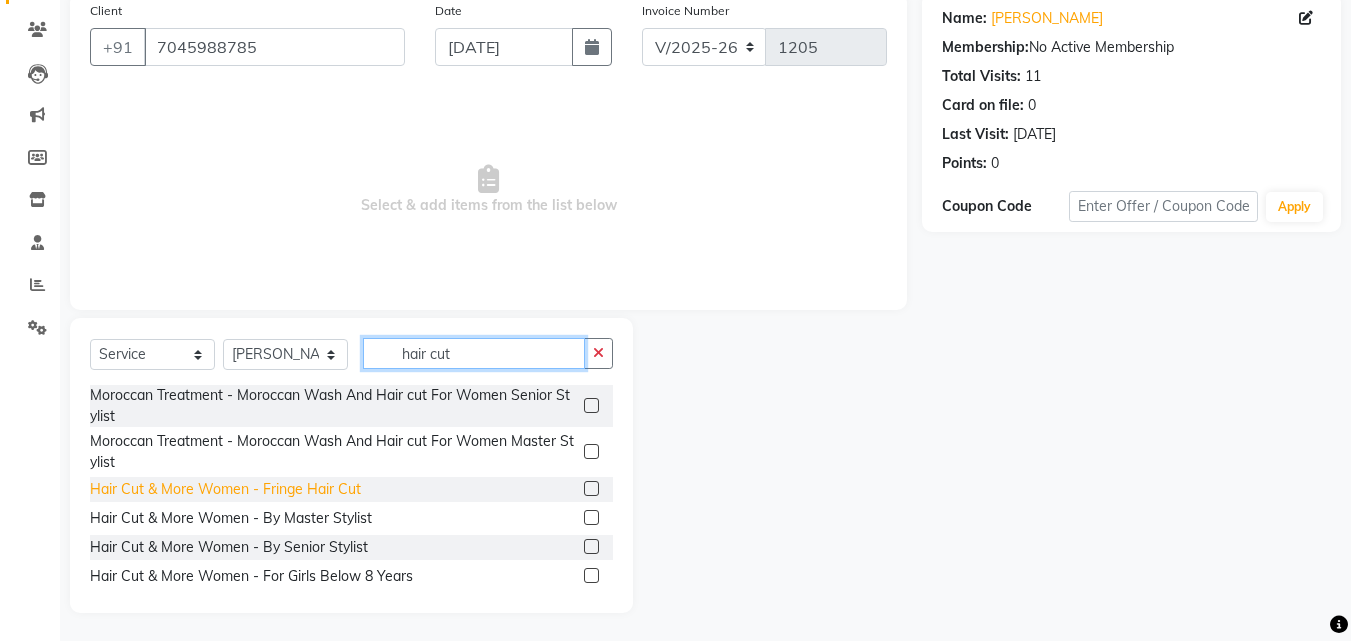scroll, scrollTop: 160, scrollLeft: 0, axis: vertical 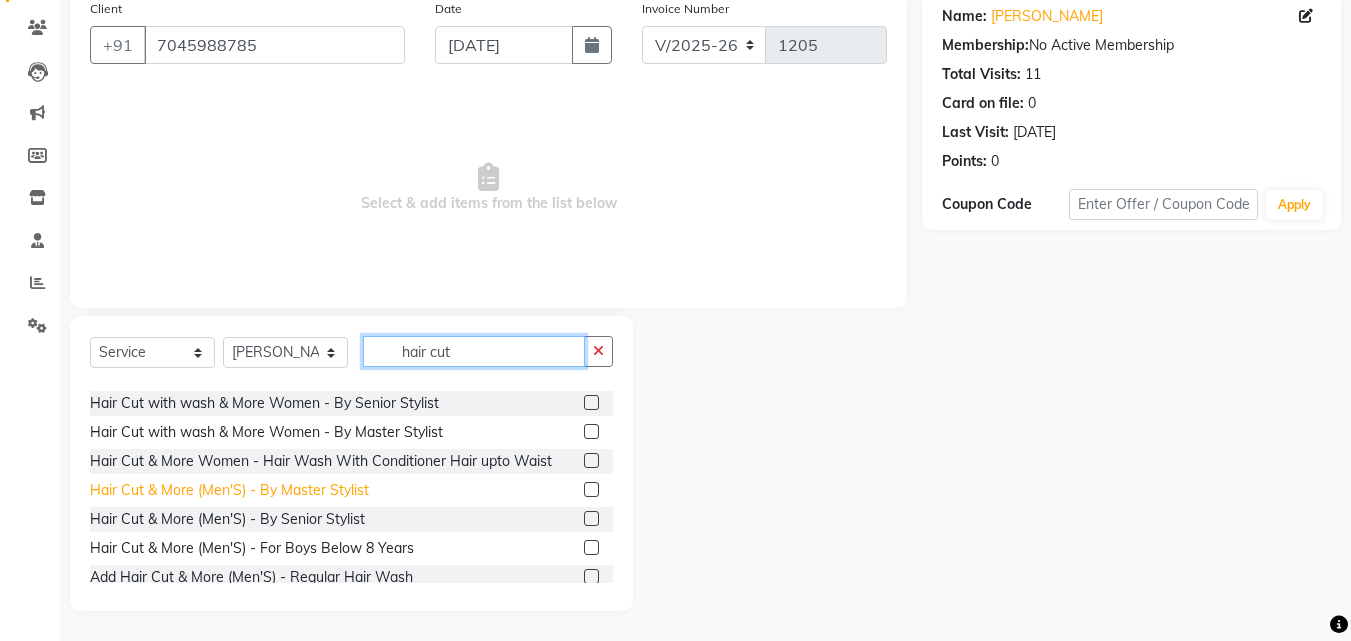 type on "hair cut" 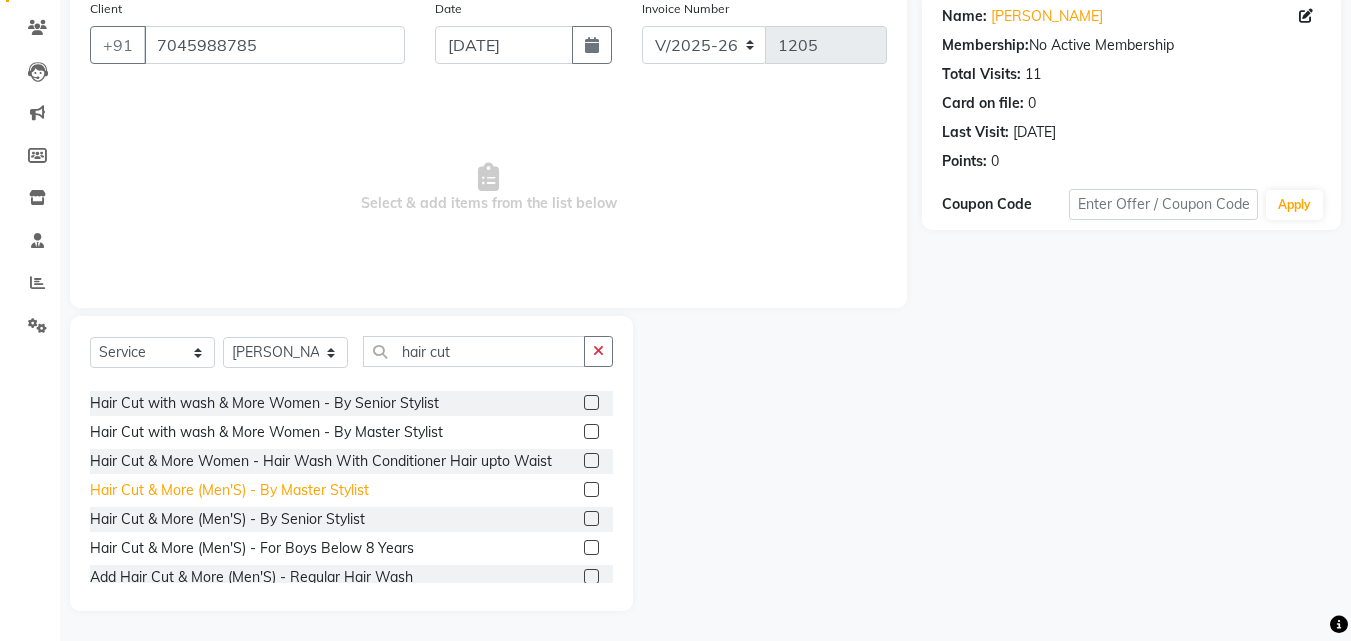 click on "Hair Cut & More (Men'S)  - By Master Stylist" 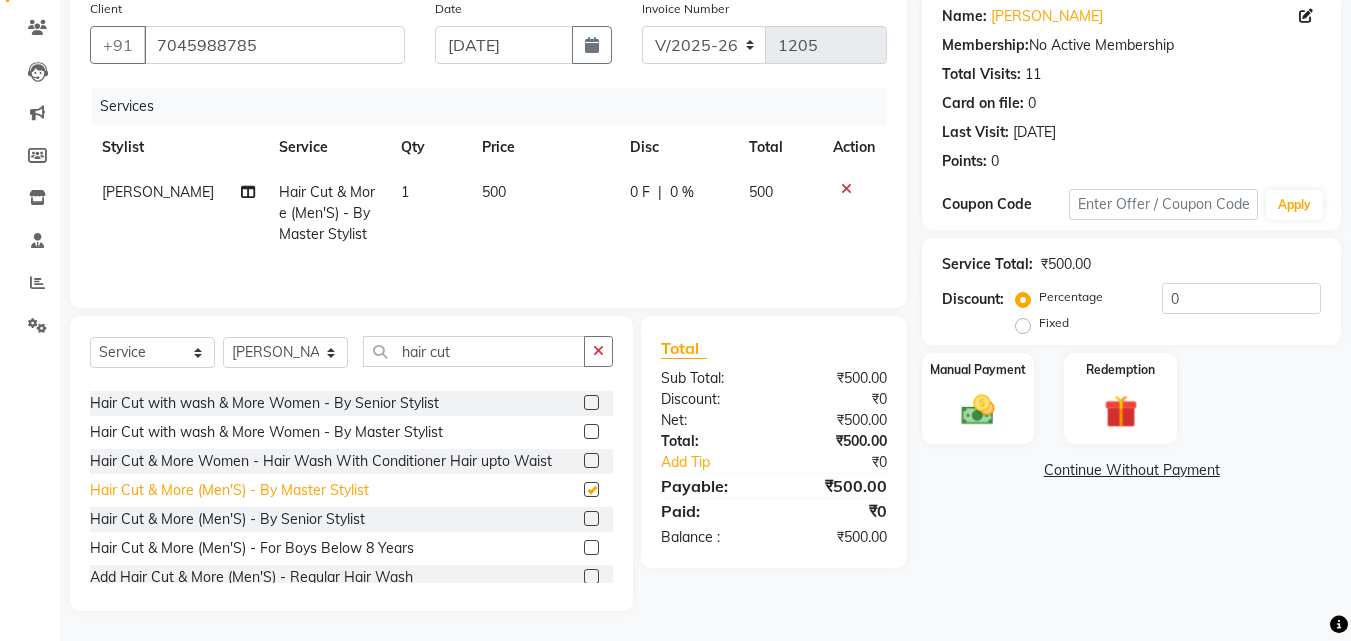 checkbox on "false" 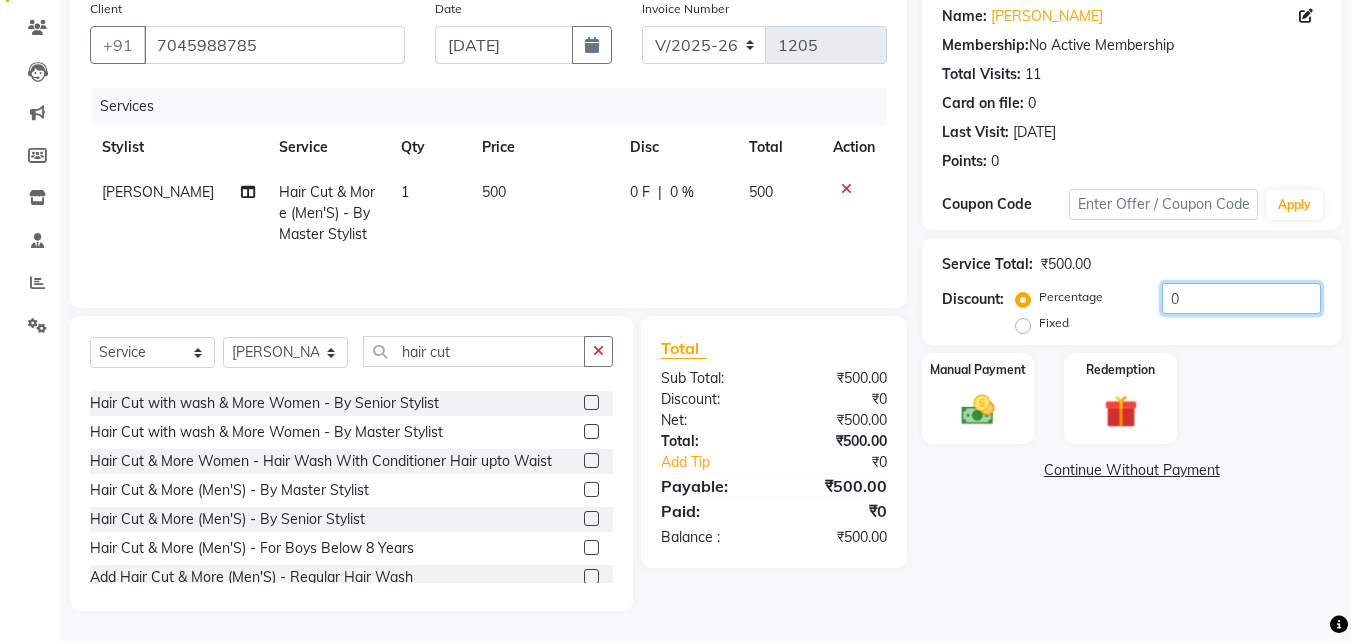 drag, startPoint x: 1207, startPoint y: 299, endPoint x: 1061, endPoint y: 282, distance: 146.98639 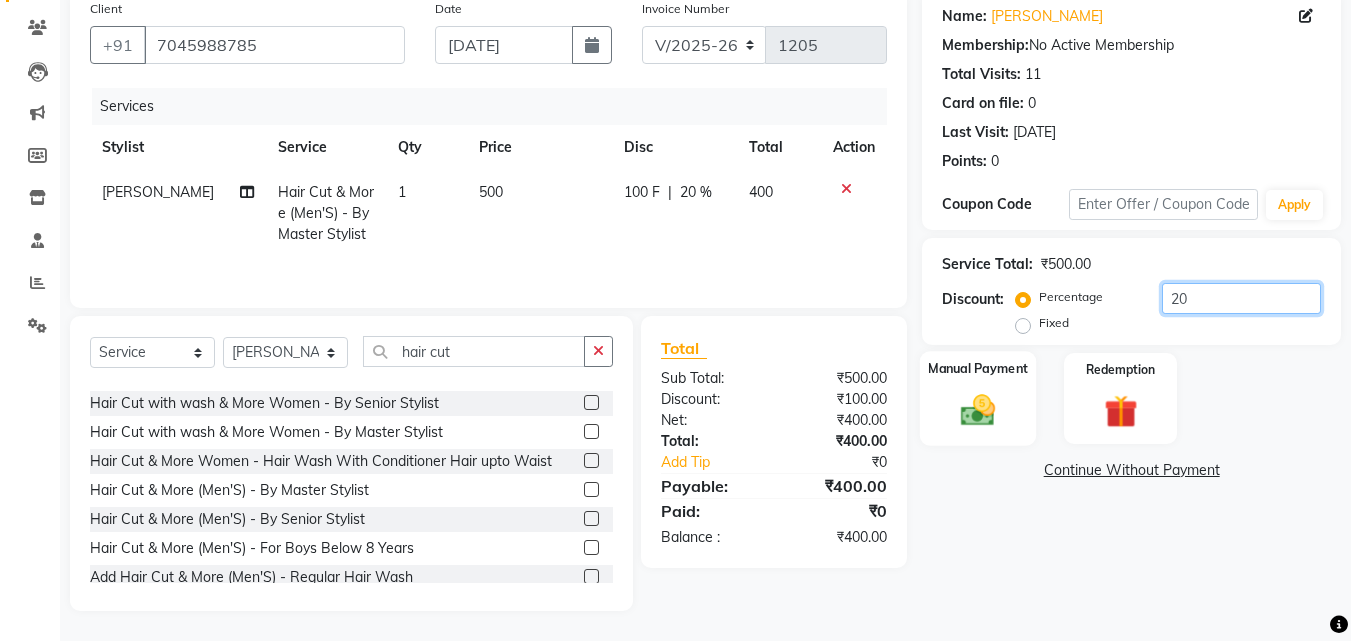 type on "20" 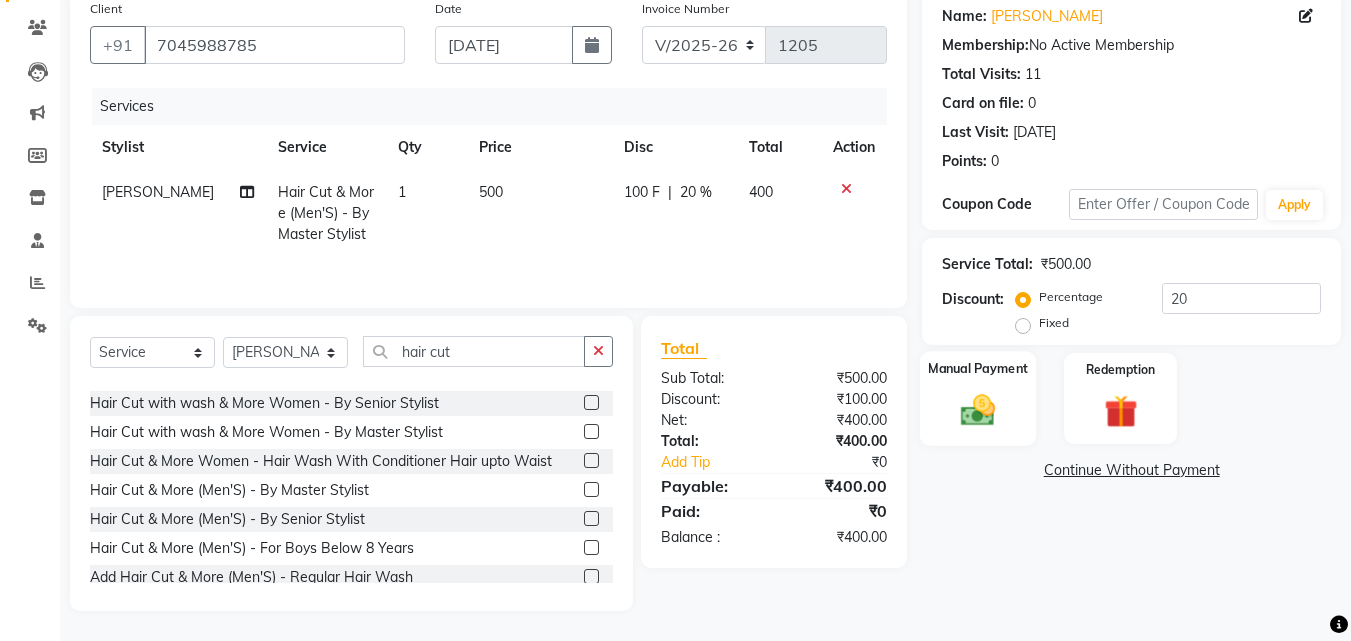 click 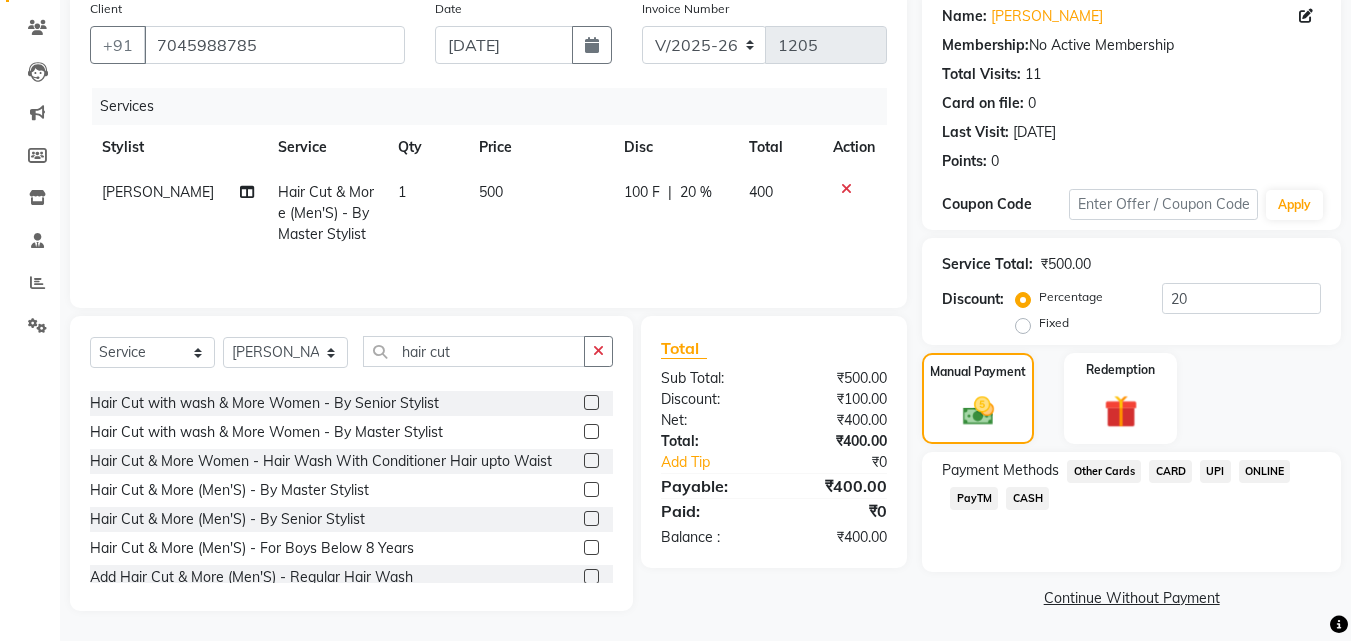 click on "UPI" 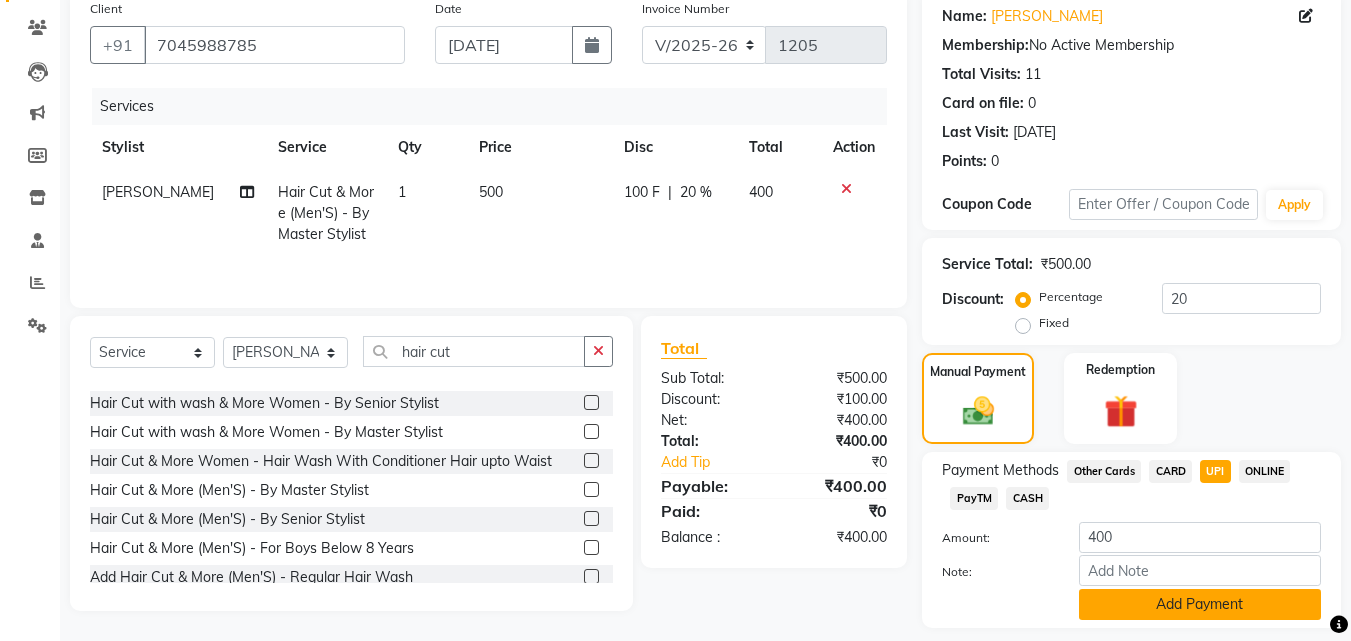 click on "Add Payment" 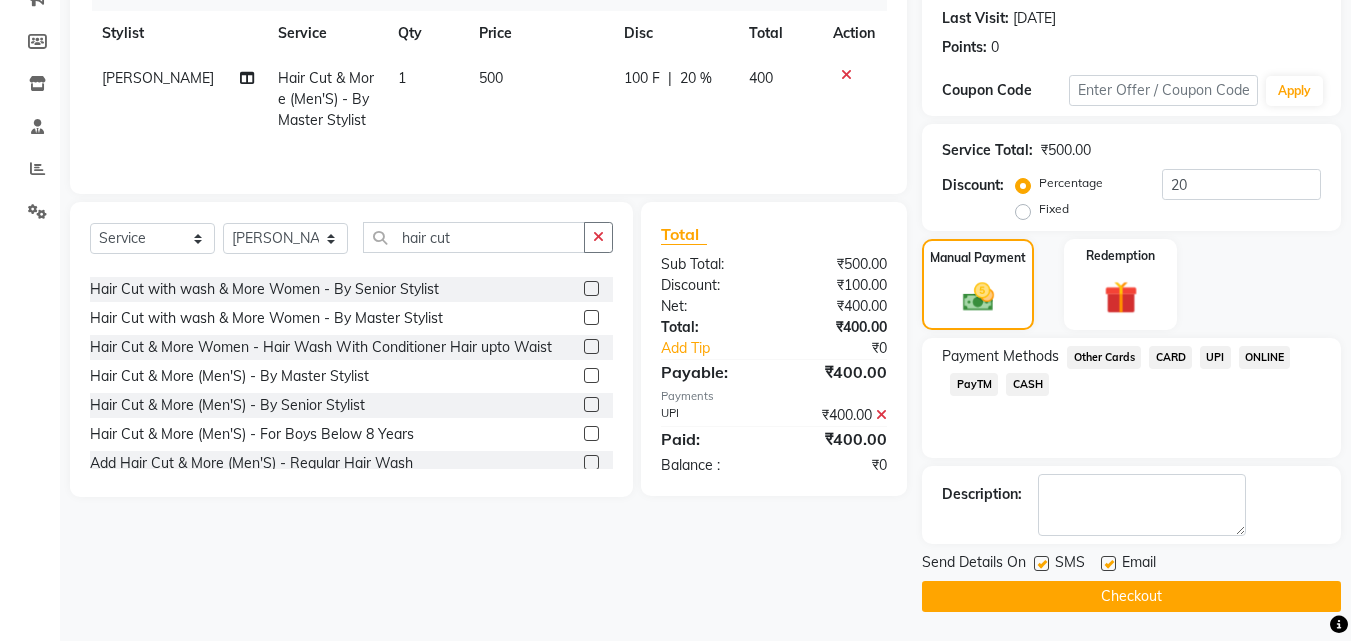 scroll, scrollTop: 275, scrollLeft: 0, axis: vertical 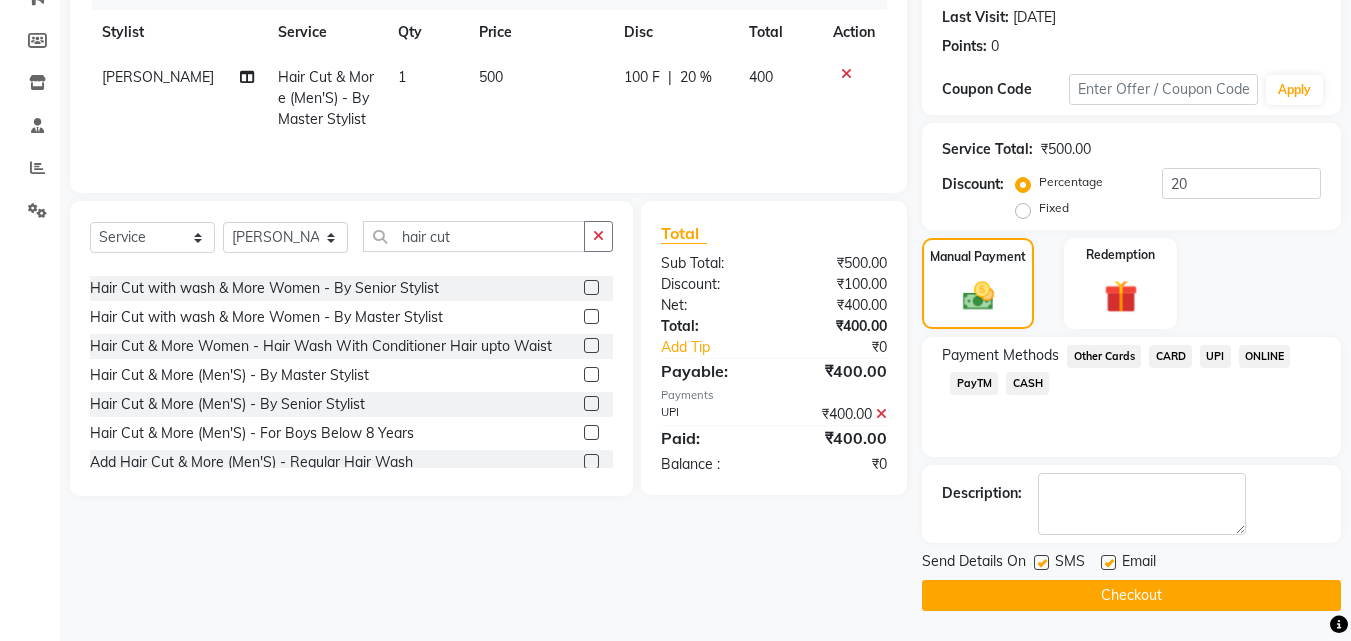 click on "Checkout" 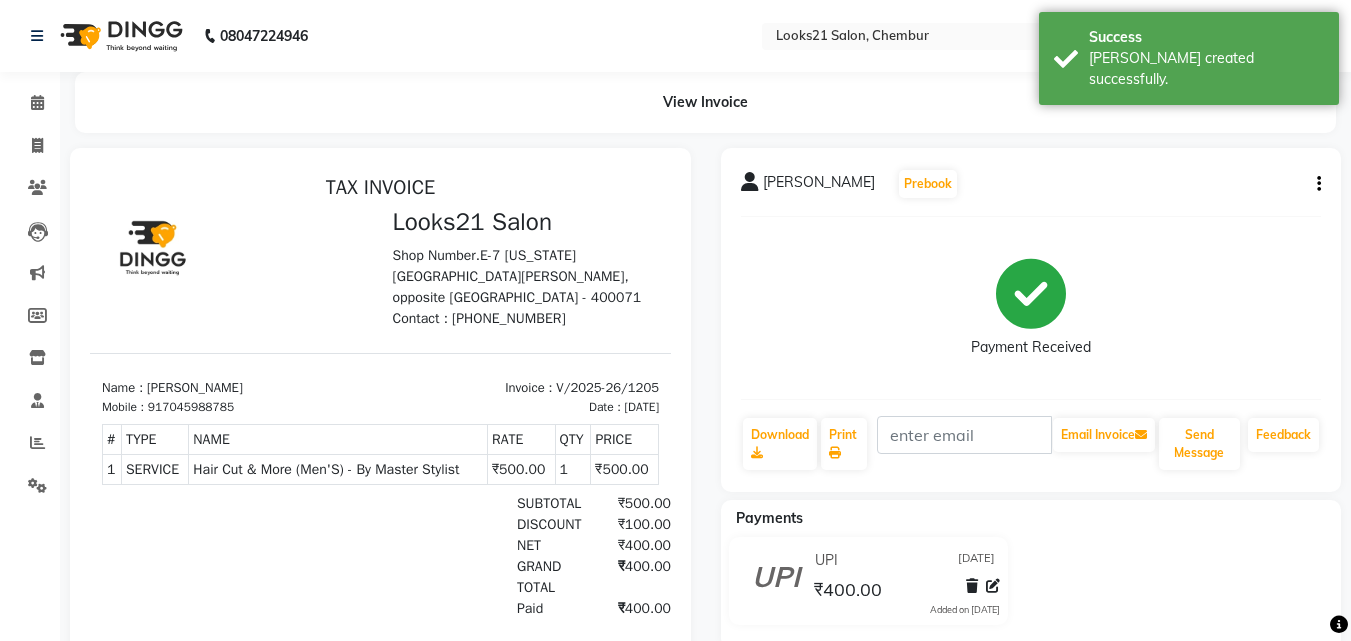 scroll, scrollTop: 0, scrollLeft: 0, axis: both 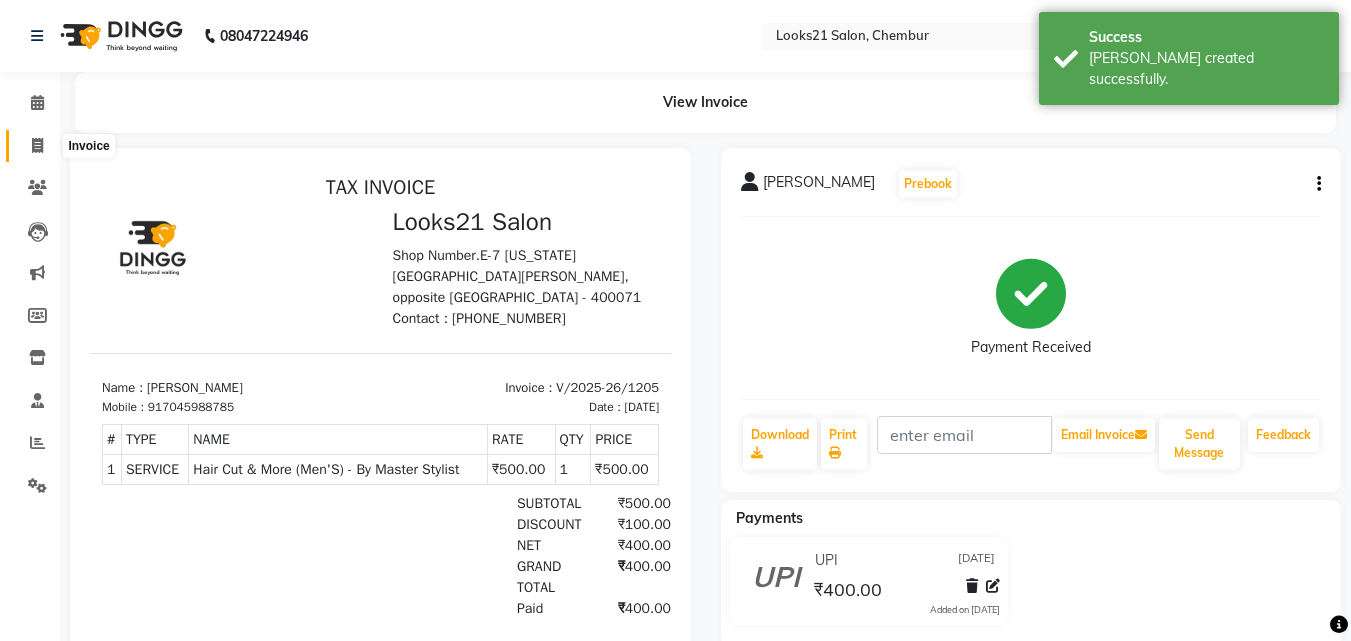 click 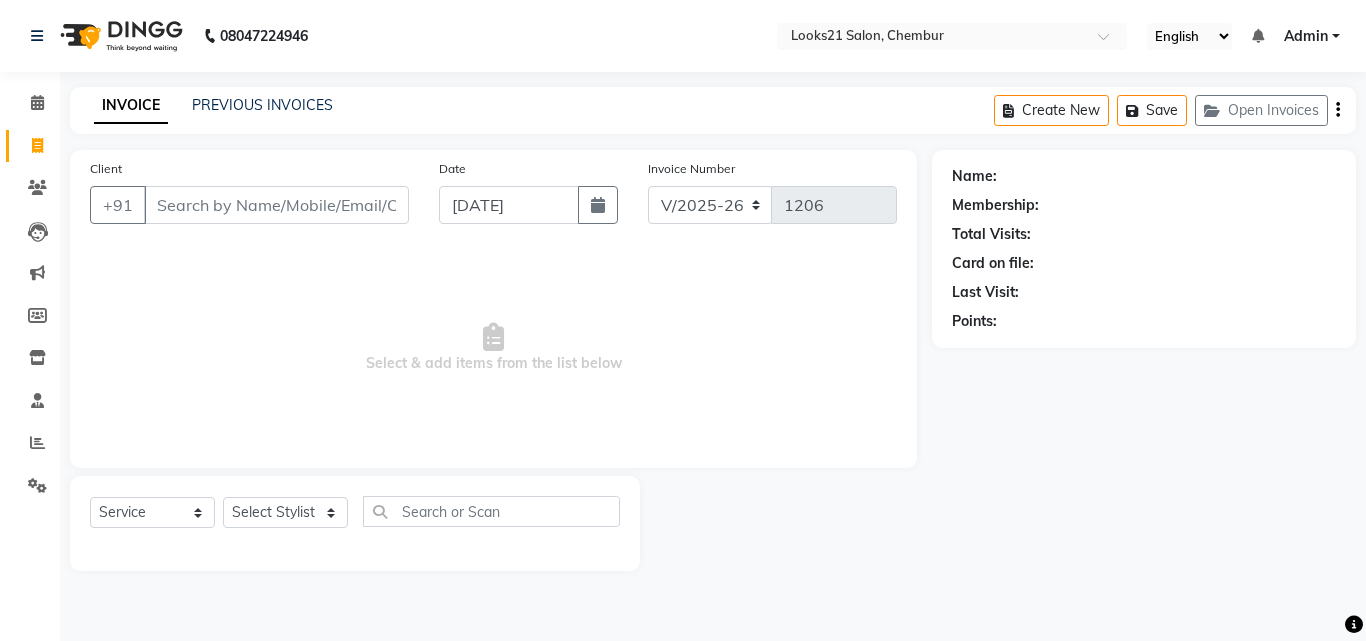 click on "Client" at bounding box center (276, 205) 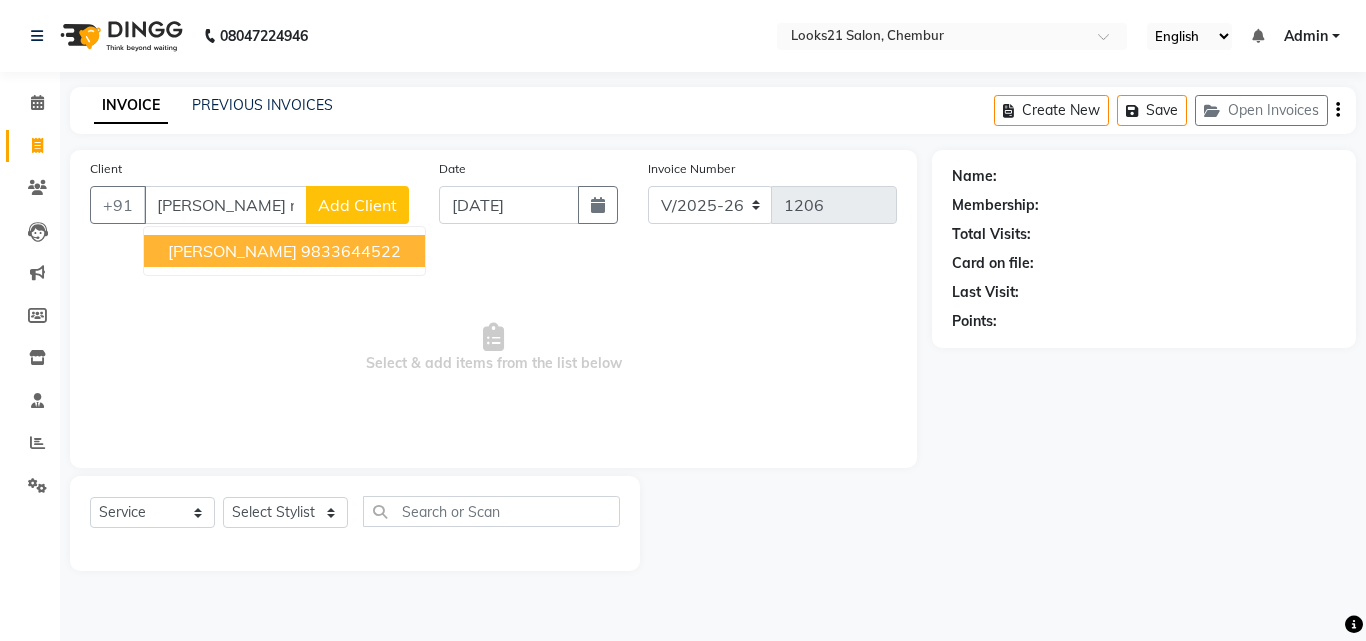click on "[PERSON_NAME]" at bounding box center (232, 251) 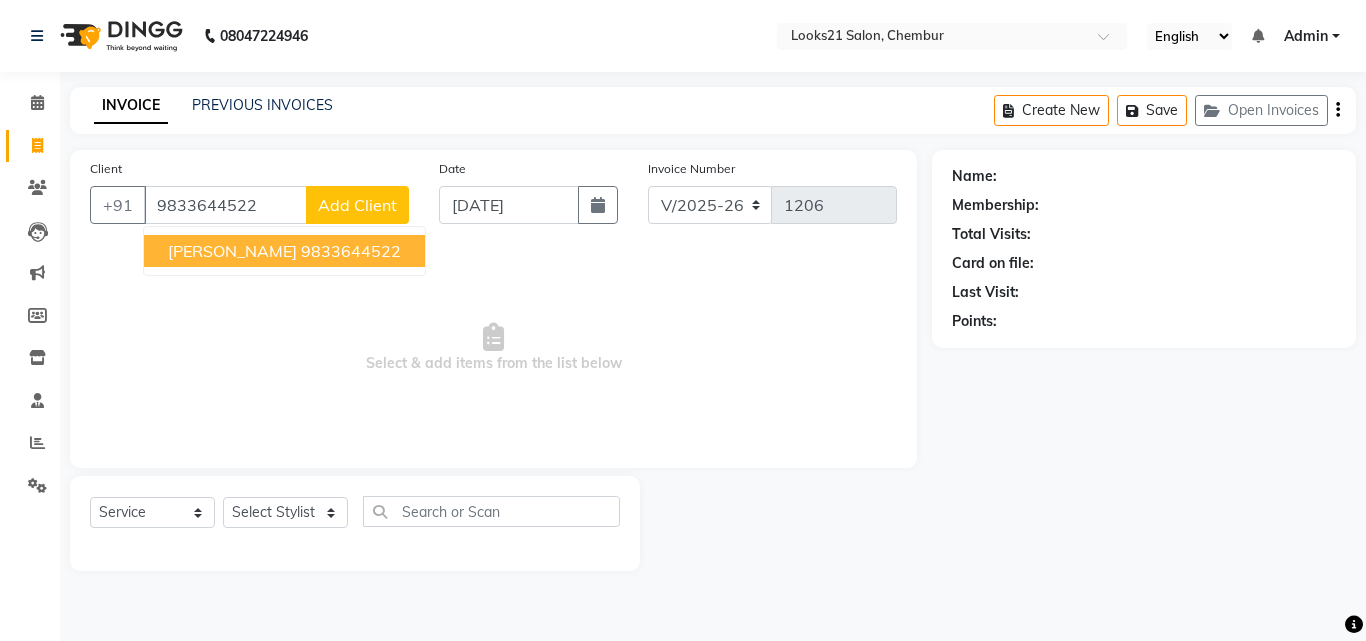 type on "9833644522" 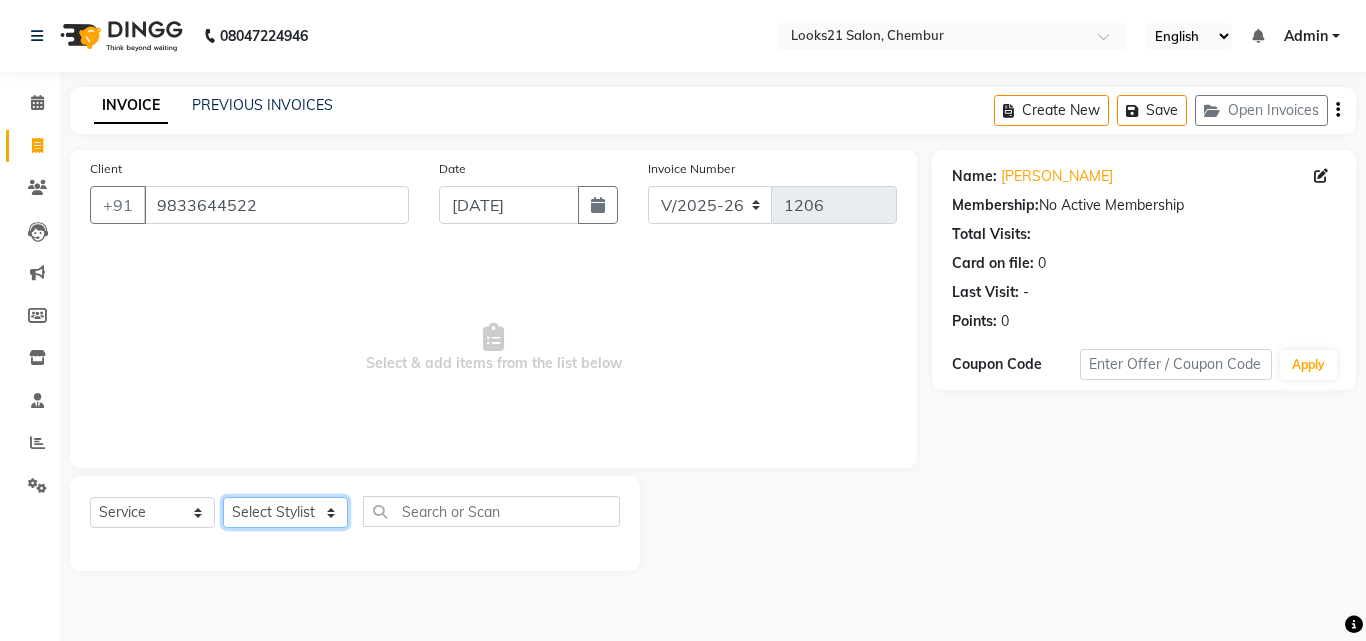 click on "Select Stylist [PERSON_NAME] [PERSON_NAME] LOOKS 21  [PERSON_NAME] [PERSON_NAME] [PERSON_NAME] [PERSON_NAME] [PERSON_NAME] [PERSON_NAME]" 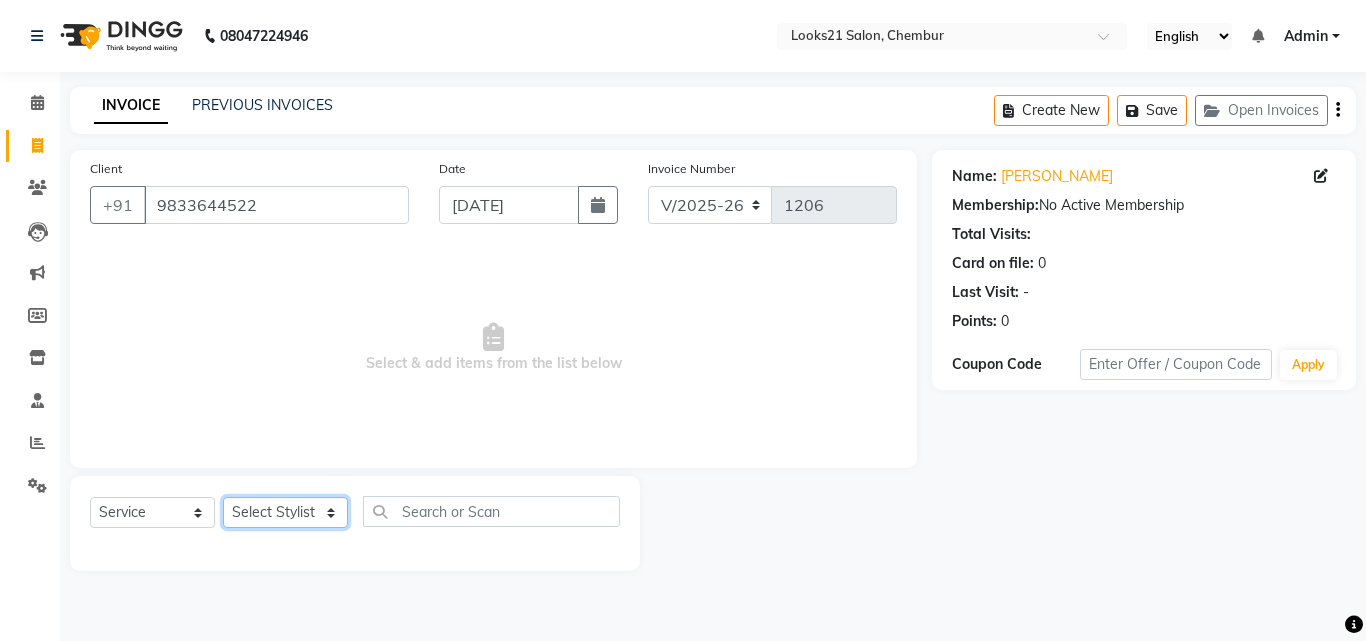 select on "13883" 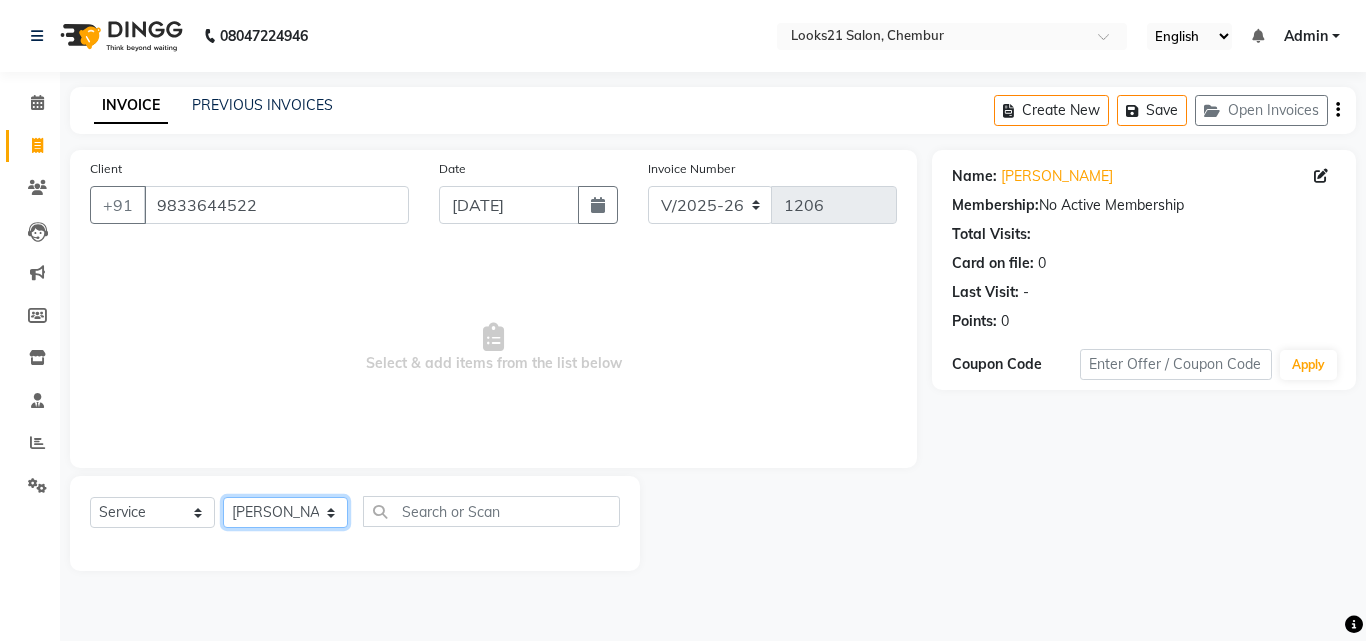 click on "Select Stylist [PERSON_NAME] [PERSON_NAME] LOOKS 21  [PERSON_NAME] [PERSON_NAME] [PERSON_NAME] [PERSON_NAME] [PERSON_NAME] [PERSON_NAME]" 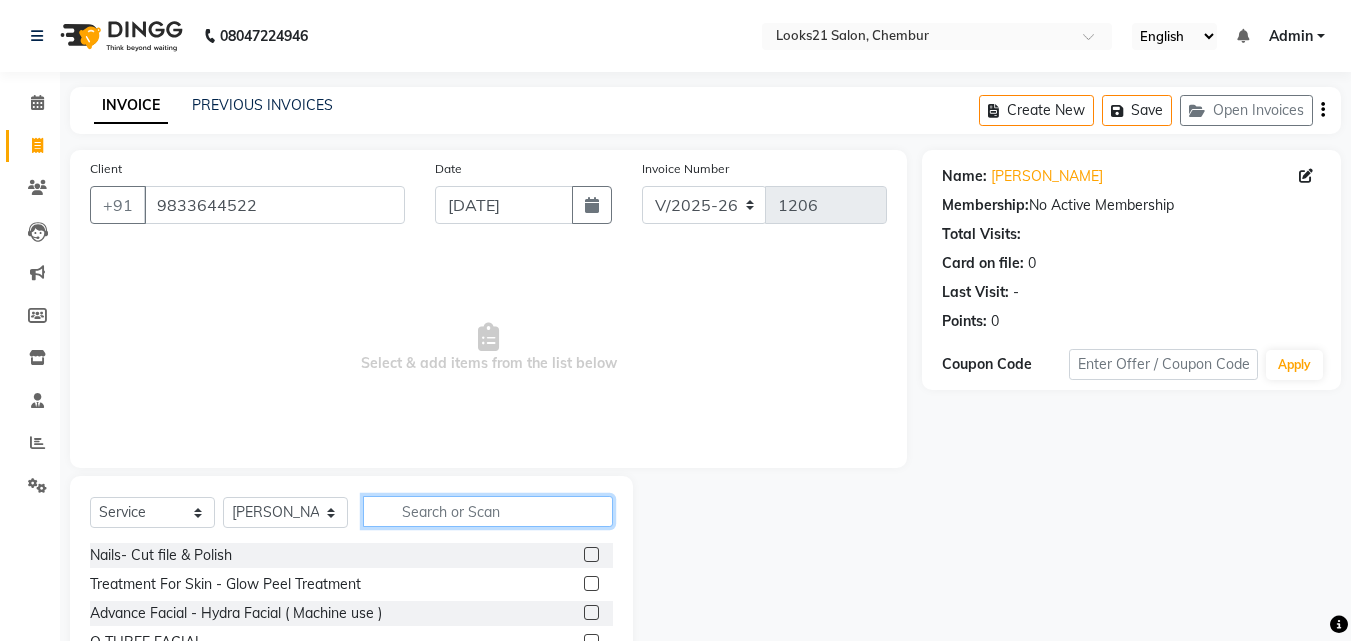 click 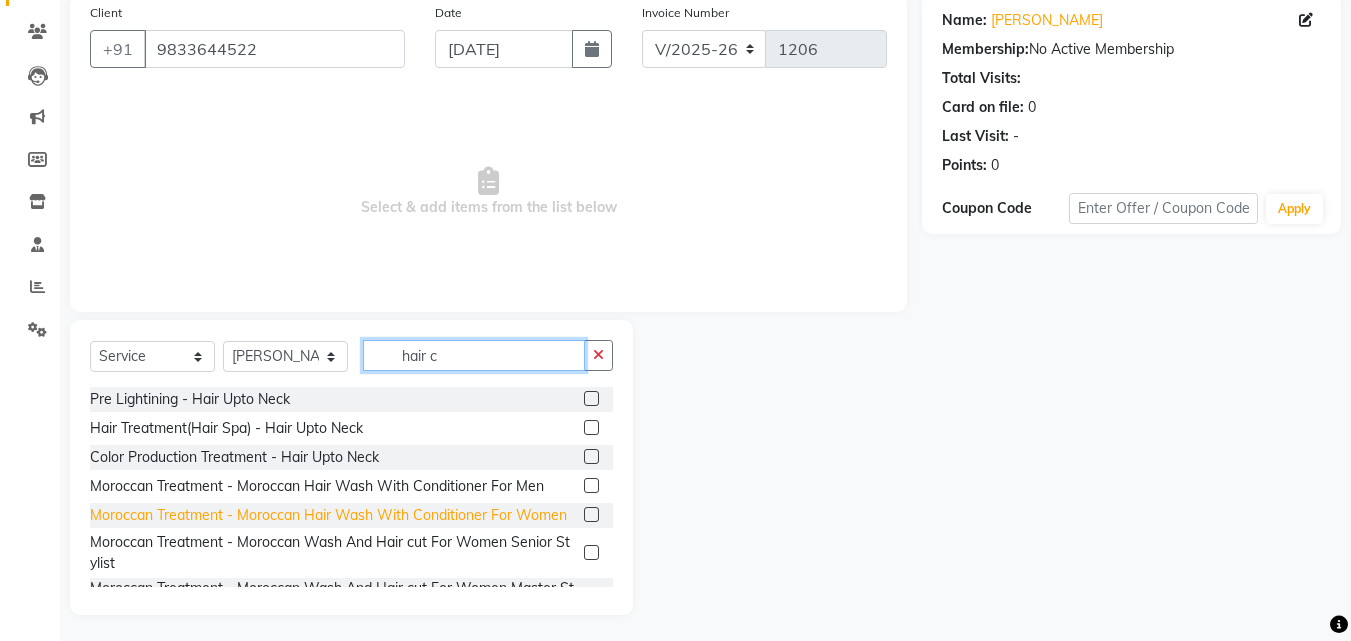 scroll, scrollTop: 160, scrollLeft: 0, axis: vertical 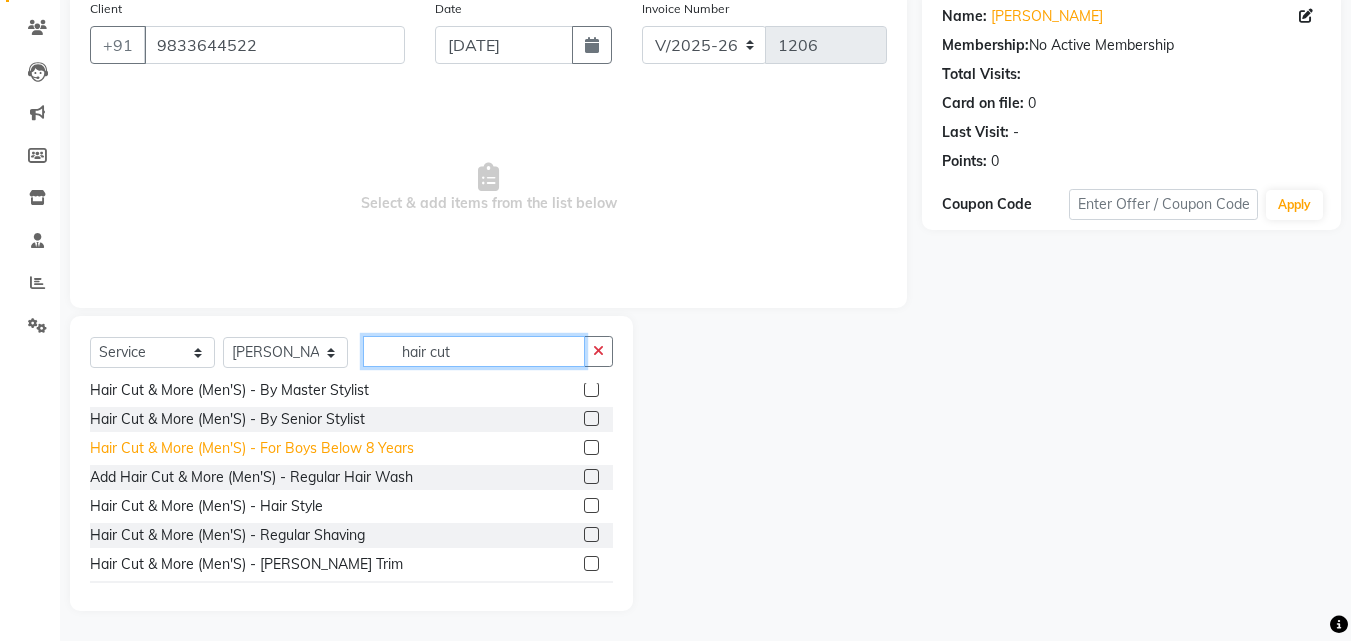 type on "hair cut" 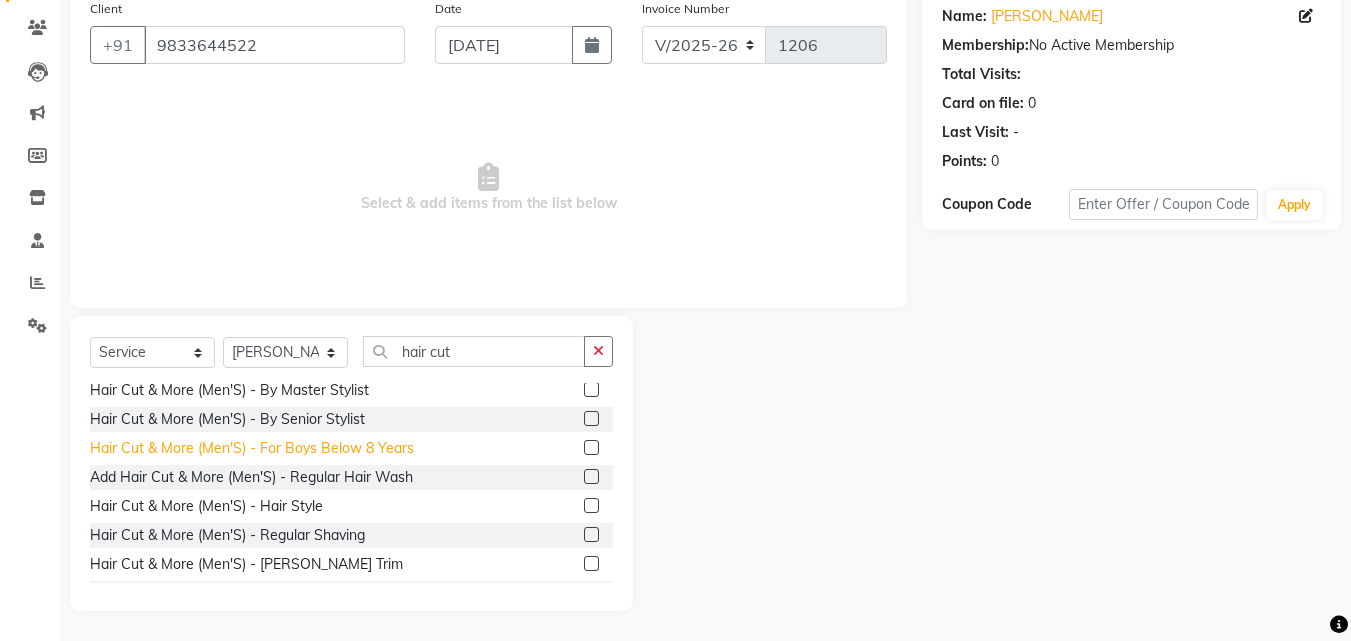 click on "Hair Cut & More (Men'S)  - For Boys Below 8 Years" 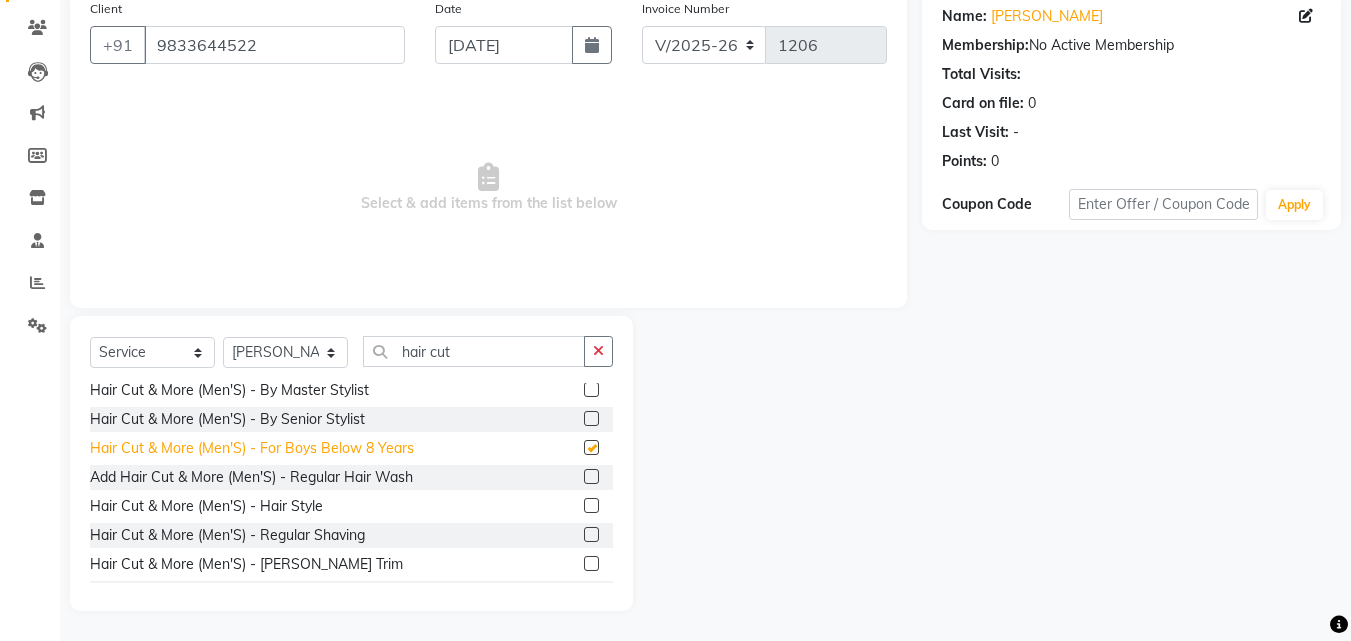 checkbox on "false" 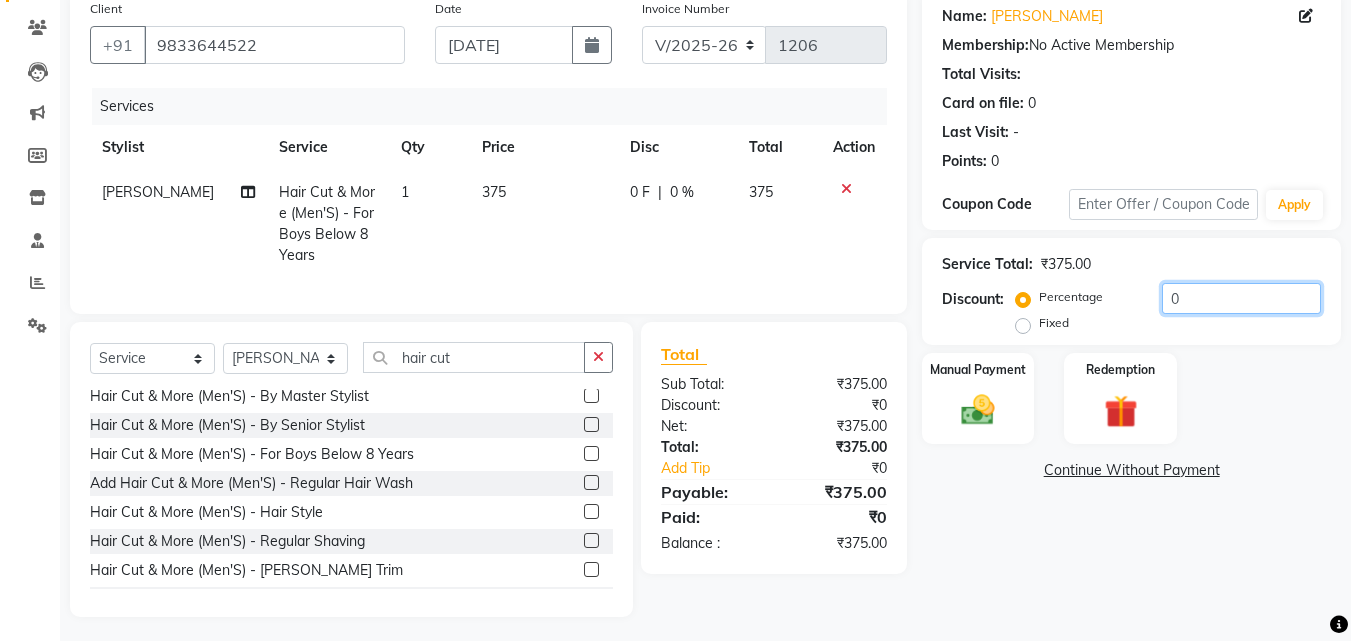 drag, startPoint x: 1235, startPoint y: 308, endPoint x: 1138, endPoint y: 319, distance: 97.62172 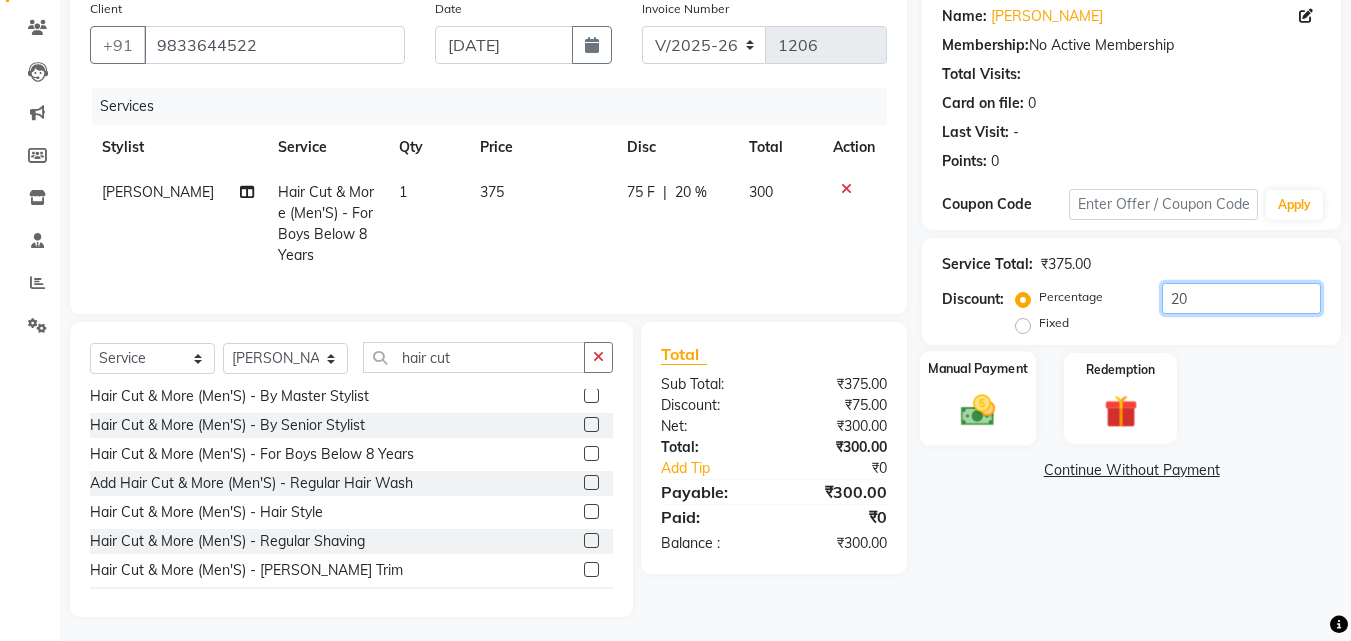 type on "20" 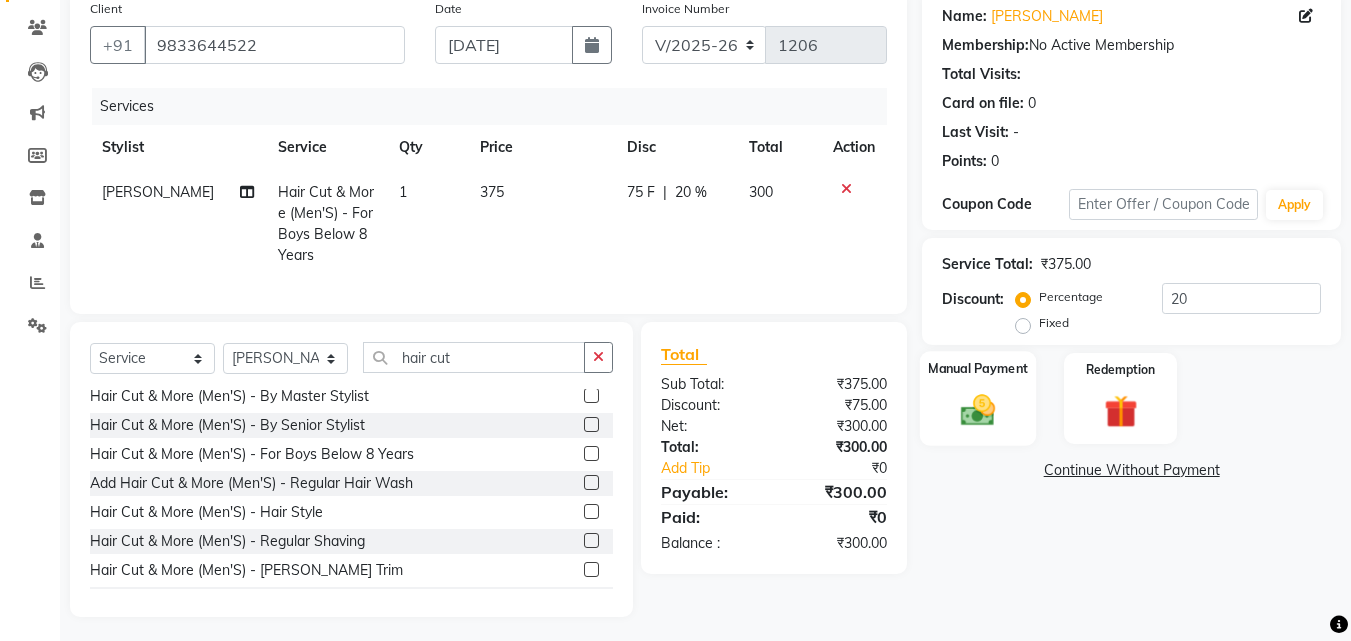 click 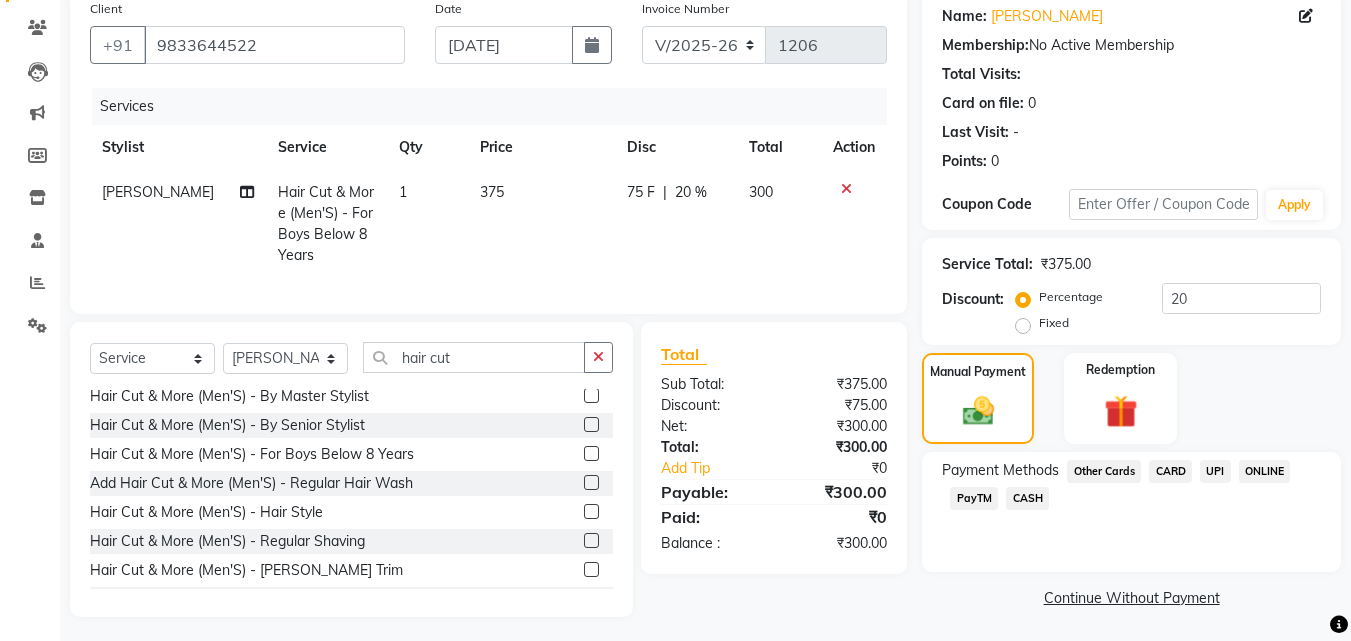 click on "UPI" 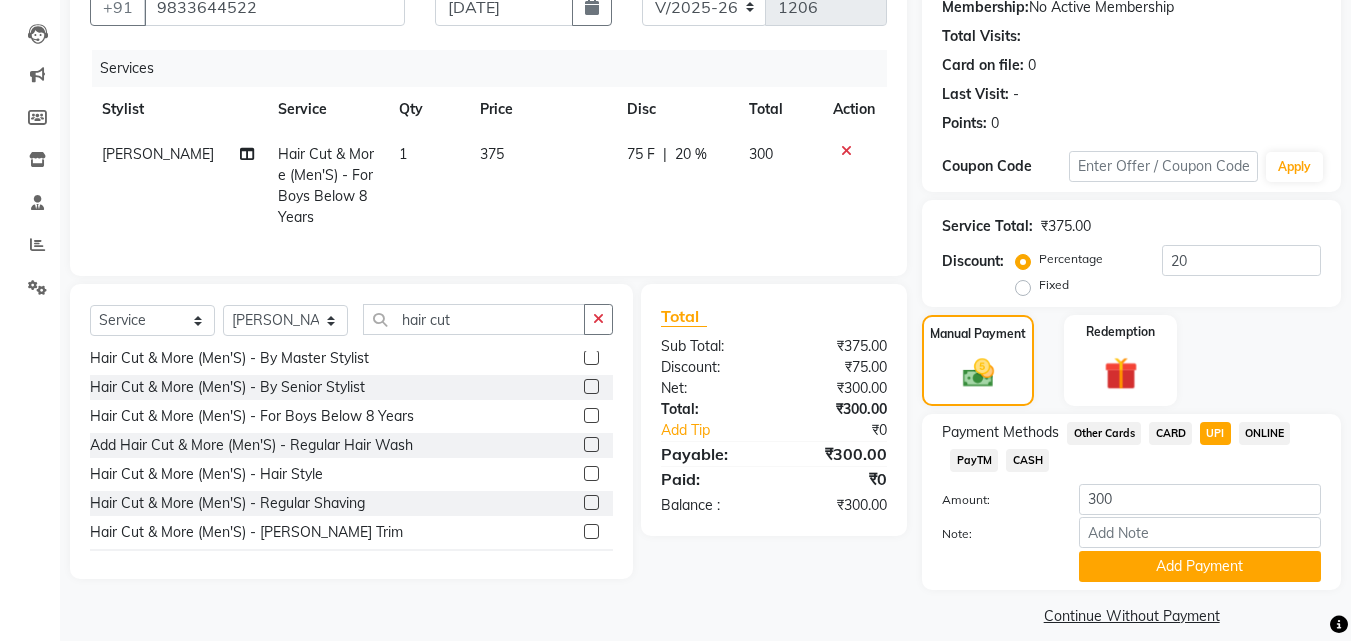 scroll, scrollTop: 218, scrollLeft: 0, axis: vertical 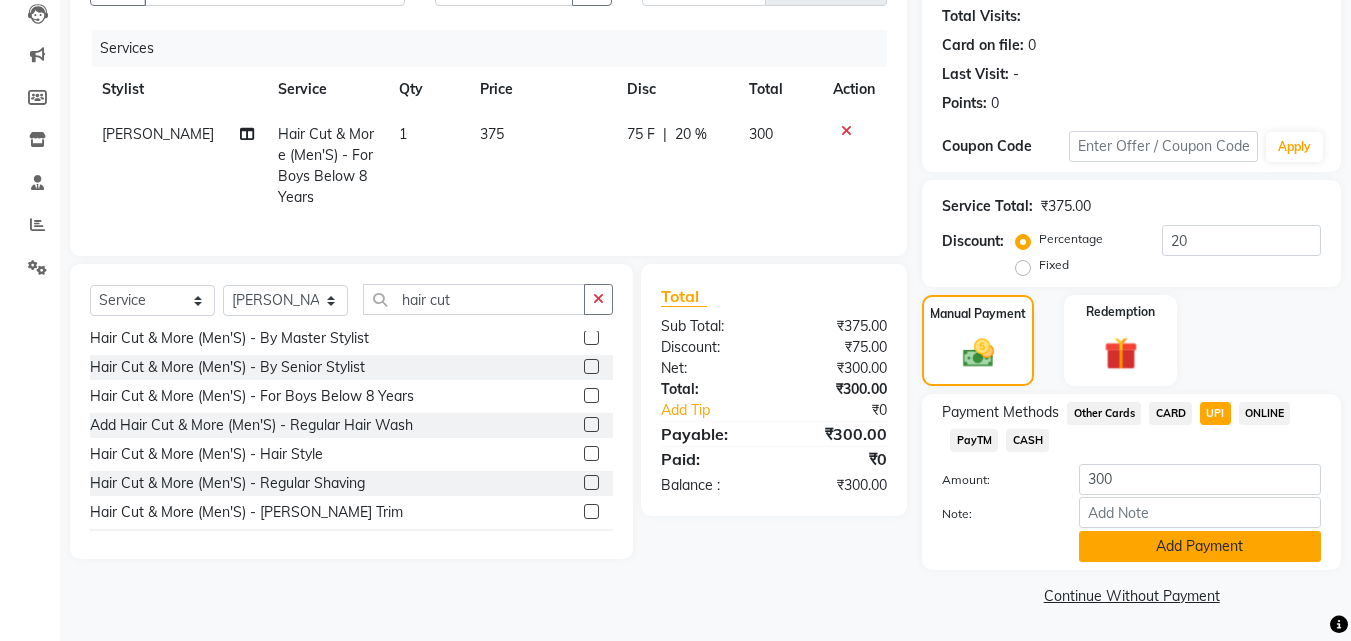 click on "Add Payment" 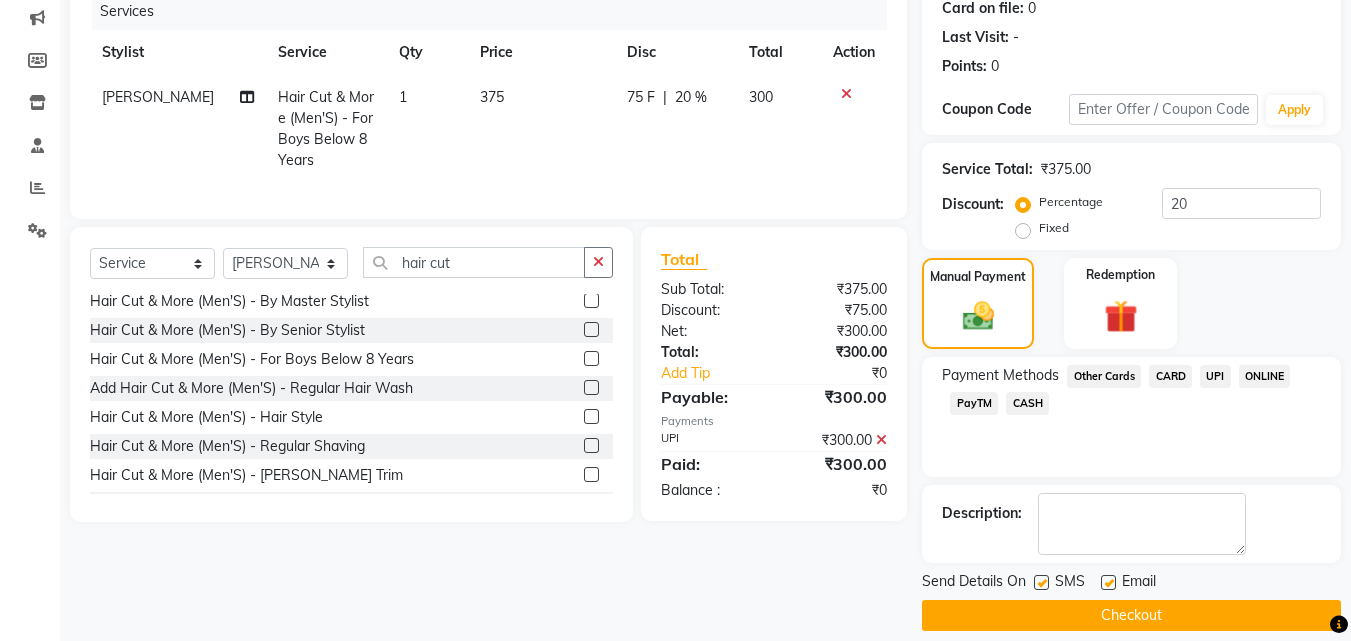 scroll, scrollTop: 275, scrollLeft: 0, axis: vertical 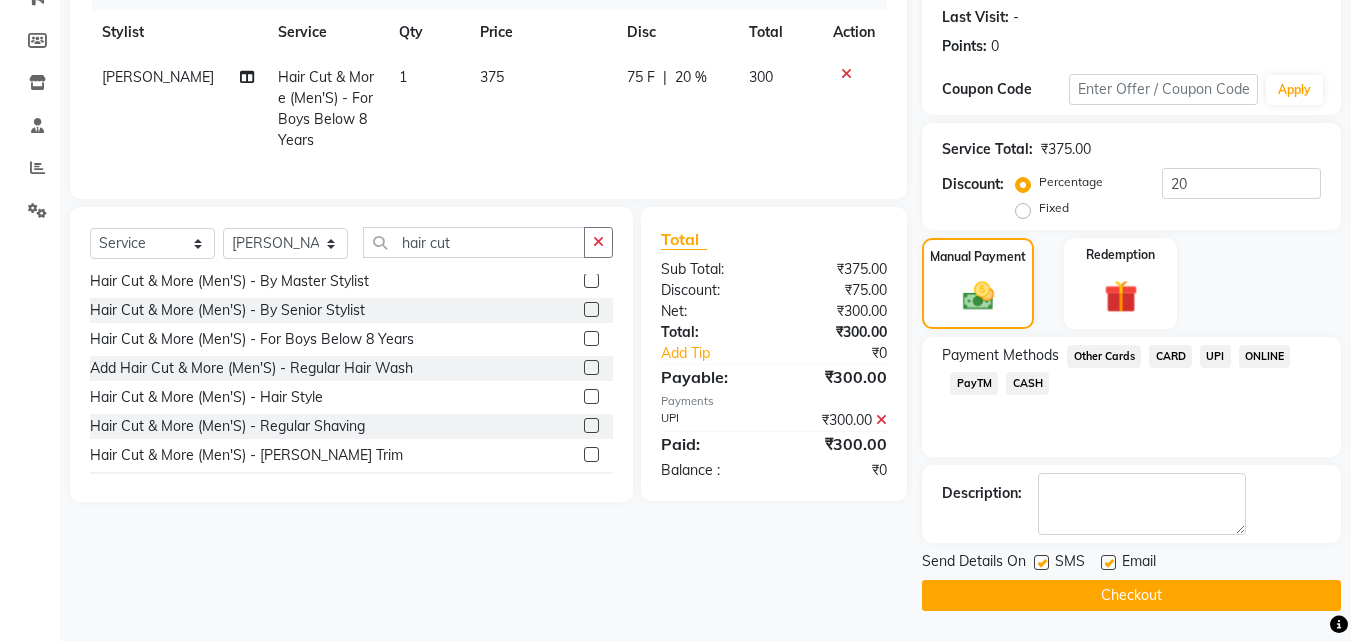 click on "Checkout" 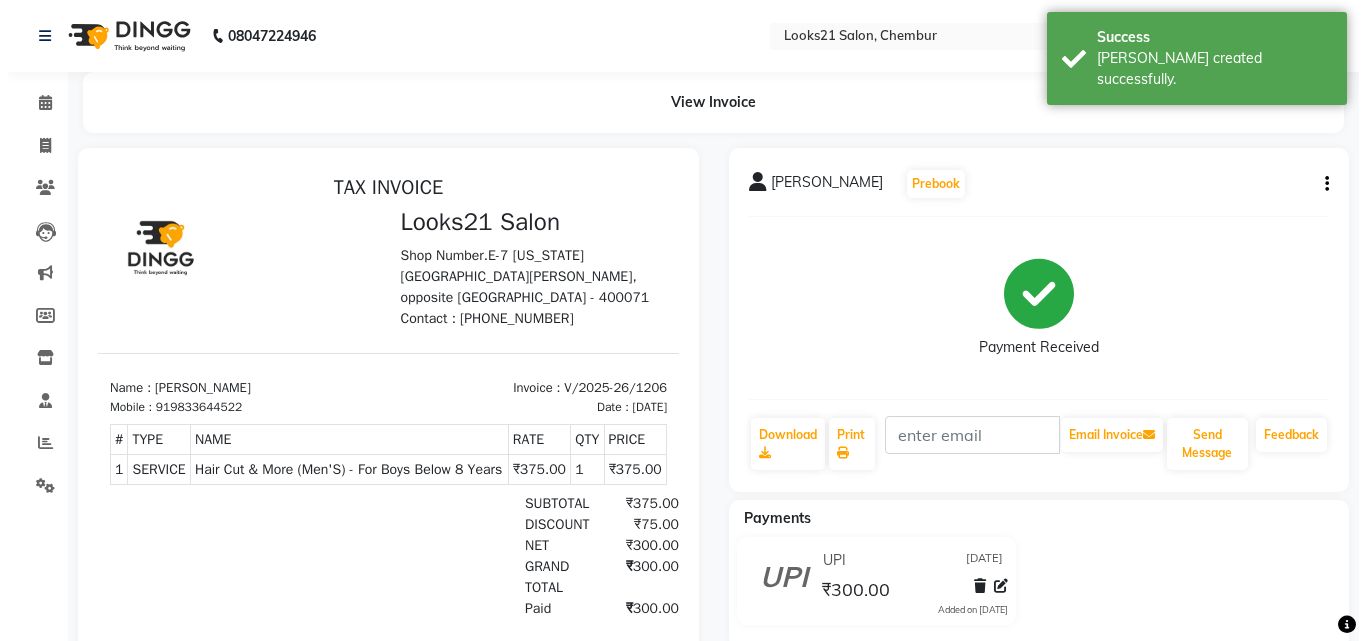 scroll, scrollTop: 0, scrollLeft: 0, axis: both 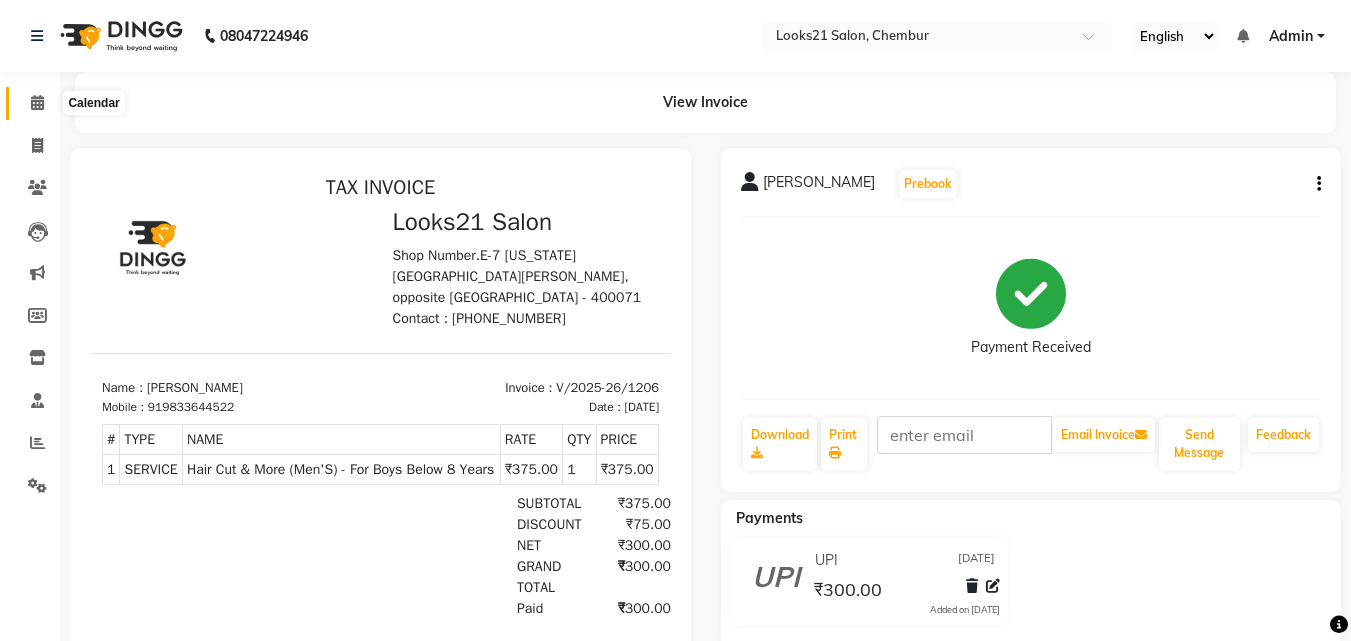 click 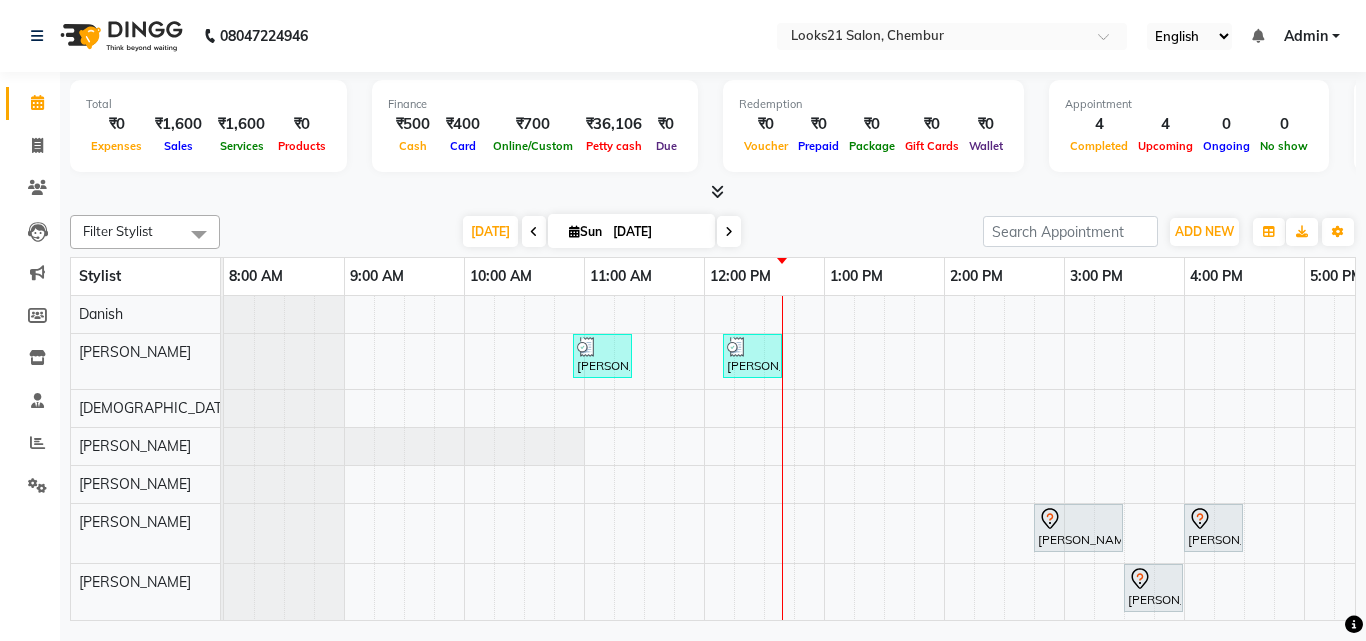 scroll, scrollTop: 154, scrollLeft: 0, axis: vertical 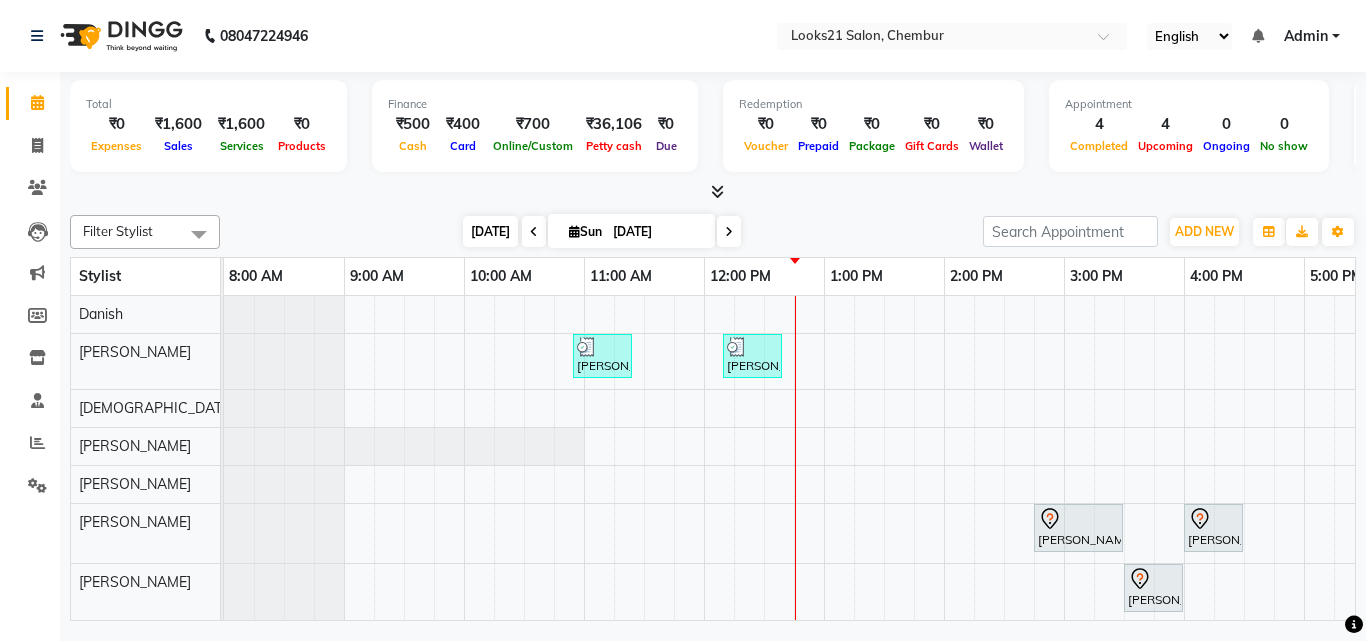 click on "[DATE]" at bounding box center [490, 231] 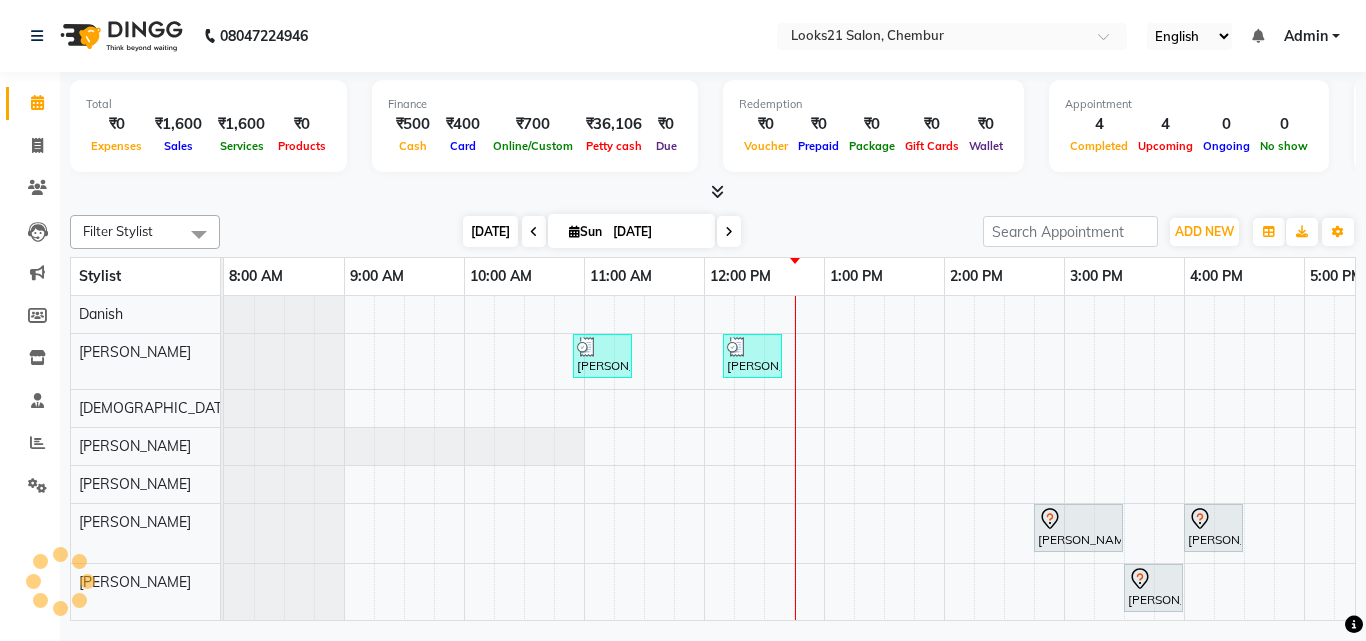 scroll, scrollTop: 0, scrollLeft: 429, axis: horizontal 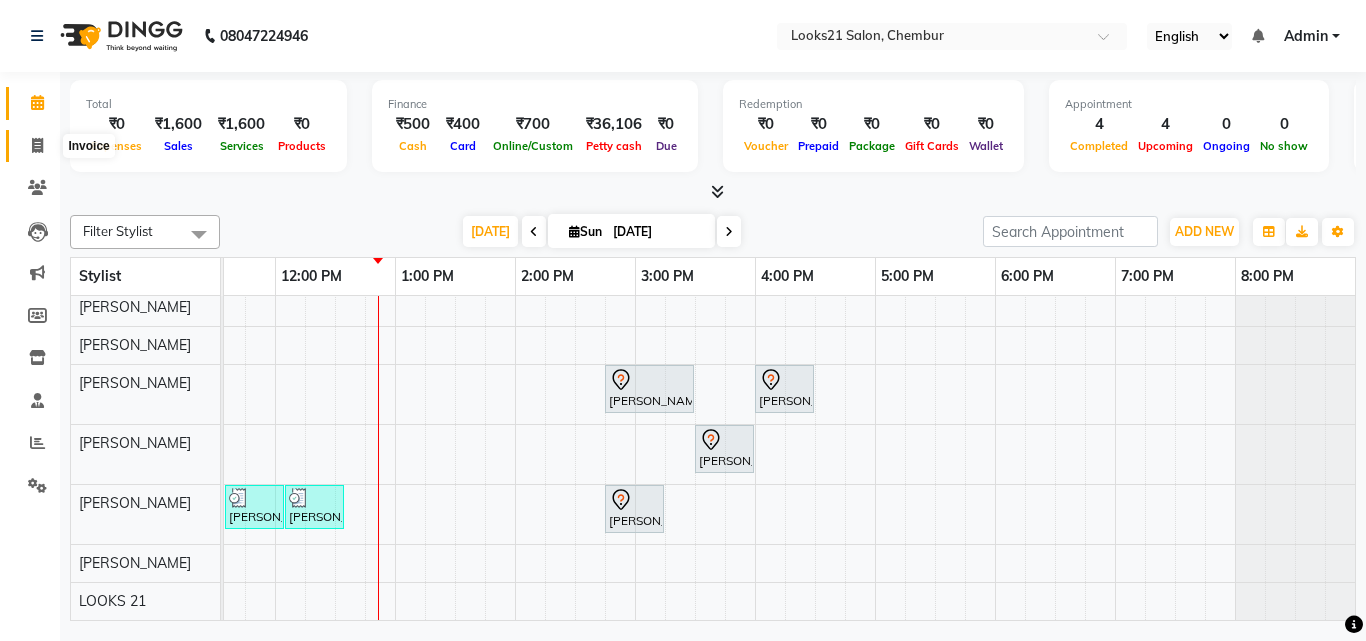 click 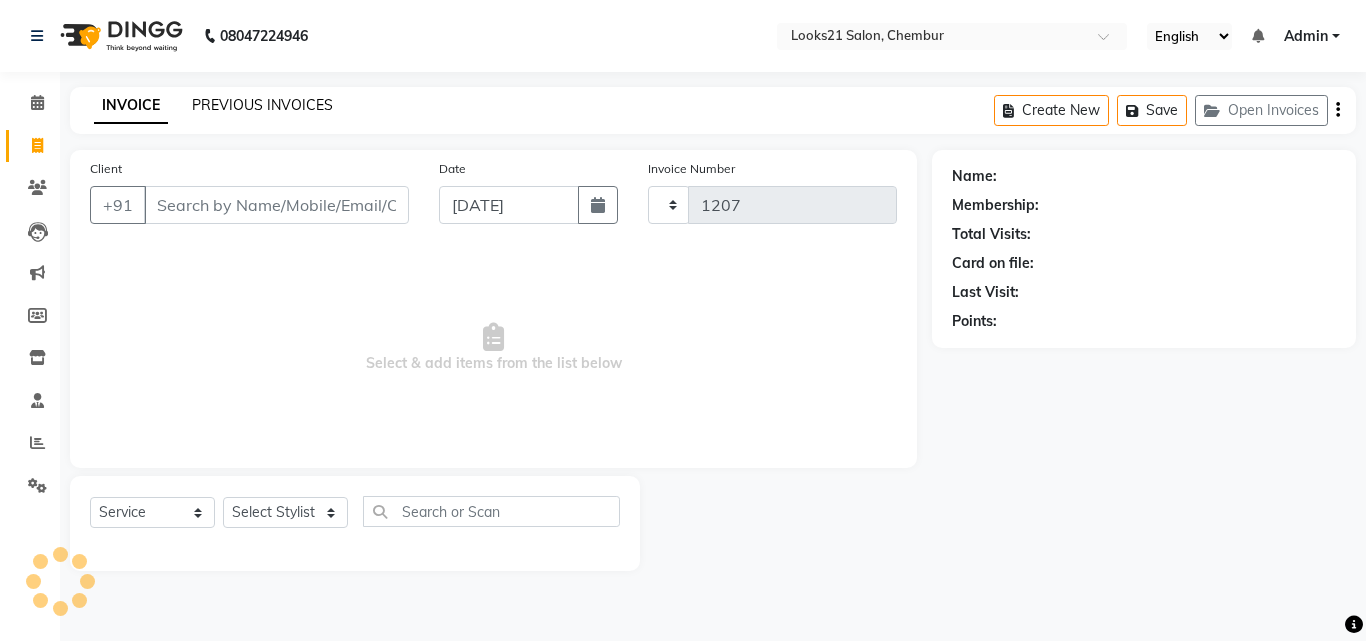 click on "PREVIOUS INVOICES" 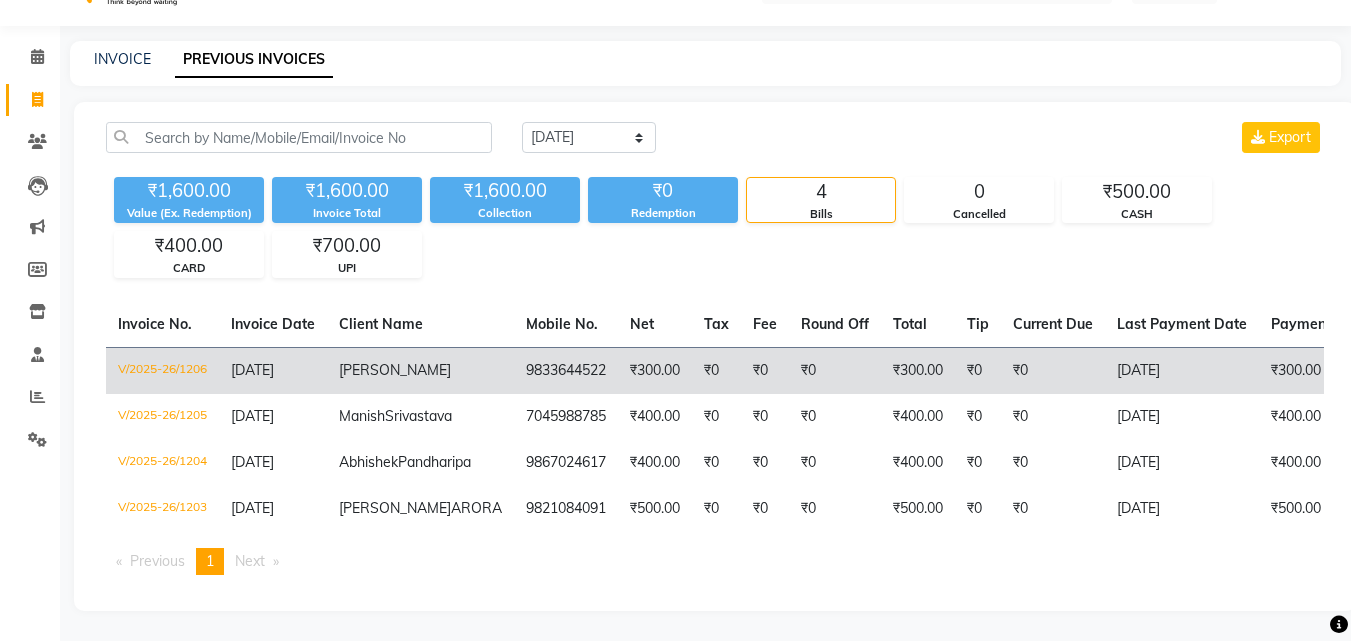 scroll, scrollTop: 141, scrollLeft: 0, axis: vertical 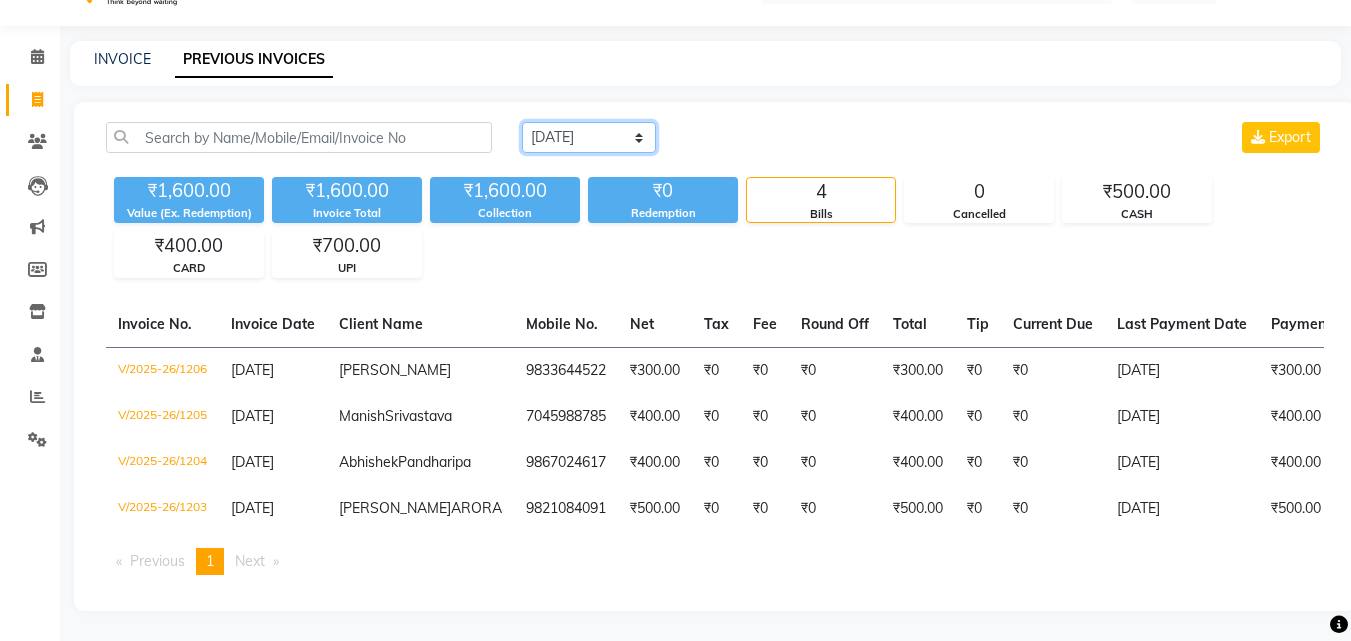 click on "[DATE] [DATE] Custom Range" 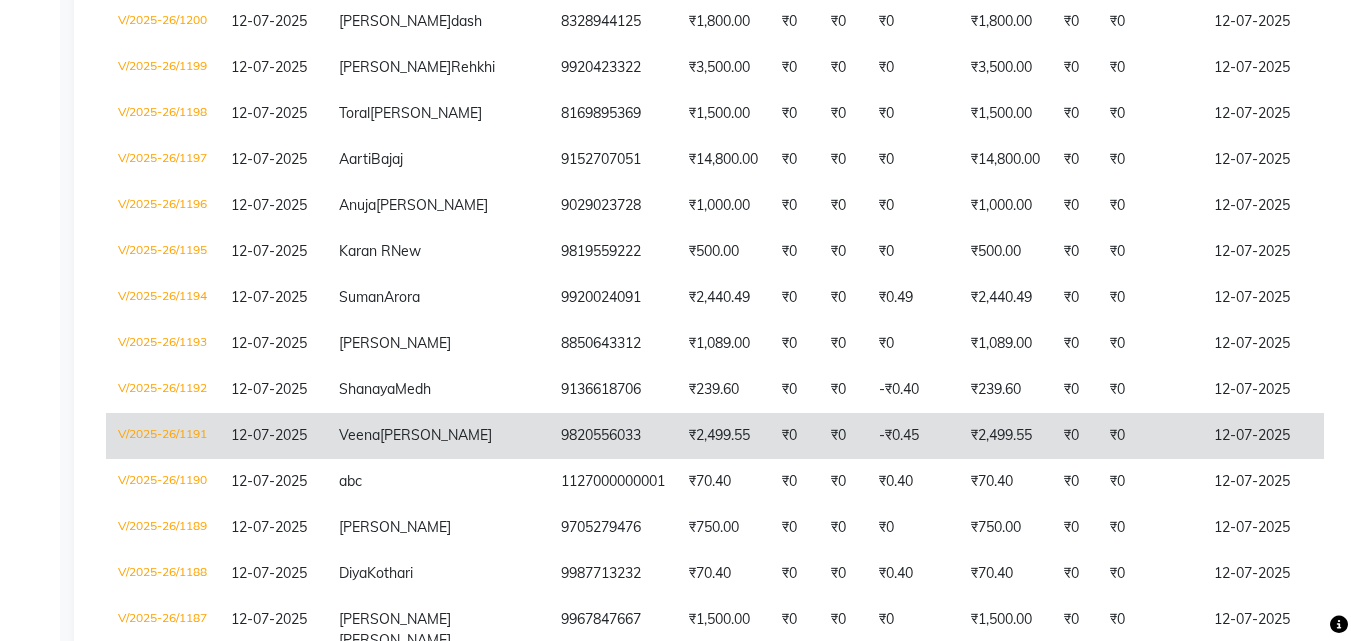scroll, scrollTop: 600, scrollLeft: 0, axis: vertical 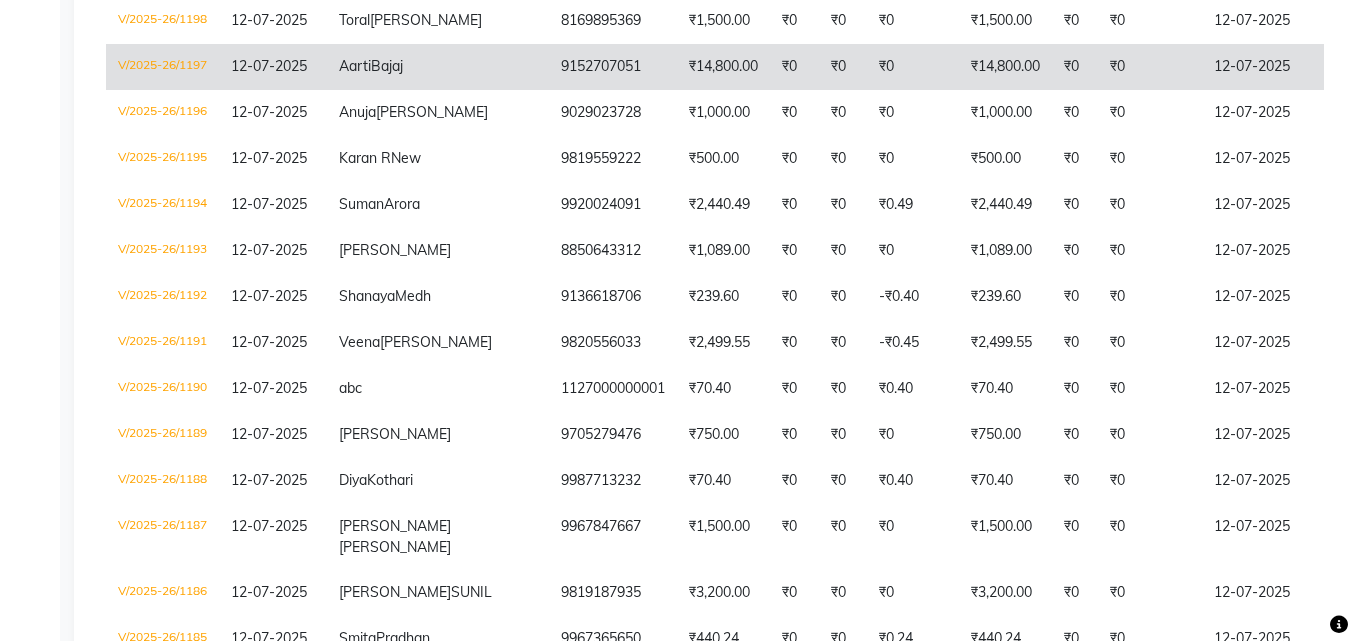 click on "₹14,800.00" 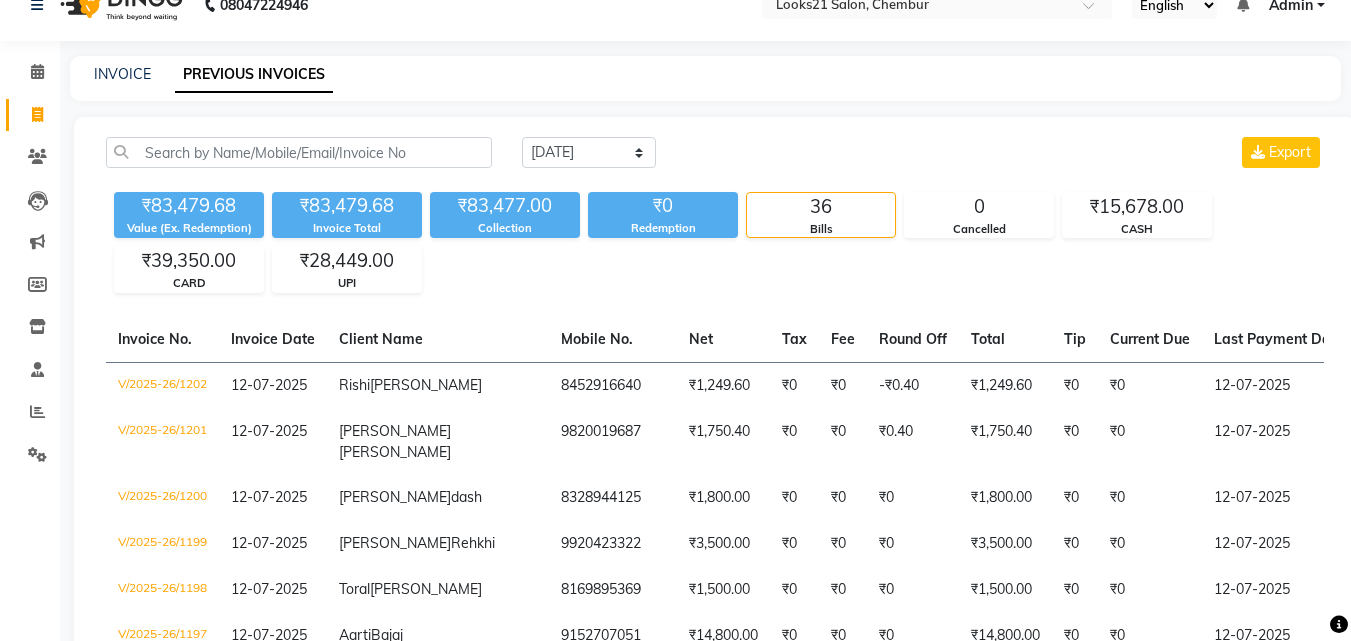 scroll, scrollTop: 0, scrollLeft: 0, axis: both 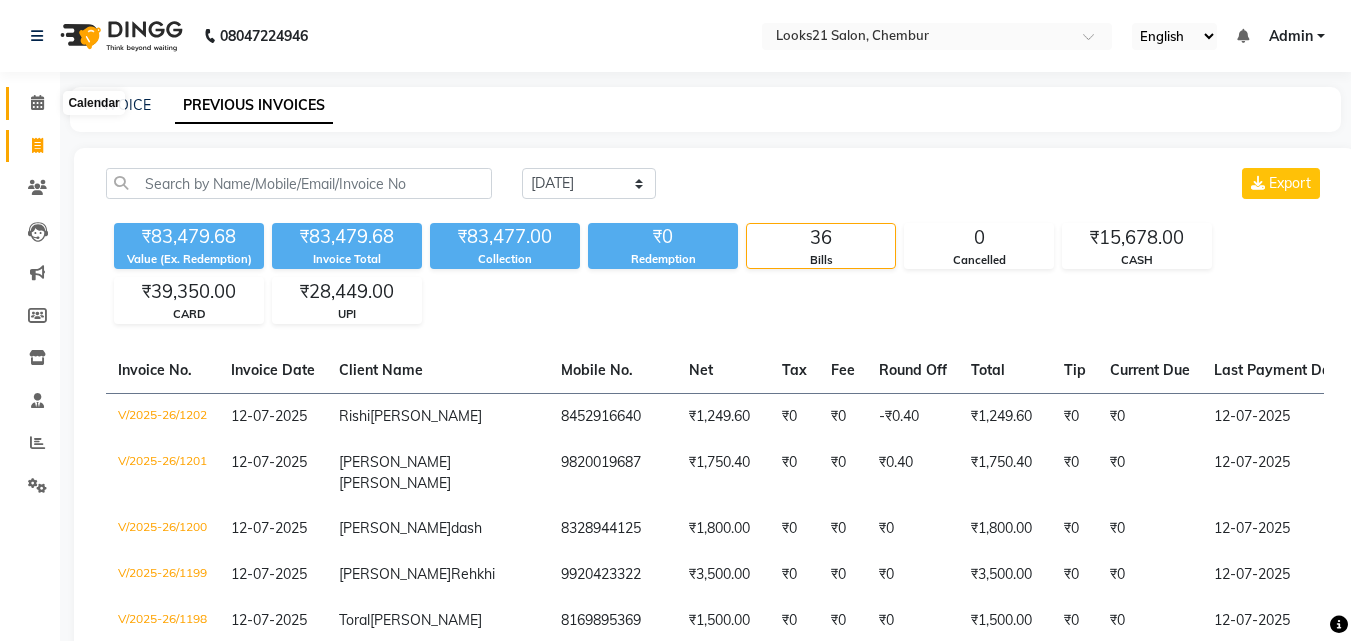 click 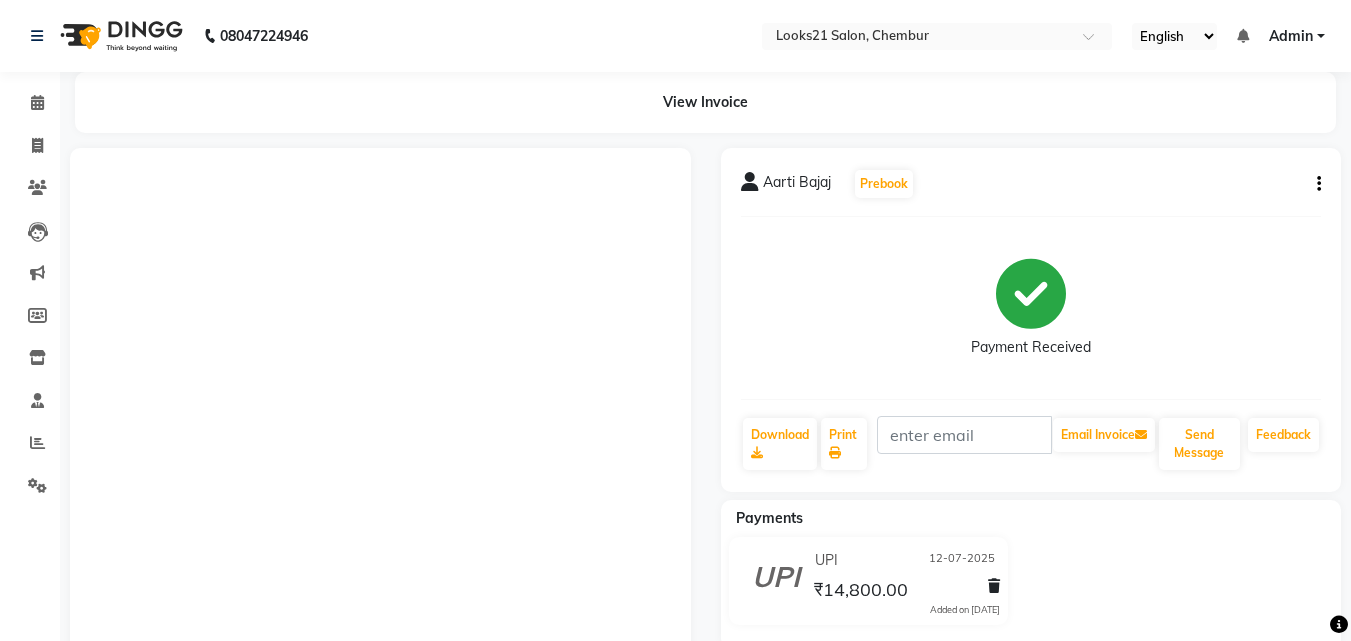 scroll, scrollTop: 0, scrollLeft: 0, axis: both 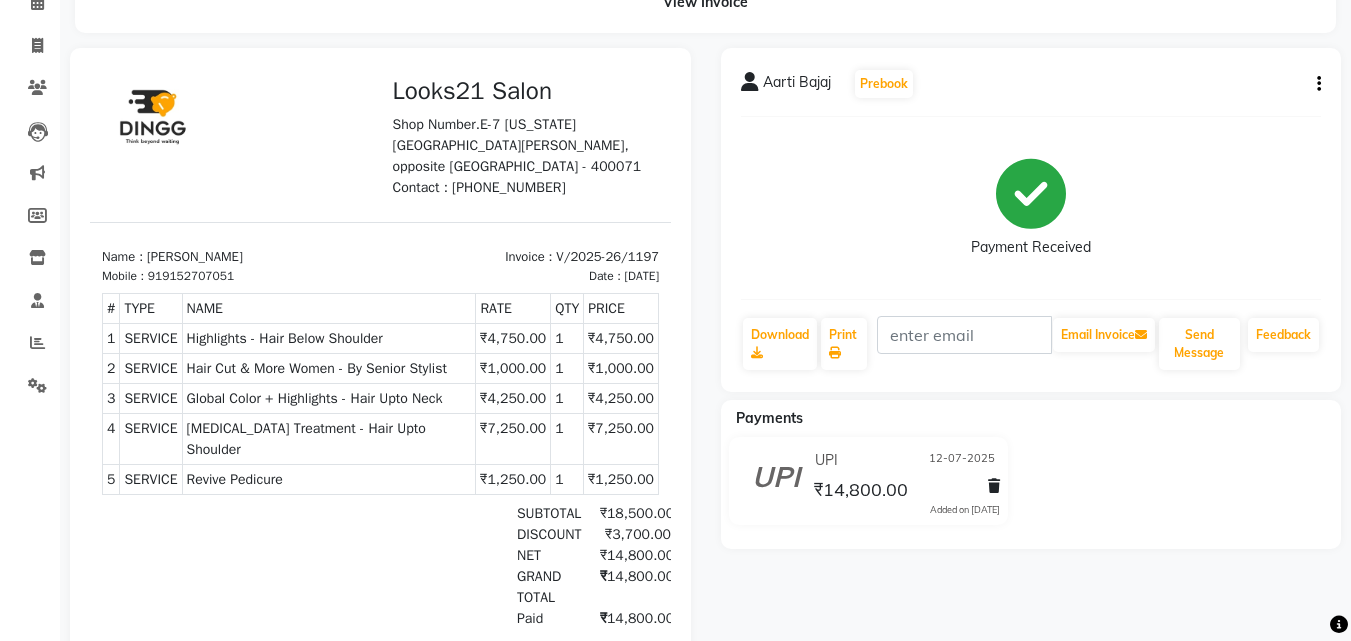 click 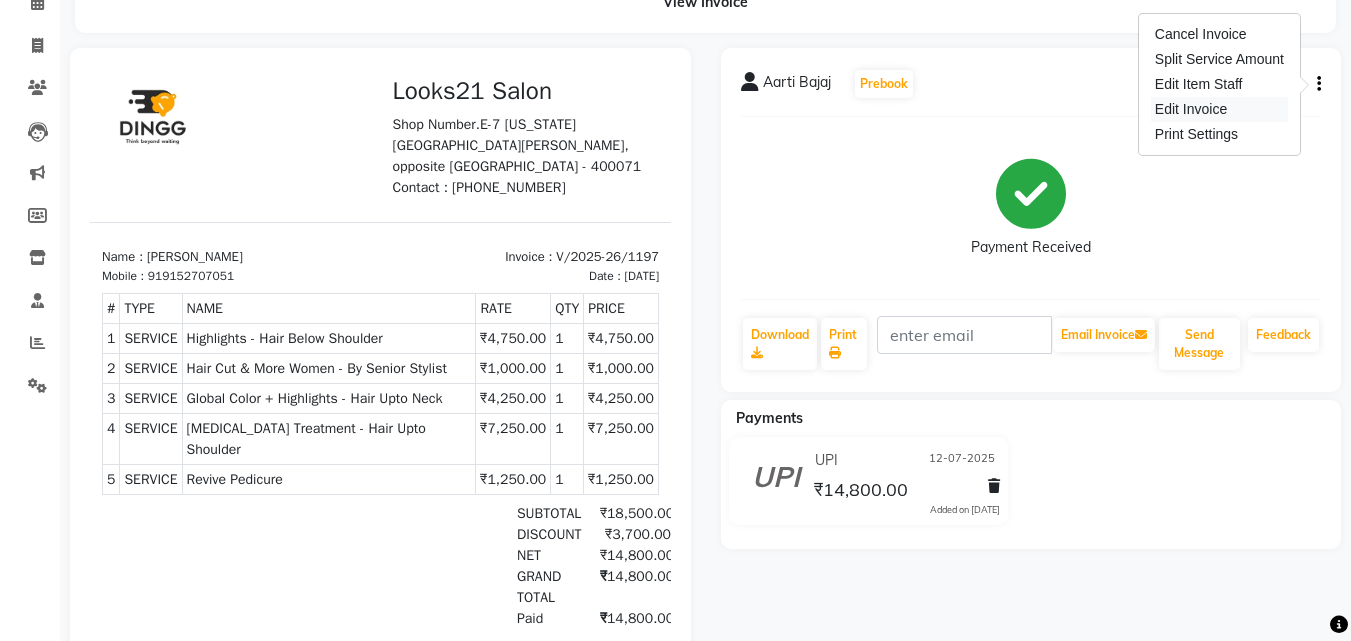 click on "Edit Invoice" at bounding box center (1219, 109) 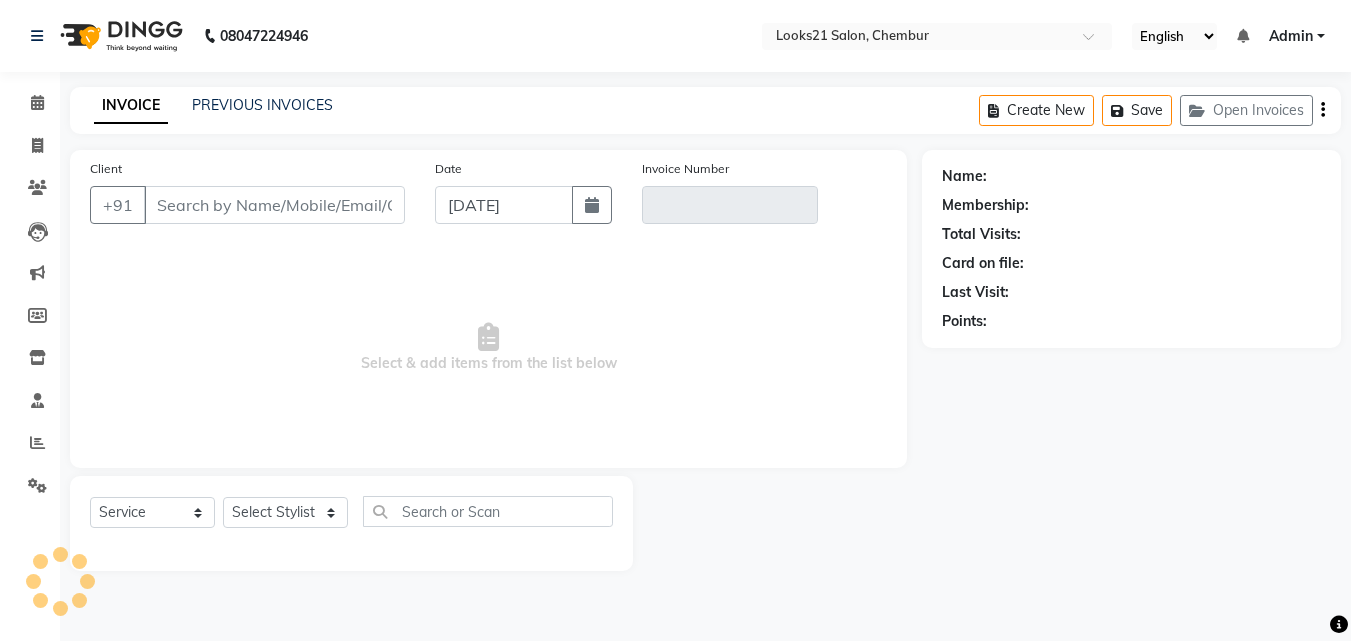 scroll, scrollTop: 0, scrollLeft: 0, axis: both 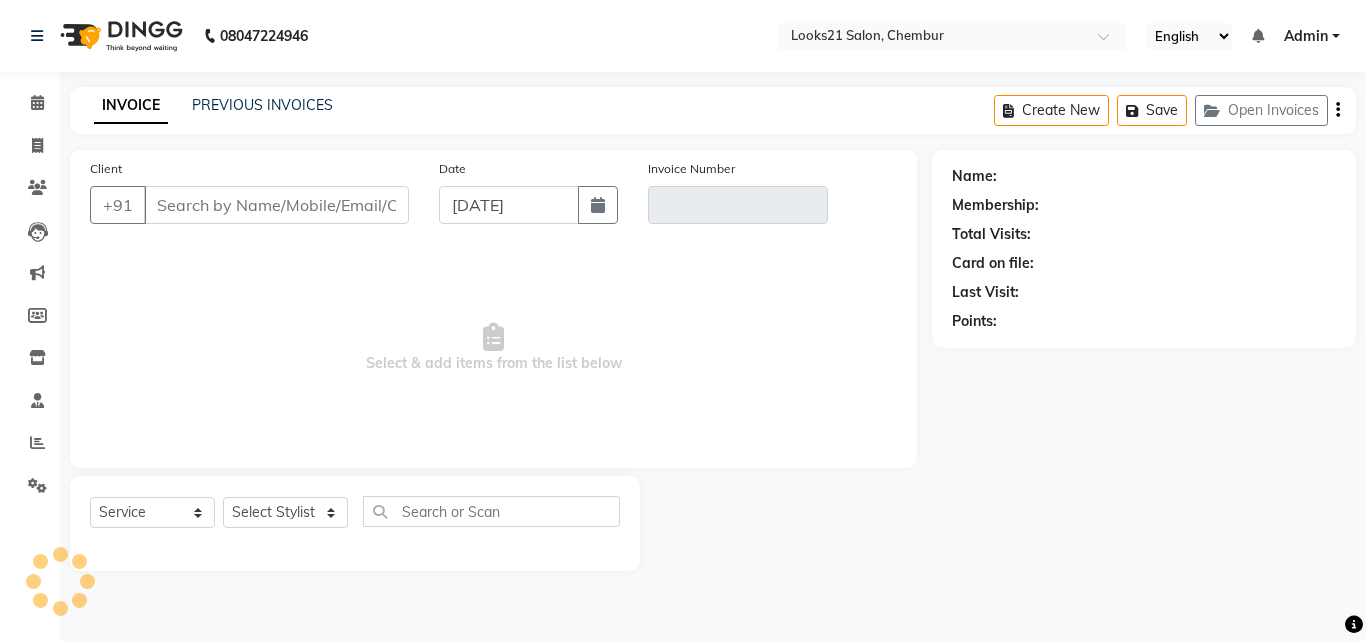 type on "9152707051" 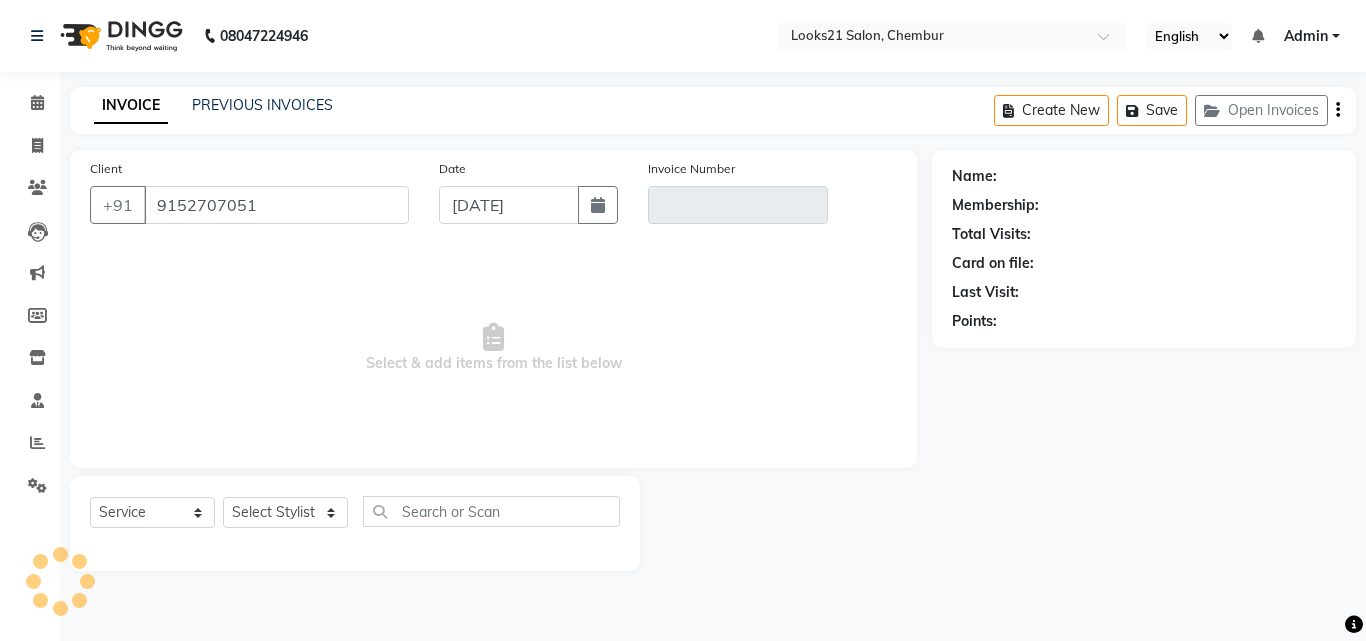 type on "V/2025-26/1197" 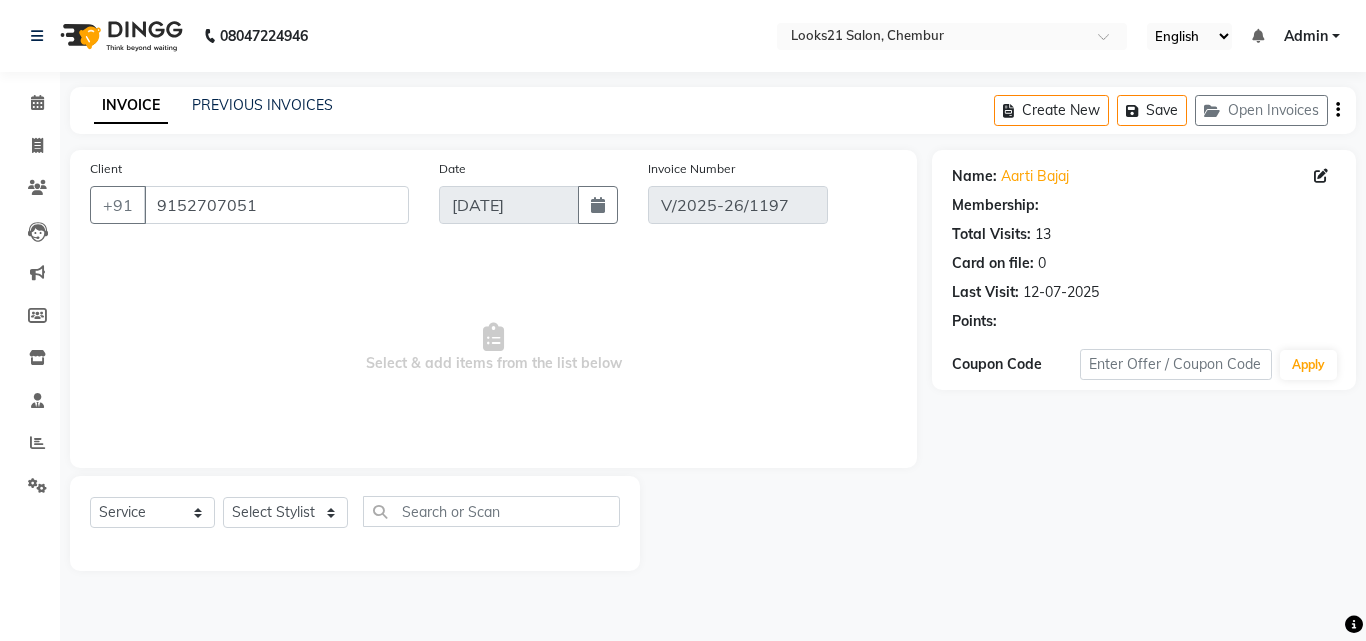 select on "1: Object" 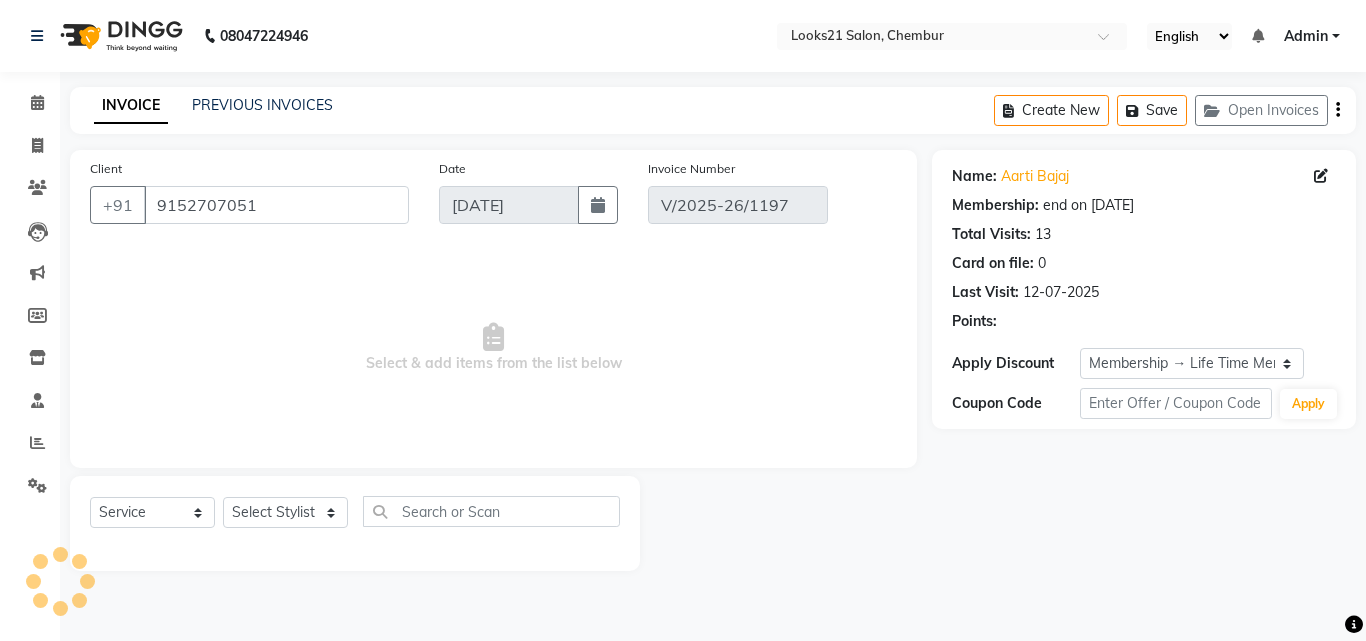 type on "12-07-2025" 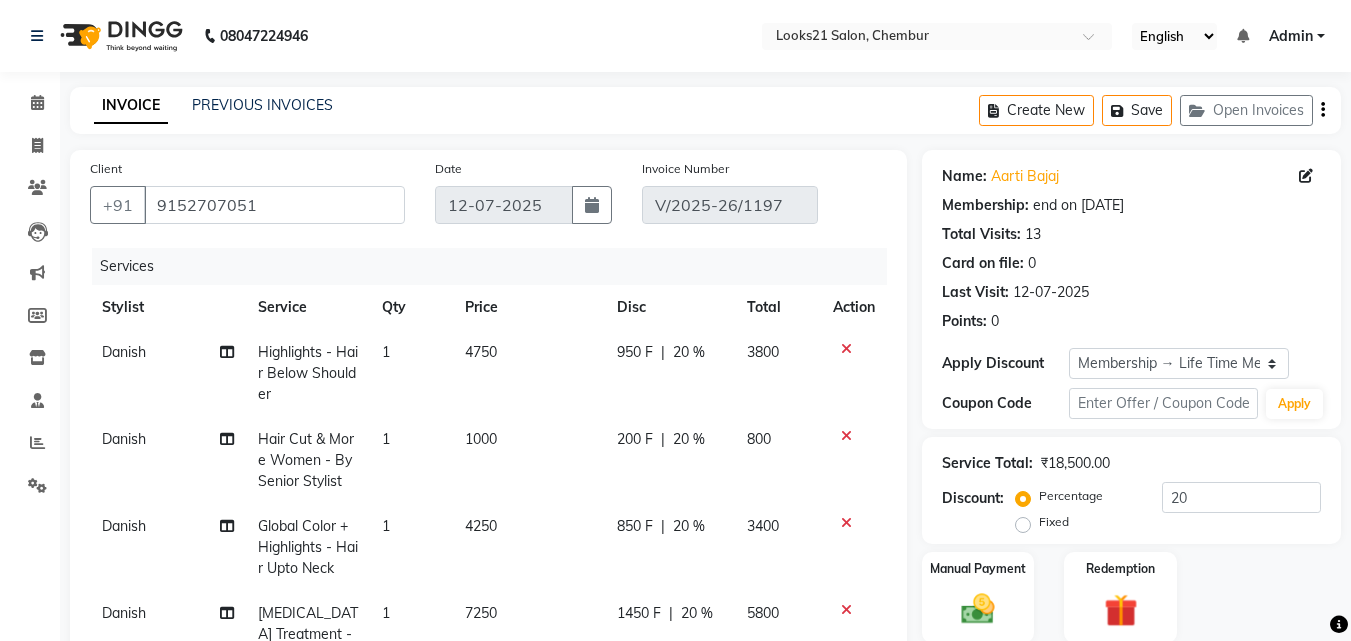 scroll, scrollTop: 27, scrollLeft: 0, axis: vertical 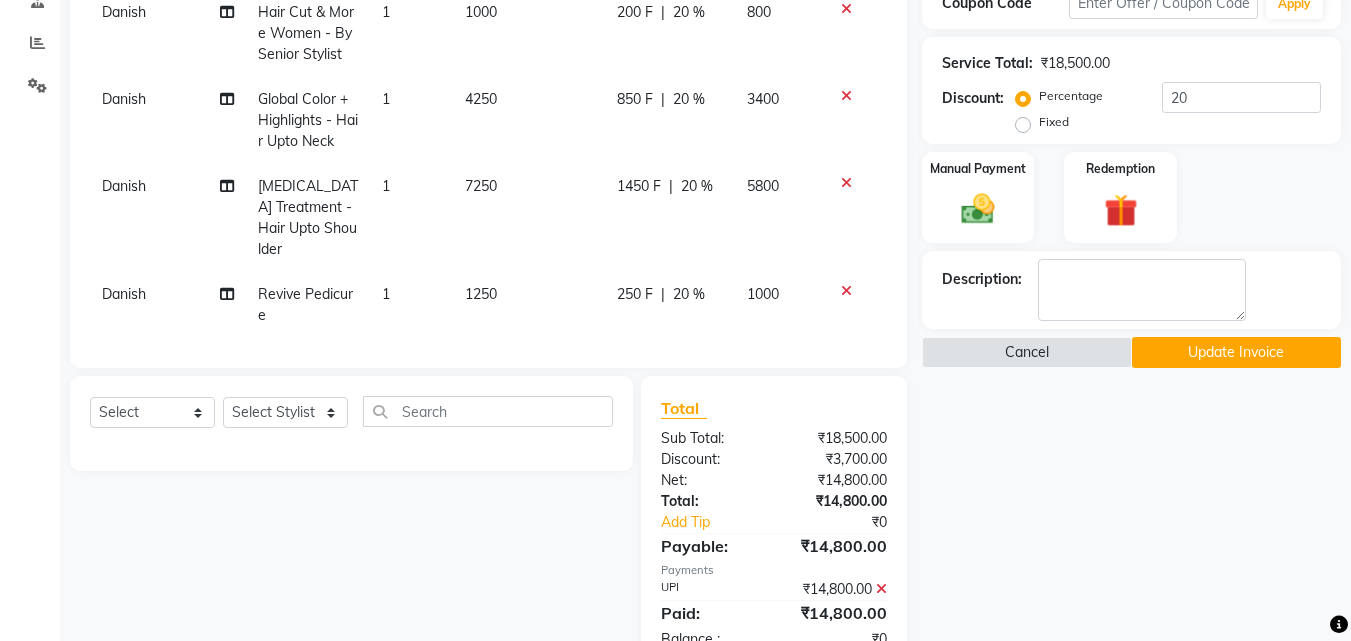 click on "Danish" 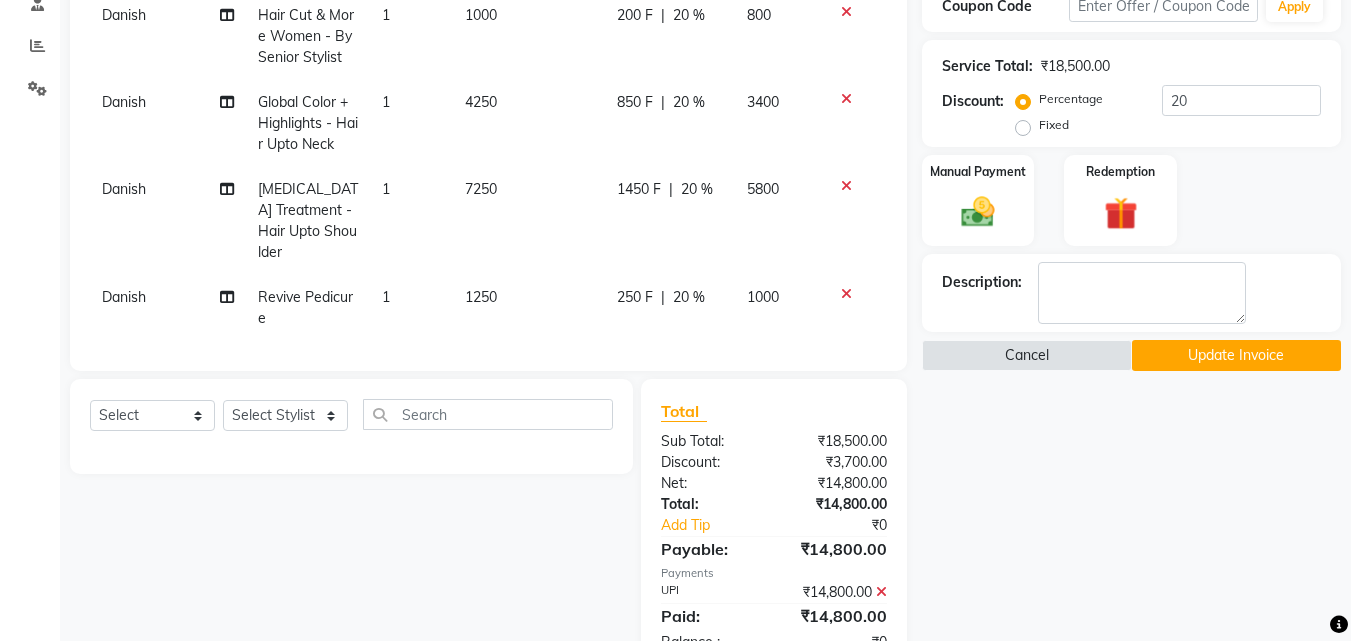 scroll, scrollTop: 0, scrollLeft: 0, axis: both 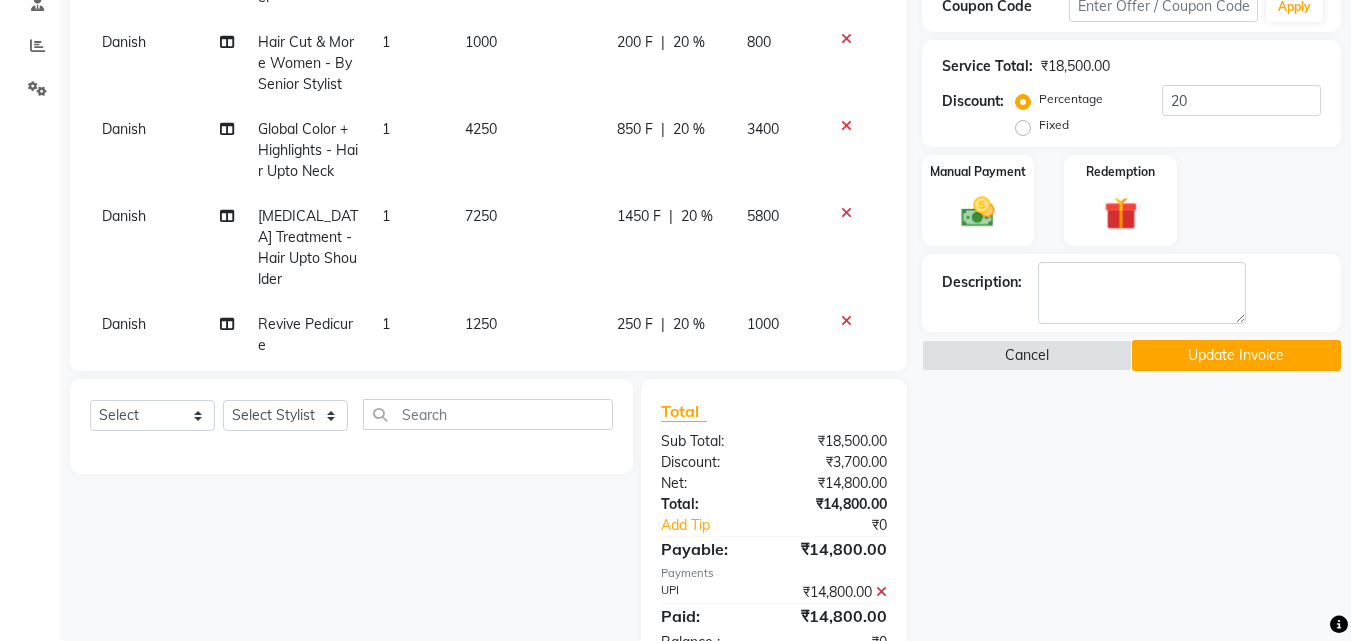 select on "13882" 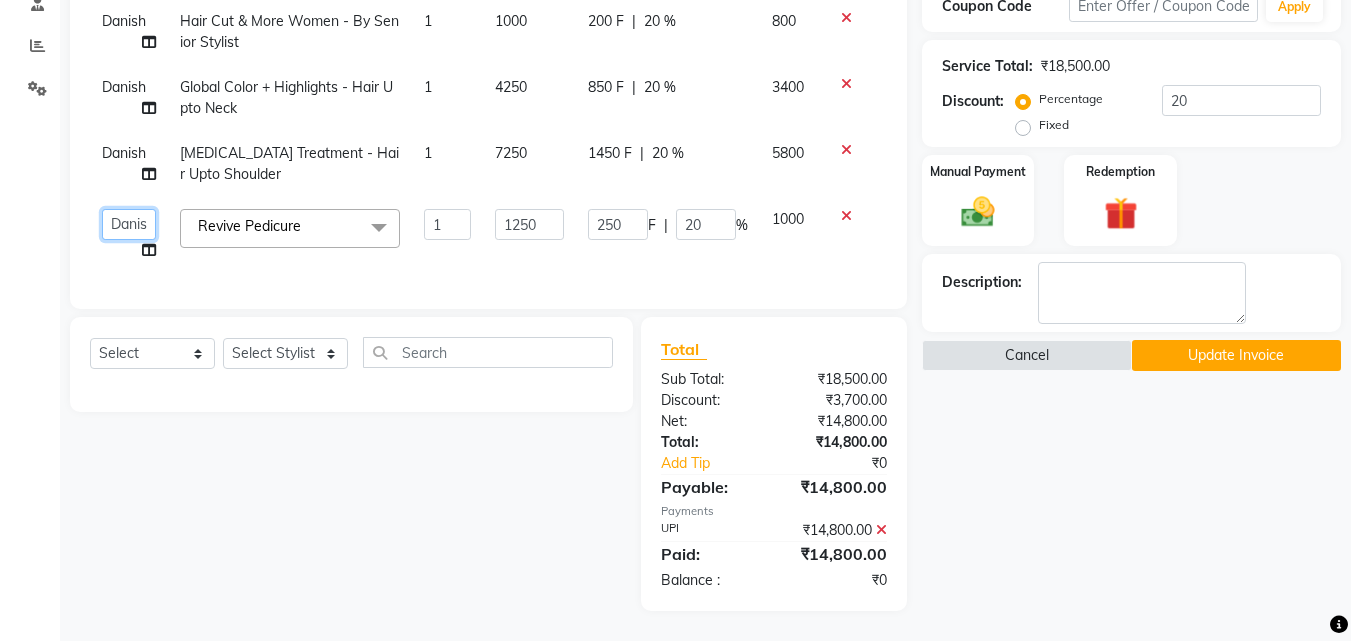 click on "Anwar   Danish   Janardhan   LOOKS 21    sabiya khan   Sajeda Siddiqui   Samiksha   Shakil   Sharif Ahmed   Shraddha   Vaishali" 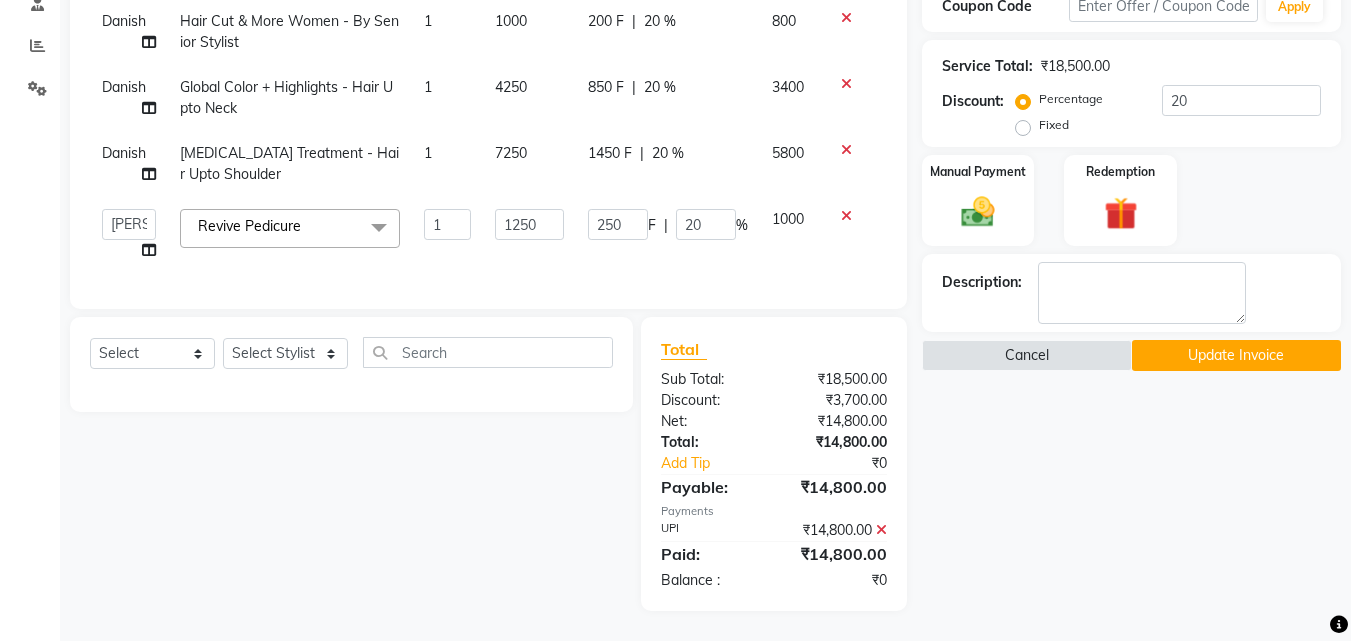 select on "13887" 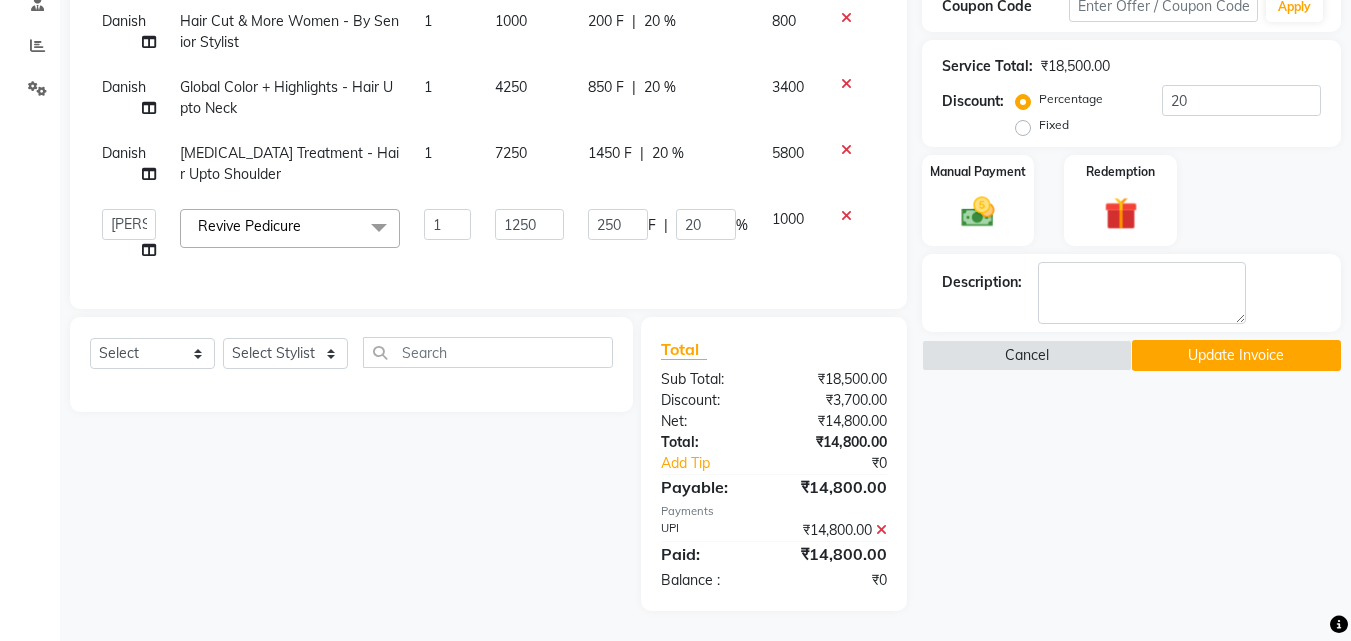 click on "Update Invoice" 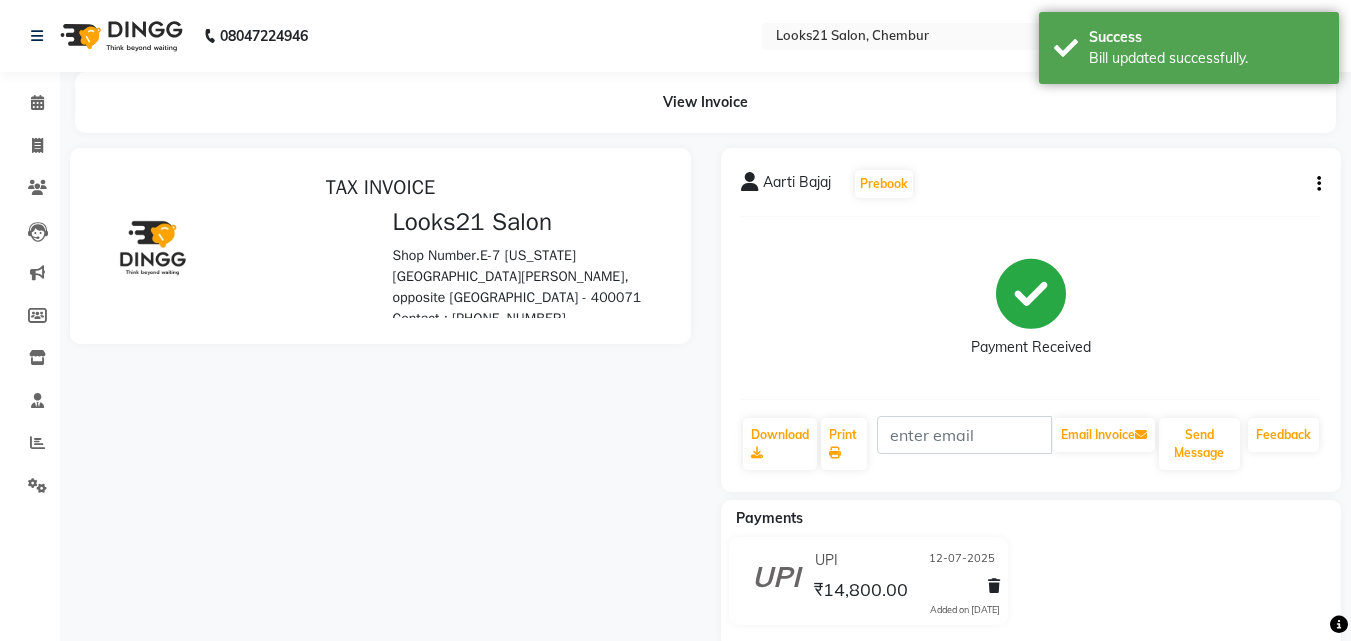 scroll, scrollTop: 0, scrollLeft: 0, axis: both 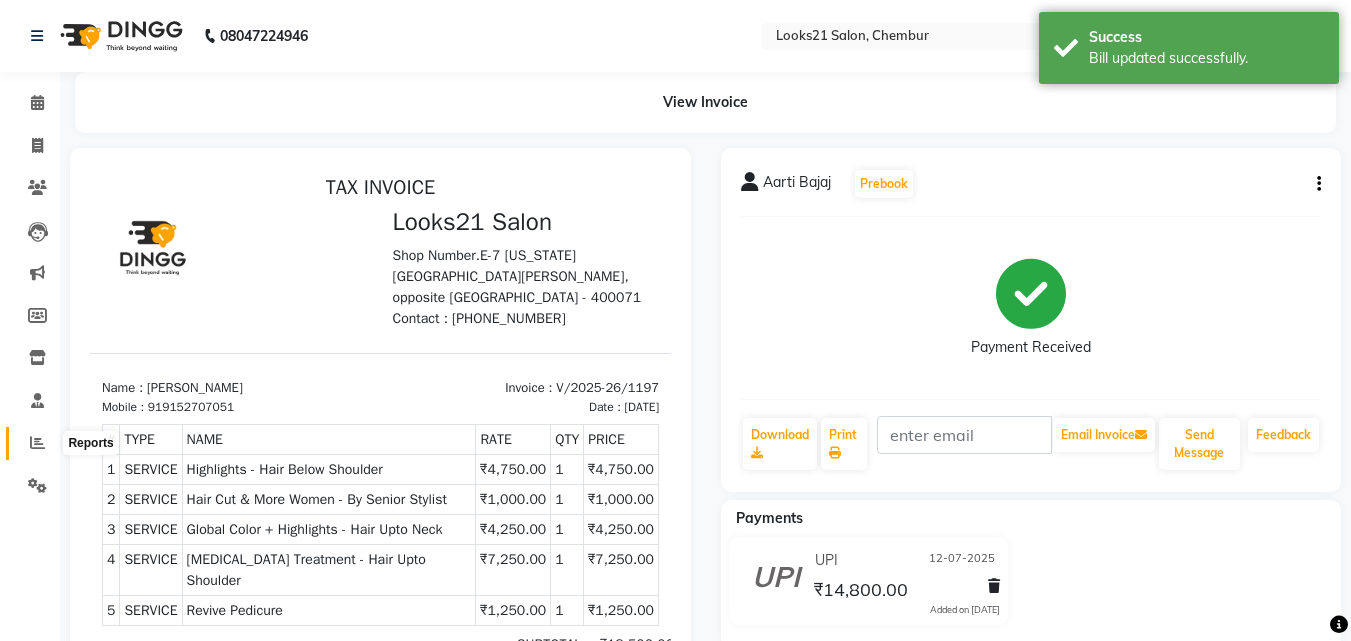 click 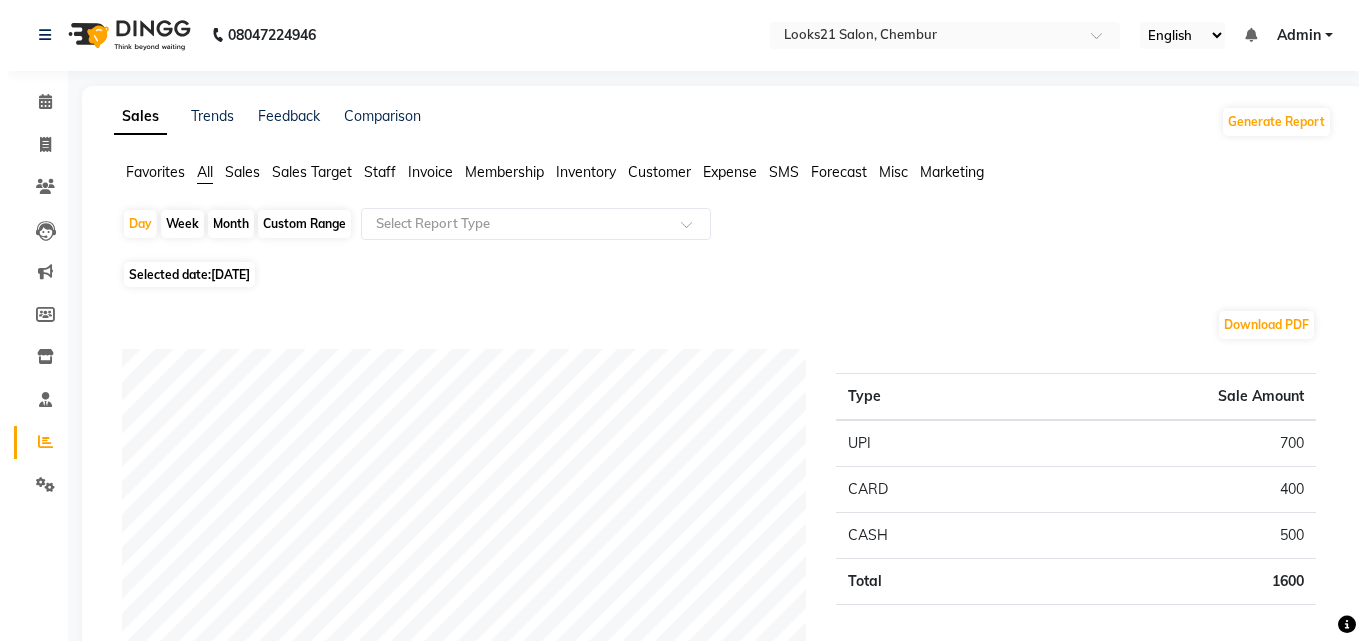 scroll, scrollTop: 0, scrollLeft: 0, axis: both 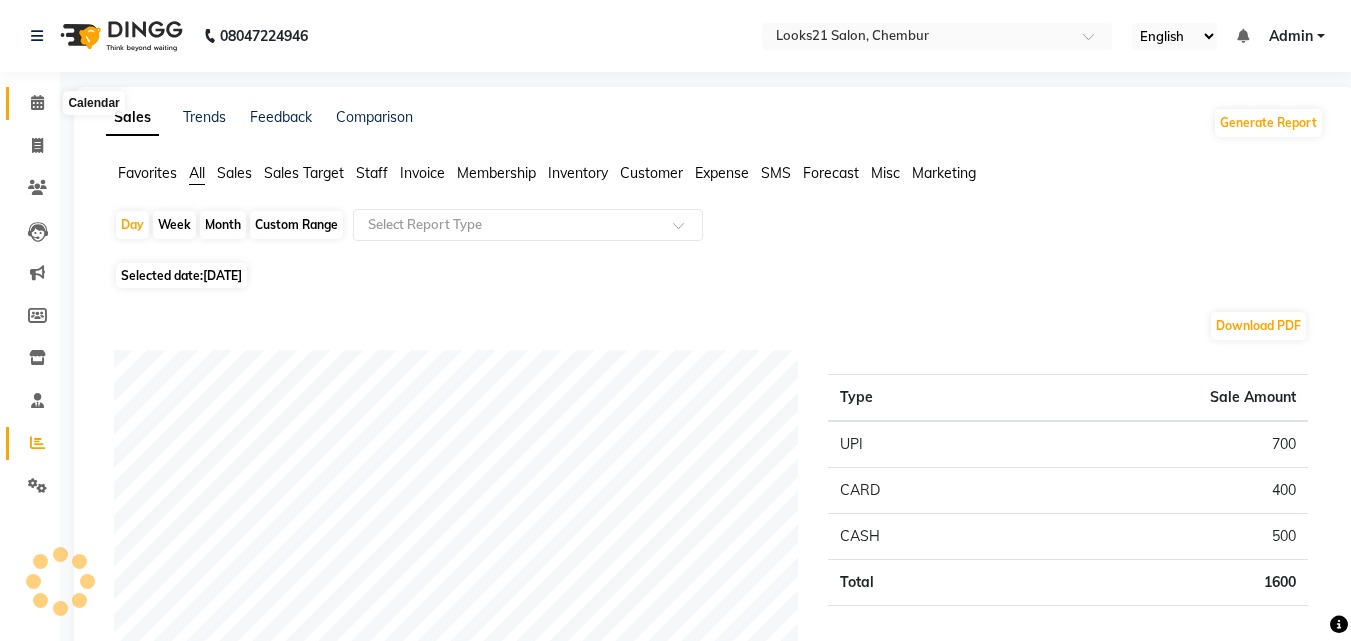 click 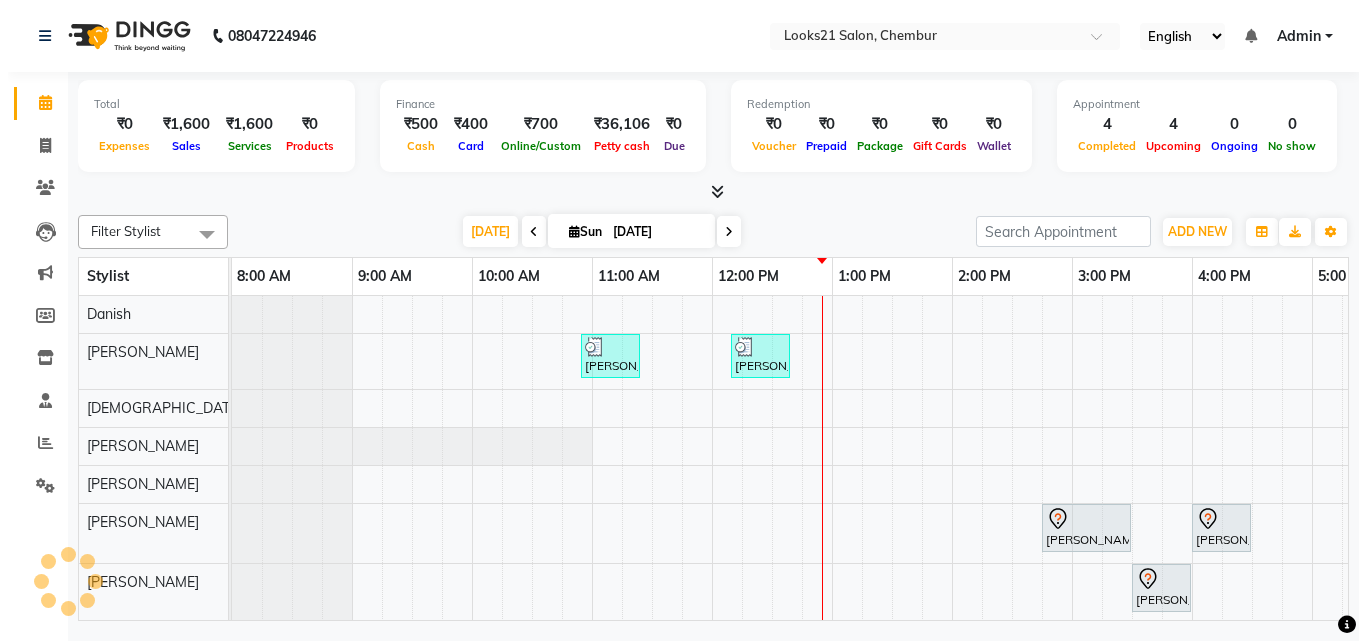 scroll, scrollTop: 0, scrollLeft: 0, axis: both 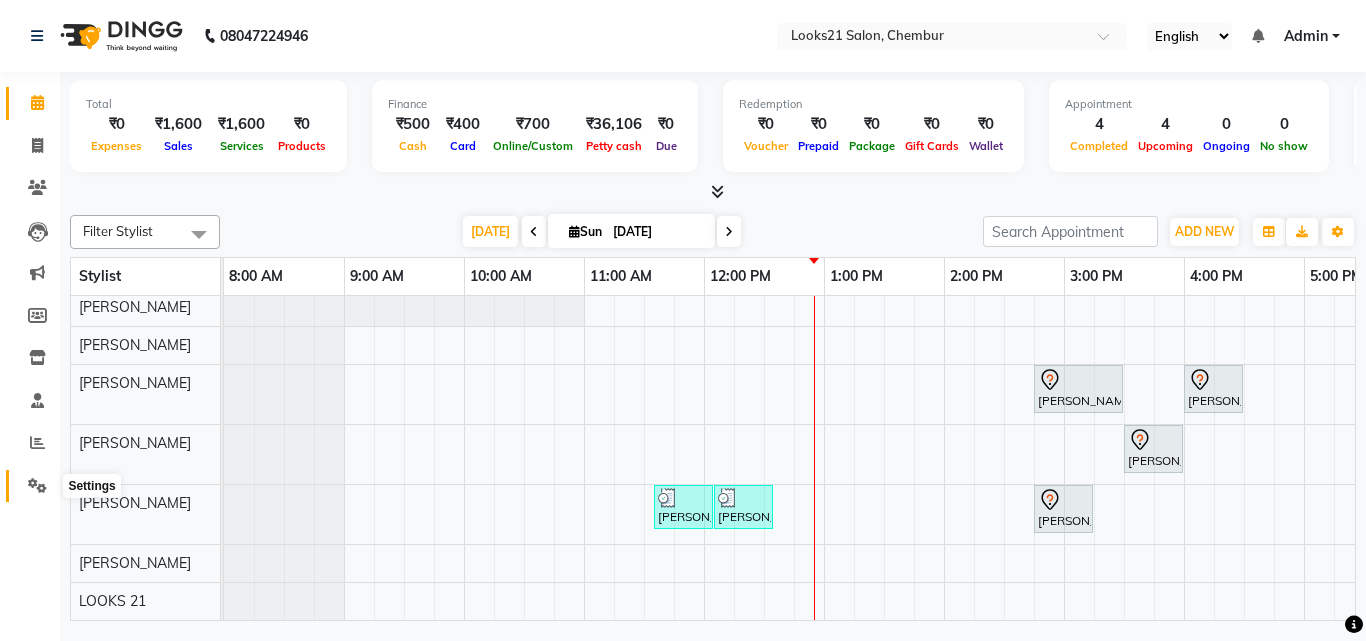 click 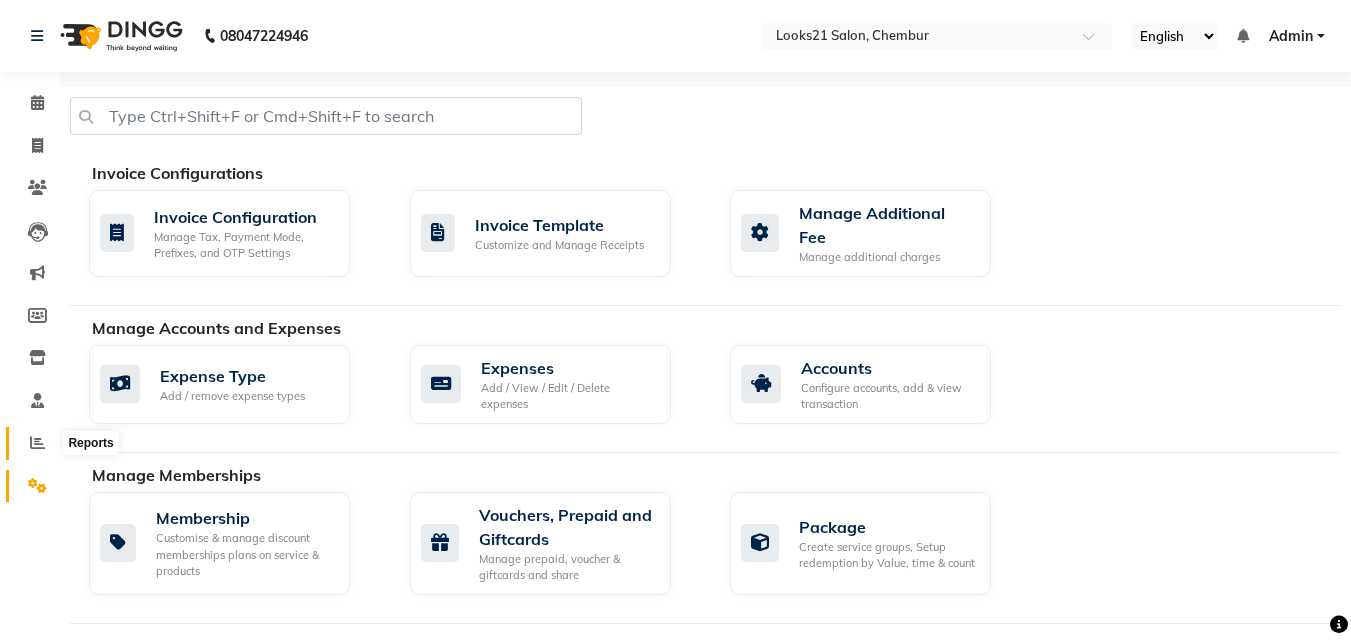 click 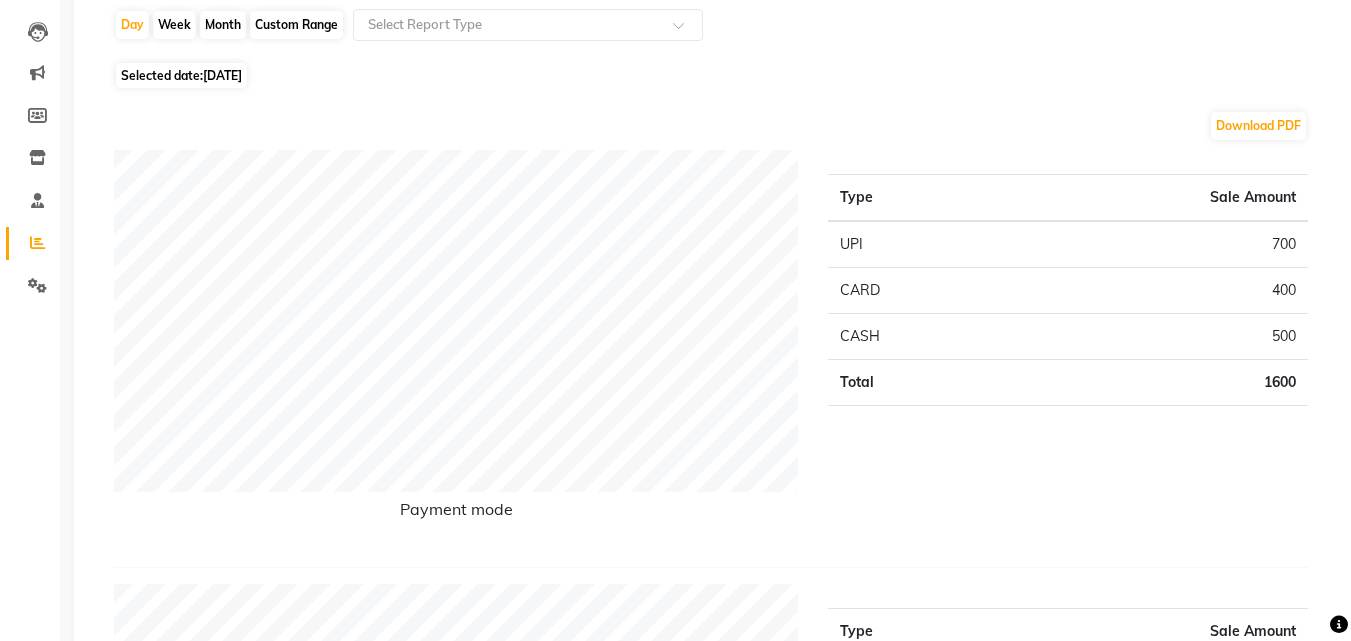 scroll, scrollTop: 100, scrollLeft: 0, axis: vertical 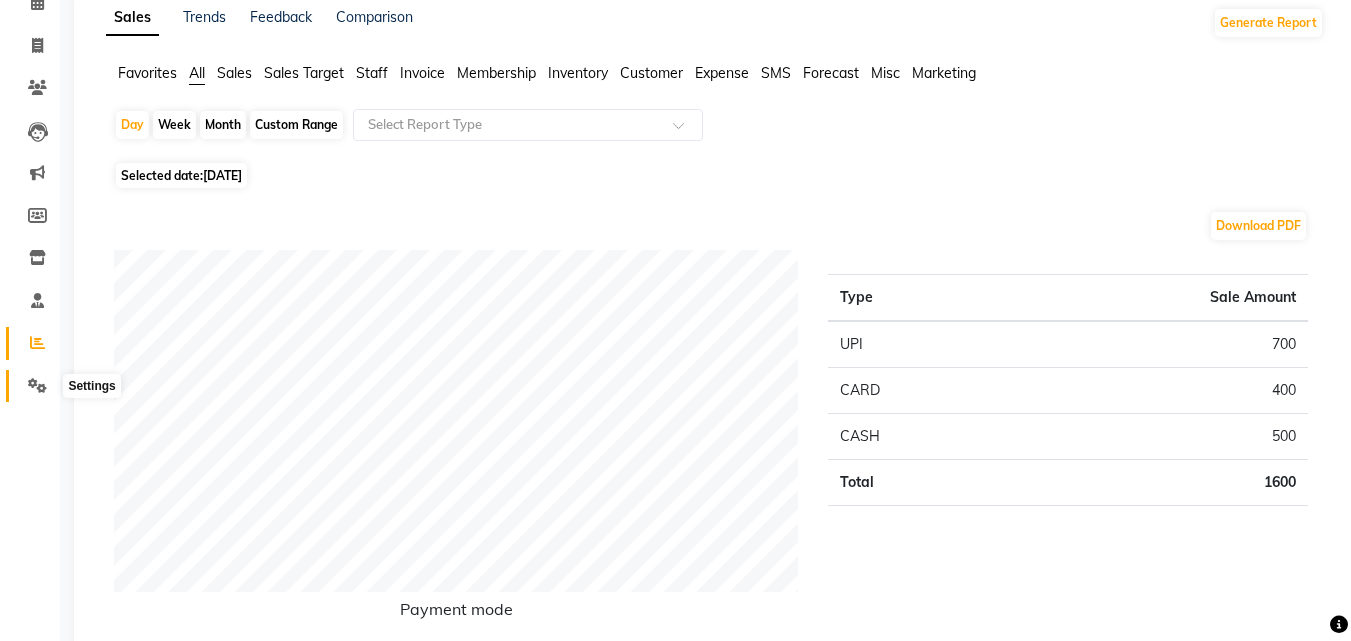 click 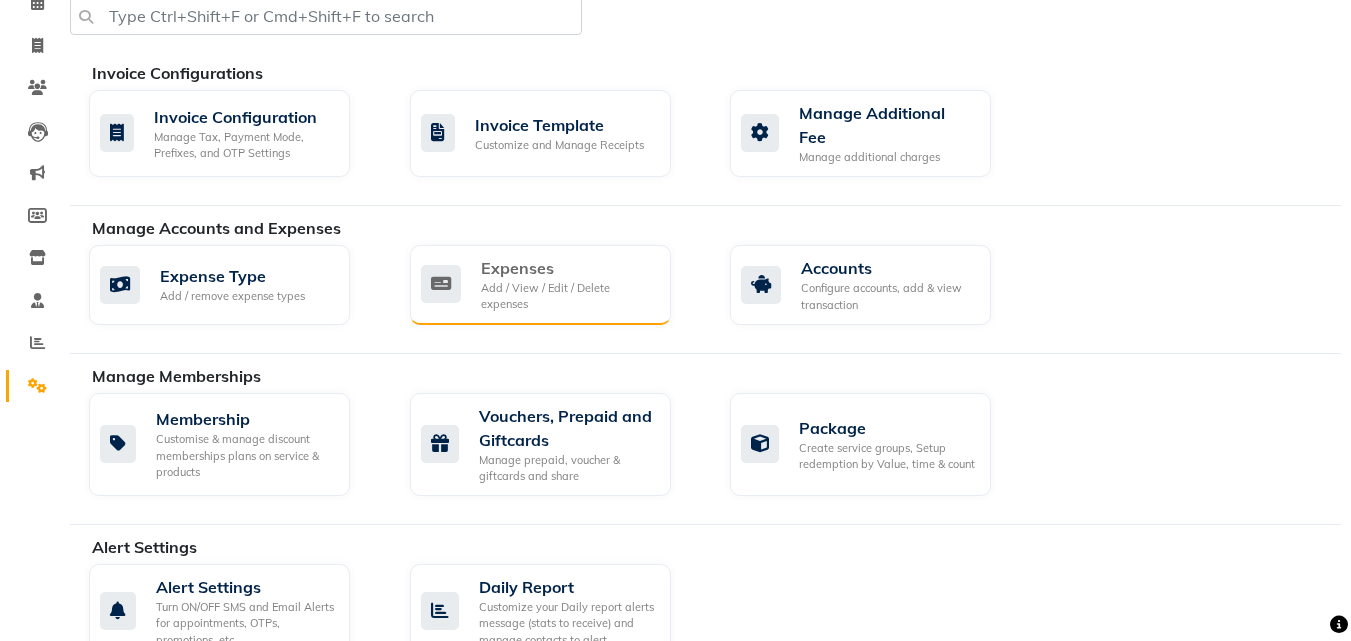 click on "Expenses Add / View / Edit / Delete expenses" 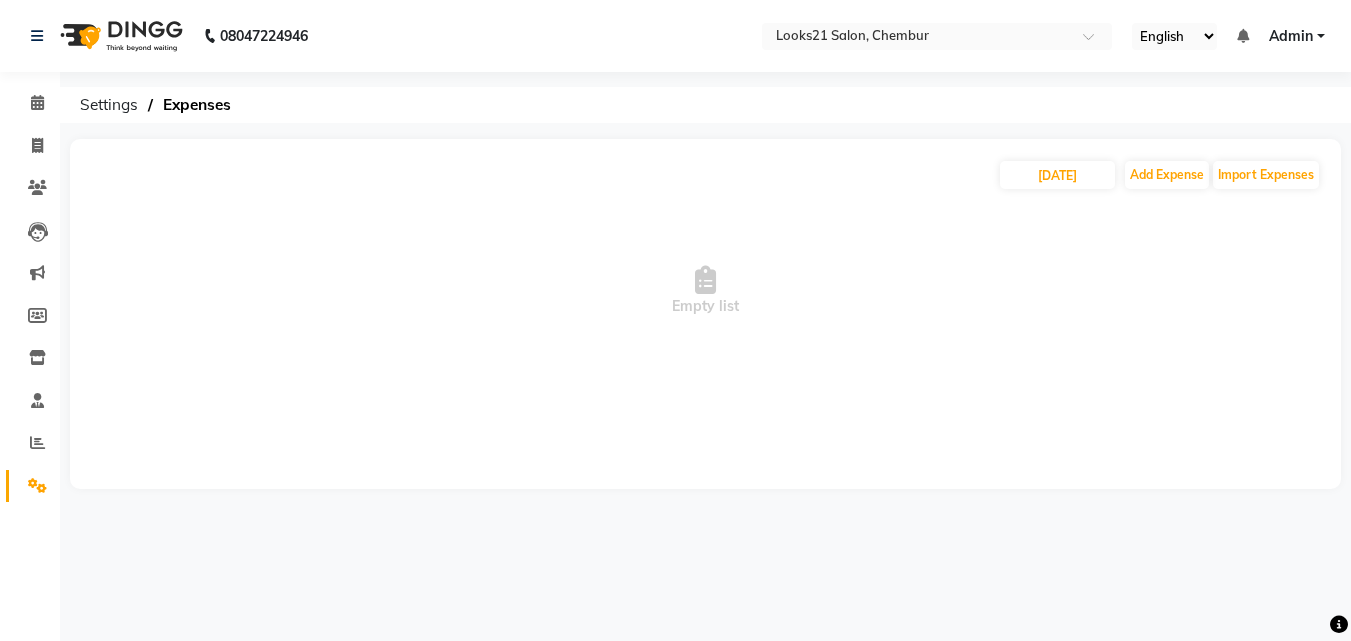 scroll, scrollTop: 0, scrollLeft: 0, axis: both 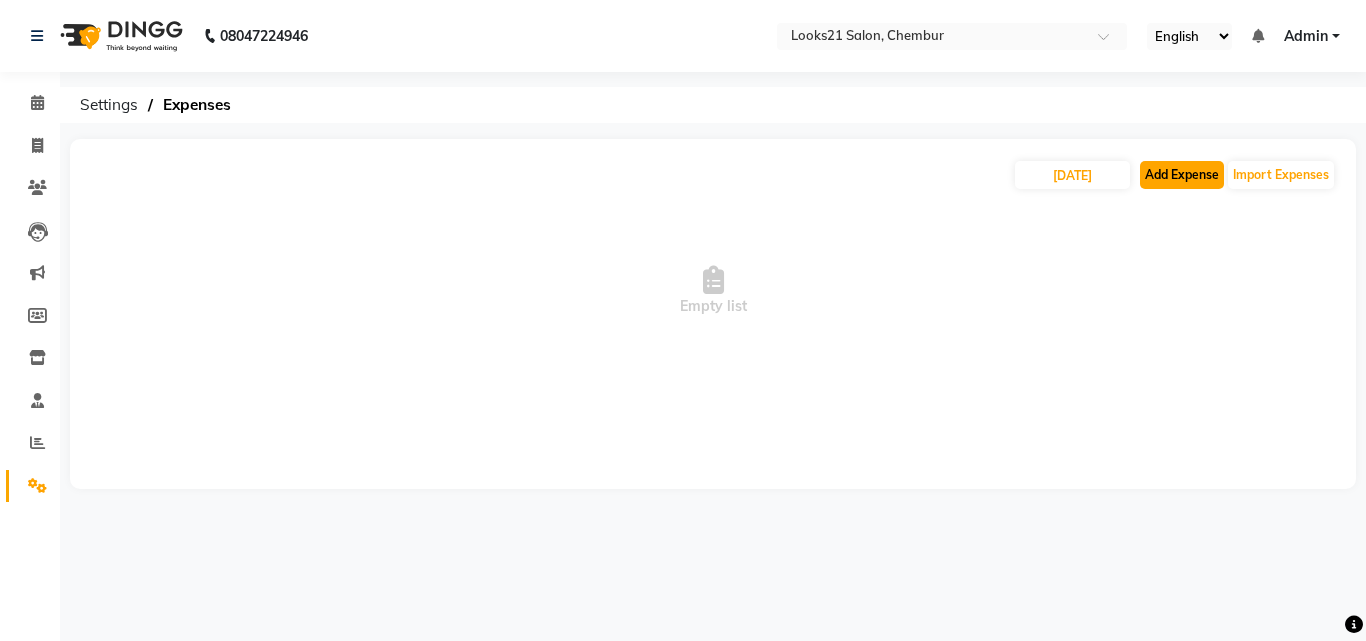 click on "Add Expense" 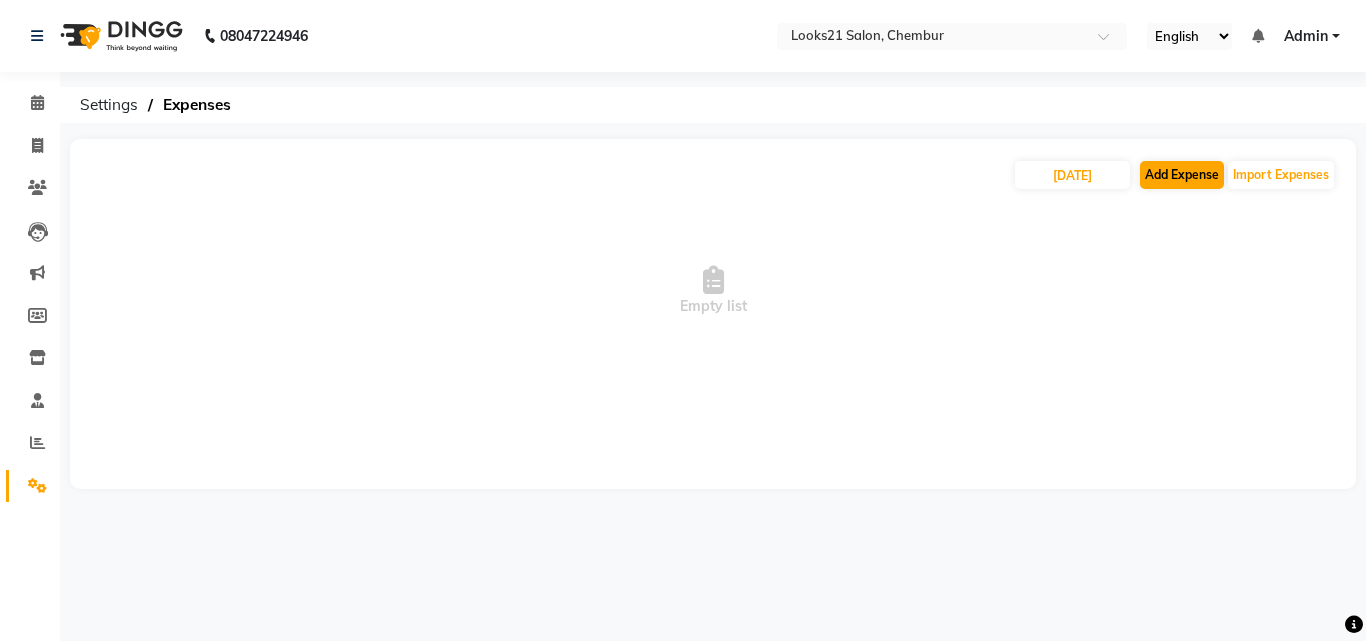 select on "1" 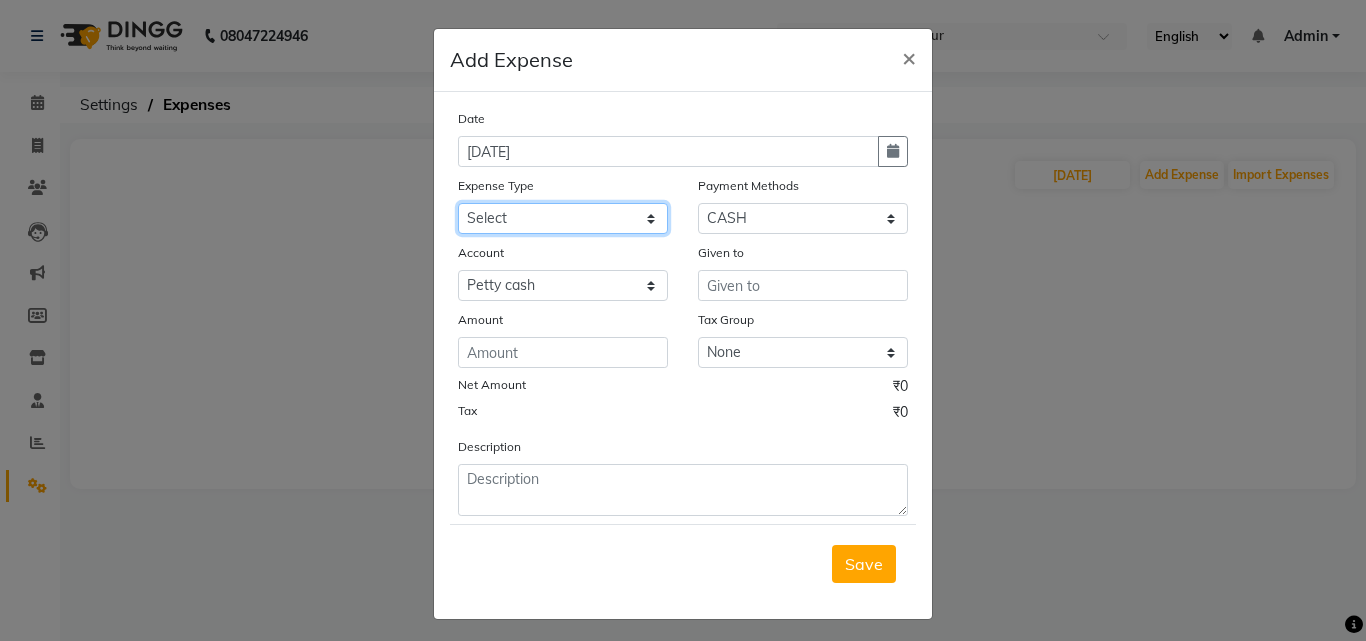 click on "Select Advance Salary Bank charges Car maintenance  Cash transfer to bank Cash transfer to hub Client Snacks Clinical charges Equipment Fuel Govt fee Incentive Insurance International purchase Loan Repayment Maintenance Marketing Miscellaneous MRA Other Pantry Product Rent Salary Staff Snacks Tax Tea & Refreshment Utilities" 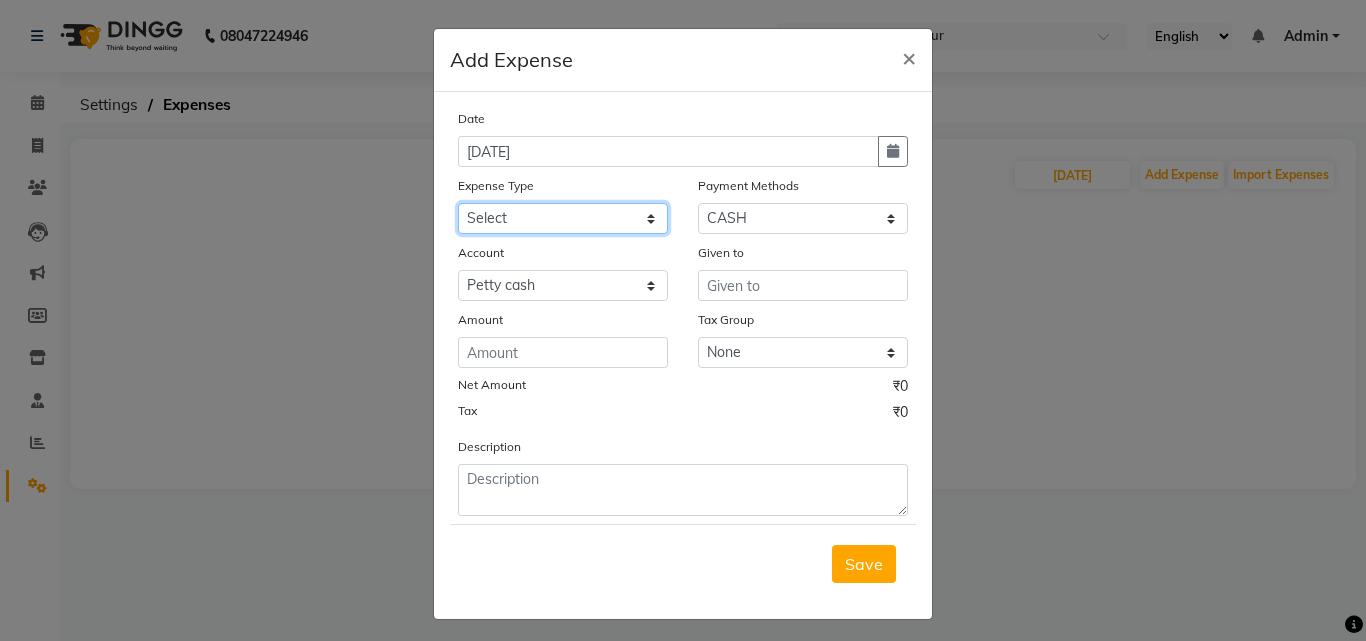 select on "9" 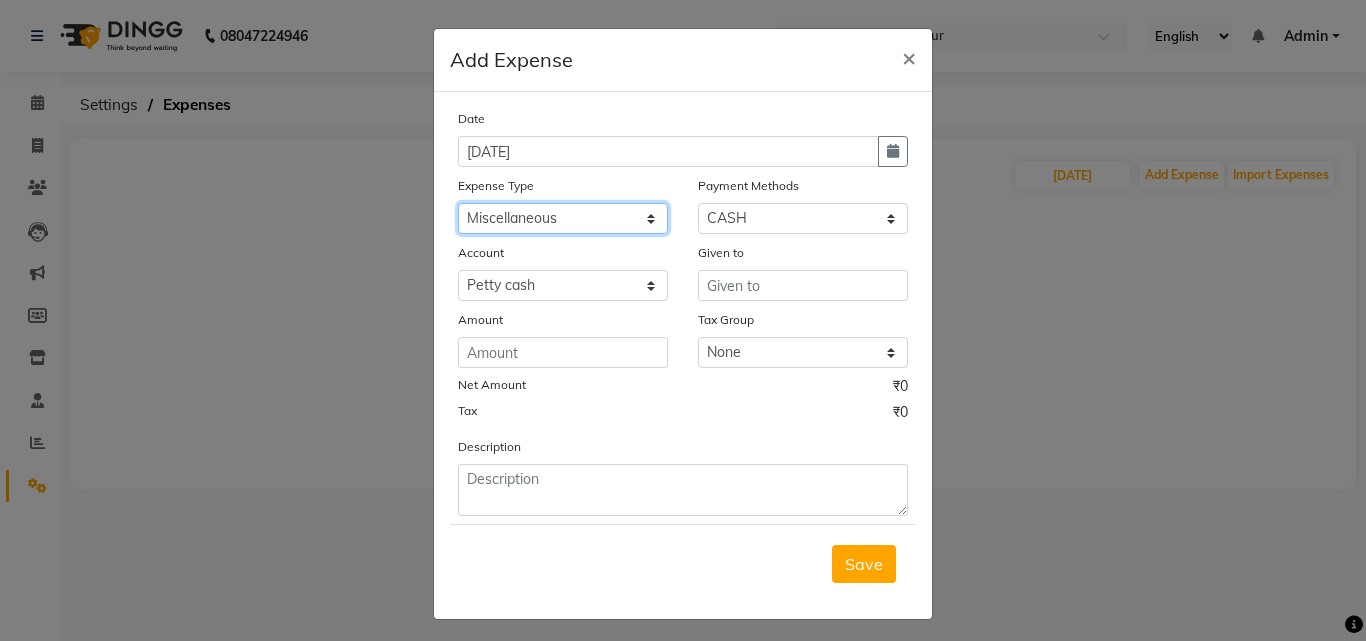 click on "Select Advance Salary Bank charges Car maintenance  Cash transfer to bank Cash transfer to hub Client Snacks Clinical charges Equipment Fuel Govt fee Incentive Insurance International purchase Loan Repayment Maintenance Marketing Miscellaneous MRA Other Pantry Product Rent Salary Staff Snacks Tax Tea & Refreshment Utilities" 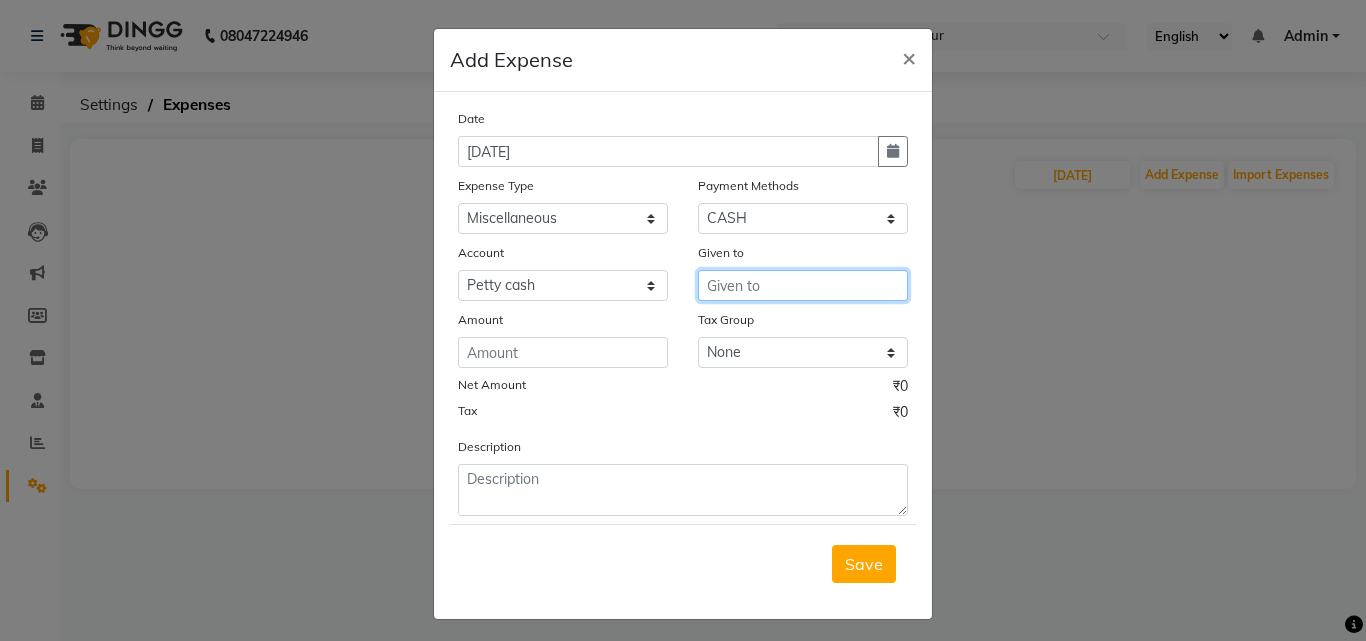 click at bounding box center (803, 285) 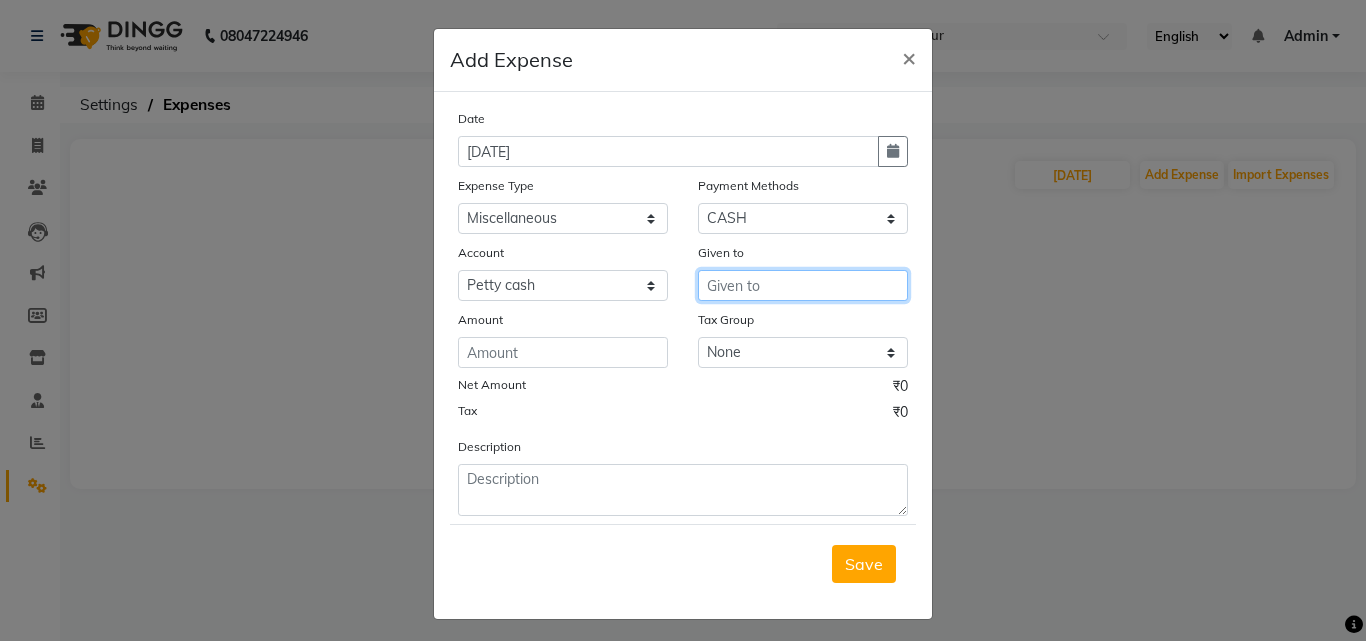 type on "s" 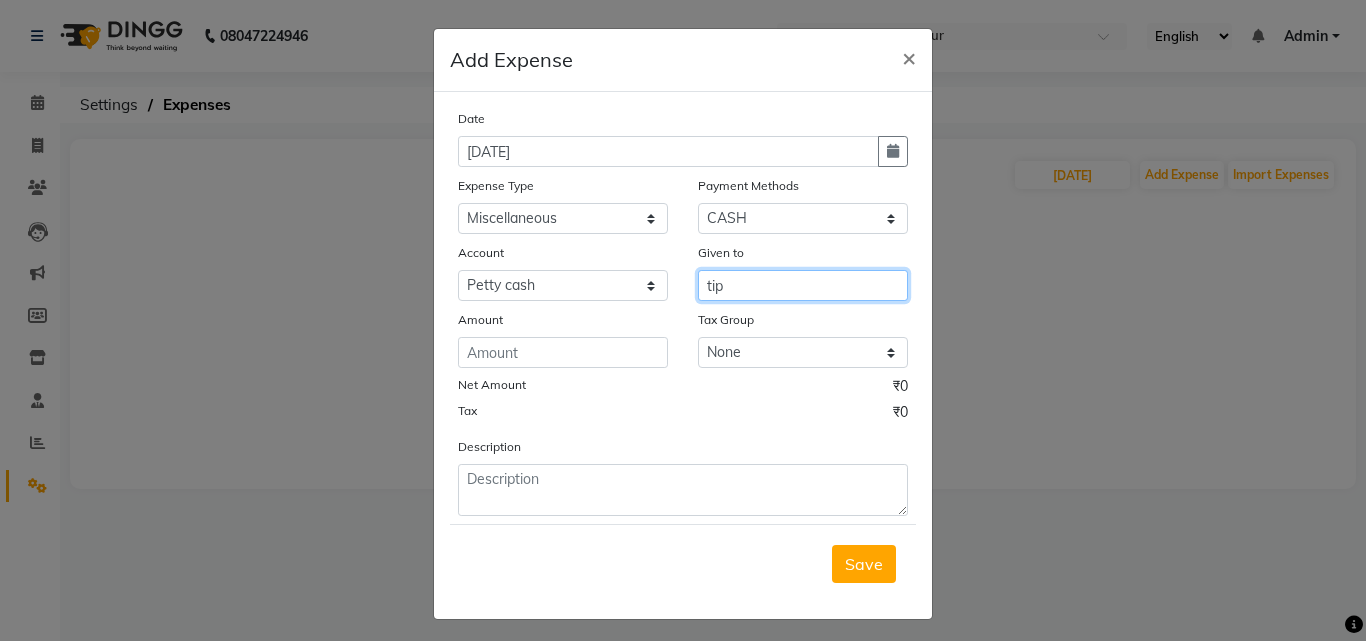 type on "tip" 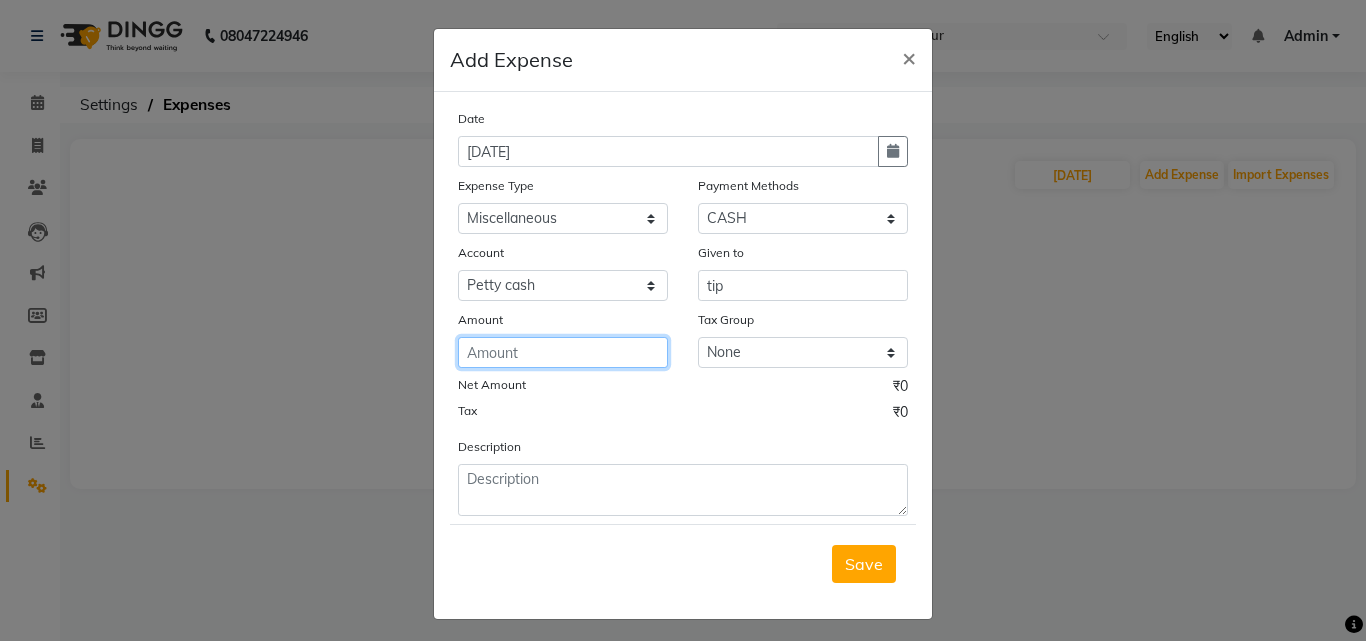 click 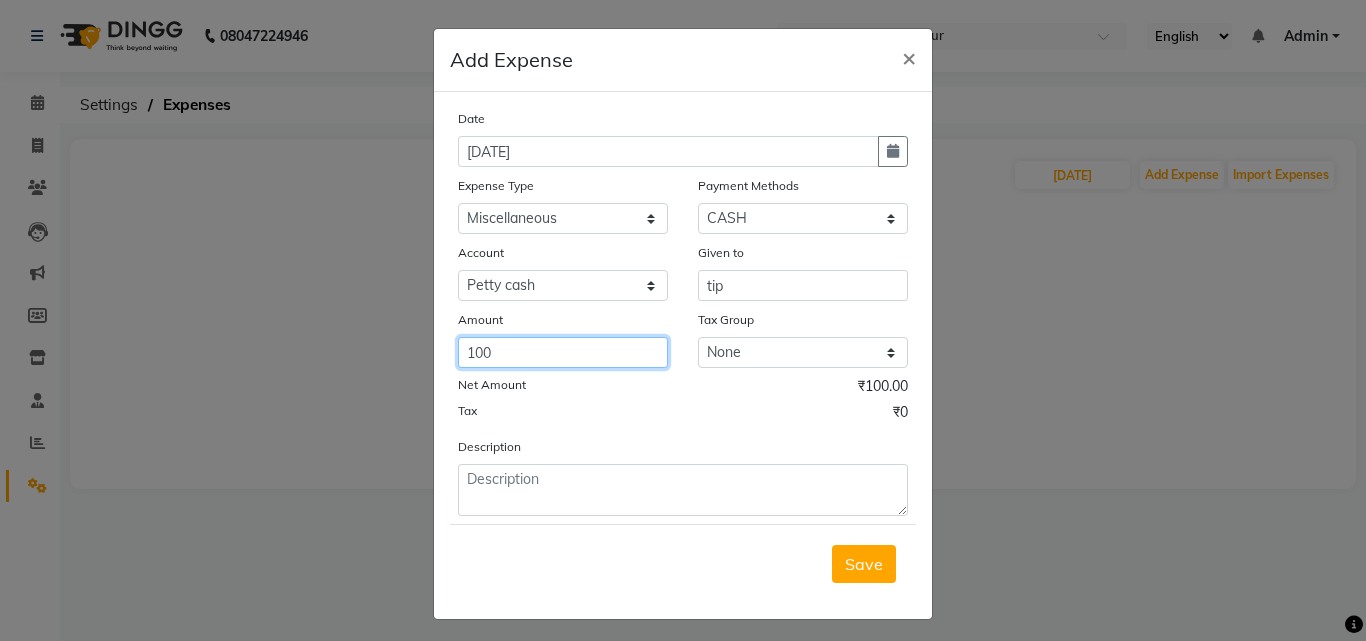 type on "100" 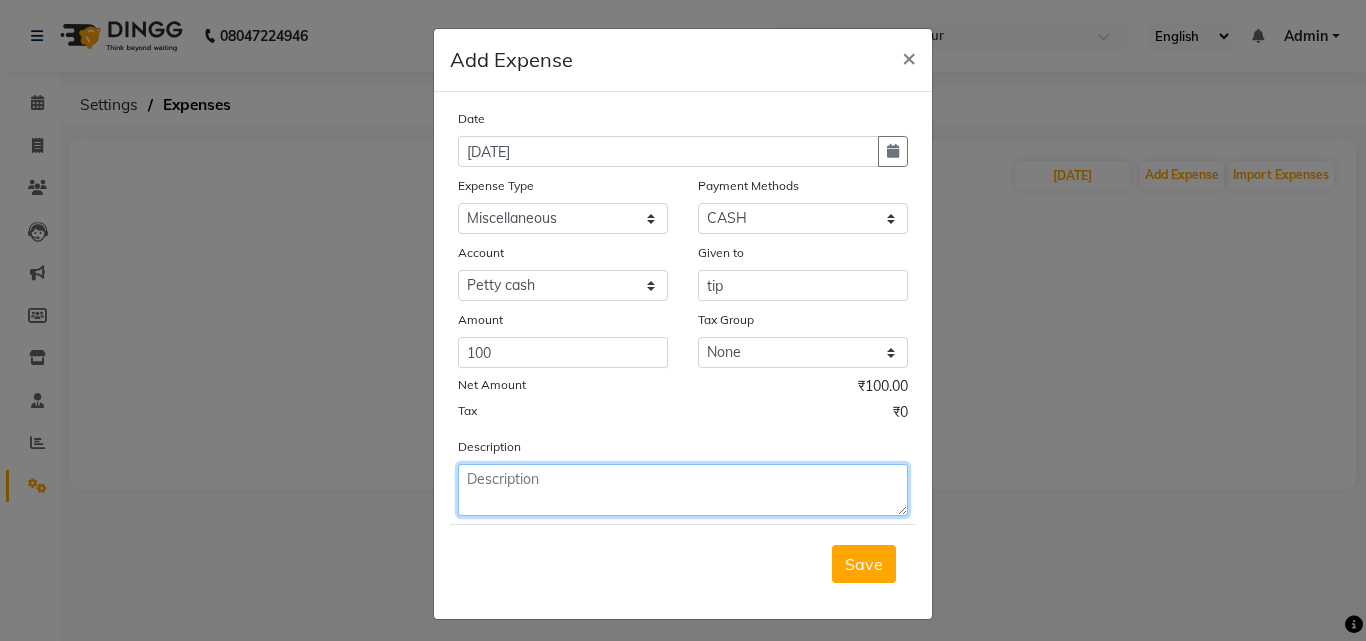 click 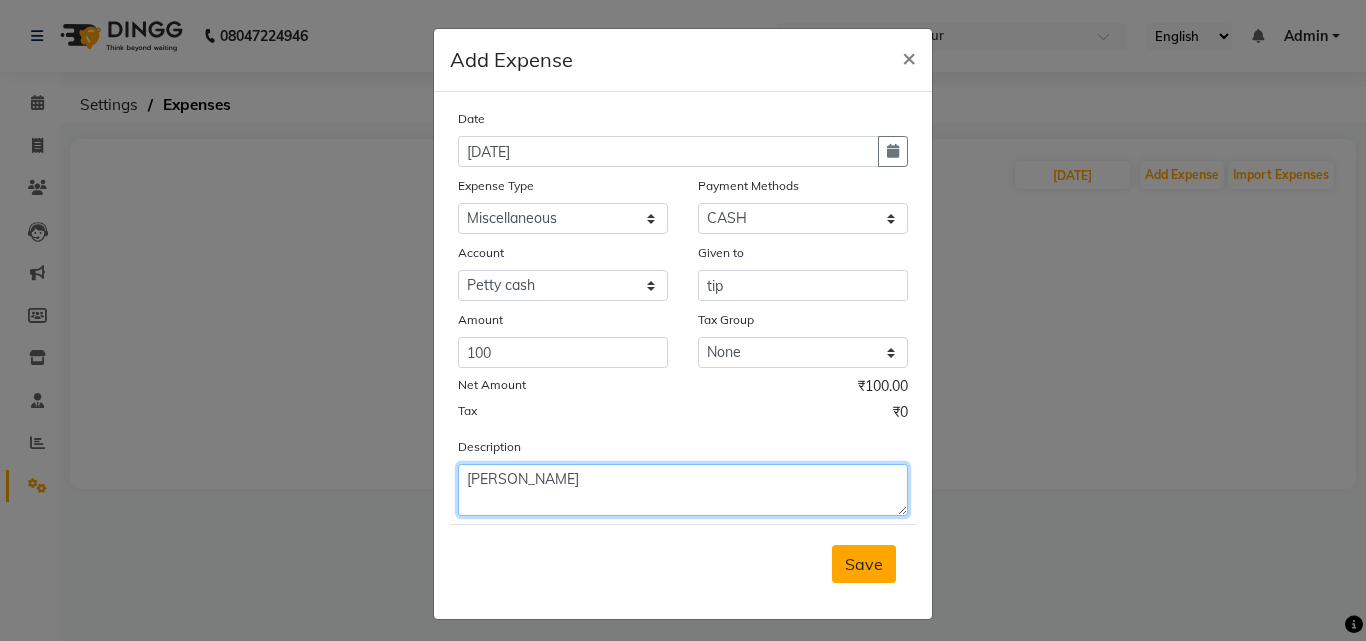 type on "anwar" 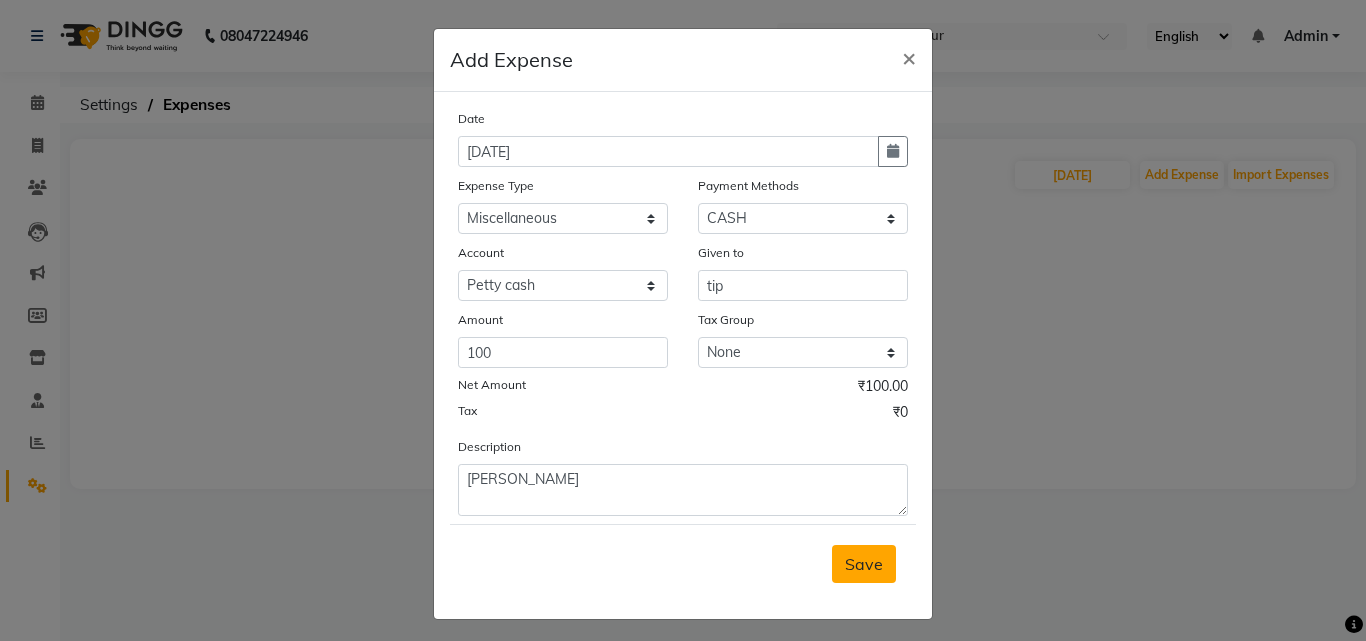 click on "Save" at bounding box center [864, 564] 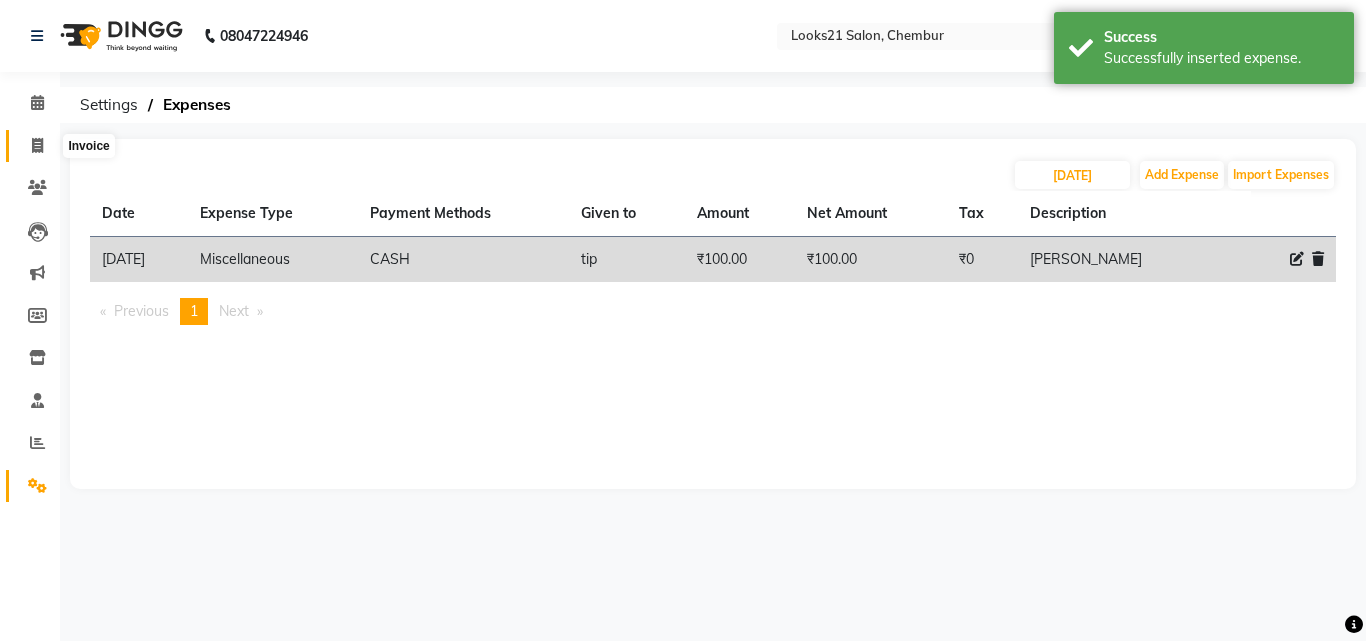 click 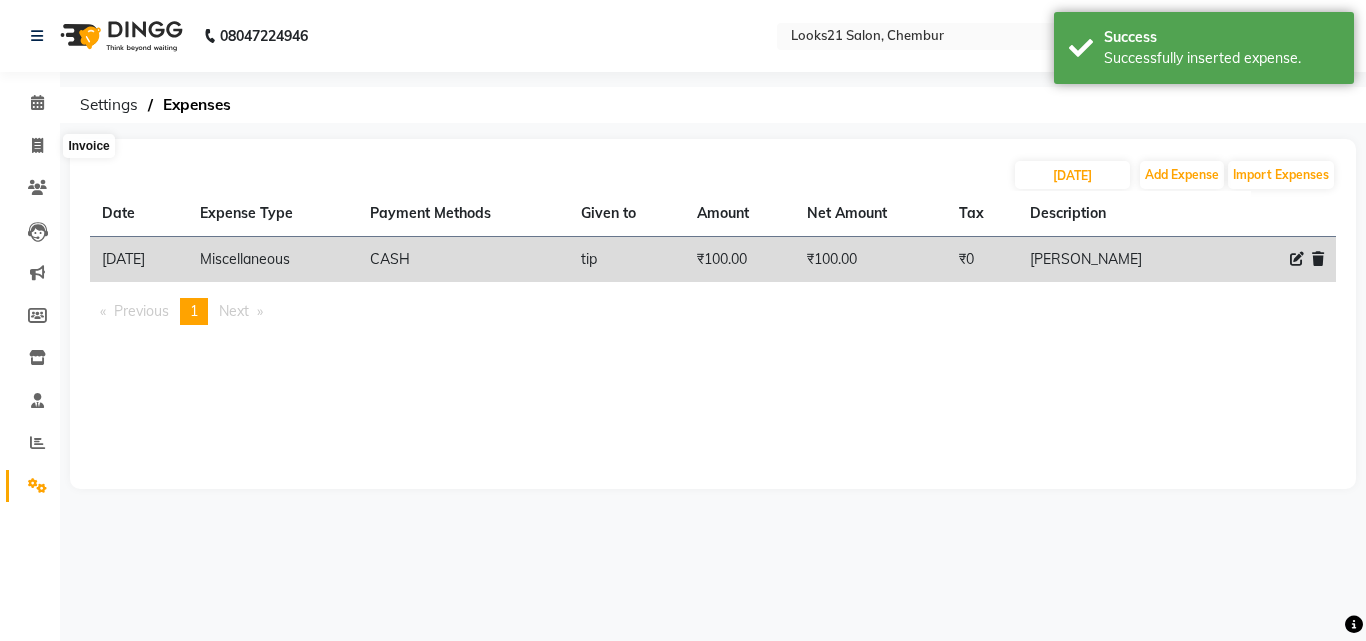select on "service" 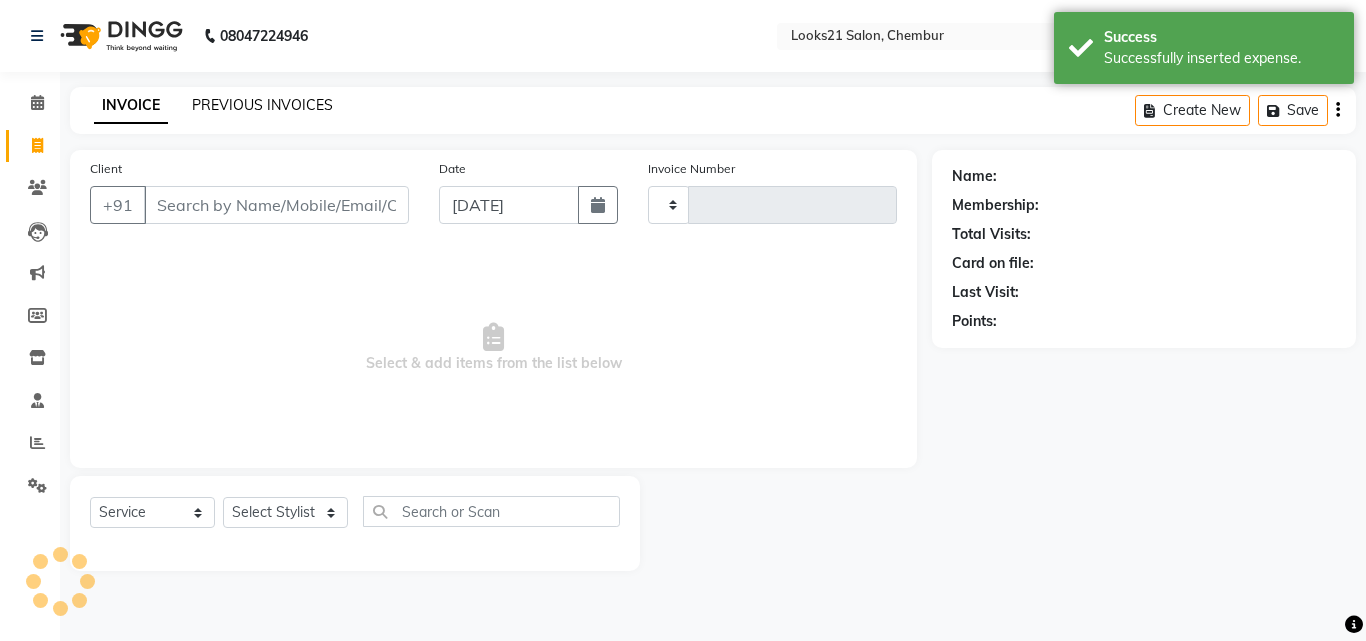 click on "PREVIOUS INVOICES" 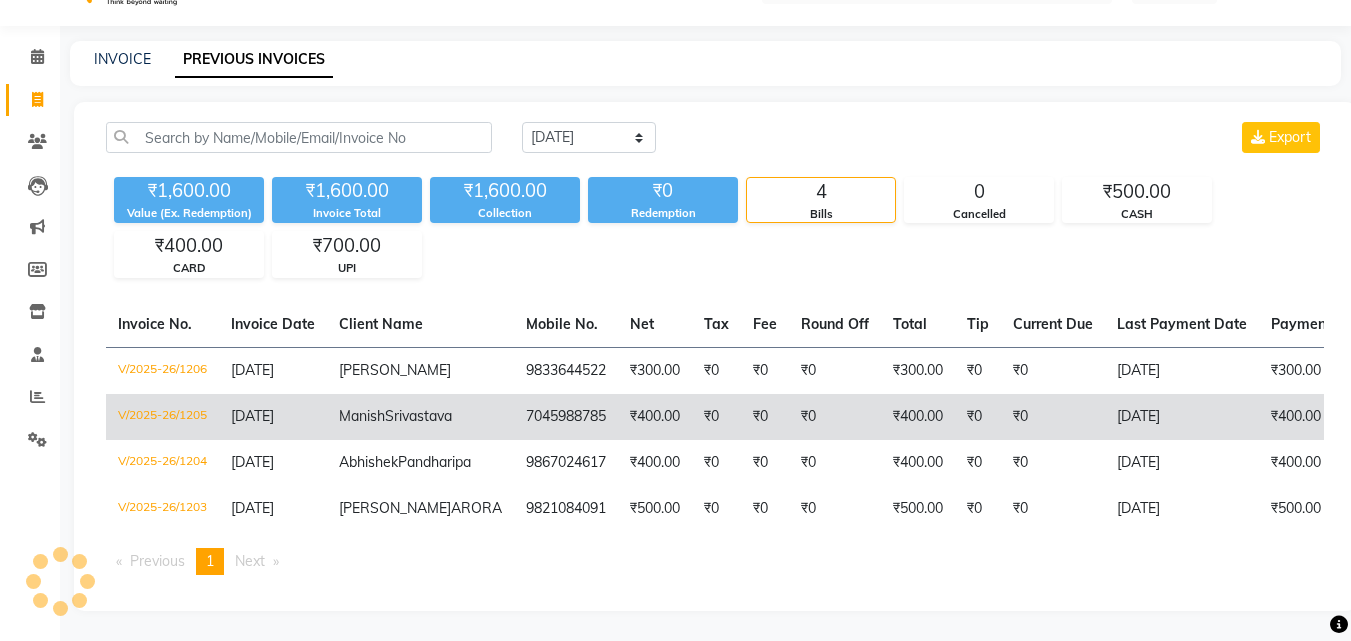 scroll, scrollTop: 141, scrollLeft: 0, axis: vertical 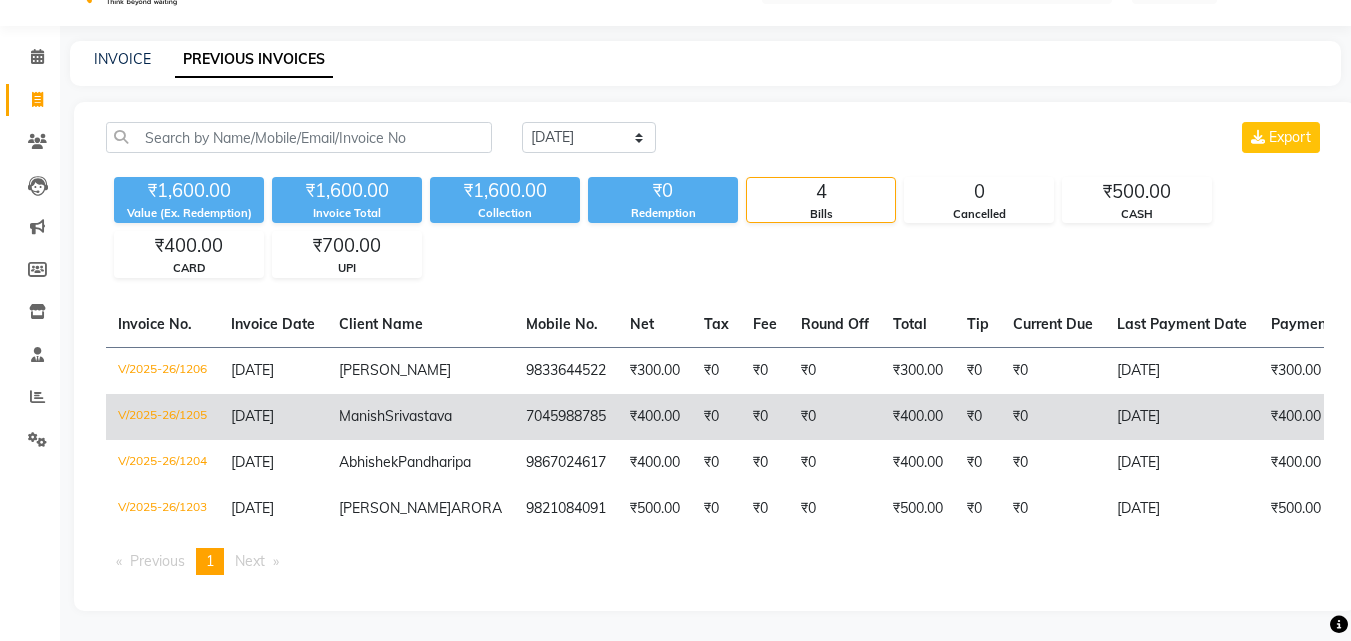 click on "₹0" 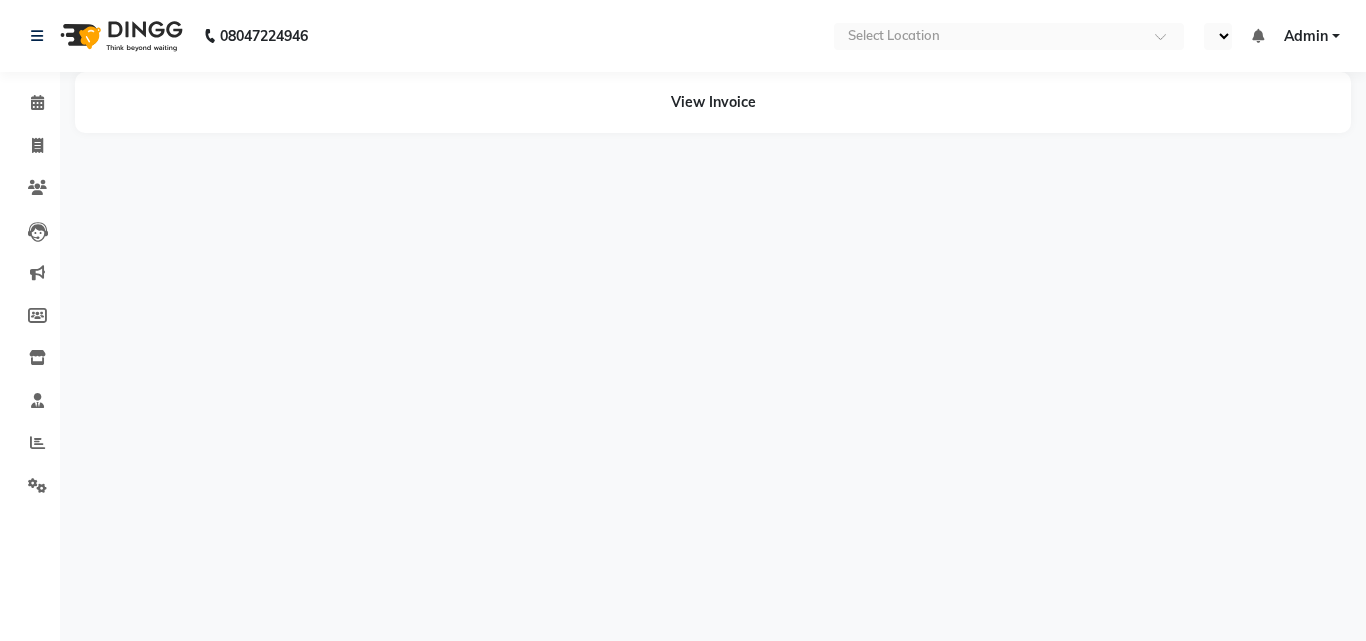 select on "en" 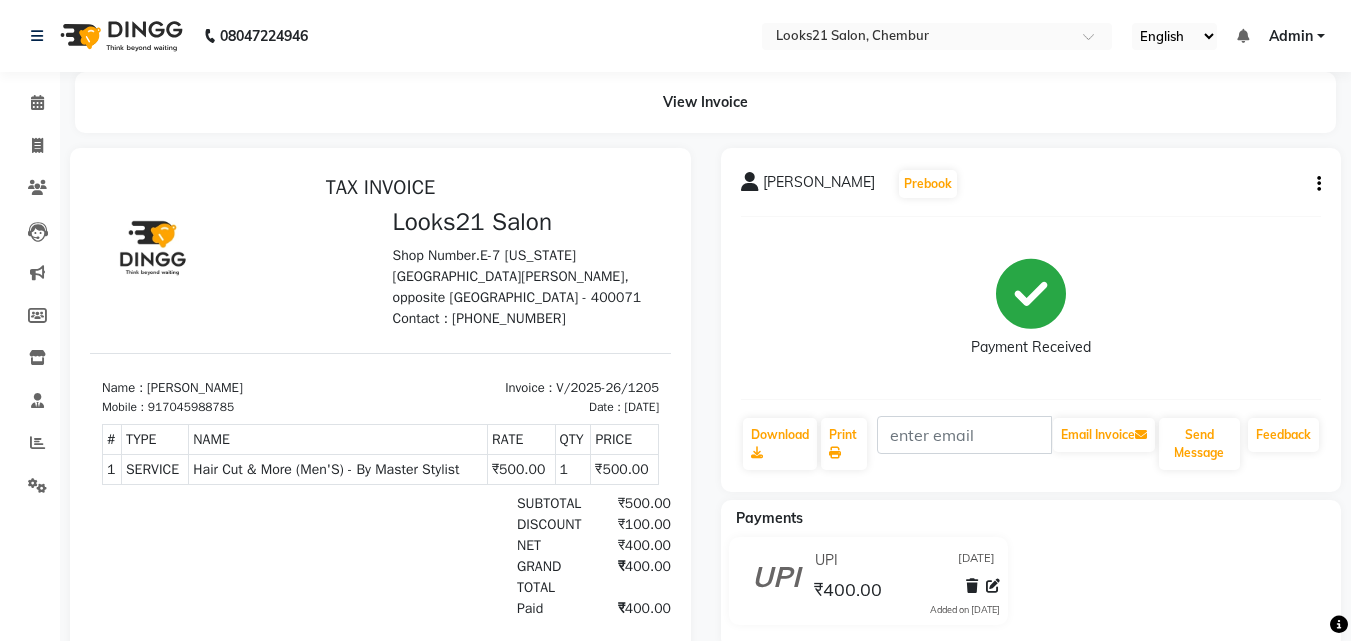 scroll, scrollTop: 16, scrollLeft: 0, axis: vertical 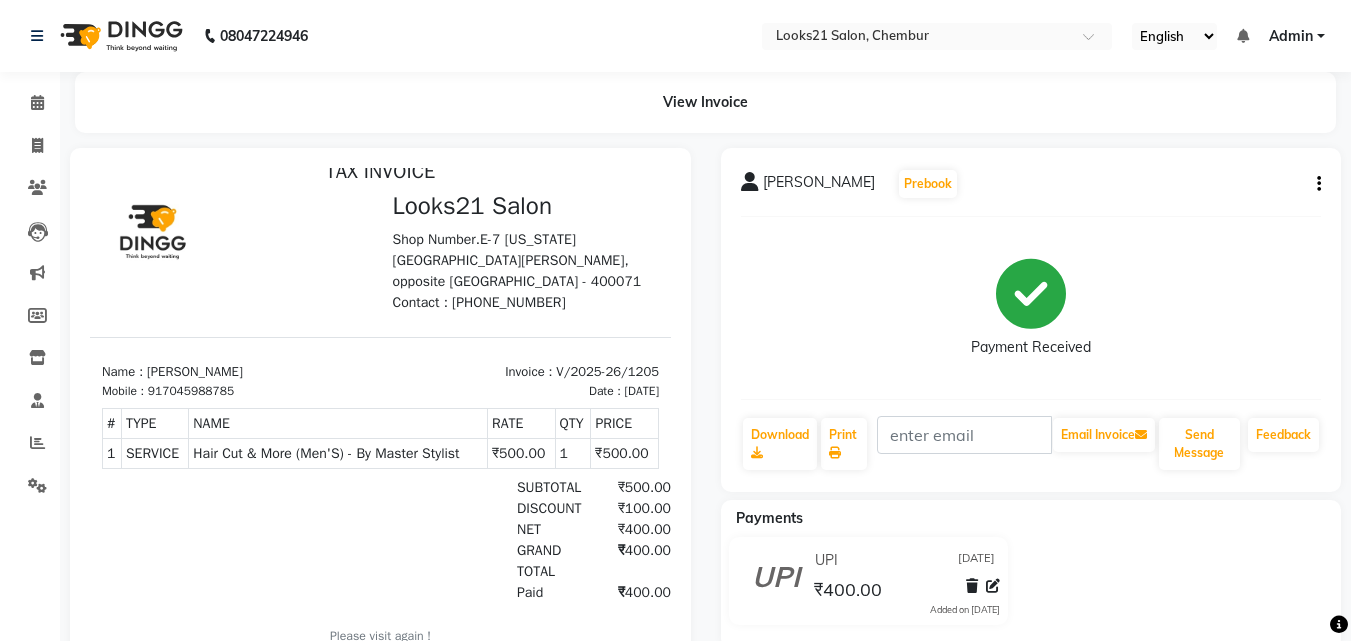 click on "Manish Srivastava  Prebook   Payment Received  Download  Print   Email Invoice   Send Message Feedback" 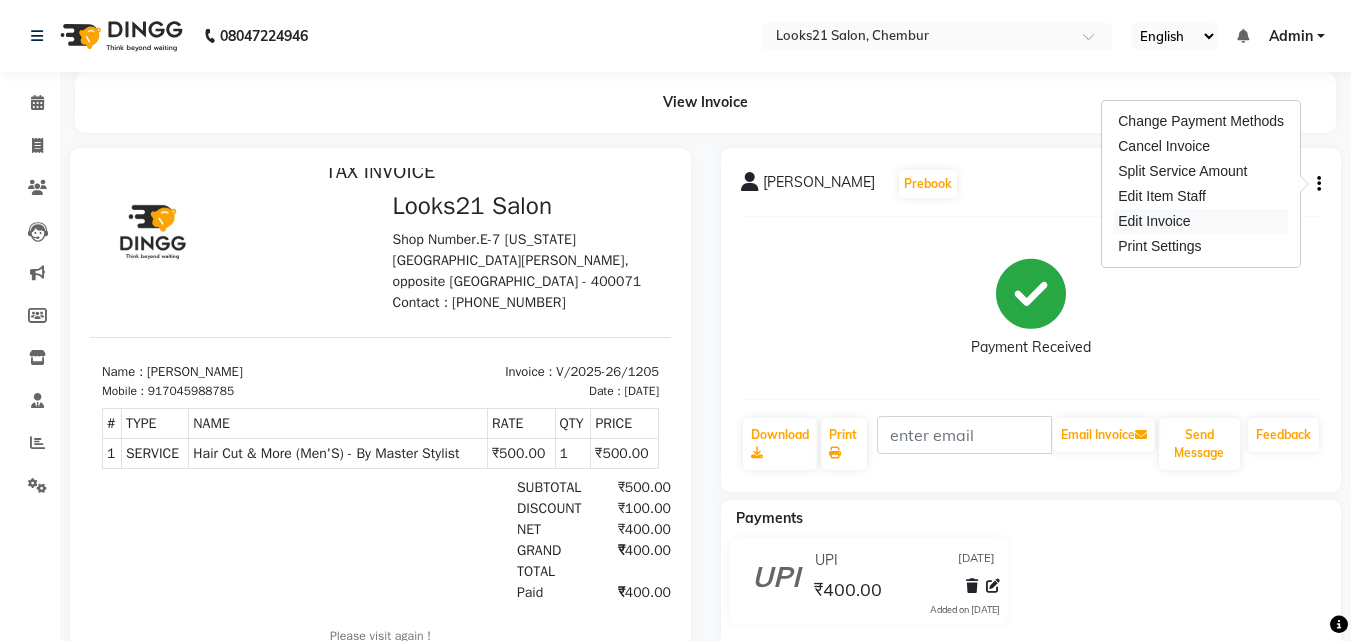 click on "Edit Invoice" at bounding box center [1201, 221] 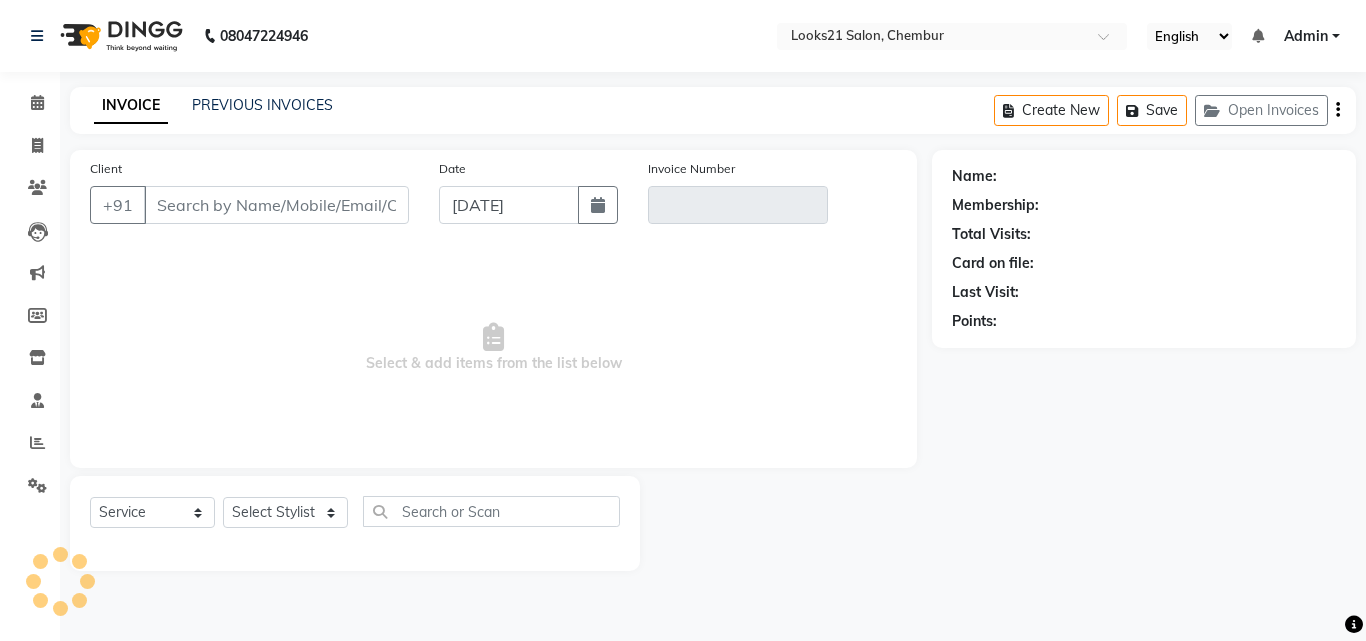type on "7045988785" 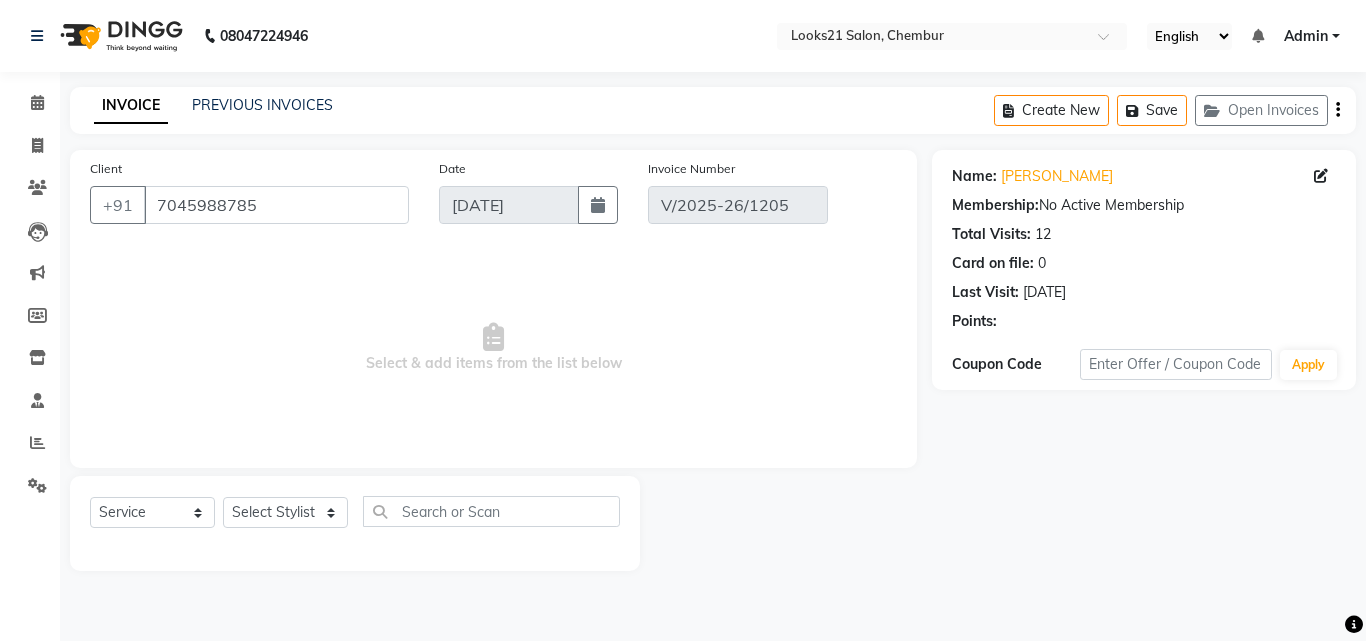 select on "select" 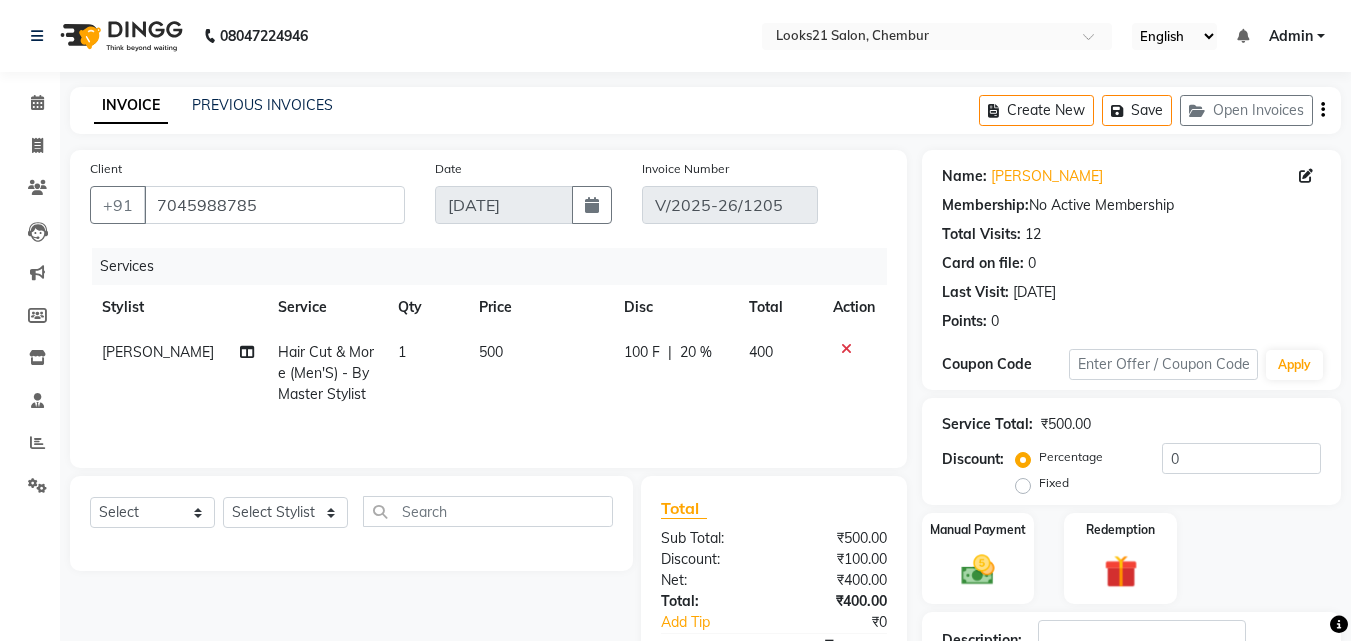 click on "500" 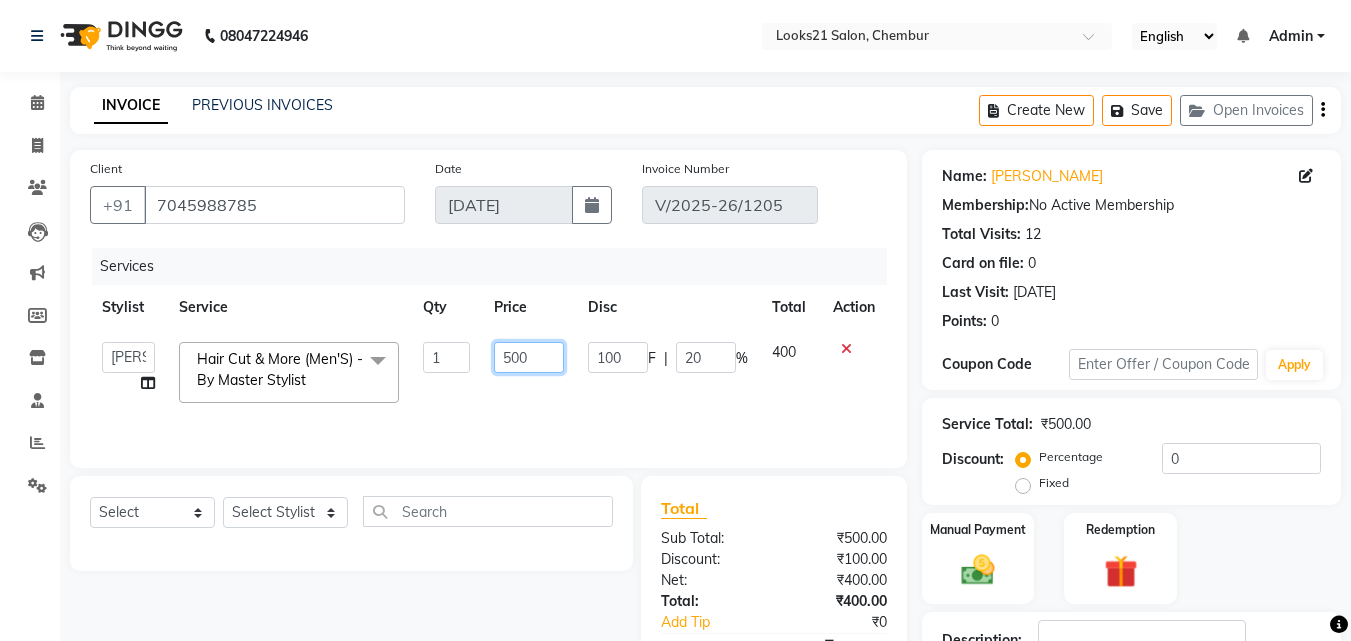 click on "500" 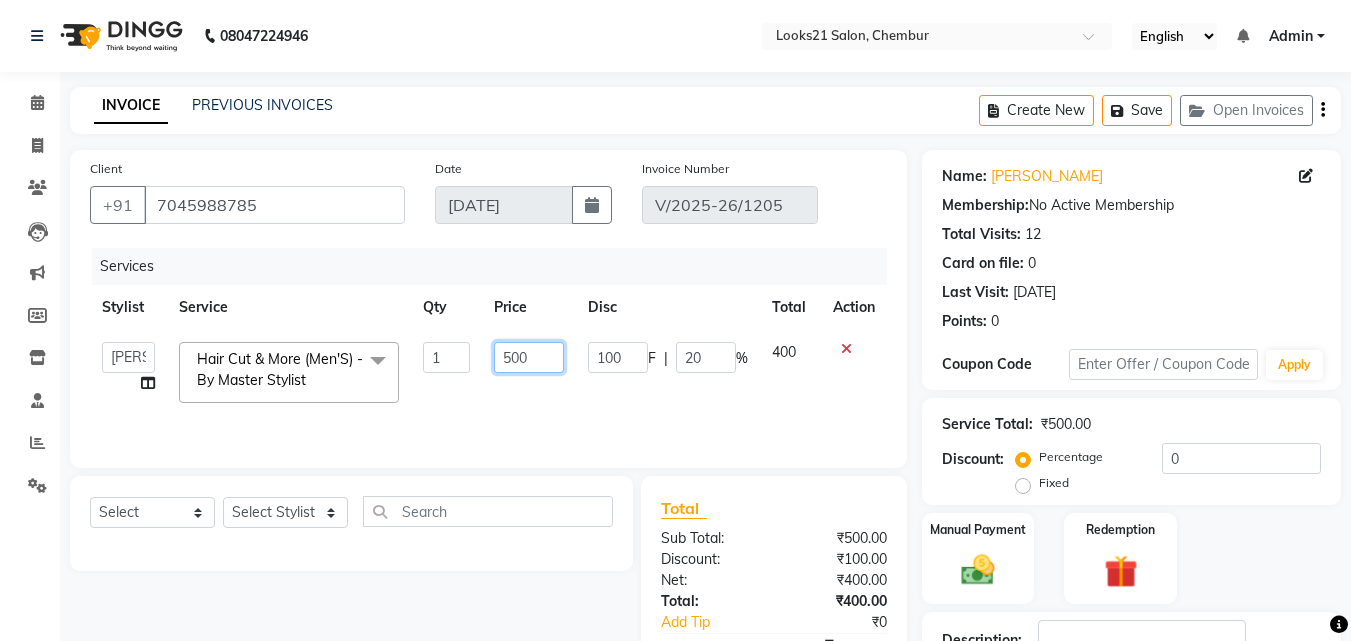 drag, startPoint x: 534, startPoint y: 353, endPoint x: 426, endPoint y: 333, distance: 109.83624 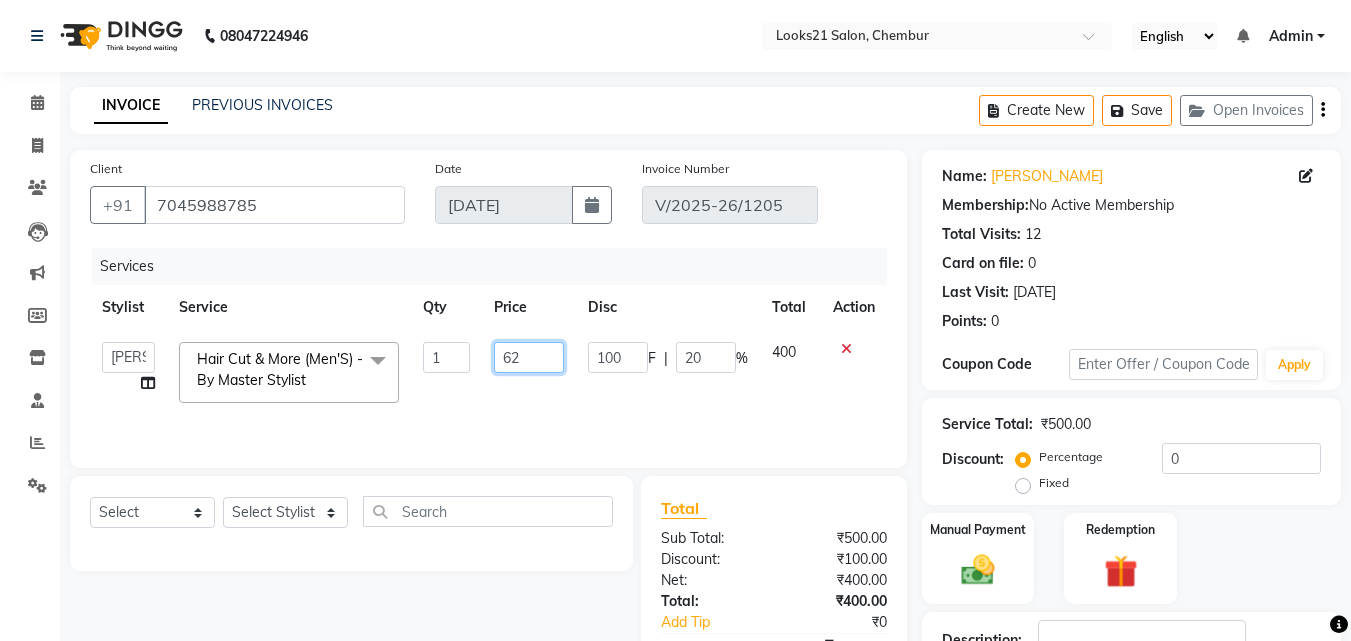 type on "625" 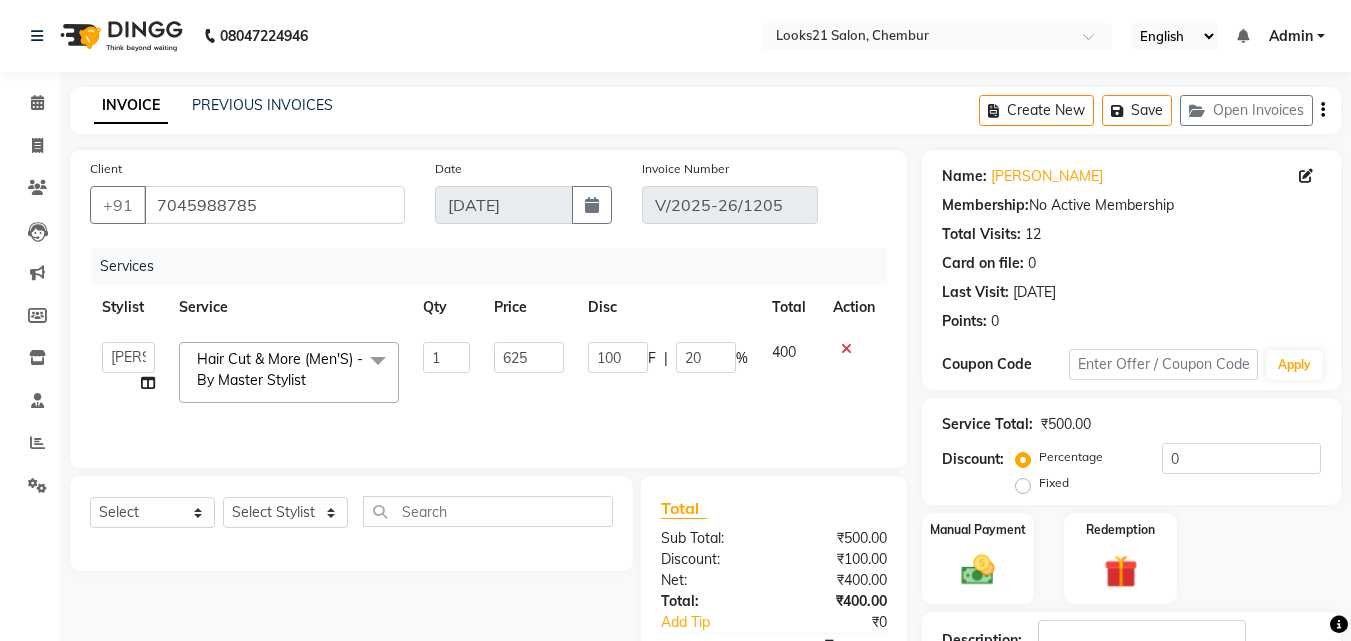 click on "625" 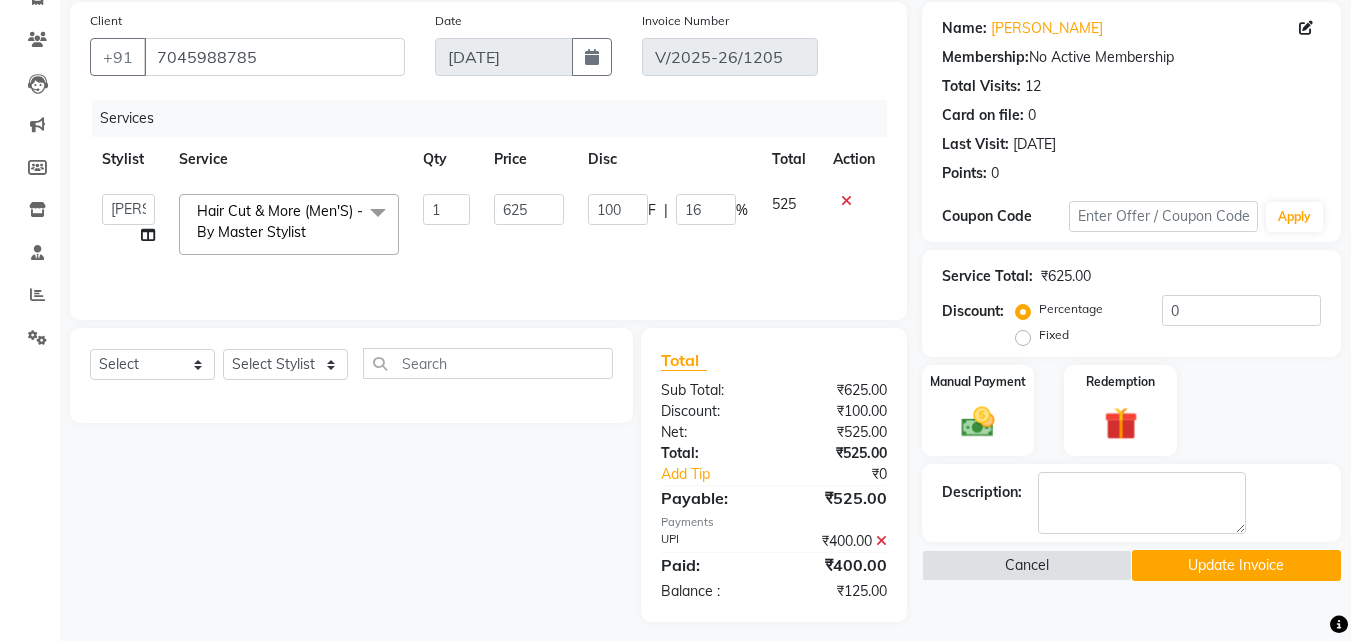 scroll, scrollTop: 159, scrollLeft: 0, axis: vertical 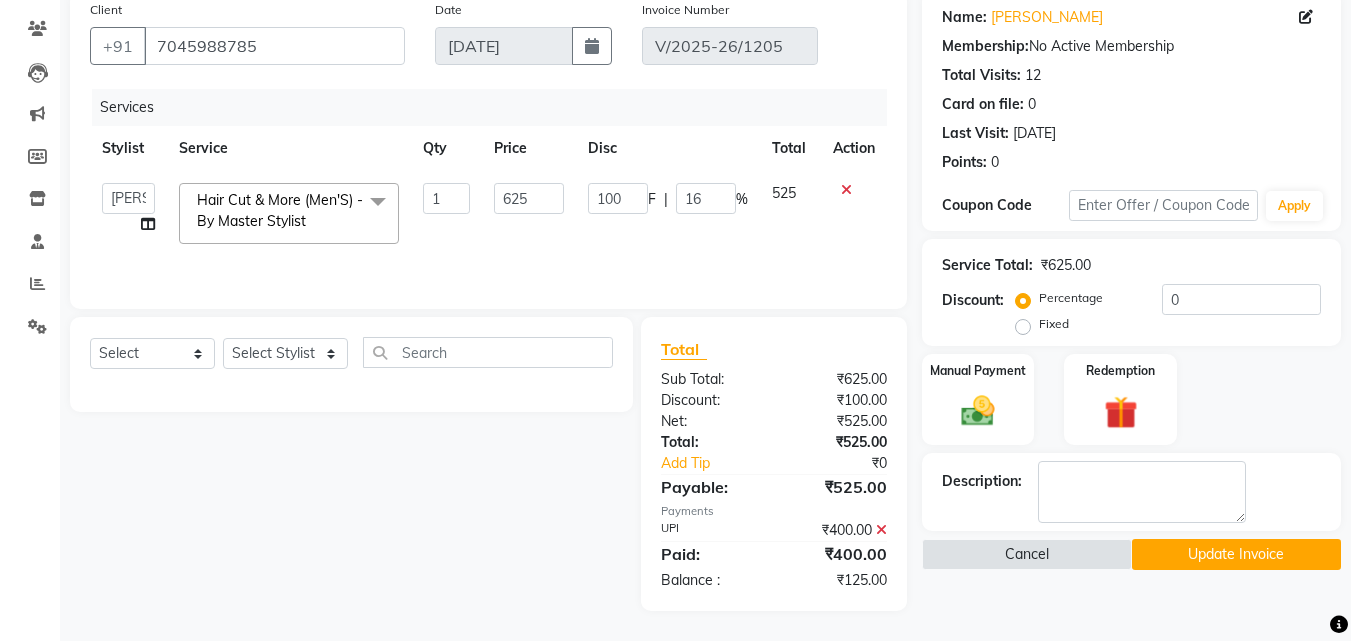 click on "₹400.00" 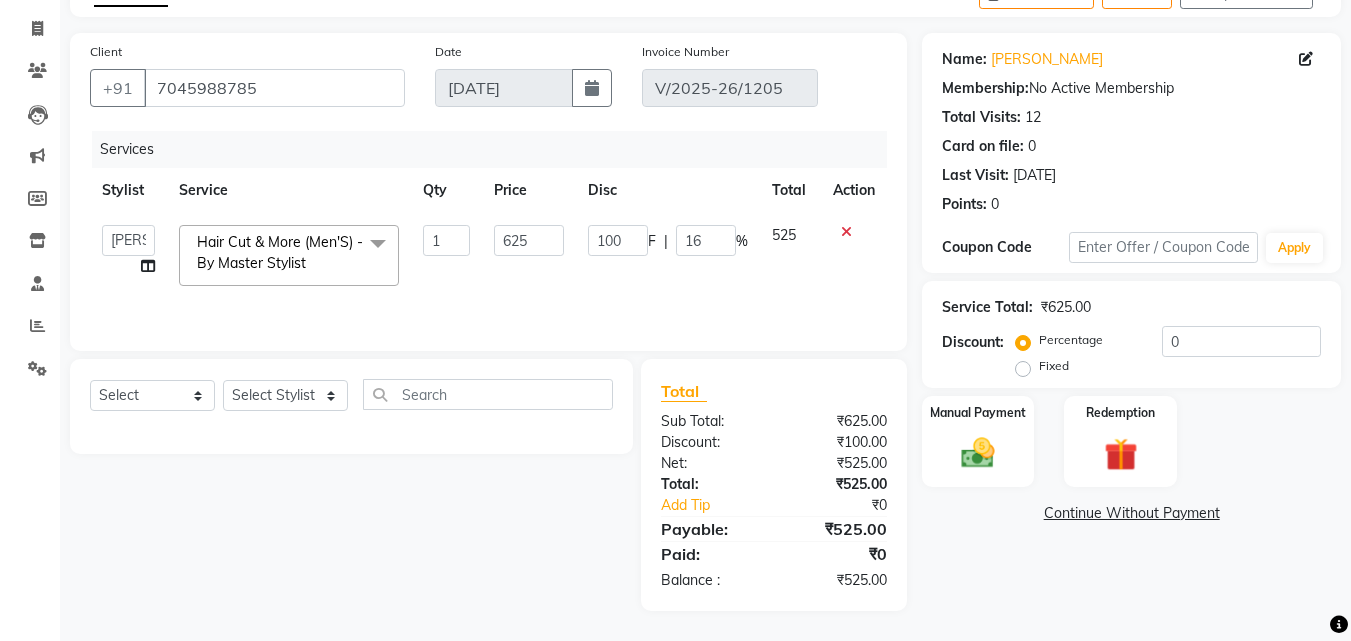 scroll, scrollTop: 117, scrollLeft: 0, axis: vertical 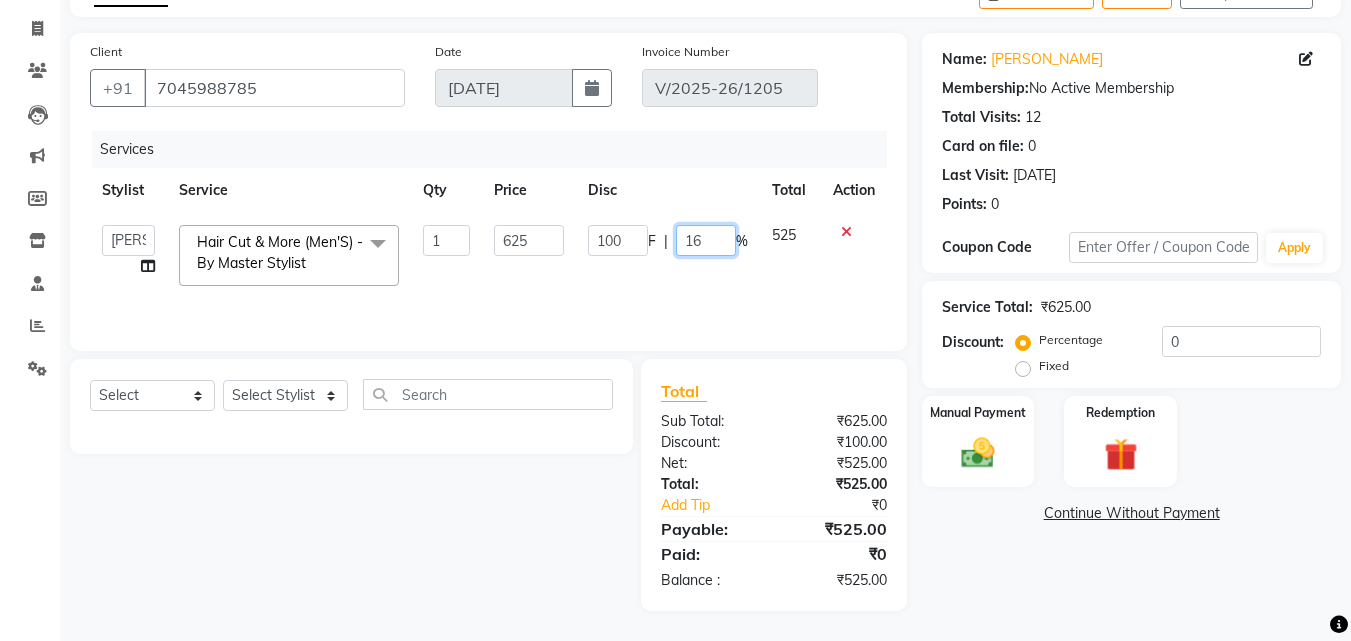 drag, startPoint x: 714, startPoint y: 241, endPoint x: 665, endPoint y: 238, distance: 49.09175 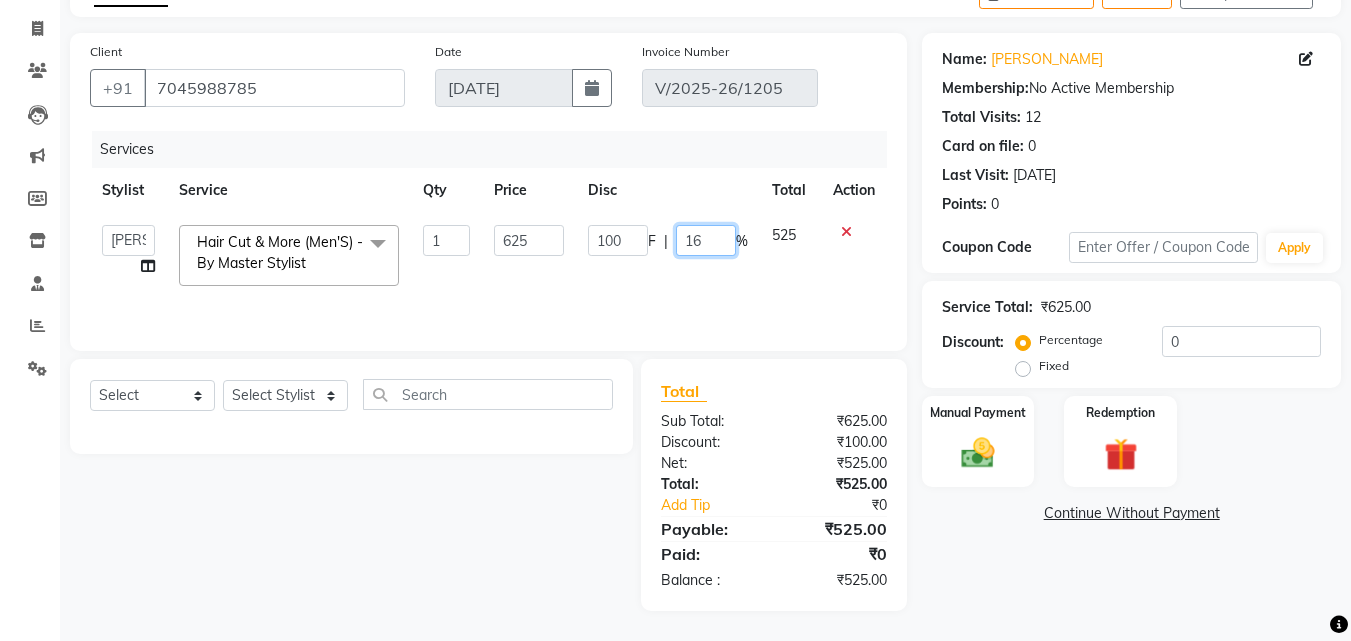 type on "0" 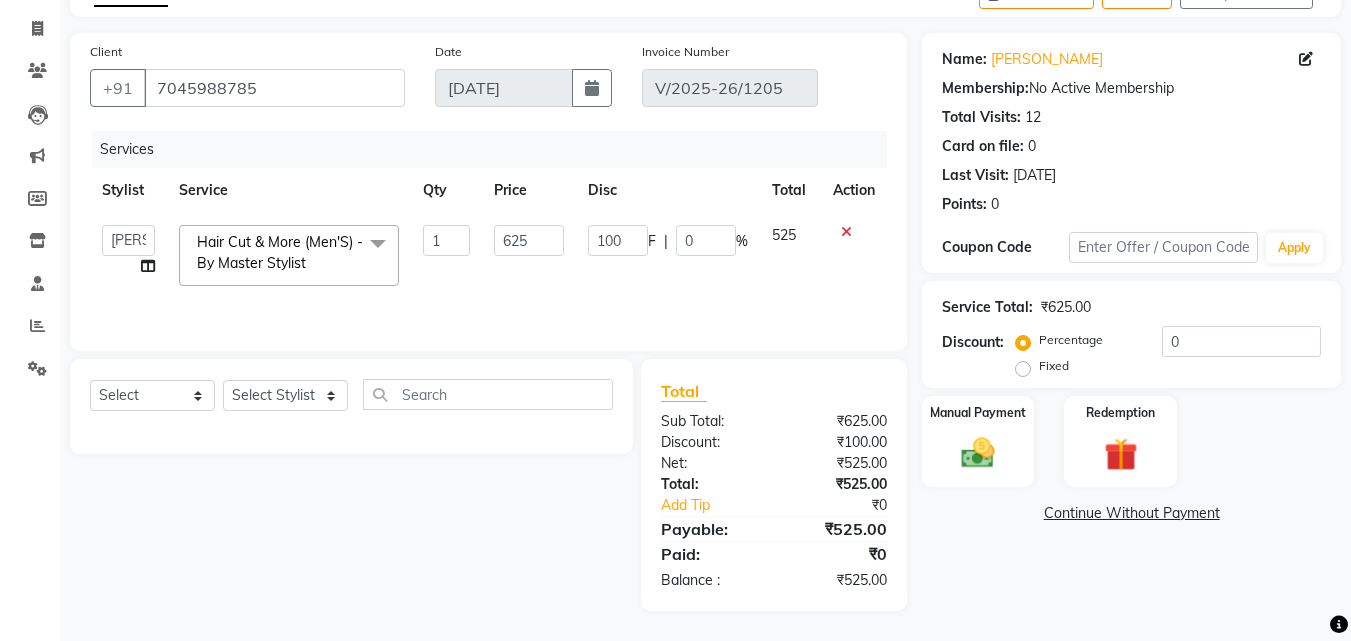 click on "100 F | 0 %" 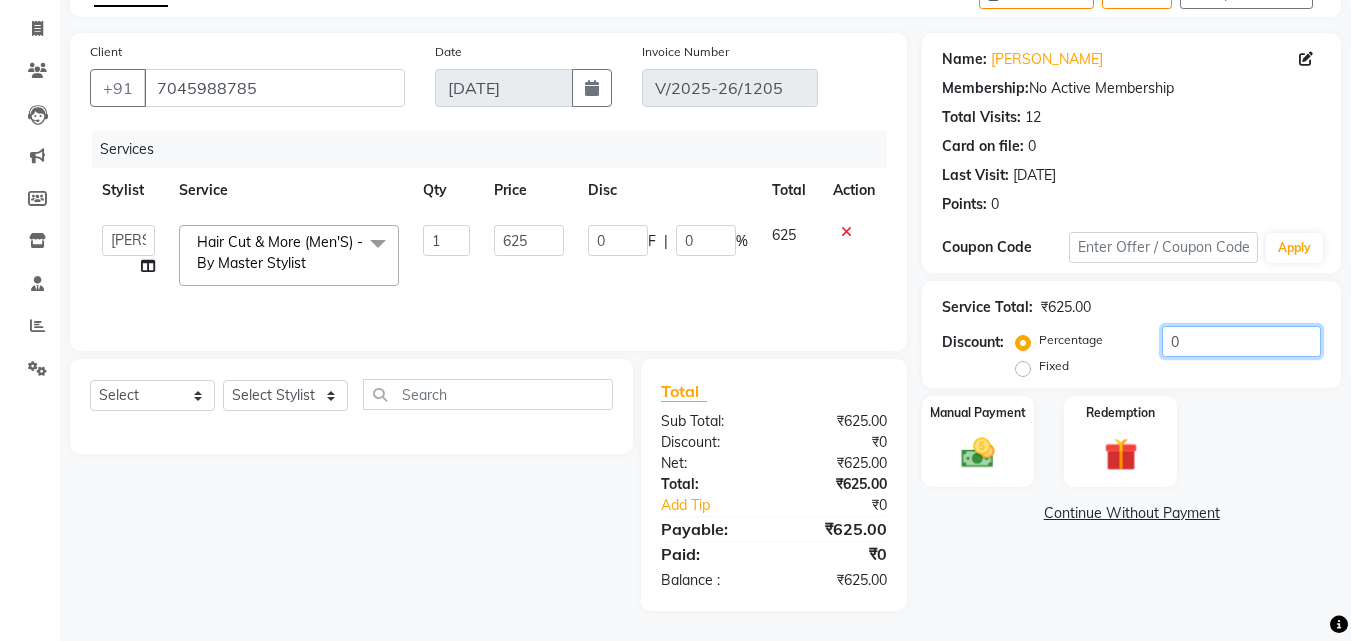 drag, startPoint x: 1187, startPoint y: 343, endPoint x: 1144, endPoint y: 342, distance: 43.011627 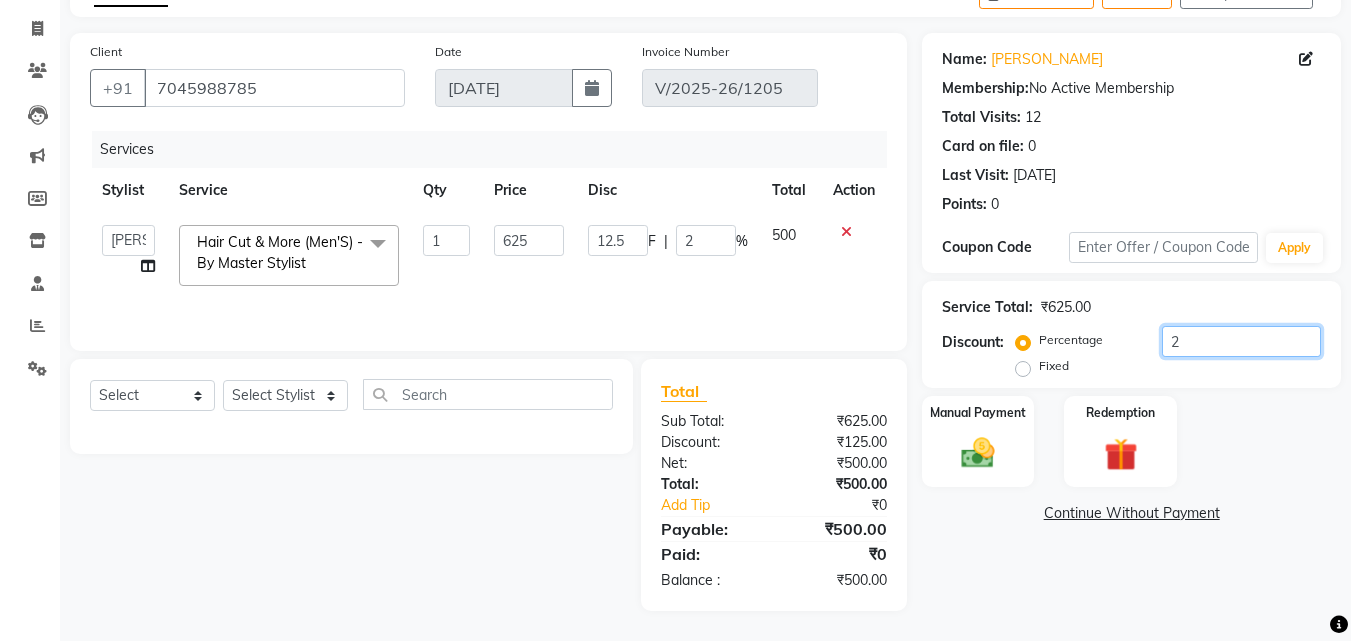 type on "20" 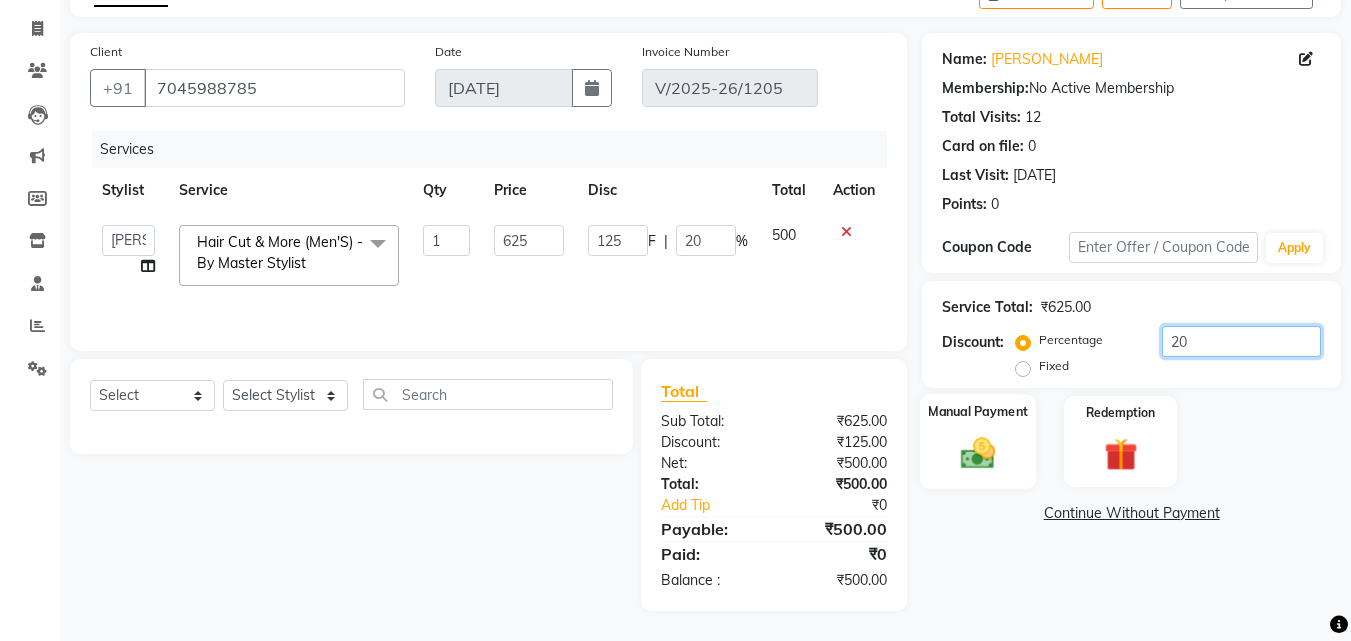 type on "20" 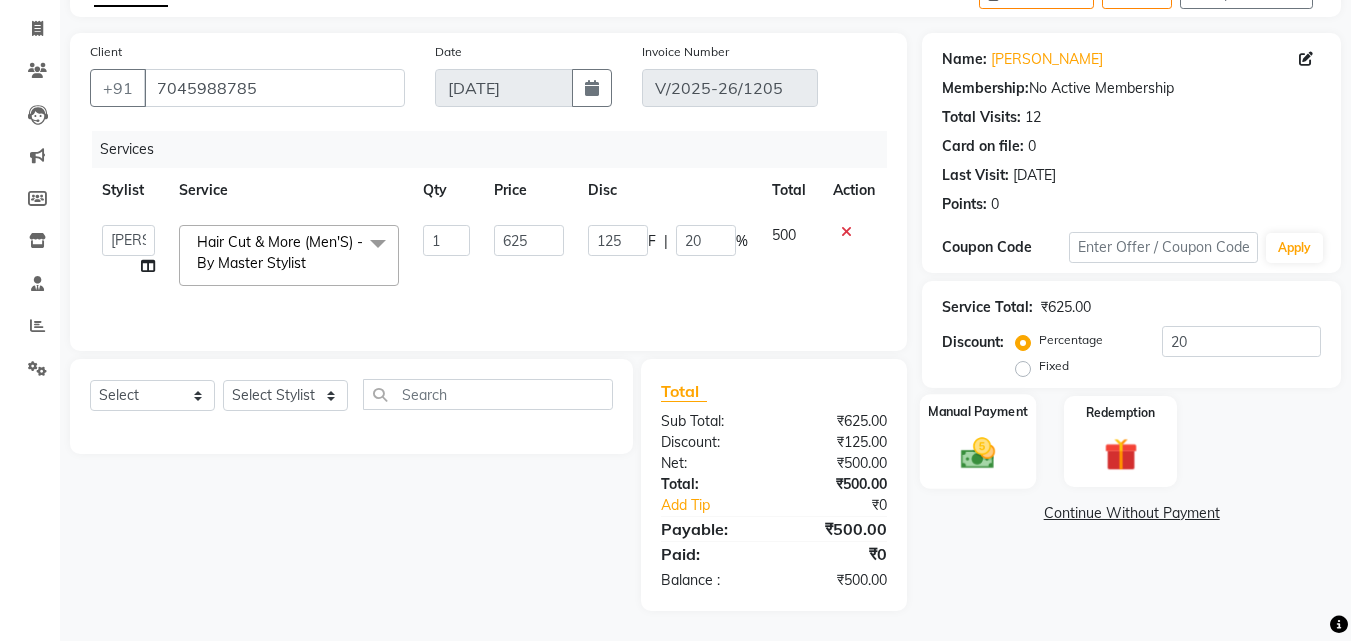 click 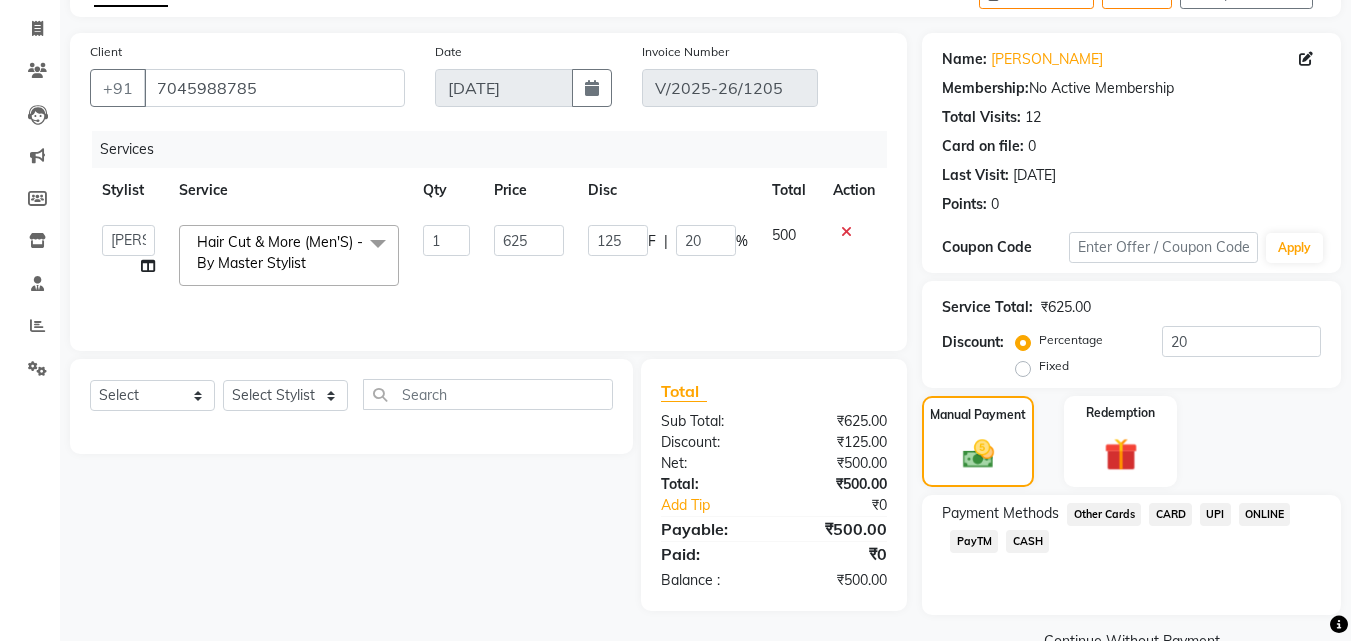 click on "UPI" 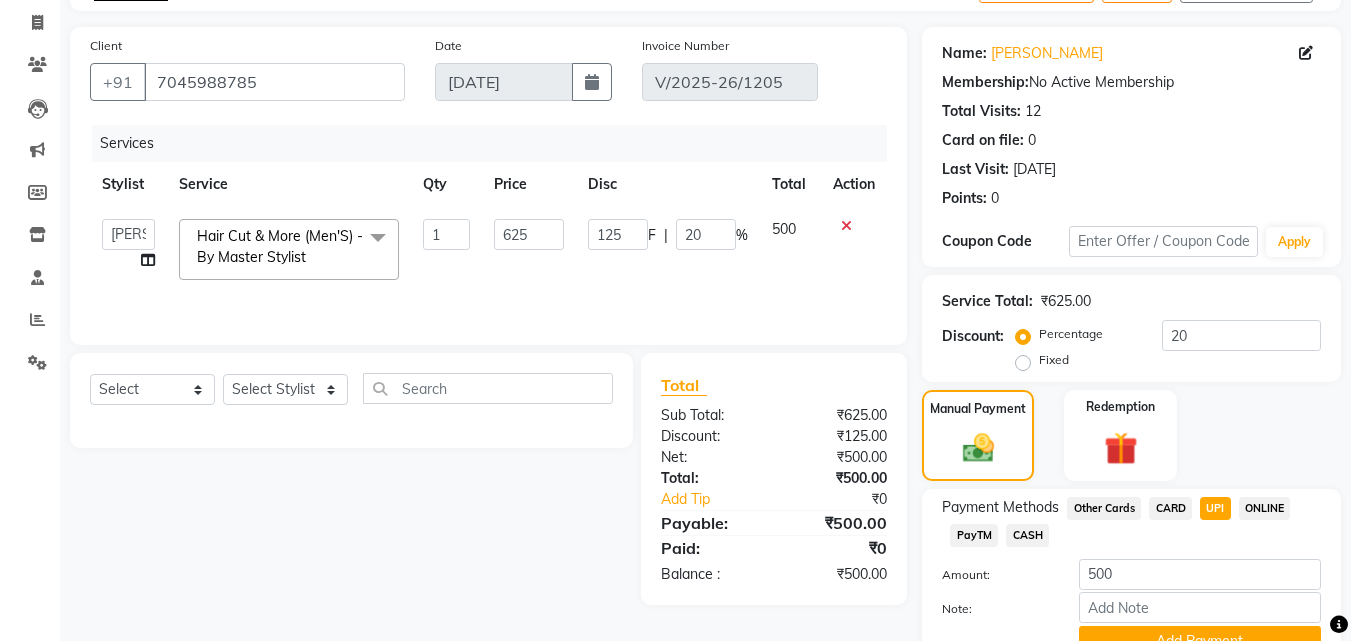 scroll, scrollTop: 218, scrollLeft: 0, axis: vertical 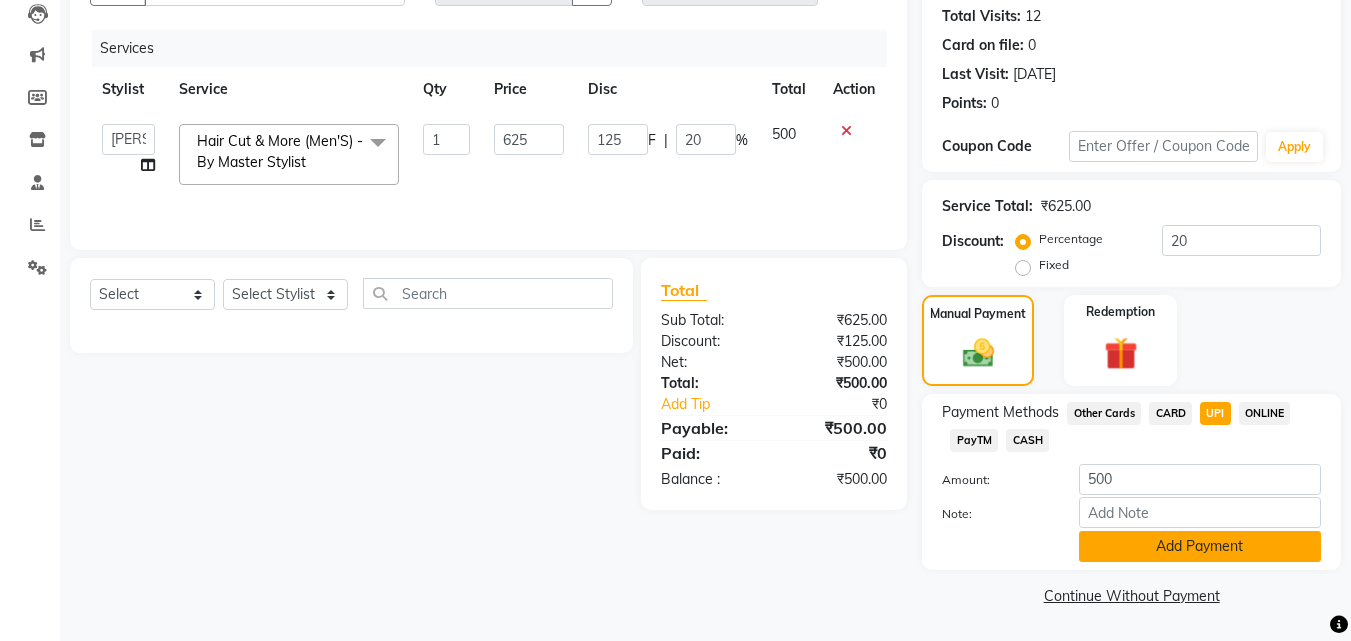 click on "Add Payment" 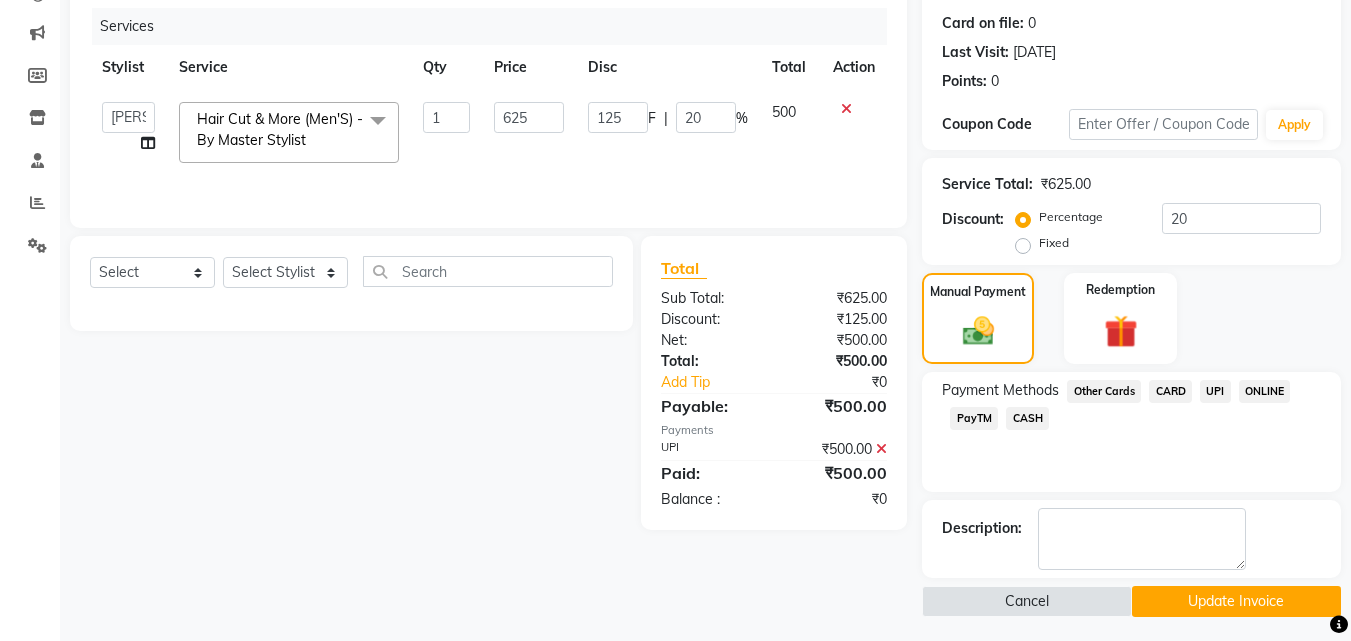 scroll, scrollTop: 246, scrollLeft: 0, axis: vertical 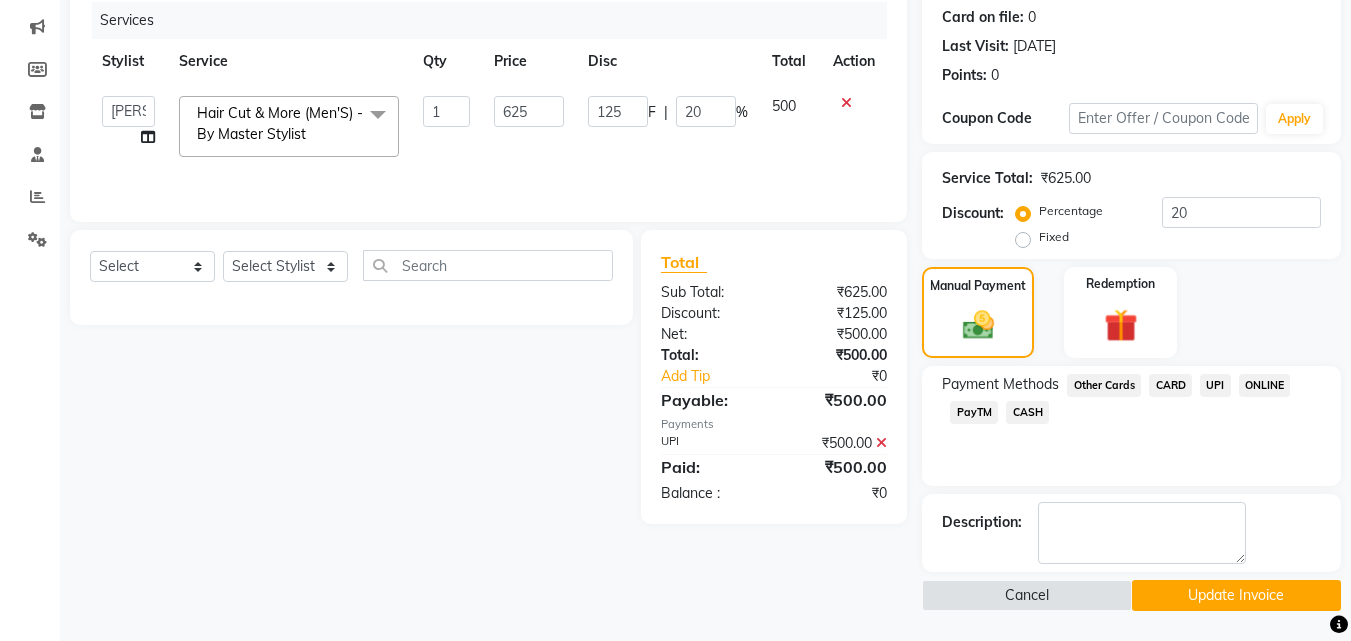 click on "Update Invoice" 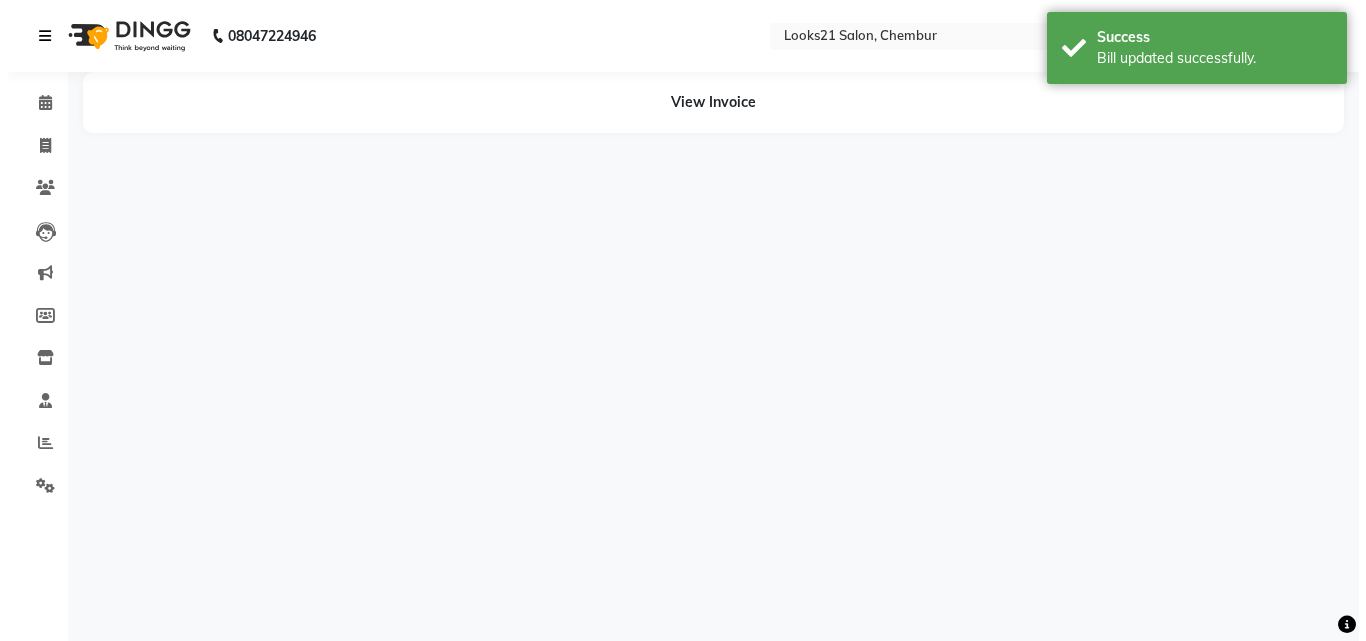scroll, scrollTop: 0, scrollLeft: 0, axis: both 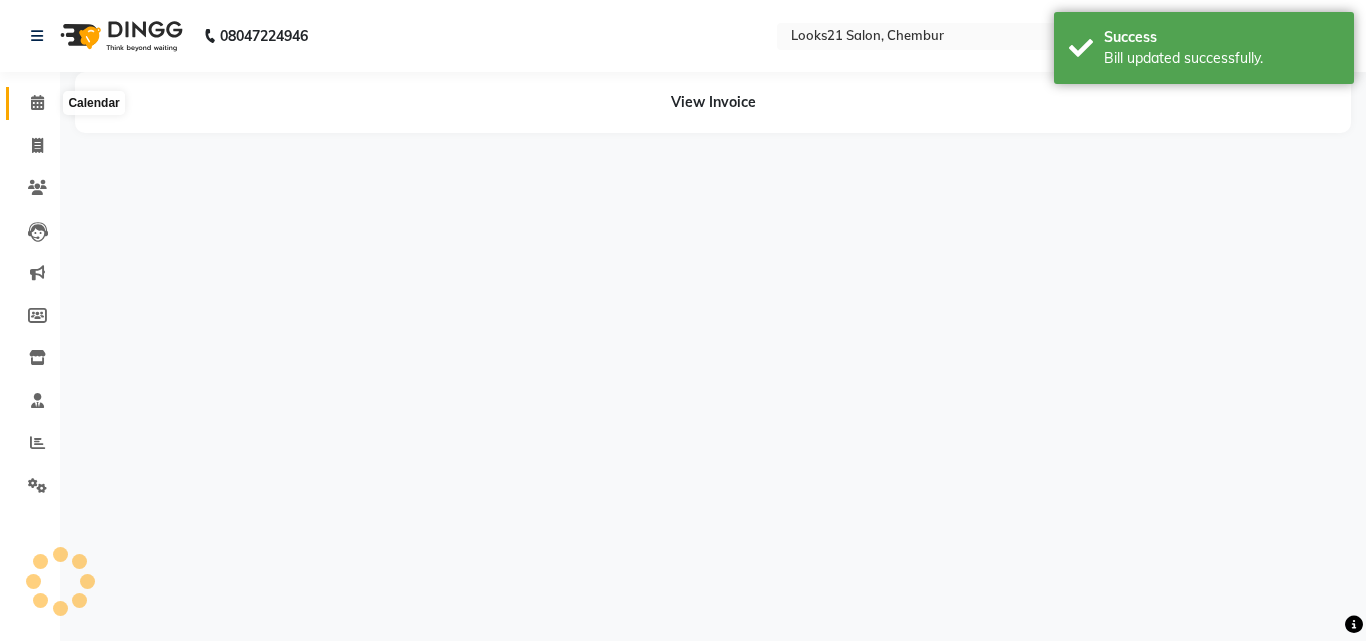 click 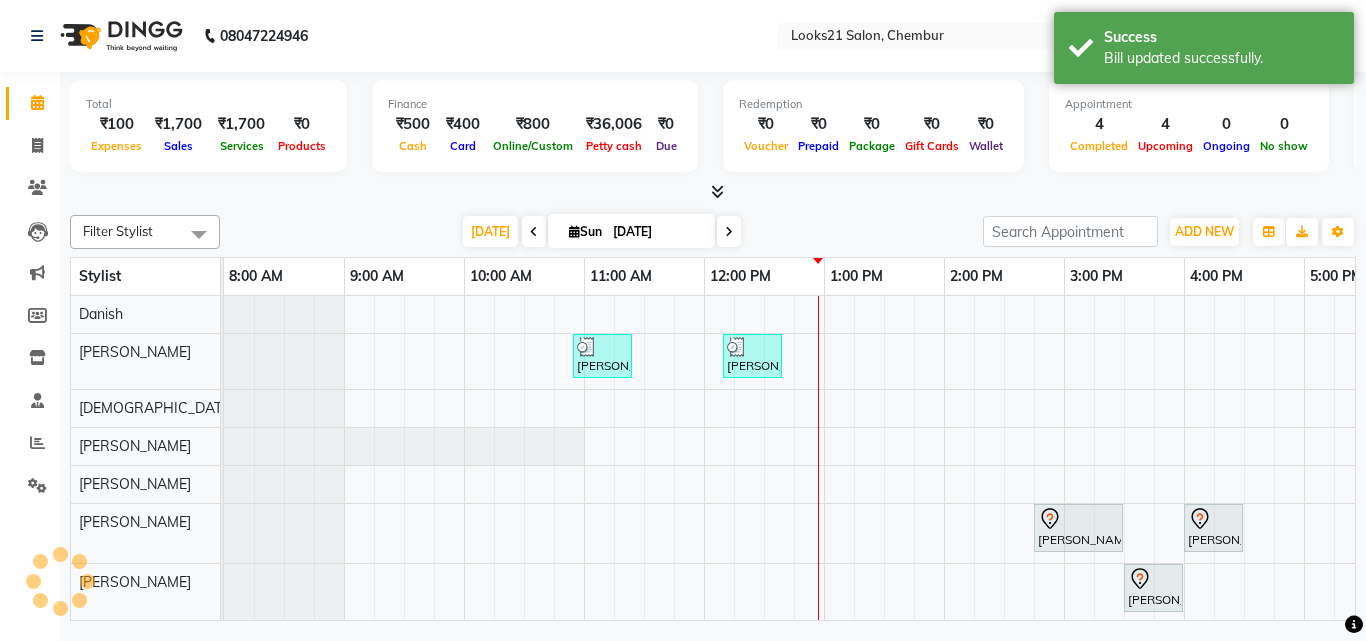 scroll, scrollTop: 0, scrollLeft: 0, axis: both 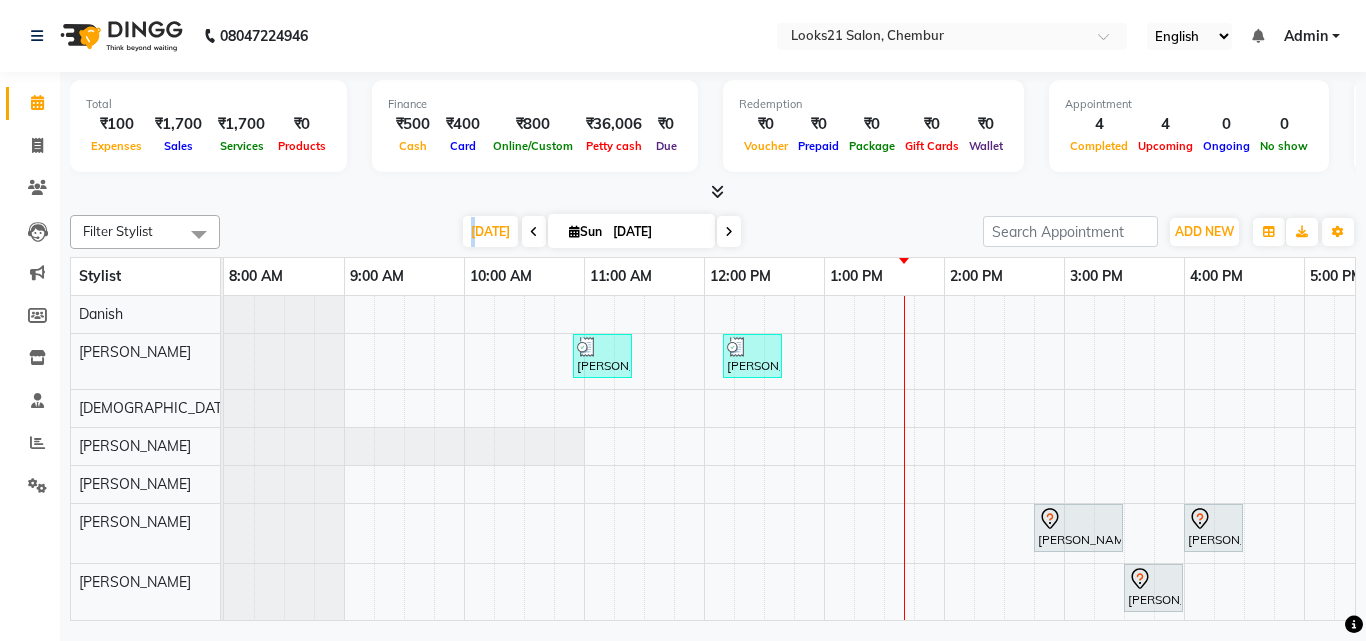drag, startPoint x: 469, startPoint y: 229, endPoint x: 456, endPoint y: 115, distance: 114.73883 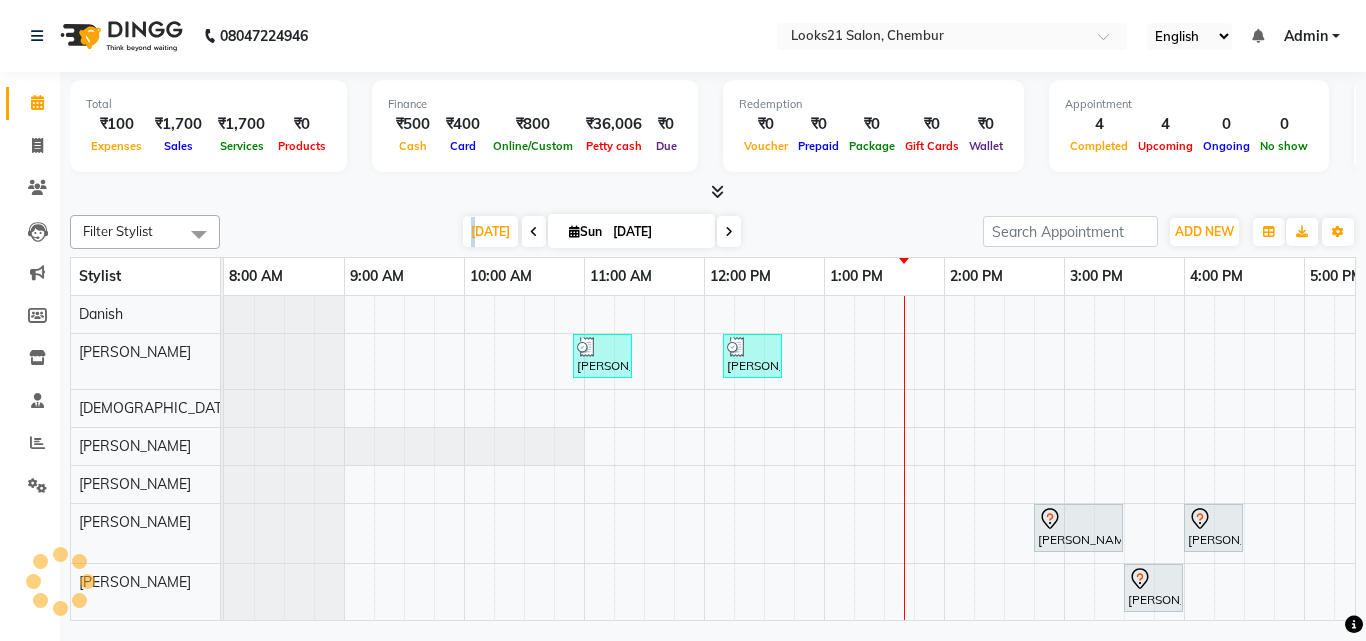 scroll, scrollTop: 0, scrollLeft: 429, axis: horizontal 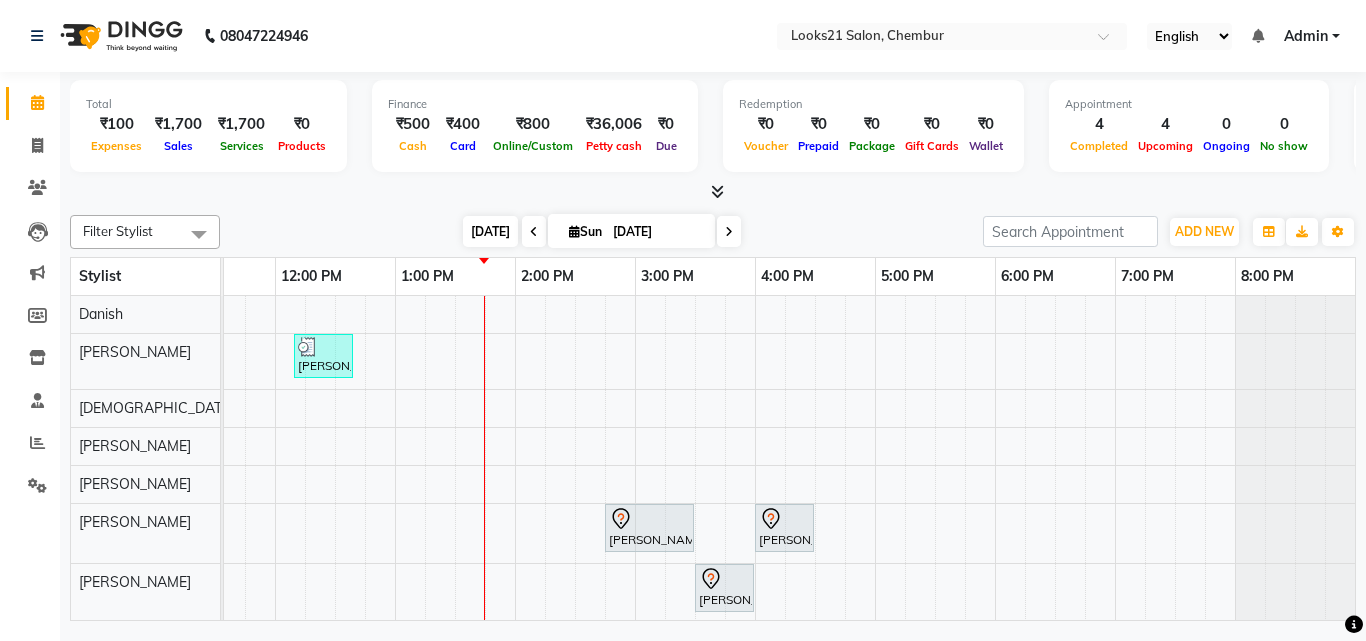 click on "[DATE]" at bounding box center [490, 231] 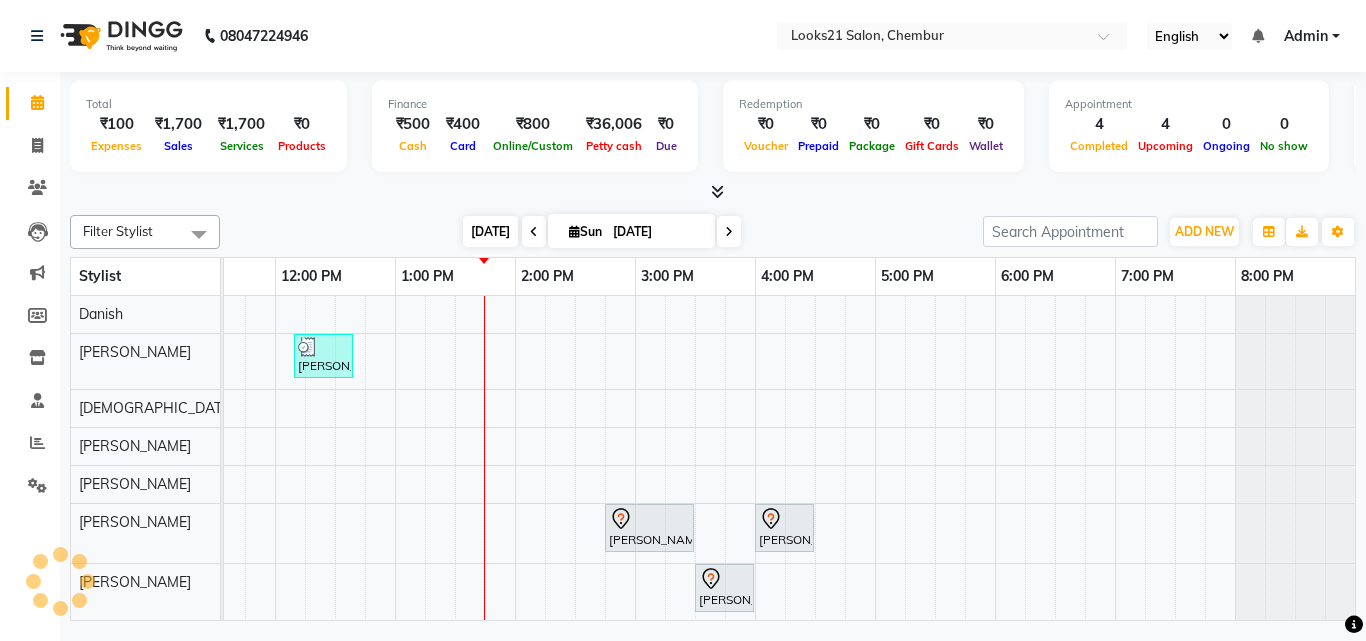 scroll, scrollTop: 0, scrollLeft: 0, axis: both 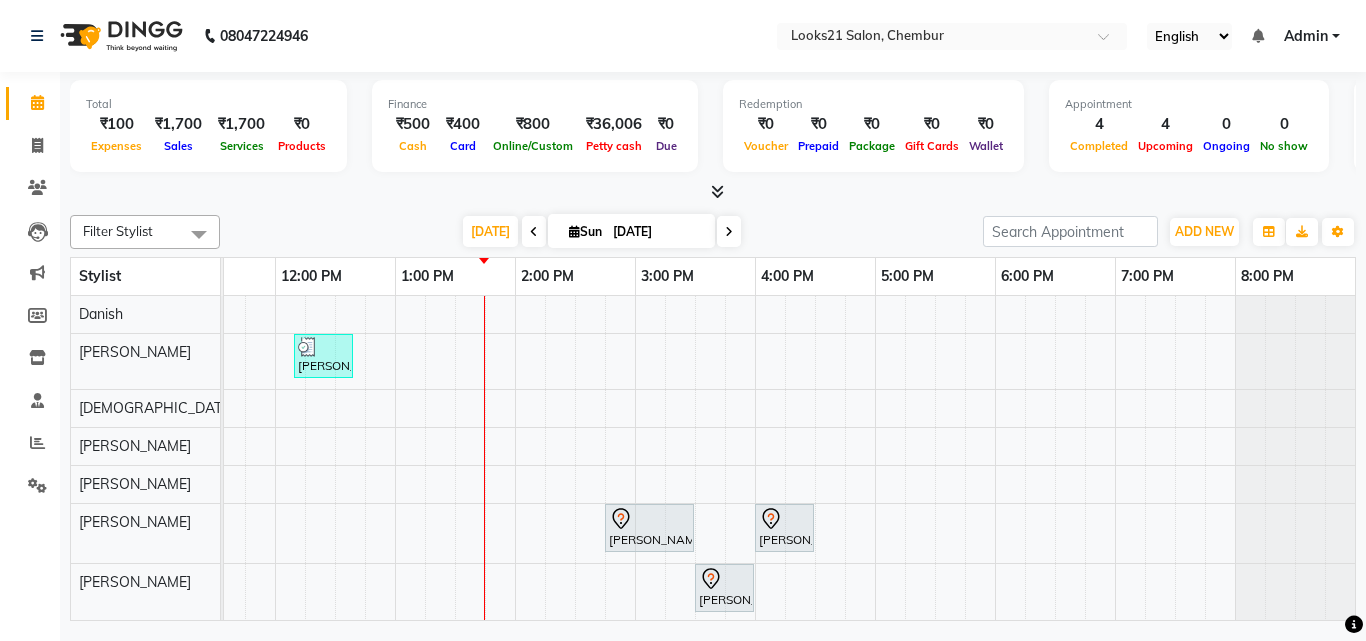 click on "Invoice" 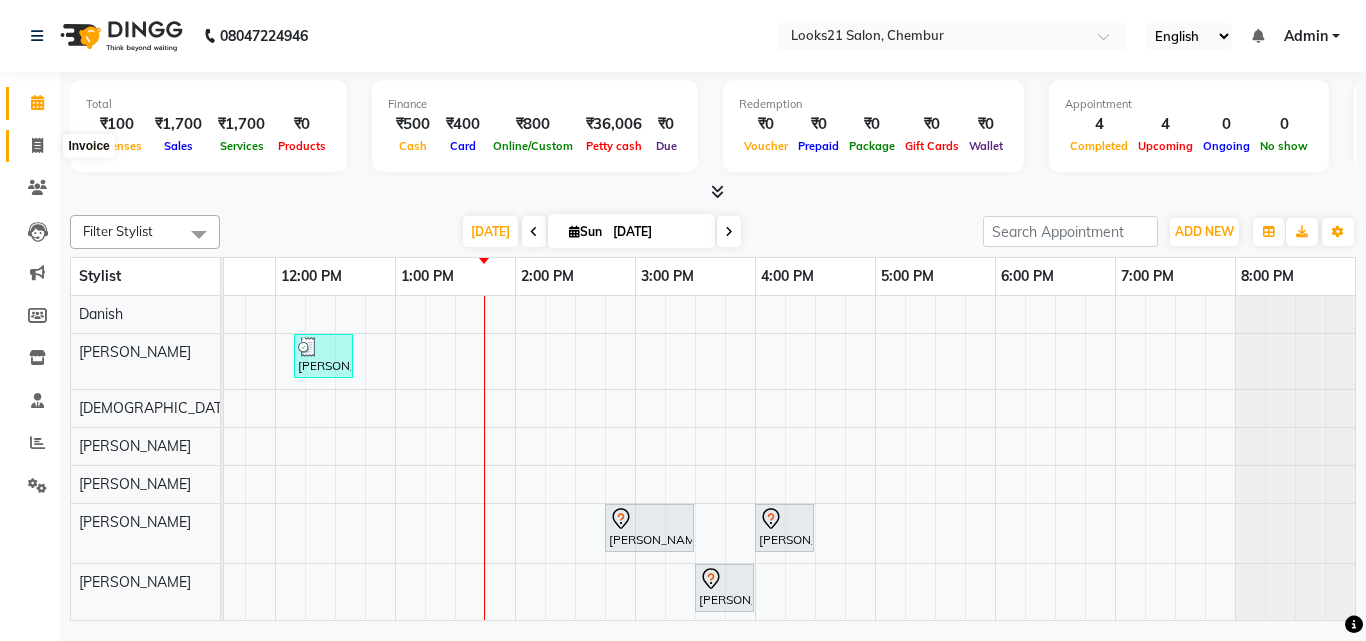 click 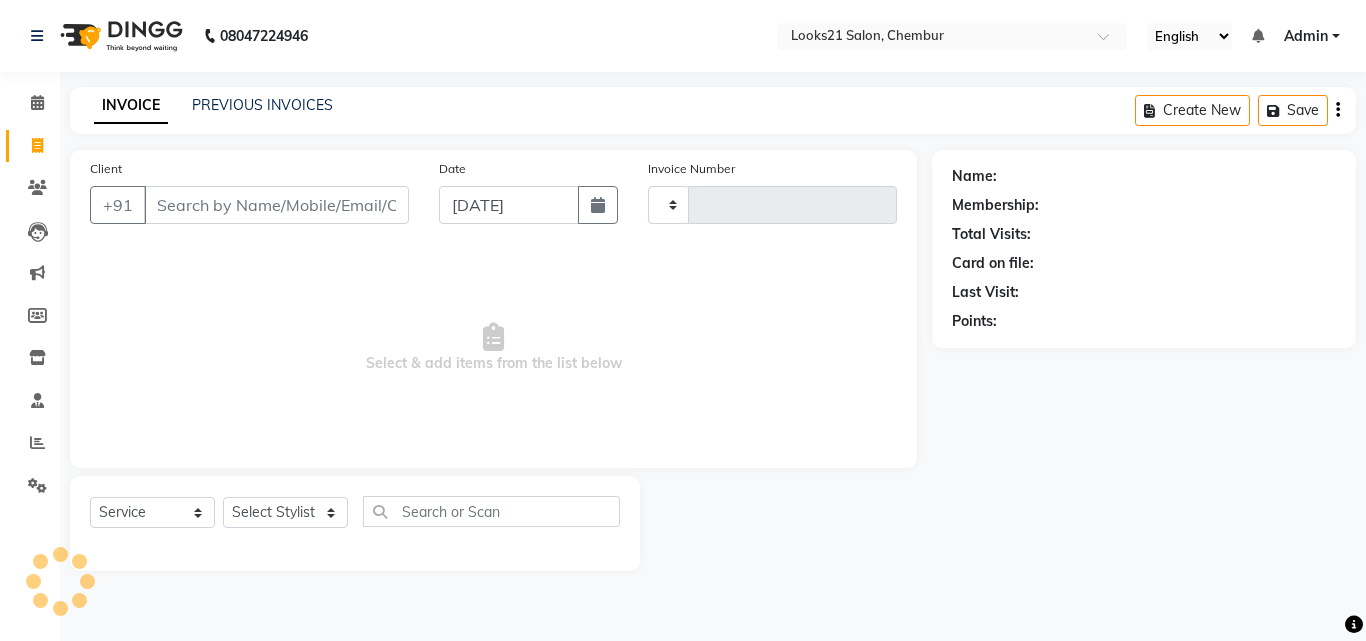 type on "1207" 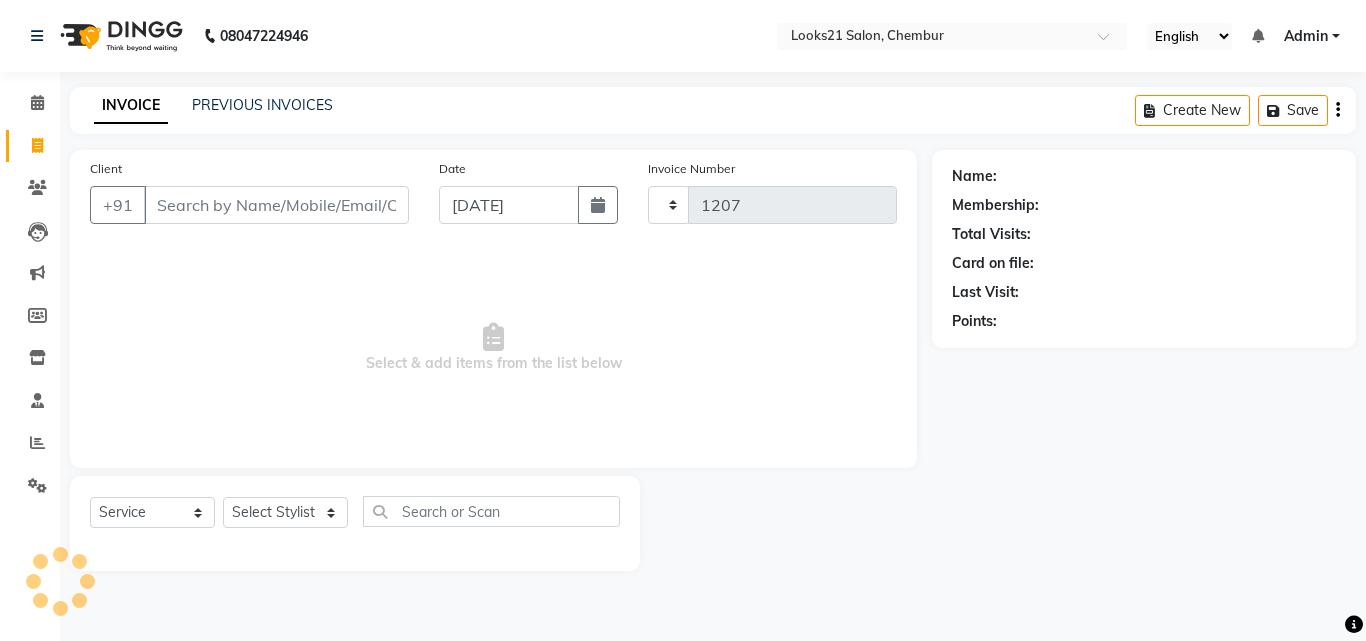 select on "844" 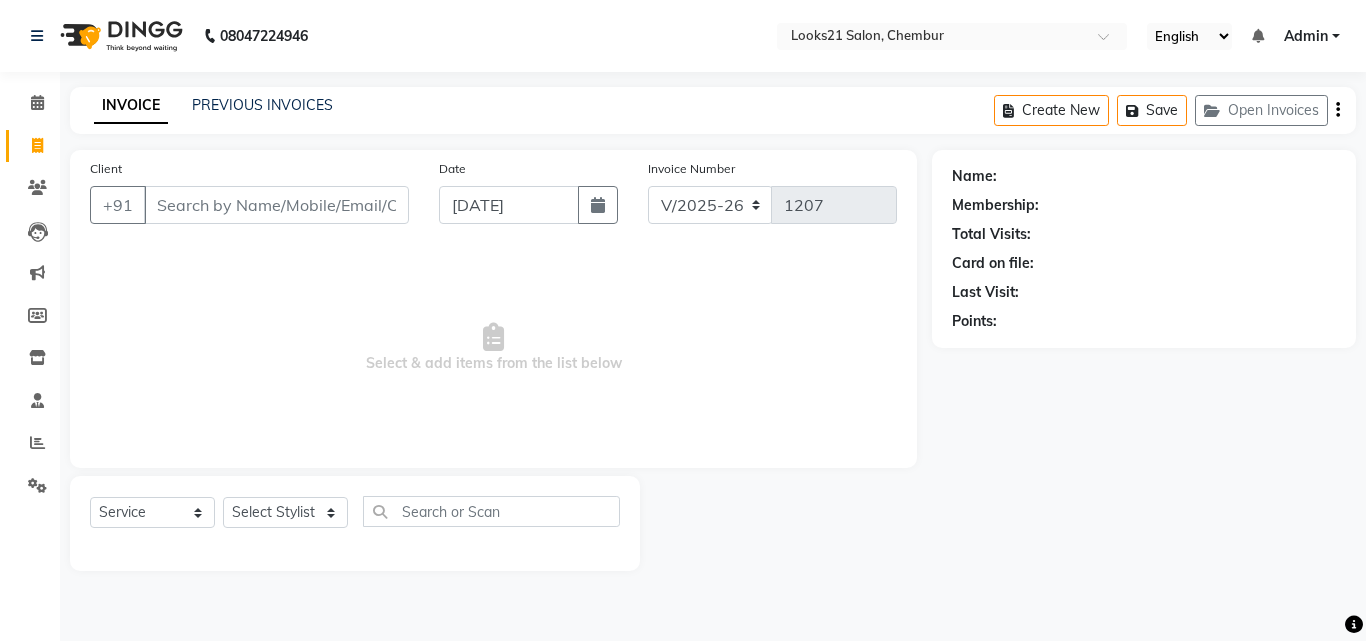 click on "Client" at bounding box center [276, 205] 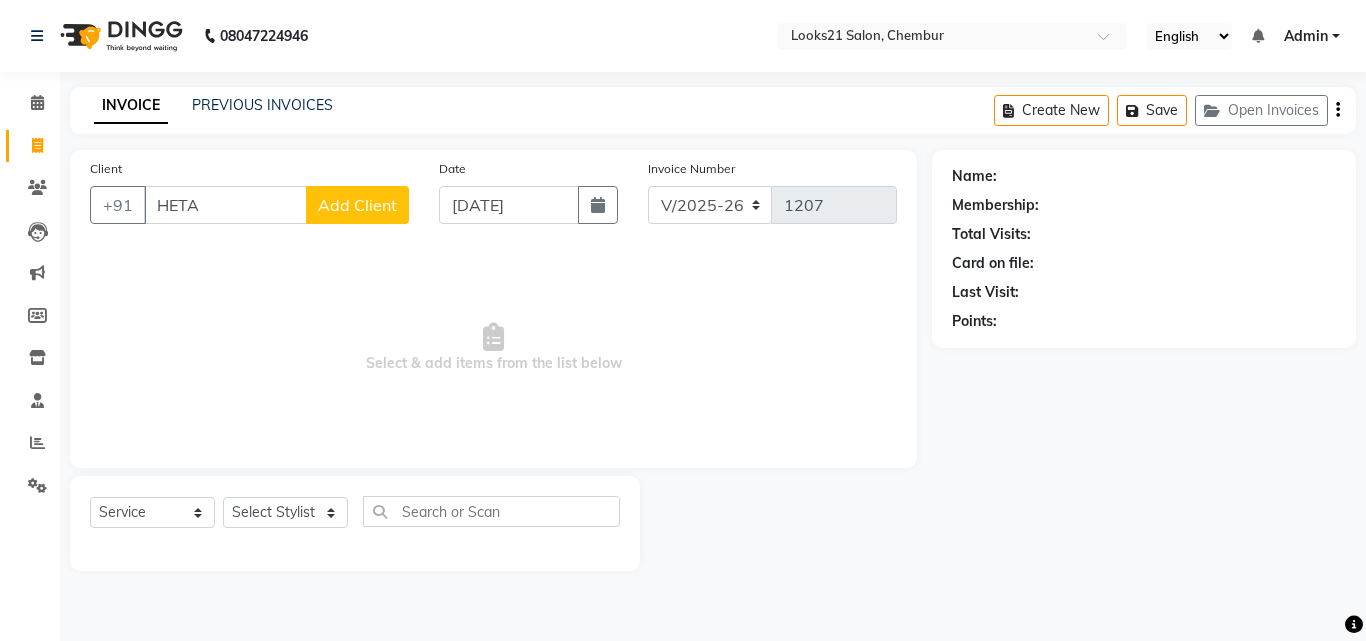 type on "HETAL" 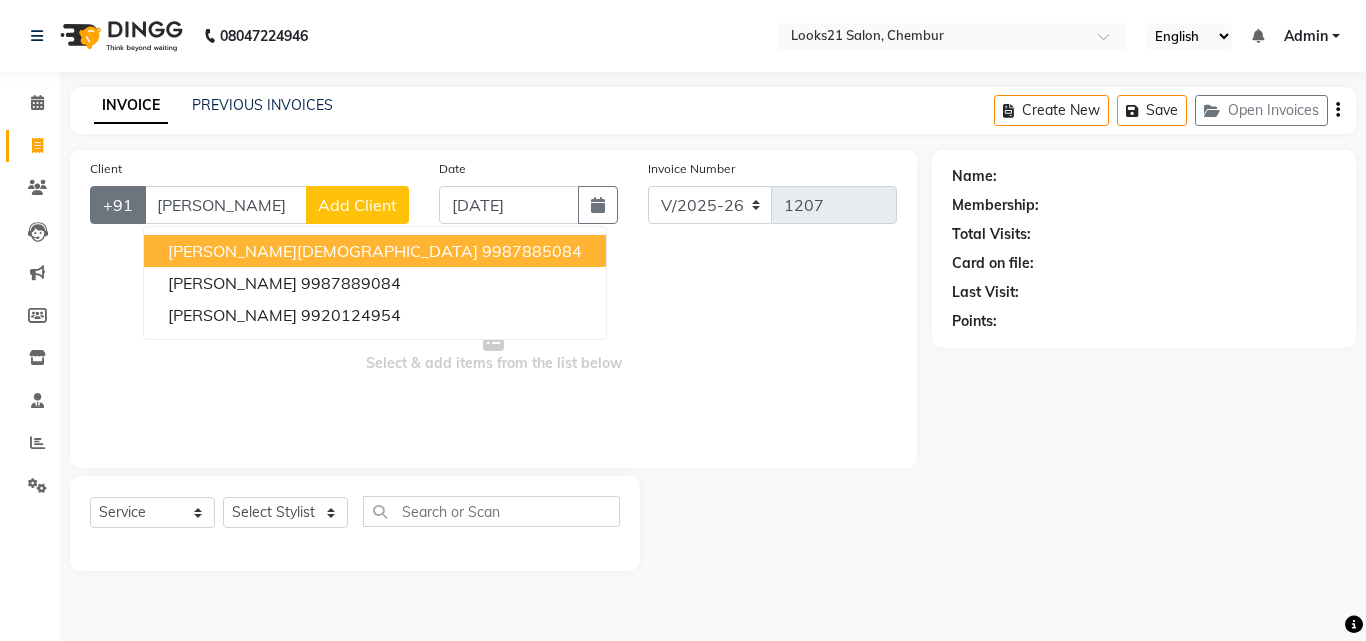 drag, startPoint x: 266, startPoint y: 196, endPoint x: 95, endPoint y: 209, distance: 171.49344 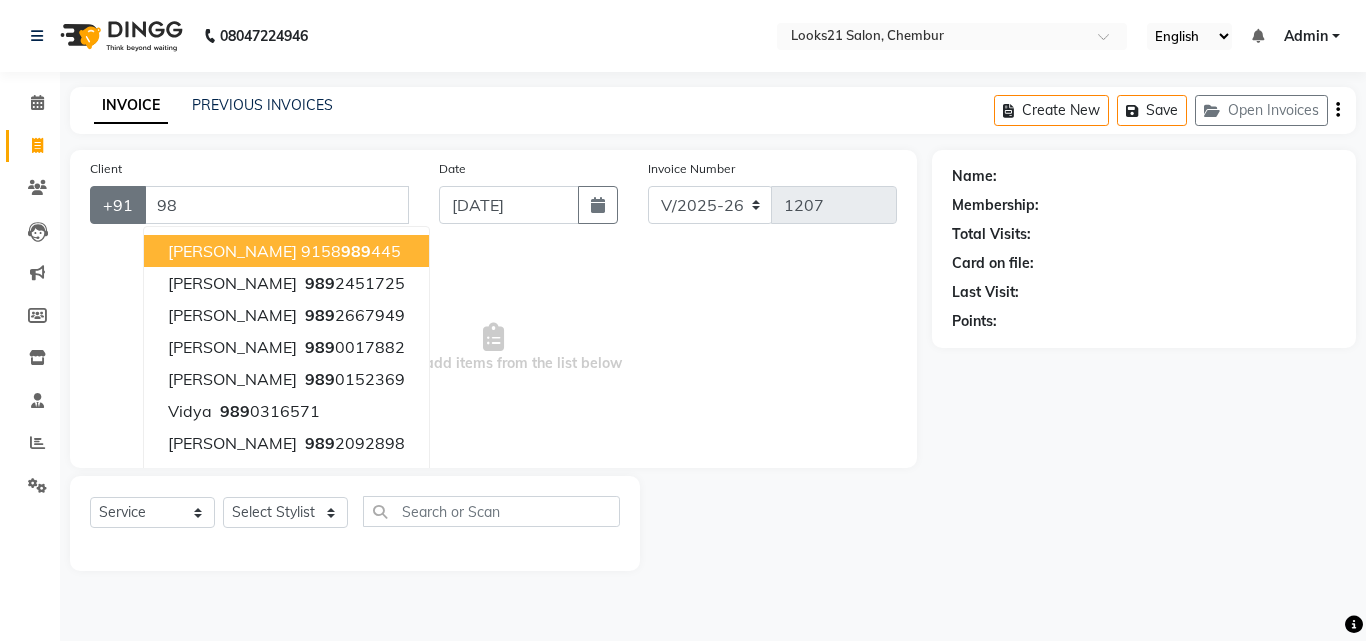 type on "9" 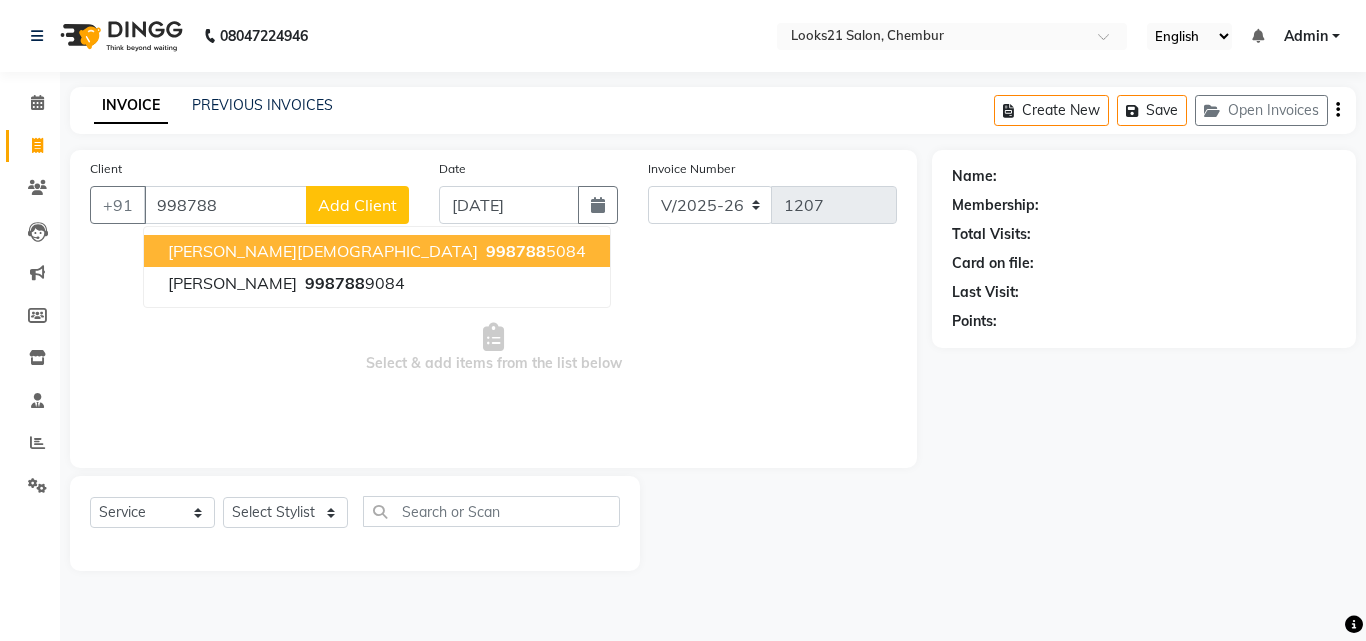 click on "998788" at bounding box center (516, 251) 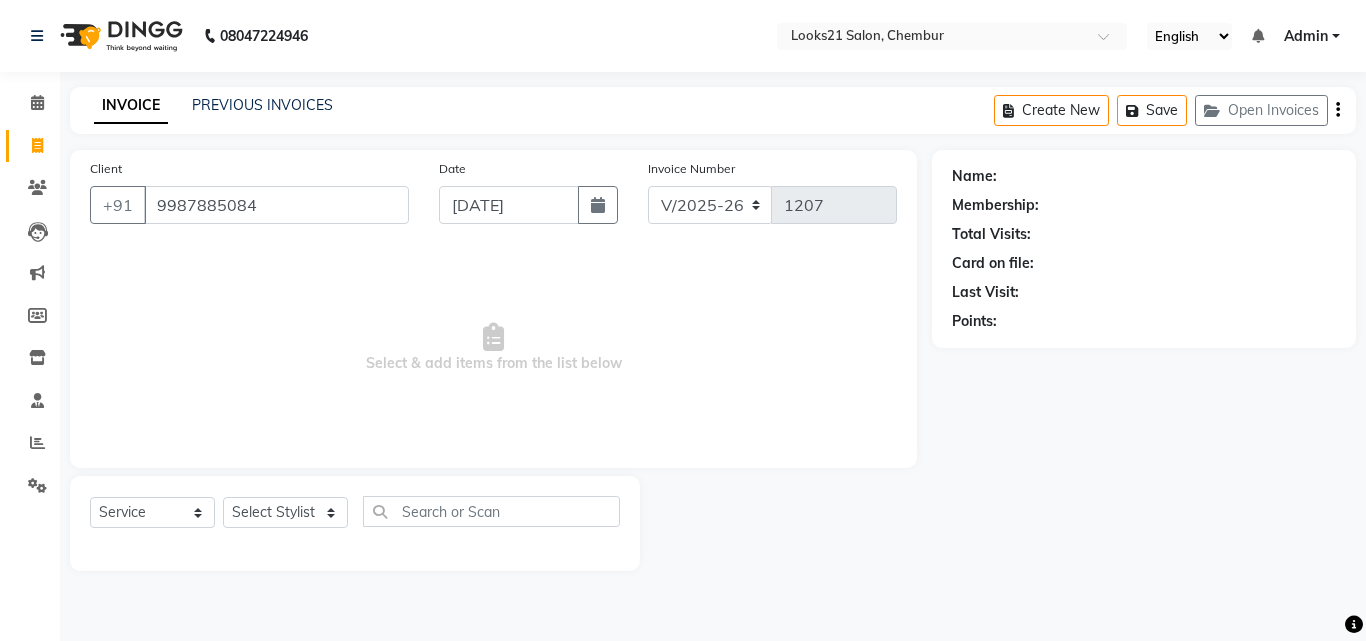 type on "9987885084" 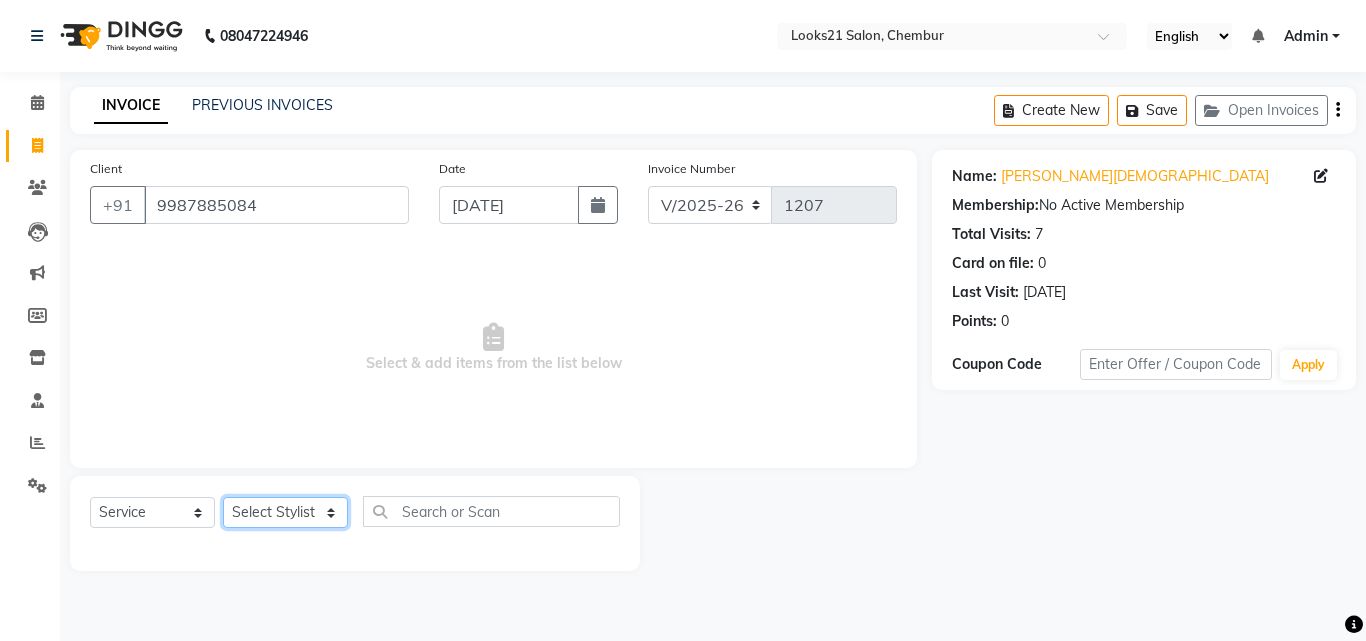 click on "Select Stylist [PERSON_NAME] [PERSON_NAME] LOOKS 21  [PERSON_NAME] [PERSON_NAME] [PERSON_NAME] [PERSON_NAME] [PERSON_NAME] [PERSON_NAME]" 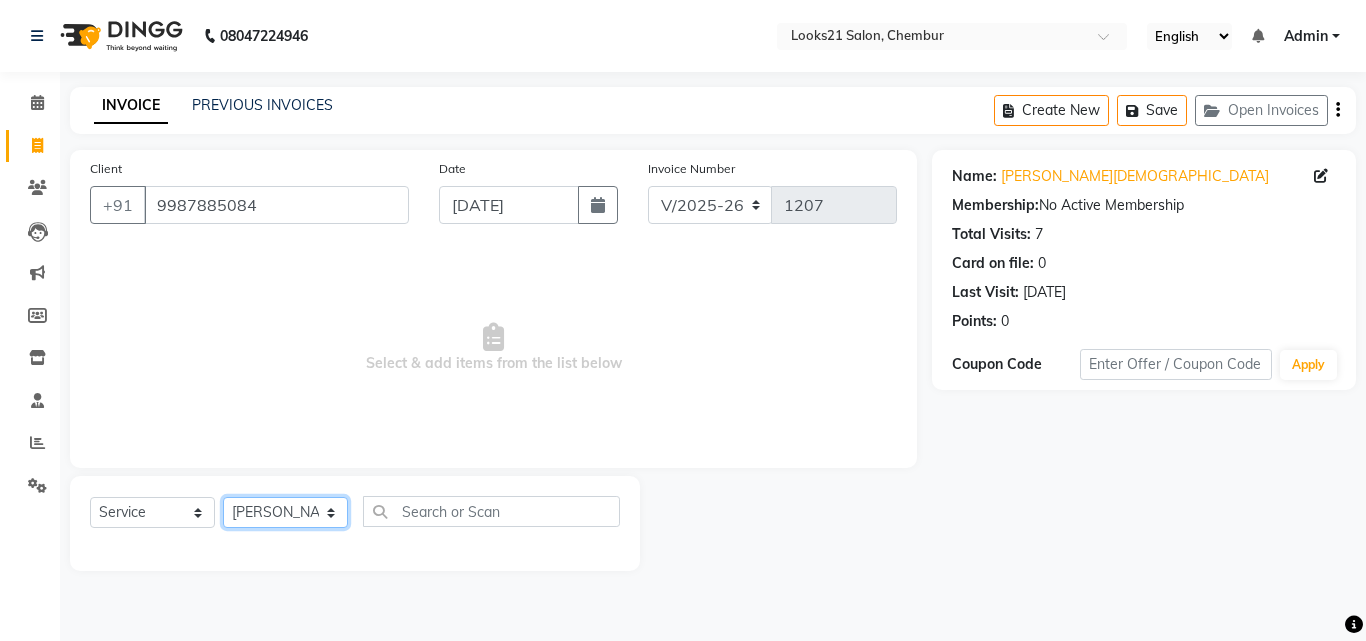 click on "Select Stylist [PERSON_NAME] [PERSON_NAME] LOOKS 21  [PERSON_NAME] [PERSON_NAME] [PERSON_NAME] [PERSON_NAME] [PERSON_NAME] [PERSON_NAME]" 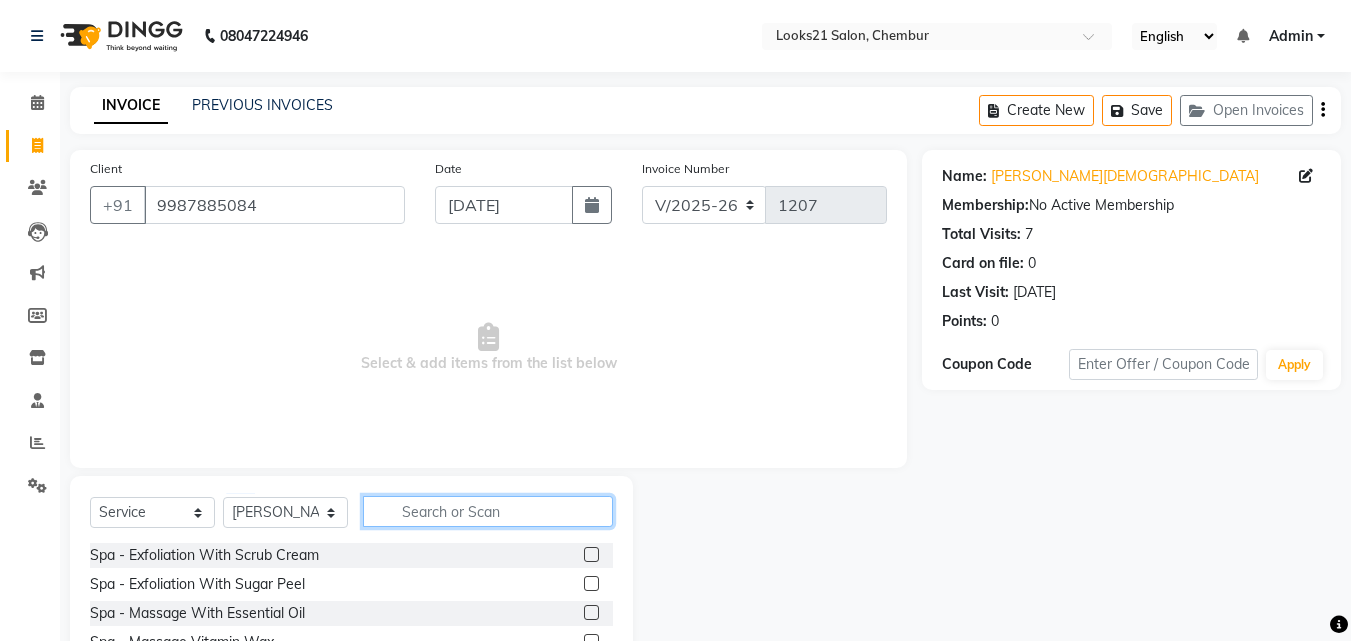 click 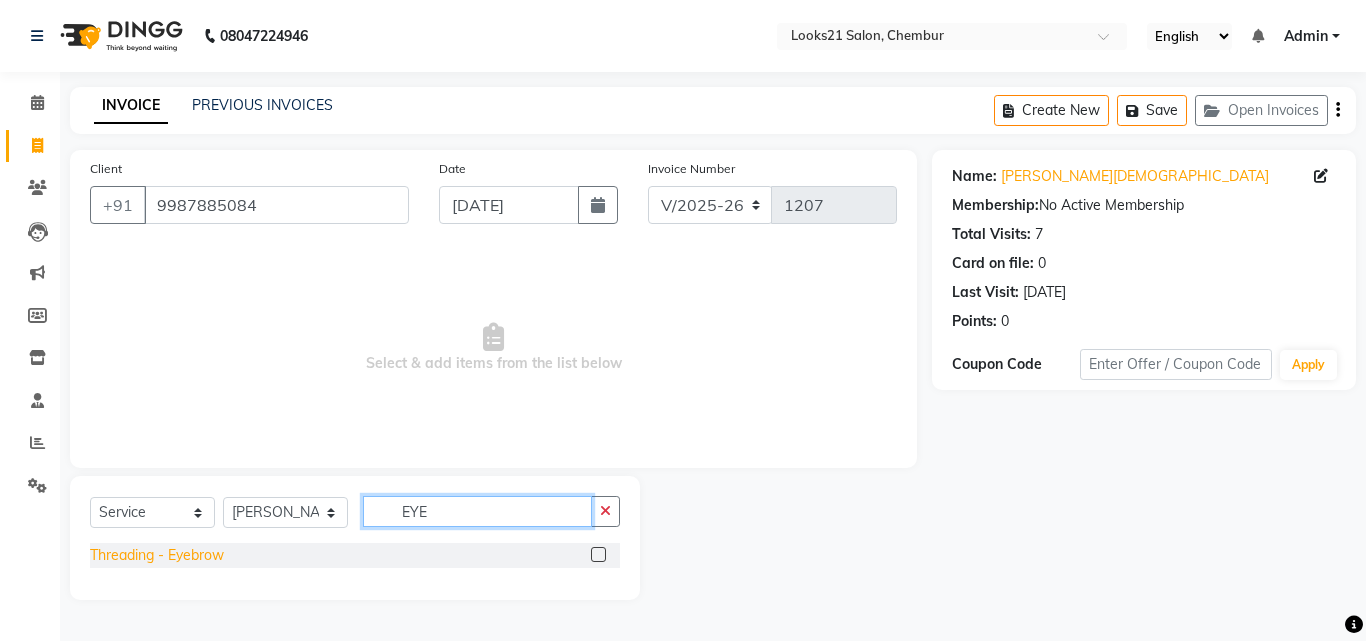 type on "EYE" 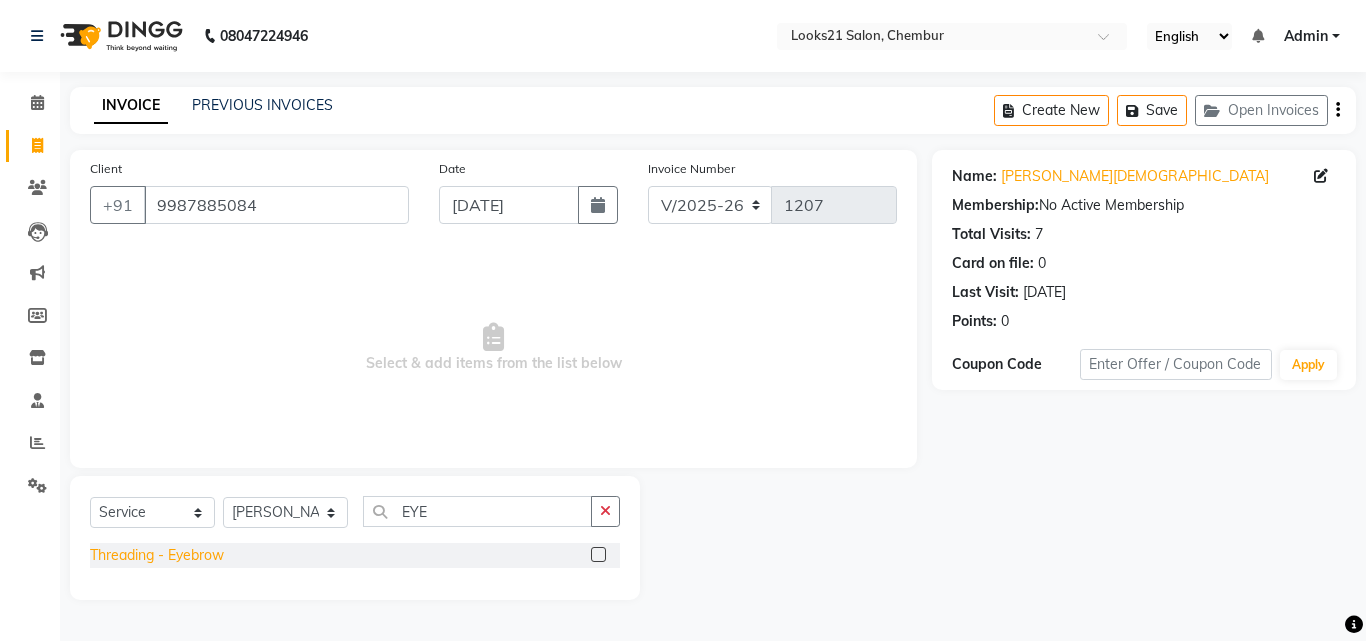 click on "Threading  - Eyebrow" 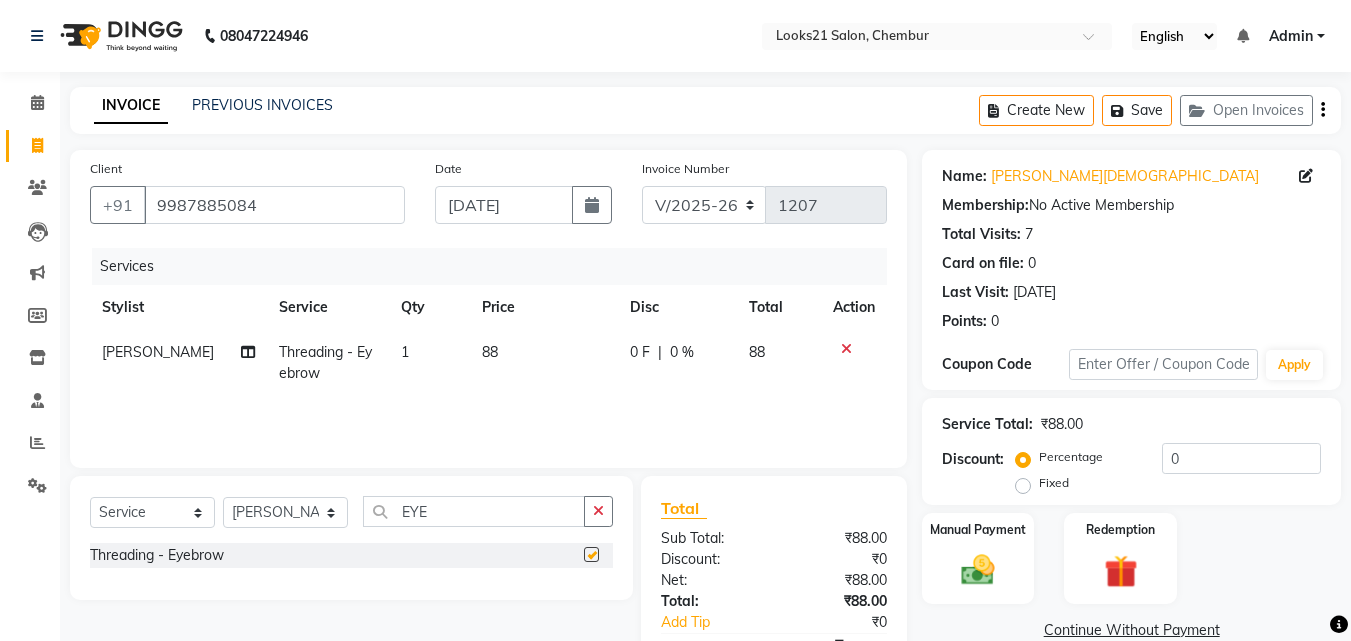 checkbox on "false" 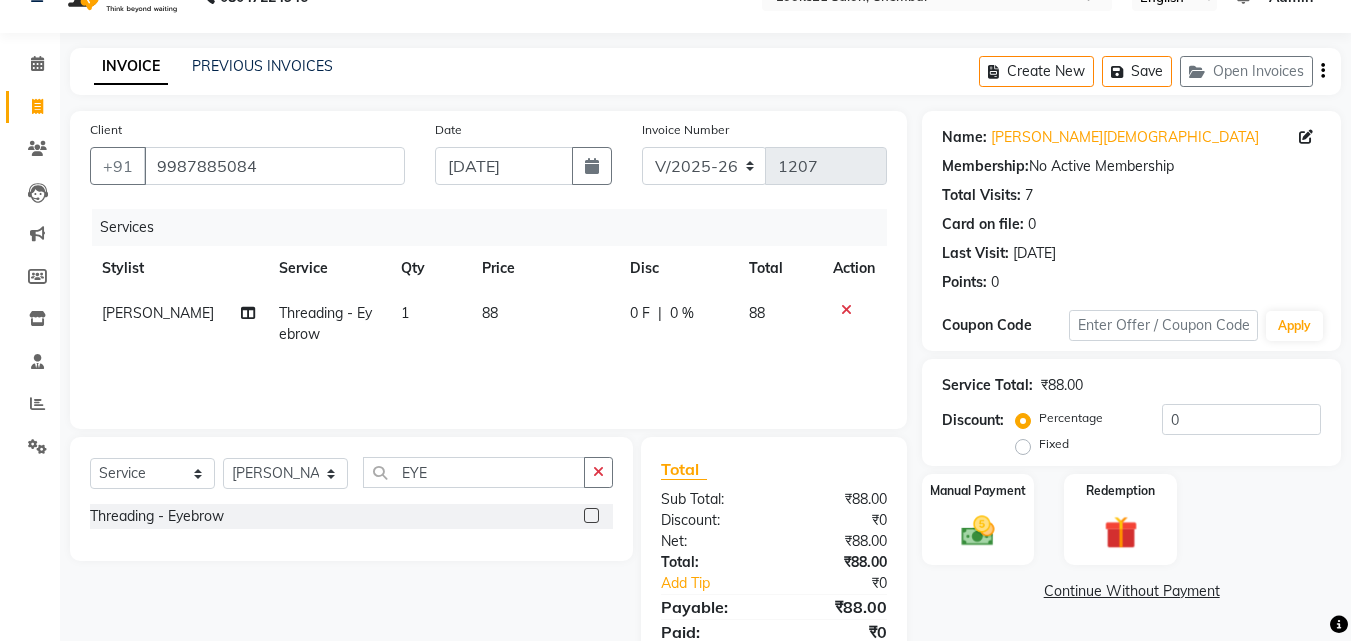 scroll, scrollTop: 100, scrollLeft: 0, axis: vertical 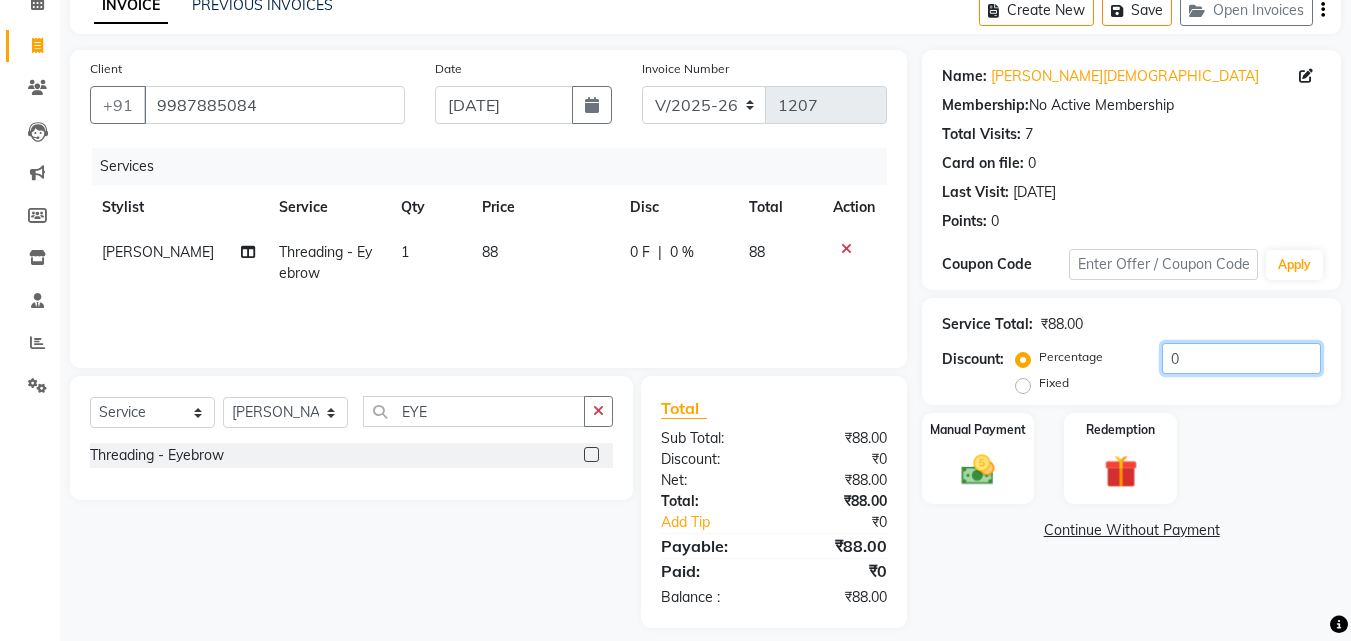 drag, startPoint x: 1199, startPoint y: 363, endPoint x: 1114, endPoint y: 358, distance: 85.146935 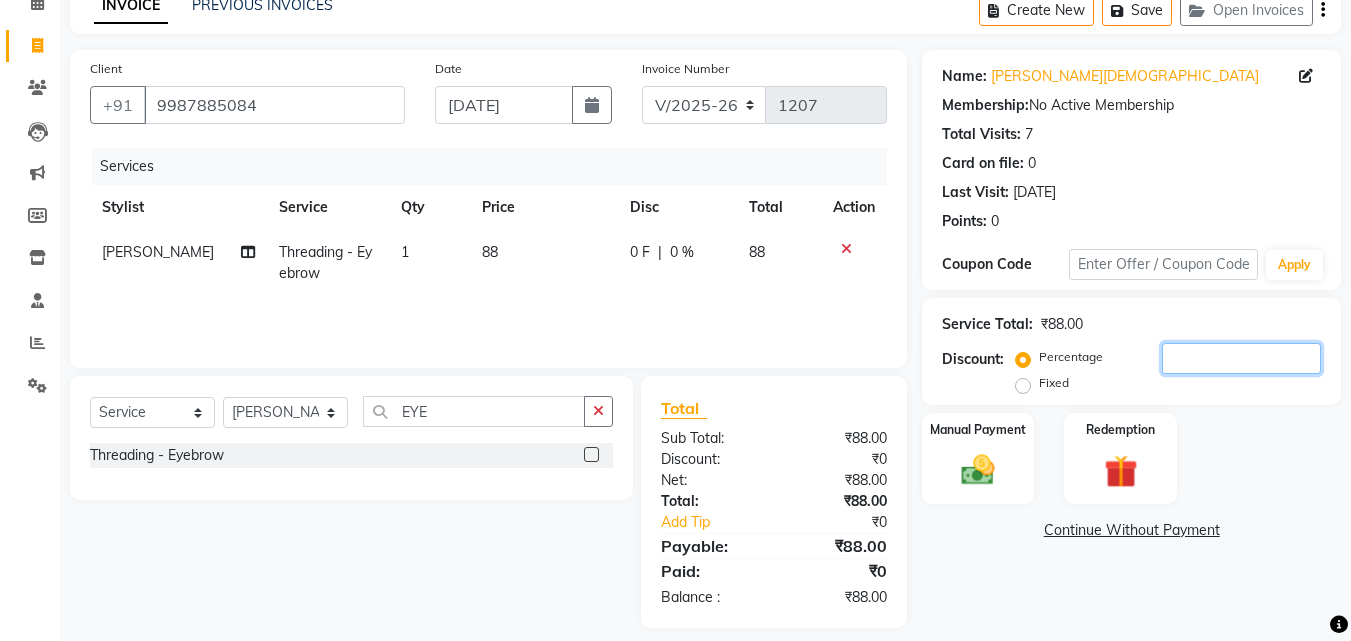 type 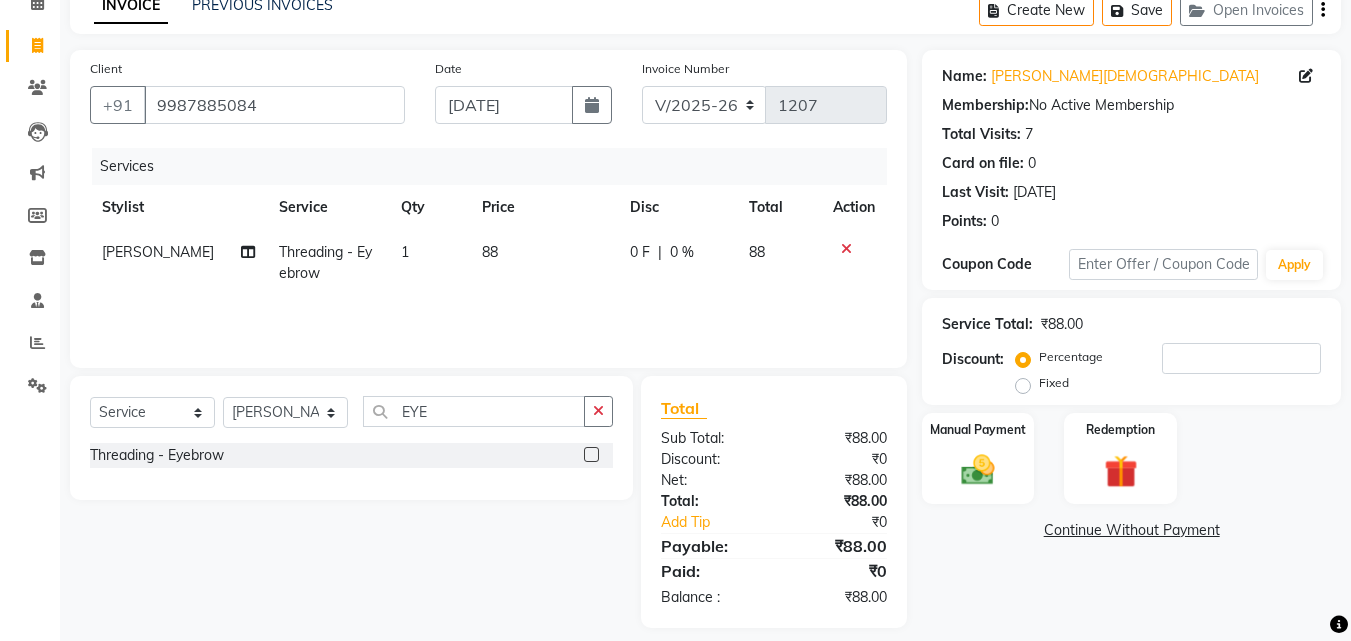 click on "1" 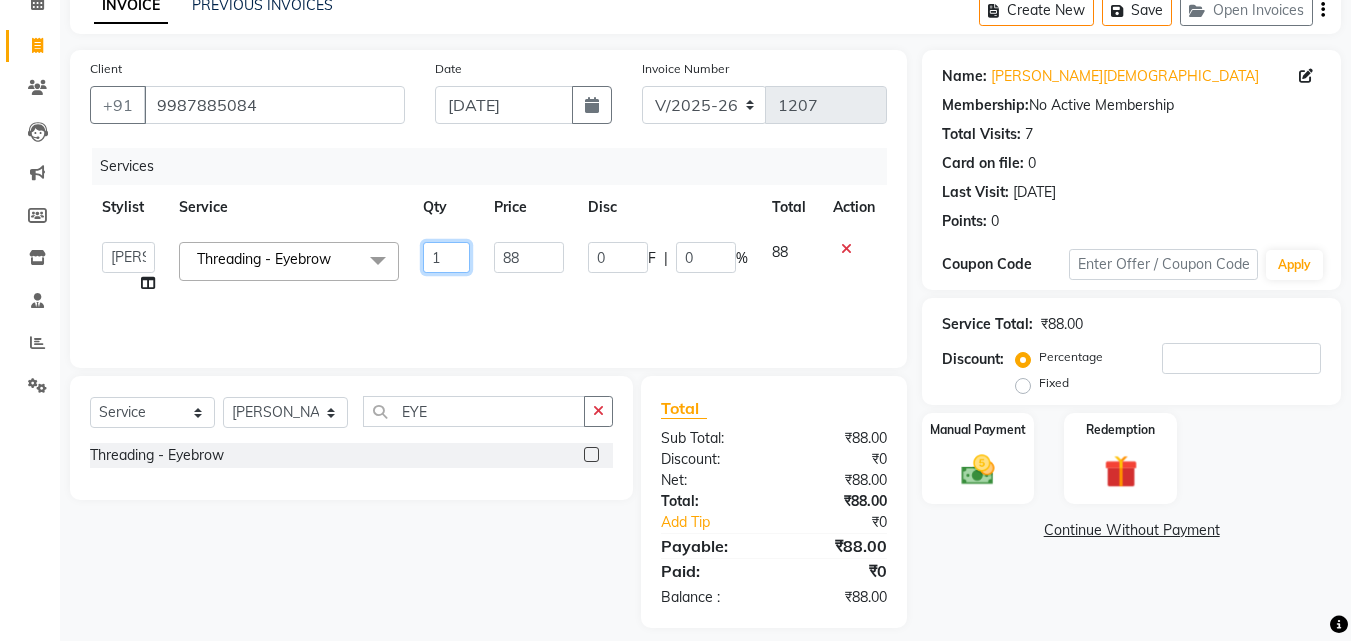 drag, startPoint x: 458, startPoint y: 259, endPoint x: 421, endPoint y: 265, distance: 37.48333 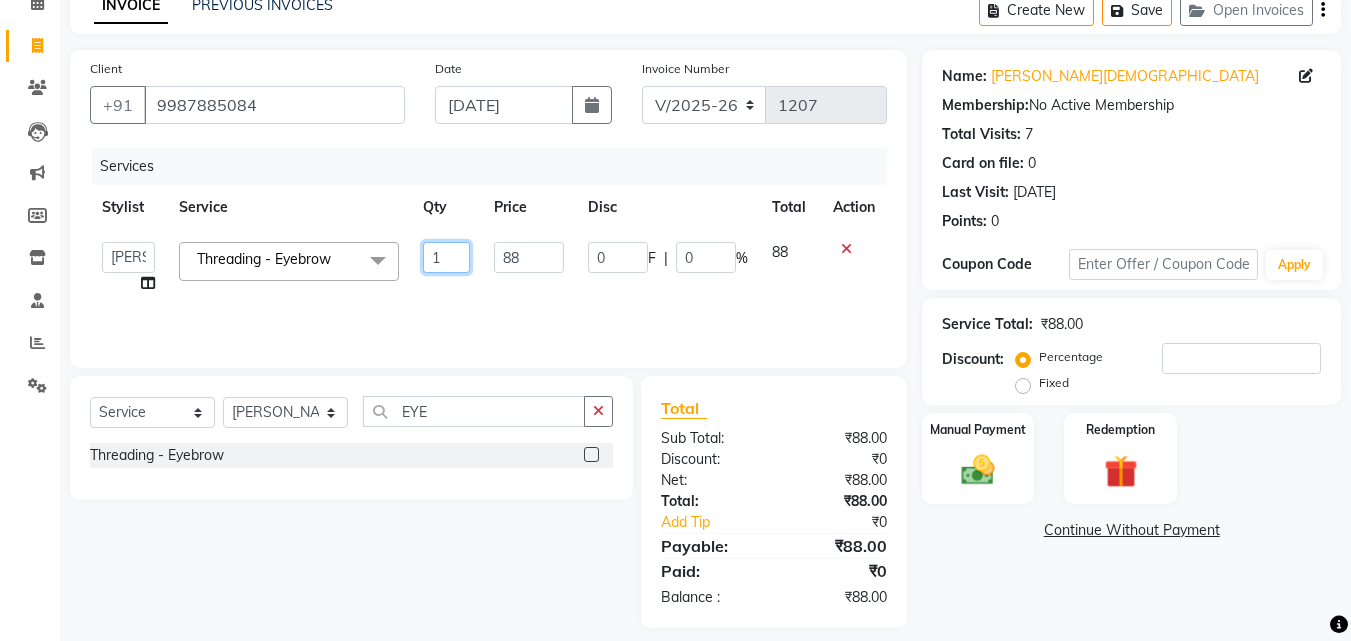 click on "1" 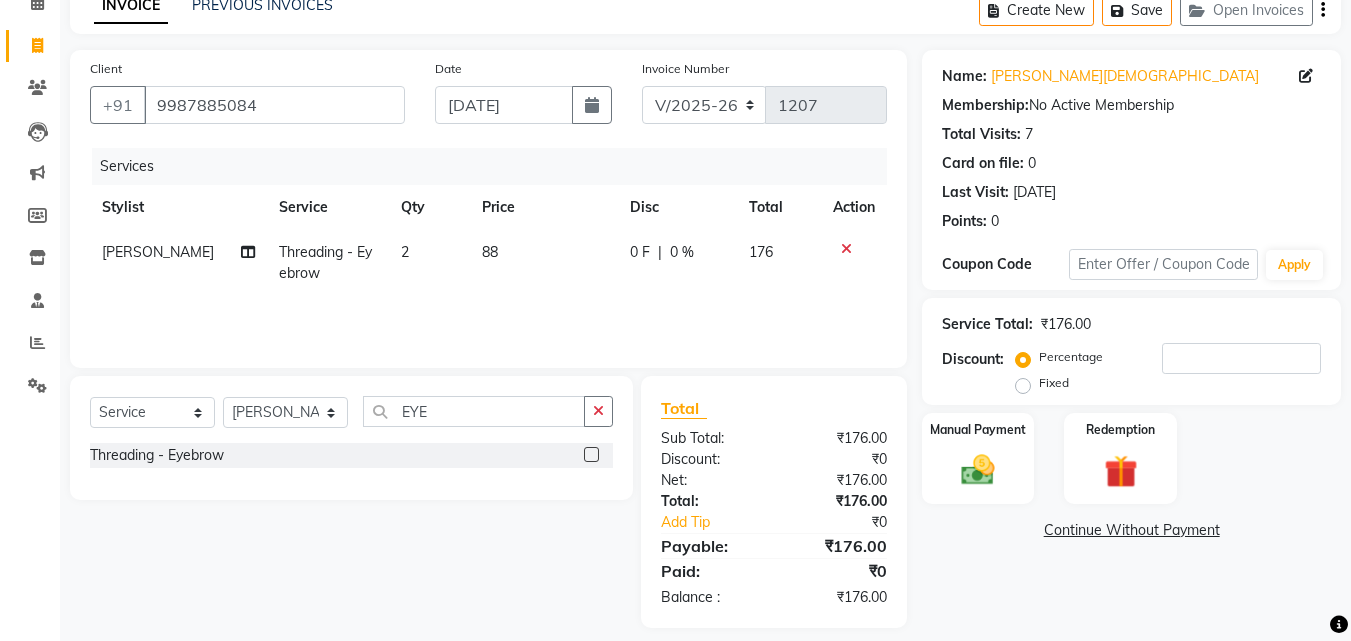 click on "Services Stylist Service Qty Price Disc Total Action Samiksha Threading  - Eyebrow 2 88 0 F | 0 % 176" 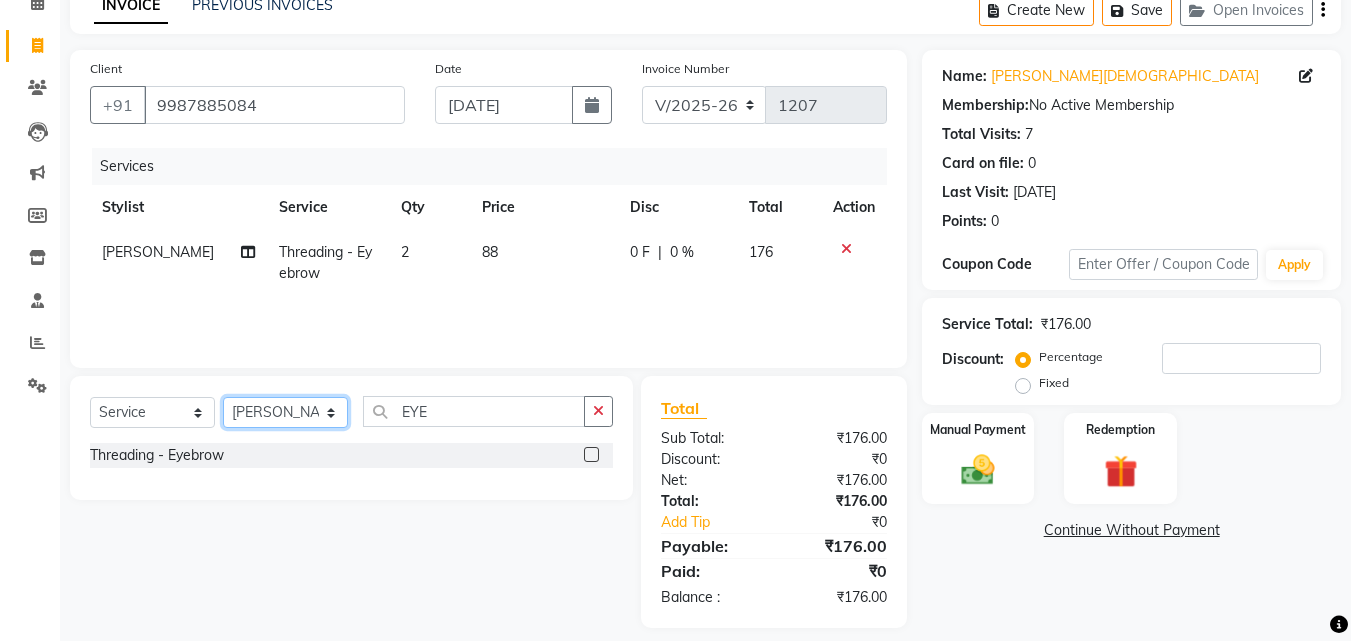 click on "Select Stylist [PERSON_NAME] [PERSON_NAME] LOOKS 21  [PERSON_NAME] [PERSON_NAME] [PERSON_NAME] [PERSON_NAME] [PERSON_NAME] [PERSON_NAME]" 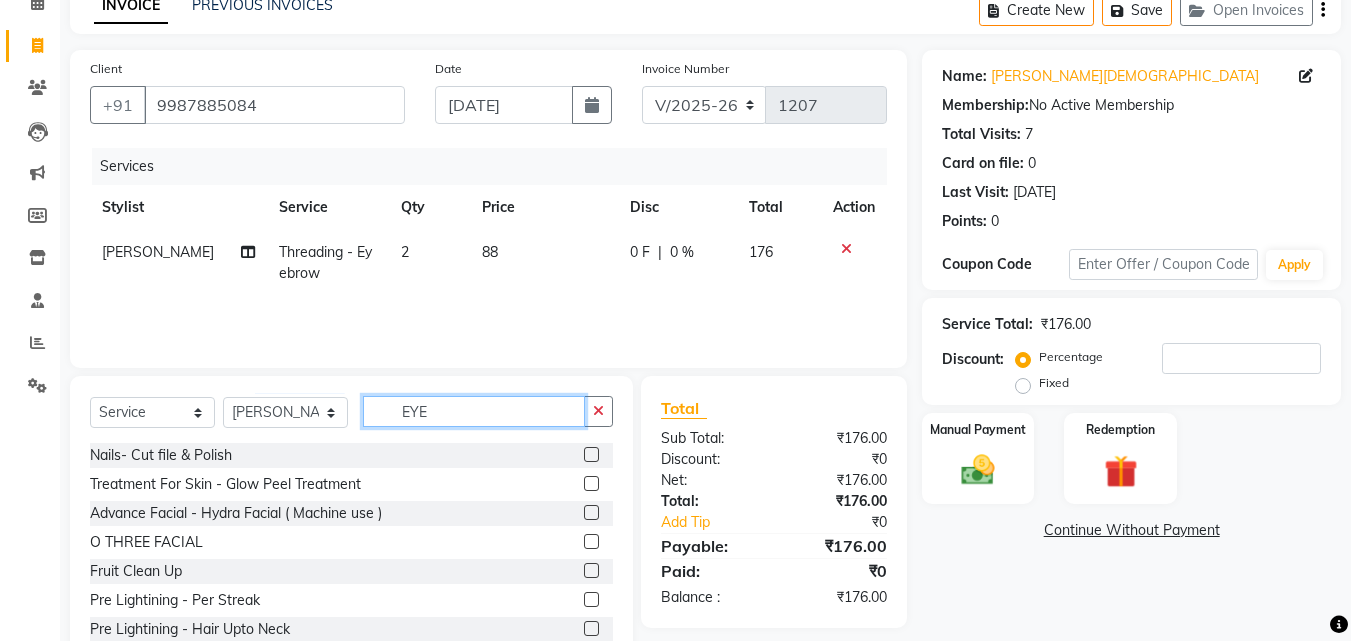 drag, startPoint x: 476, startPoint y: 416, endPoint x: 324, endPoint y: 432, distance: 152.83978 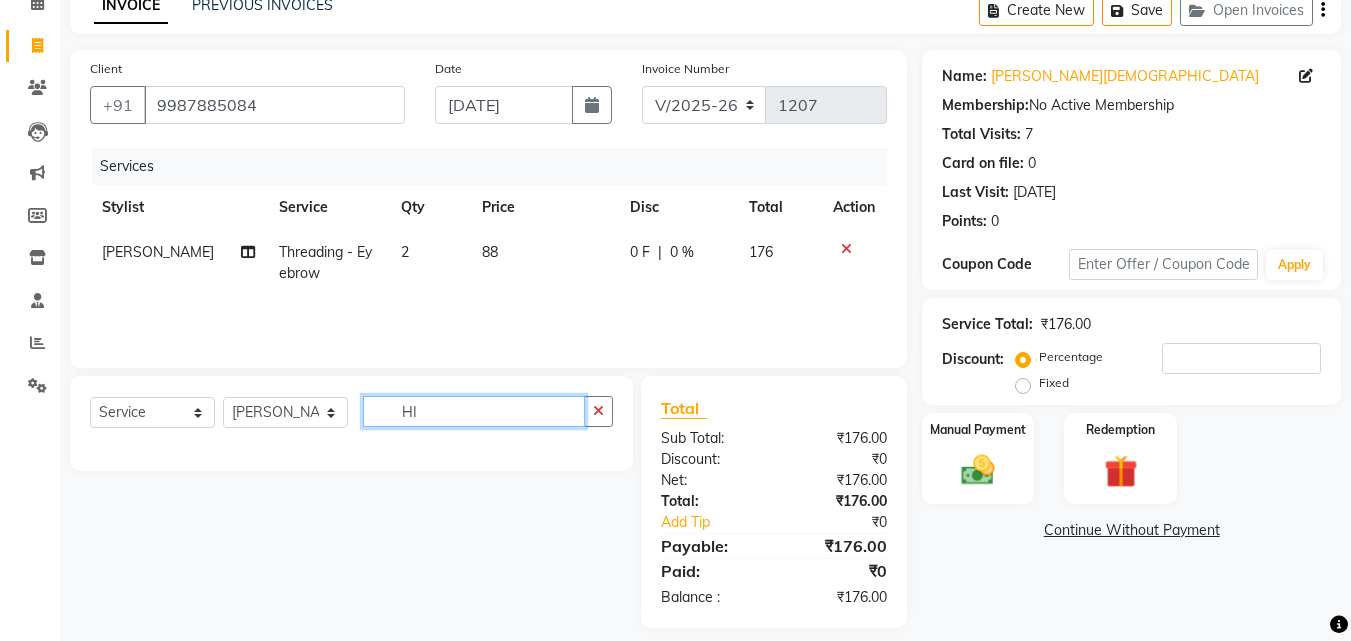 type on "H" 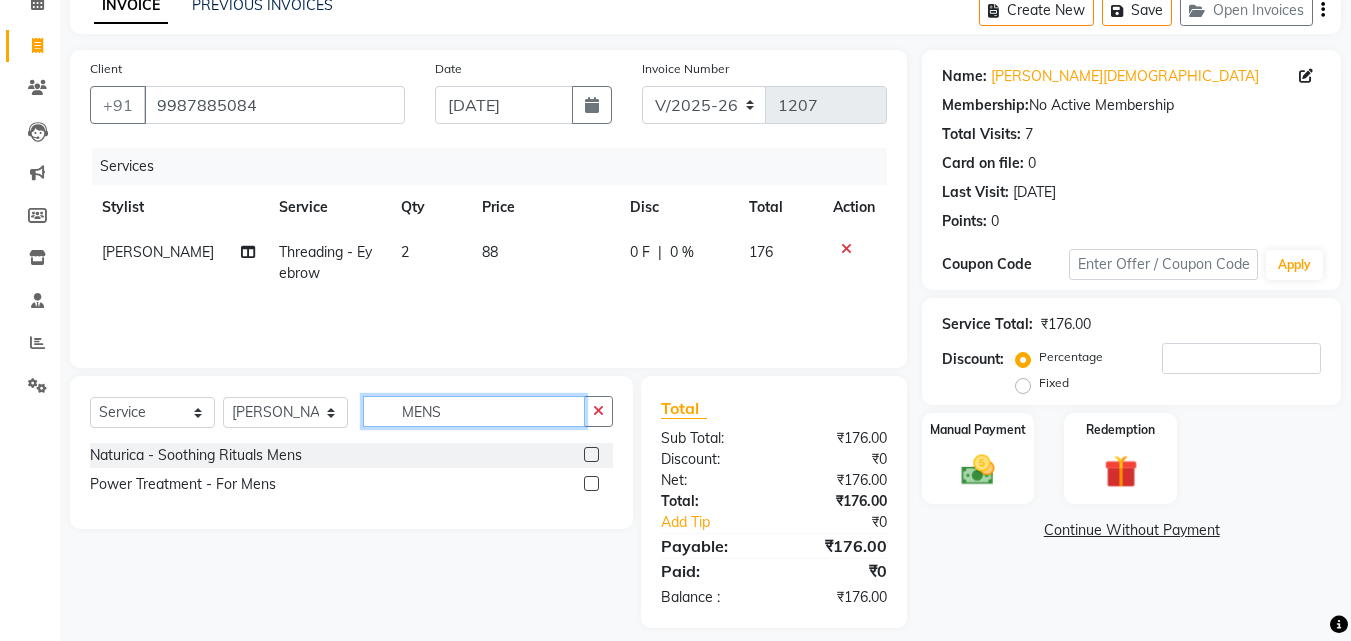 type on "MEN" 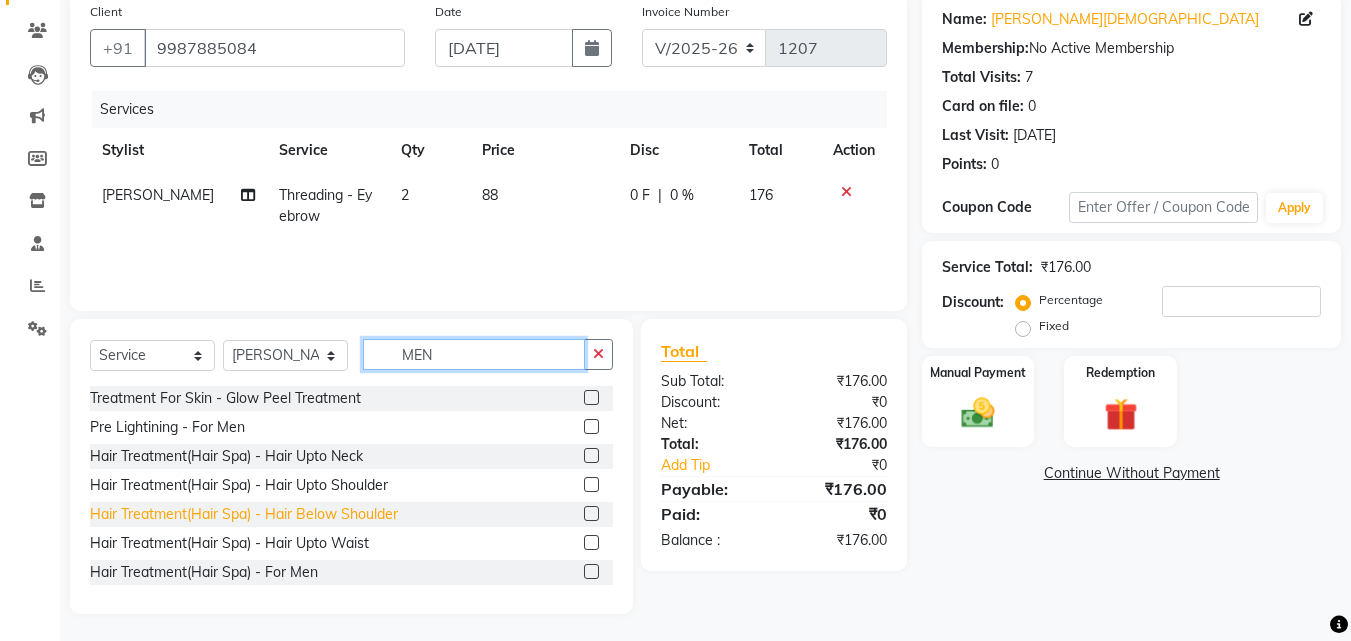 scroll, scrollTop: 160, scrollLeft: 0, axis: vertical 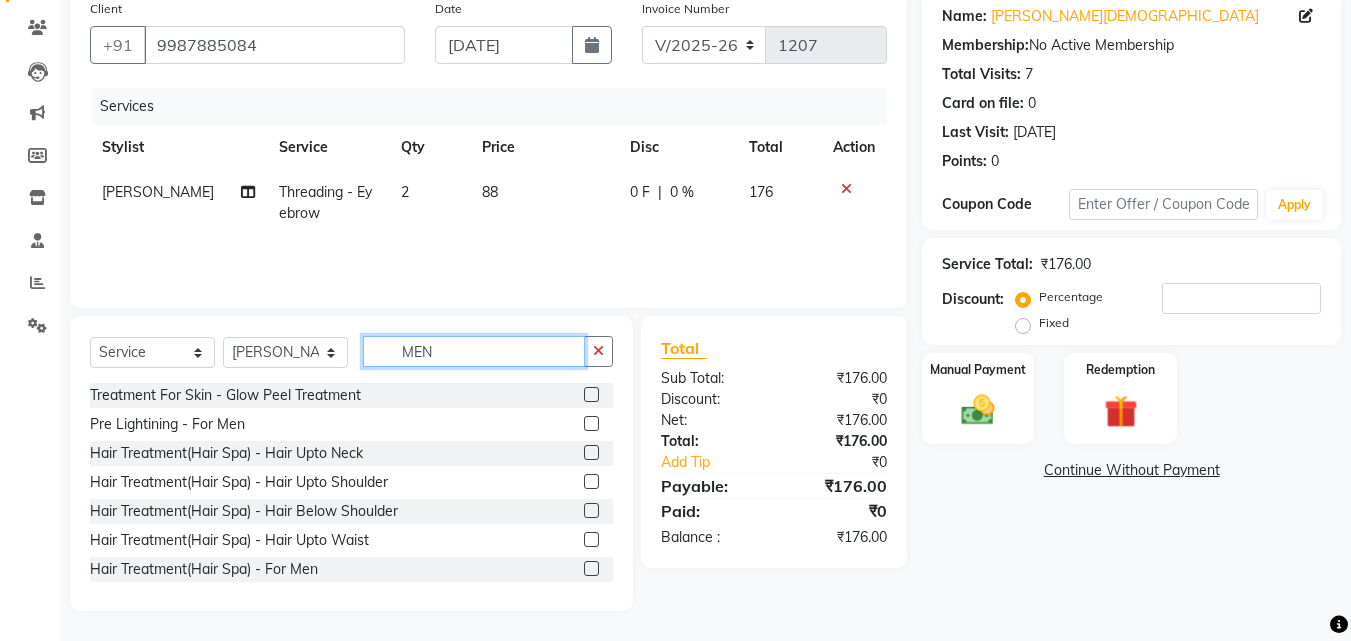 drag, startPoint x: 509, startPoint y: 355, endPoint x: 286, endPoint y: 353, distance: 223.00897 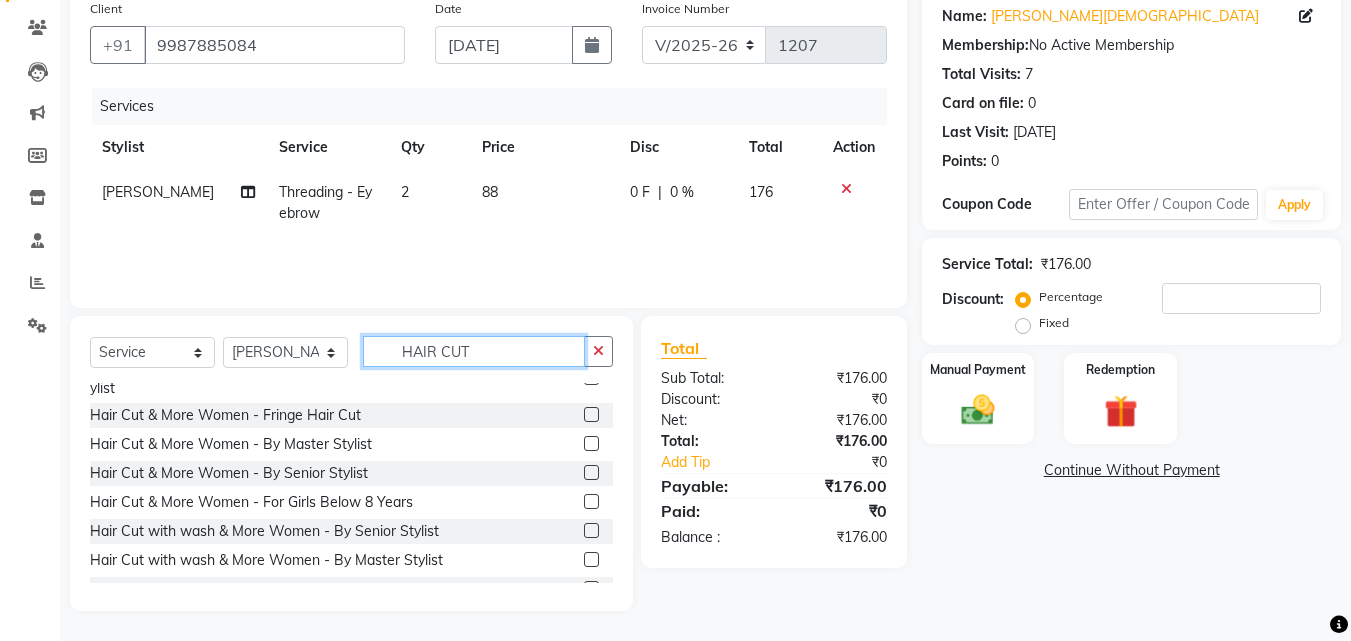 scroll, scrollTop: 200, scrollLeft: 0, axis: vertical 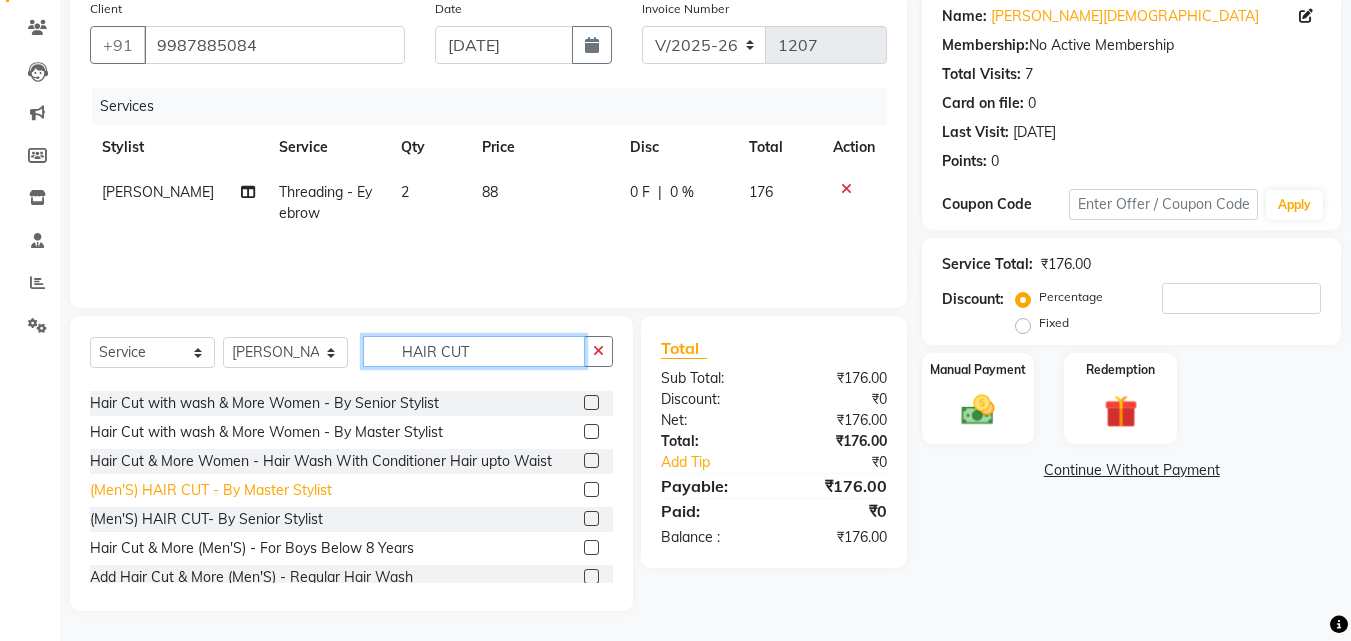 type on "HAIR CUT" 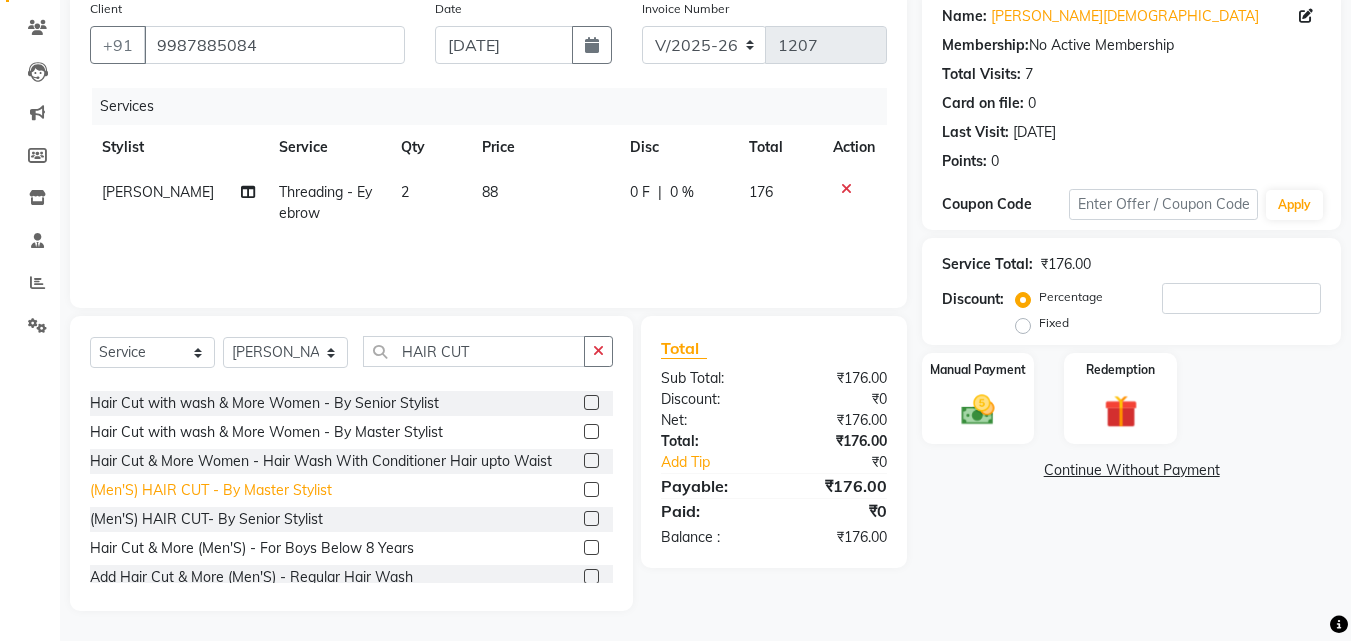click on "(Men'S) HAIR CUT  - By Master Stylist" 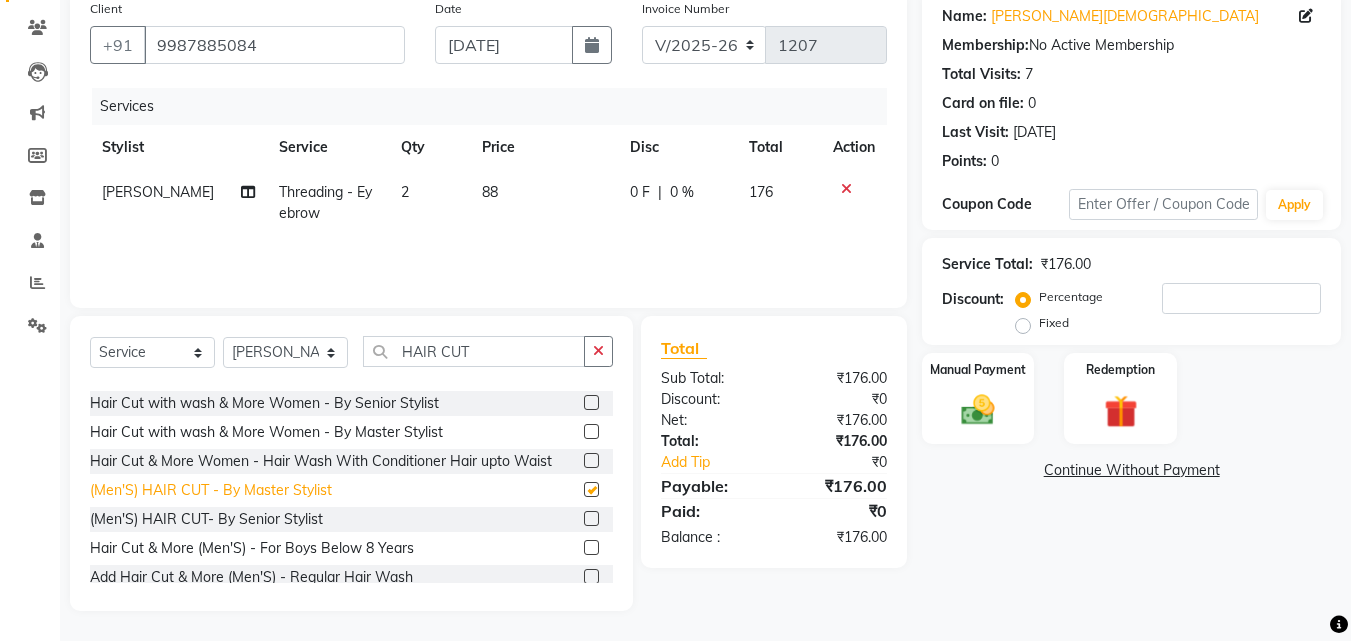checkbox on "false" 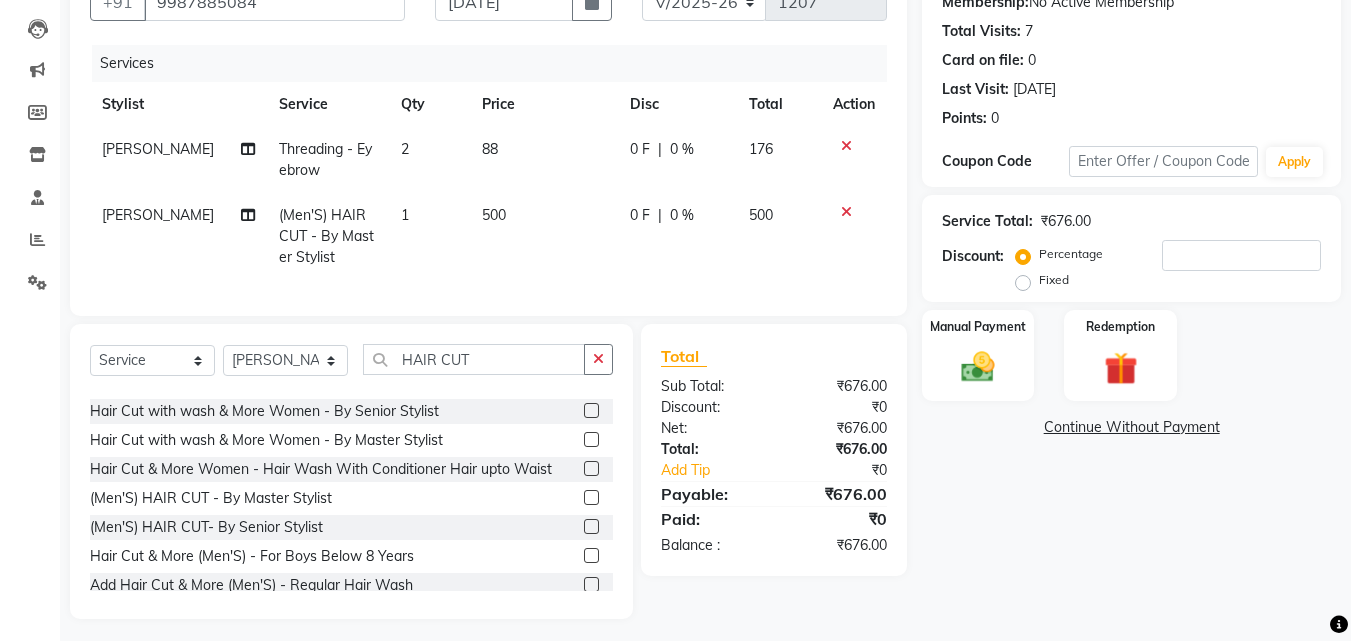 scroll, scrollTop: 226, scrollLeft: 0, axis: vertical 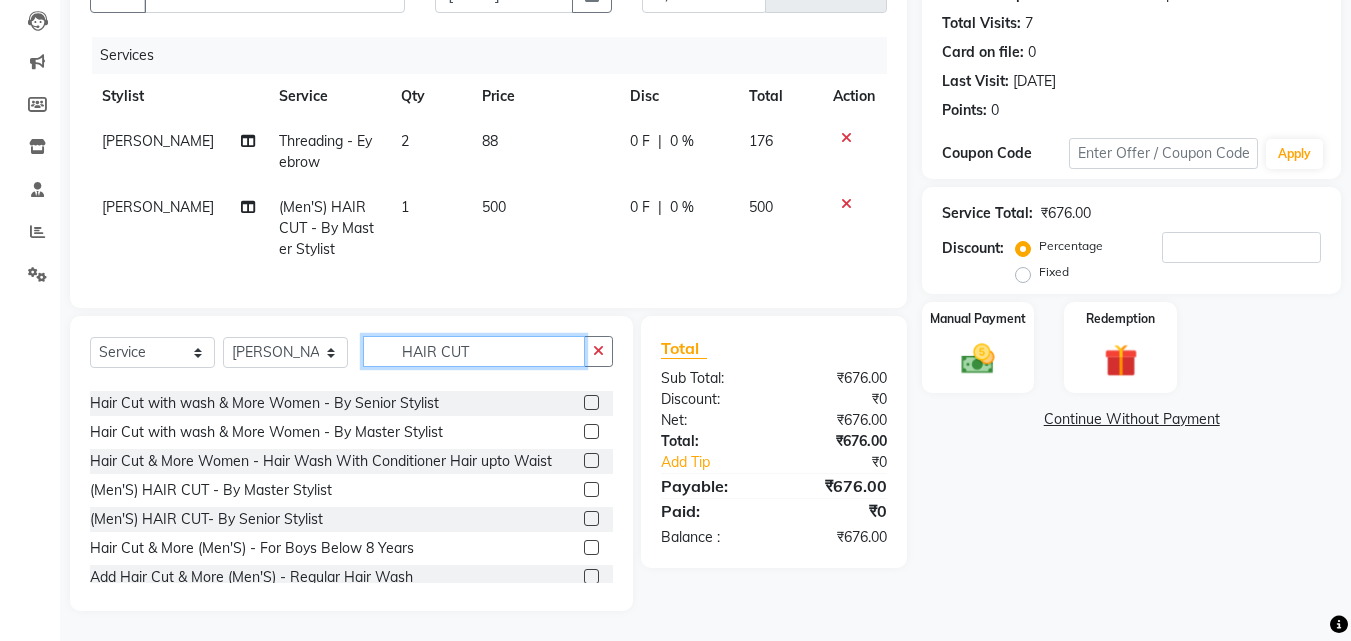 drag, startPoint x: 505, startPoint y: 353, endPoint x: 343, endPoint y: 339, distance: 162.6038 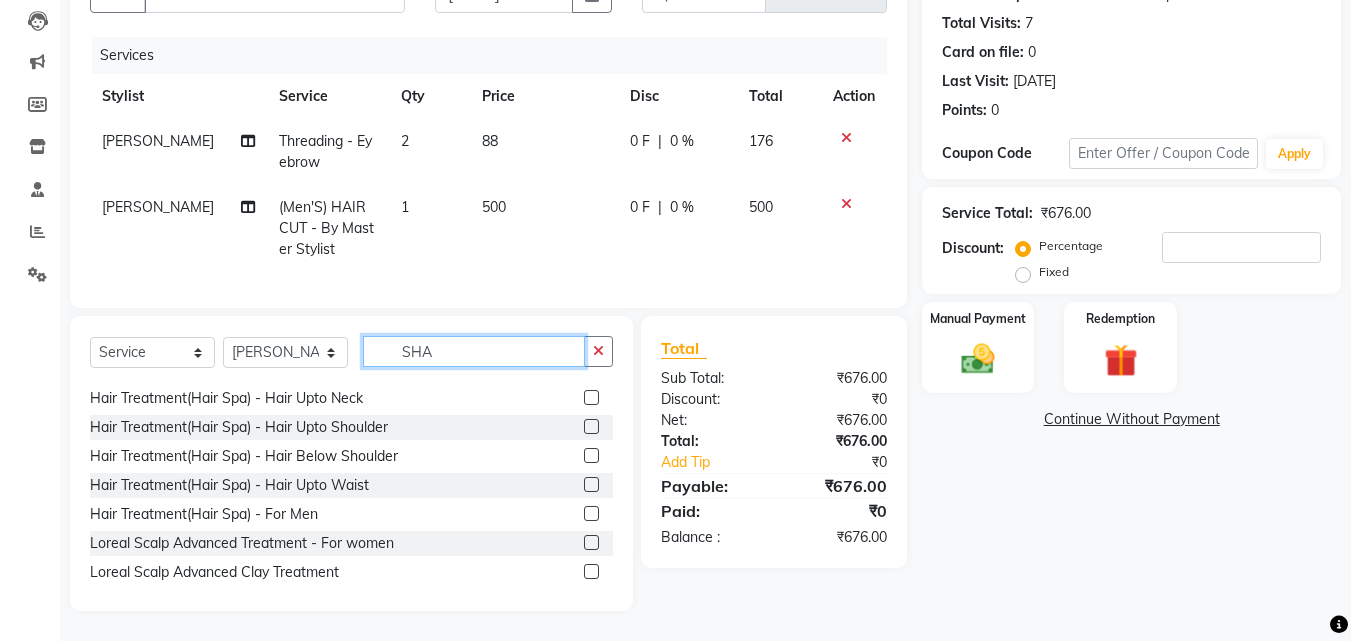 scroll, scrollTop: 0, scrollLeft: 0, axis: both 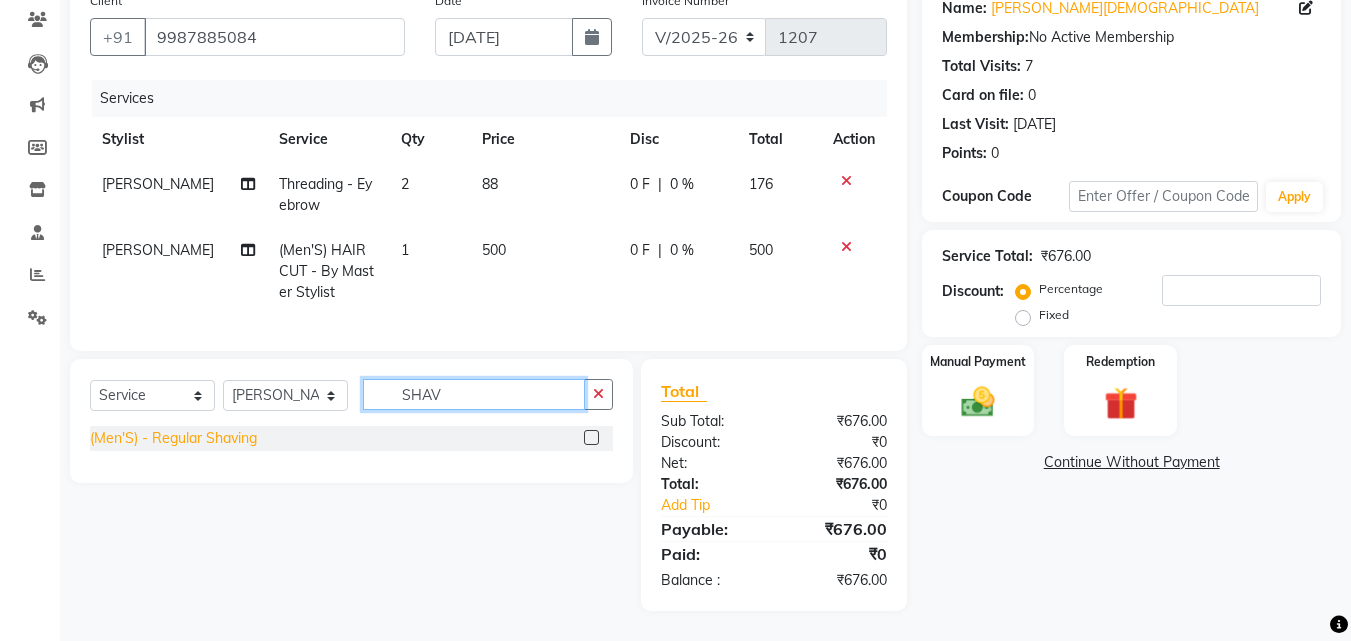 type on "SHAV" 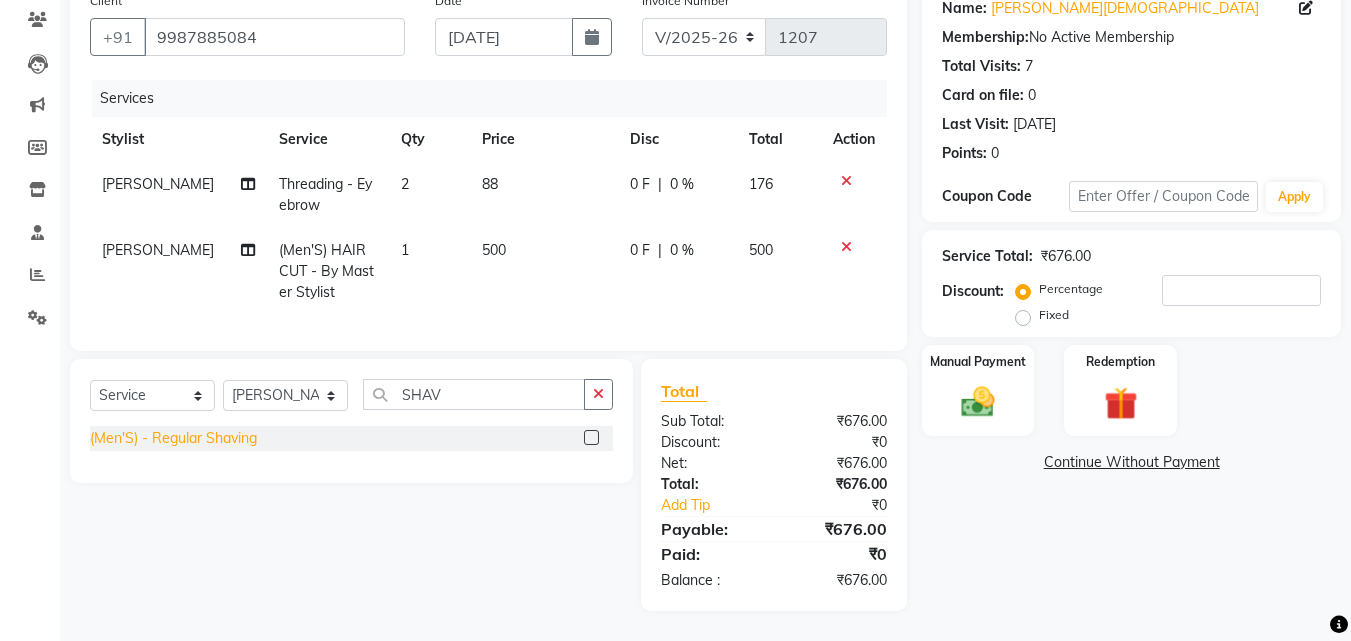 click on "(Men'S)  - Regular Shaving" 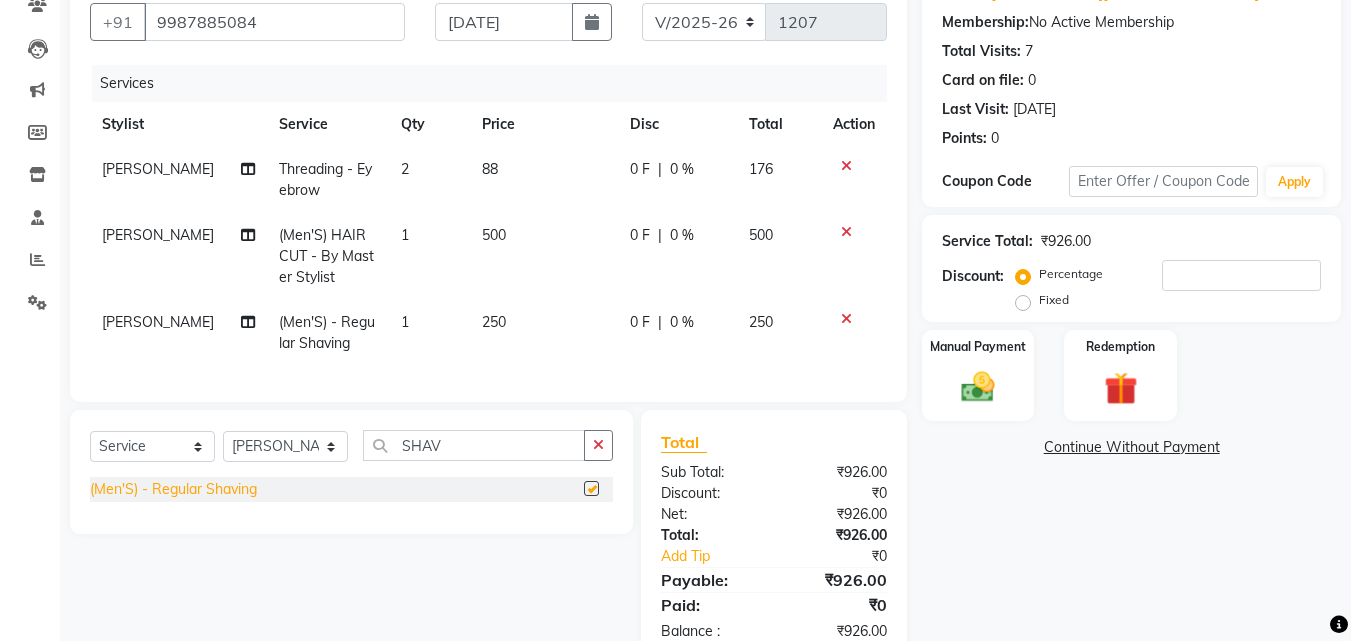 checkbox on "false" 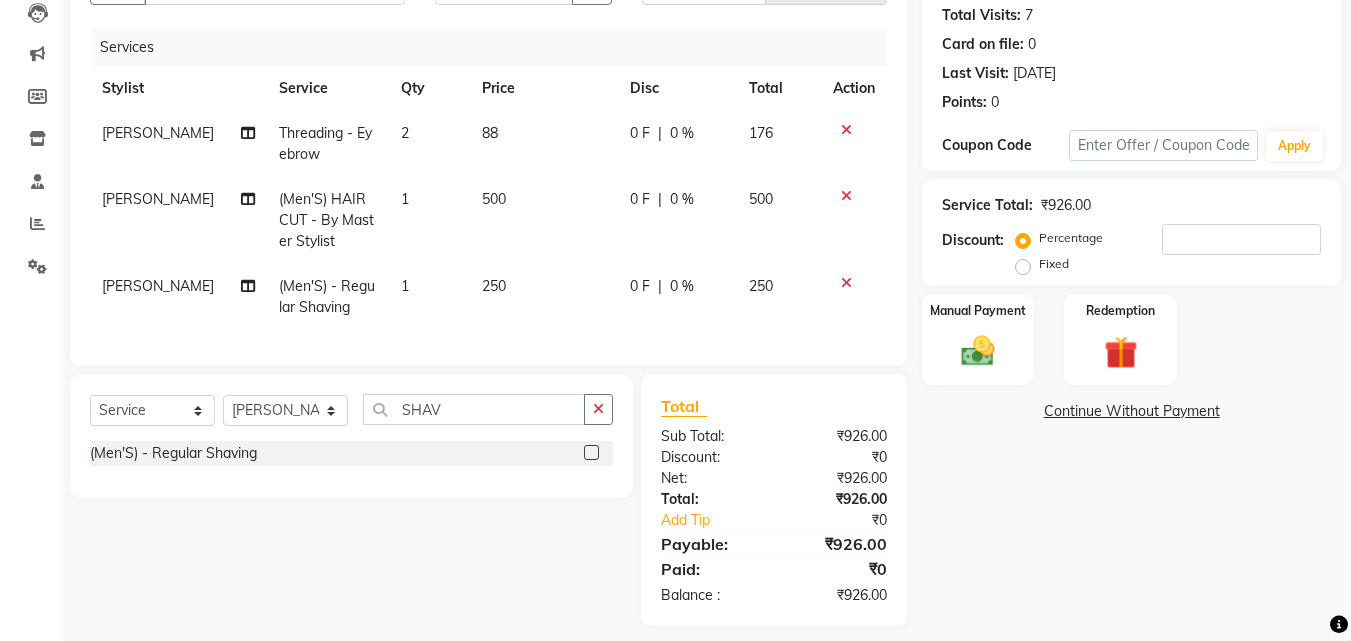 scroll, scrollTop: 249, scrollLeft: 0, axis: vertical 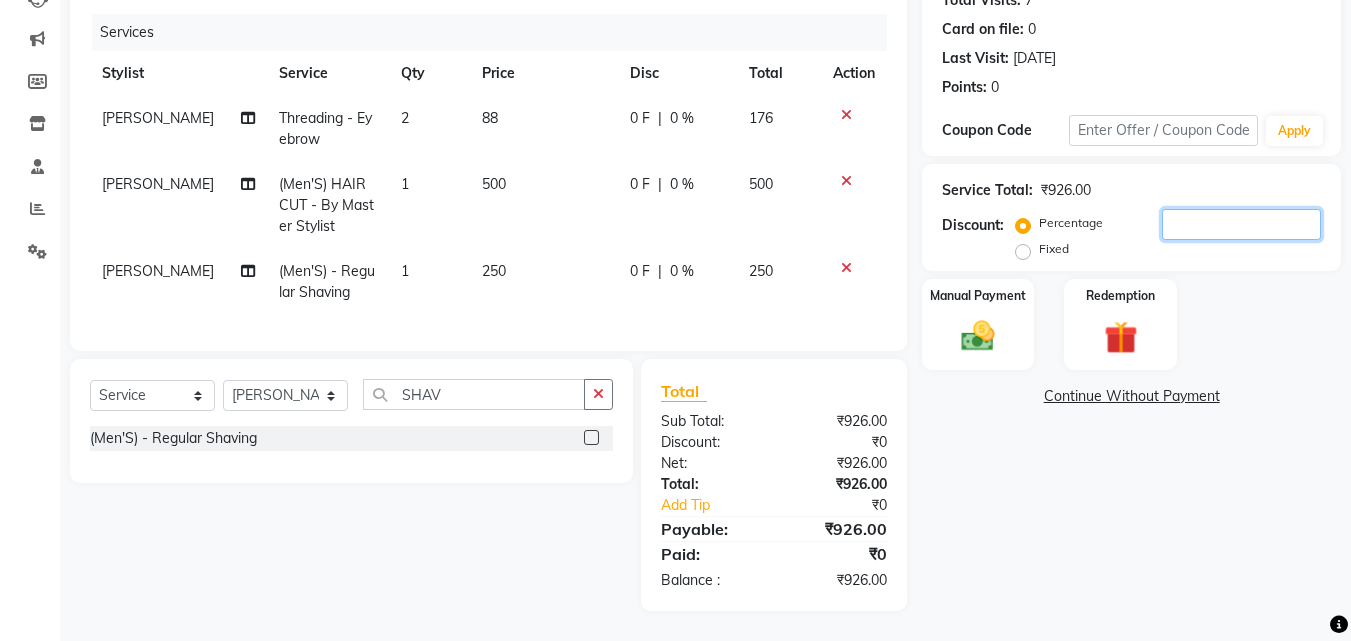 click 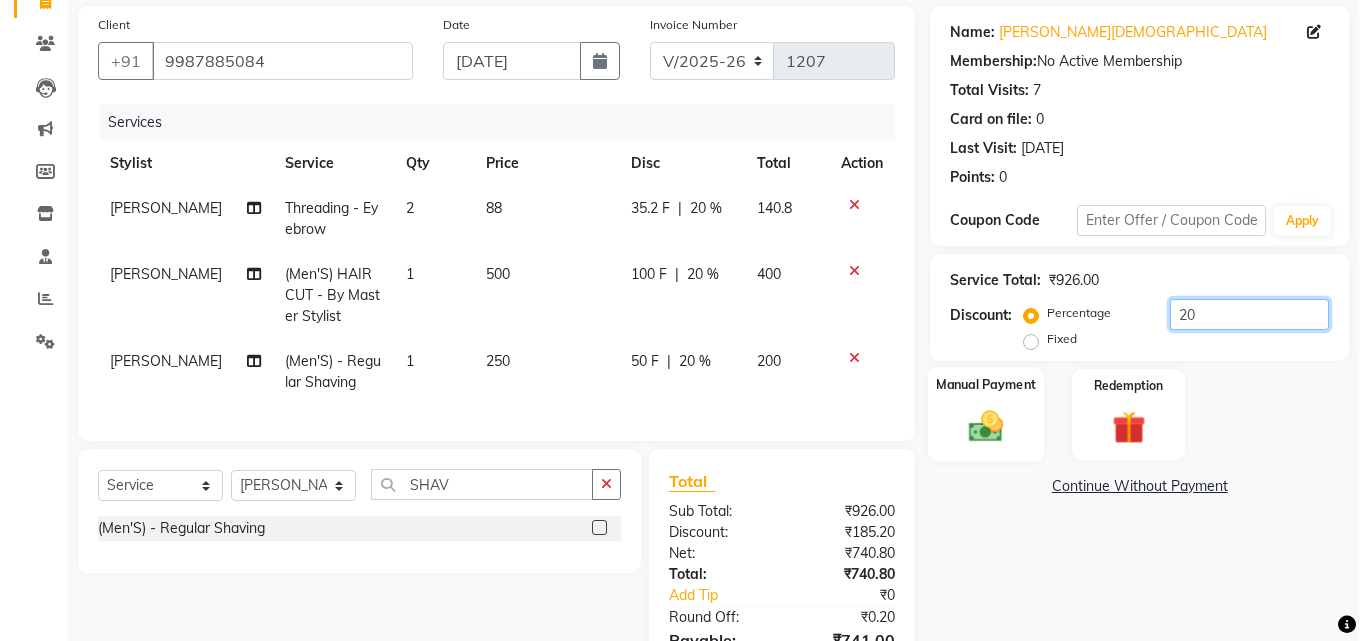 scroll, scrollTop: 0, scrollLeft: 0, axis: both 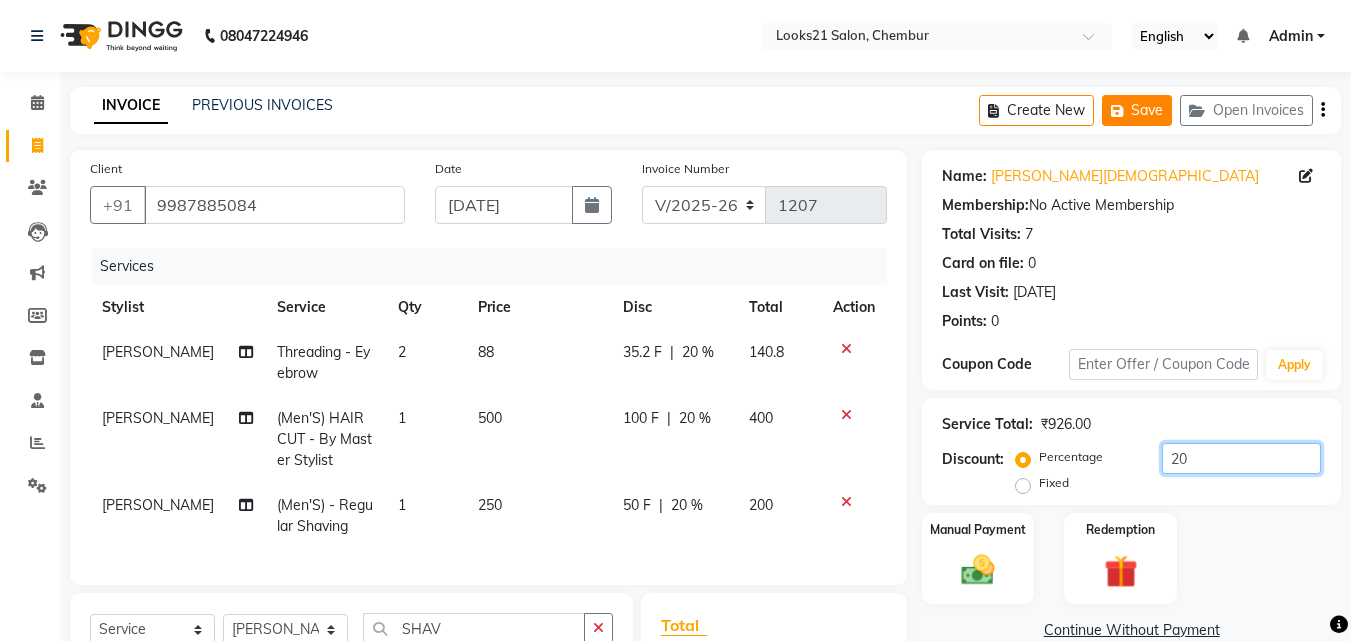 type on "20" 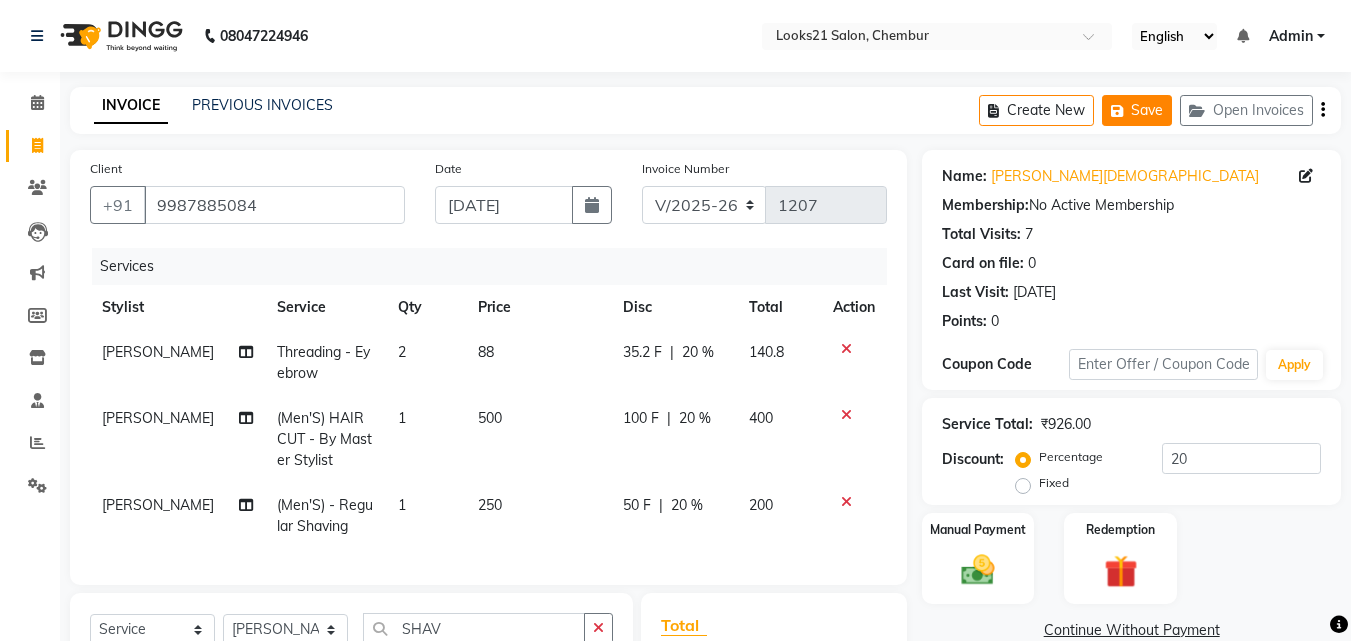 click 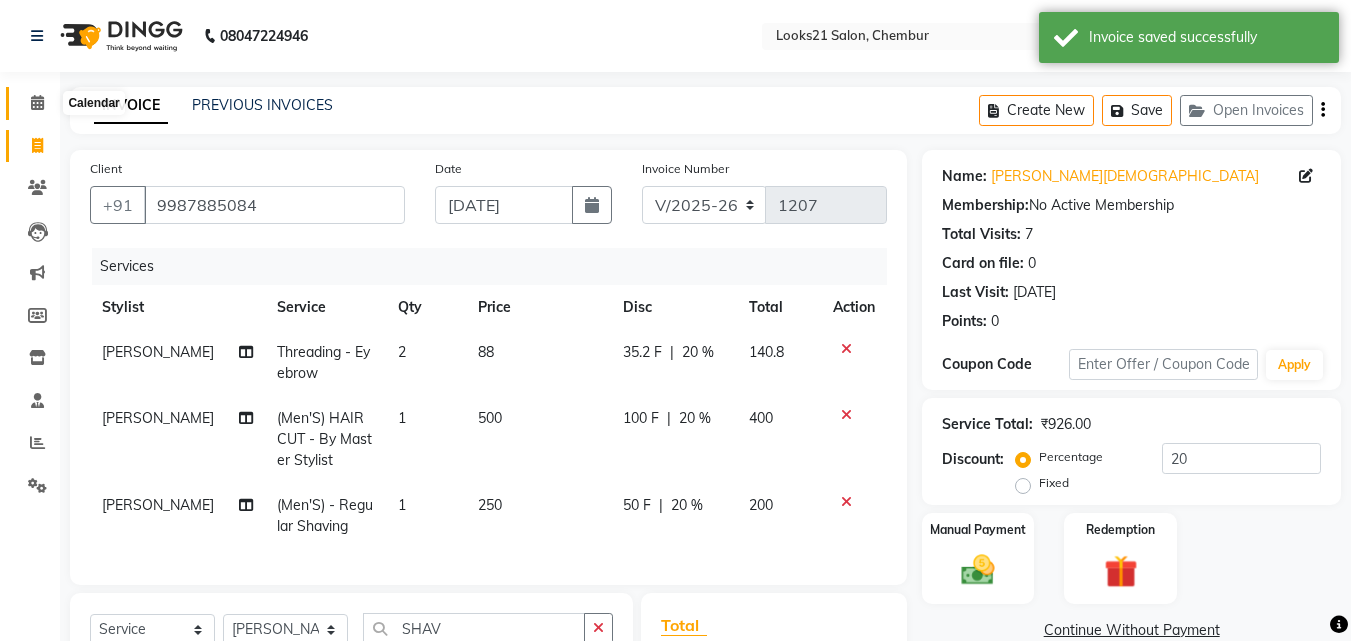 click 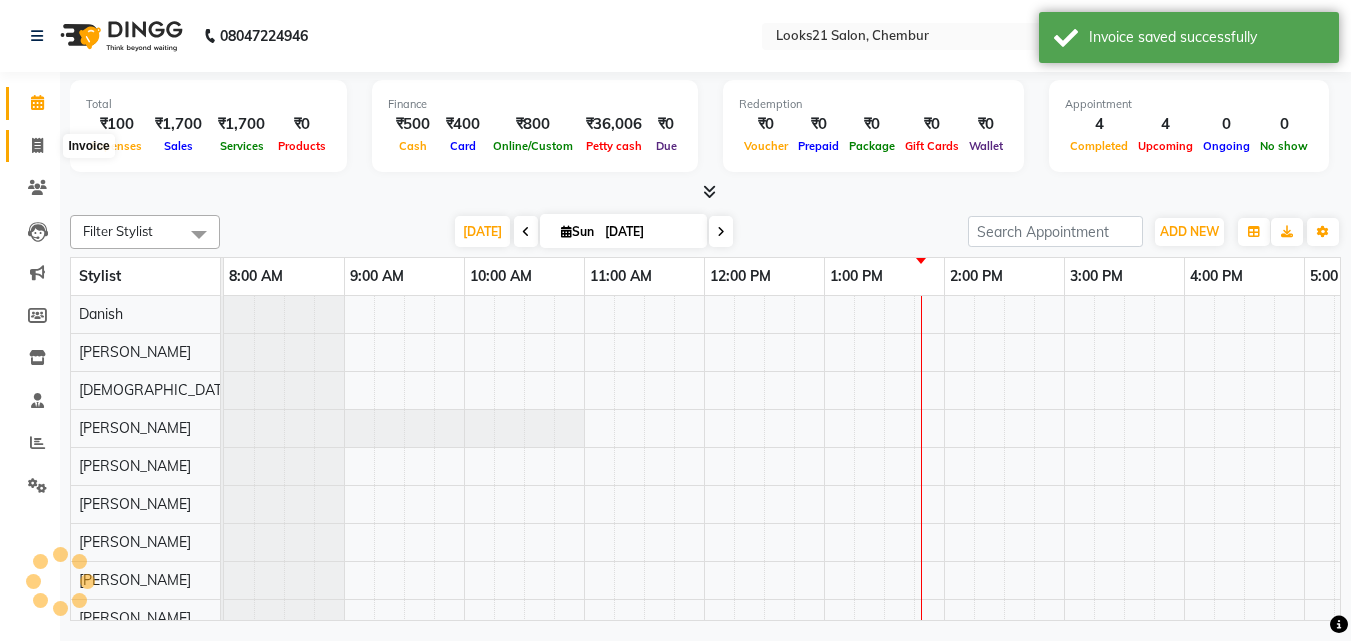 click 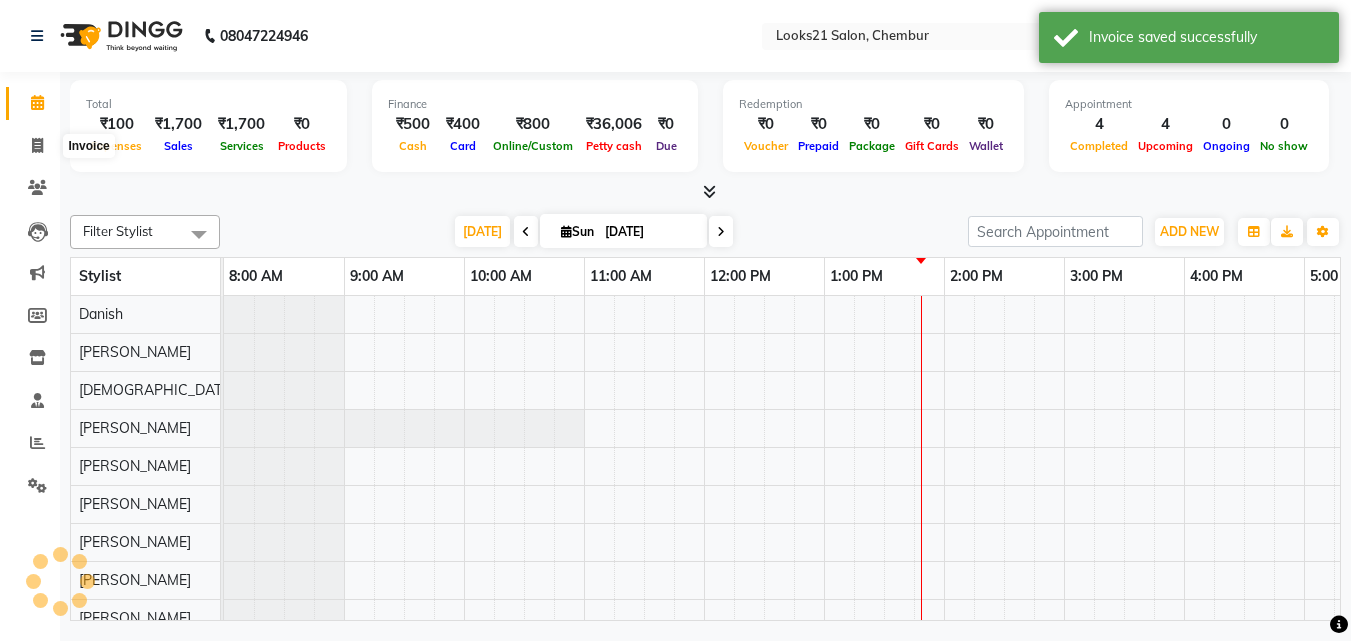 select on "service" 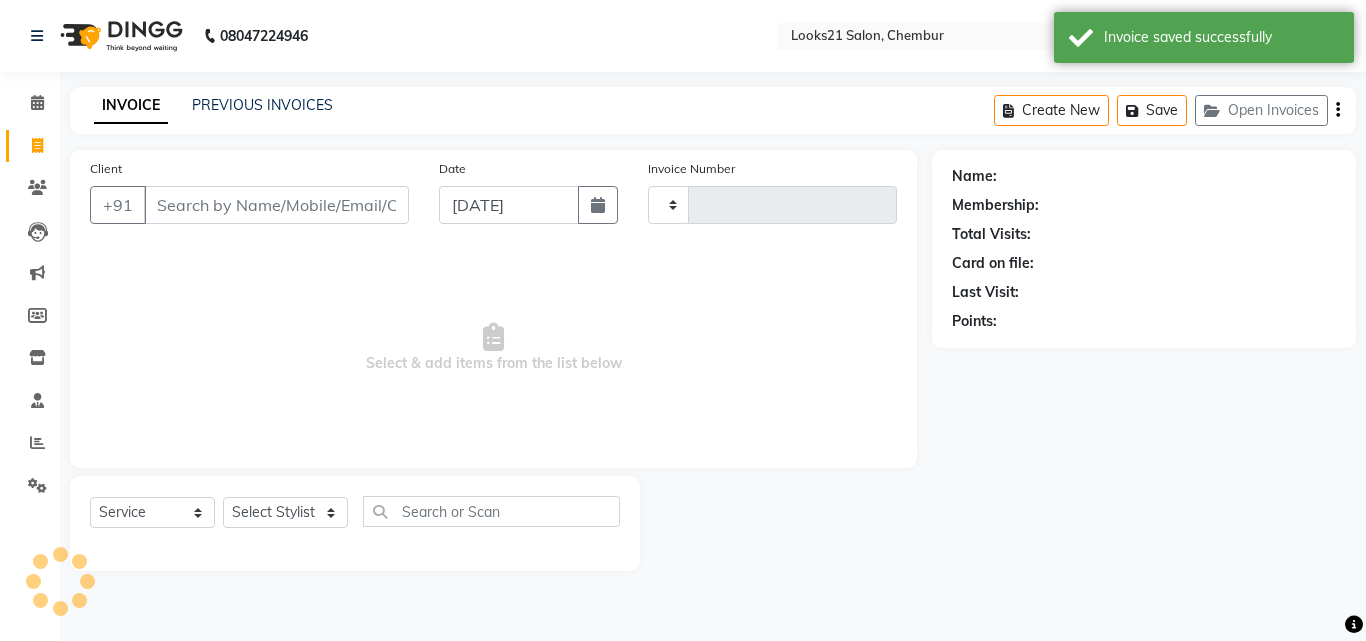 click on "Client" at bounding box center (276, 205) 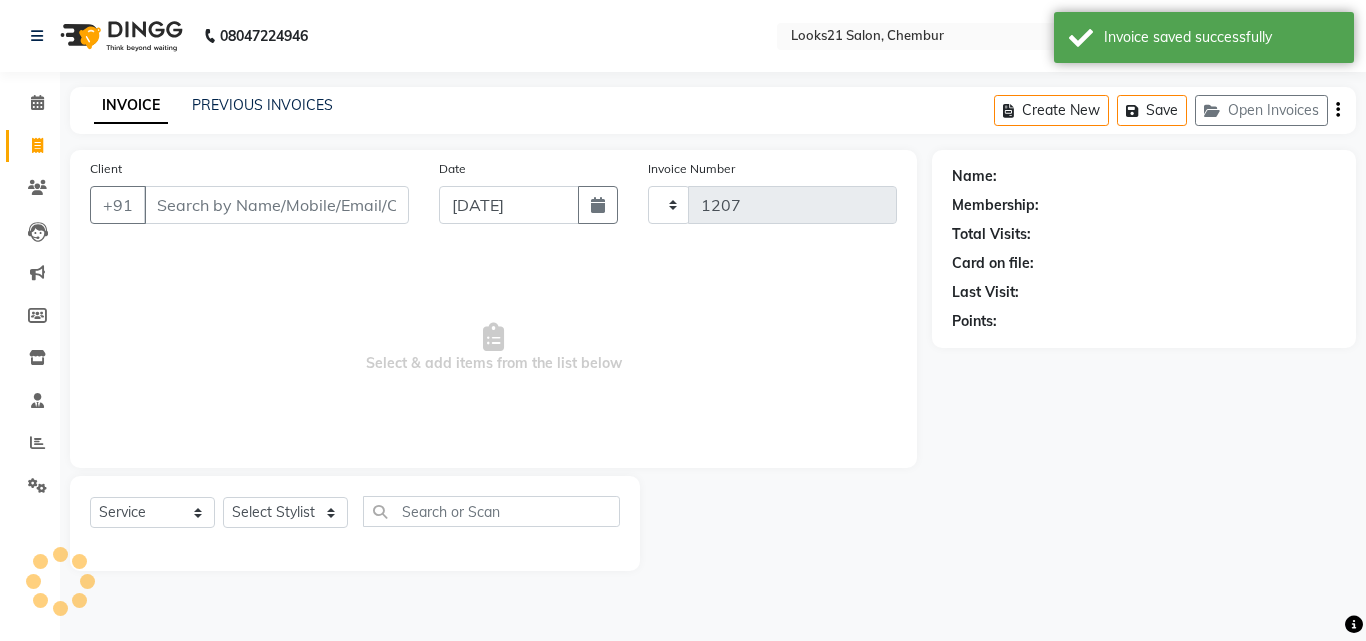 select on "844" 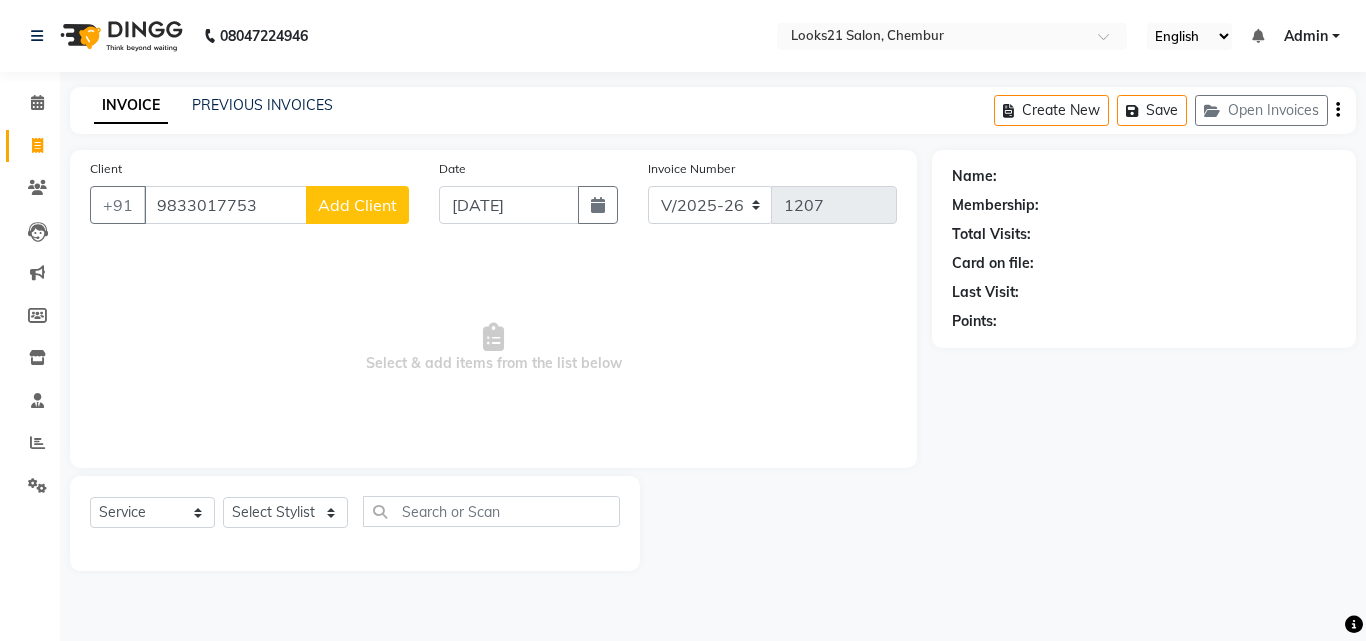 type on "9833017753" 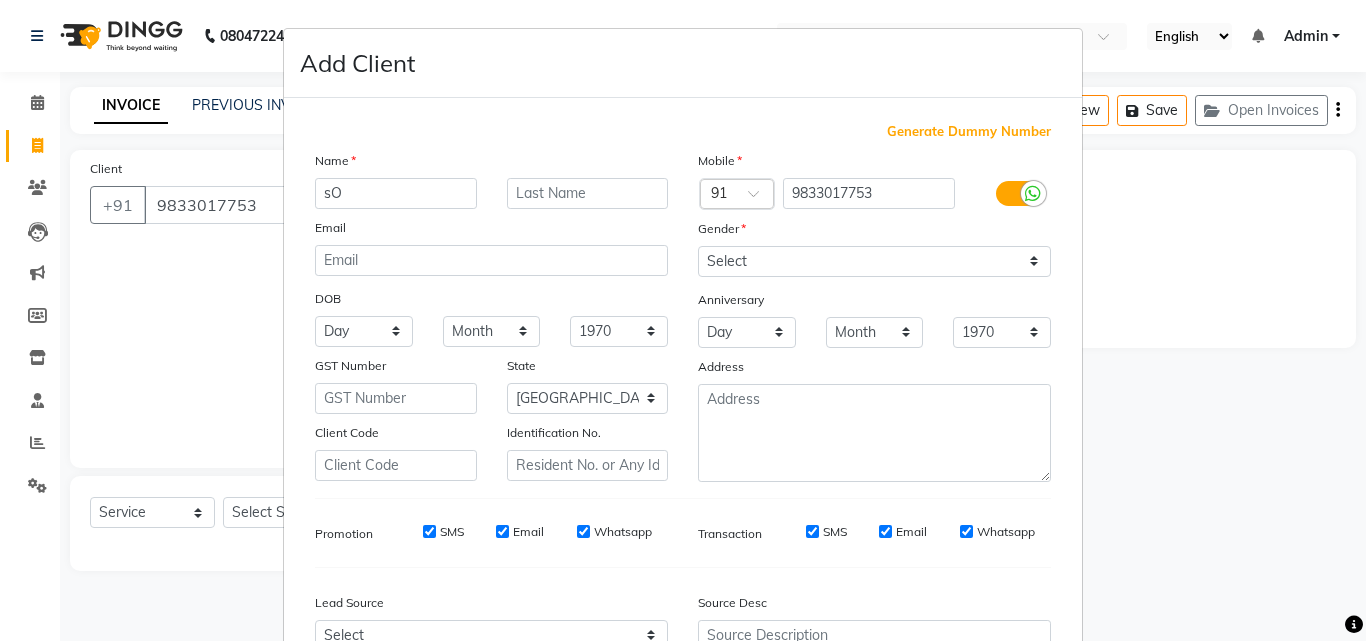 type on "s" 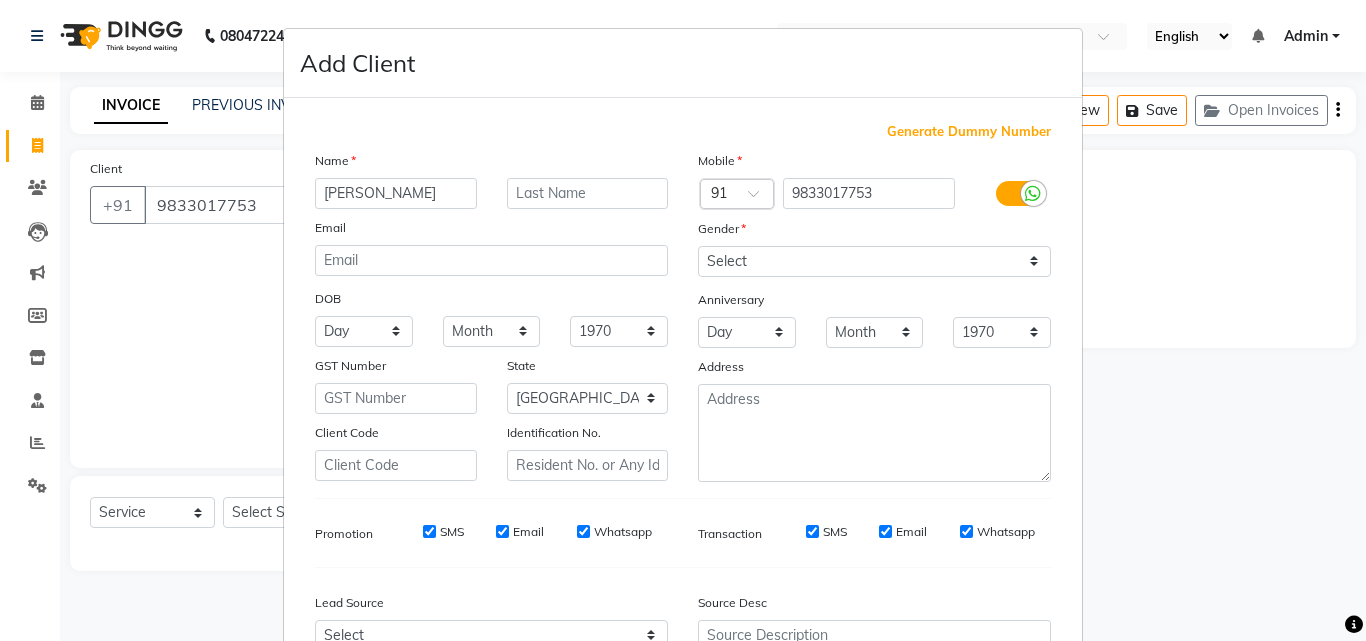 type on "SOI SHARMA" 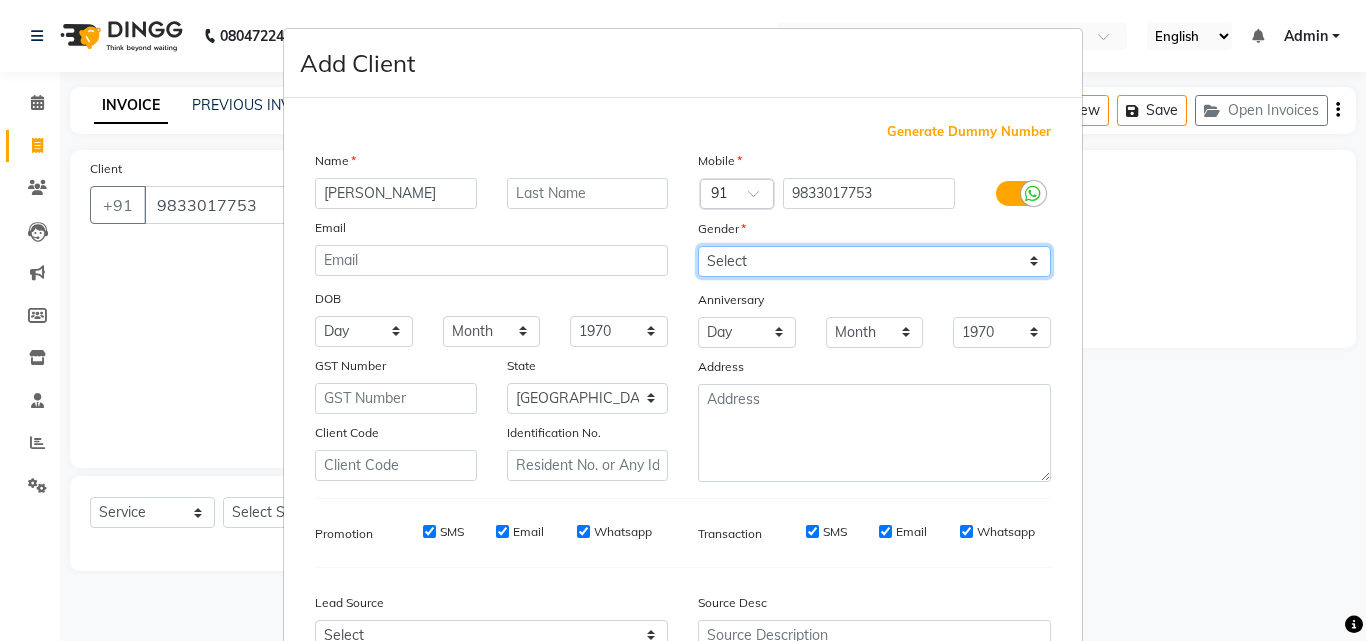 click on "Select [DEMOGRAPHIC_DATA] [DEMOGRAPHIC_DATA] Other Prefer Not To Say" at bounding box center (874, 261) 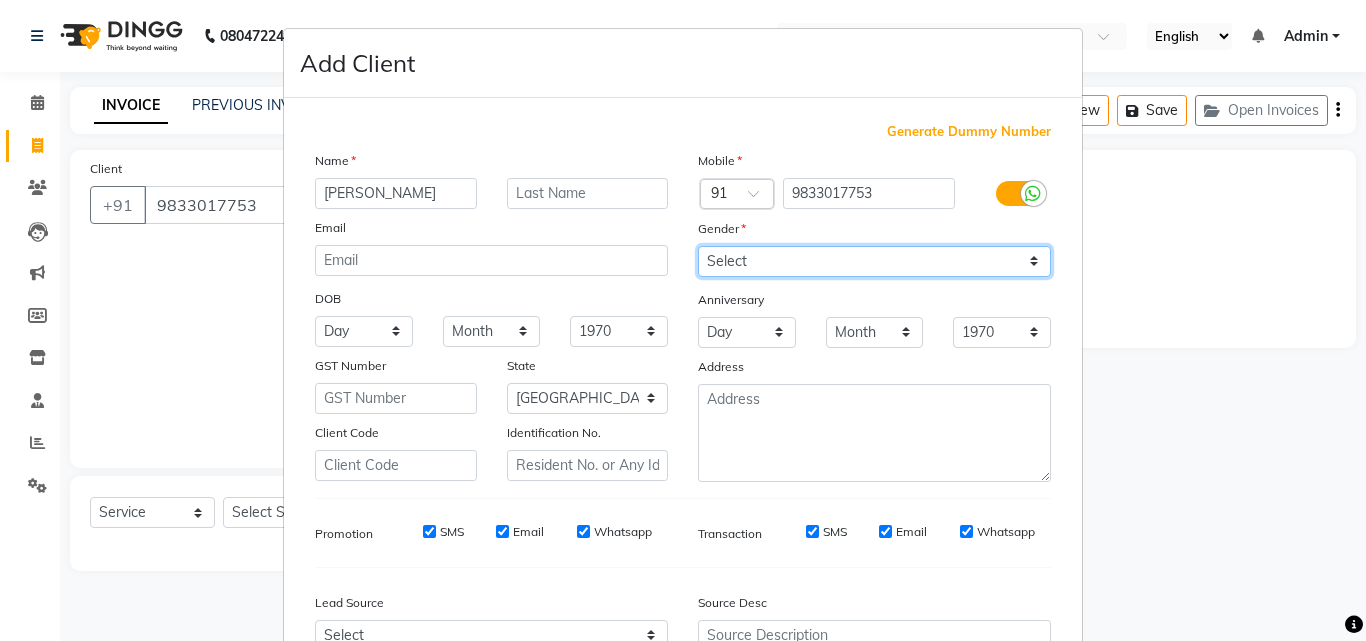 select on "[DEMOGRAPHIC_DATA]" 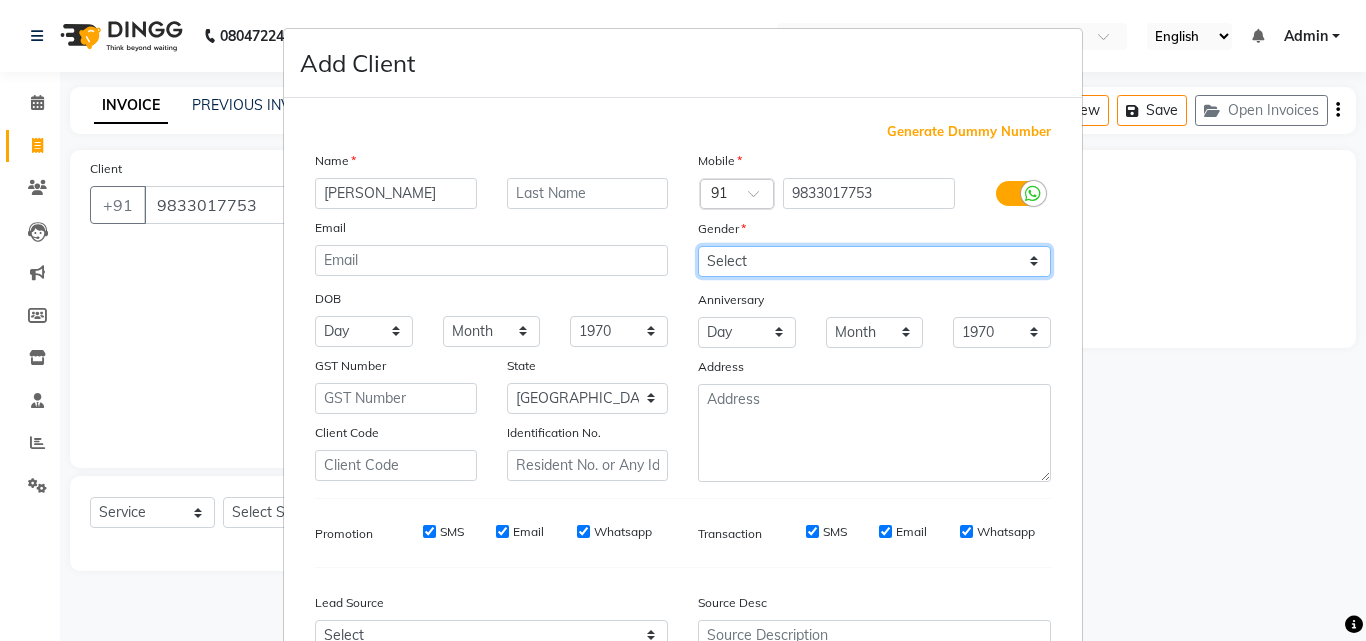 click on "Select [DEMOGRAPHIC_DATA] [DEMOGRAPHIC_DATA] Other Prefer Not To Say" at bounding box center [874, 261] 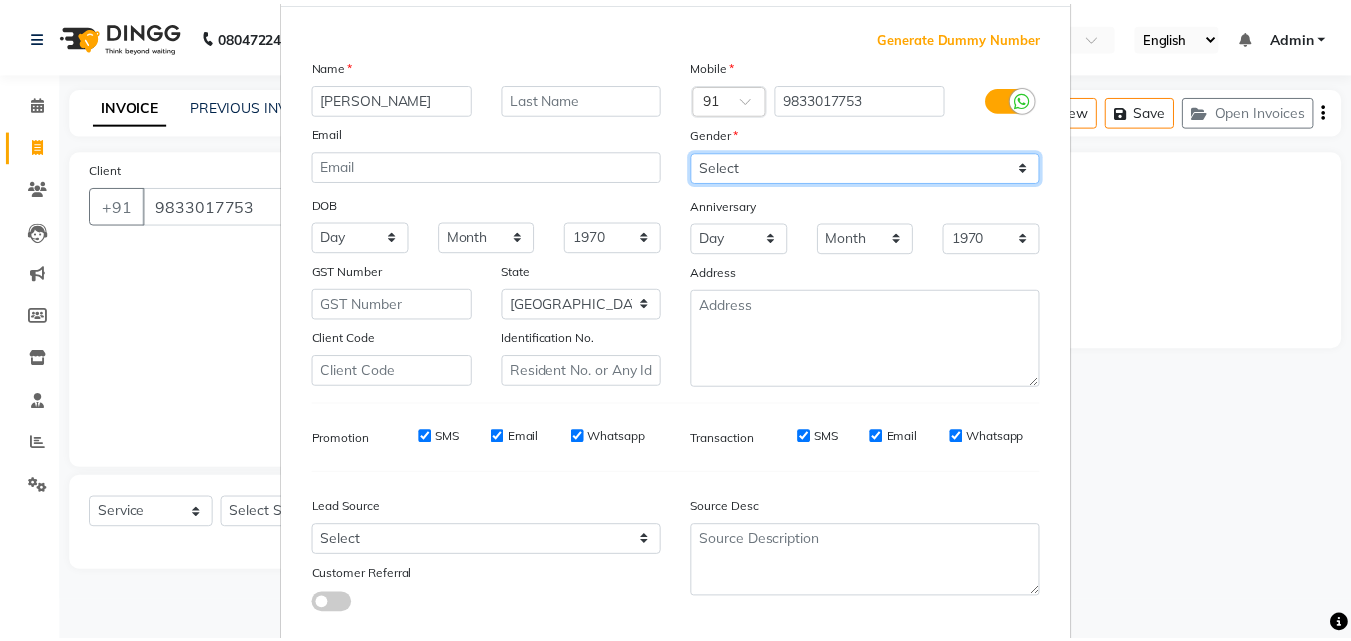 scroll, scrollTop: 208, scrollLeft: 0, axis: vertical 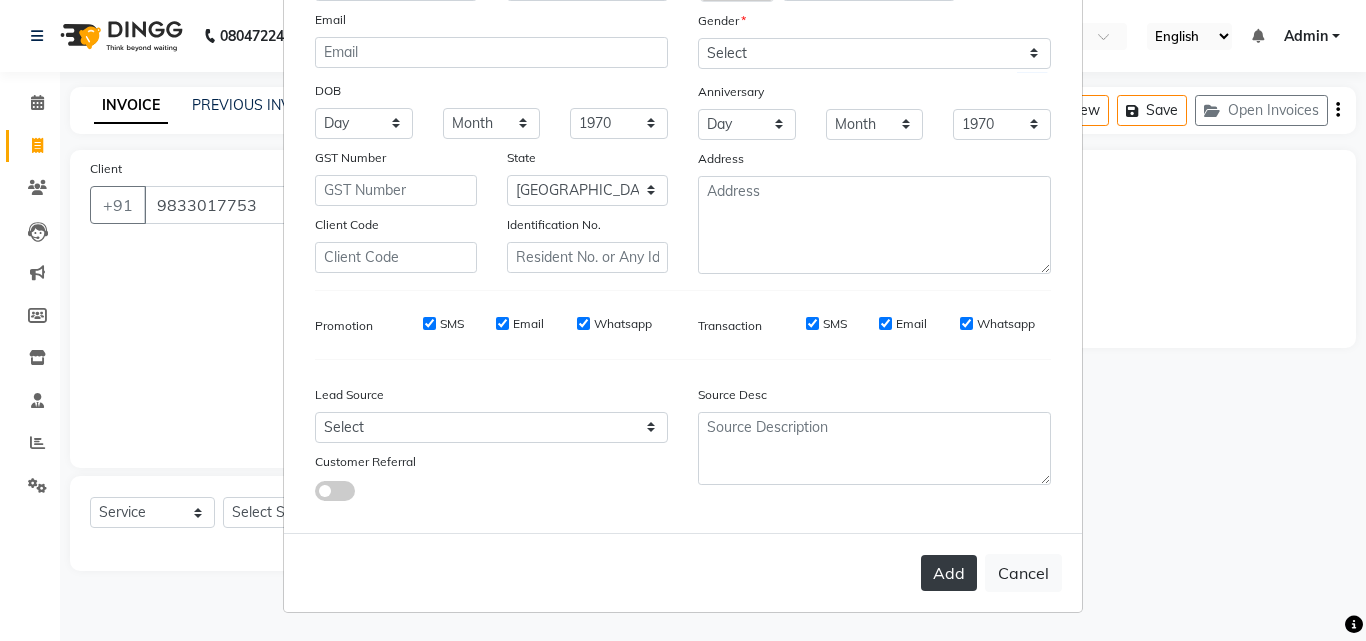 click on "Add" at bounding box center (949, 573) 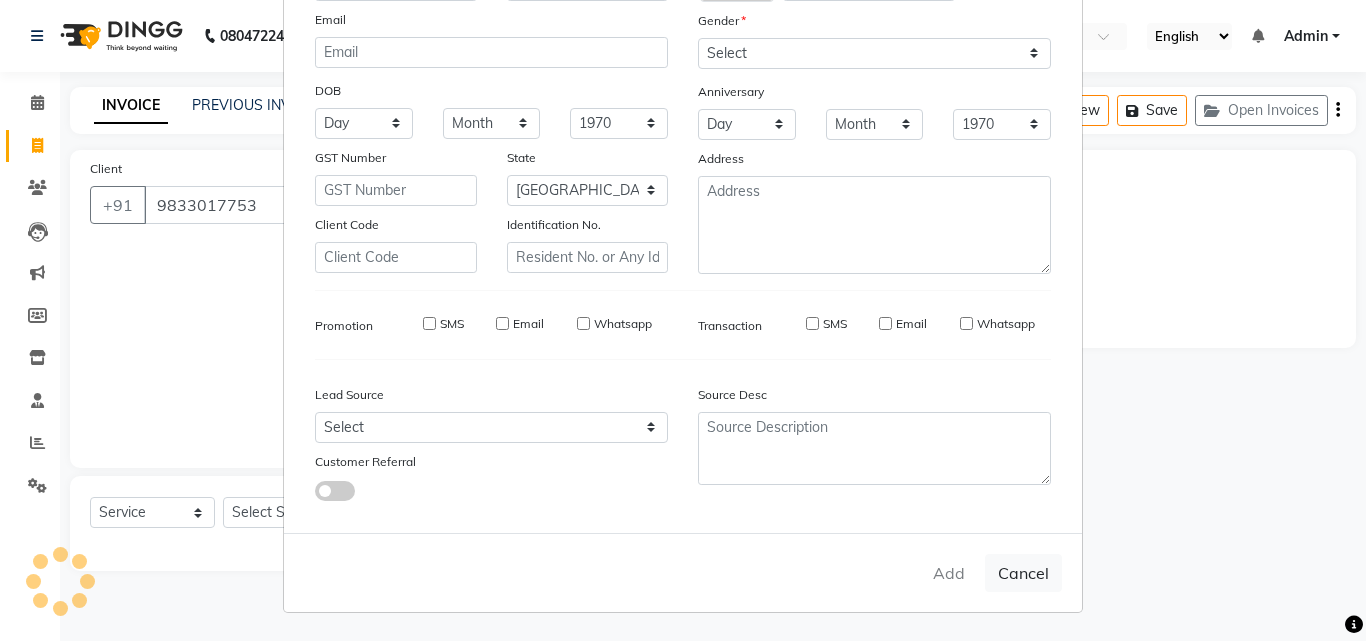 type 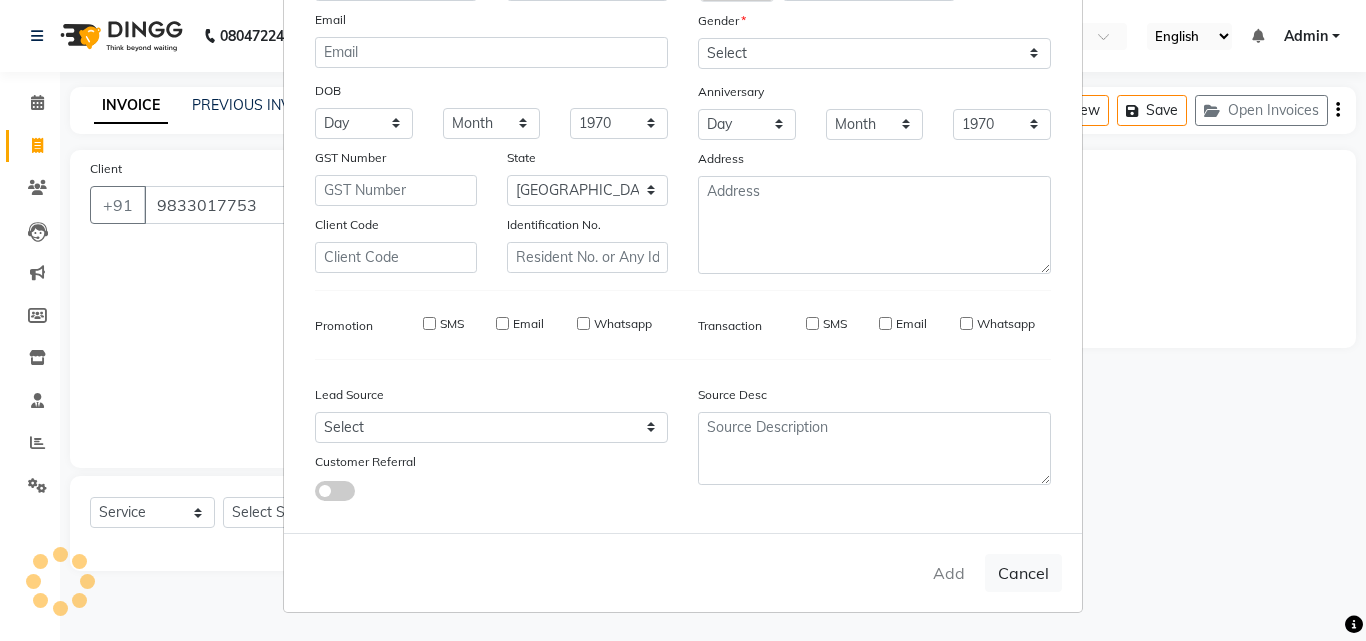 select 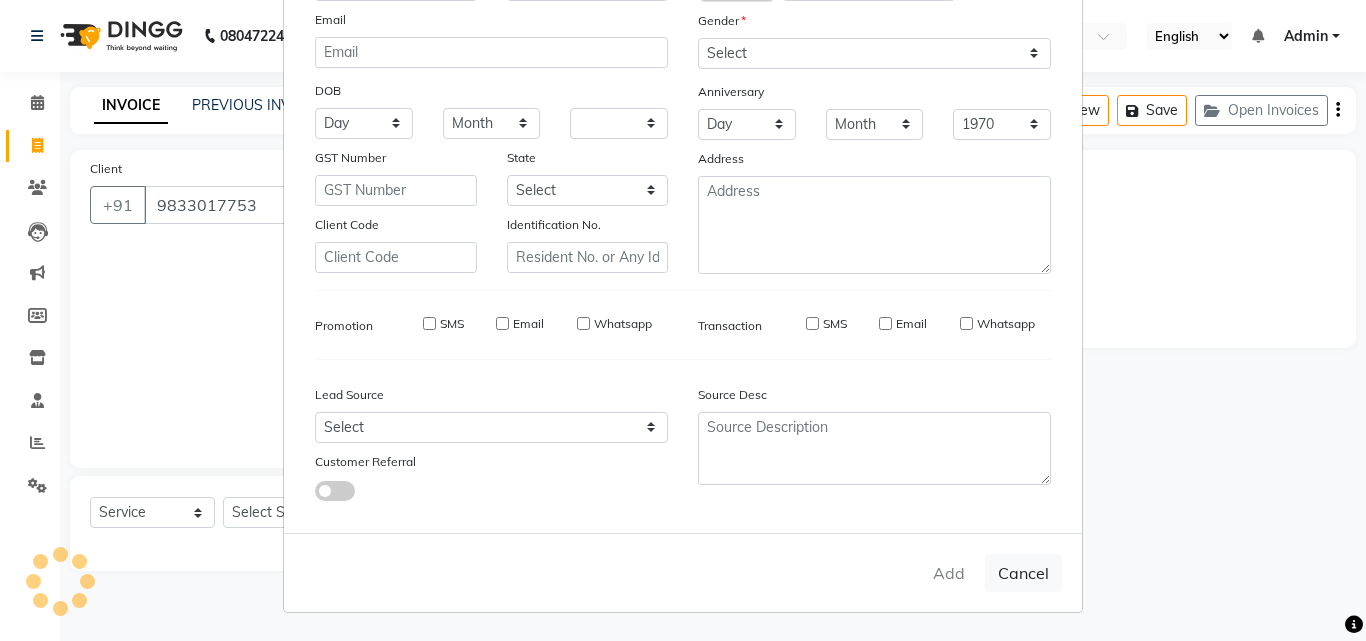 type 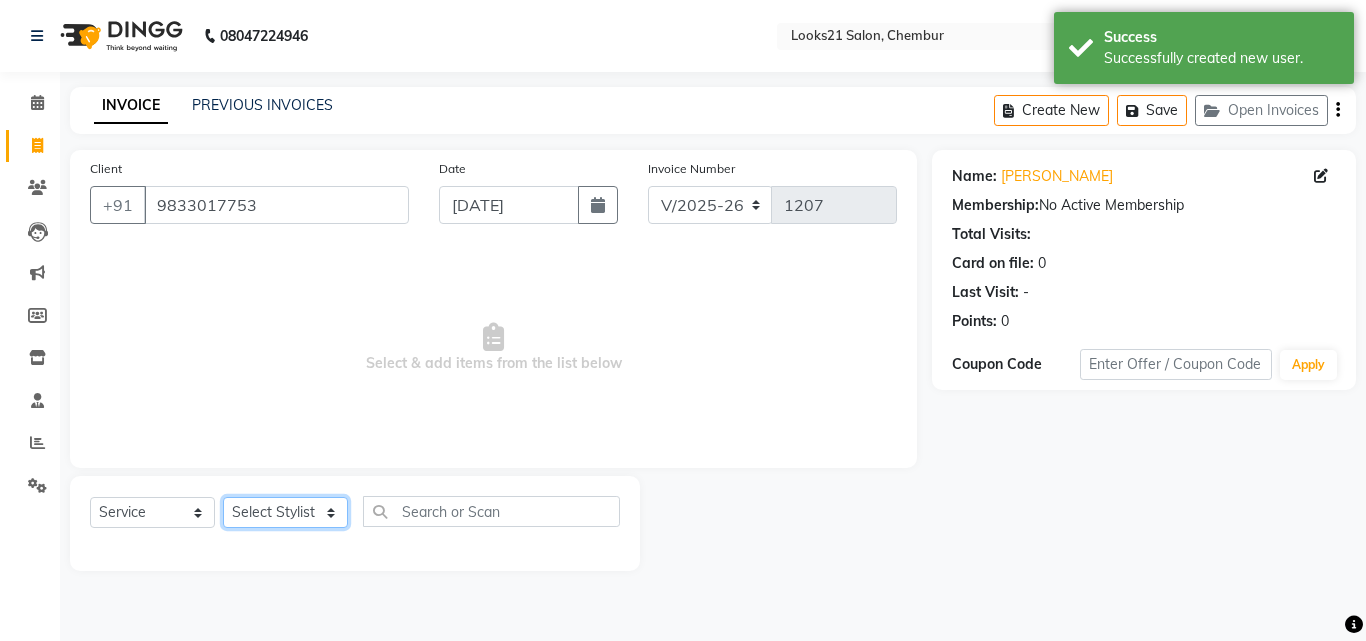 click on "Select Stylist [PERSON_NAME] [PERSON_NAME] LOOKS 21  [PERSON_NAME] [PERSON_NAME] [PERSON_NAME] [PERSON_NAME] [PERSON_NAME] [PERSON_NAME]" 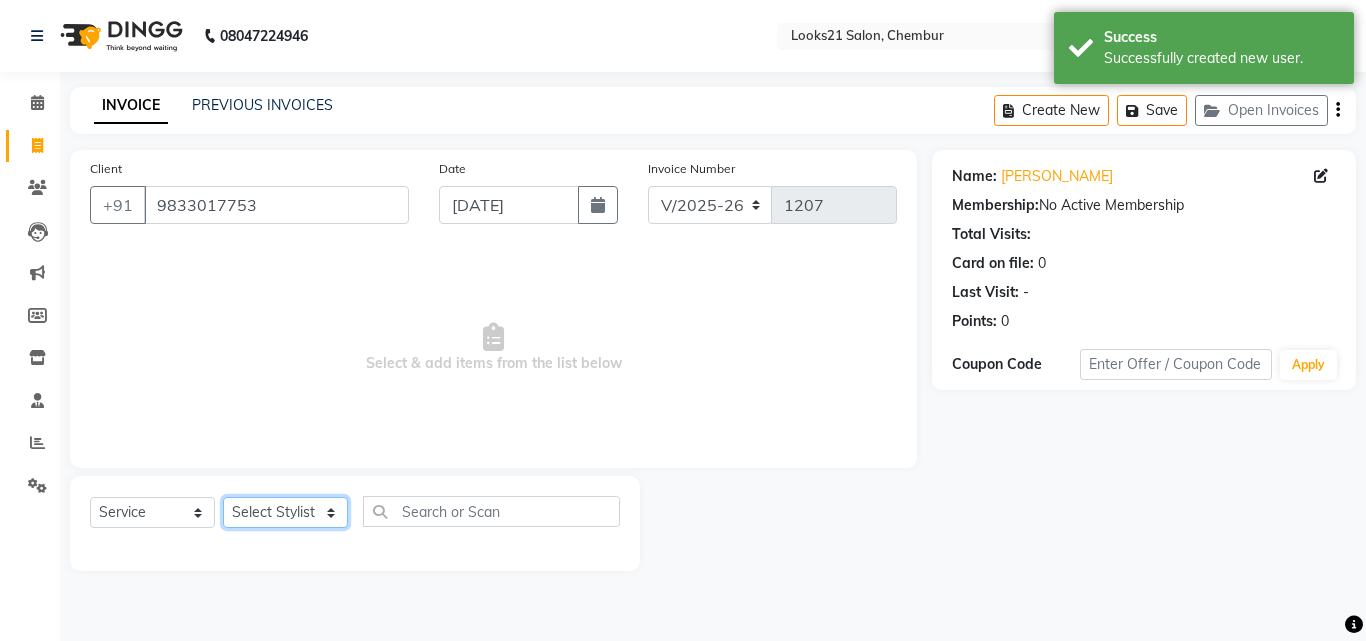 select on "13882" 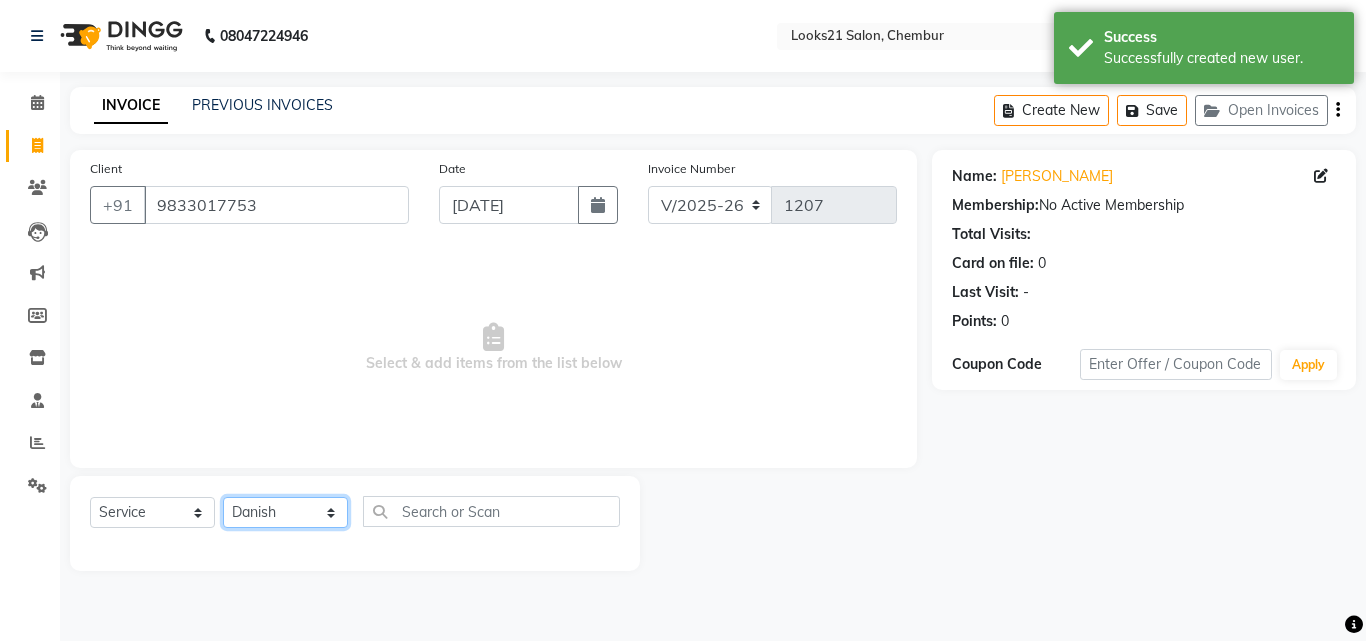 click on "Select Stylist [PERSON_NAME] [PERSON_NAME] LOOKS 21  [PERSON_NAME] [PERSON_NAME] [PERSON_NAME] [PERSON_NAME] [PERSON_NAME] [PERSON_NAME]" 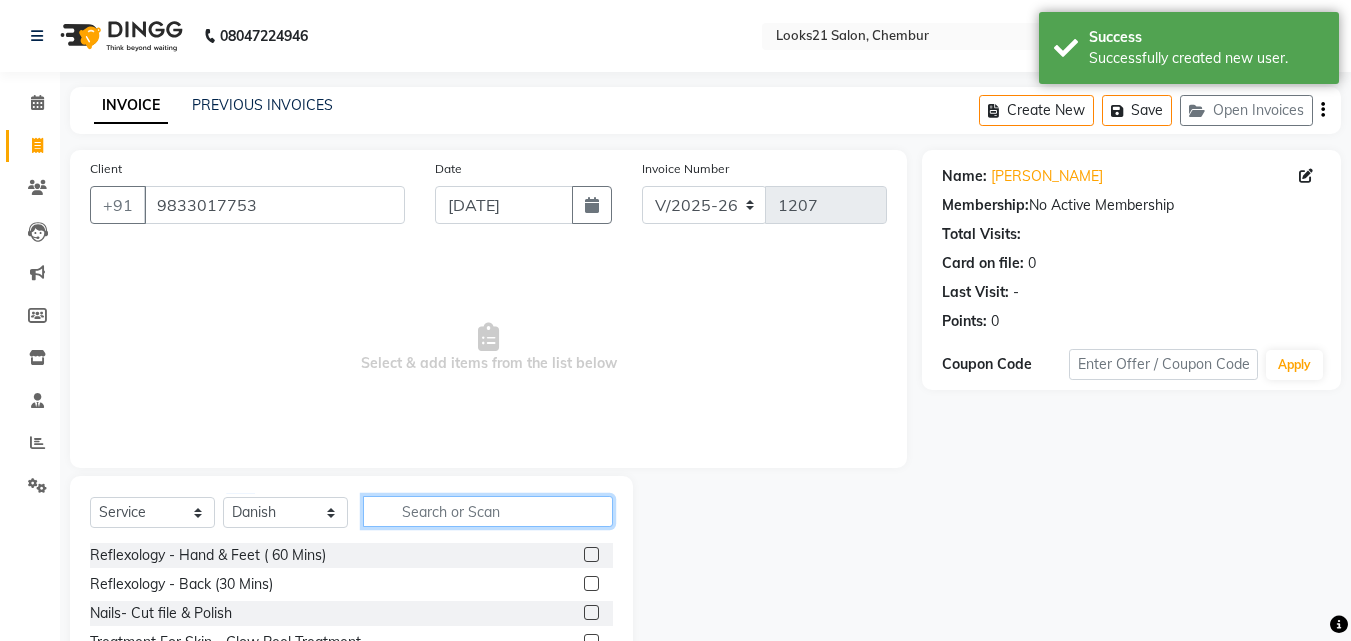 click 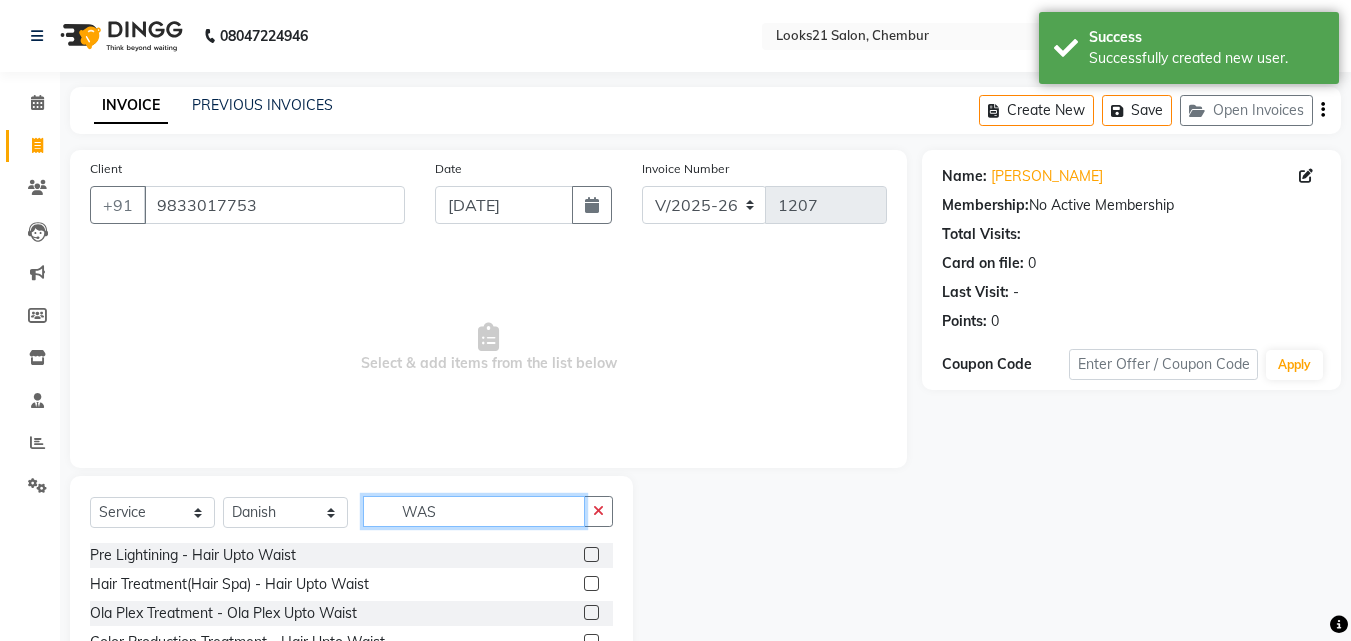 type on "WASH" 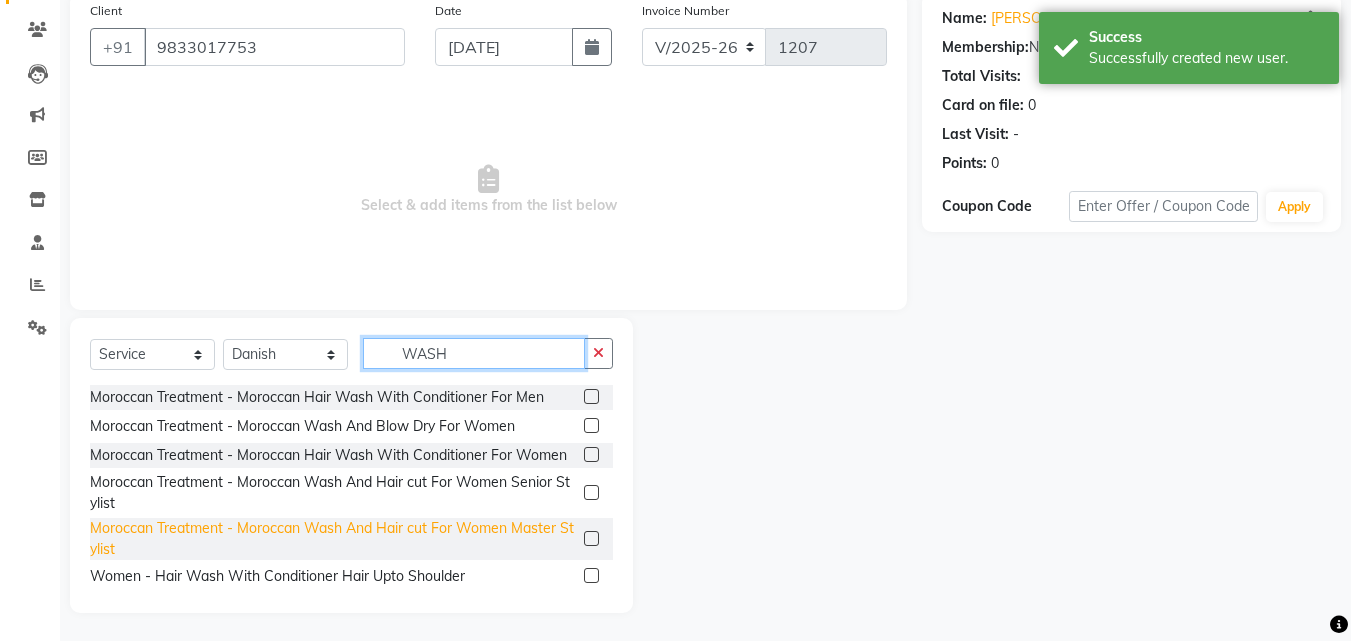 scroll, scrollTop: 160, scrollLeft: 0, axis: vertical 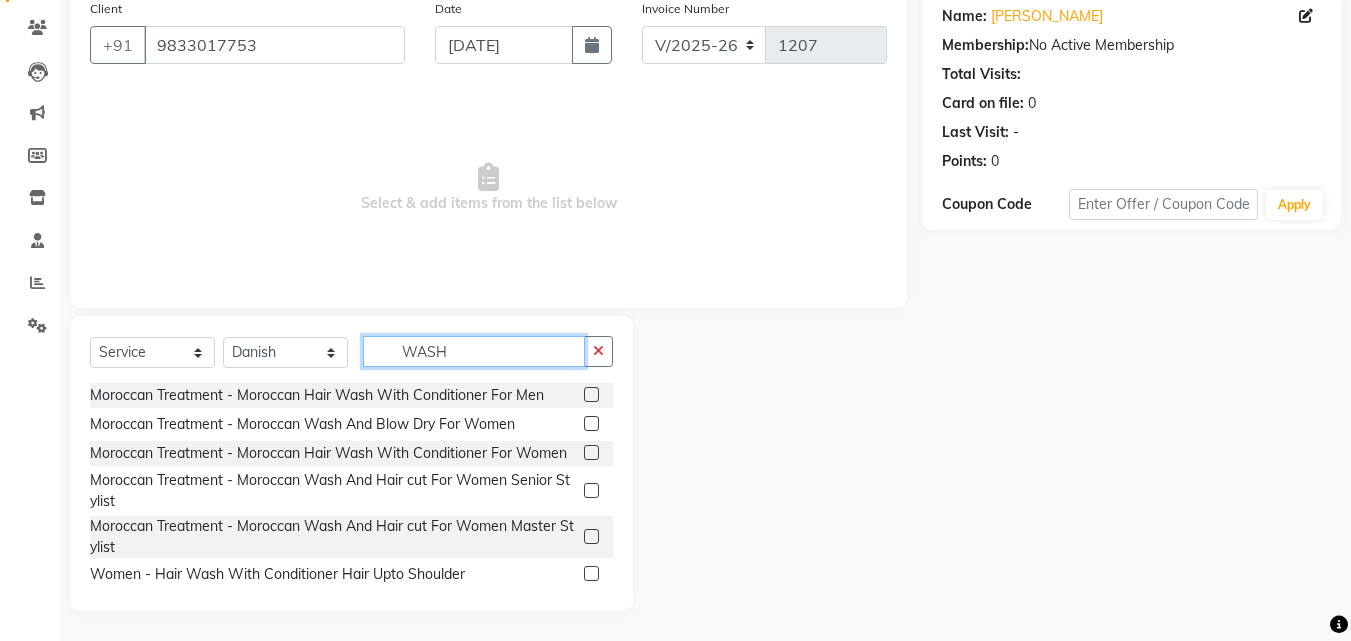 drag, startPoint x: 470, startPoint y: 349, endPoint x: 371, endPoint y: 351, distance: 99.0202 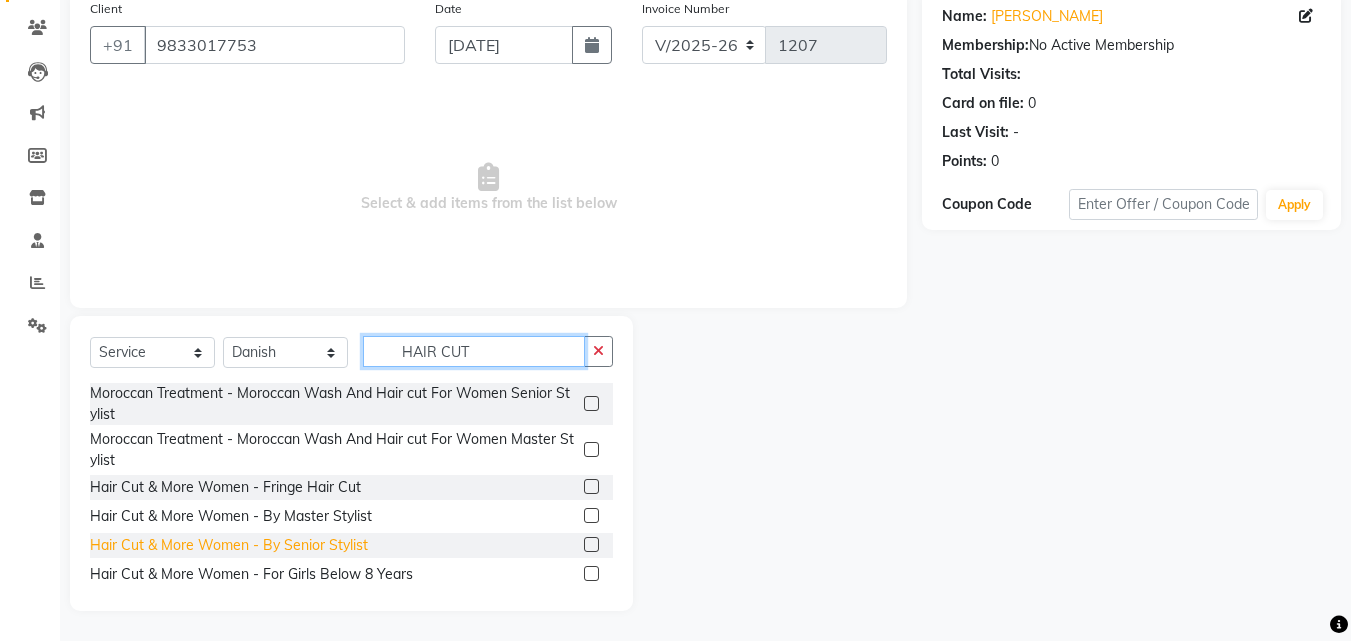 type on "HAIR CUT" 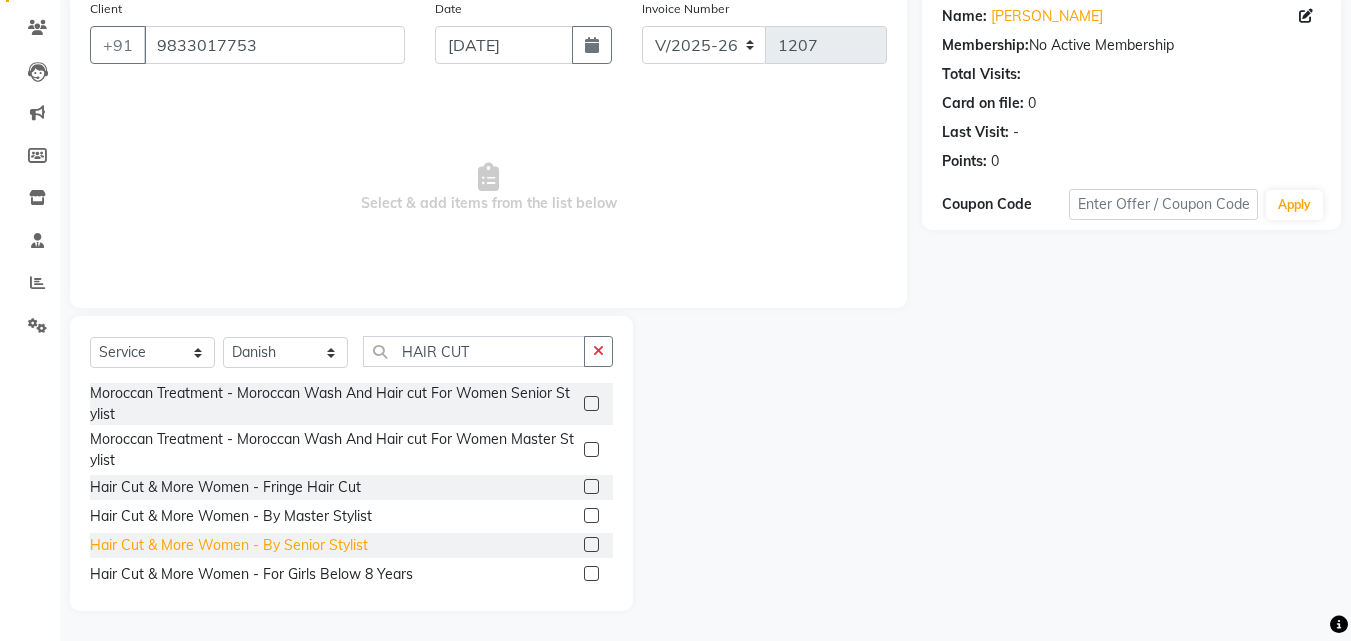 click on "Hair Cut & More Women  - By Senior Stylist" 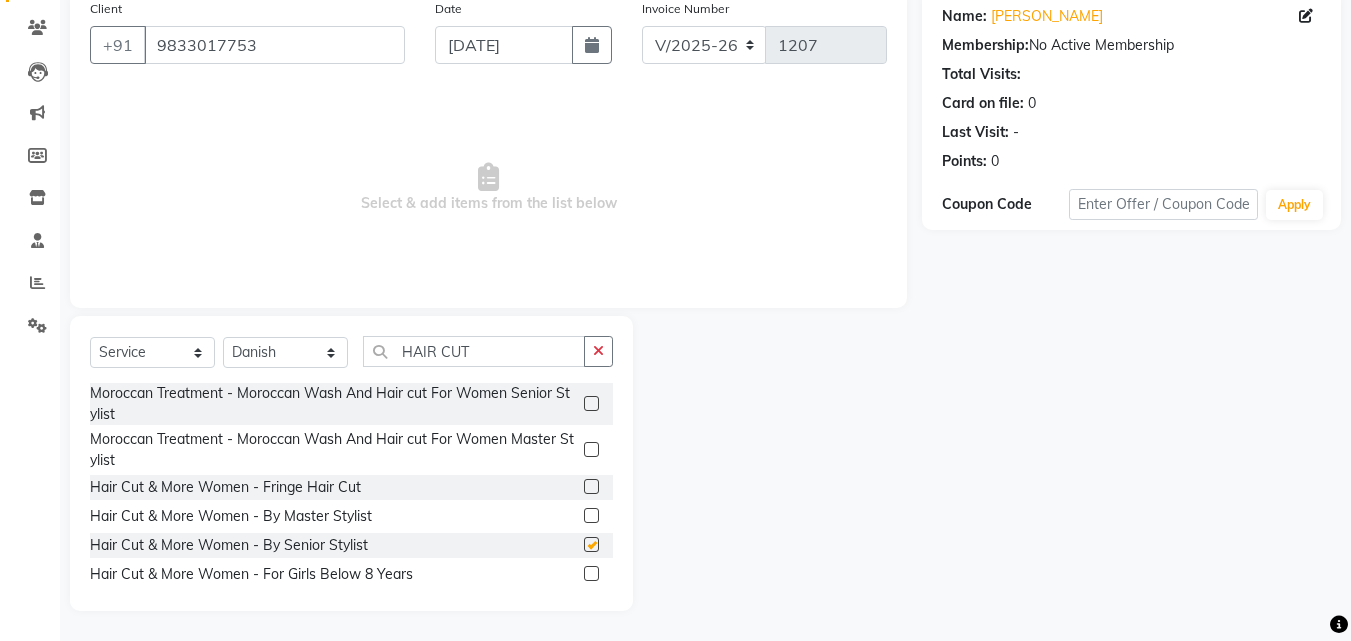 checkbox on "false" 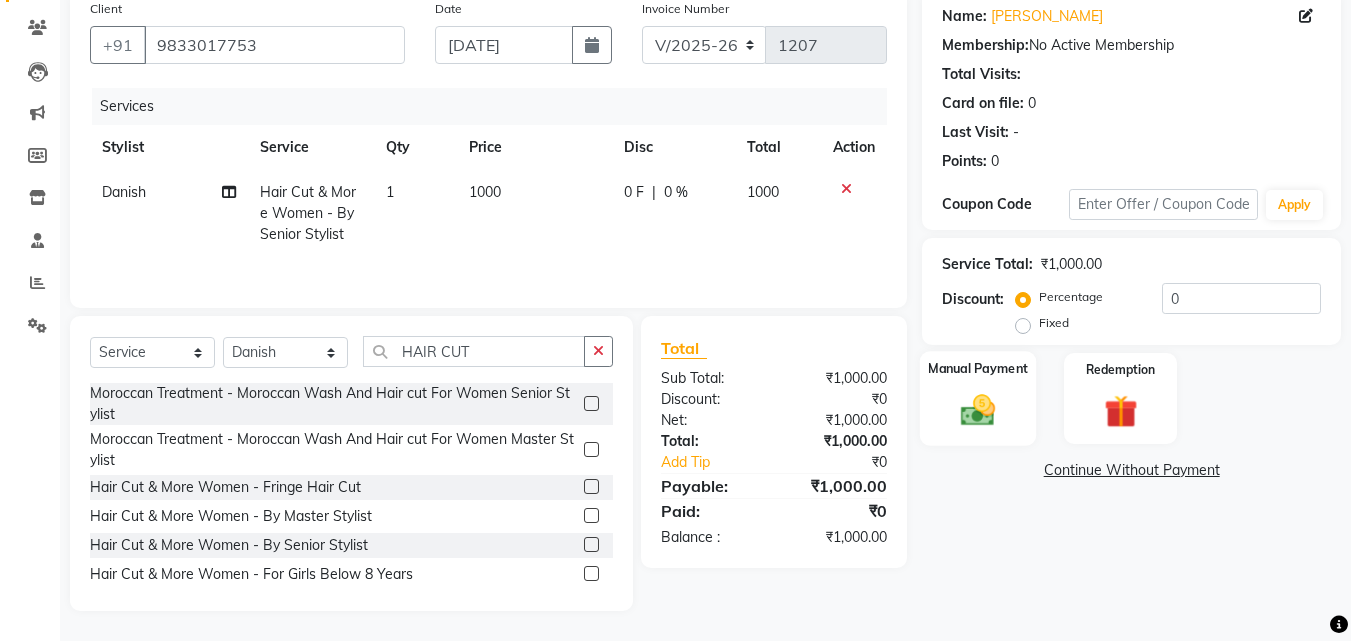 click 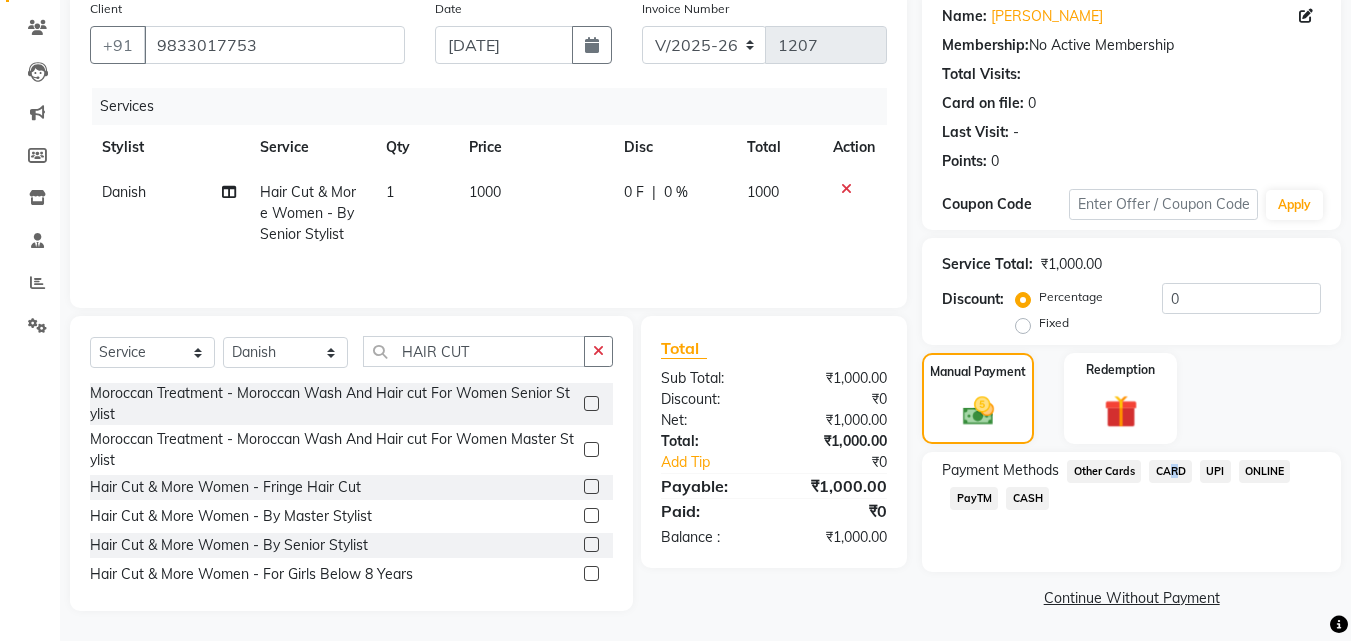 click on "CARD" 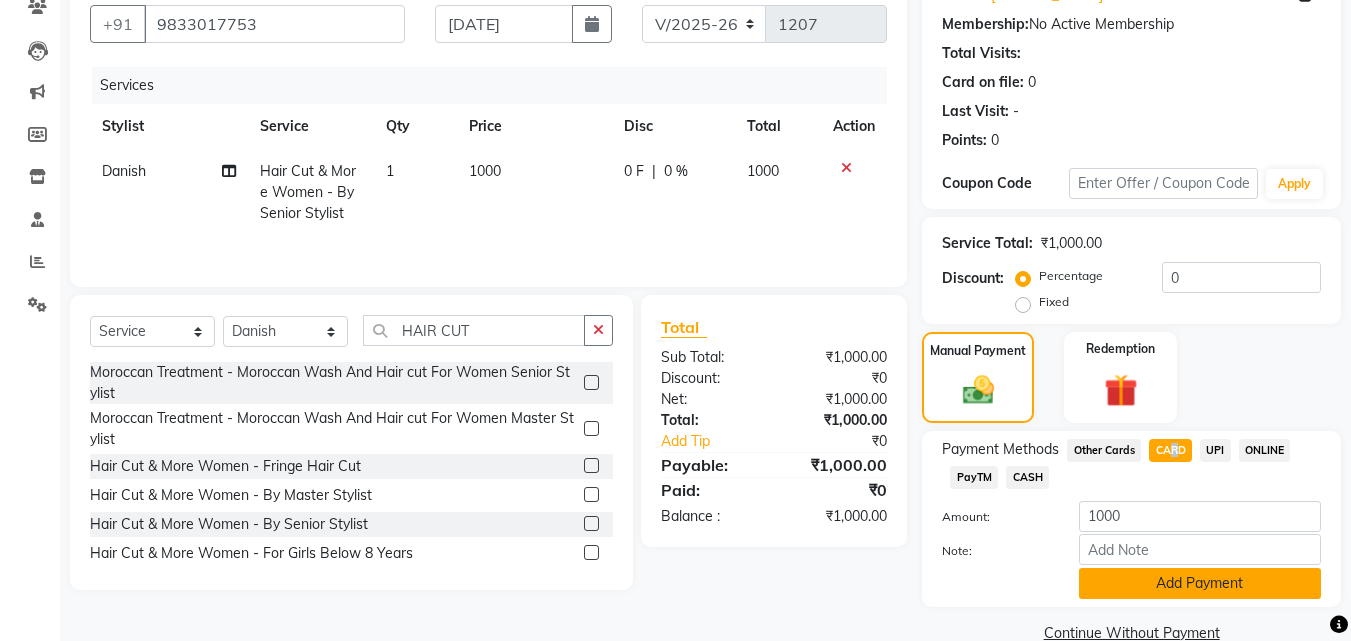 scroll, scrollTop: 218, scrollLeft: 0, axis: vertical 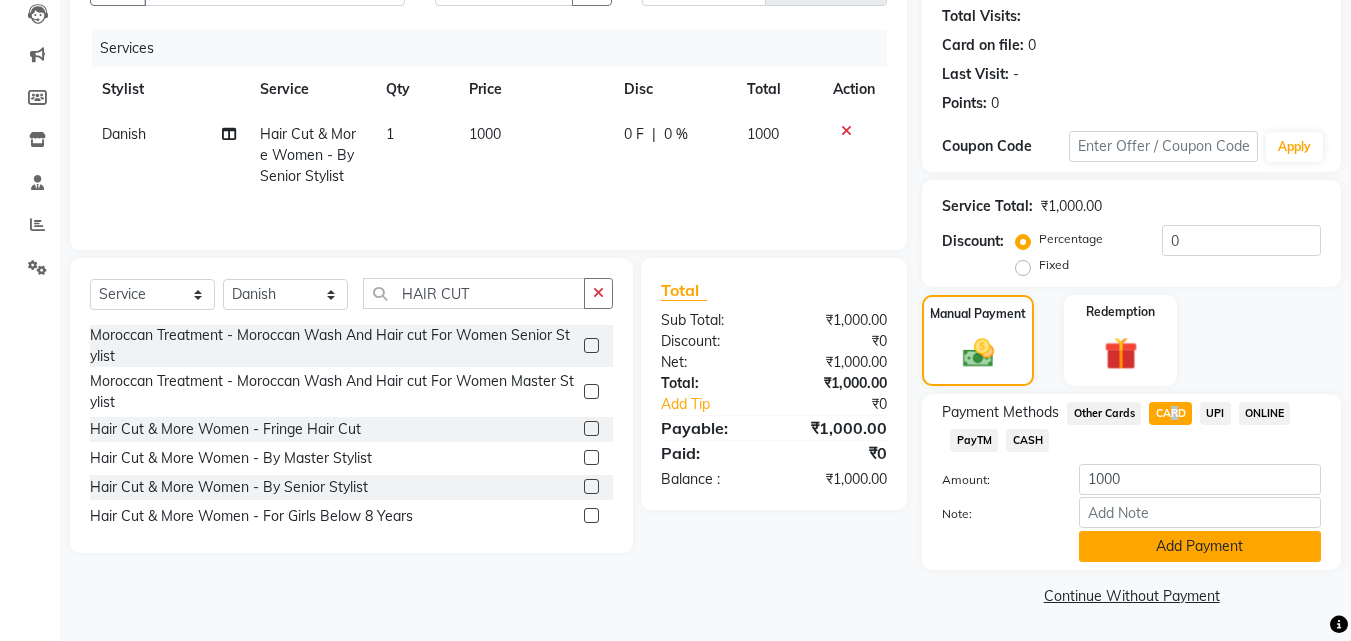 click on "Add Payment" 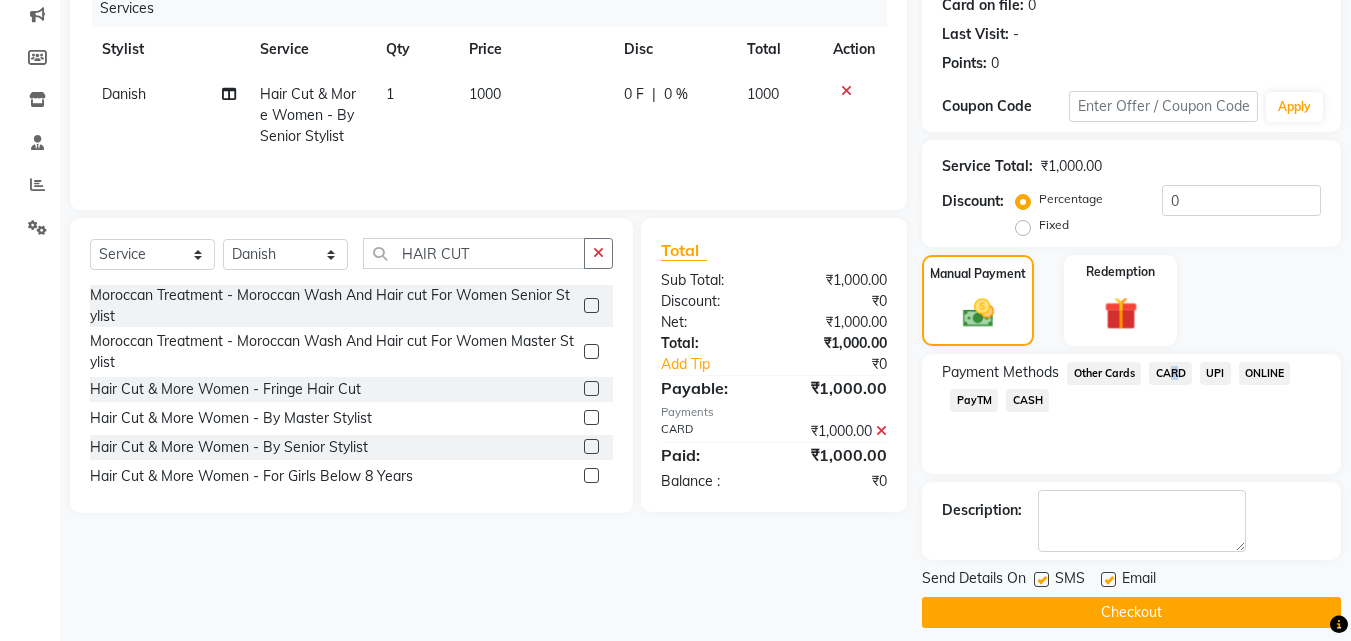 scroll, scrollTop: 275, scrollLeft: 0, axis: vertical 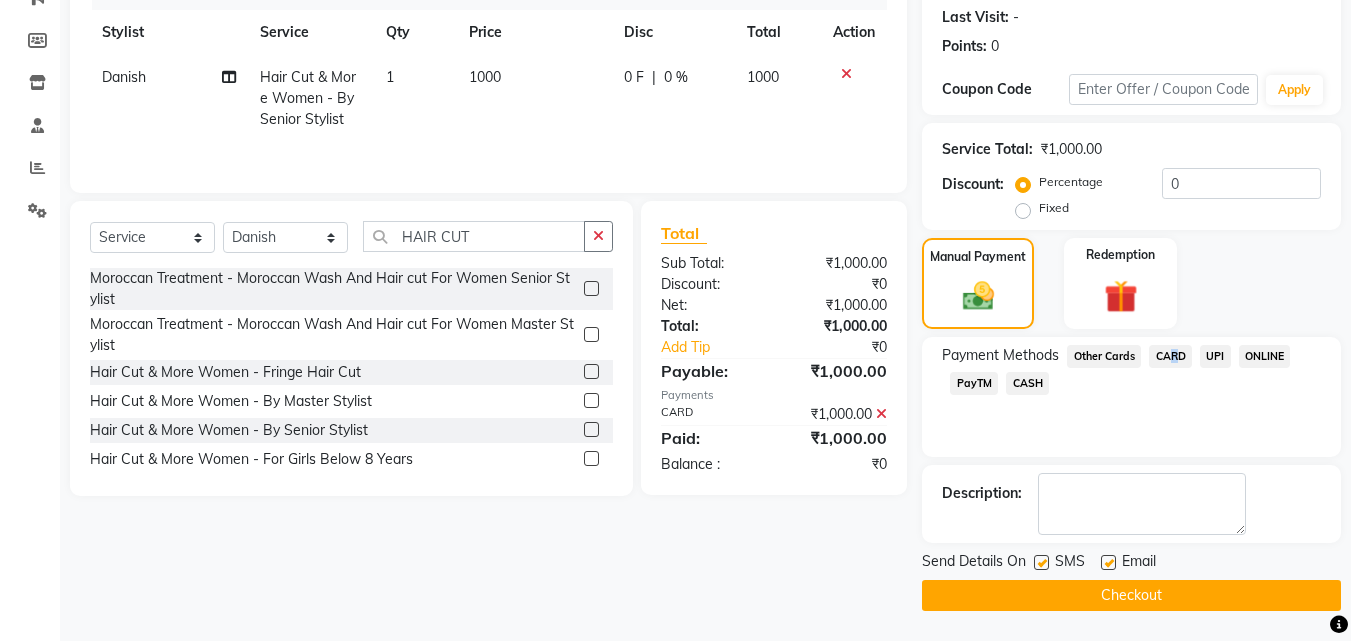 click on "Checkout" 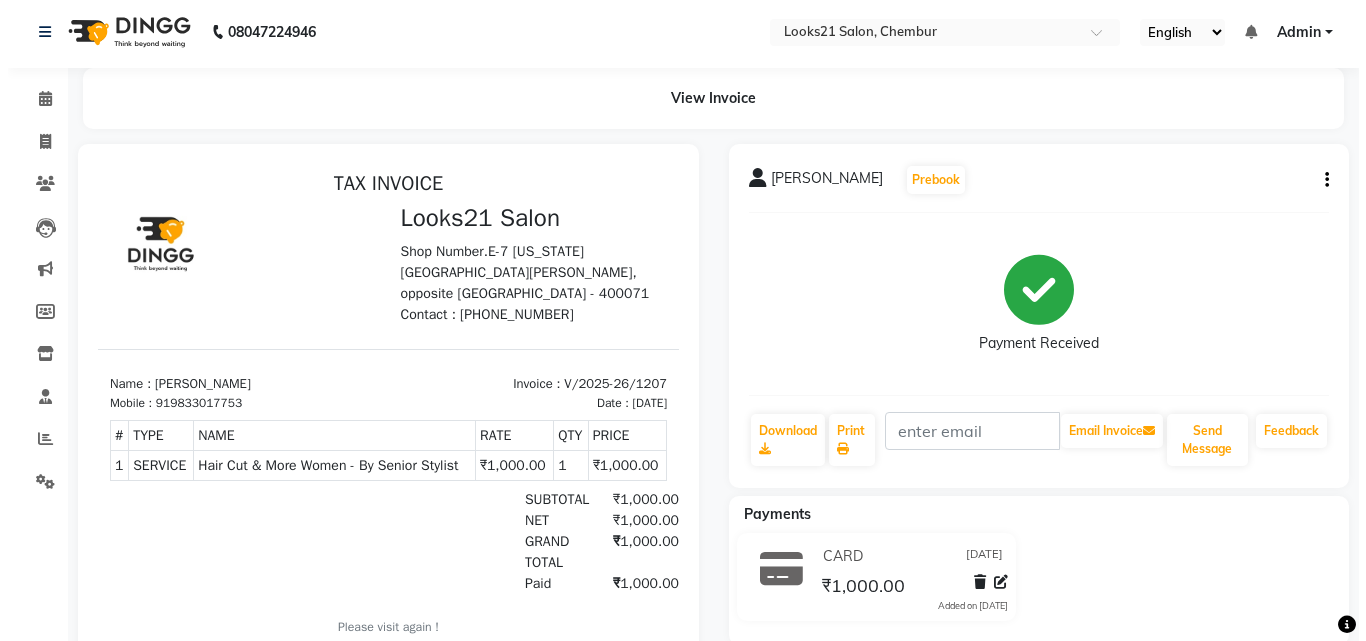 scroll, scrollTop: 0, scrollLeft: 0, axis: both 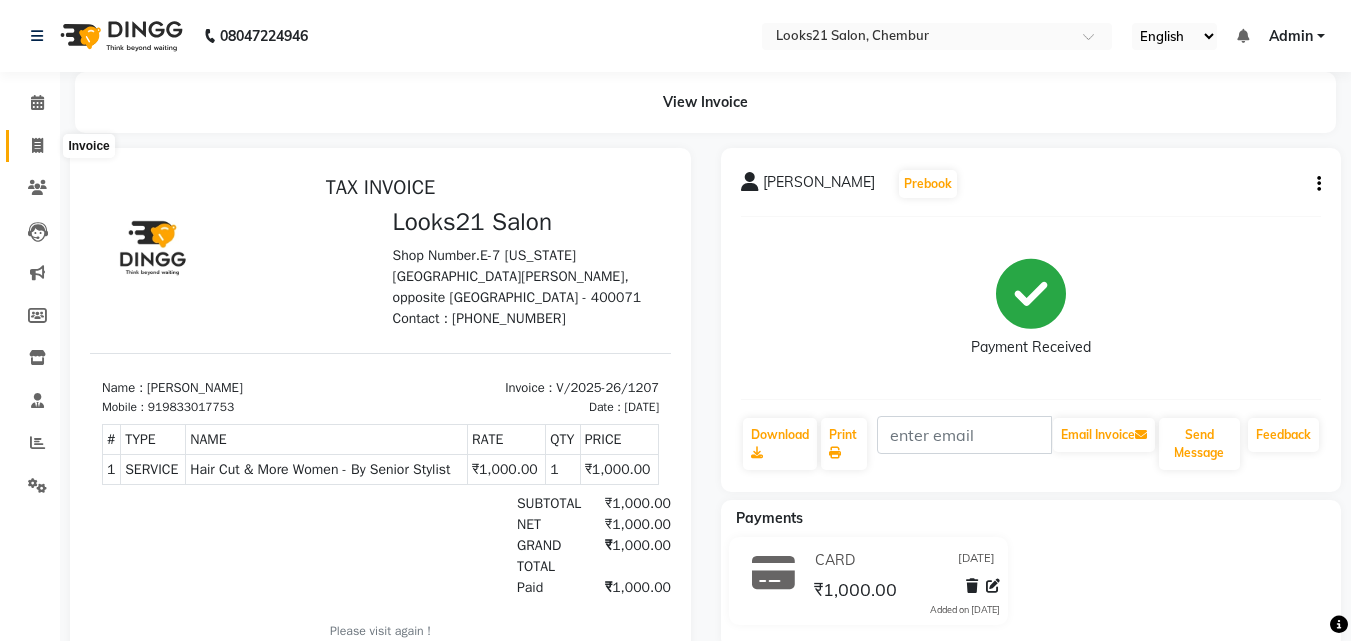 click 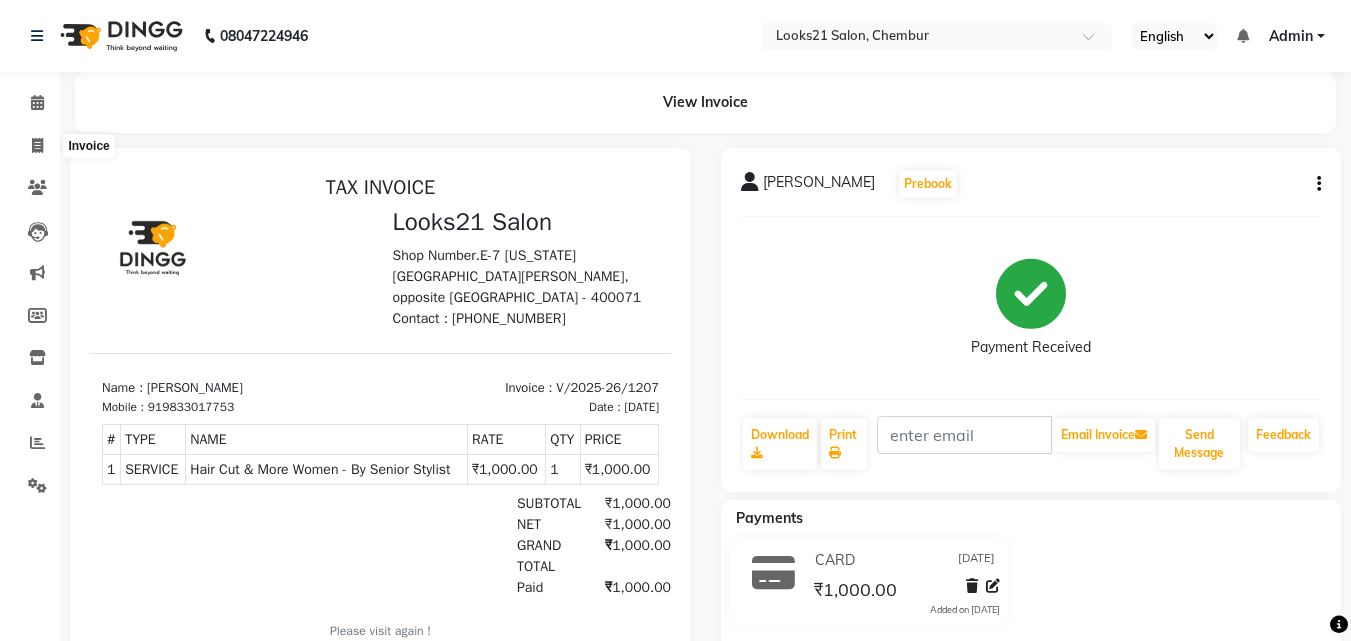 select on "service" 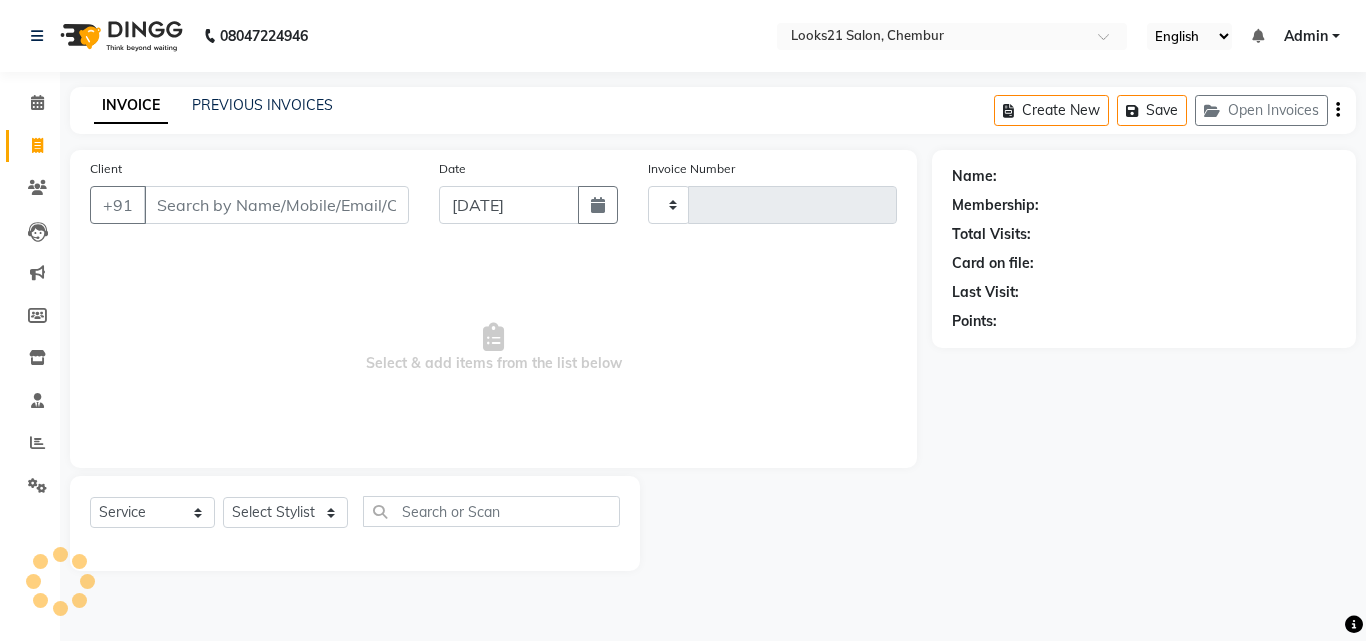 click on "Client" at bounding box center [276, 205] 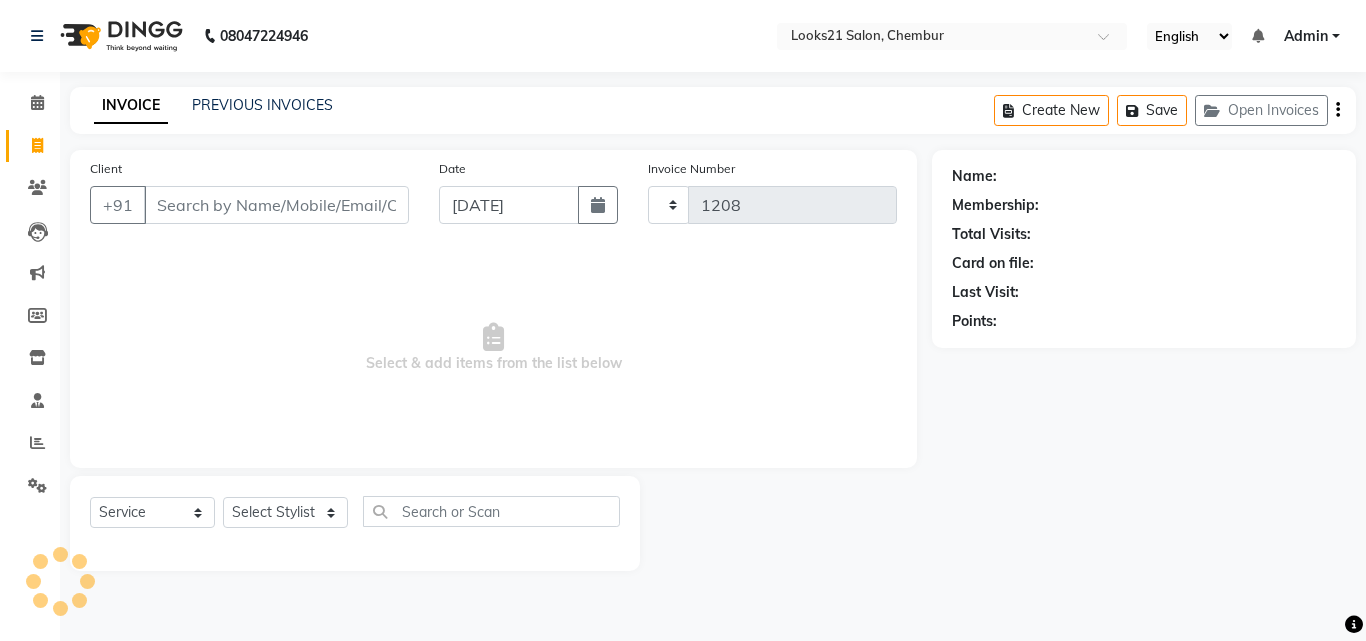 select on "844" 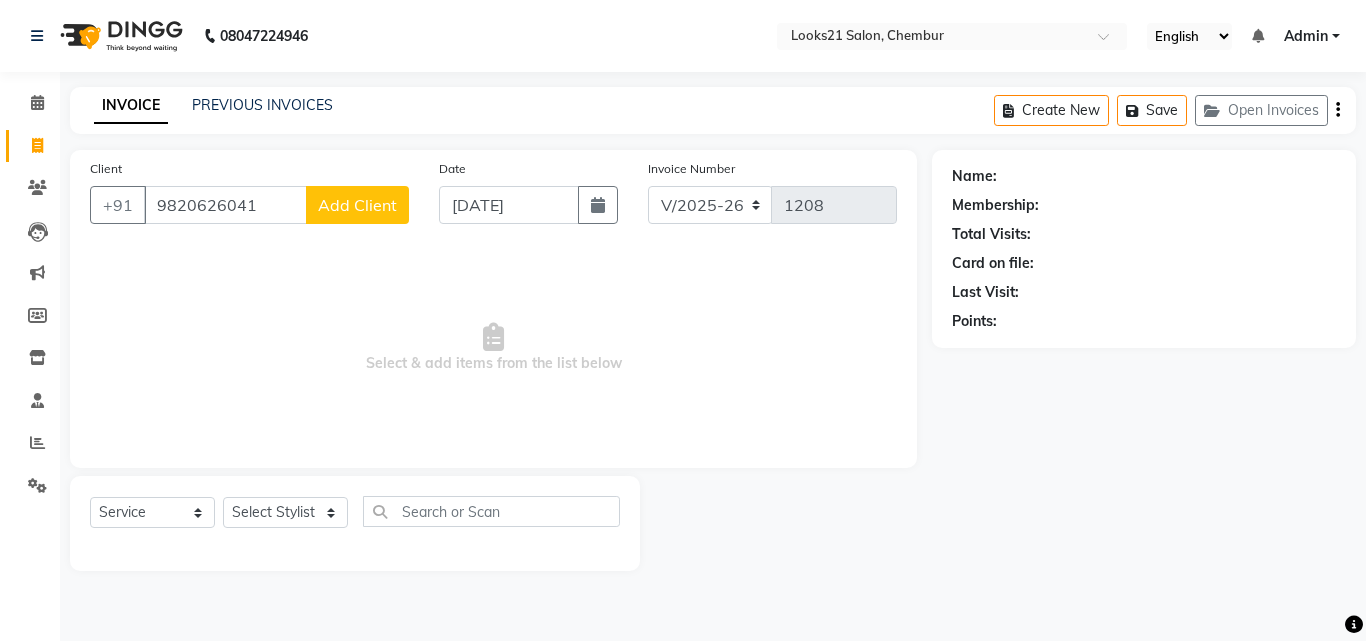 type on "9820626041" 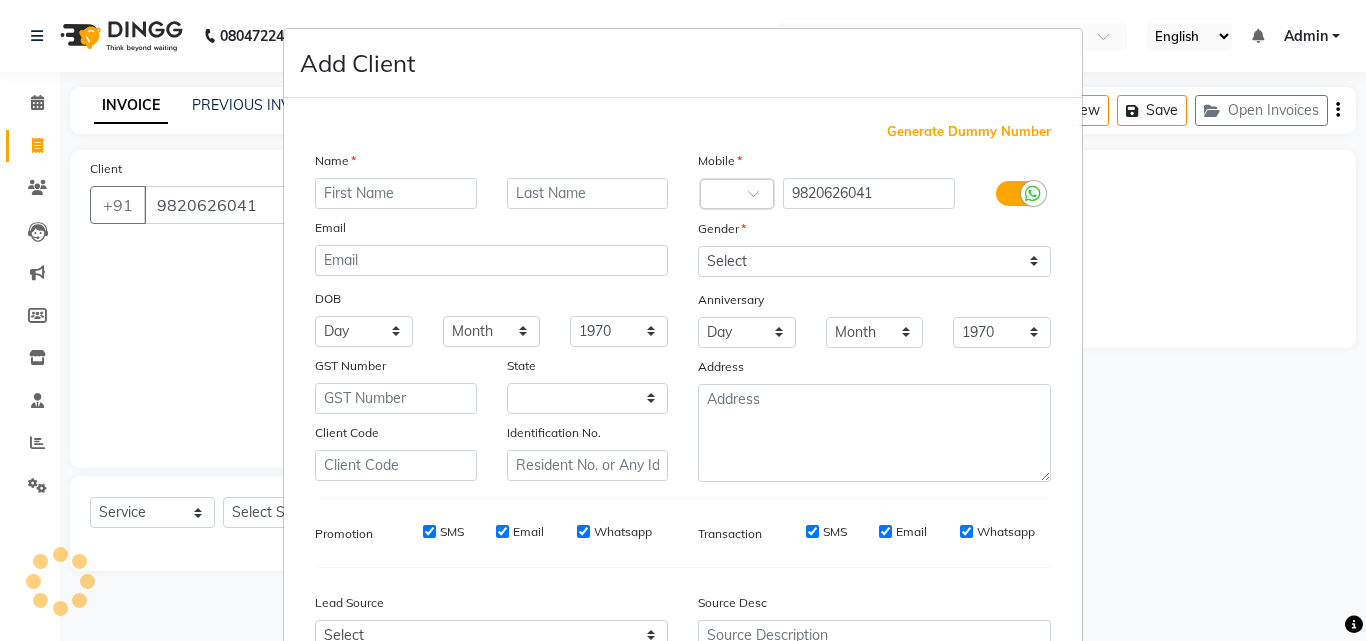 select on "22" 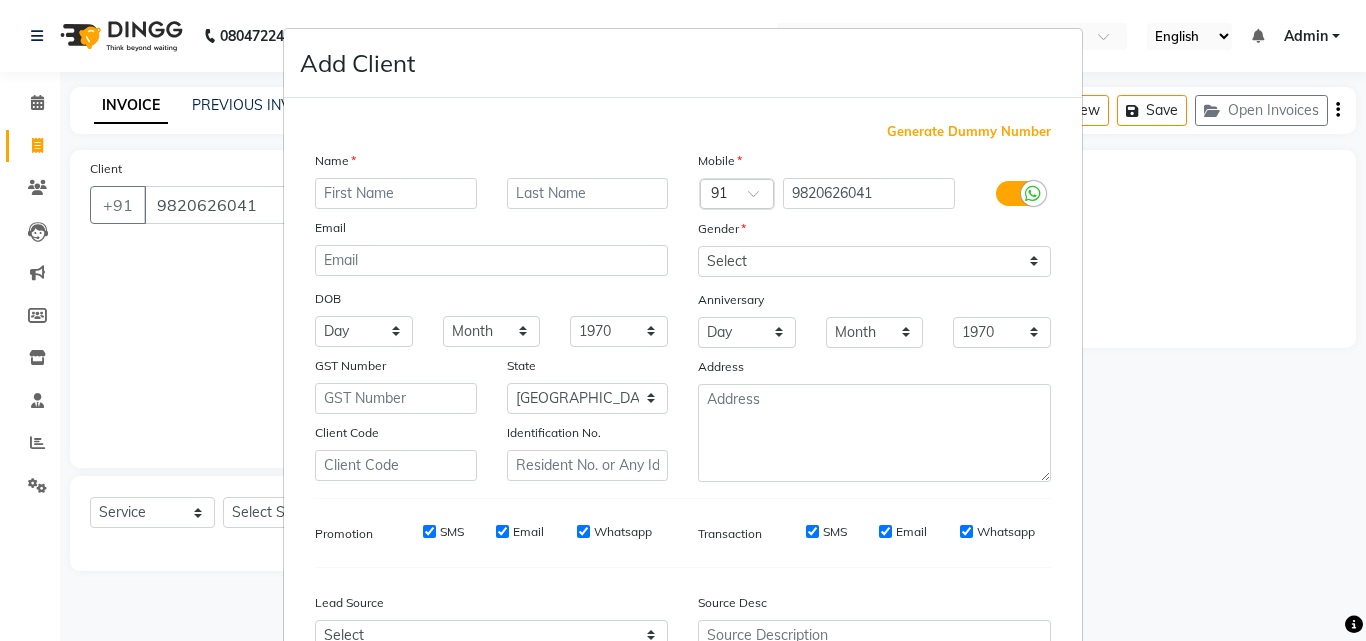 click at bounding box center [396, 193] 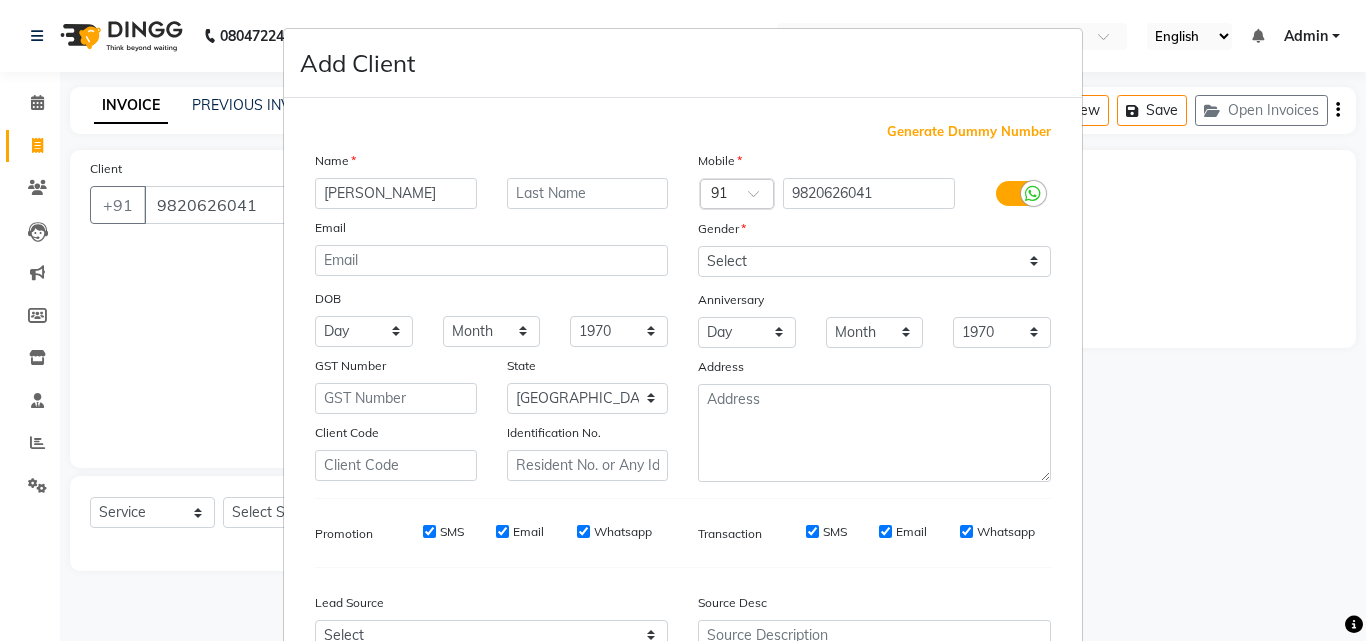 type on "LORREL" 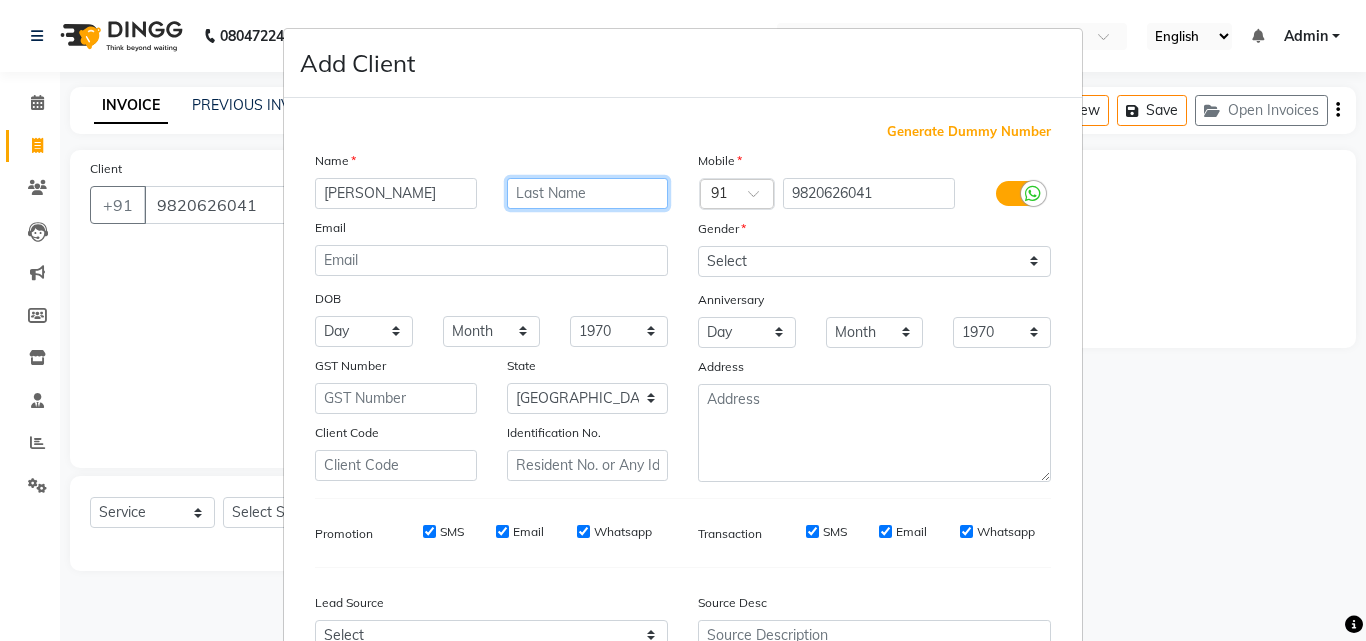 click at bounding box center (588, 193) 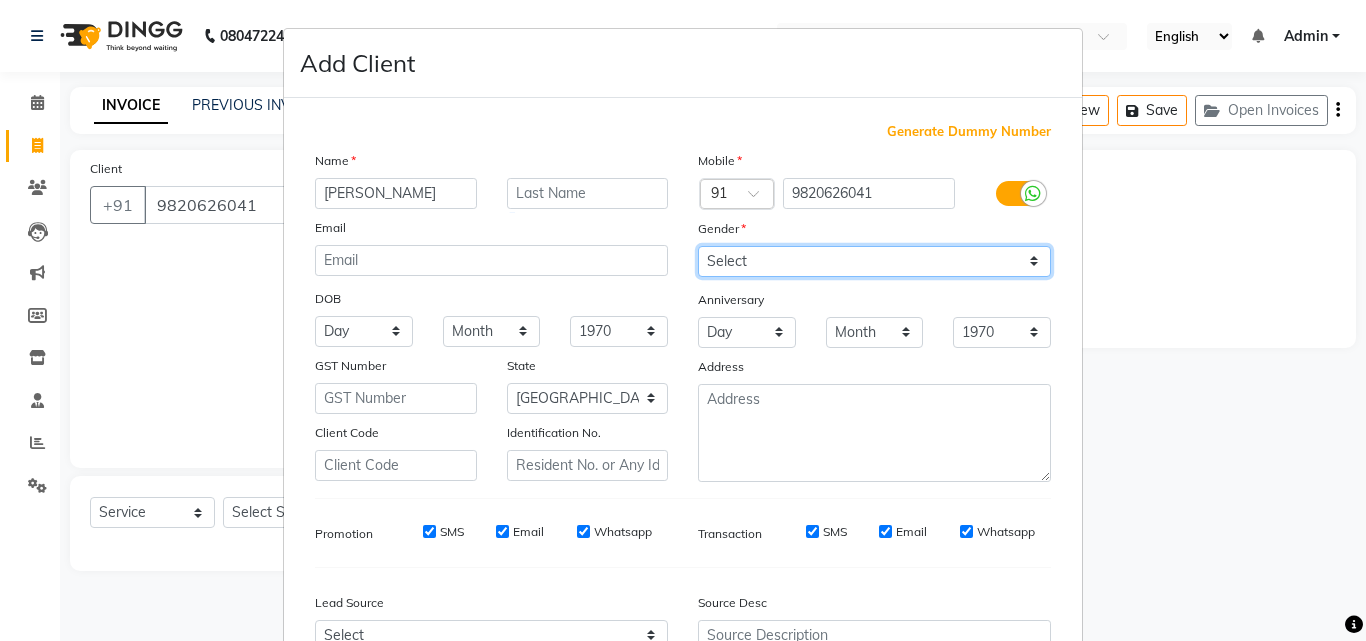 click on "Select [DEMOGRAPHIC_DATA] [DEMOGRAPHIC_DATA] Other Prefer Not To Say" at bounding box center (874, 261) 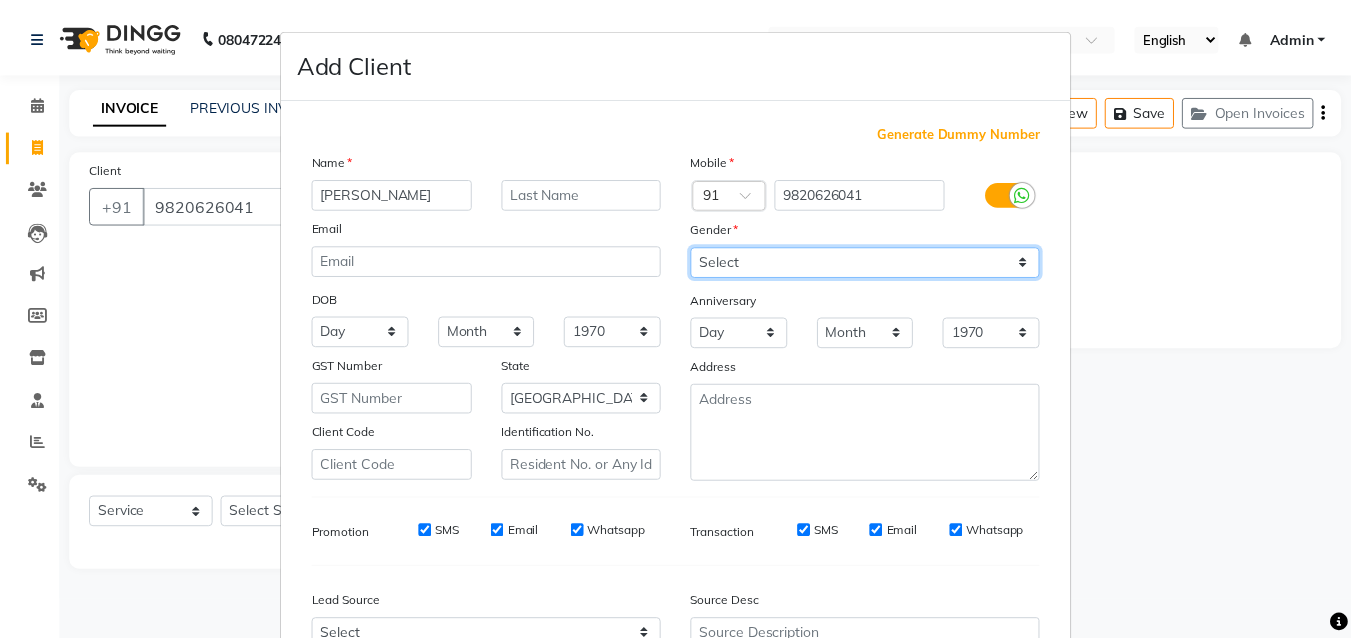 scroll, scrollTop: 208, scrollLeft: 0, axis: vertical 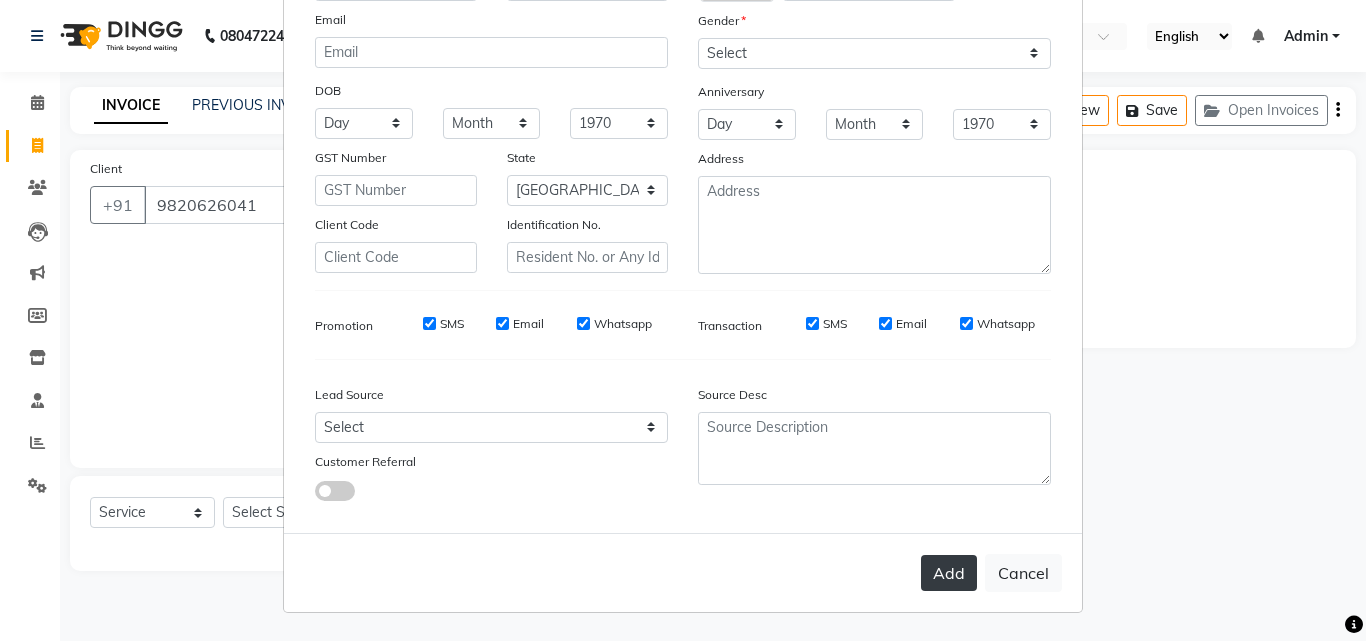 click on "Add" at bounding box center [949, 573] 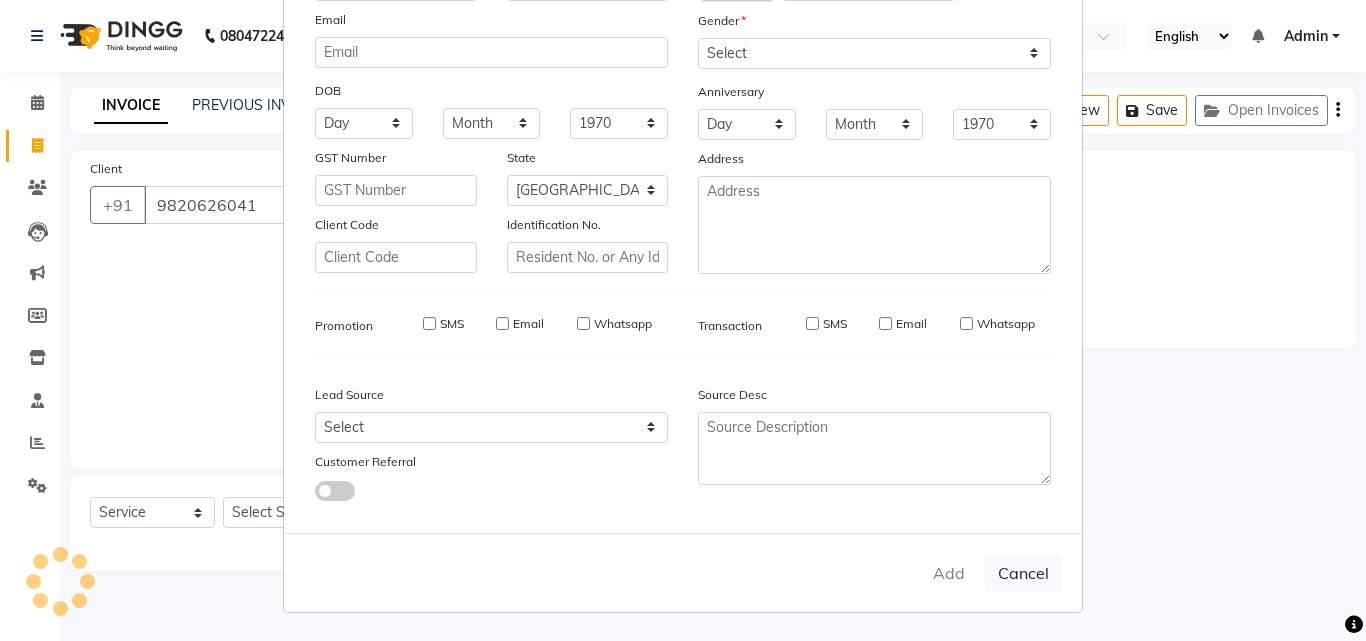 type 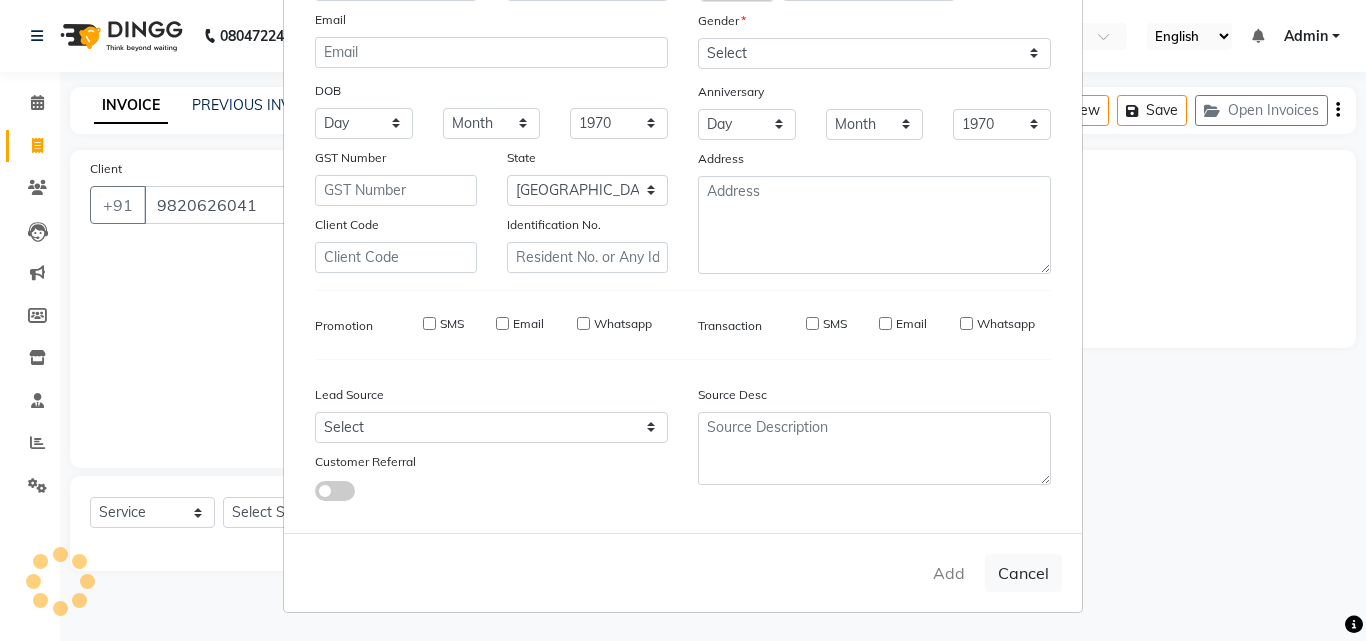 select 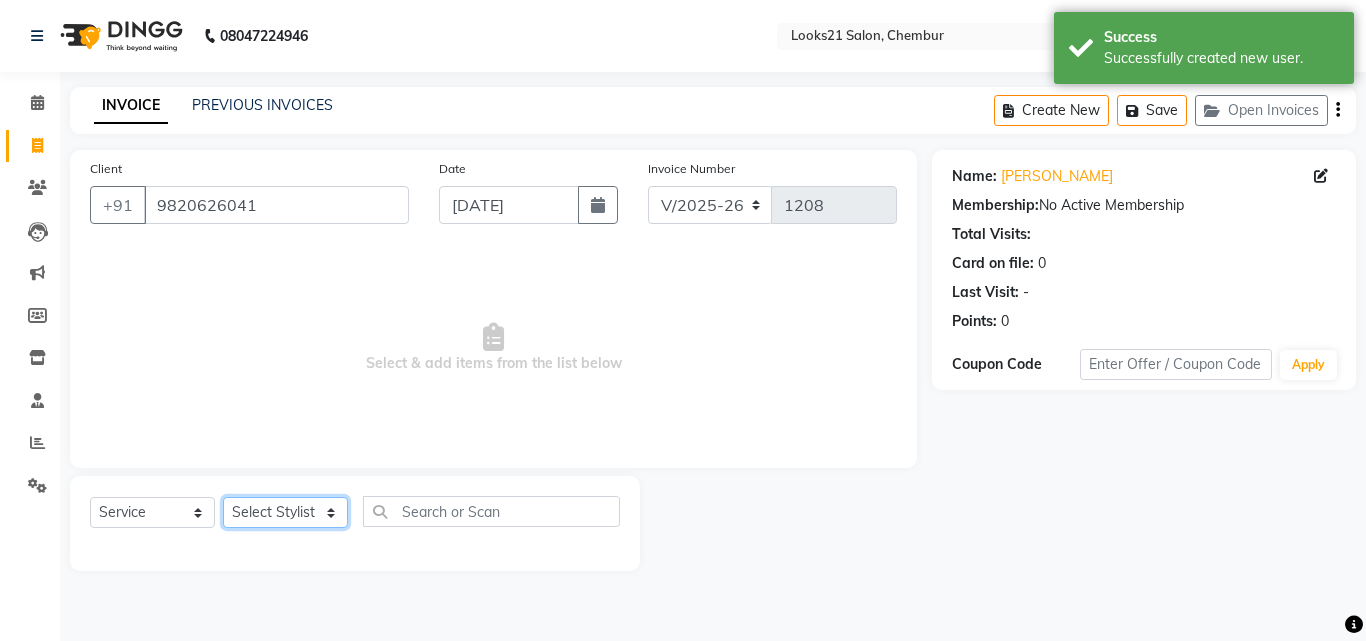 click on "Select Stylist [PERSON_NAME] [PERSON_NAME] LOOKS 21  [PERSON_NAME] [PERSON_NAME] [PERSON_NAME] [PERSON_NAME] [PERSON_NAME] [PERSON_NAME]" 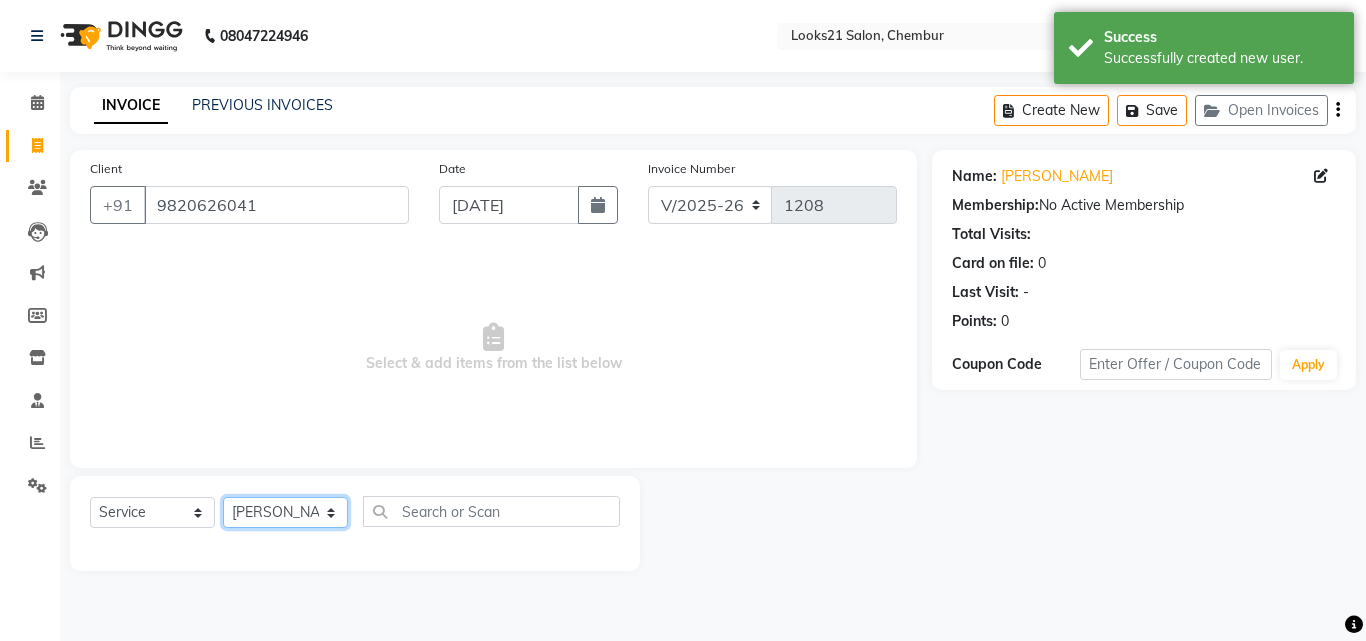 click on "Select Stylist [PERSON_NAME] [PERSON_NAME] LOOKS 21  [PERSON_NAME] [PERSON_NAME] [PERSON_NAME] [PERSON_NAME] [PERSON_NAME] [PERSON_NAME]" 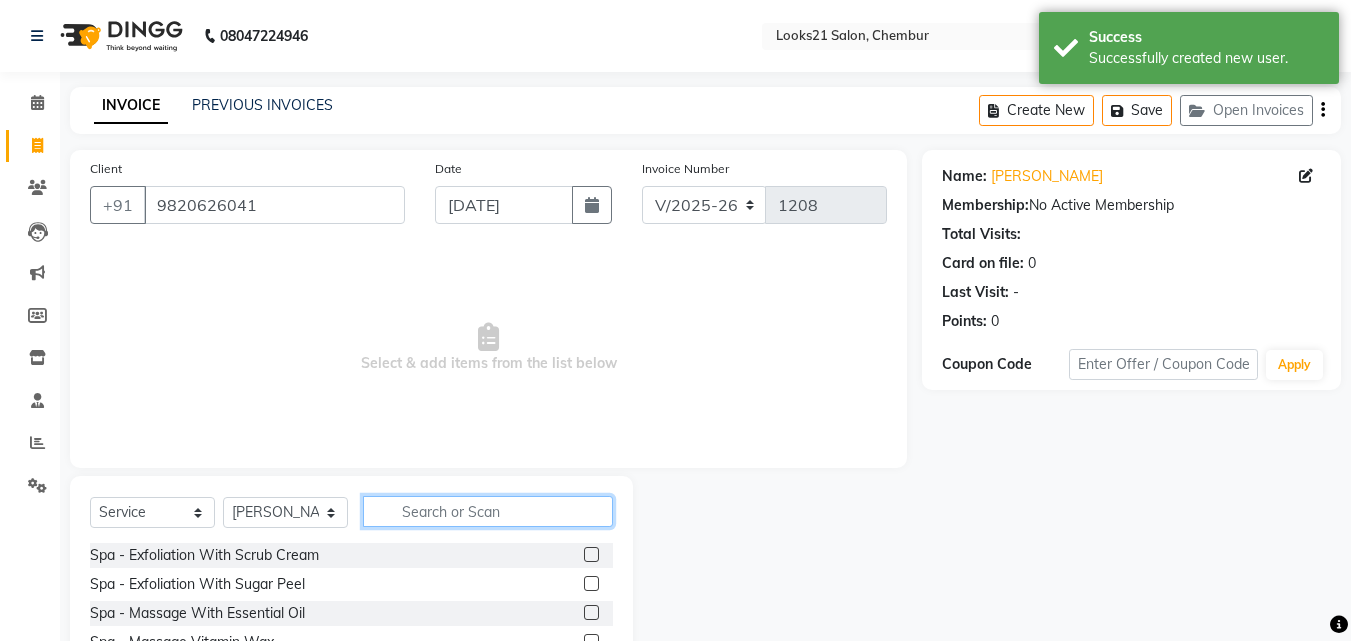 click 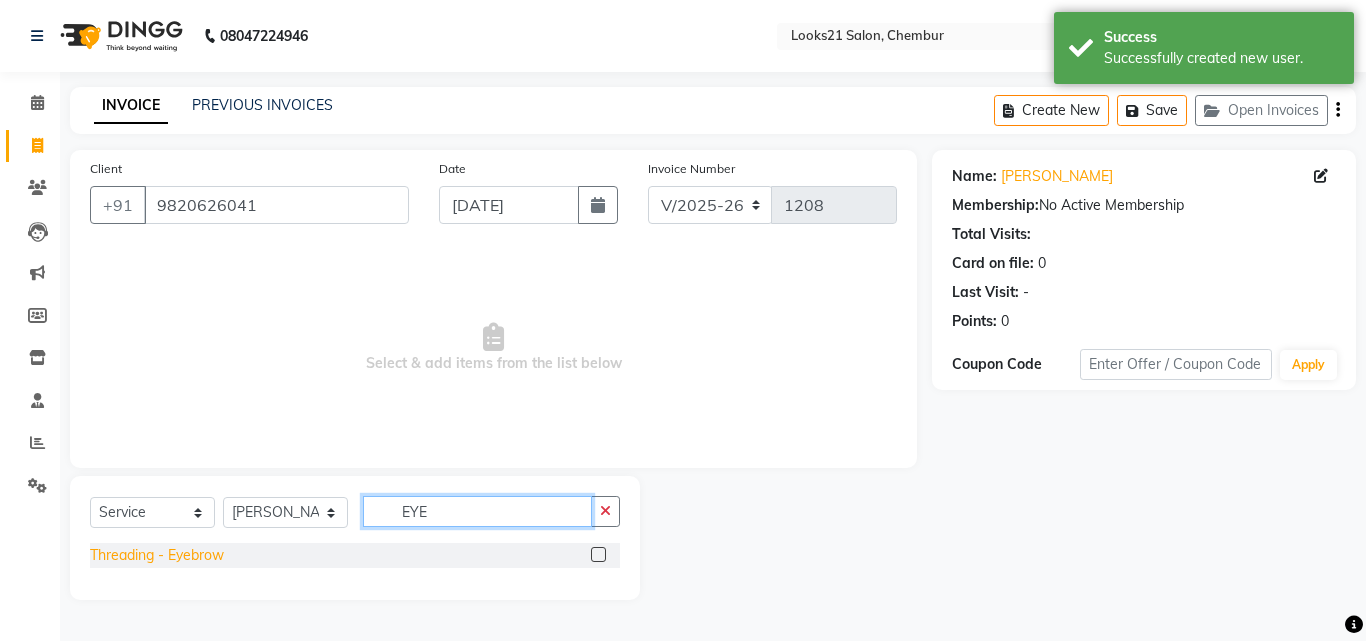 type on "EYE" 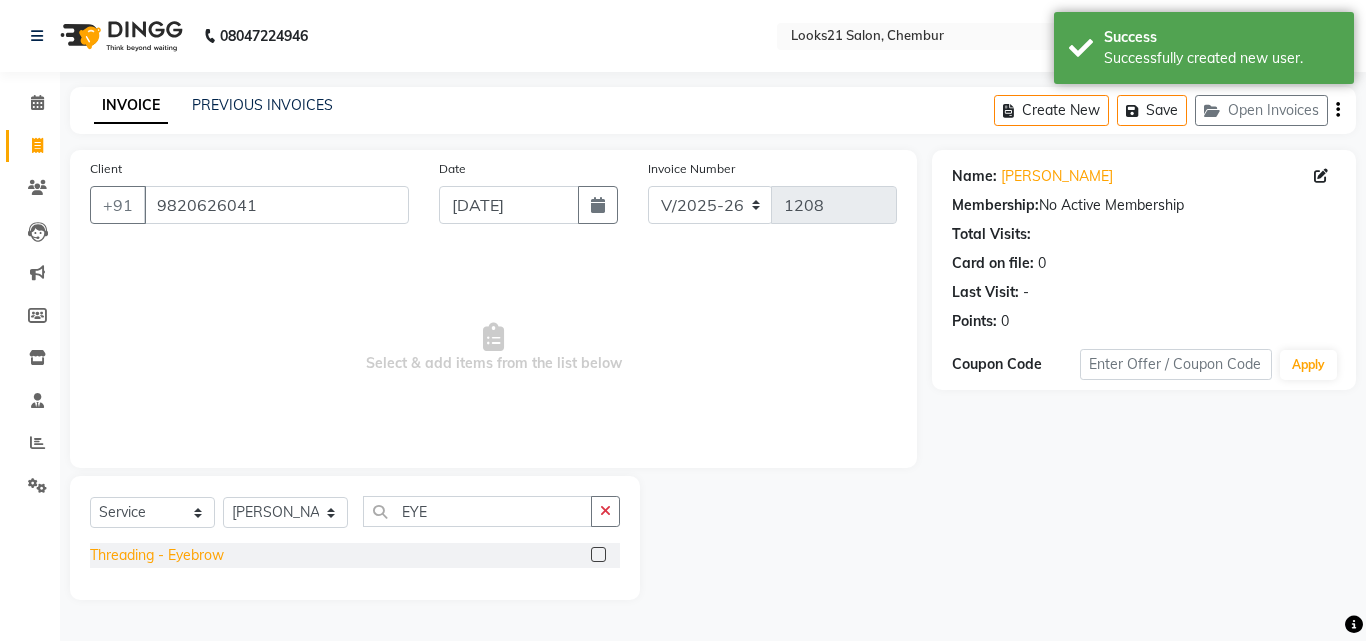 click on "Threading  - Eyebrow" 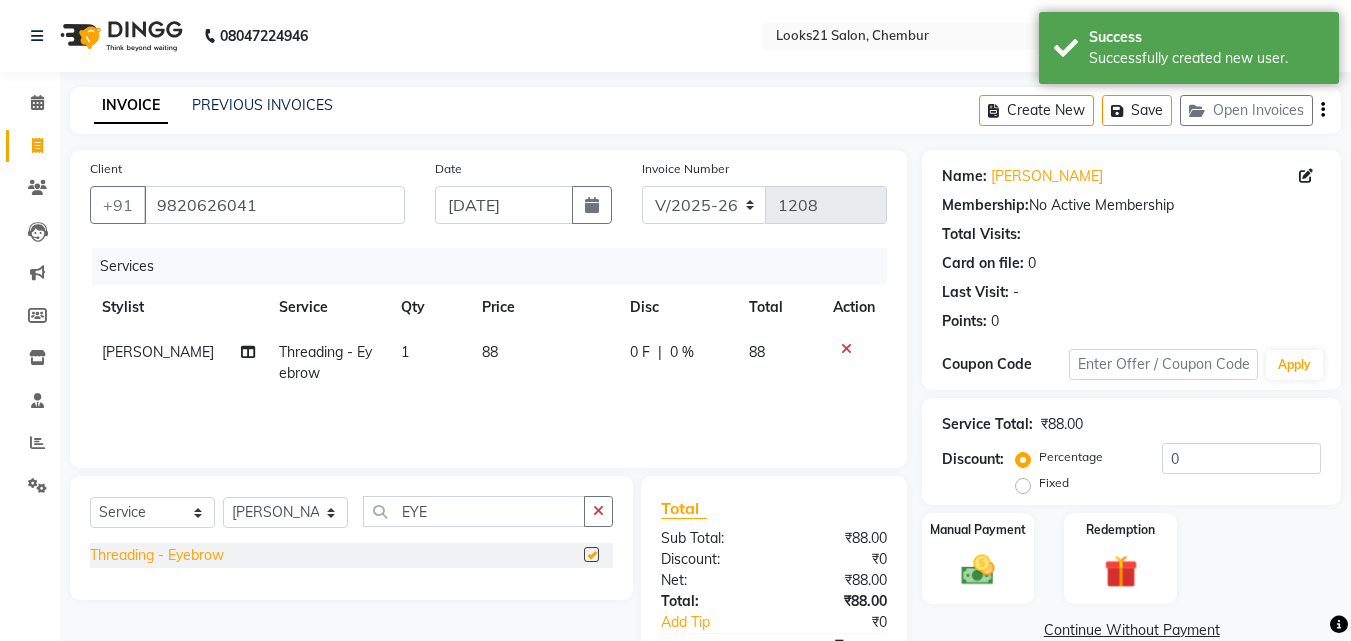 checkbox on "false" 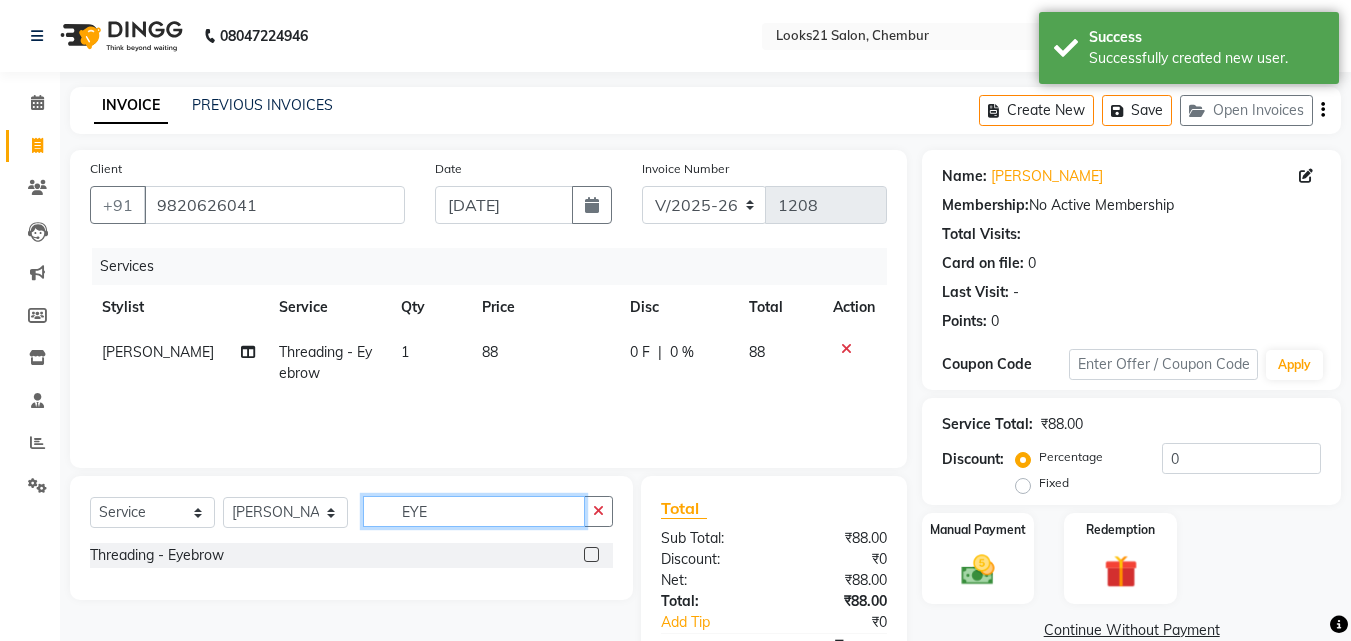 drag, startPoint x: 454, startPoint y: 505, endPoint x: 318, endPoint y: 502, distance: 136.03308 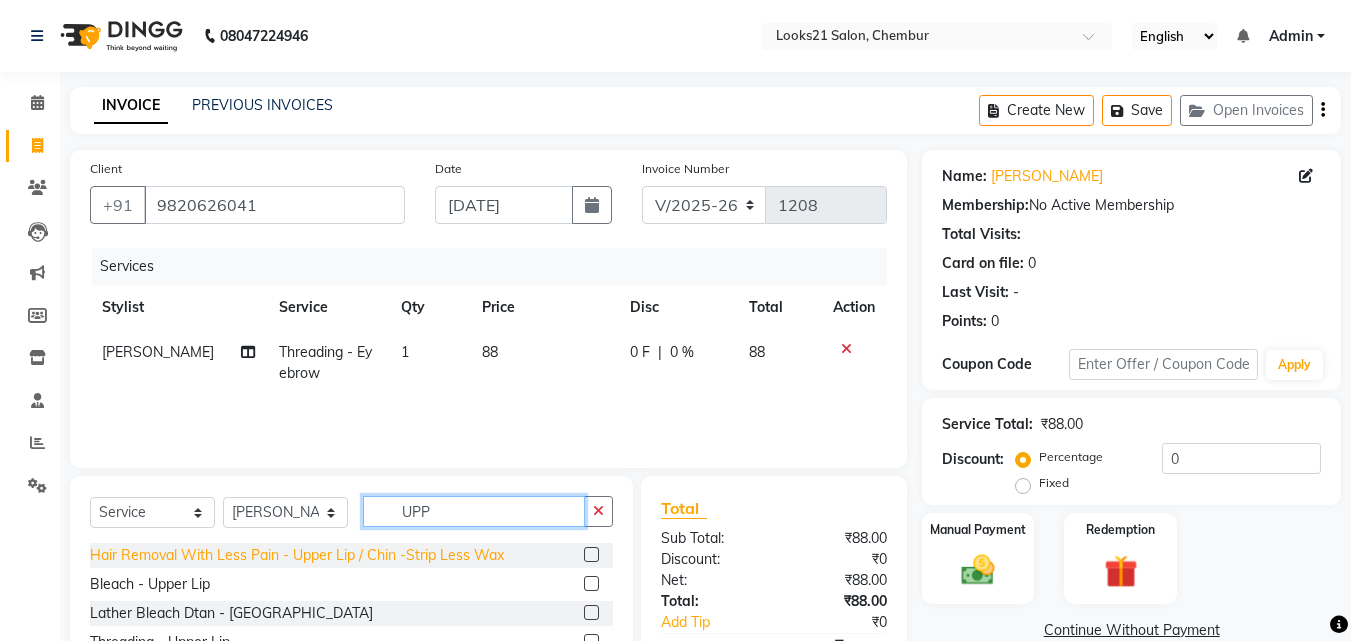 type on "UPP" 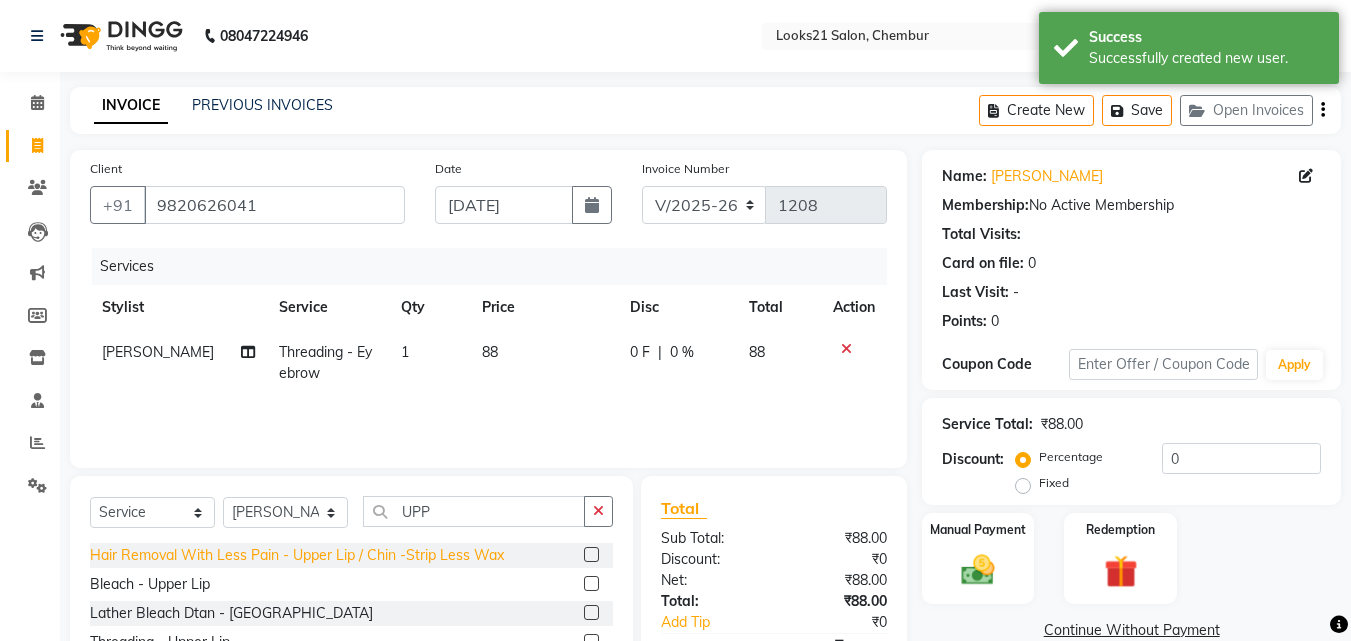 click on "Hair Removal With Less Pain  - Upper Lip / Chin -Strip Less Wax" 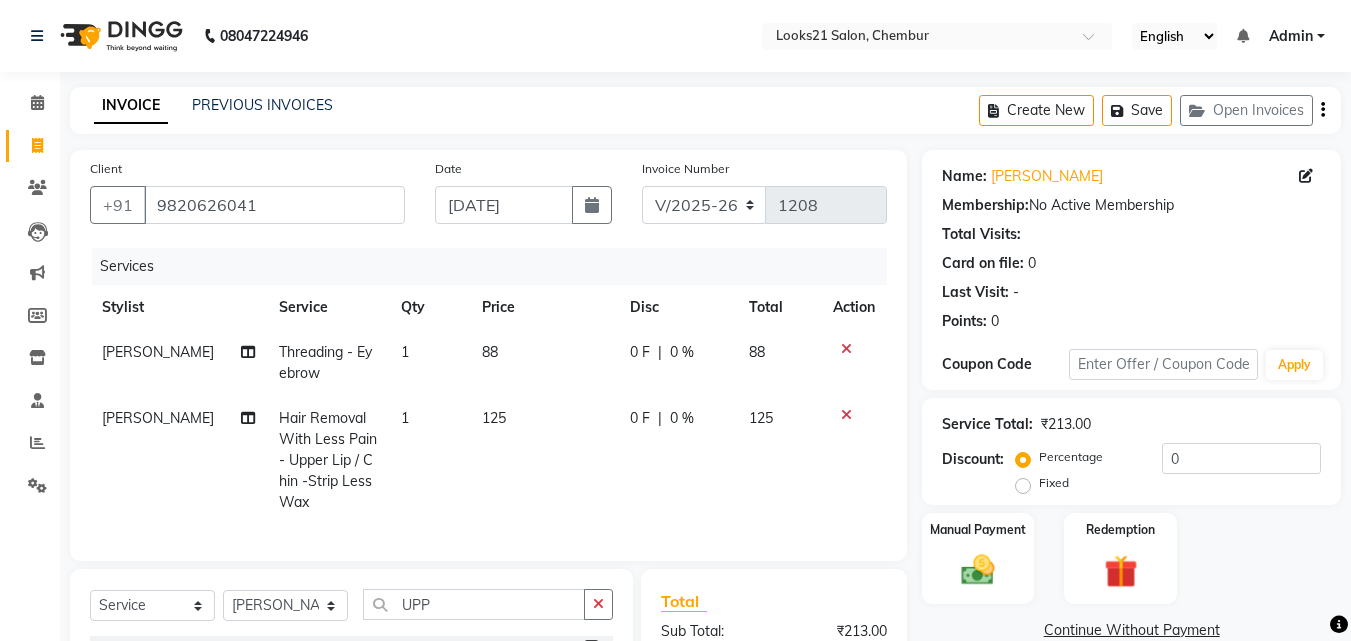 checkbox on "false" 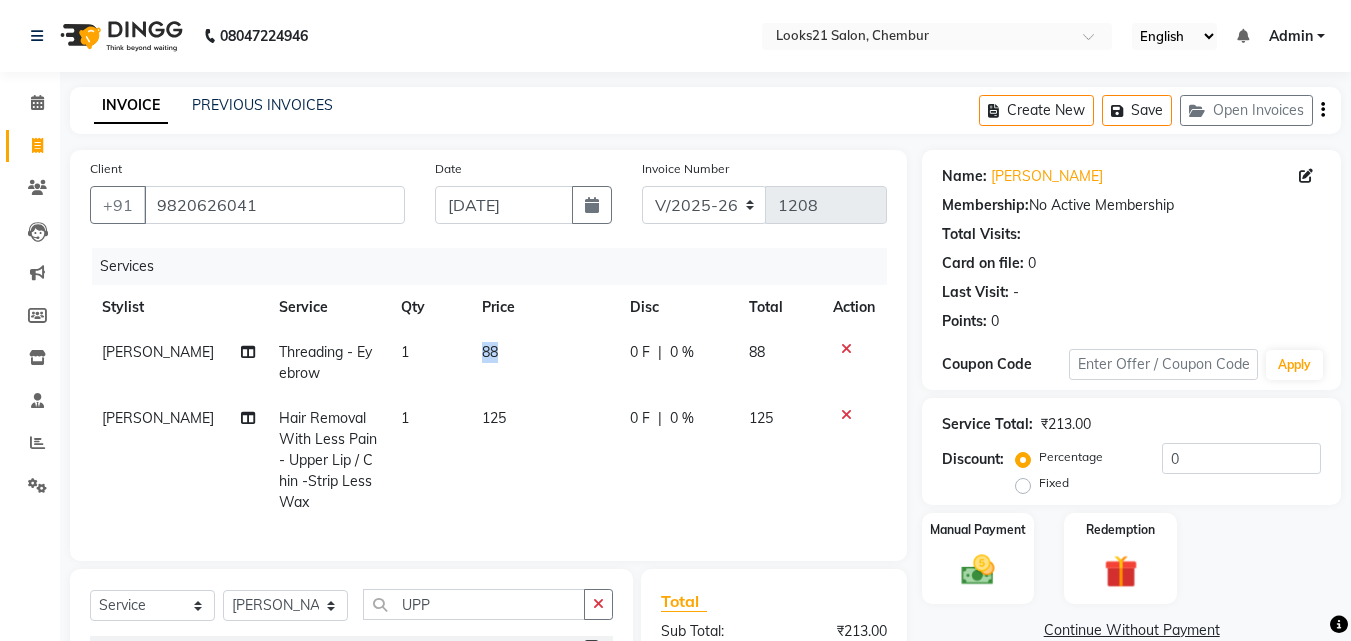 drag, startPoint x: 498, startPoint y: 354, endPoint x: 471, endPoint y: 345, distance: 28.460499 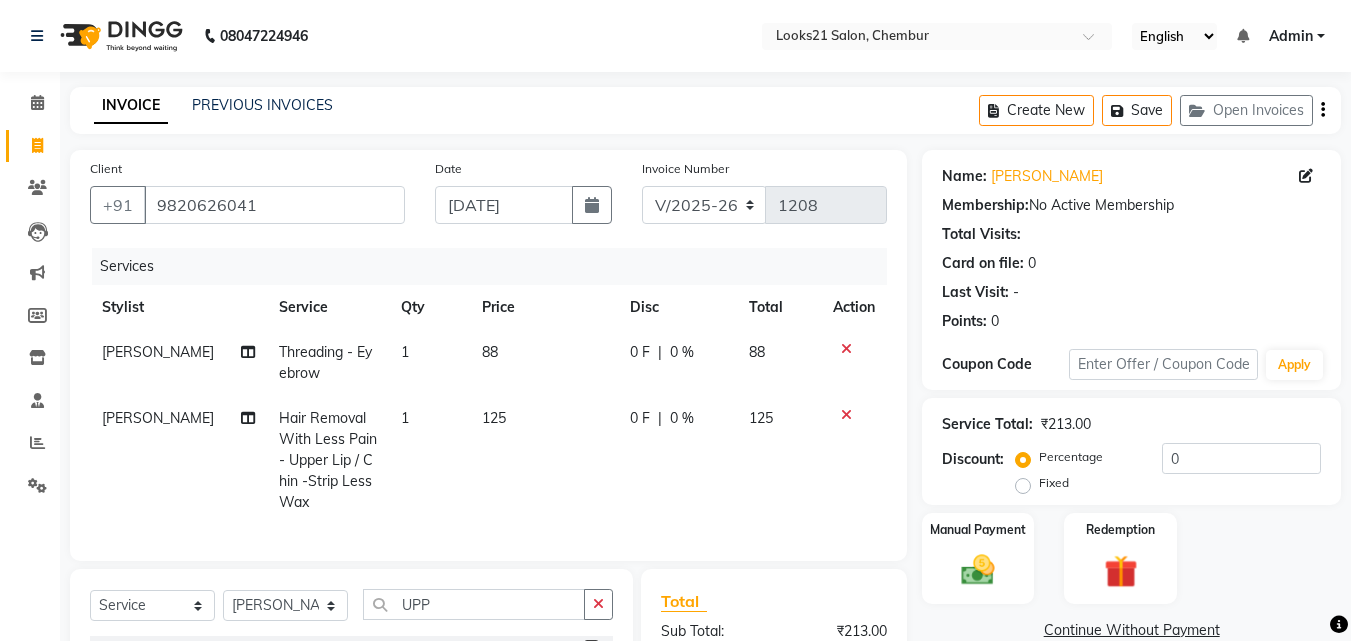 select on "13886" 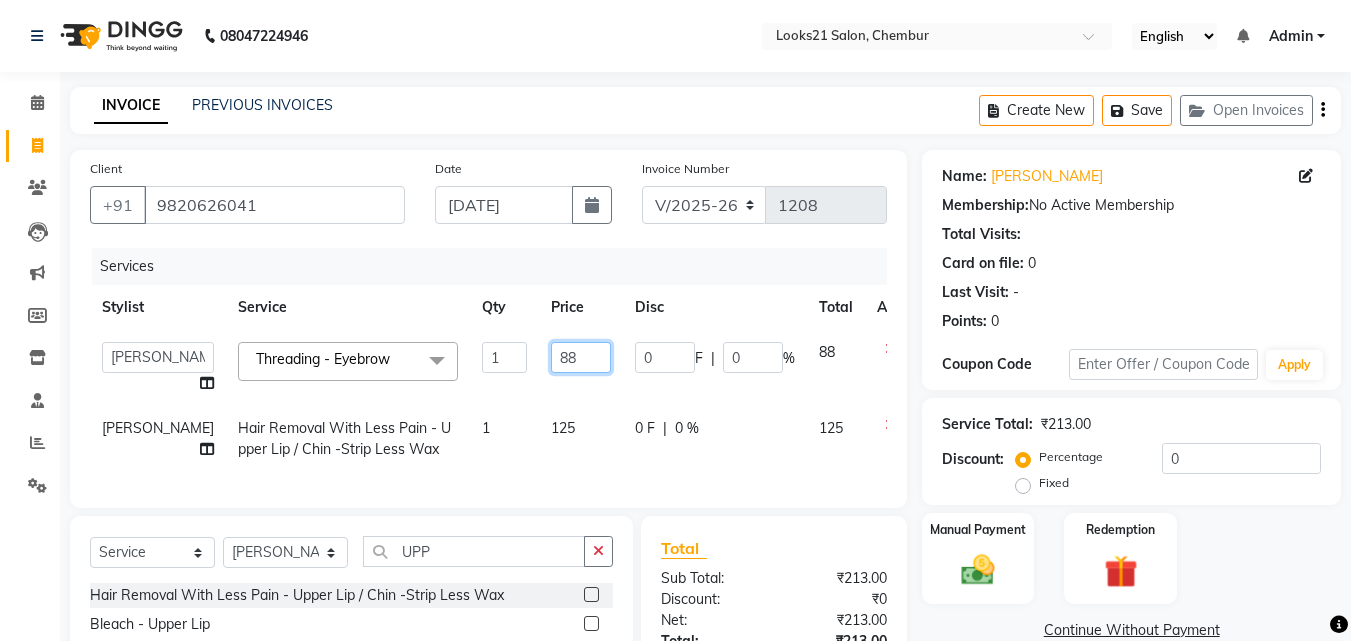 click on "88" 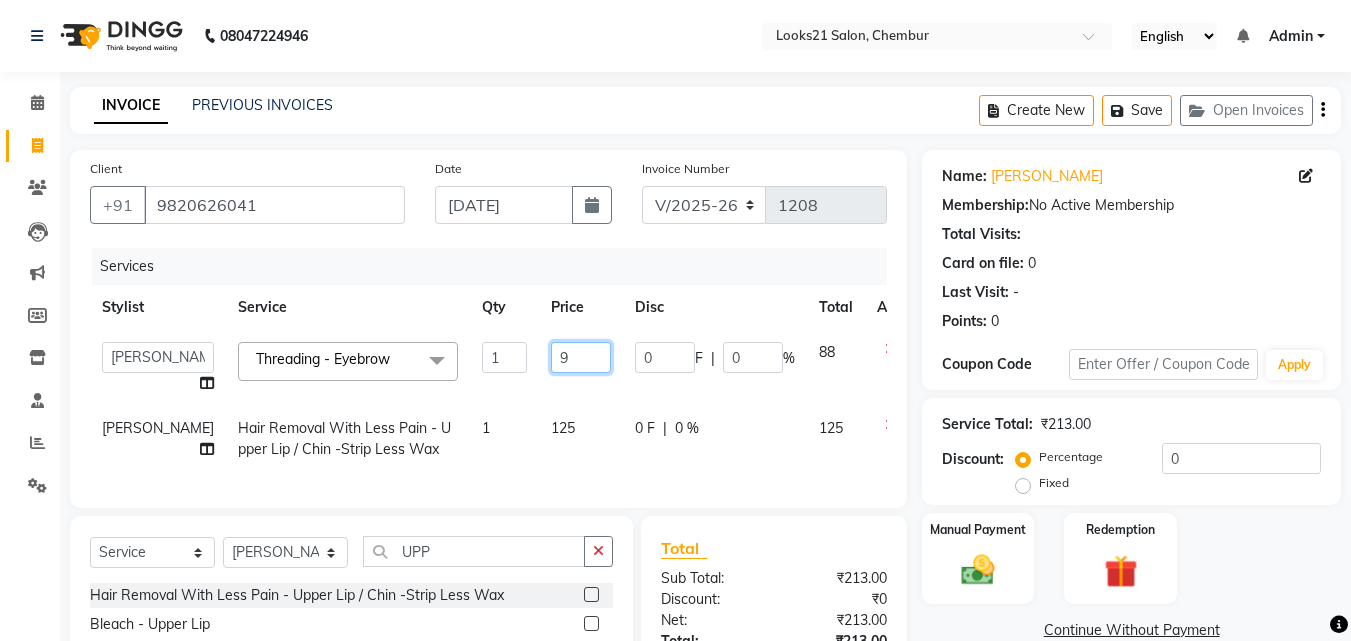 type on "90" 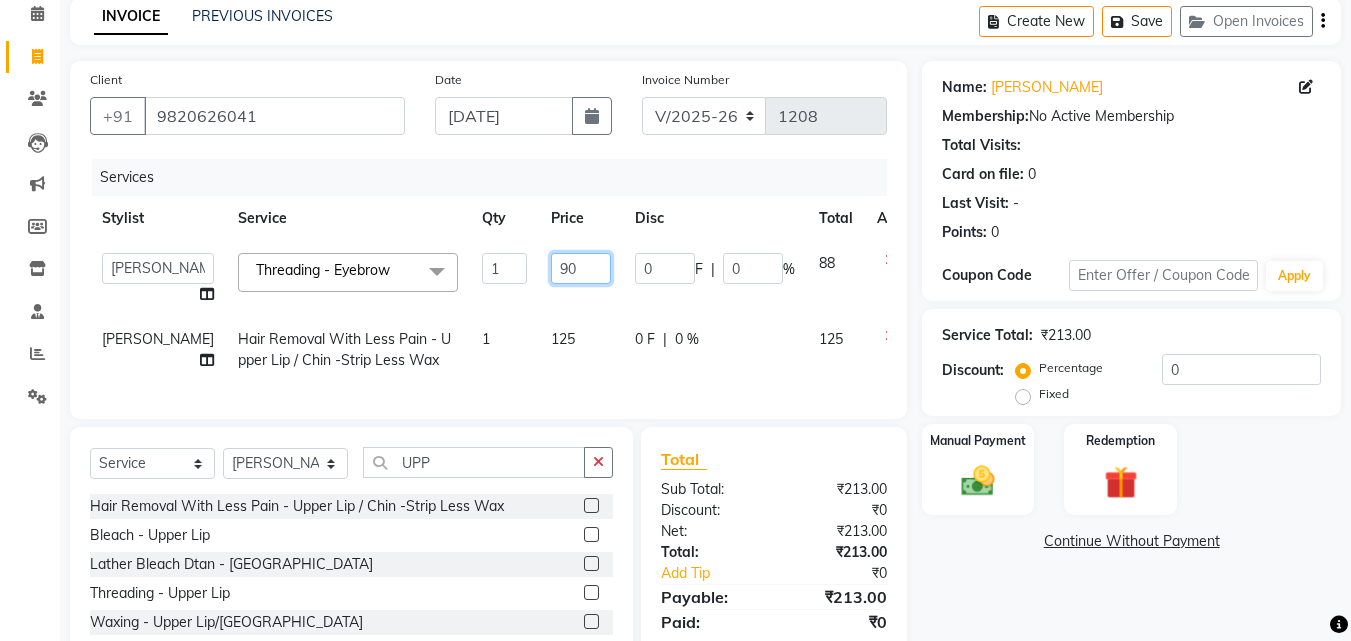 scroll, scrollTop: 172, scrollLeft: 0, axis: vertical 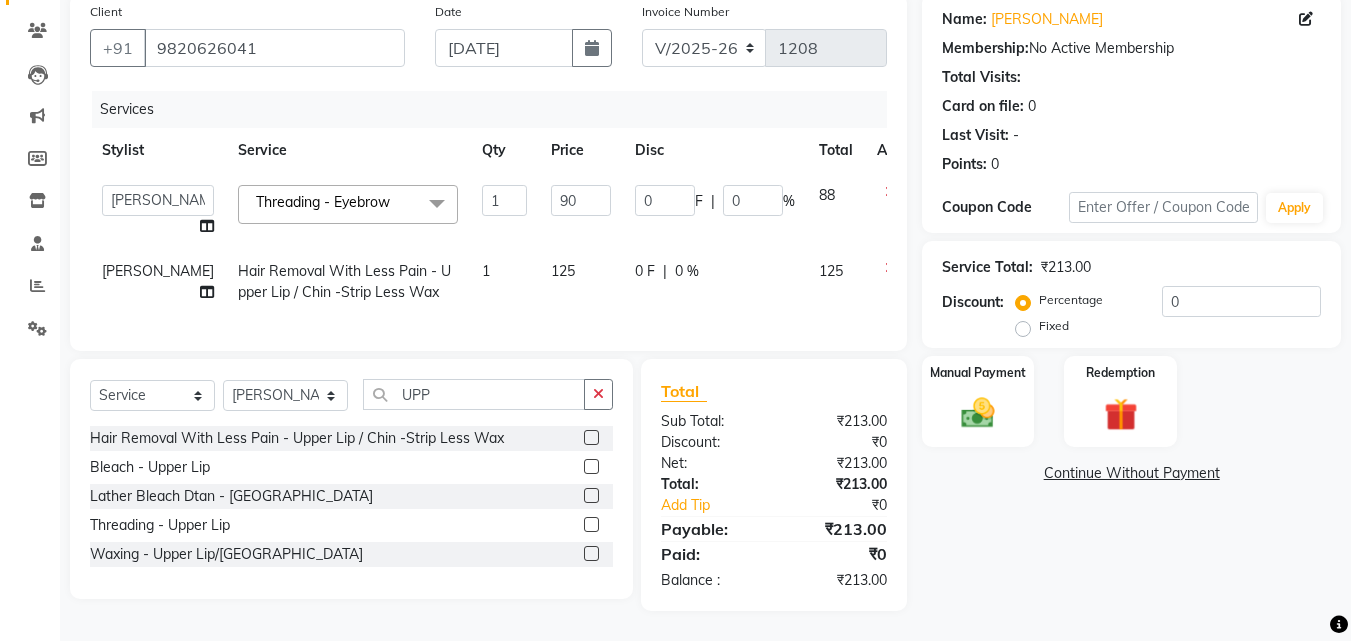 click on "Name: Lorrel  Membership:  No Active Membership  Total Visits:   Card on file:  0 Last Visit:   - Points:   0  Coupon Code Apply Service Total:  ₹213.00  Discount:  Percentage   Fixed  0 Manual Payment Redemption  Continue Without Payment" 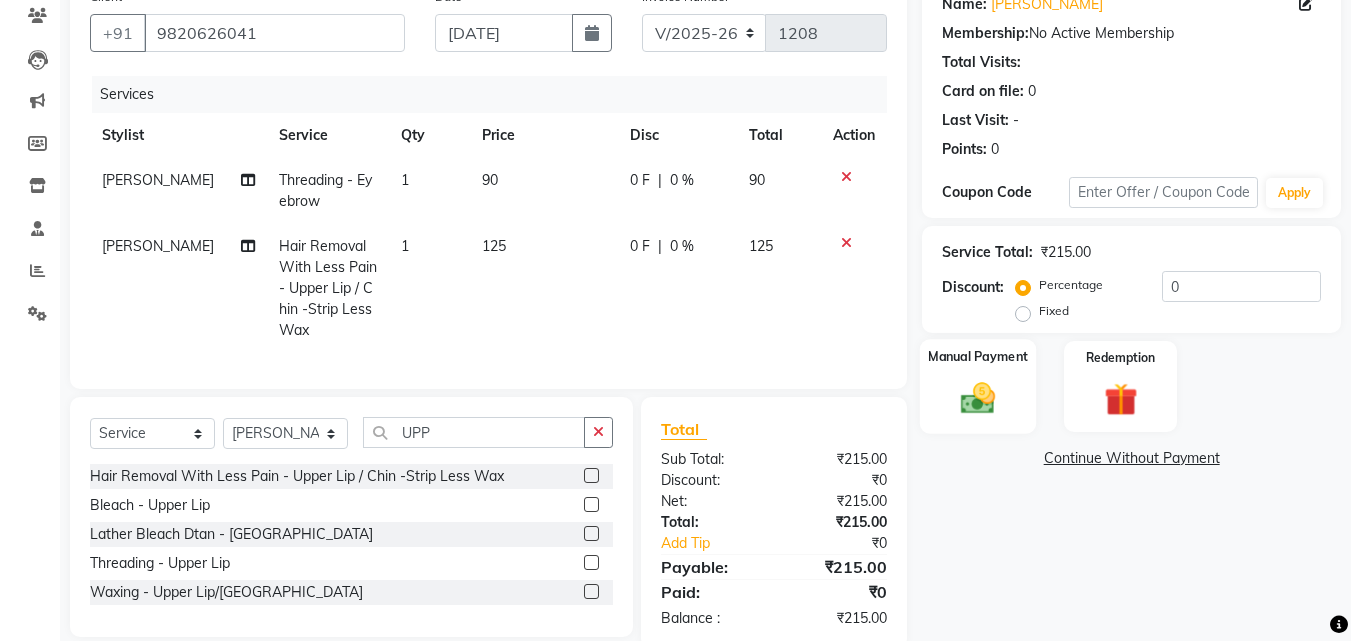click on "Manual Payment" 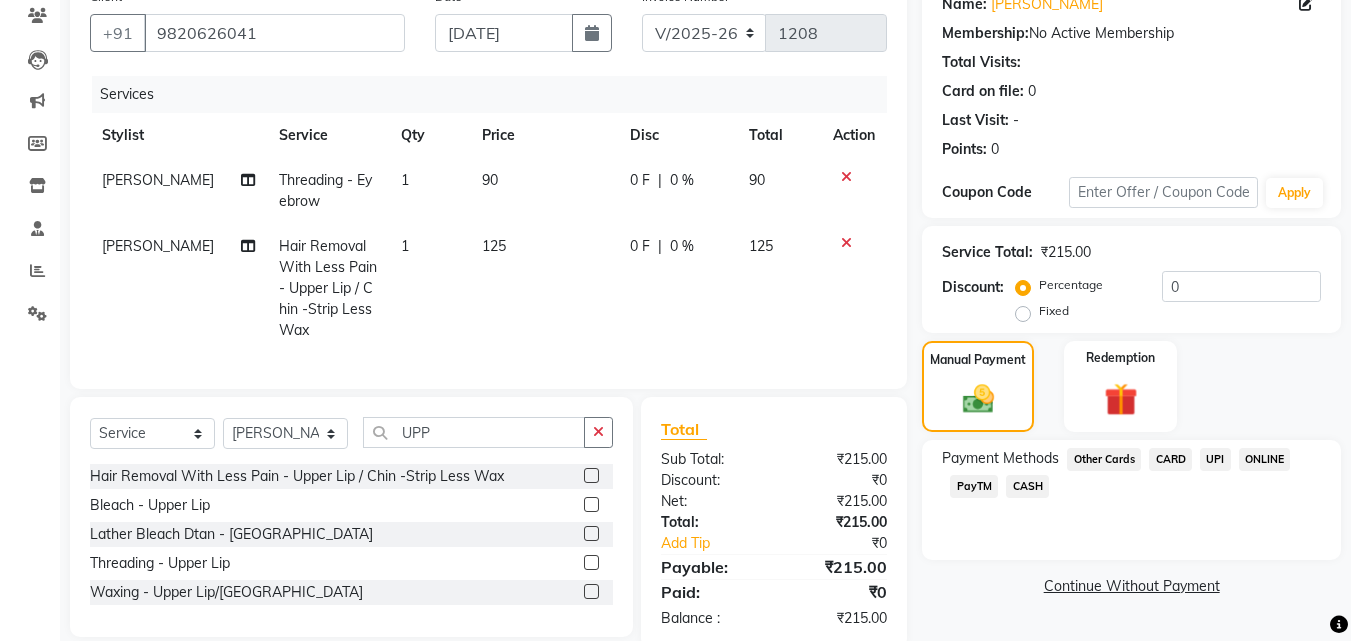 click on "UPI" 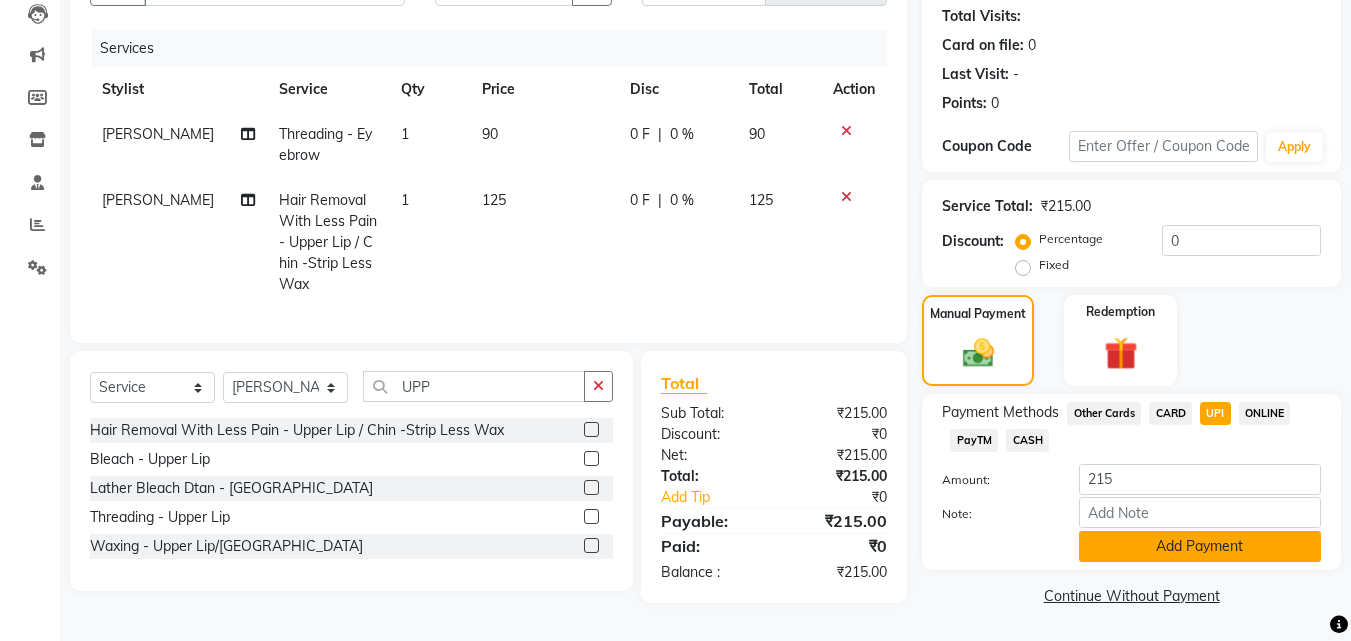 click on "Add Payment" 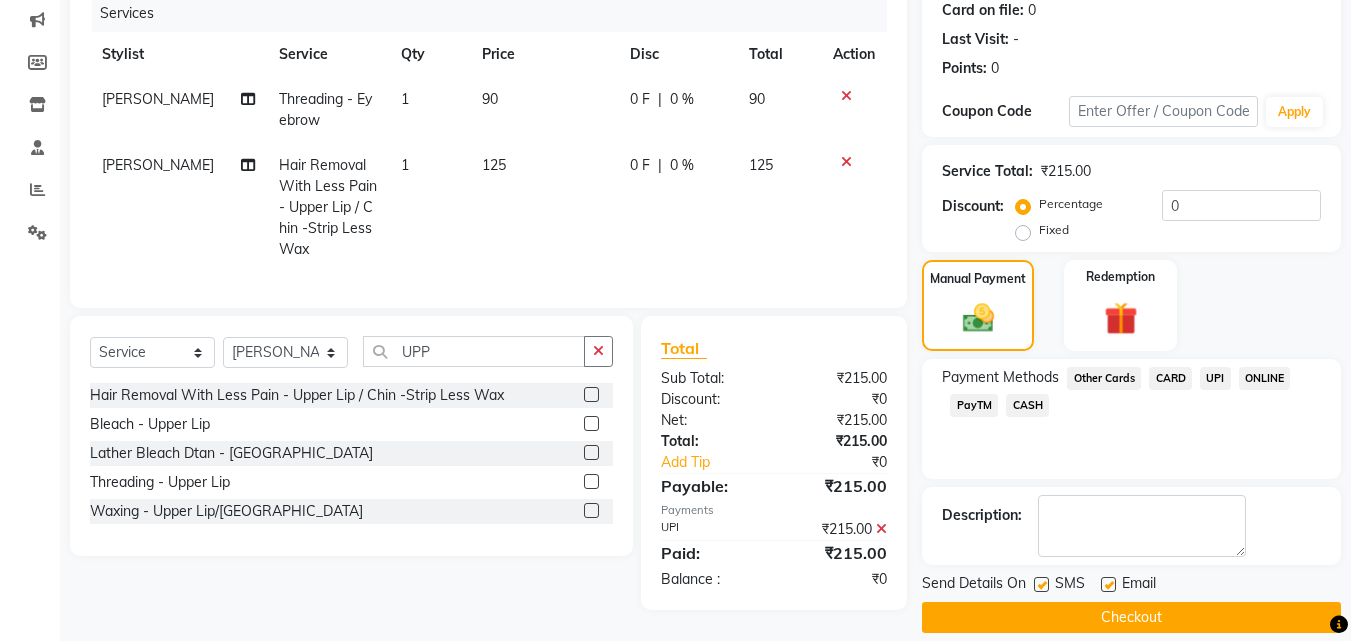 scroll, scrollTop: 275, scrollLeft: 0, axis: vertical 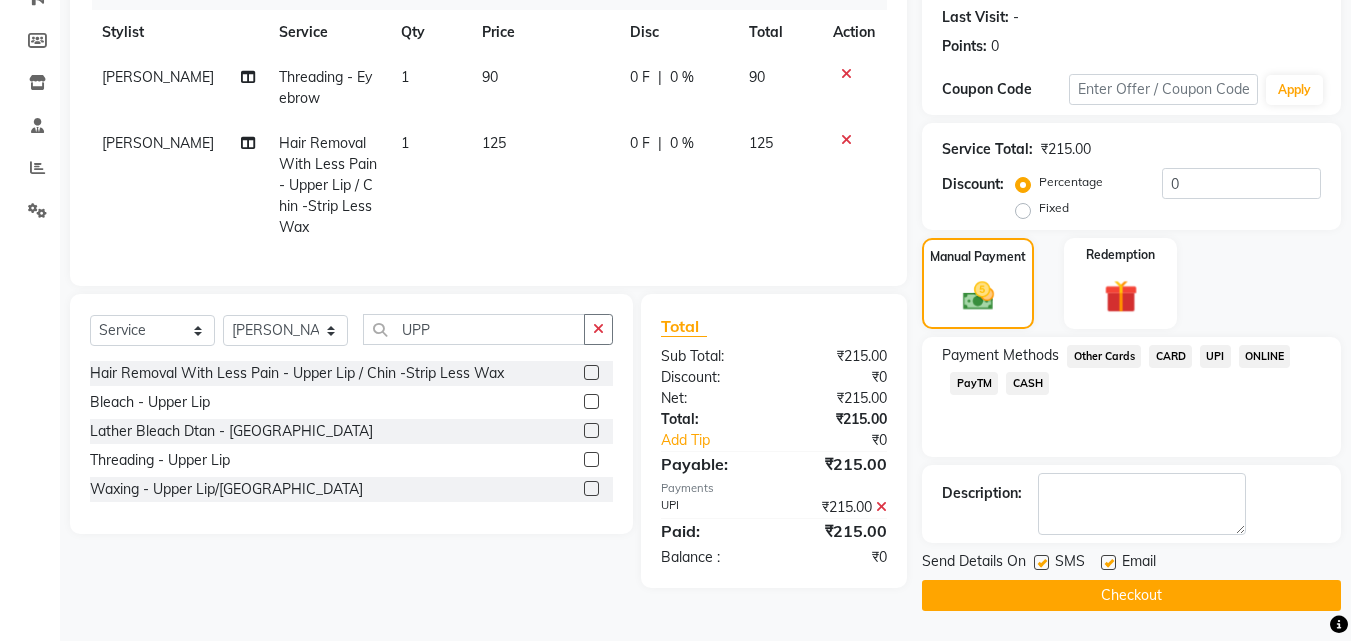 click on "Checkout" 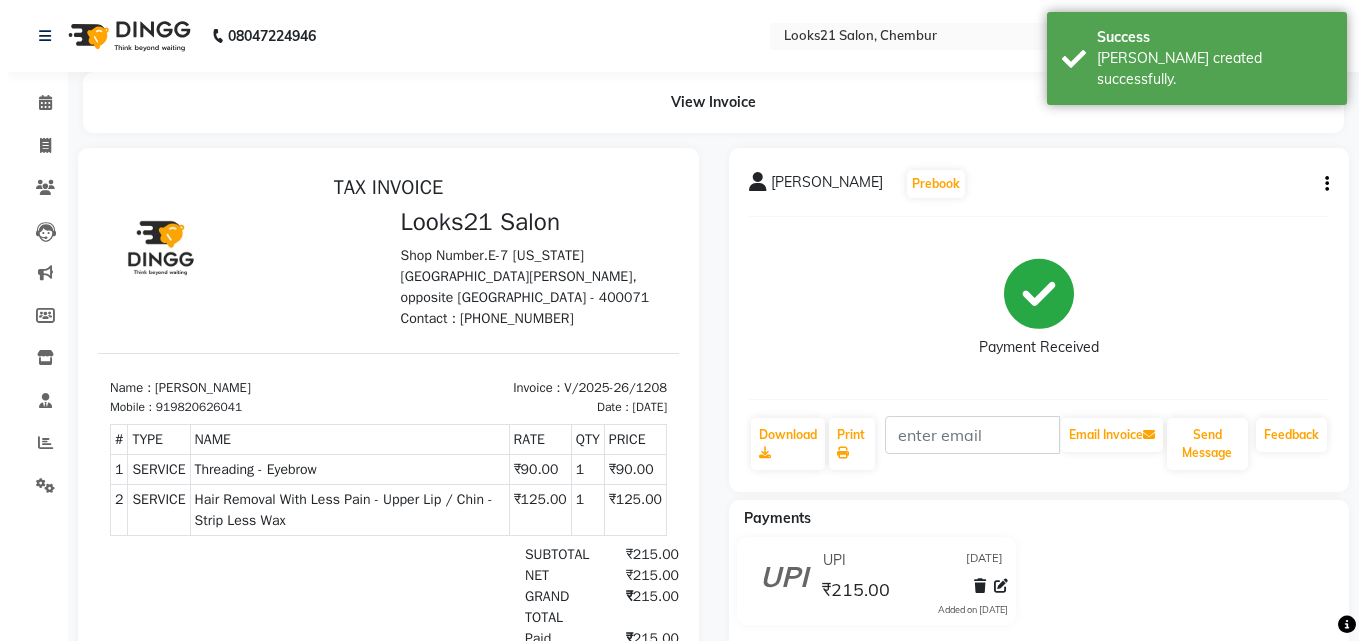 scroll, scrollTop: 0, scrollLeft: 0, axis: both 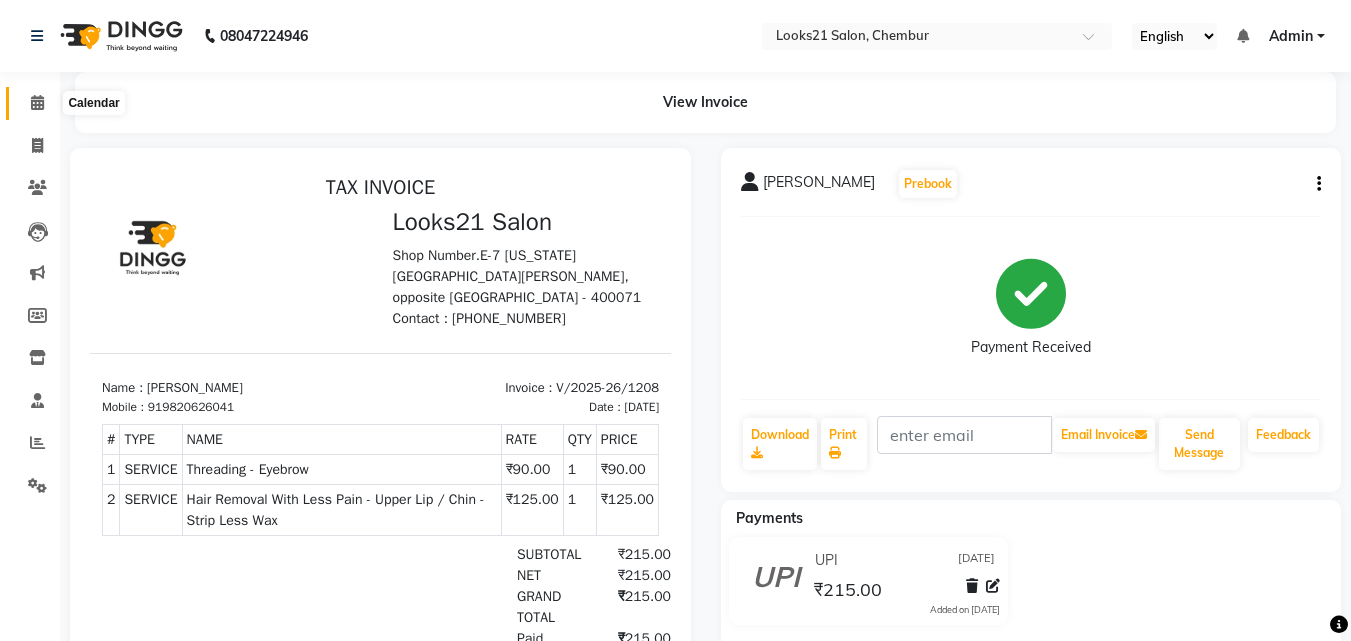 click 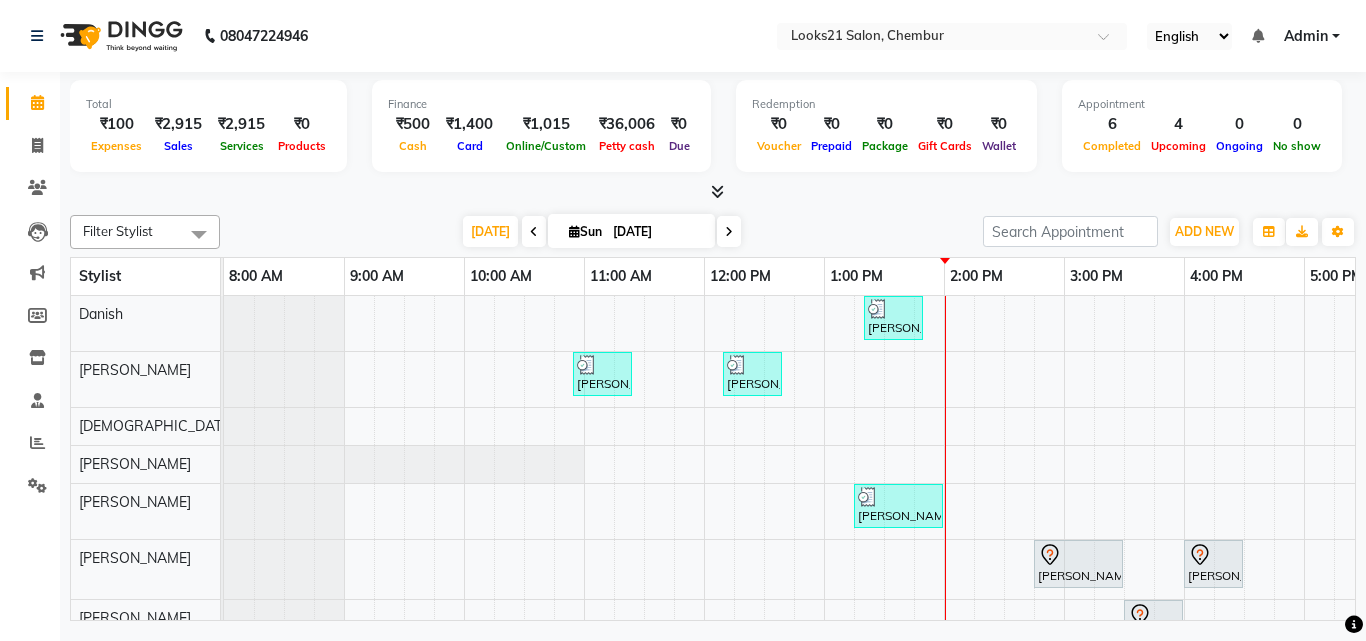 scroll, scrollTop: 190, scrollLeft: 0, axis: vertical 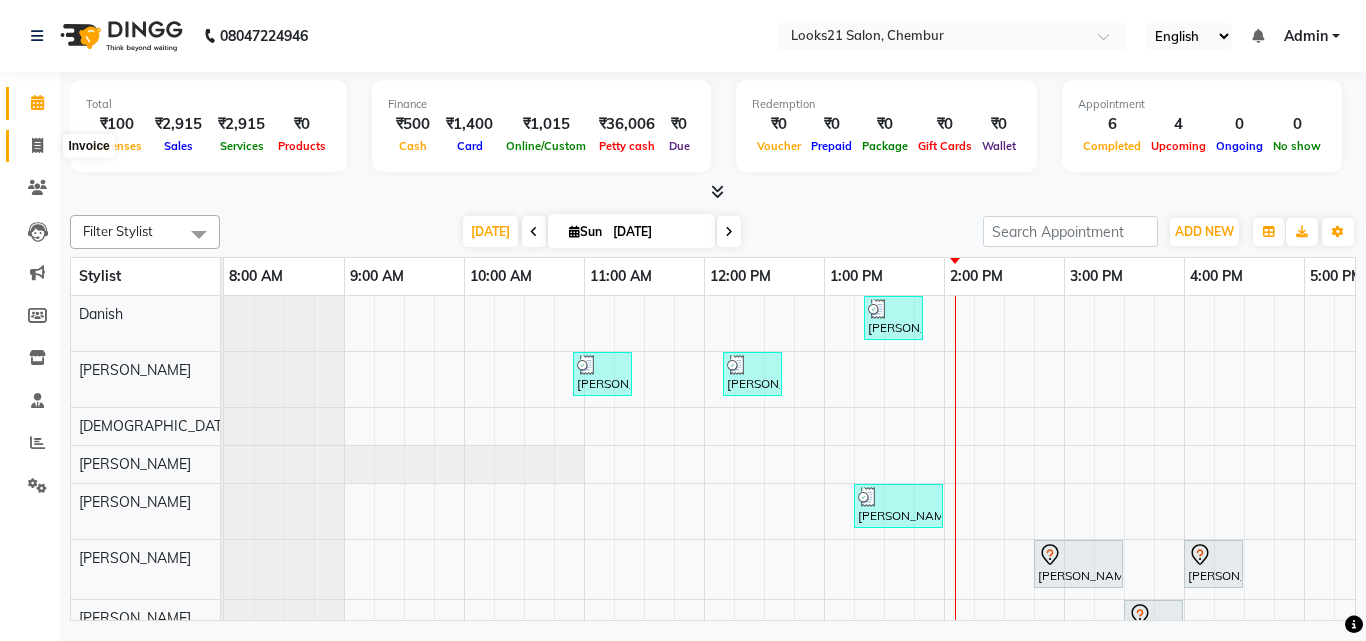 click 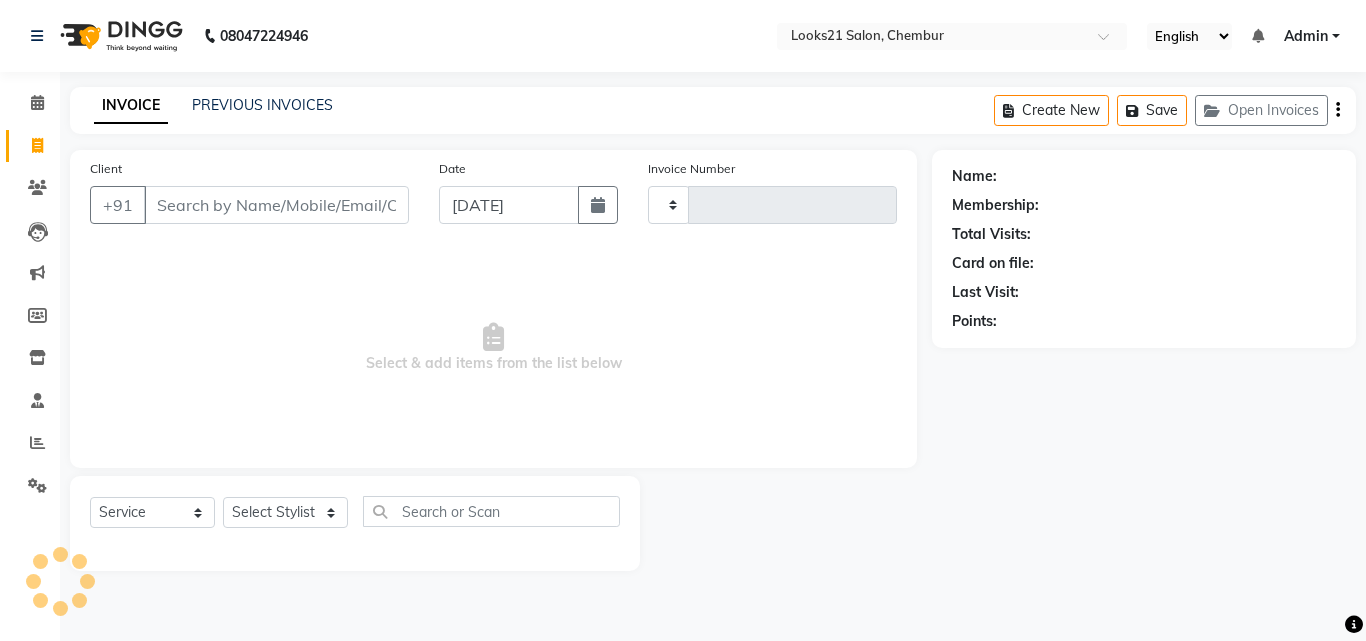 type on "1209" 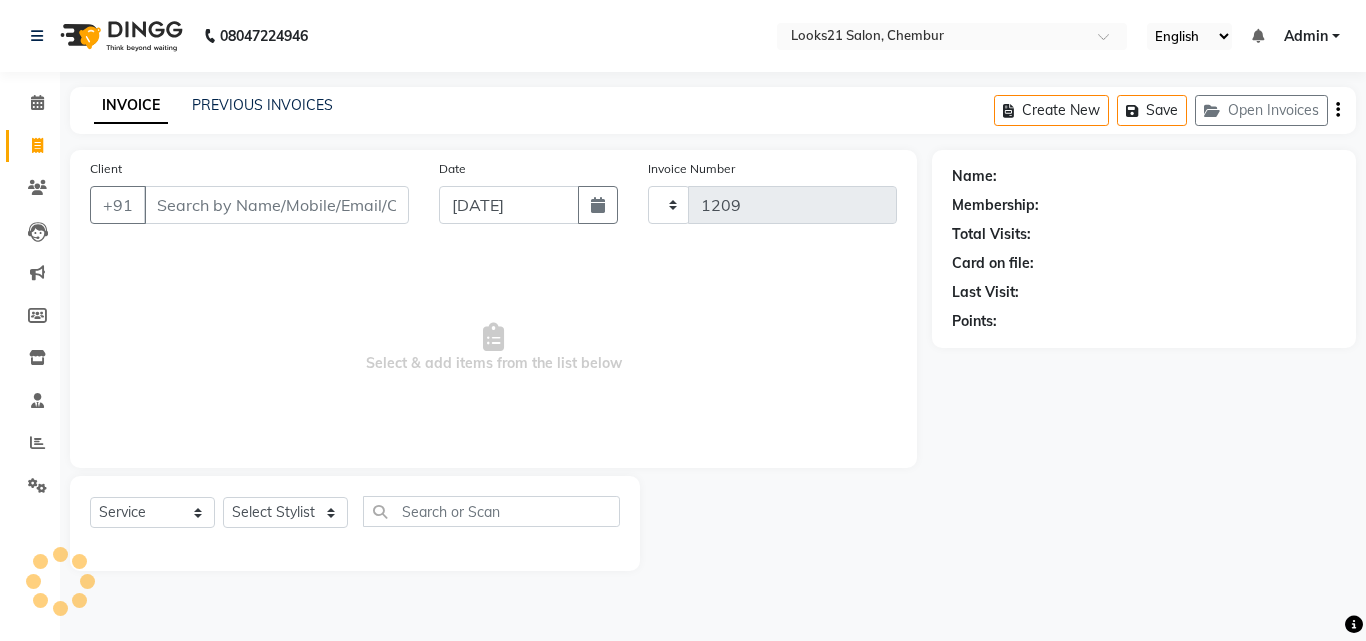 select on "844" 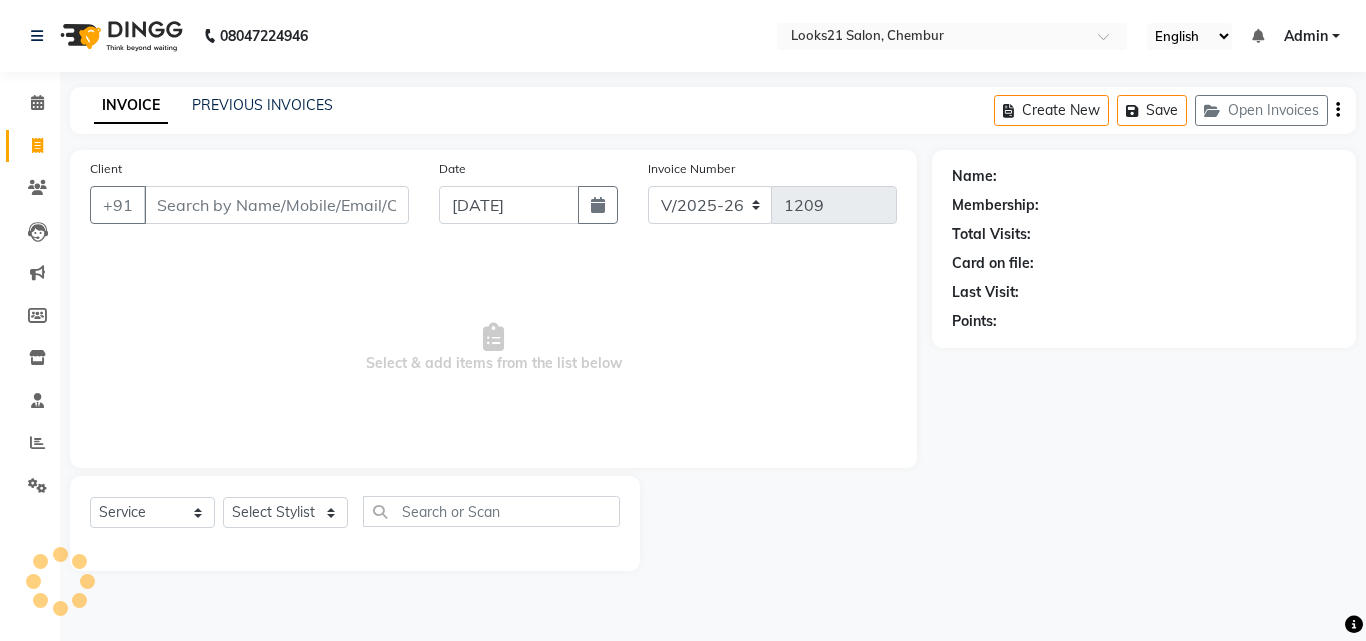 click on "Client" at bounding box center (276, 205) 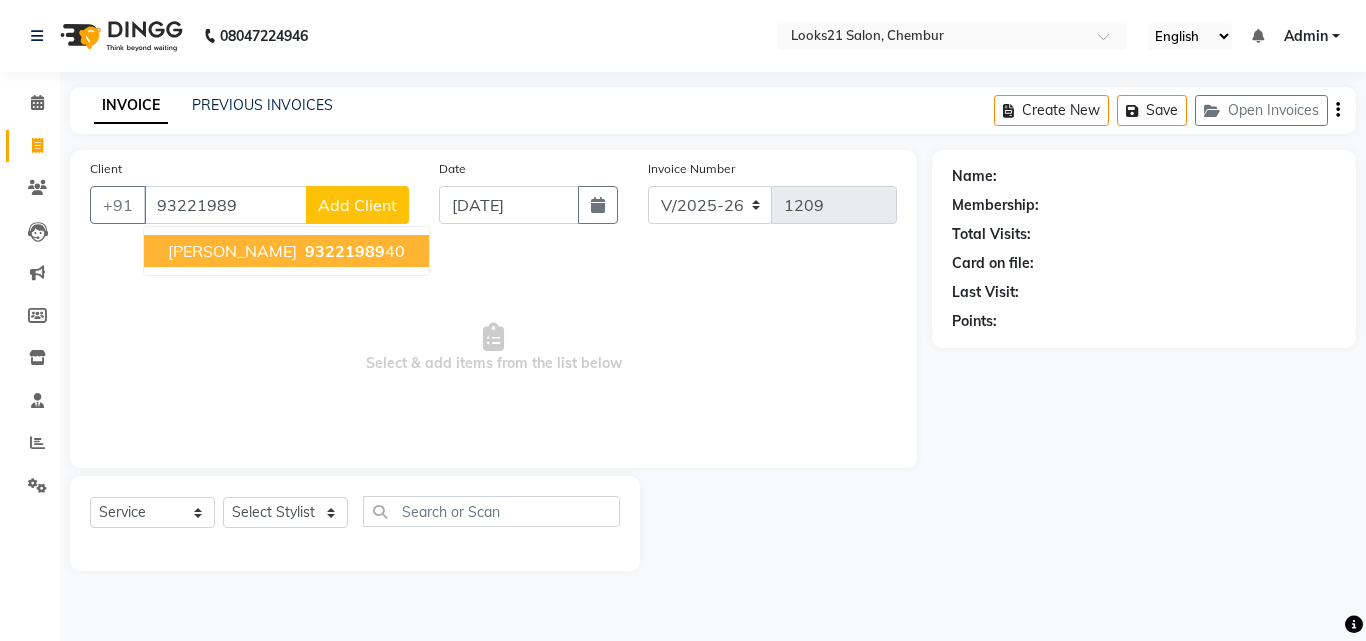 click on "Cheryl Dsouza" at bounding box center [232, 251] 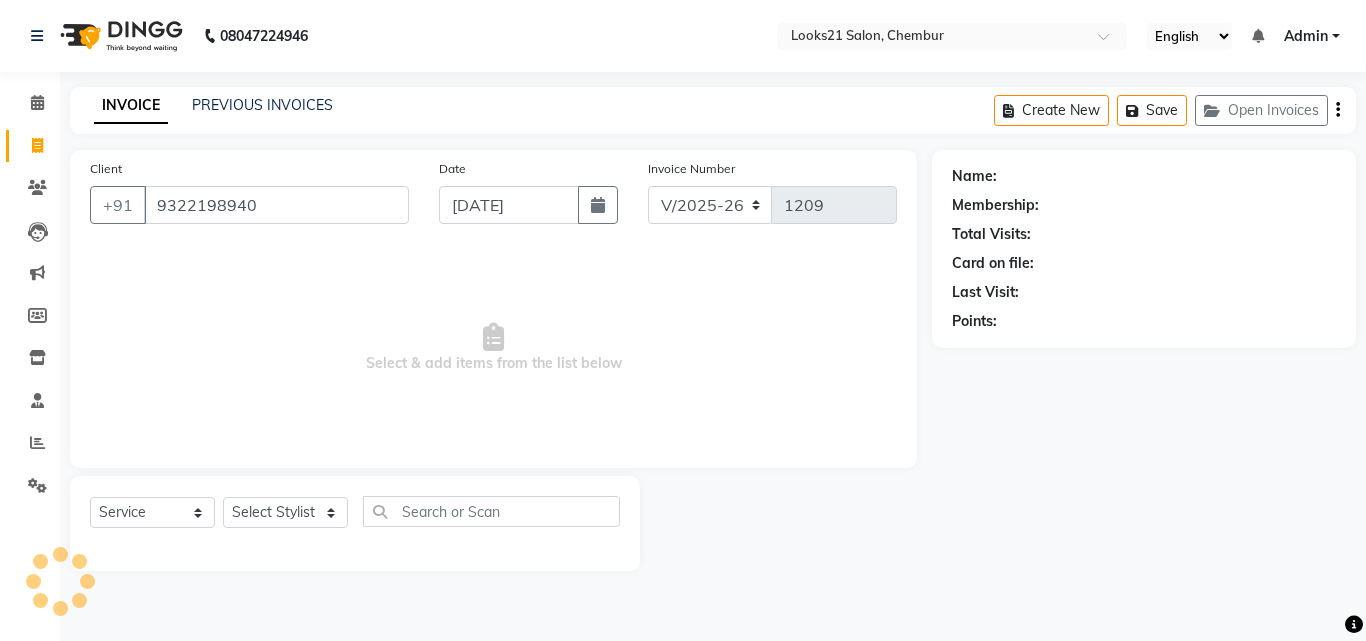 type on "9322198940" 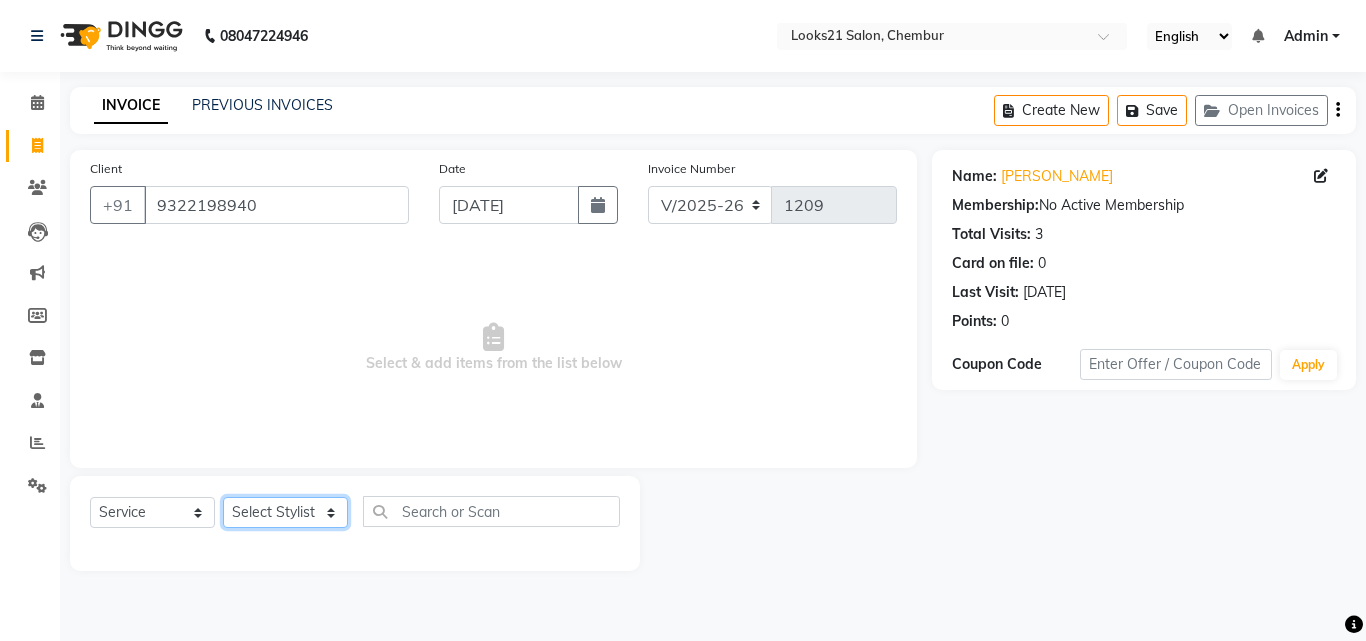 click on "Select Stylist [PERSON_NAME] [PERSON_NAME] LOOKS 21  [PERSON_NAME] [PERSON_NAME] [PERSON_NAME] [PERSON_NAME] [PERSON_NAME] [PERSON_NAME]" 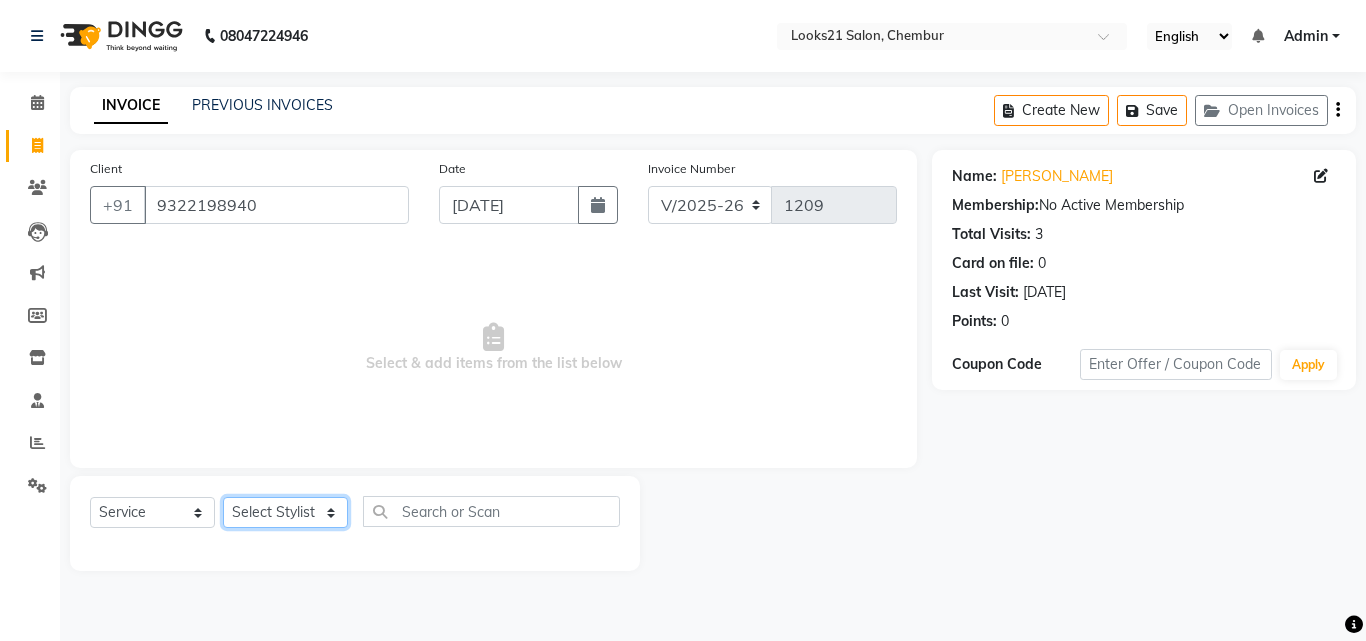 select on "13882" 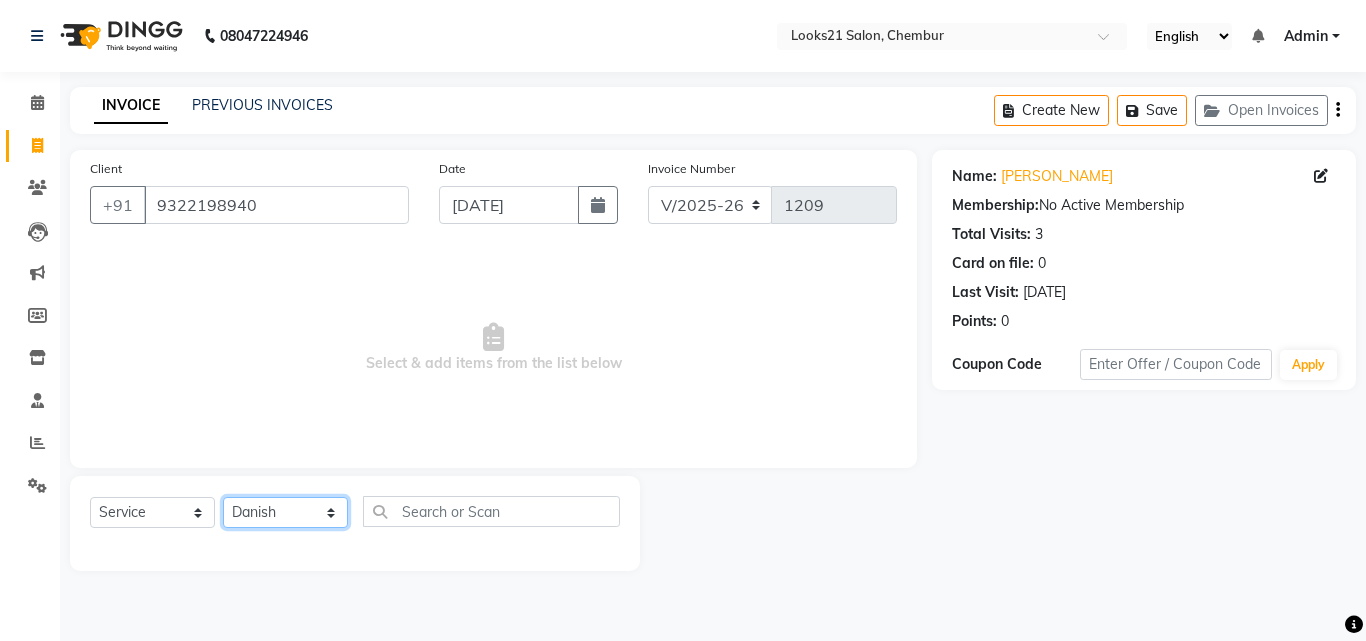 click on "Select Stylist [PERSON_NAME] [PERSON_NAME] LOOKS 21  [PERSON_NAME] [PERSON_NAME] [PERSON_NAME] [PERSON_NAME] [PERSON_NAME] [PERSON_NAME]" 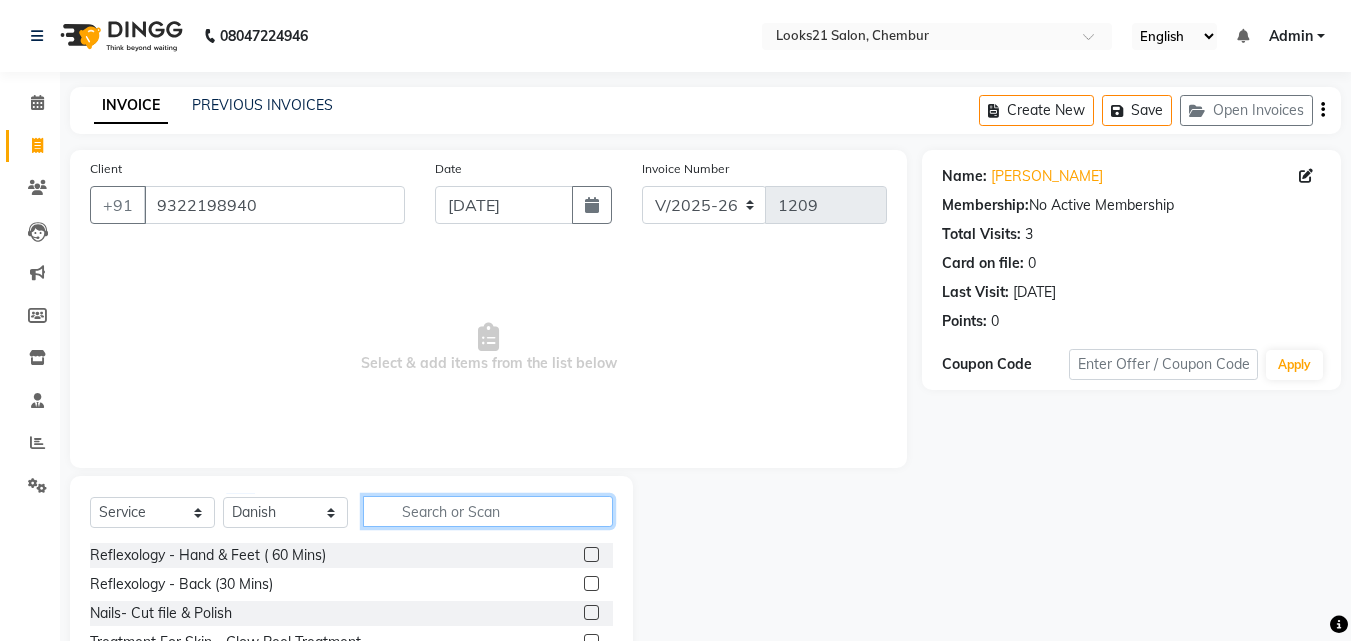 click 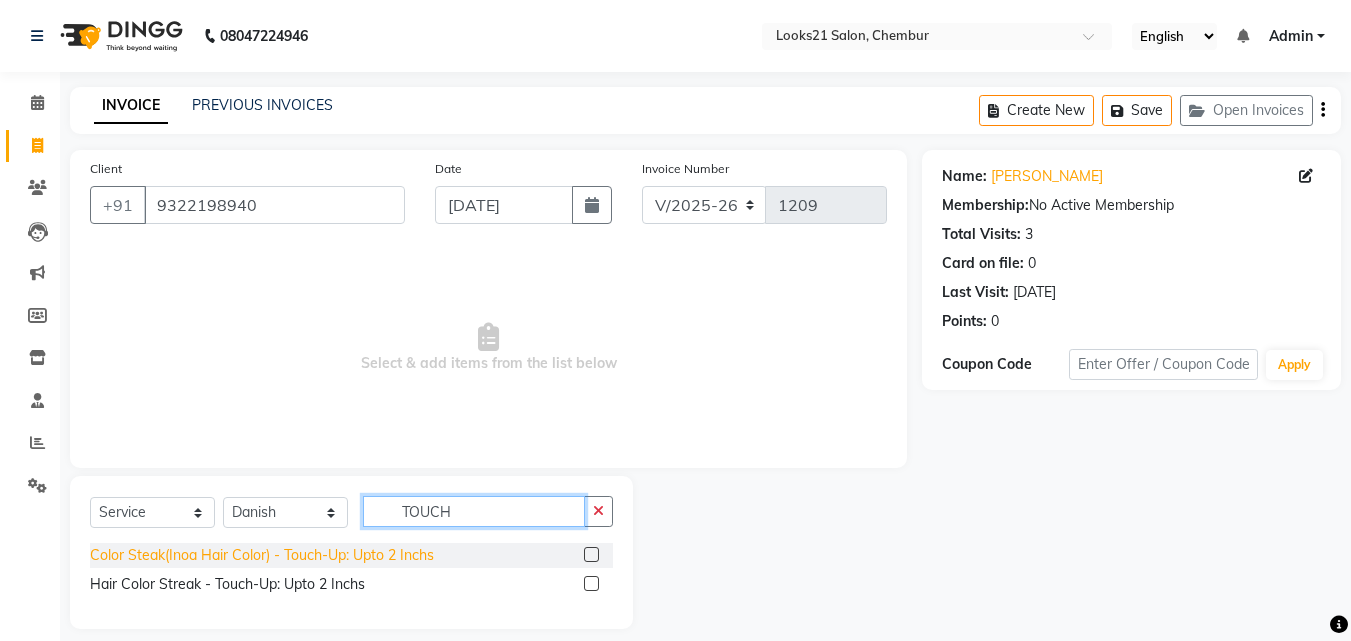 type on "TOUCH" 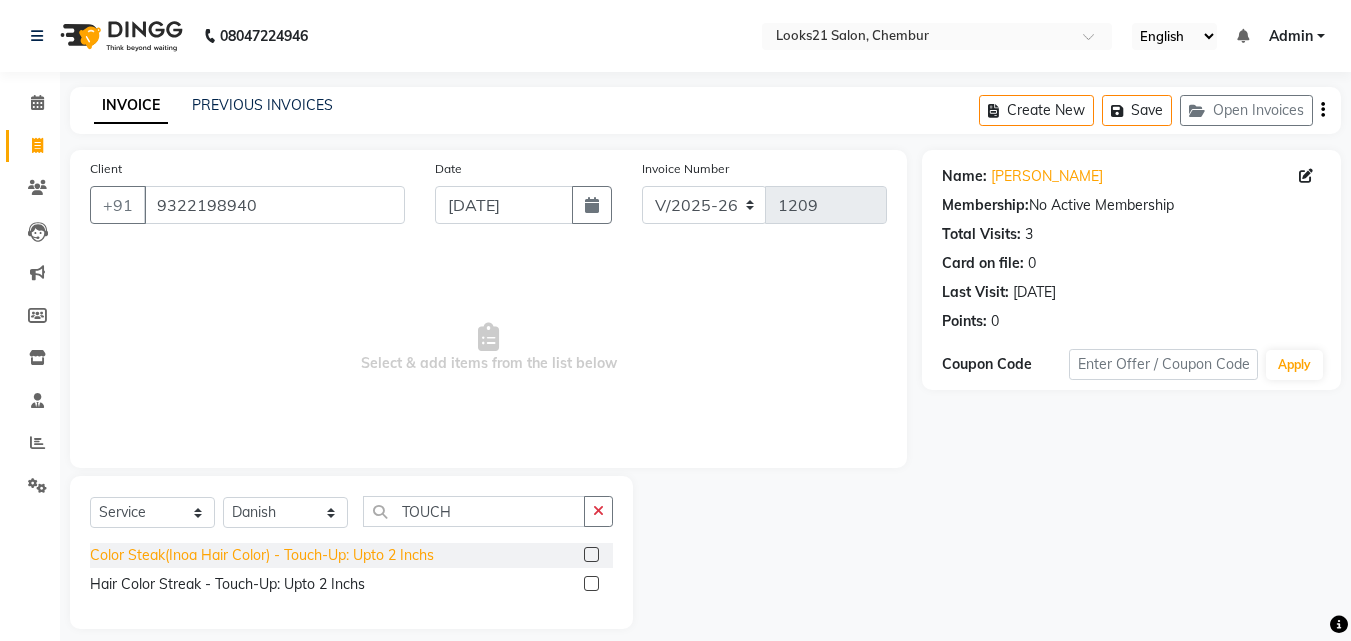 click on "Color Steak(Inoa Hair Color)  - Touch-Up: Upto 2 Inchs" 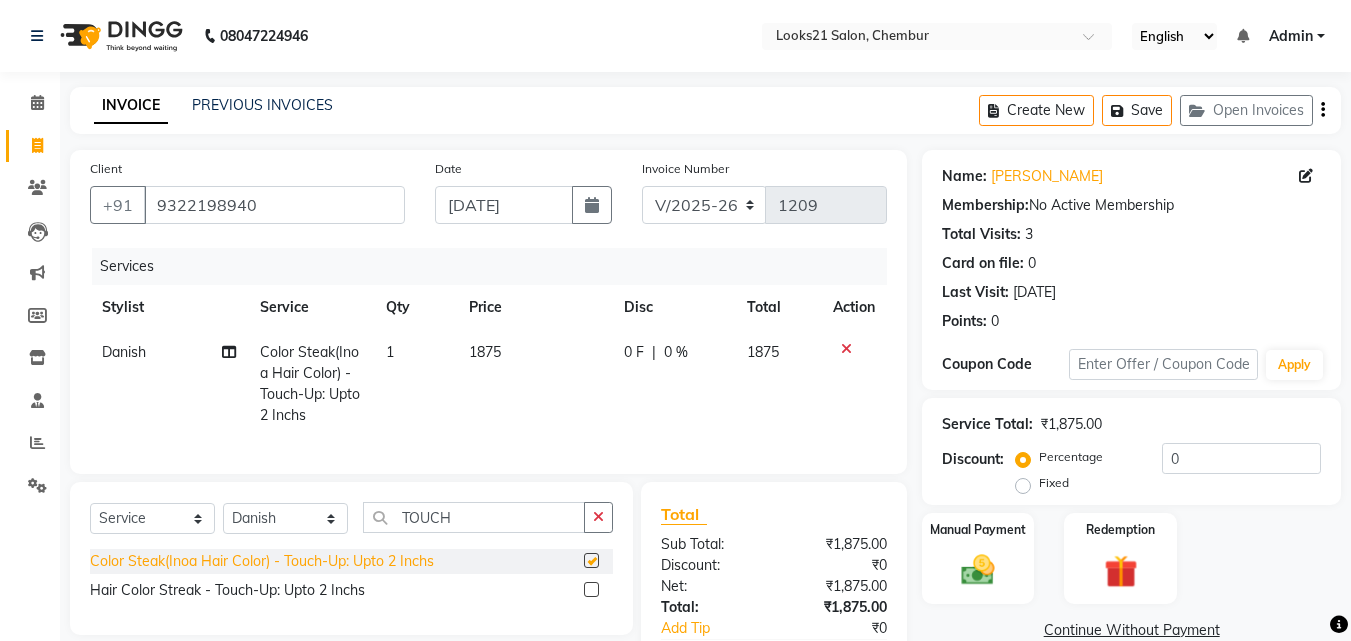 checkbox on "false" 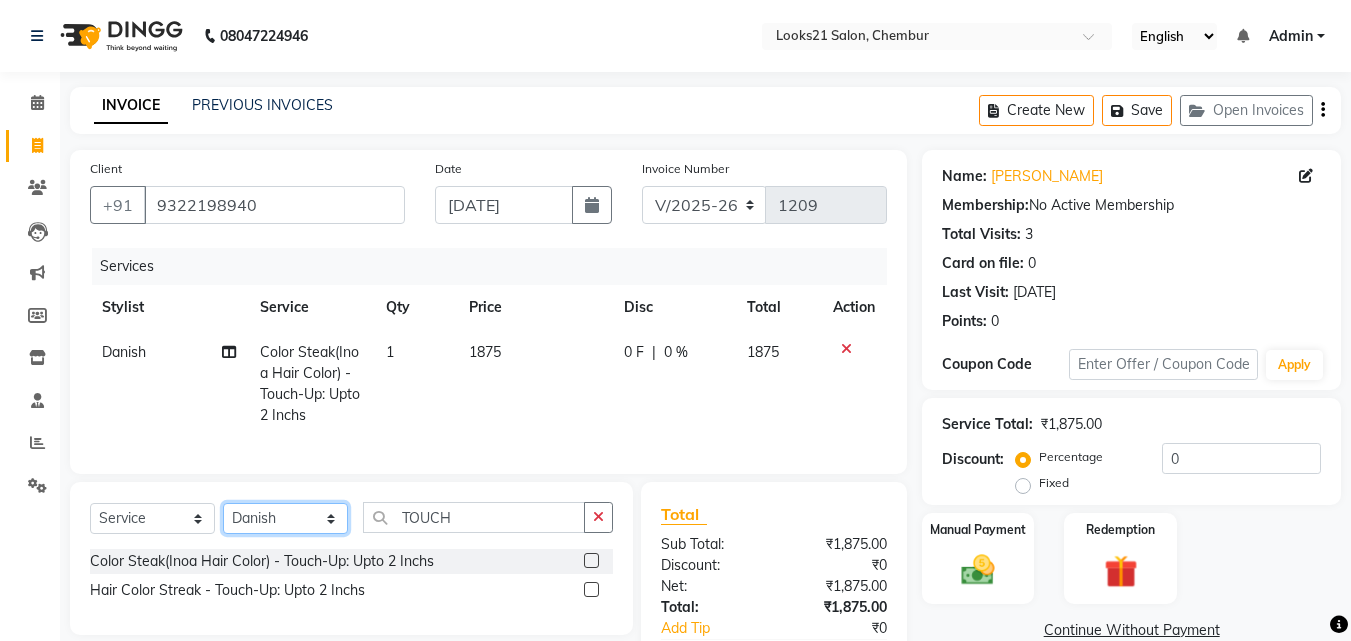 click on "Select Stylist [PERSON_NAME] [PERSON_NAME] LOOKS 21  [PERSON_NAME] [PERSON_NAME] [PERSON_NAME] [PERSON_NAME] [PERSON_NAME] [PERSON_NAME]" 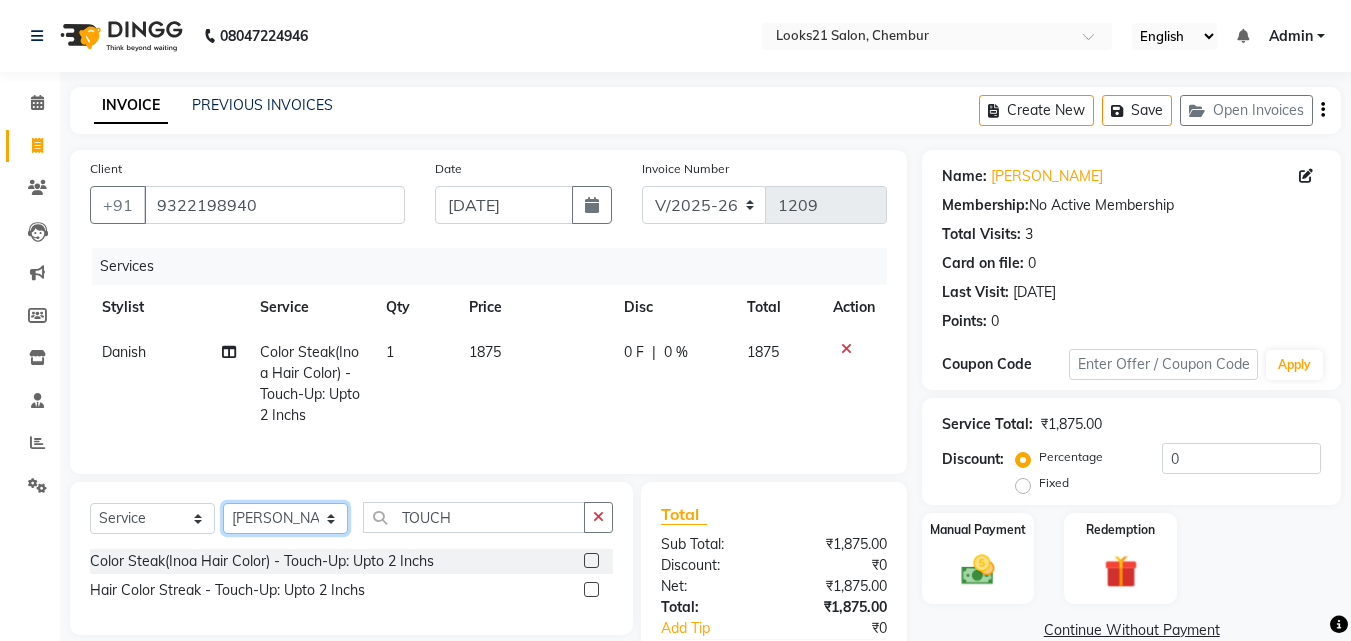 click on "Select Stylist [PERSON_NAME] [PERSON_NAME] LOOKS 21  [PERSON_NAME] [PERSON_NAME] [PERSON_NAME] [PERSON_NAME] [PERSON_NAME] [PERSON_NAME]" 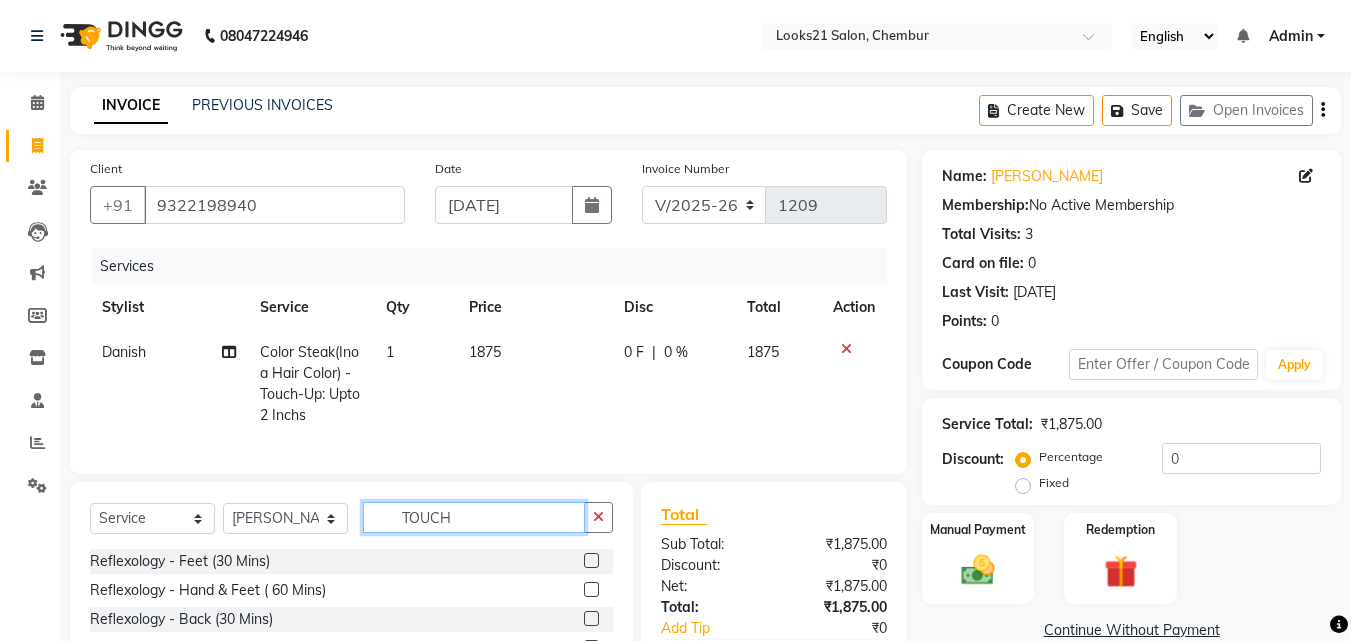 drag, startPoint x: 492, startPoint y: 543, endPoint x: 338, endPoint y: 556, distance: 154.54773 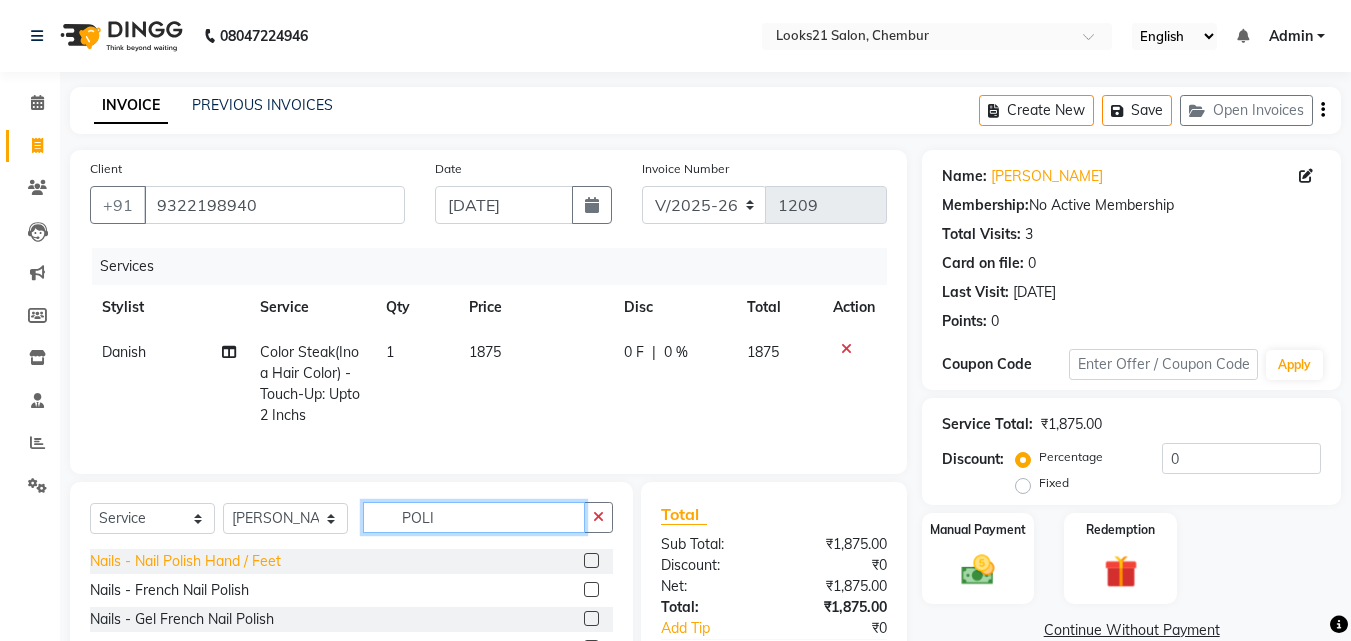 type on "POLI" 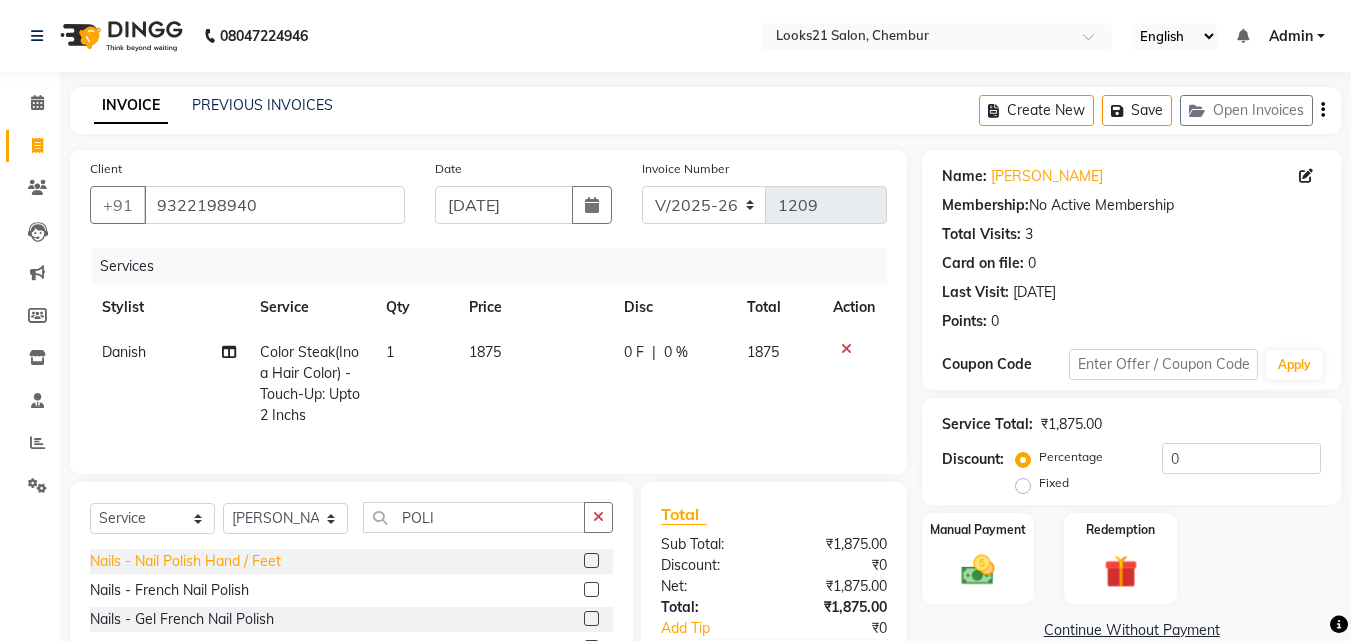 click on "Nails  - Nail Polish Hand / Feet" 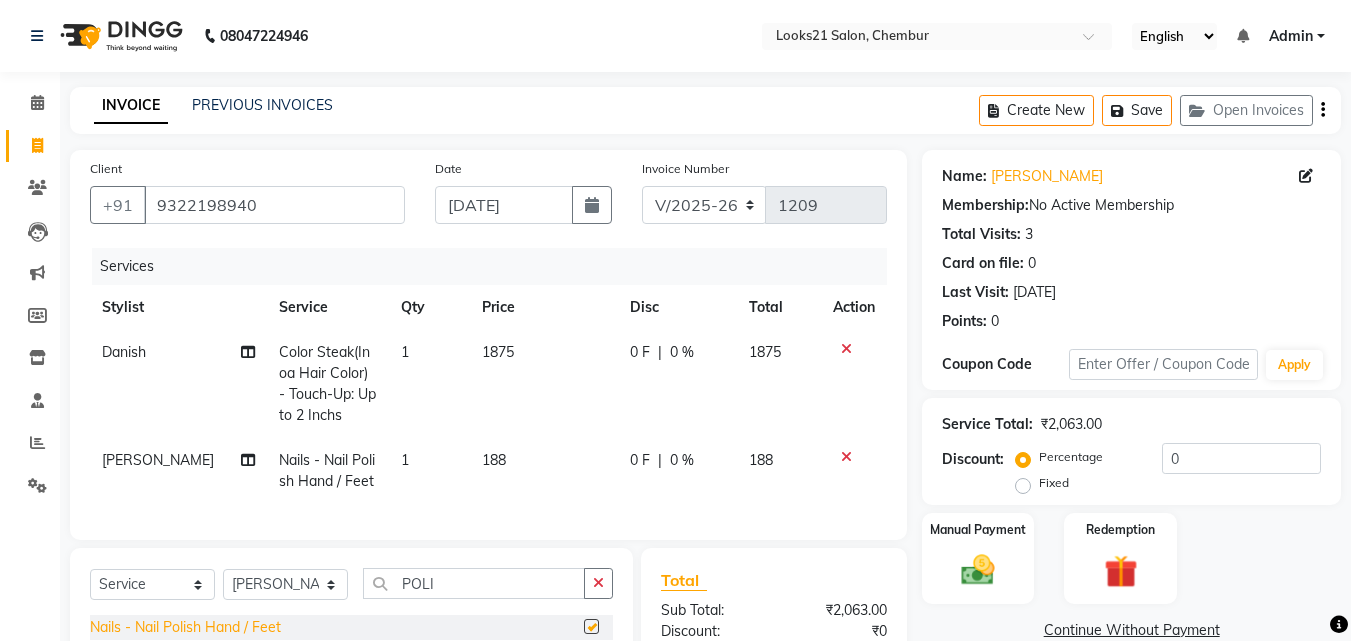 checkbox on "false" 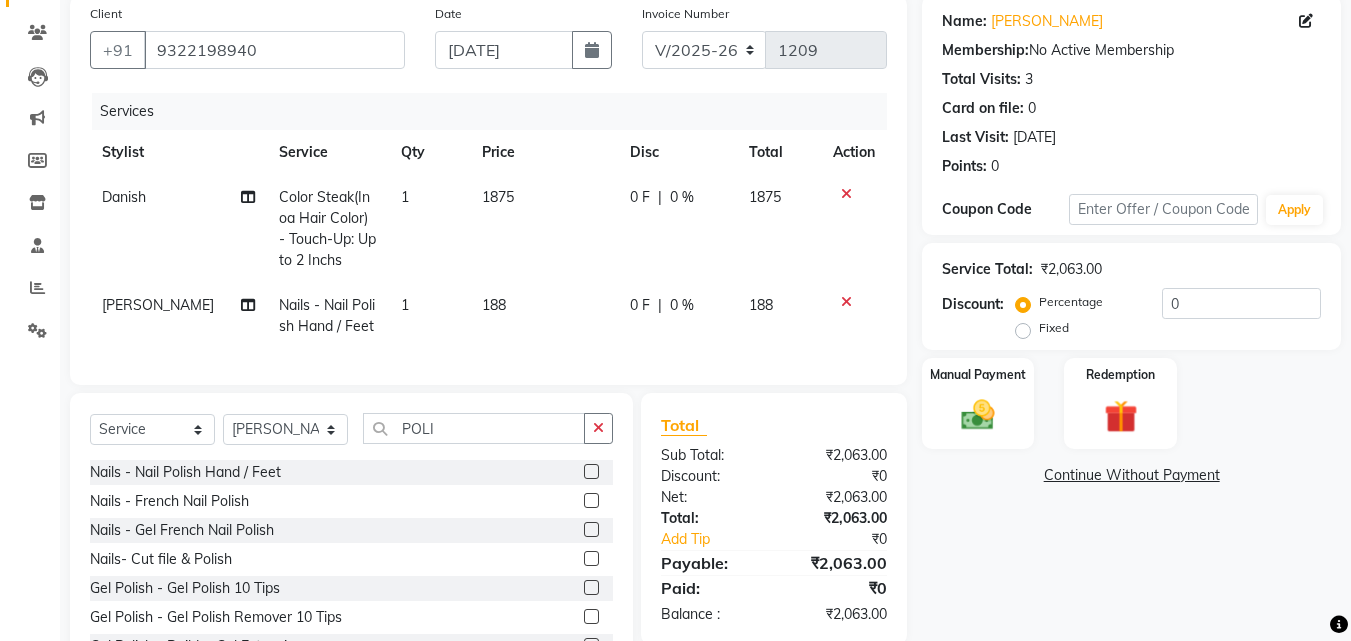 scroll, scrollTop: 200, scrollLeft: 0, axis: vertical 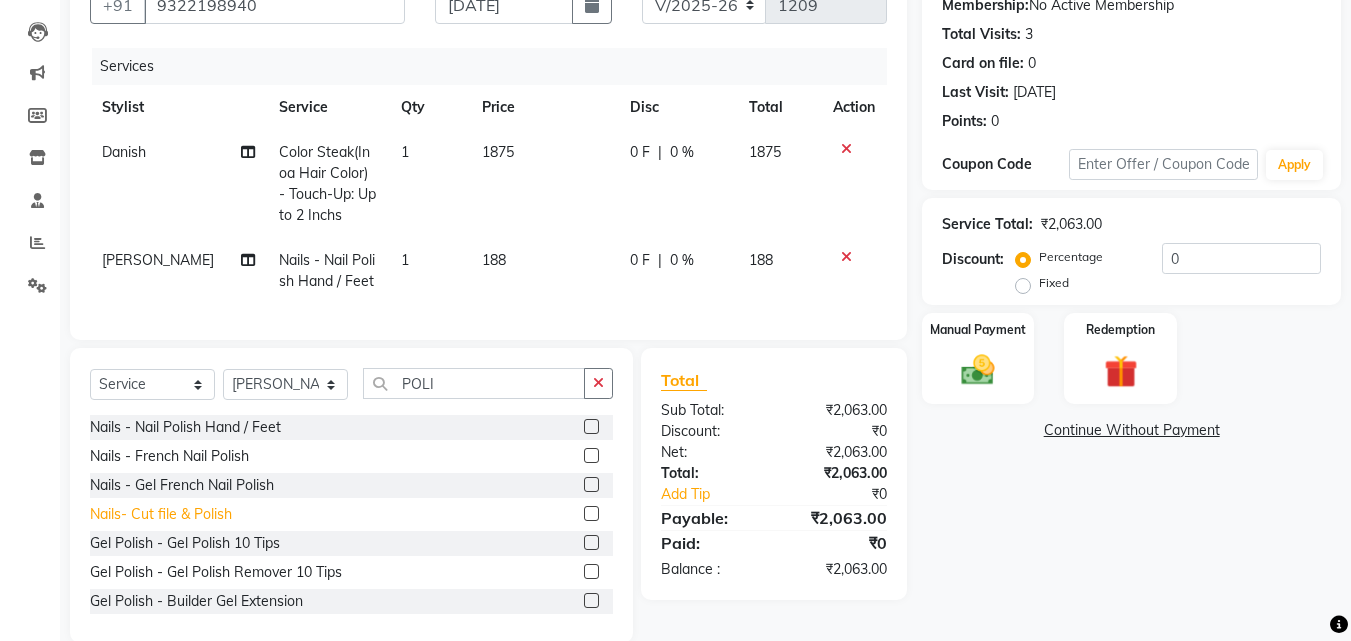 click on "Nails- Cut file & Polish" 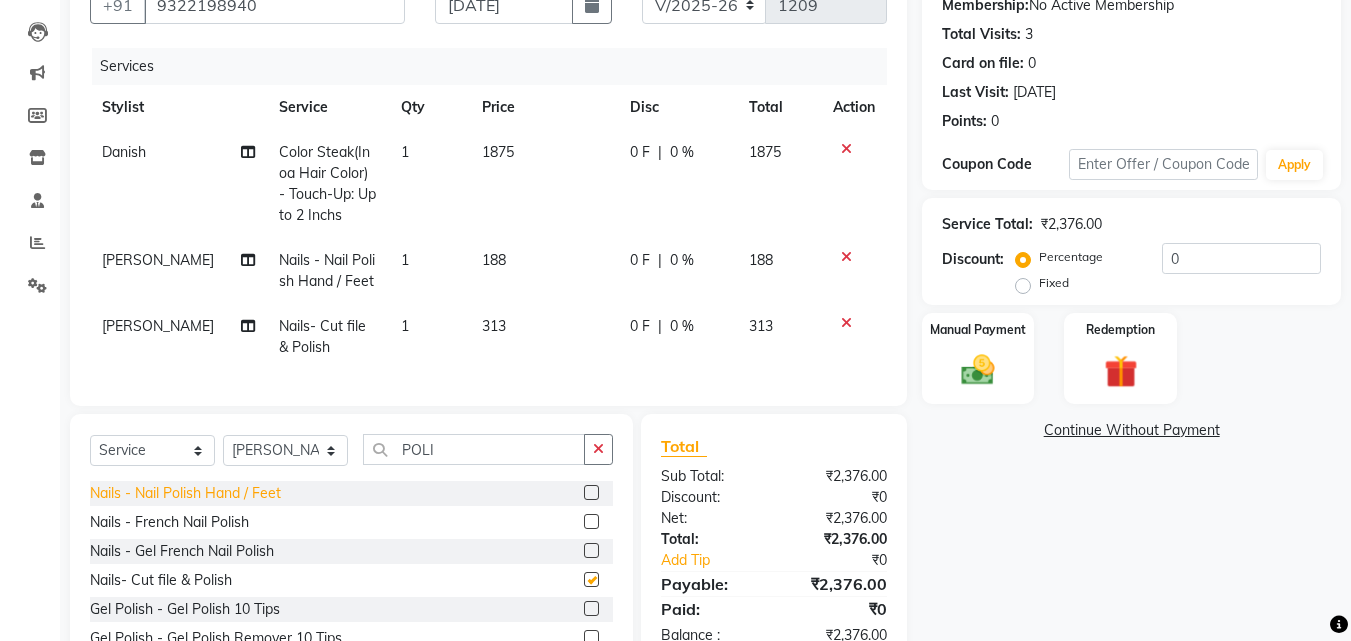 checkbox on "false" 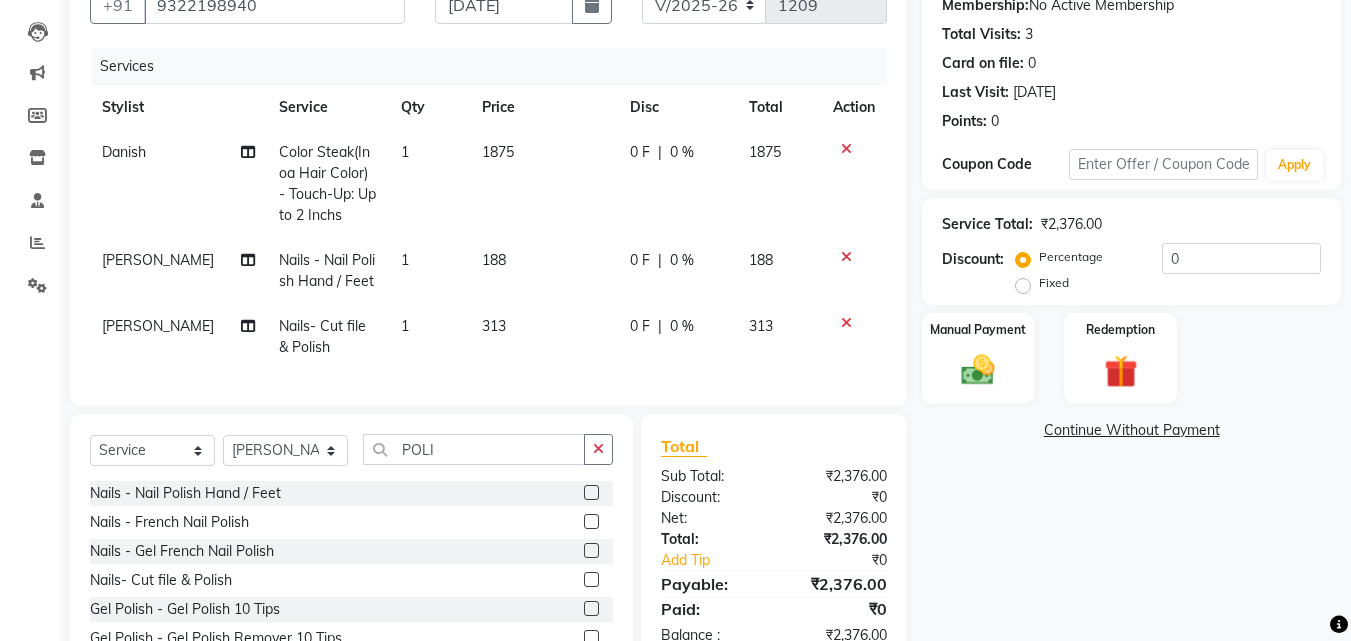 click 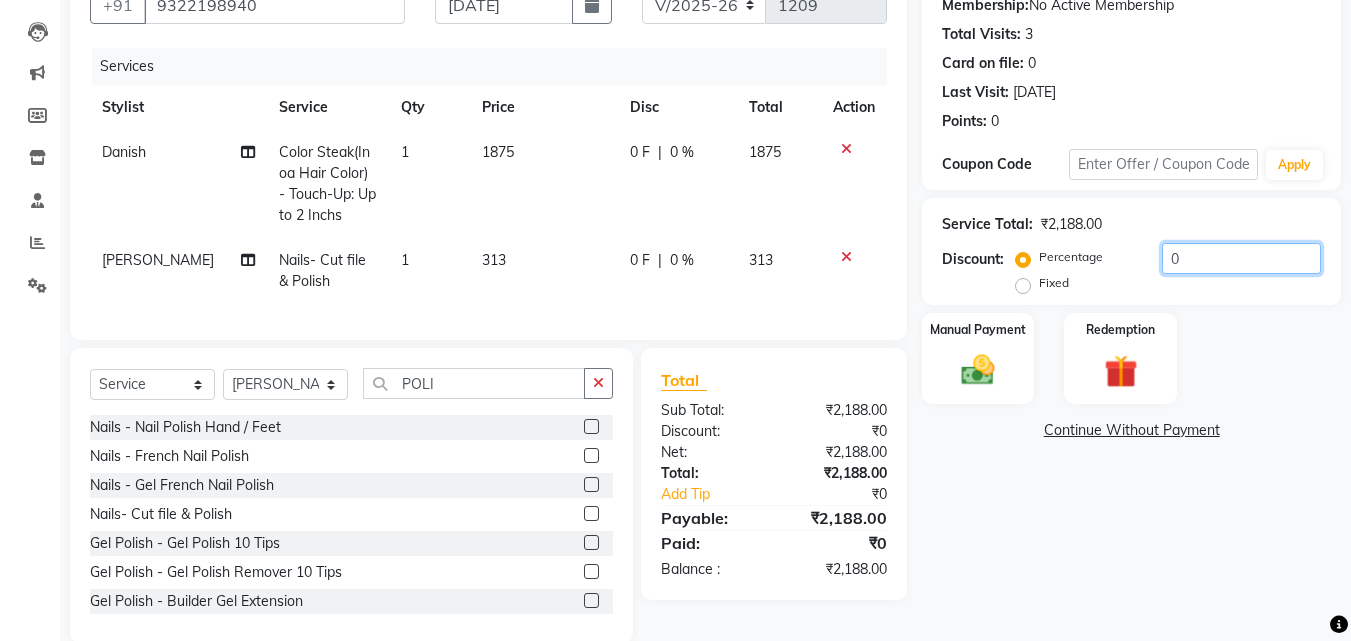 drag, startPoint x: 1177, startPoint y: 251, endPoint x: 1128, endPoint y: 253, distance: 49.0408 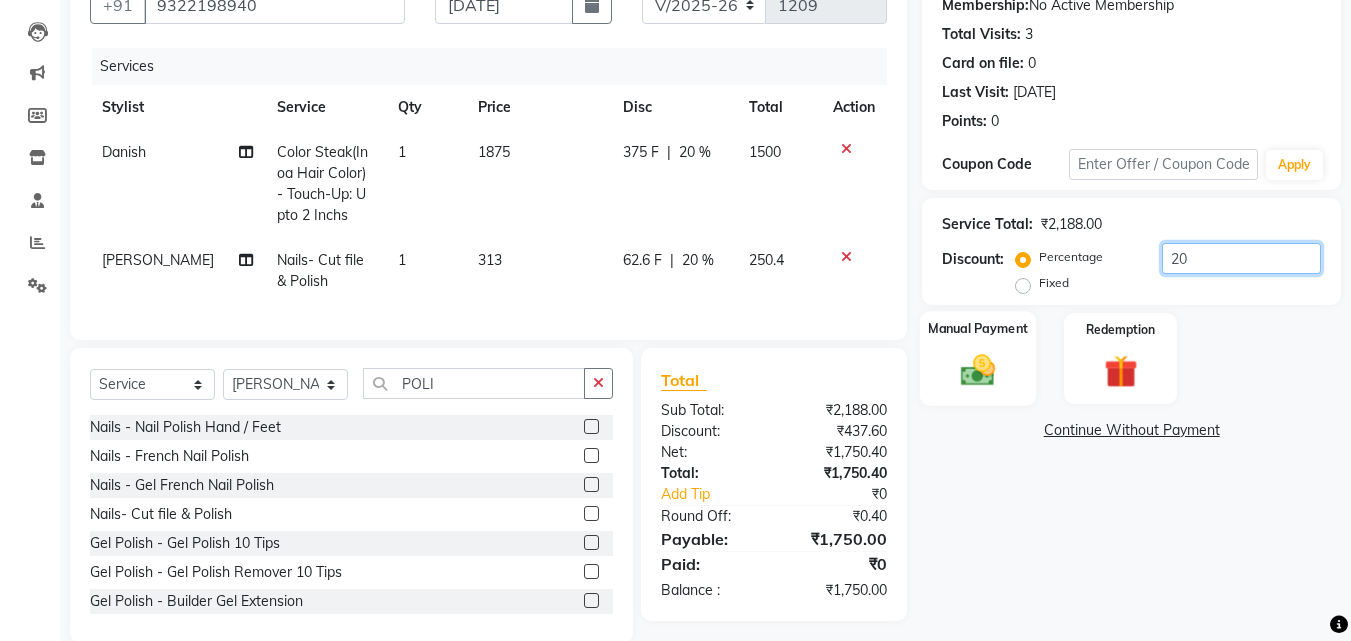 type on "20" 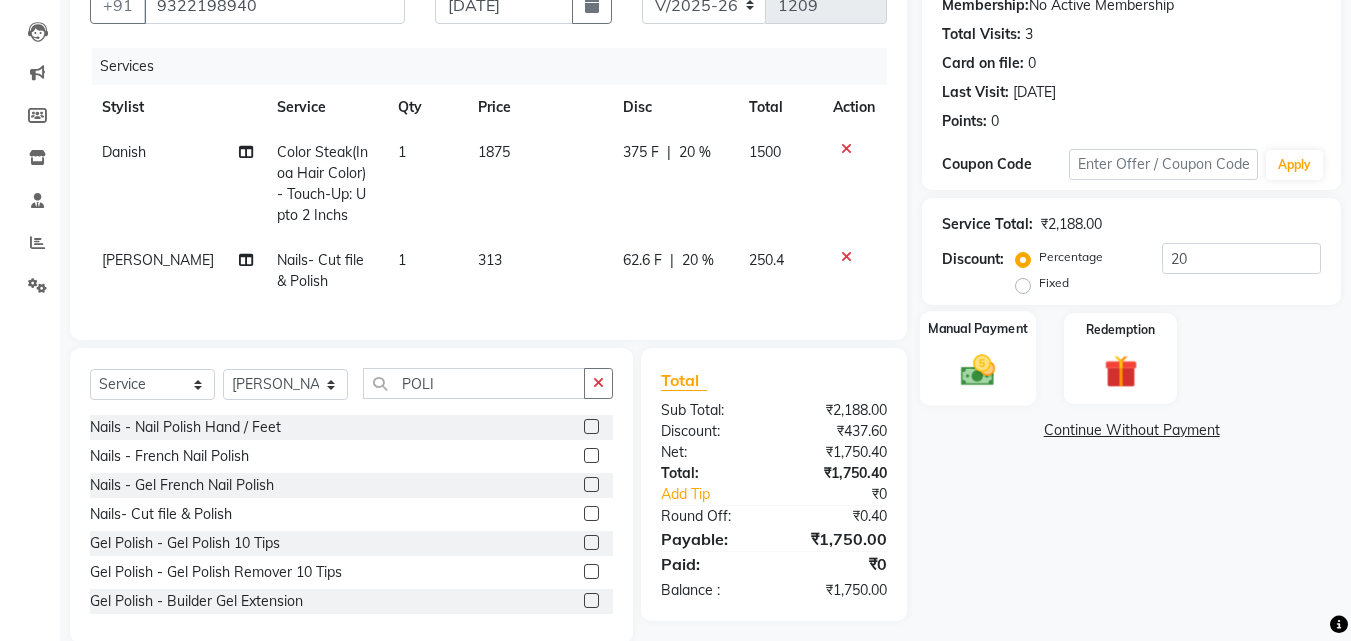 click 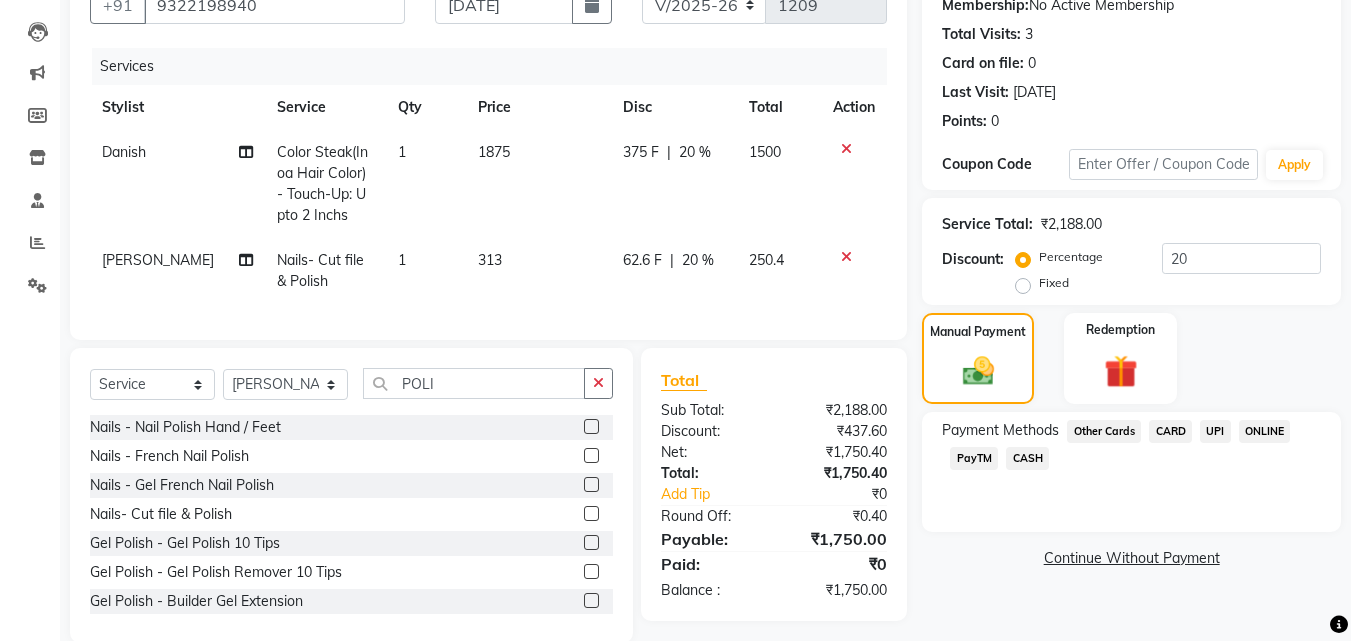 click on "UPI" 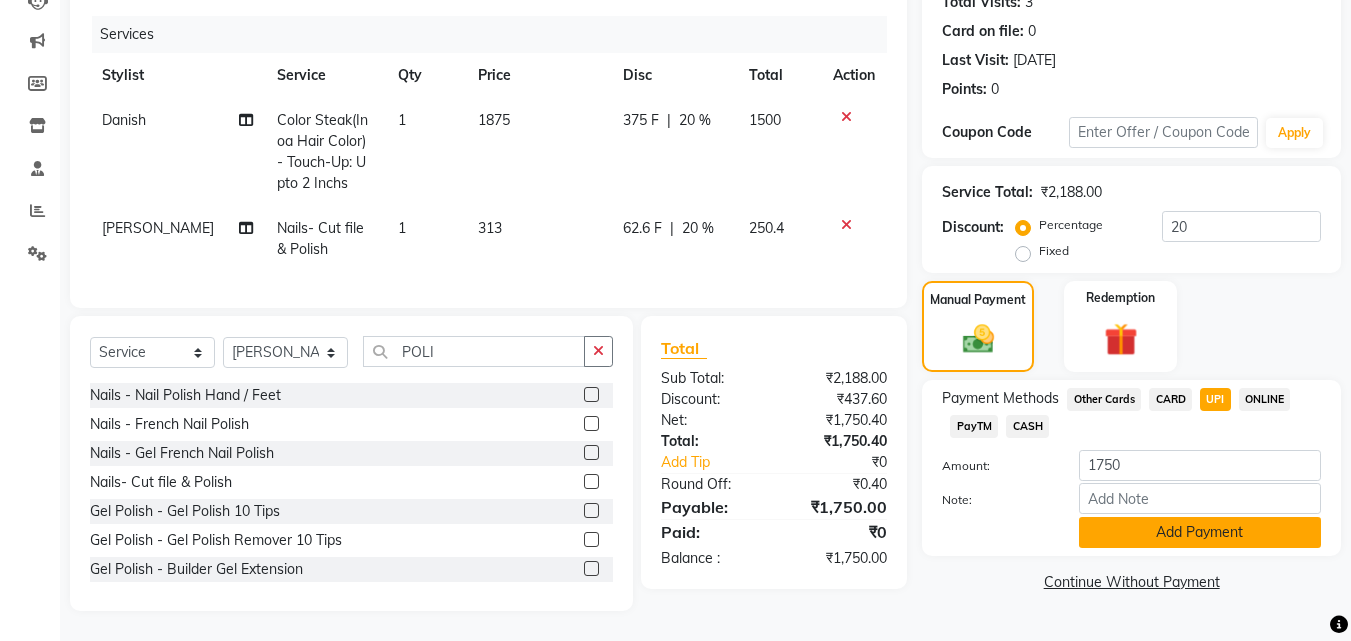 click on "Add Payment" 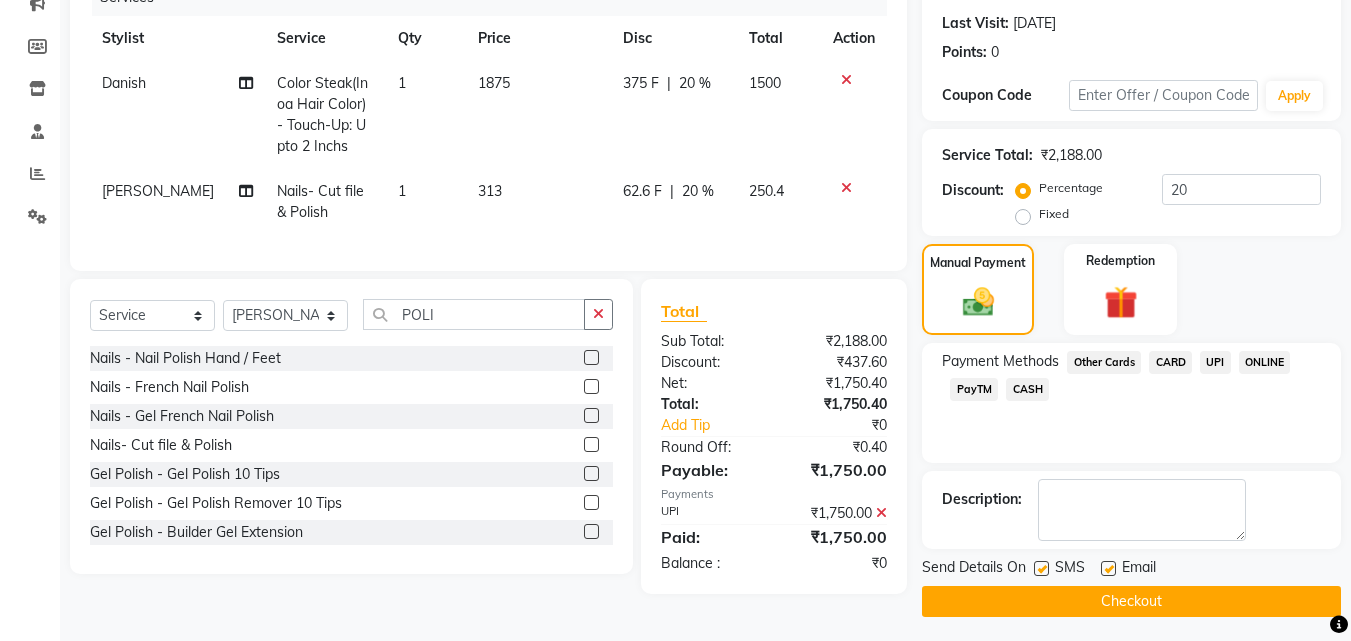 scroll, scrollTop: 275, scrollLeft: 0, axis: vertical 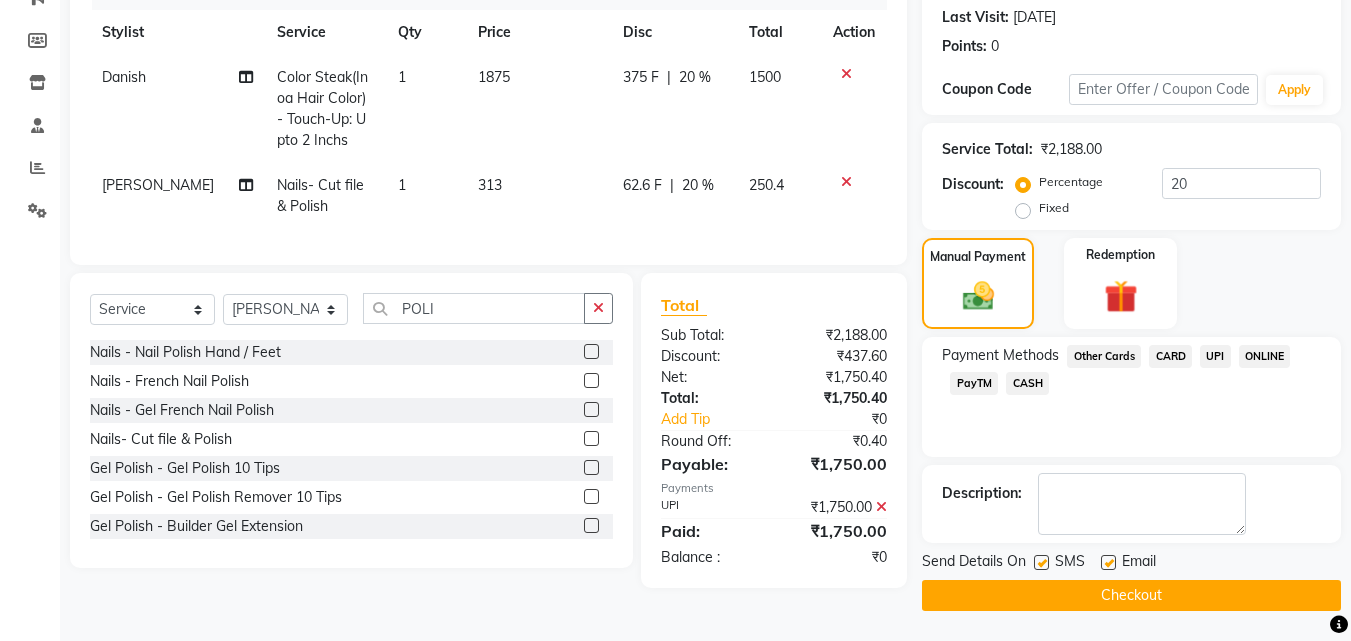 click on "Checkout" 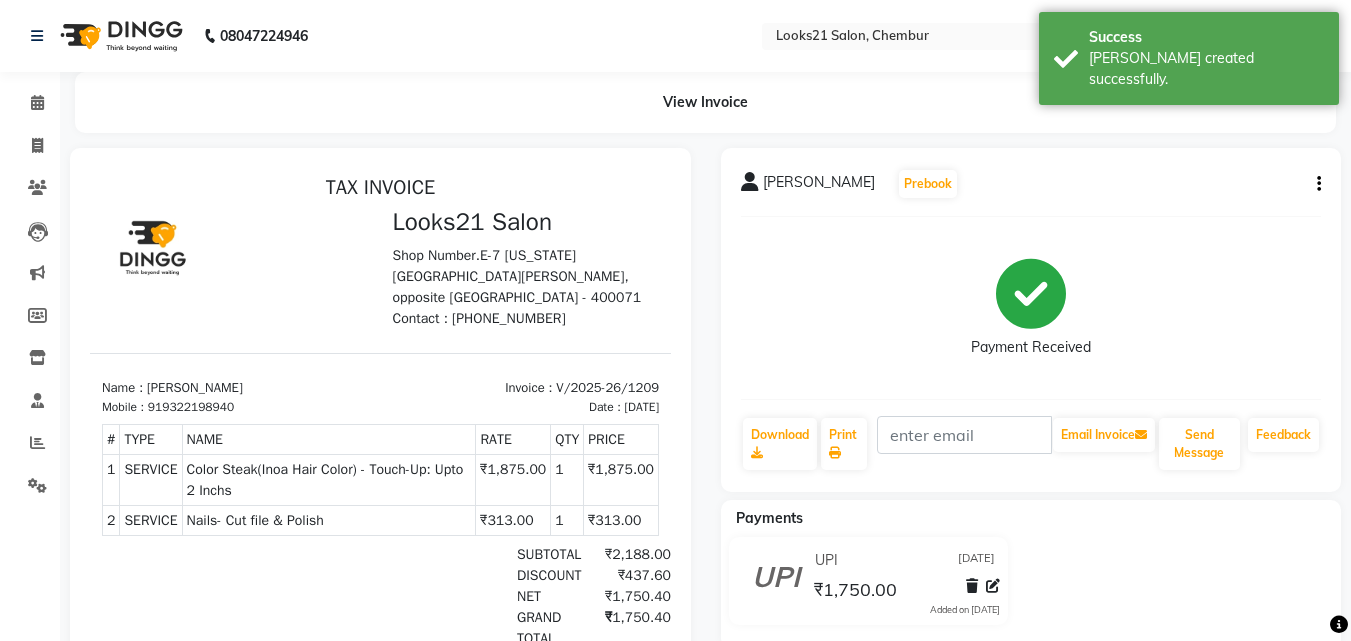 scroll, scrollTop: 0, scrollLeft: 0, axis: both 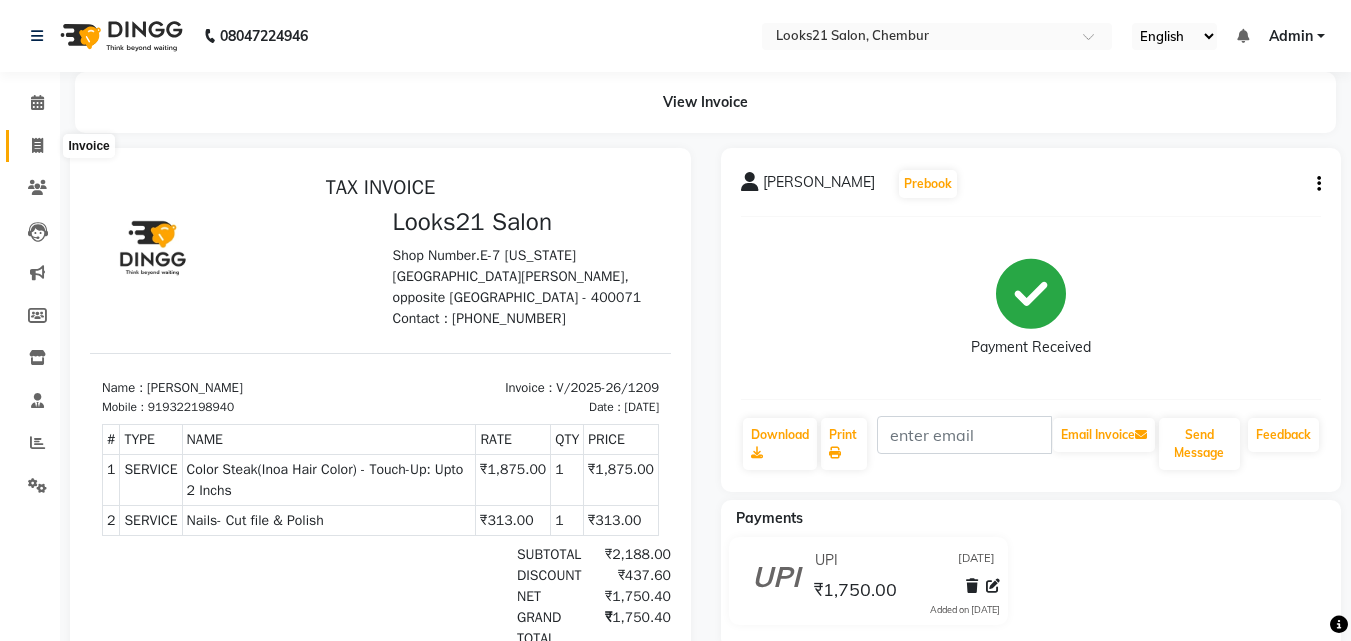 click 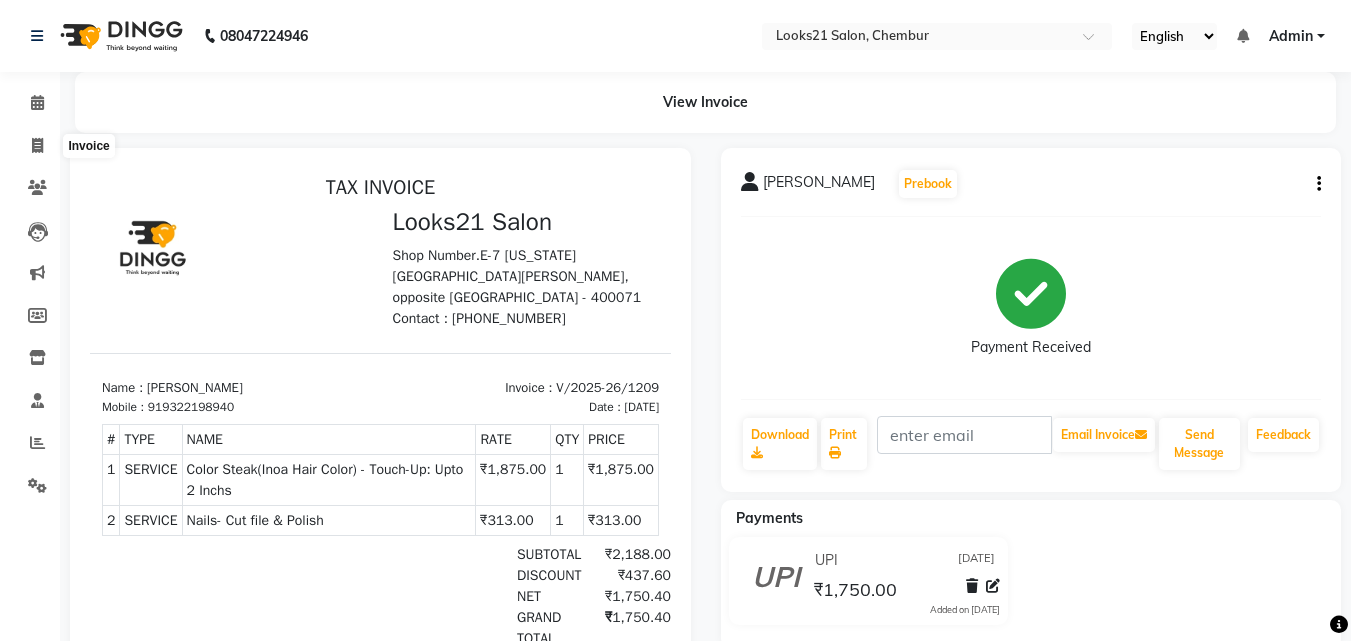 select on "service" 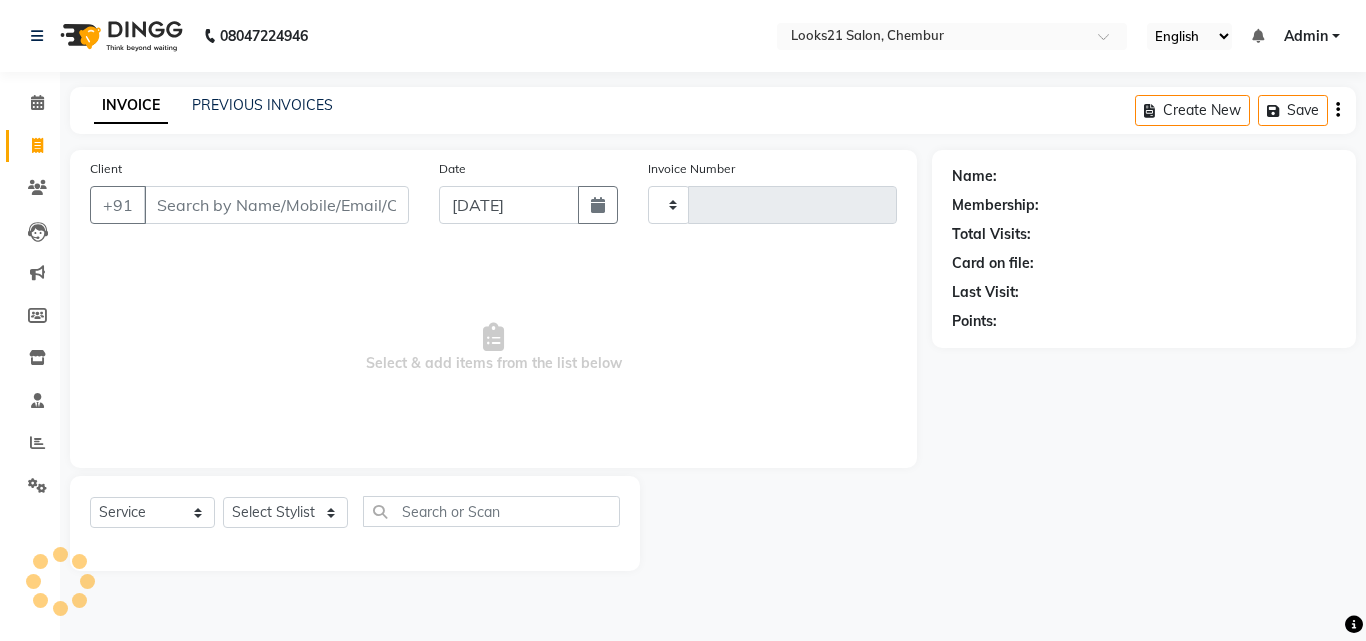 type on "1210" 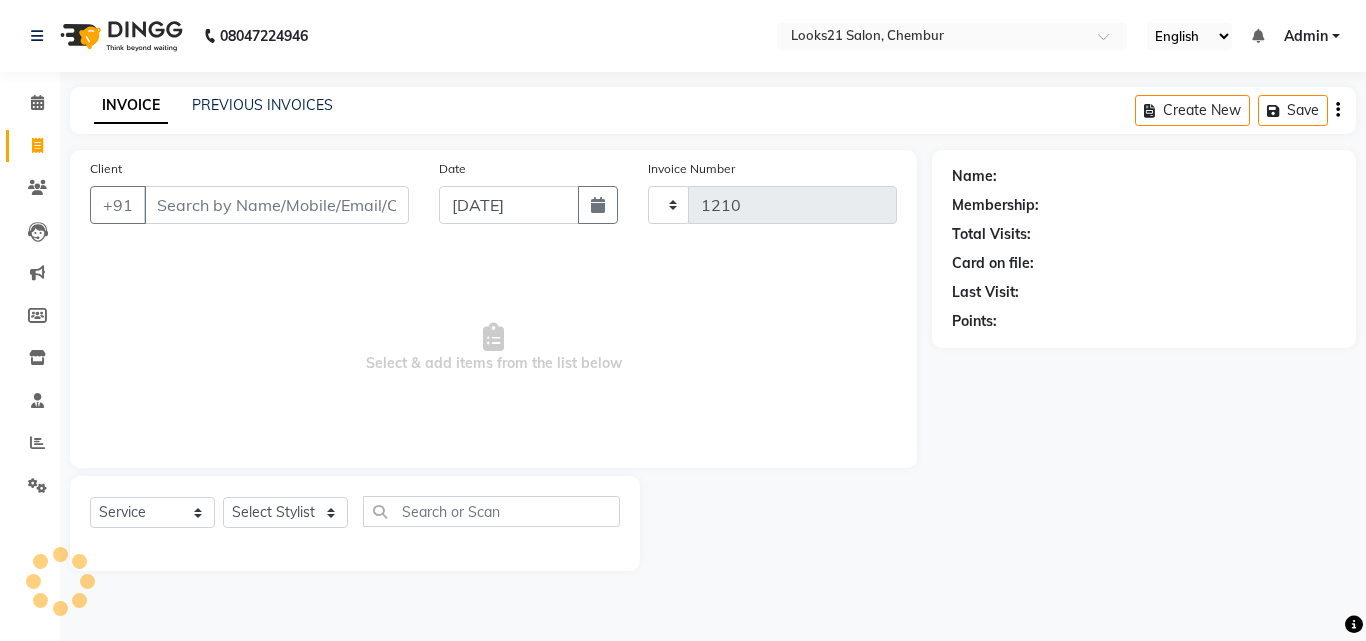 select on "844" 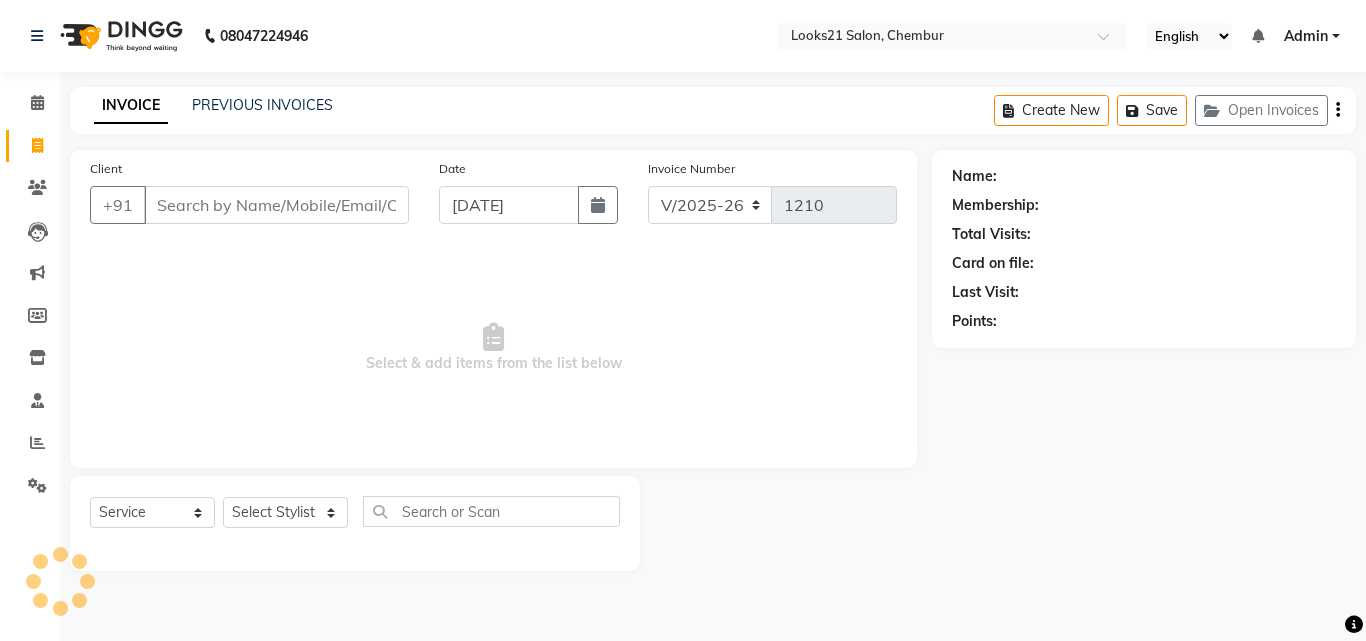 click on "Client" at bounding box center [276, 205] 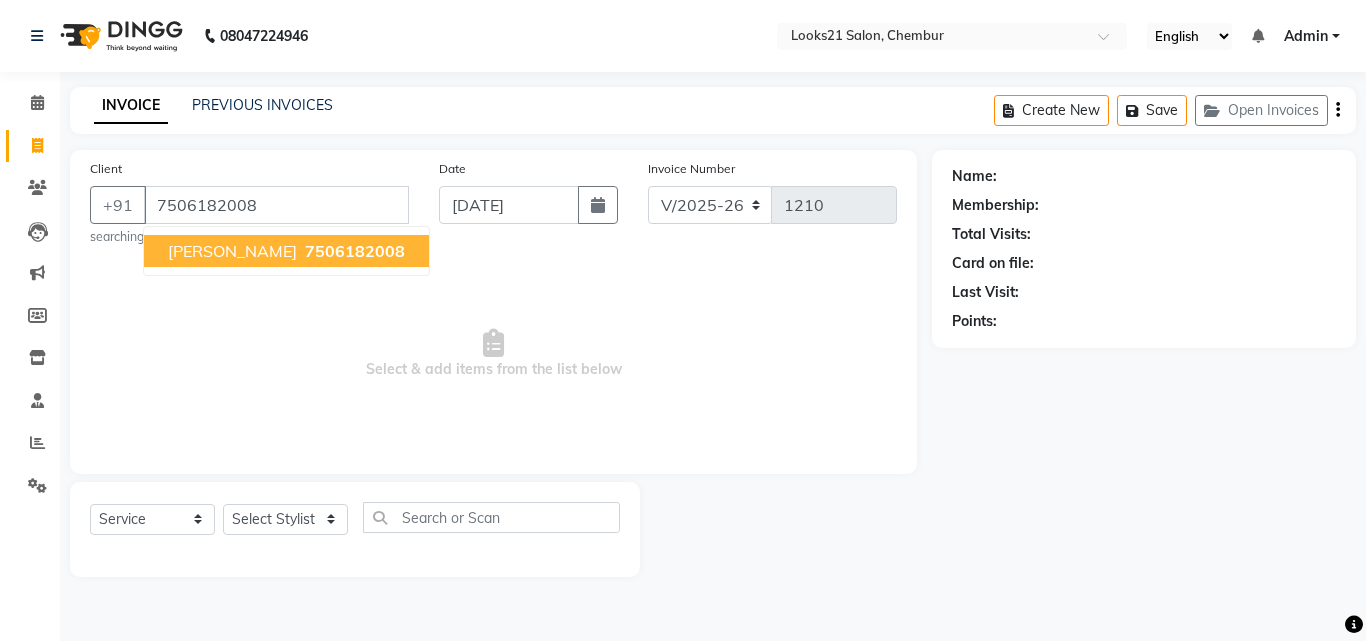 type on "7506182008" 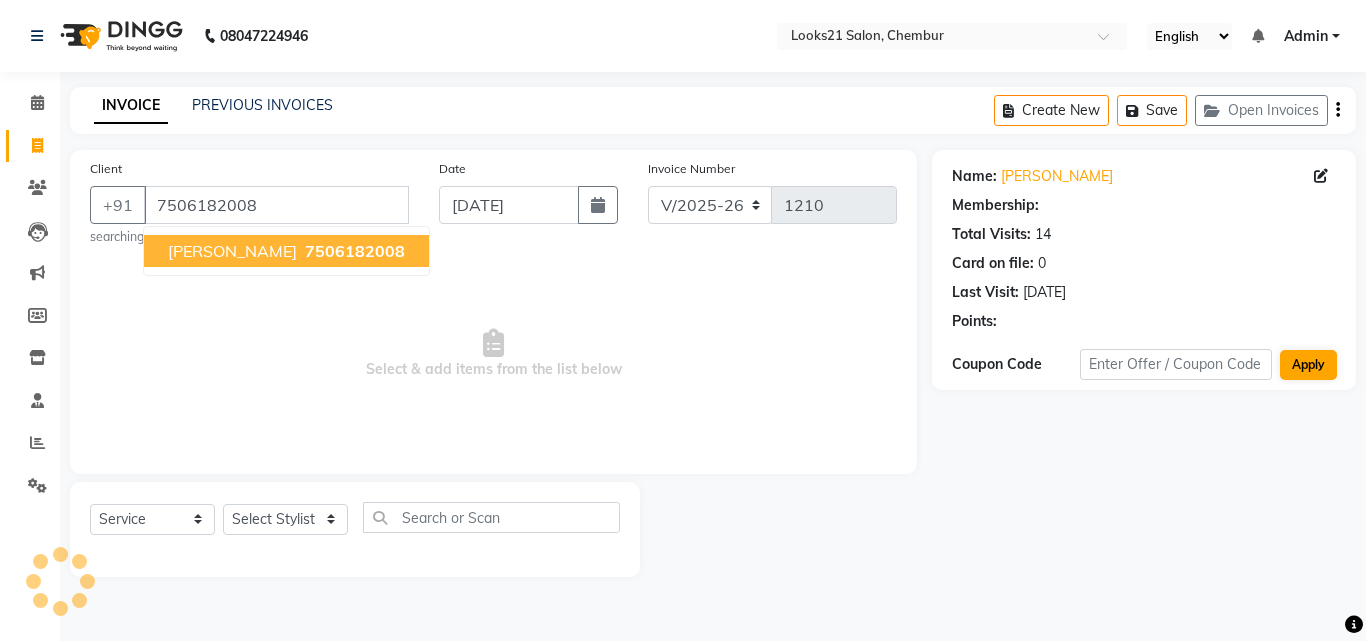 select on "1: Object" 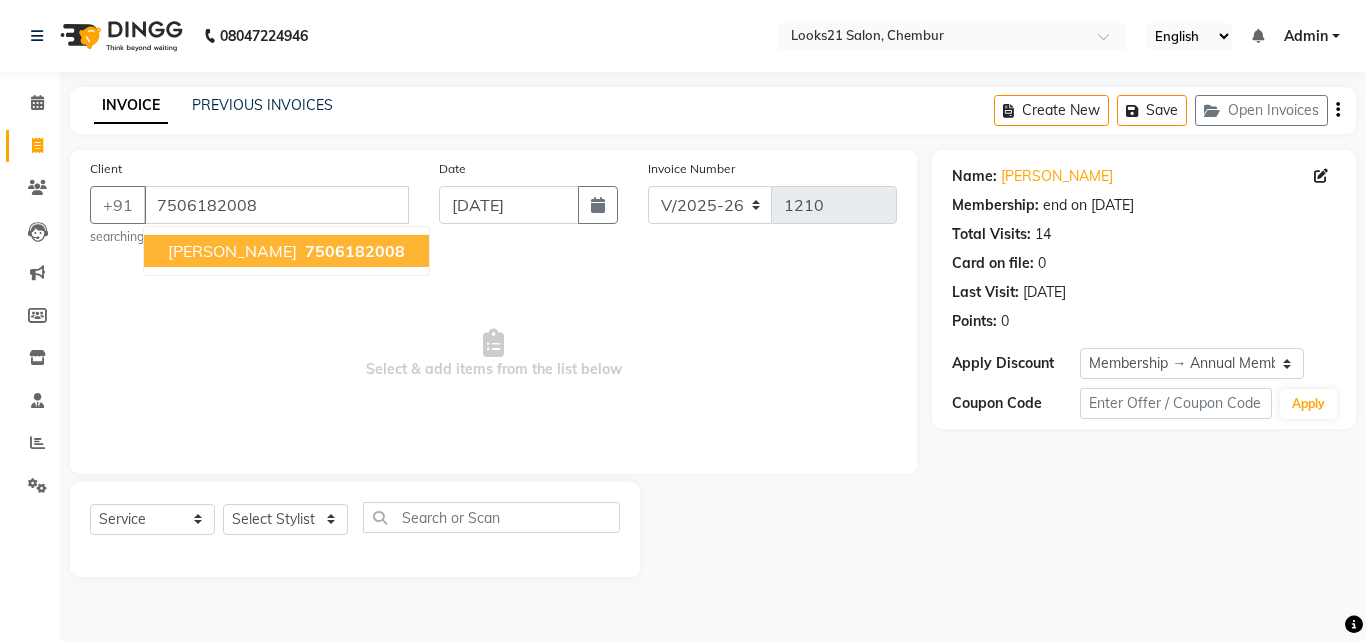click on "7506182008" at bounding box center [355, 251] 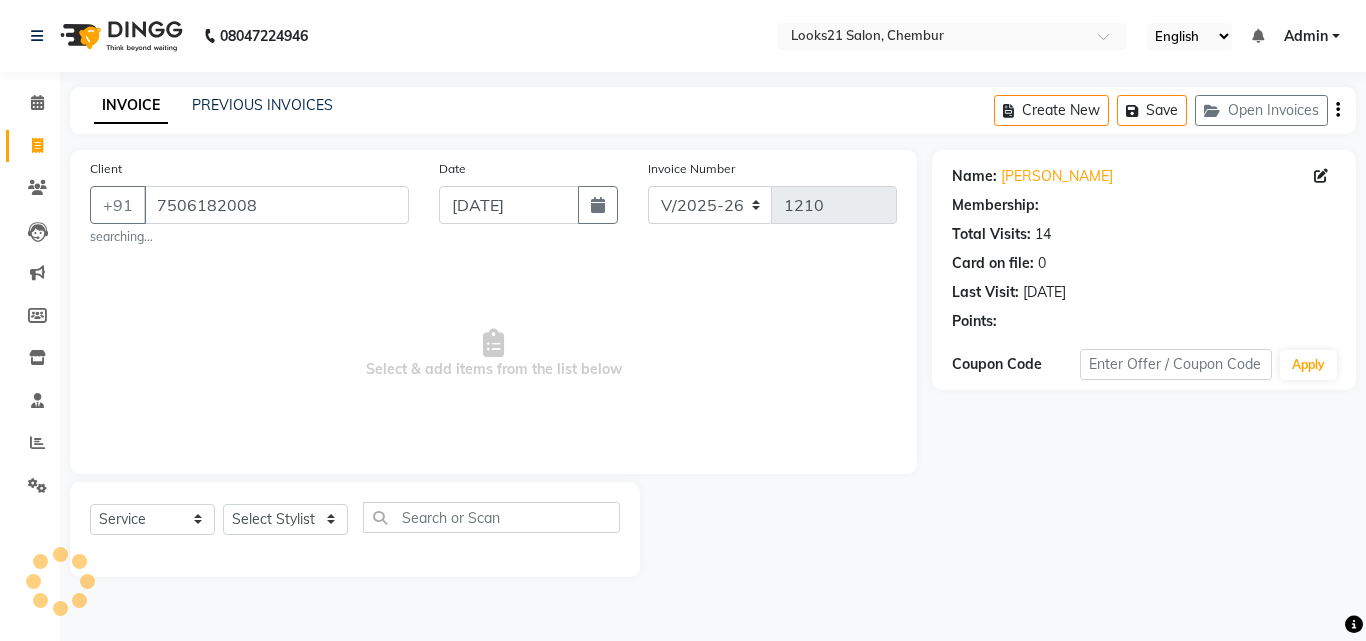 select on "1: Object" 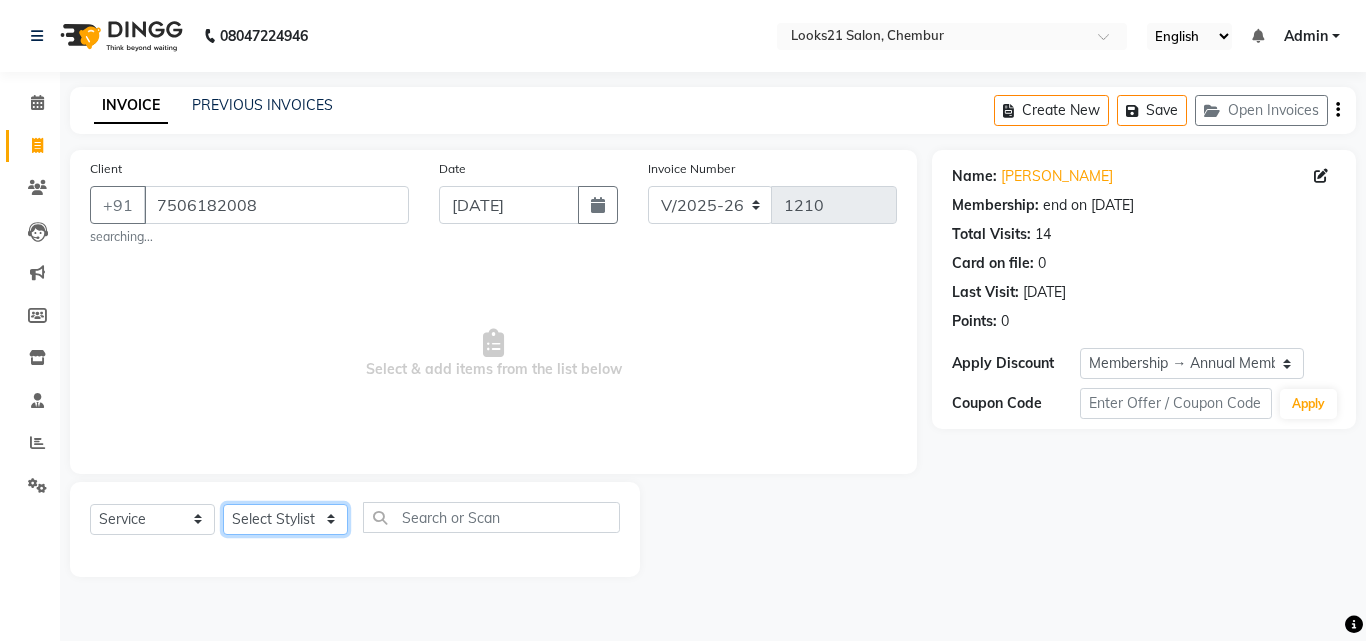 click on "Select Stylist [PERSON_NAME] [PERSON_NAME] LOOKS 21  [PERSON_NAME] [PERSON_NAME] [PERSON_NAME] [PERSON_NAME] [PERSON_NAME] [PERSON_NAME]" 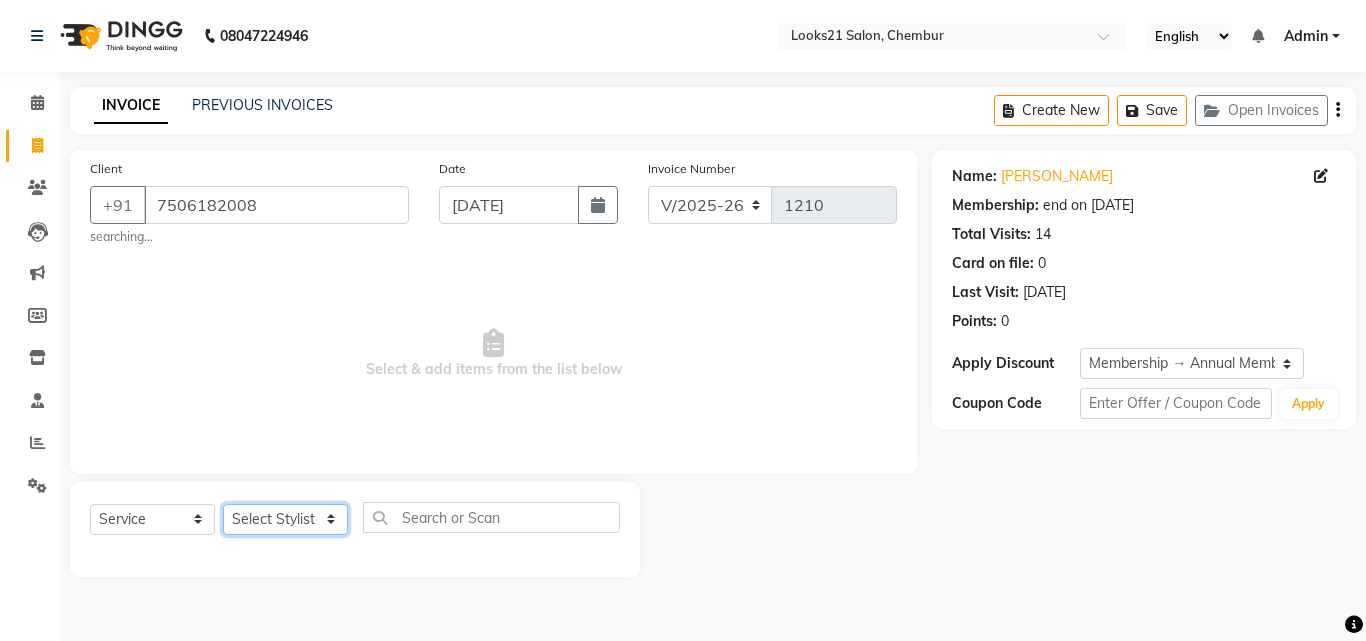 select on "13888" 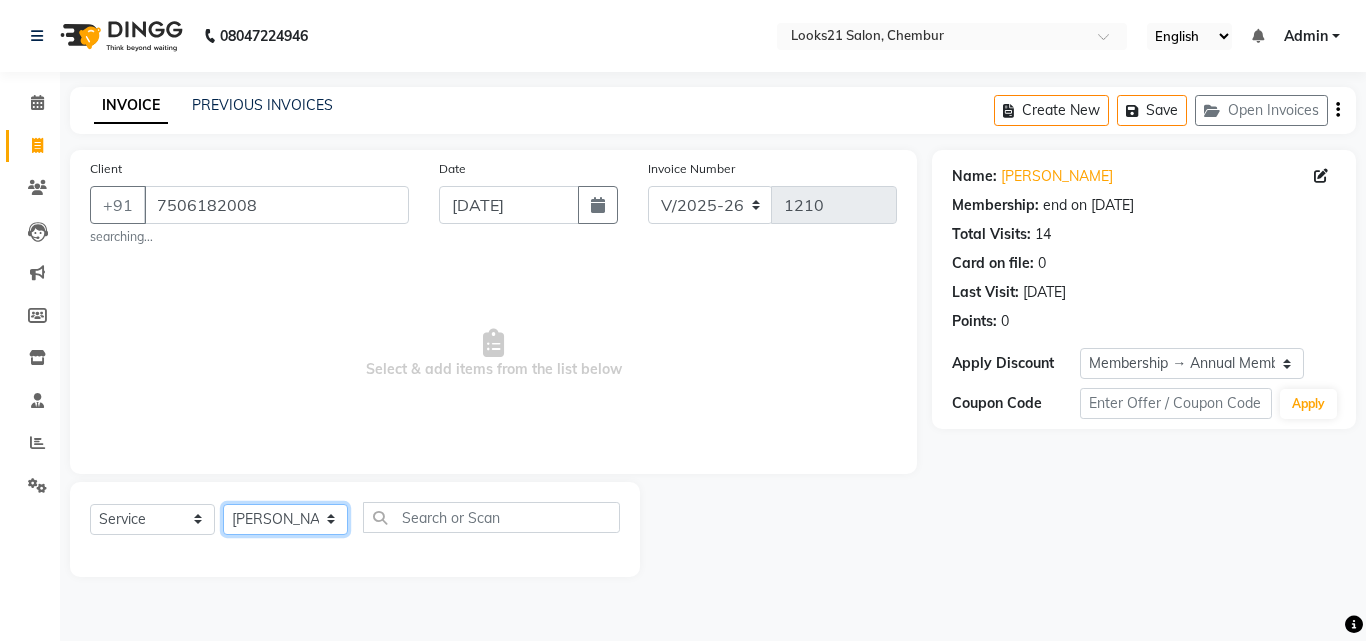 click on "Select Stylist [PERSON_NAME] [PERSON_NAME] LOOKS 21  [PERSON_NAME] [PERSON_NAME] [PERSON_NAME] [PERSON_NAME] [PERSON_NAME] [PERSON_NAME]" 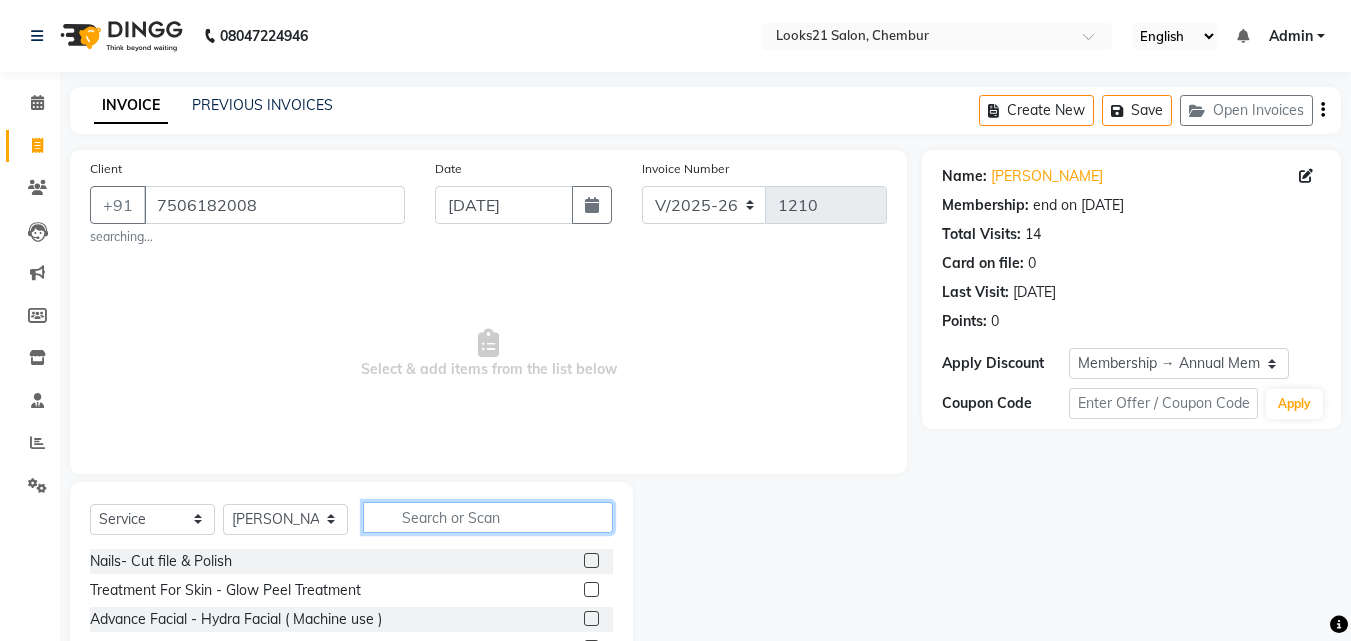 click 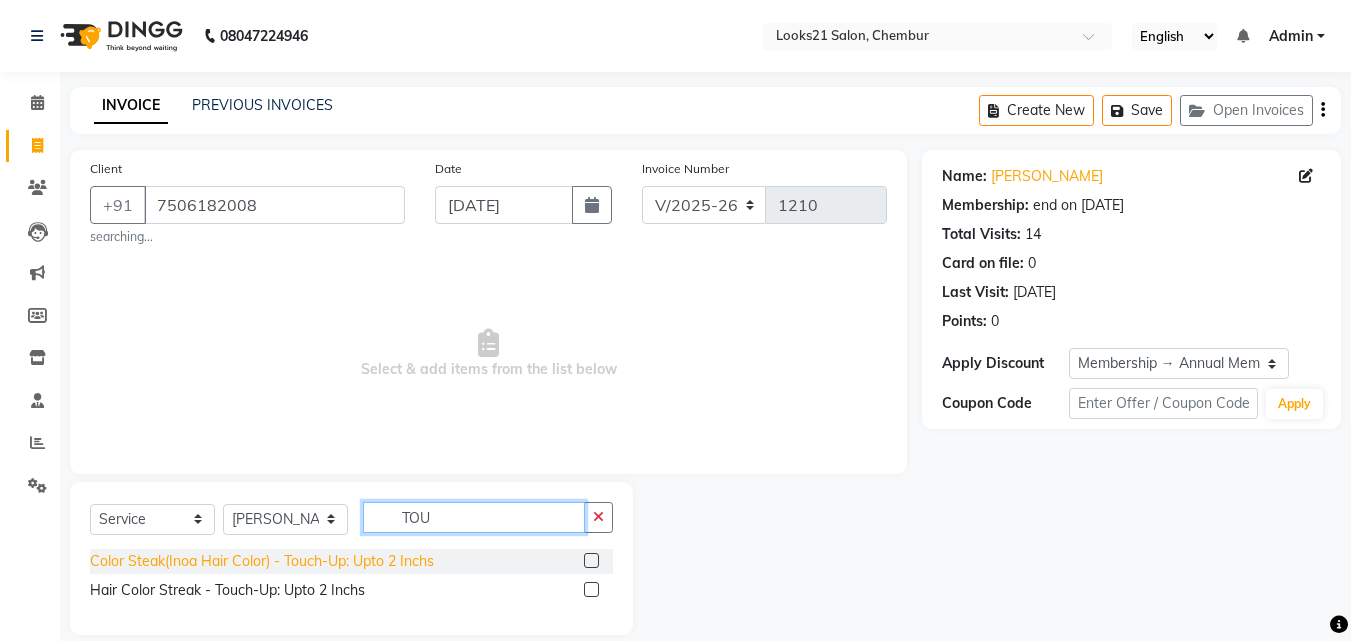 type on "TOU" 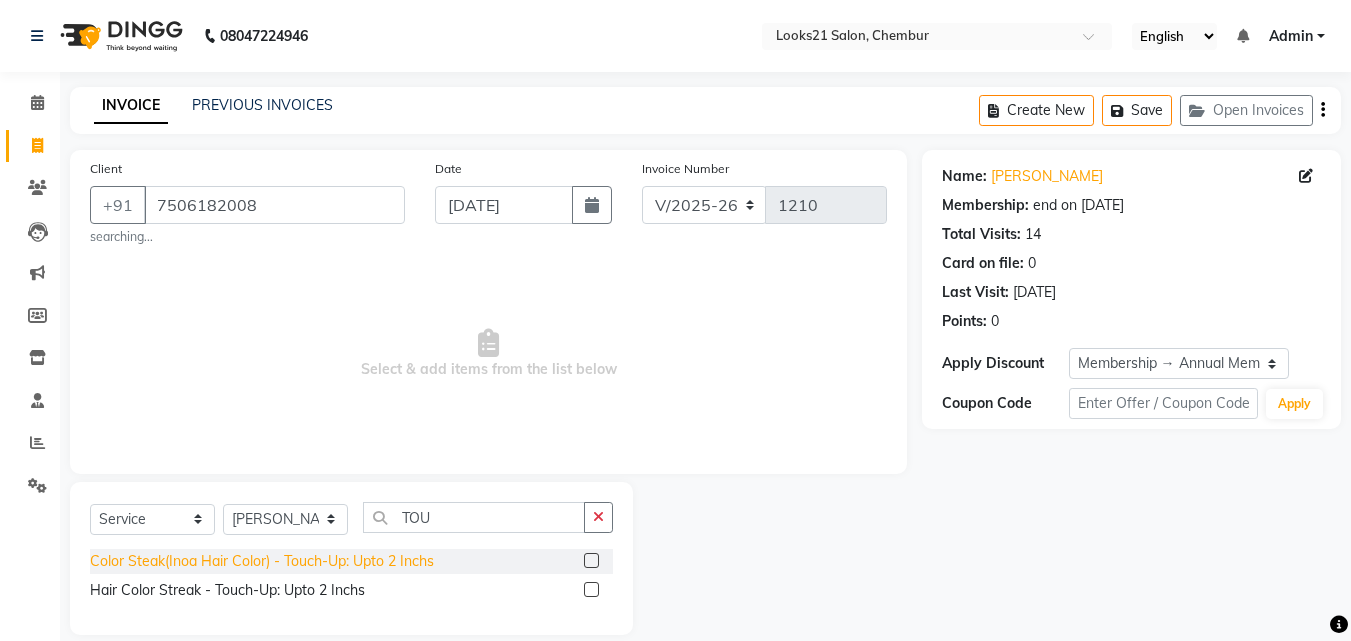 click on "Color Steak(Inoa Hair Color)  - Touch-Up: Upto 2 Inchs" 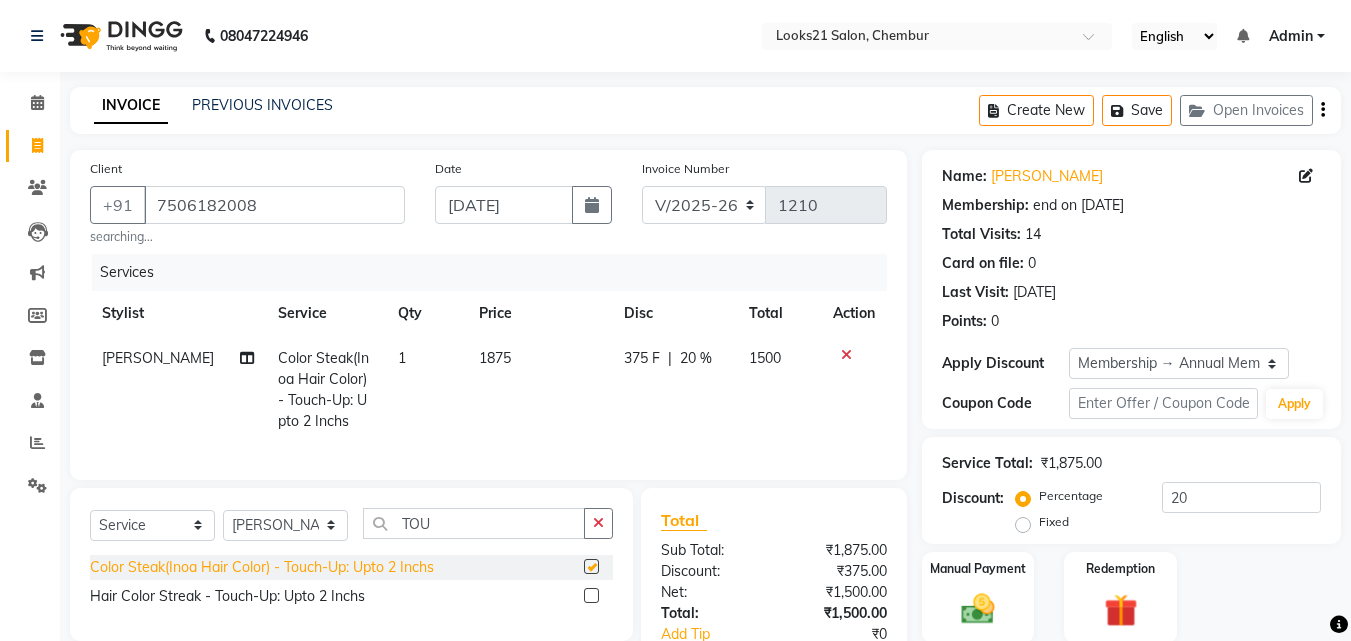 checkbox on "false" 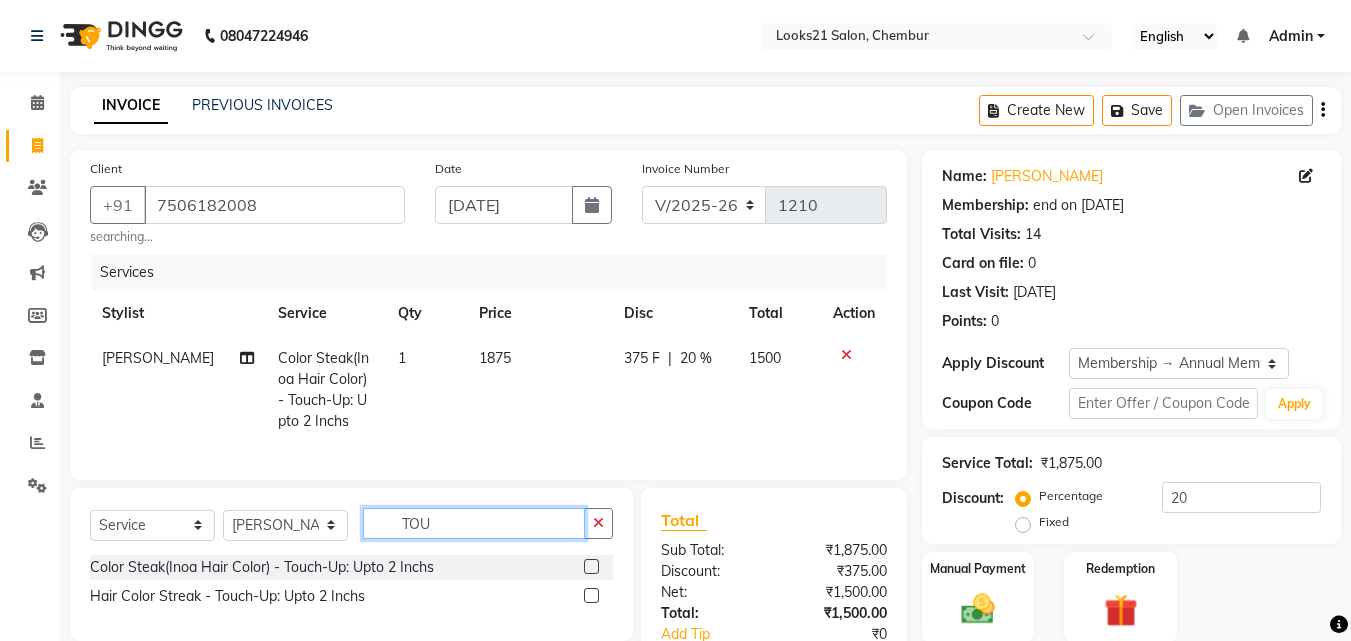 drag, startPoint x: 459, startPoint y: 545, endPoint x: 309, endPoint y: 534, distance: 150.40279 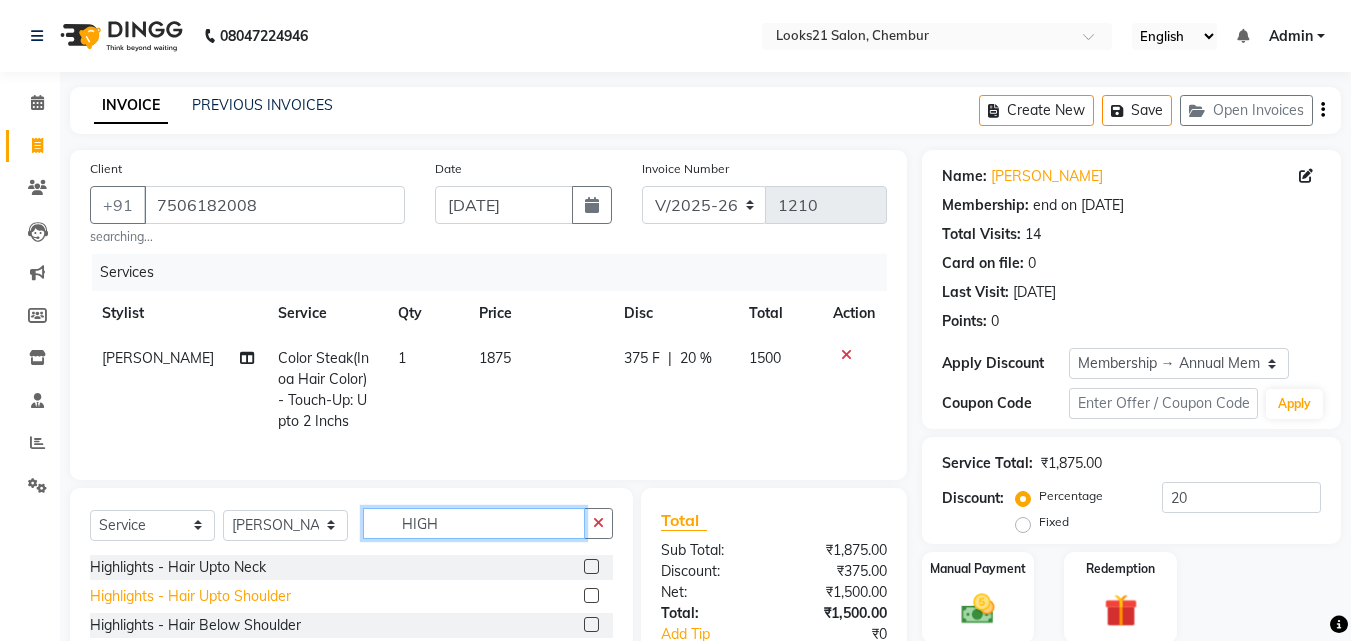 type on "HIGH" 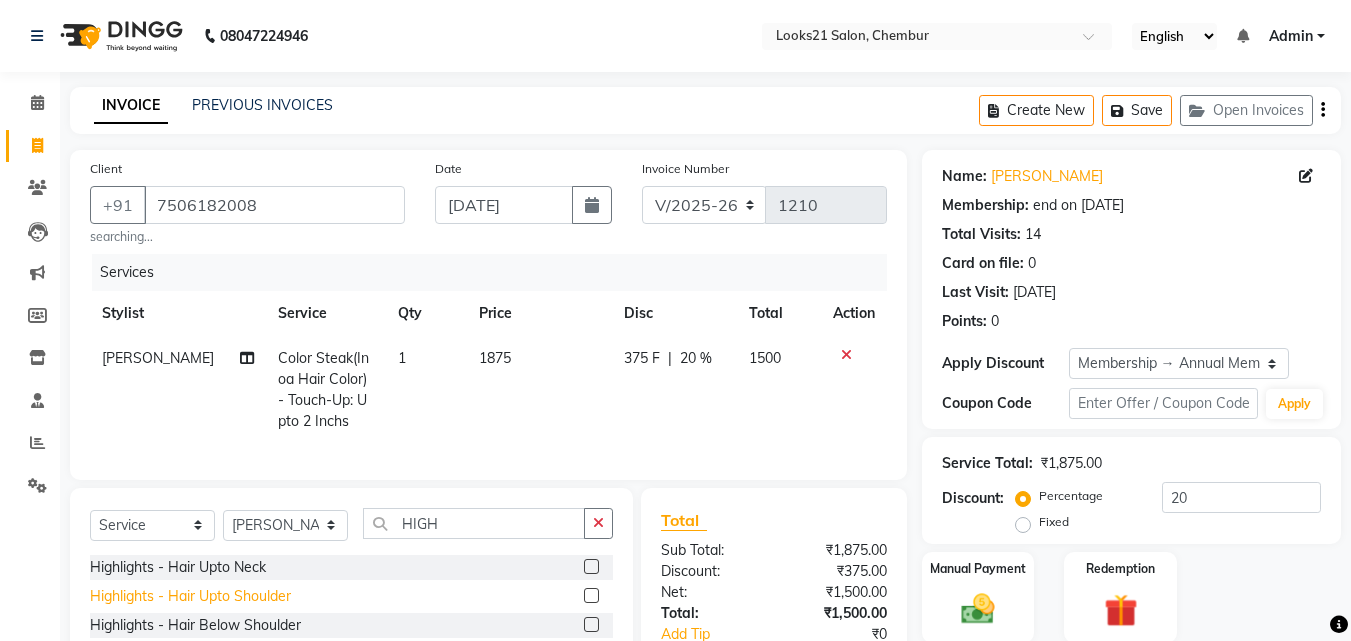 click on "Highlights  - Hair Upto Shoulder" 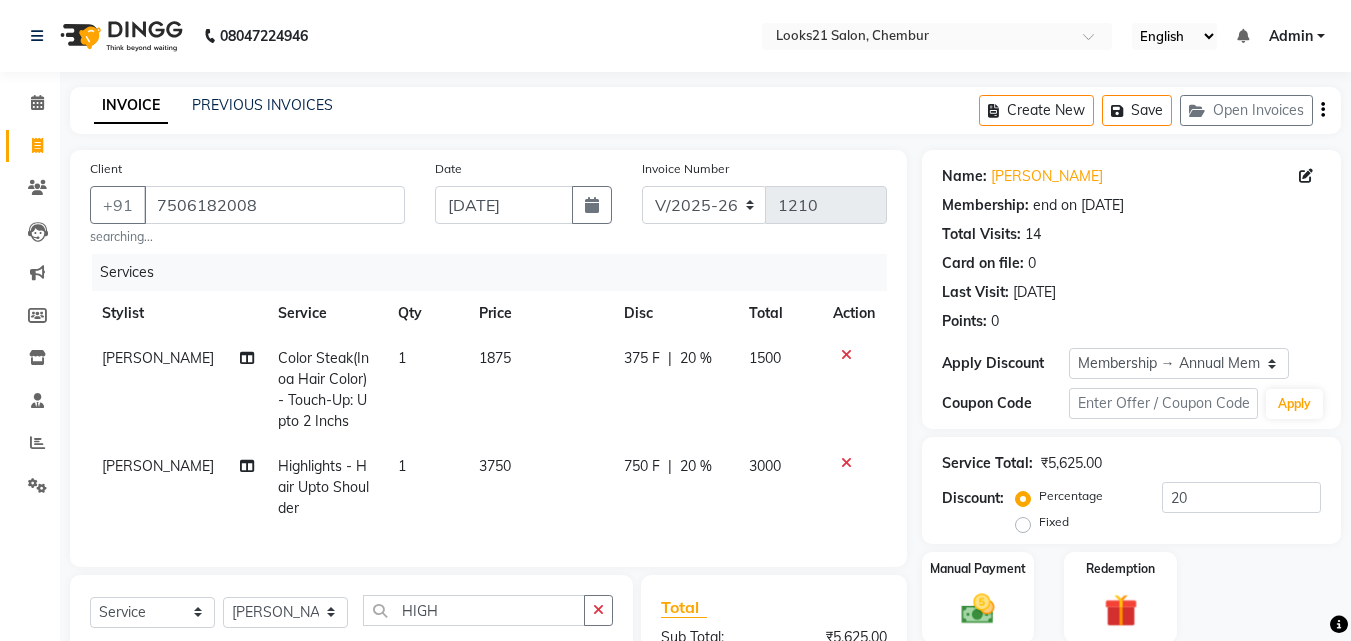 checkbox on "false" 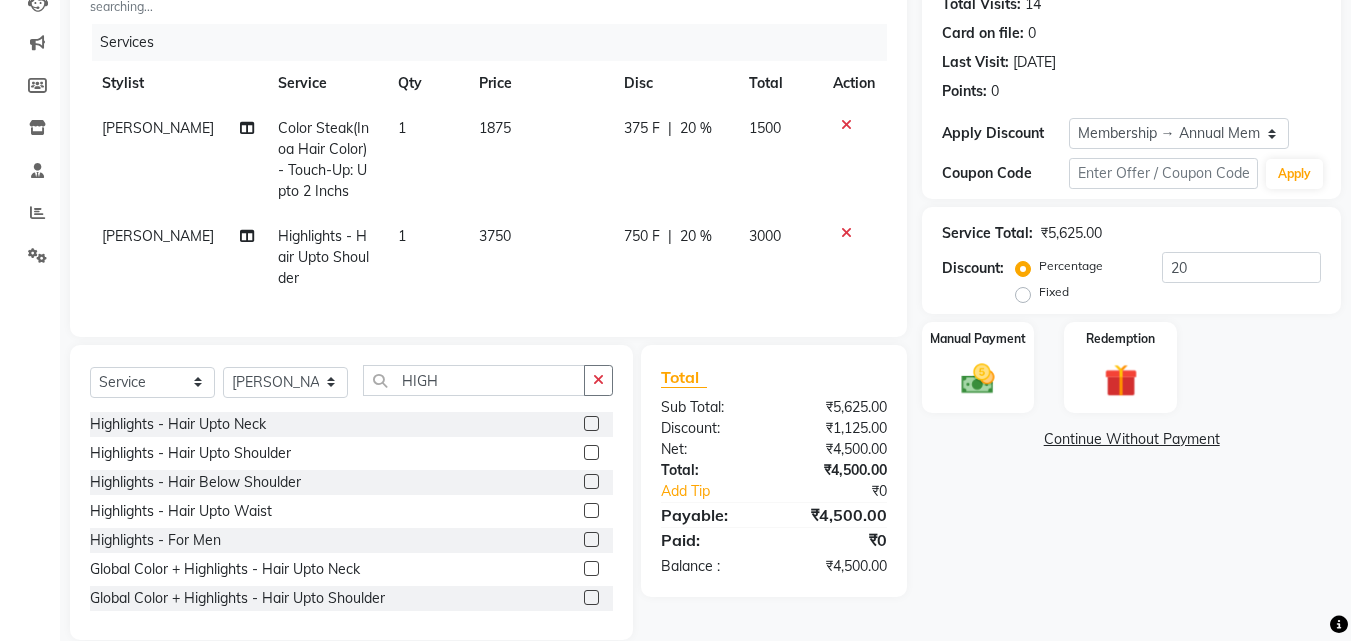 scroll, scrollTop: 274, scrollLeft: 0, axis: vertical 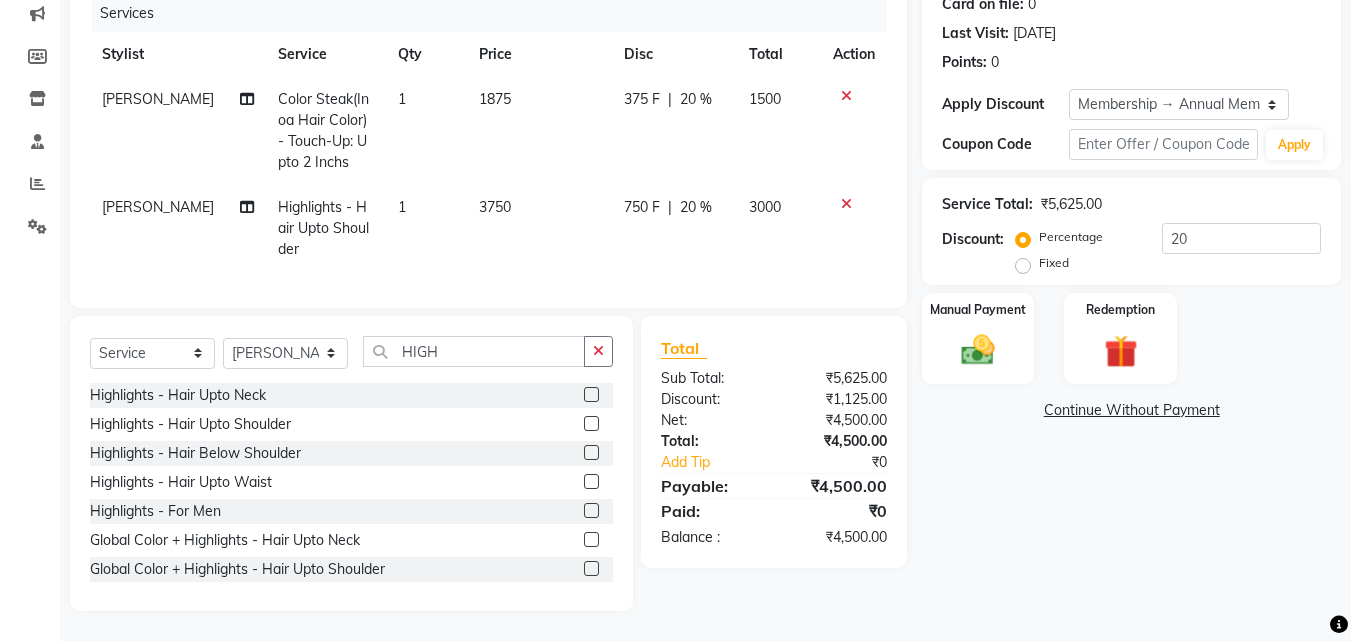 click on "3750" 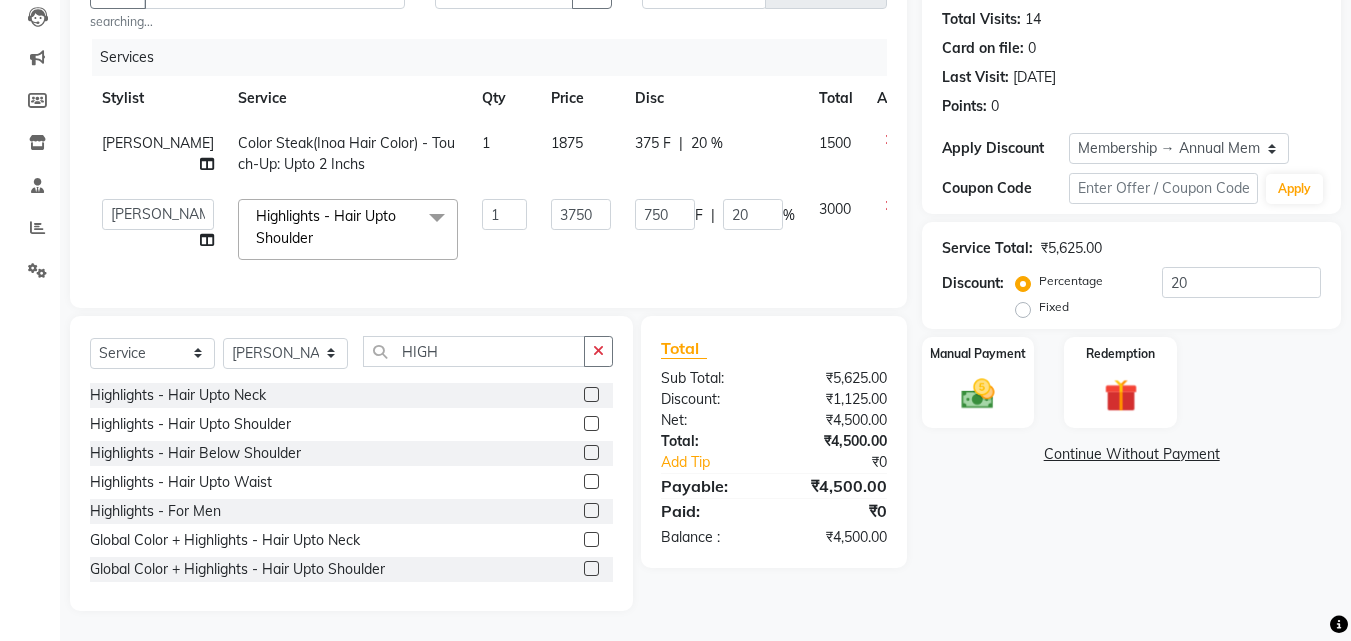 scroll, scrollTop: 230, scrollLeft: 0, axis: vertical 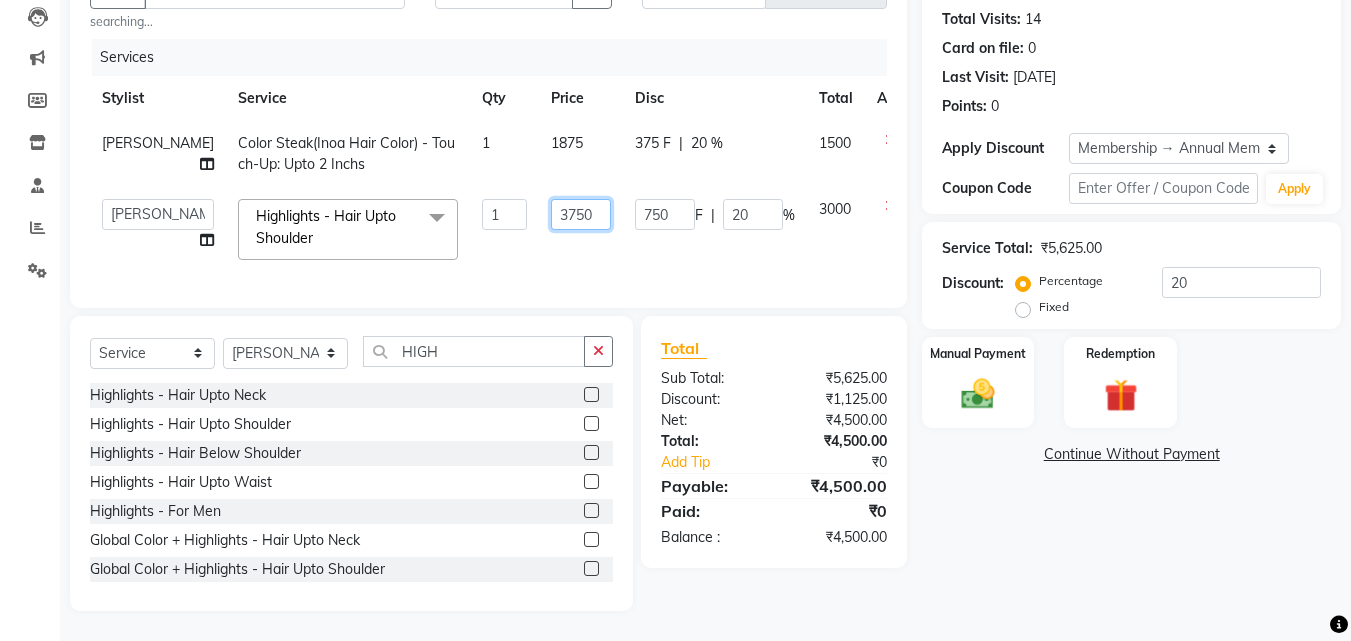 drag, startPoint x: 546, startPoint y: 200, endPoint x: 497, endPoint y: 196, distance: 49.162994 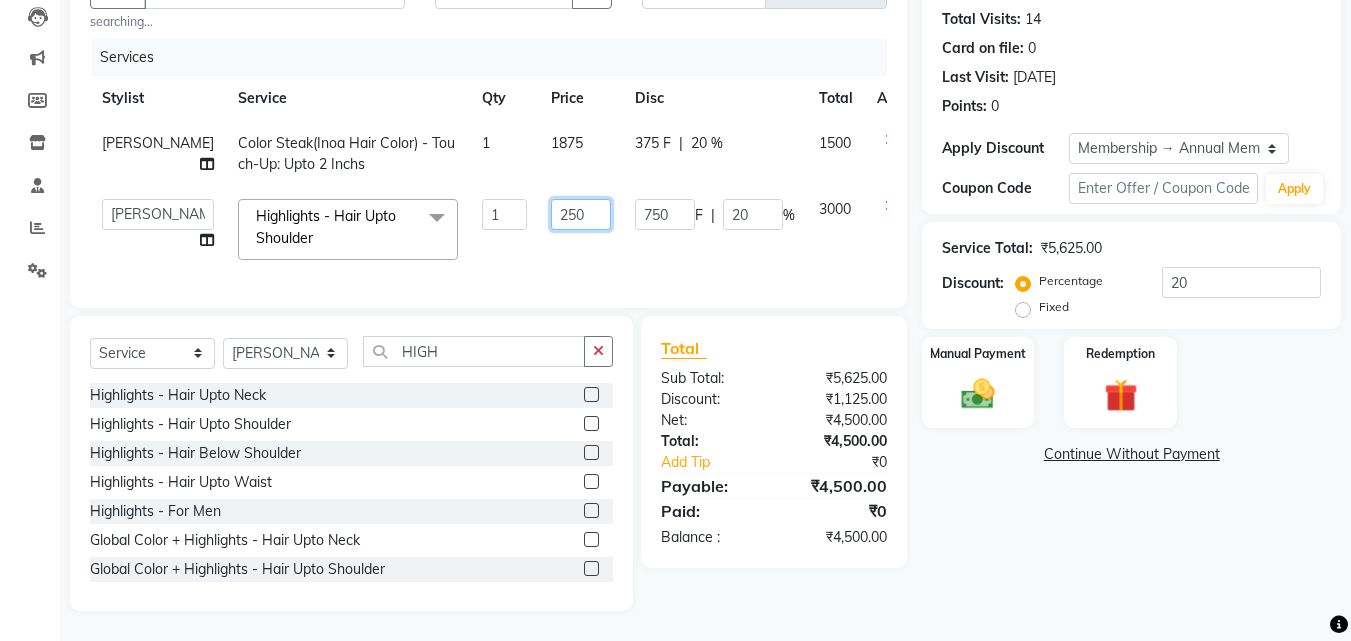 type on "2500" 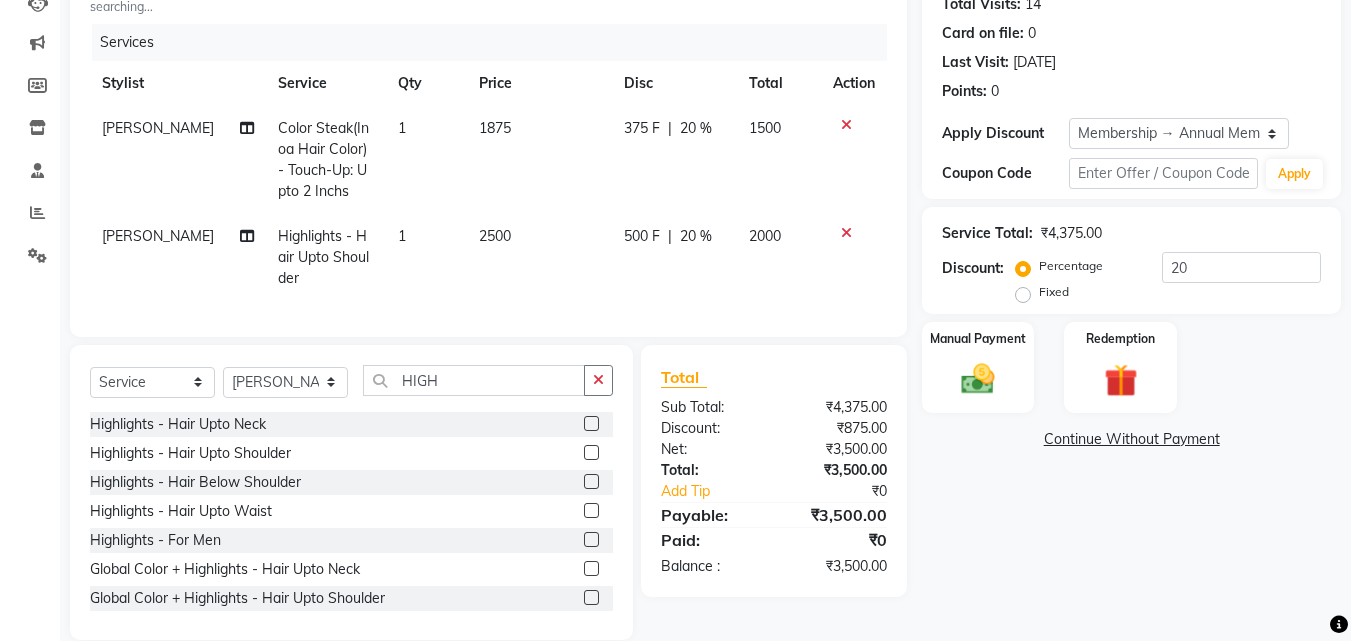 click on "Shakil Highlights  - Hair Upto Shoulder 1 2500 500 F | 20 % 2000" 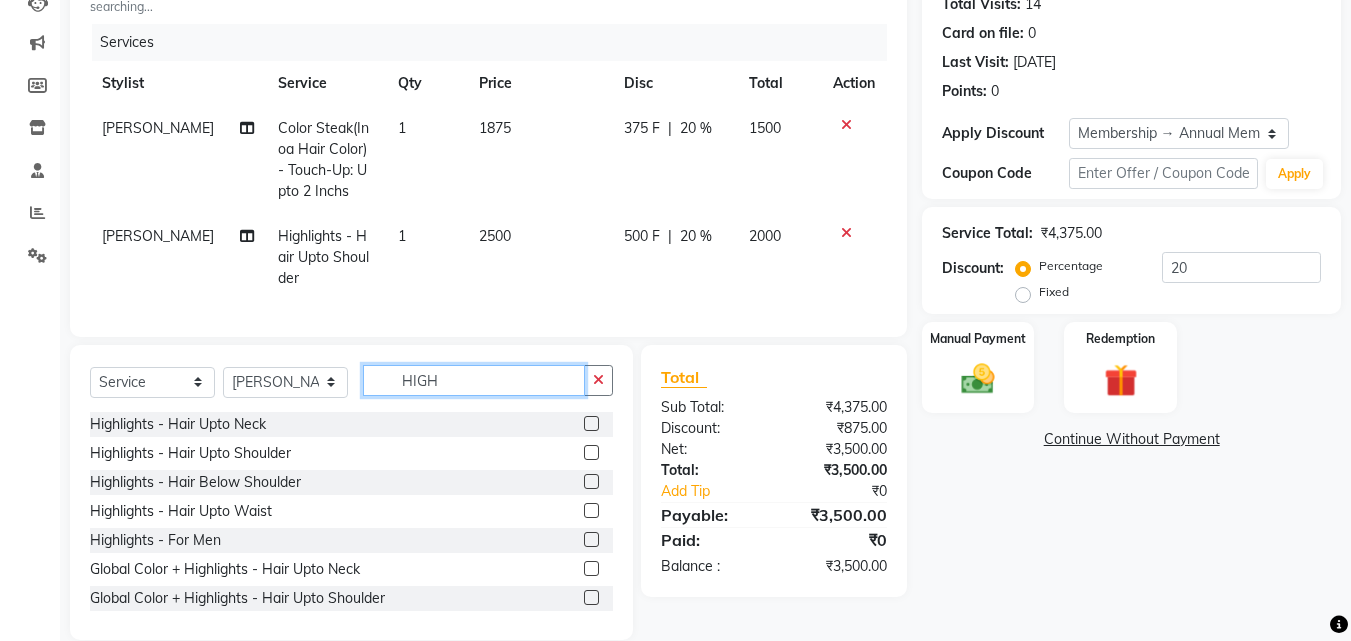 drag, startPoint x: 480, startPoint y: 392, endPoint x: 414, endPoint y: 394, distance: 66.0303 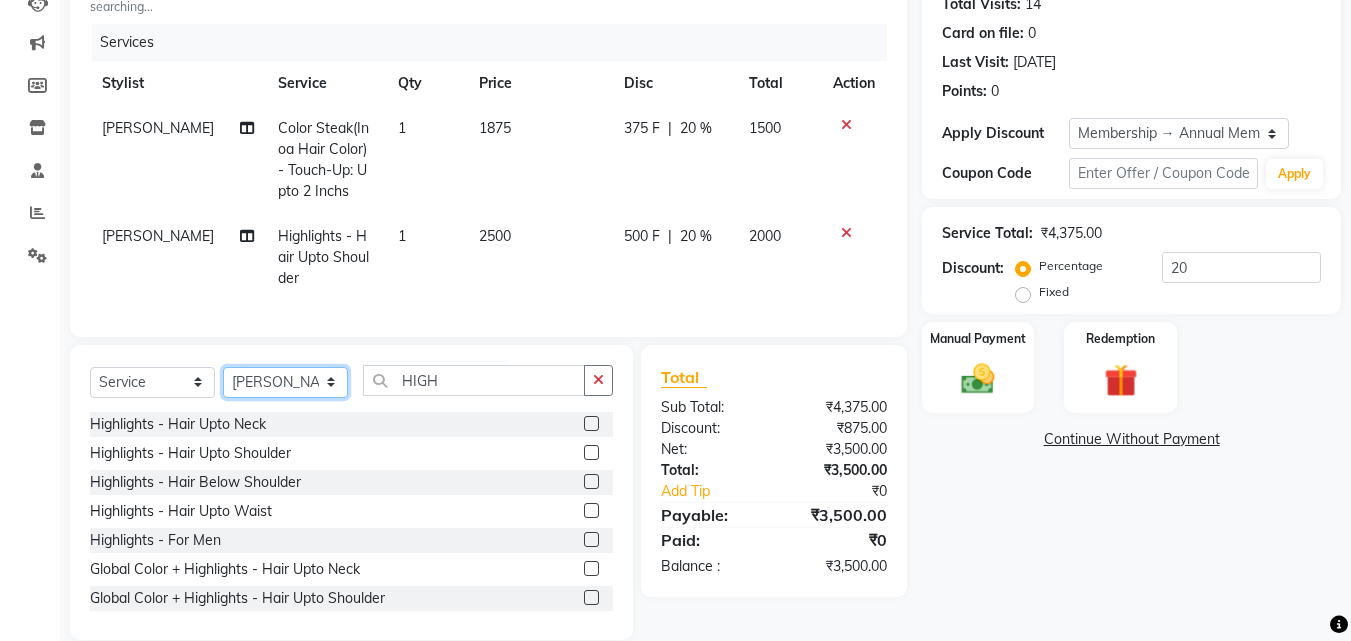 click on "Select Stylist [PERSON_NAME] [PERSON_NAME] LOOKS 21  [PERSON_NAME] [PERSON_NAME] [PERSON_NAME] [PERSON_NAME] [PERSON_NAME] [PERSON_NAME]" 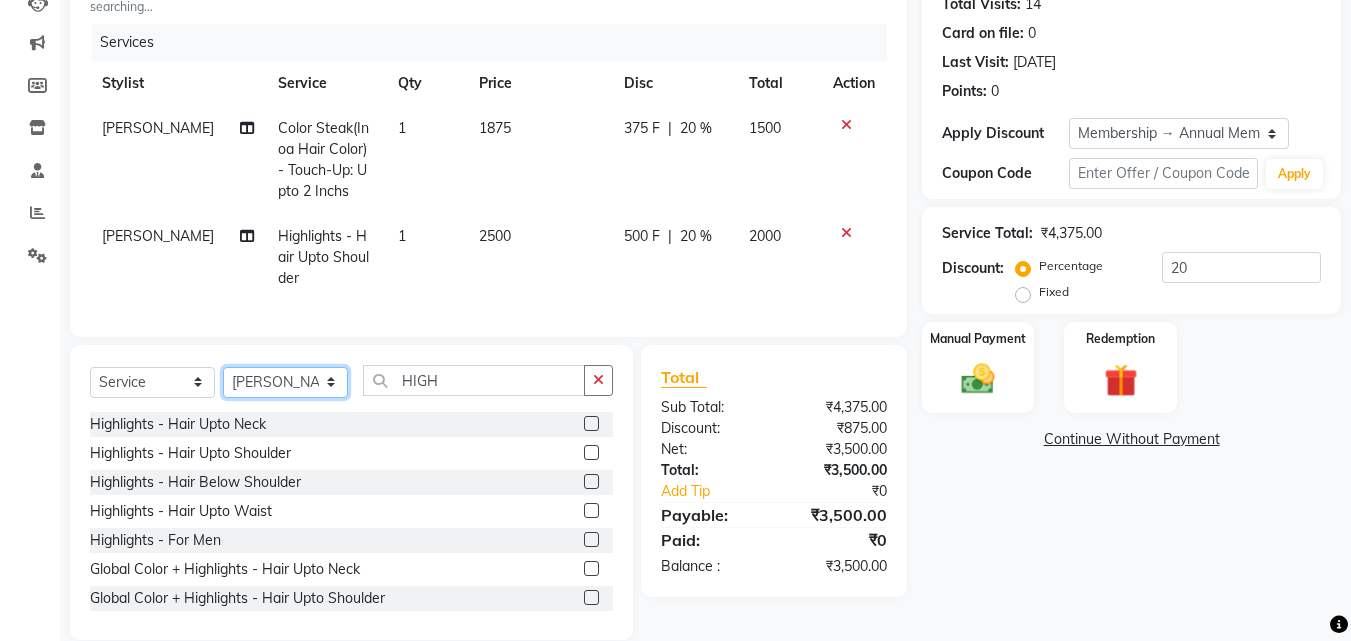 select on "13886" 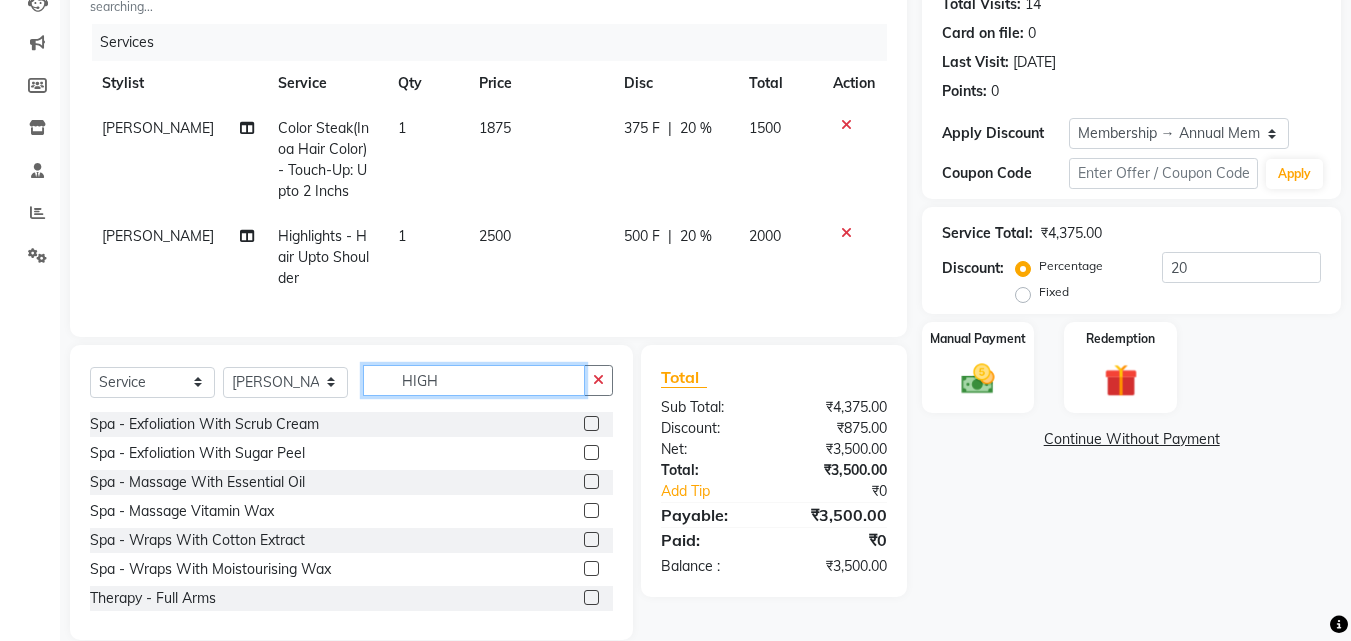 type on "H" 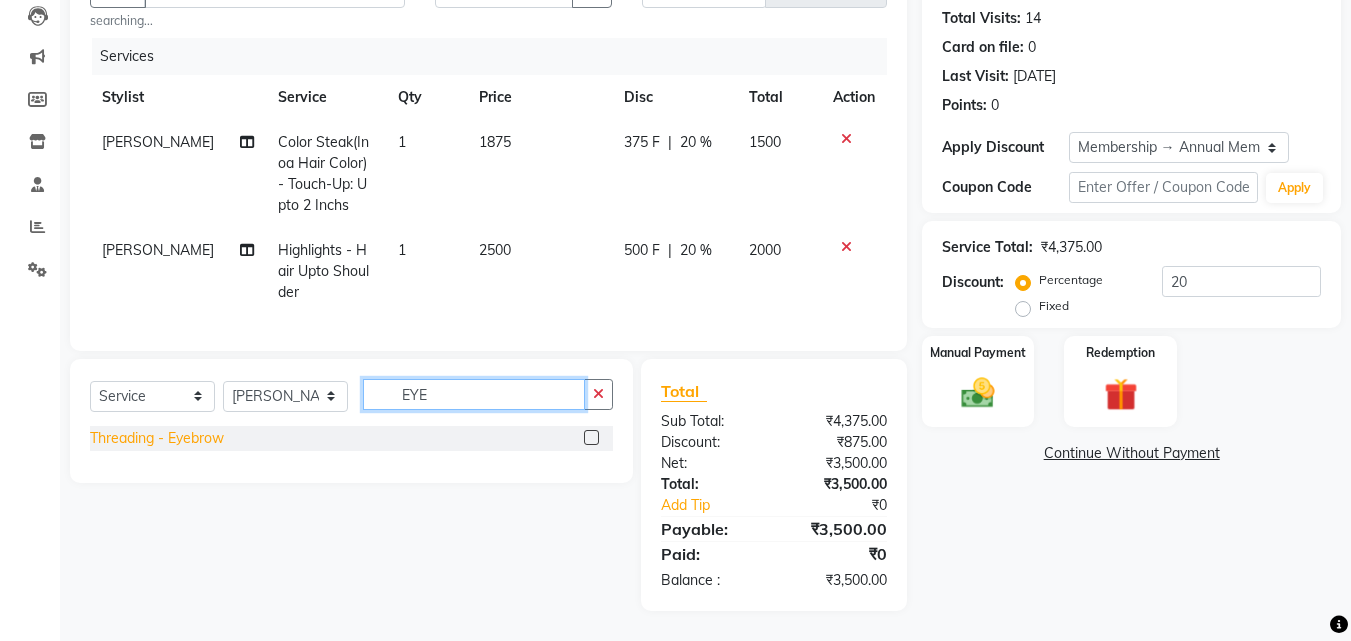 type on "EYE" 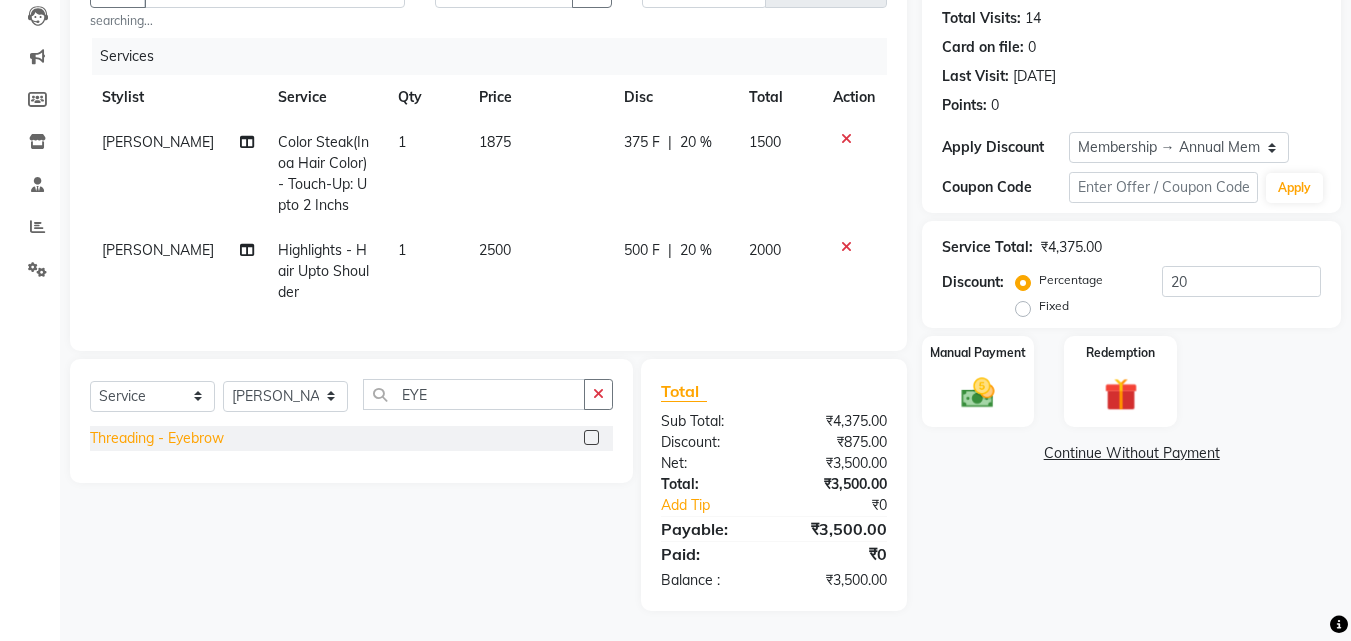 click on "Threading  - Eyebrow" 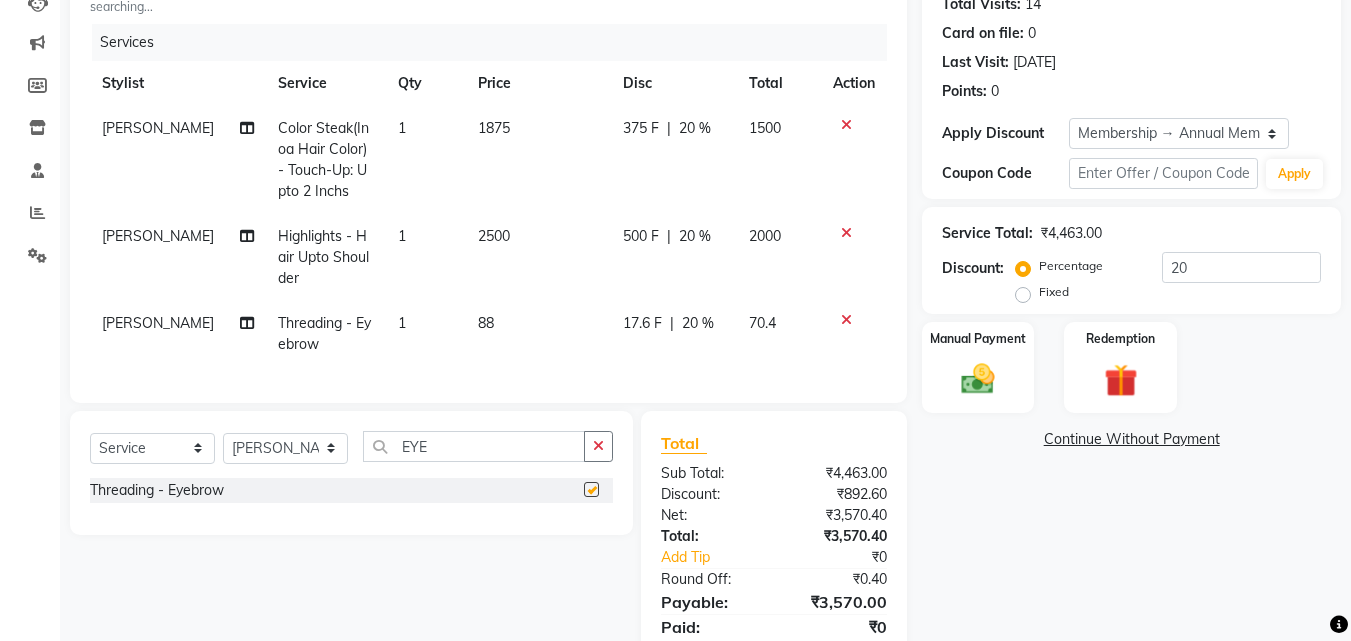 checkbox on "false" 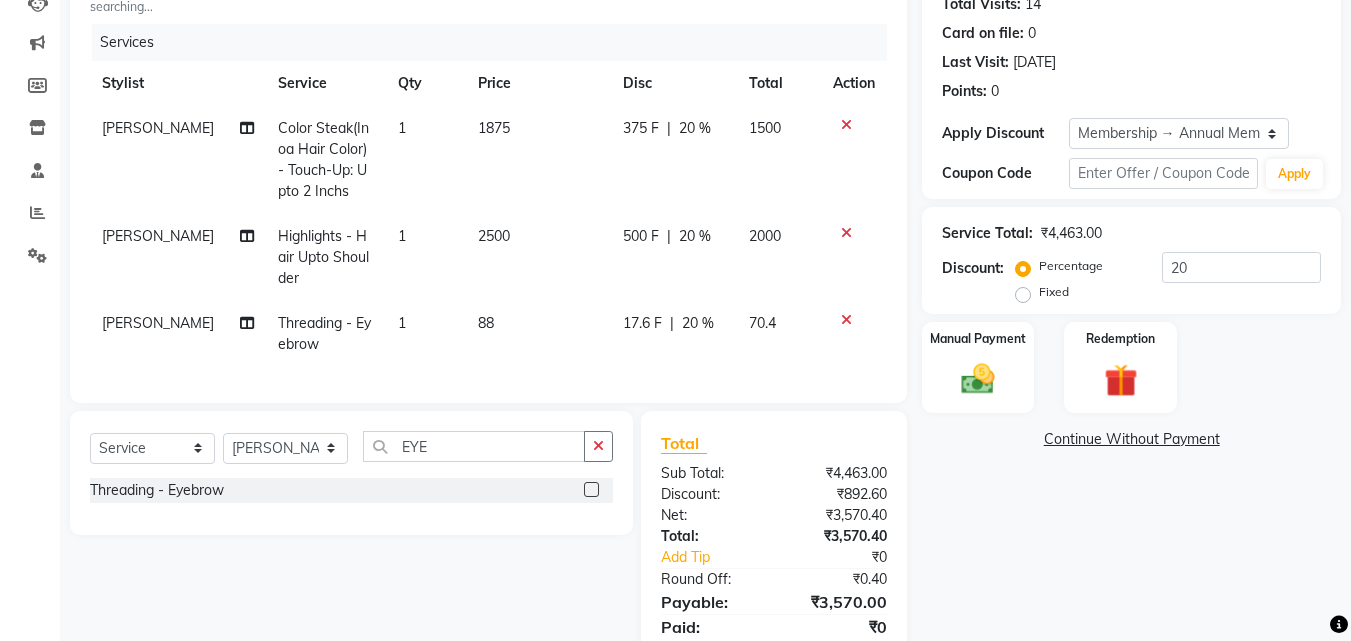 drag, startPoint x: 411, startPoint y: 323, endPoint x: 388, endPoint y: 319, distance: 23.345236 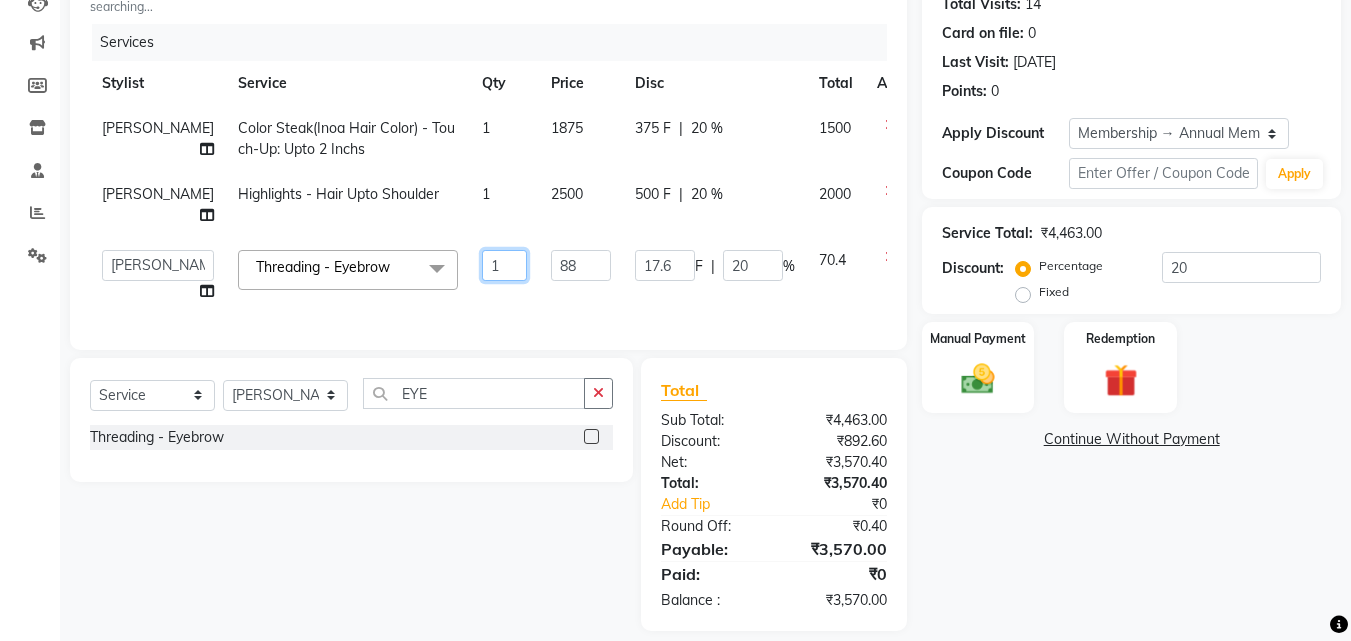 drag, startPoint x: 458, startPoint y: 263, endPoint x: 361, endPoint y: 272, distance: 97.41663 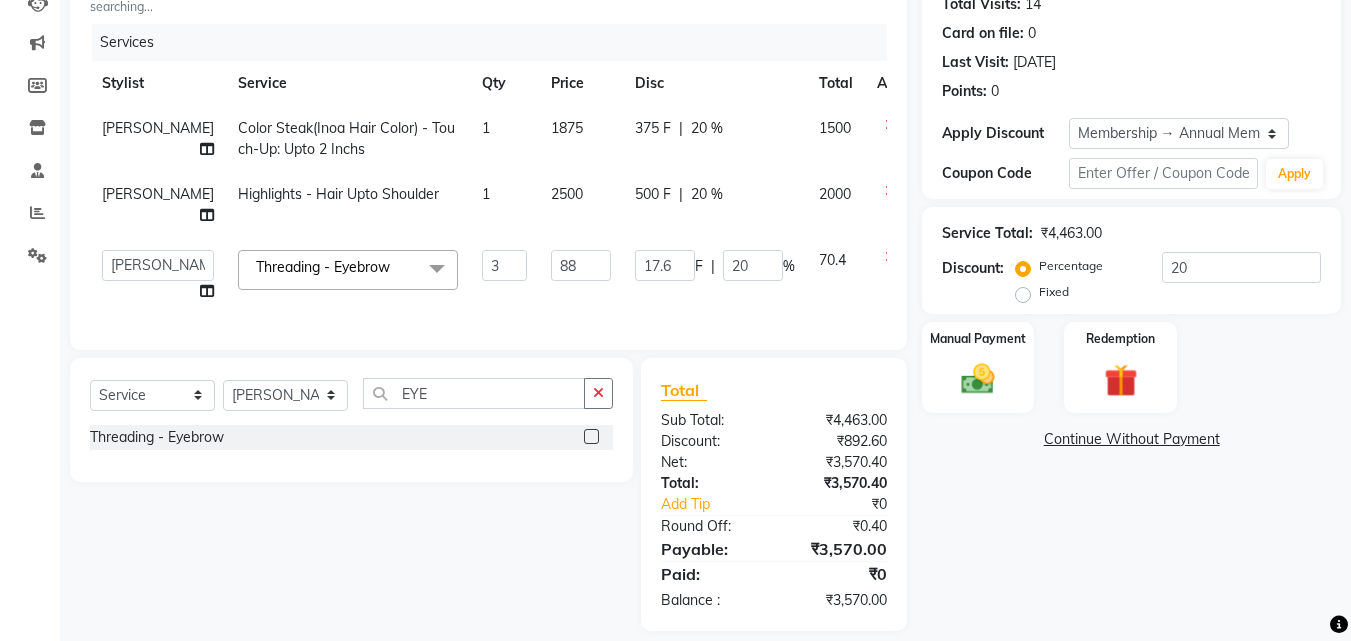 click on "Shakil Color Steak(Inoa Hair Color)  - Touch-Up: Upto 2 Inchs 1 1875 375 F | 20 % 1500 Shakil Highlights  - Hair Upto Shoulder 1 2500 500 F | 20 % 2000  Anwar   Danish   Janardhan   LOOKS 21    sabiya khan   Sajeda Siddiqui   Samiksha   Shakil   Sharif Ahmed   Shraddha   Vaishali  Threading  - Eyebrow  x Spa  - Exfoliation With Scrub Cream Spa  - Exfoliation With Sugar Peel Spa  - Massage With Essential Oil Spa  - Massage Vitamin Wax Spa  - Wraps With Cotton Extract Spa  - Wraps With Moistourising Wax Therapy  - Full Arms Therapy  - Full Leg Therapy  - Sparkling Back Reflexology  - Feet (30 Mins) Reflexology  - Hand & Feet ( 60 Mins) Reflexology  - Back (30 Mins) Nails  - Cut And Filing Nails  - Nail Polish Hand / Feet Nails  - French Nail Polish Nails  - Gel French Nail Polish Nails- Cut file & Polish Gel Polish  - Gel Polish 10 Tips Gel Polish  - Gel Polish Remover 10 Tips Gel Polish  - Builder Gel Extension Gel Polish  - Gum Gel Extension Gel Polish  - 10 Tips Glitter Polish Black Mask  - Front 3TENX SPA" 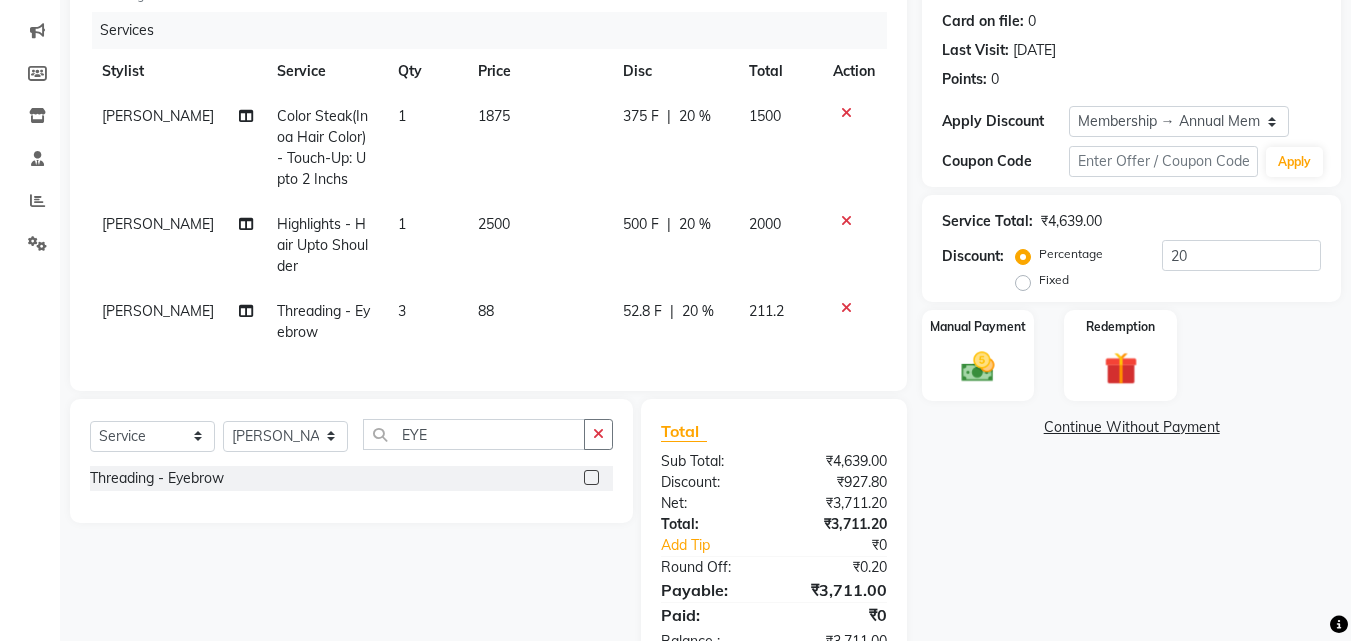 scroll, scrollTop: 318, scrollLeft: 0, axis: vertical 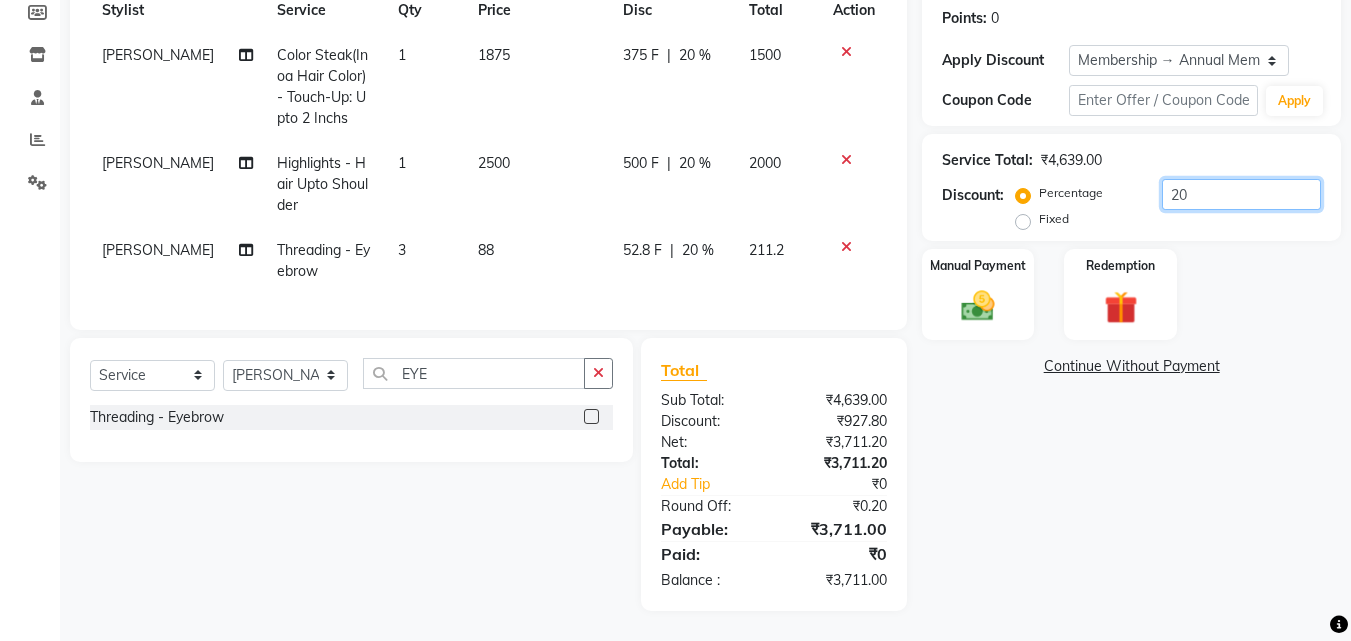 click on "20" 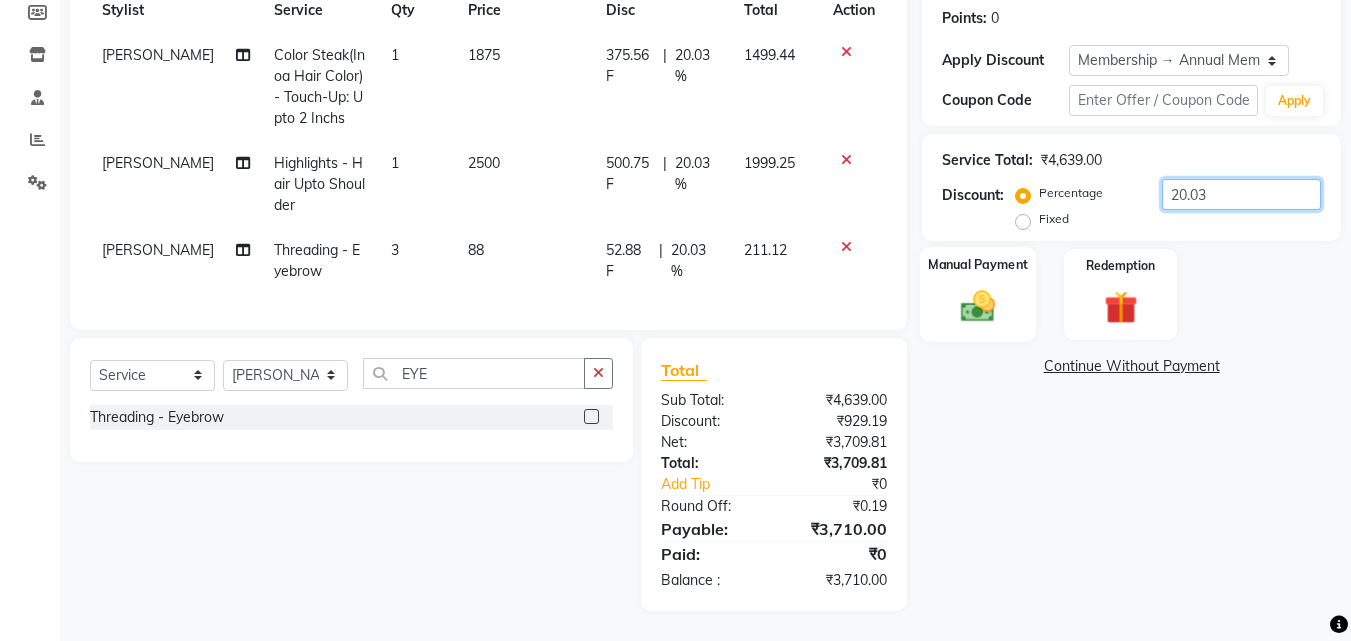 type on "20.03" 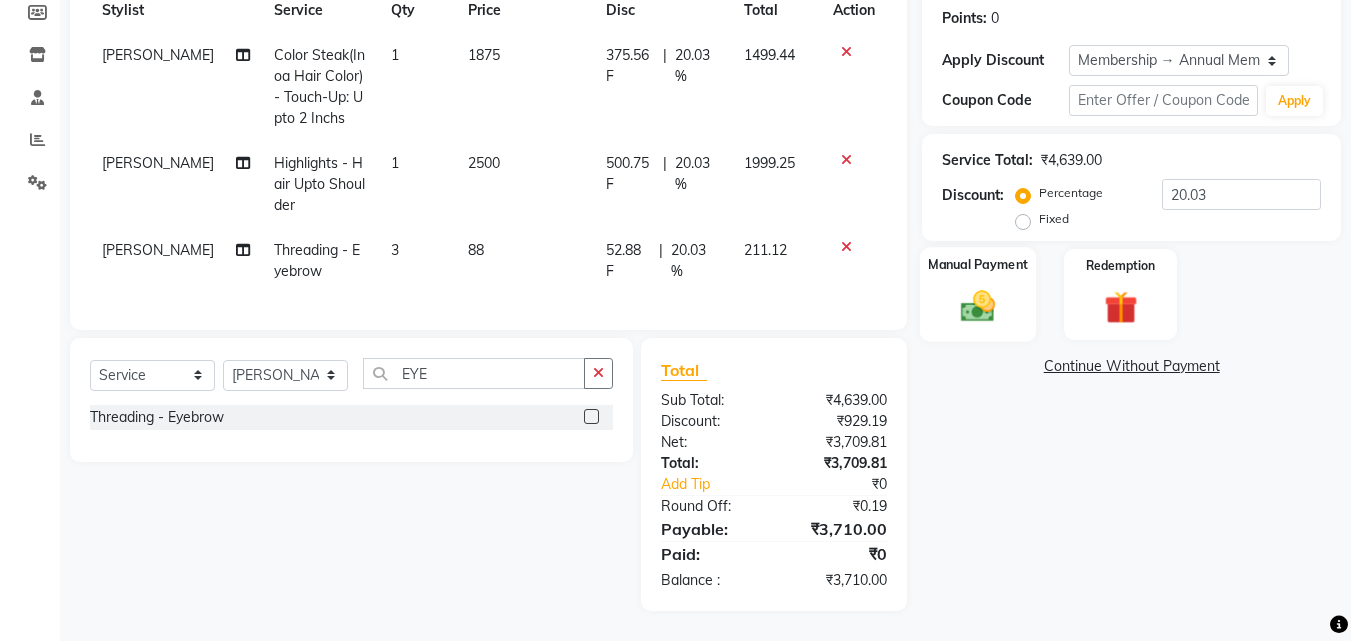 click 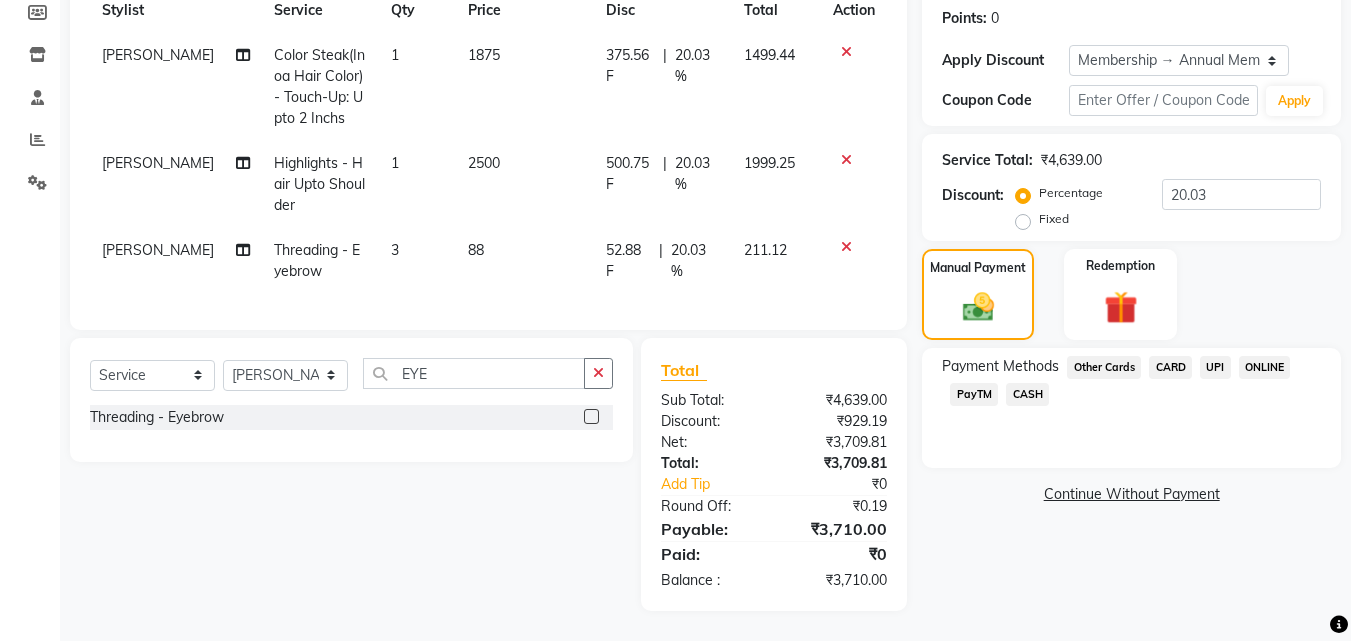 click on "UPI" 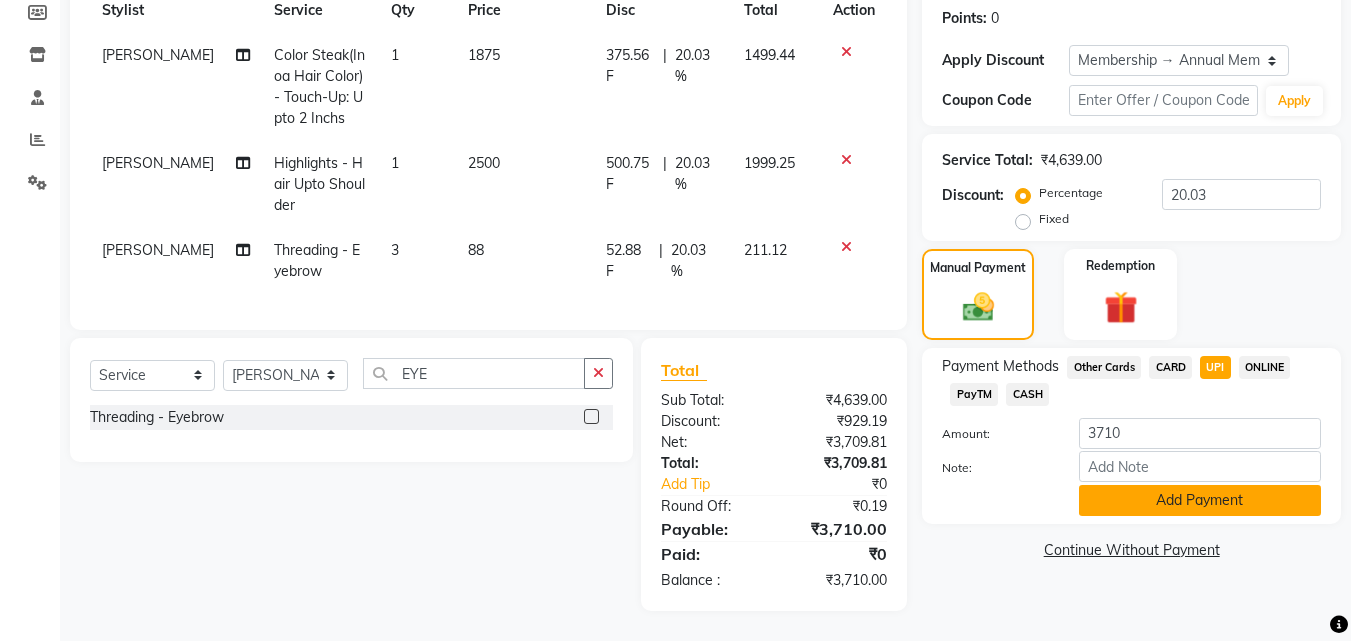 click on "Add Payment" 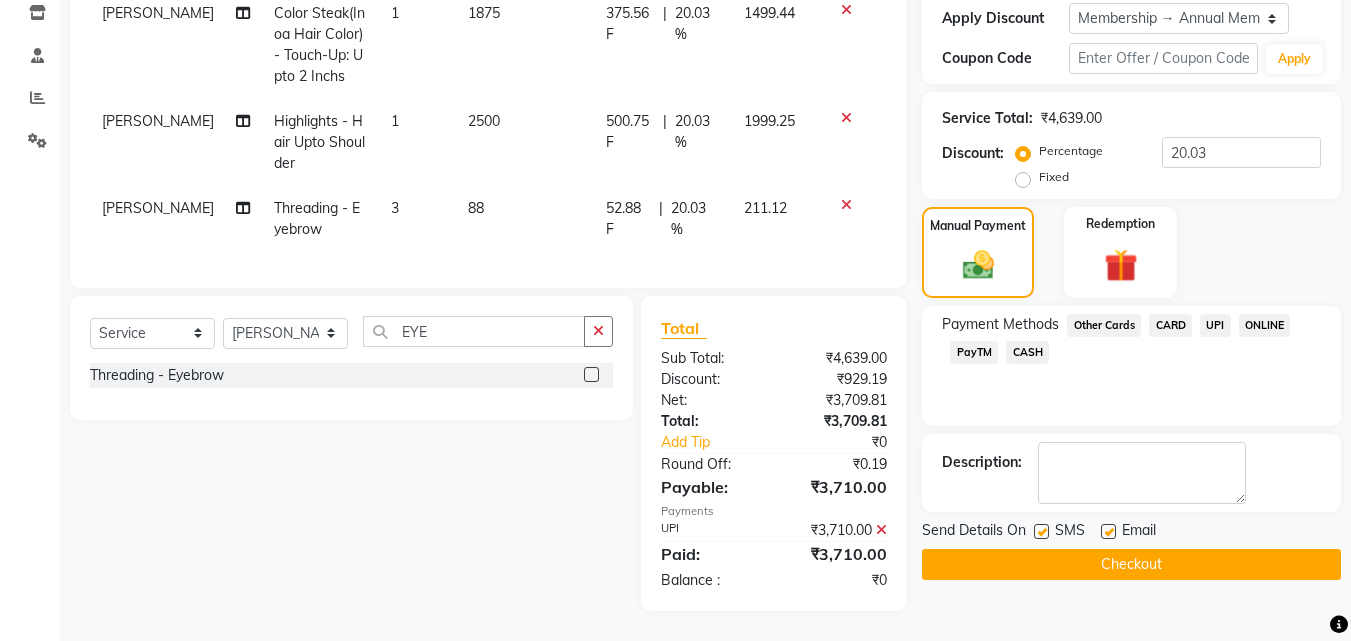 scroll, scrollTop: 360, scrollLeft: 0, axis: vertical 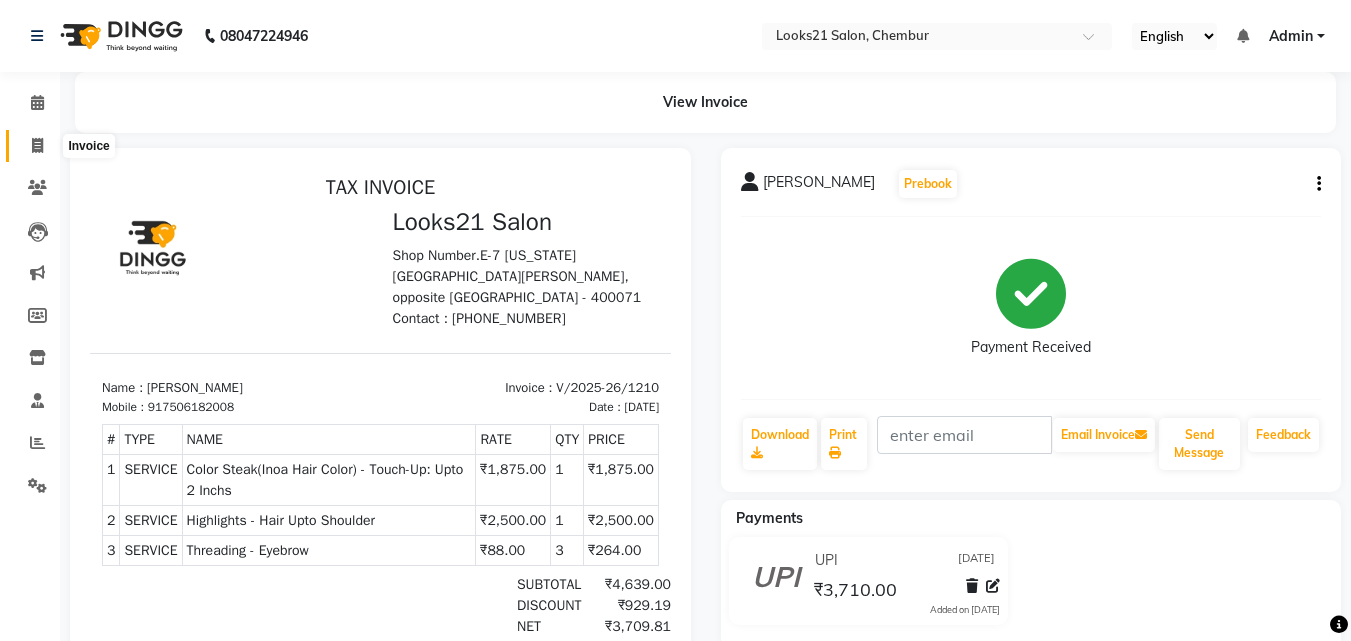click 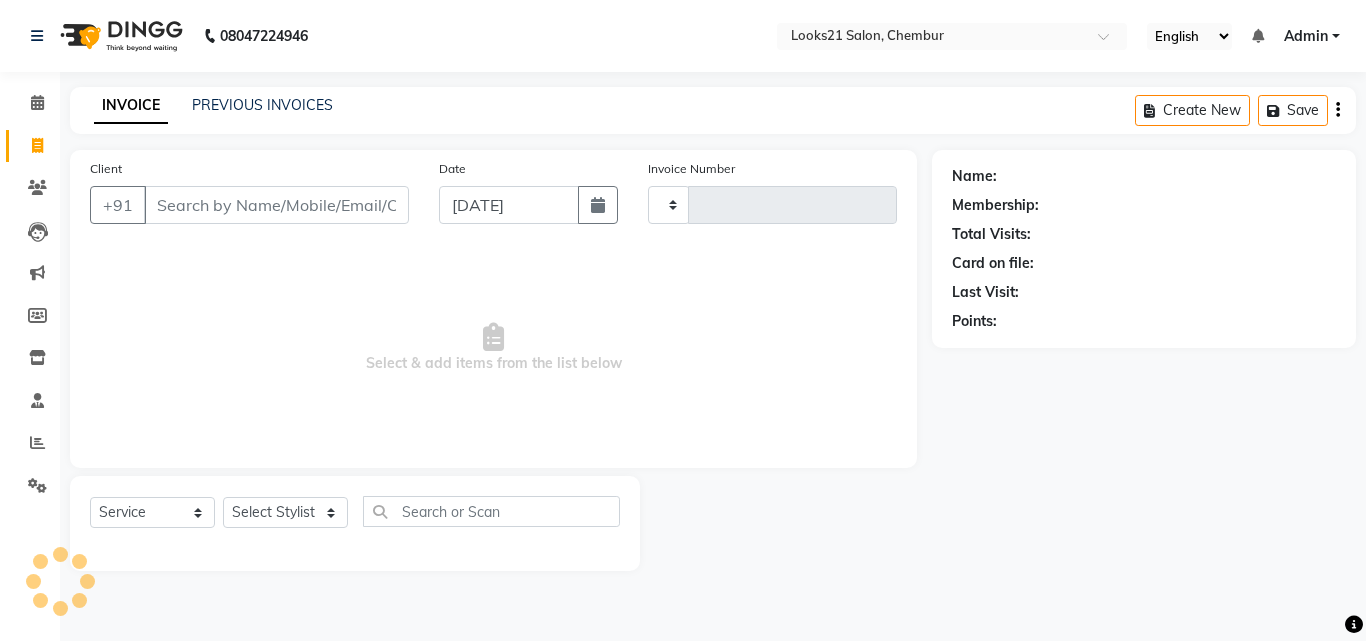 type on "1211" 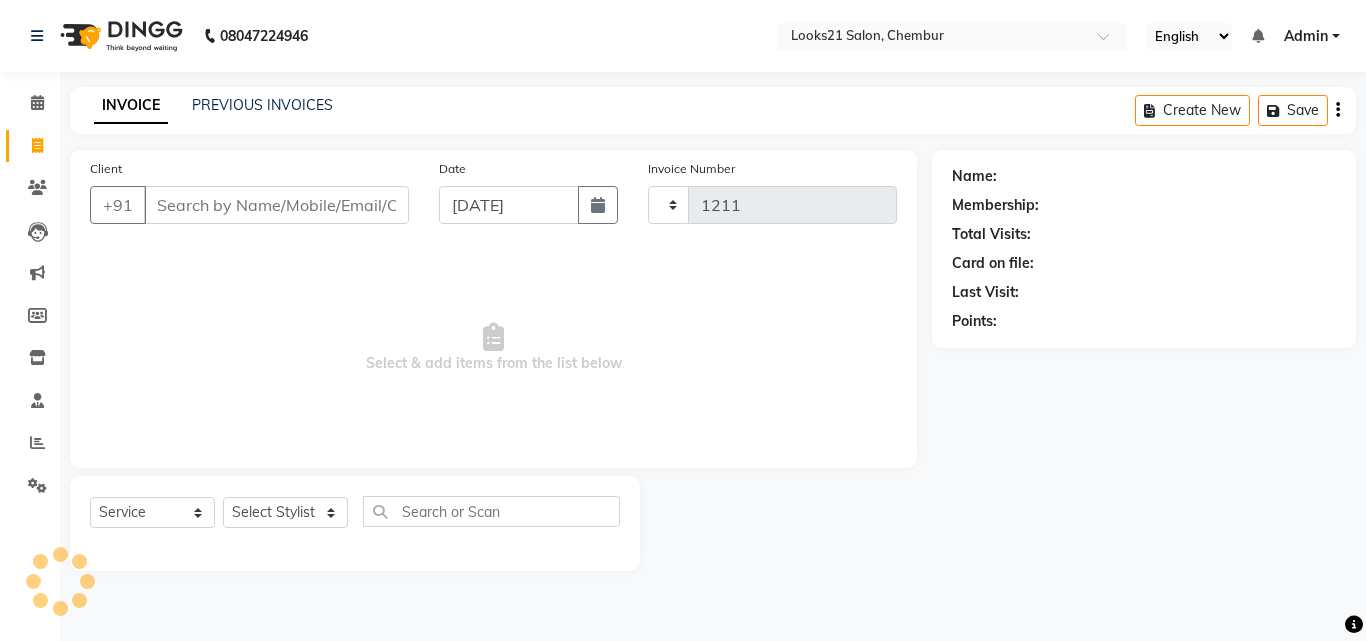select on "844" 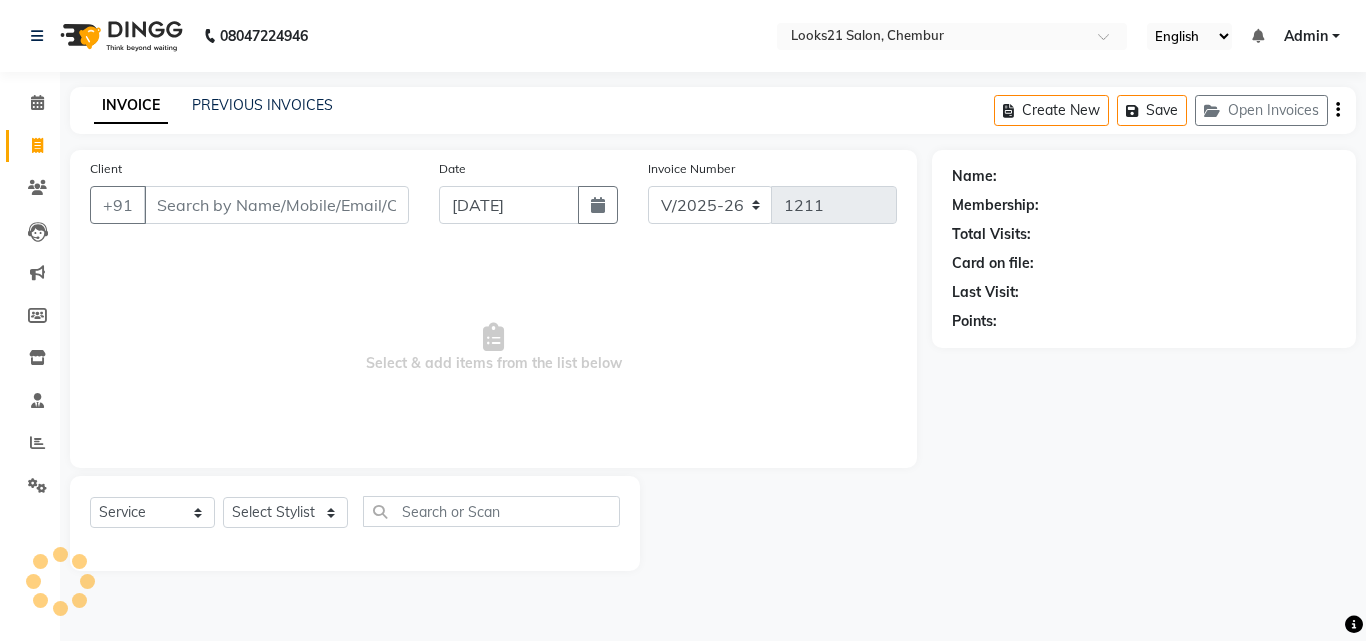 click on "Client" at bounding box center (276, 205) 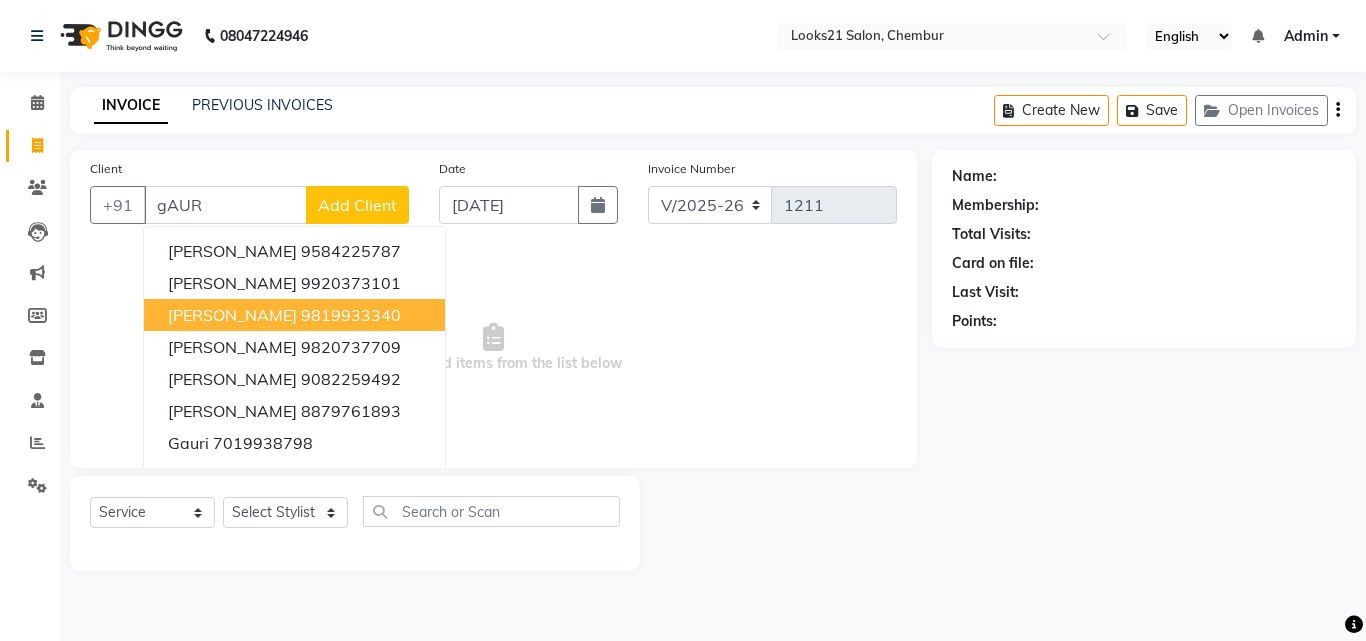 click on "Gauri Mangaokar" at bounding box center [232, 315] 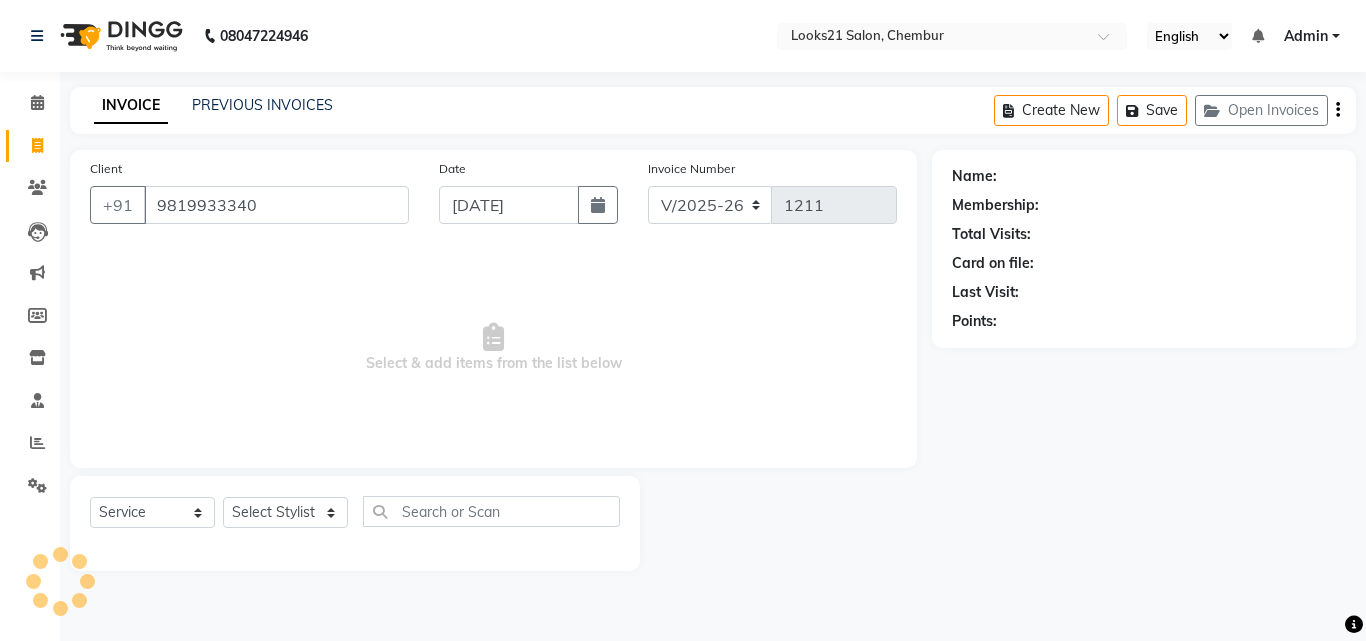 type on "9819933340" 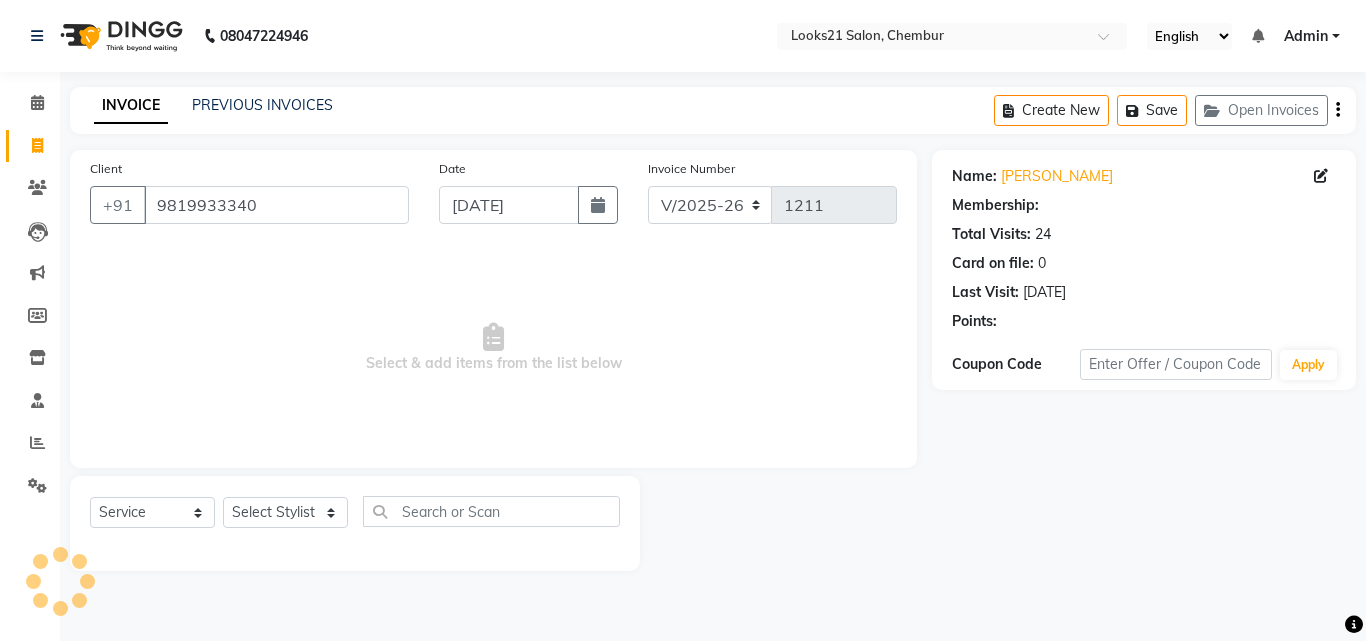 select on "1: Object" 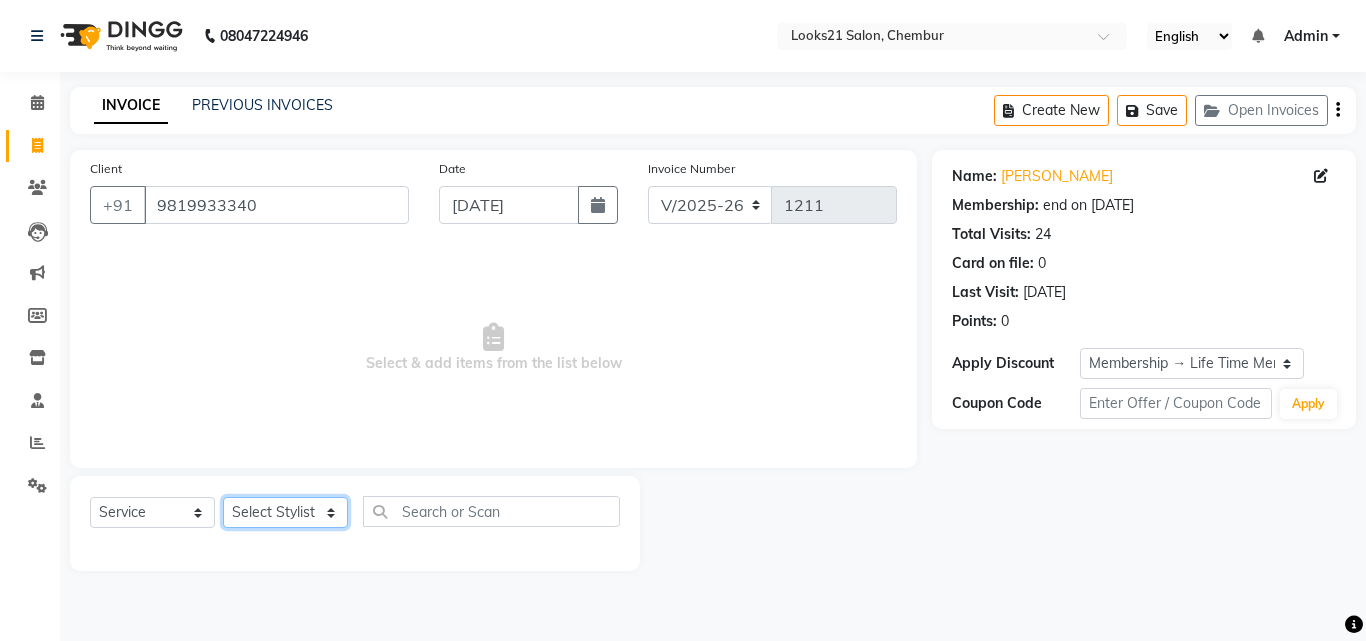 click on "Select Stylist [PERSON_NAME] [PERSON_NAME] LOOKS 21  [PERSON_NAME] [PERSON_NAME] [PERSON_NAME] [PERSON_NAME] [PERSON_NAME] [PERSON_NAME]" 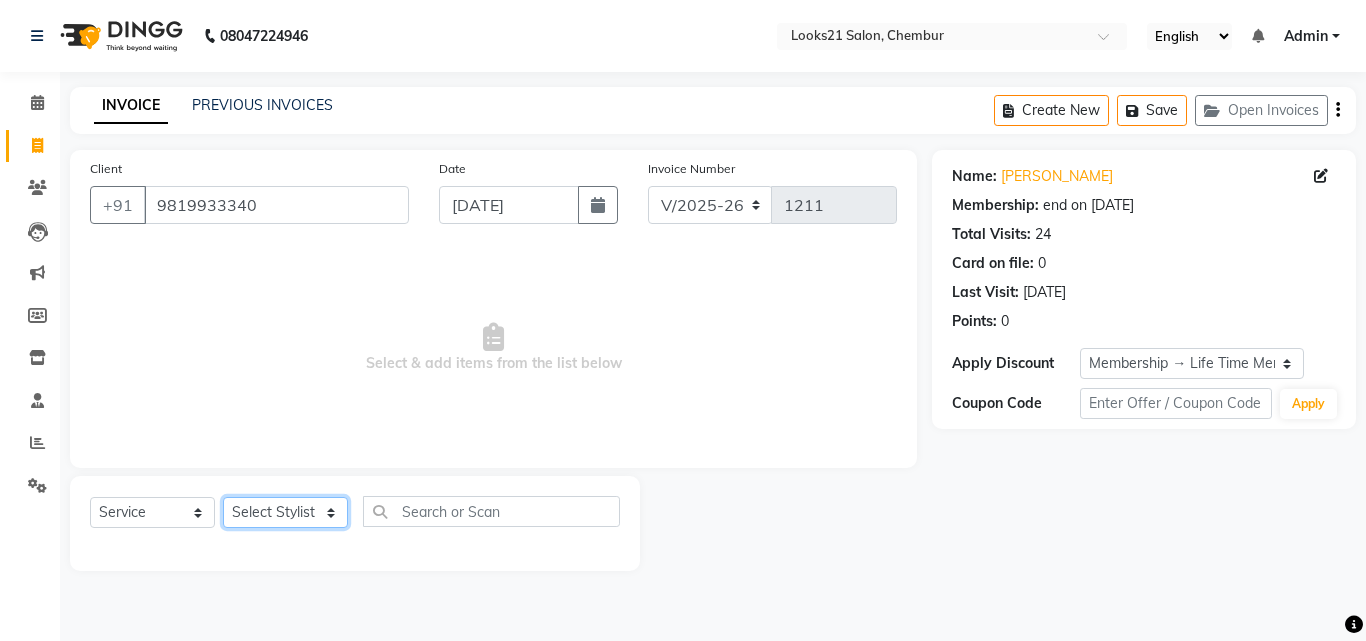select on "13882" 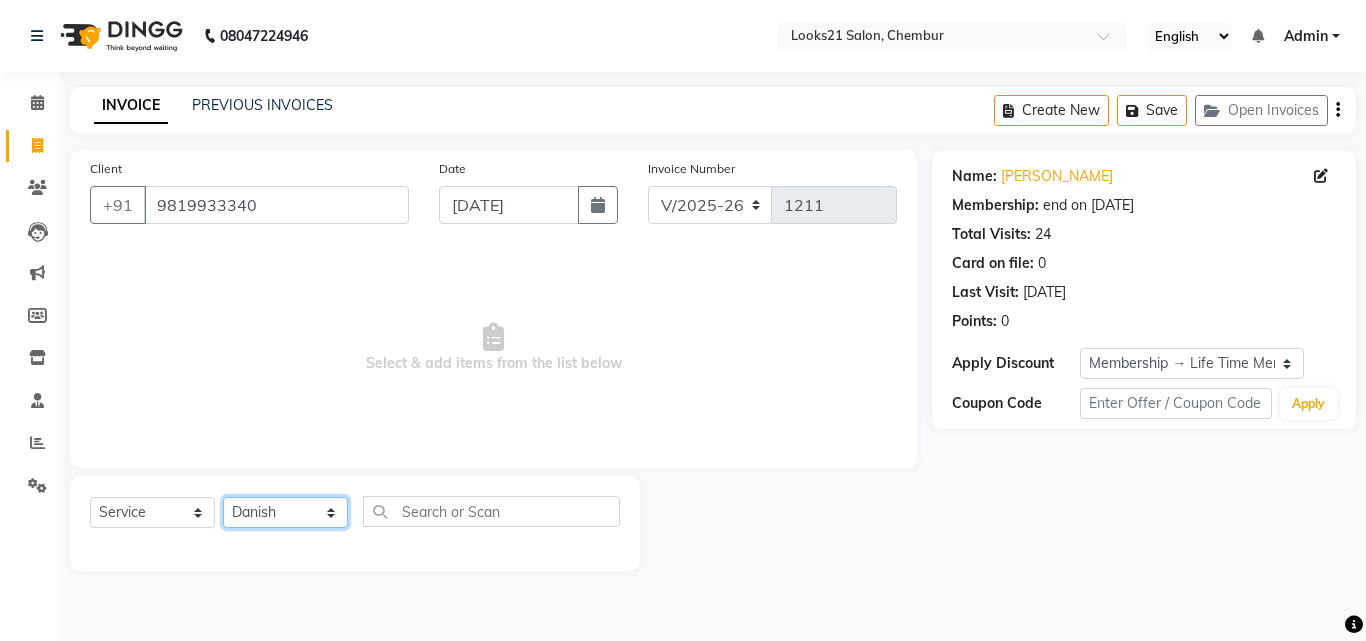 click on "Select Stylist [PERSON_NAME] [PERSON_NAME] LOOKS 21  [PERSON_NAME] [PERSON_NAME] [PERSON_NAME] [PERSON_NAME] [PERSON_NAME] [PERSON_NAME]" 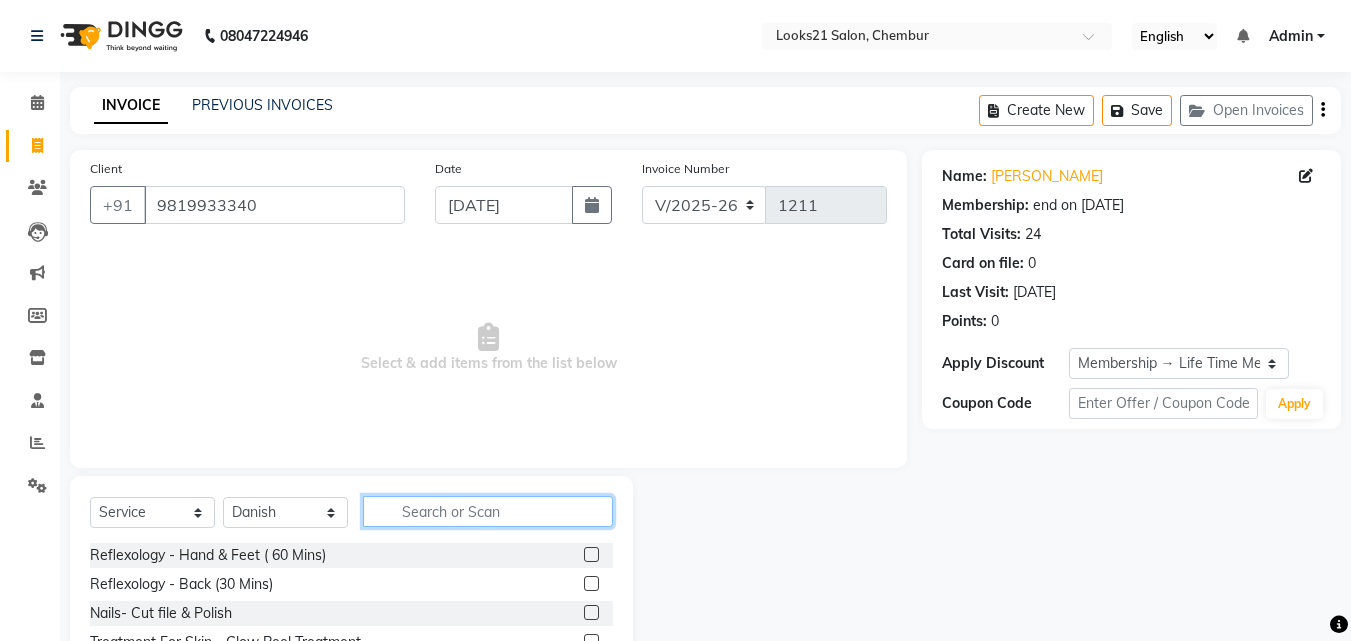click 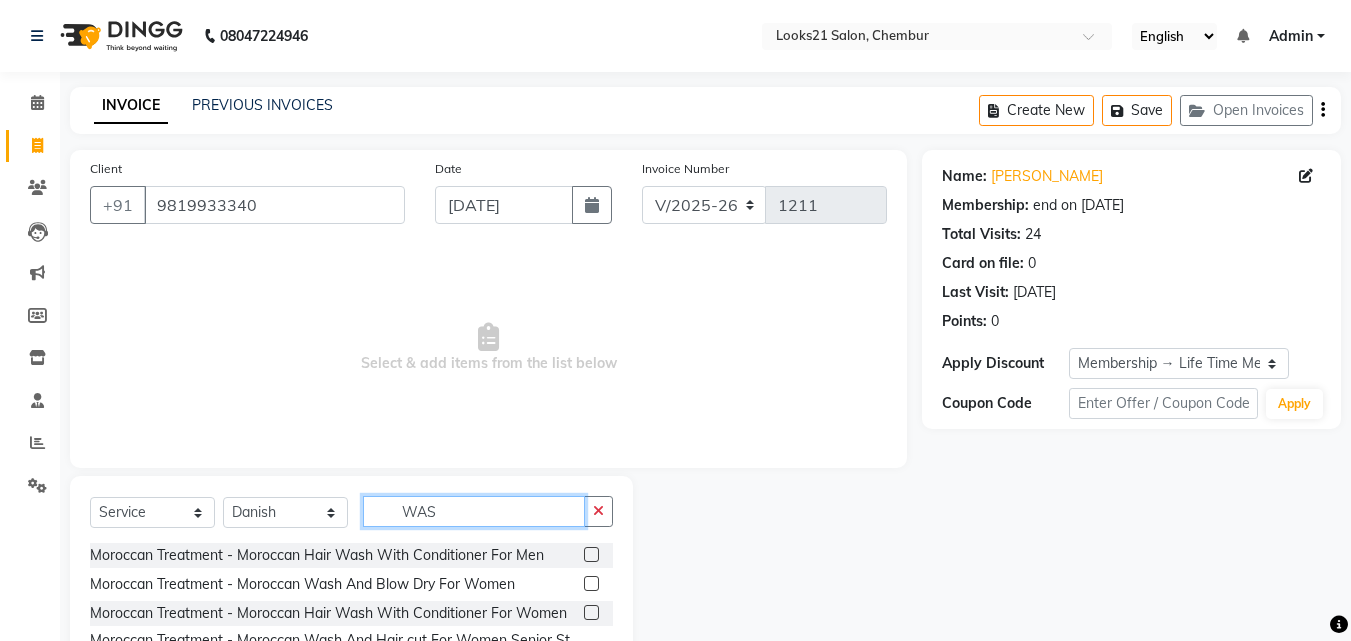 type on "WASH" 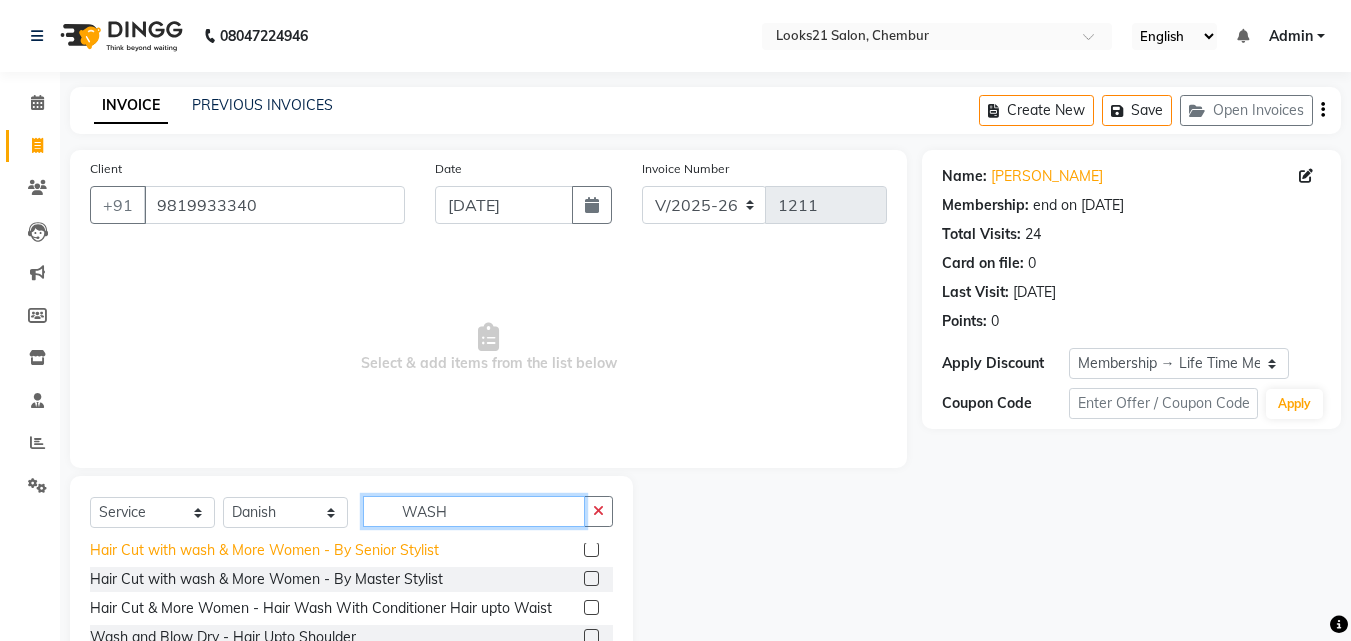 scroll, scrollTop: 200, scrollLeft: 0, axis: vertical 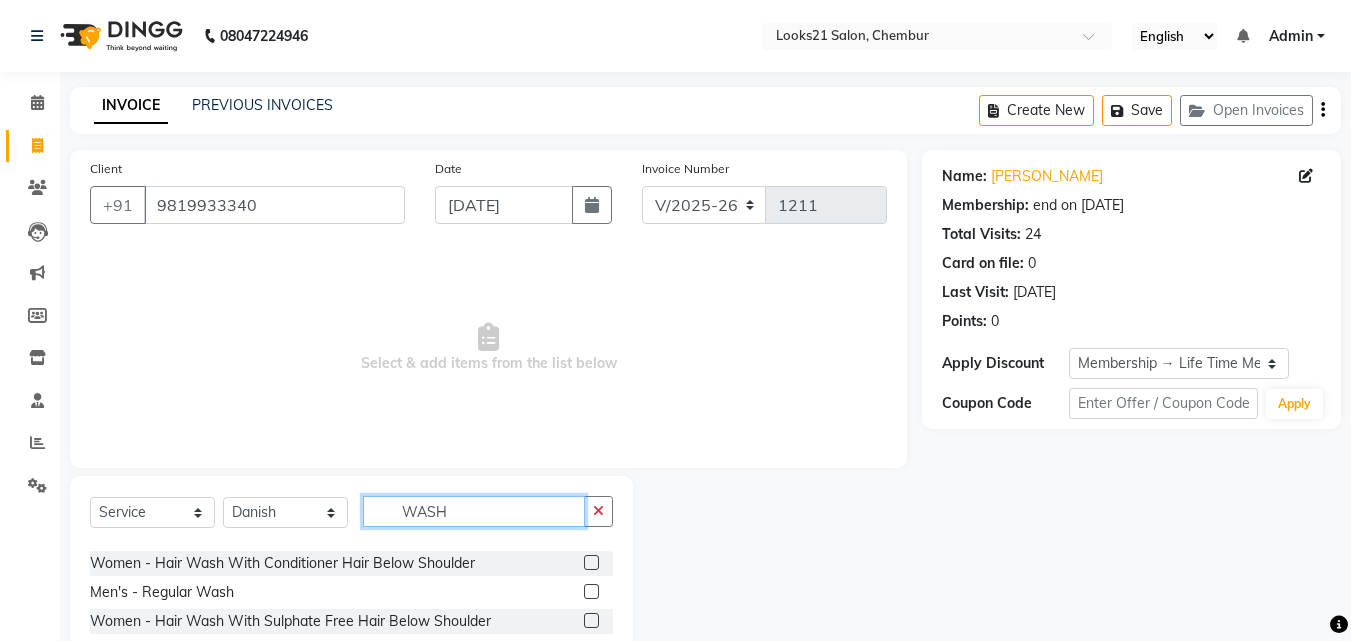 drag, startPoint x: 487, startPoint y: 504, endPoint x: 397, endPoint y: 503, distance: 90.005554 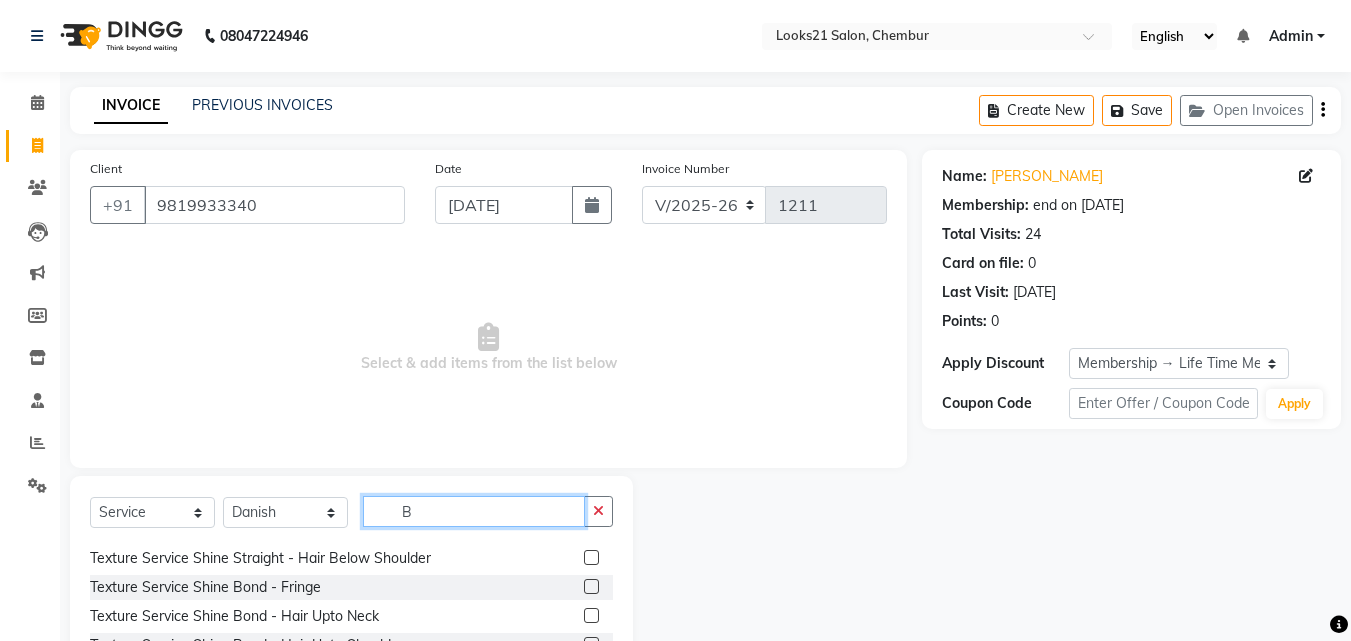 scroll, scrollTop: 0, scrollLeft: 0, axis: both 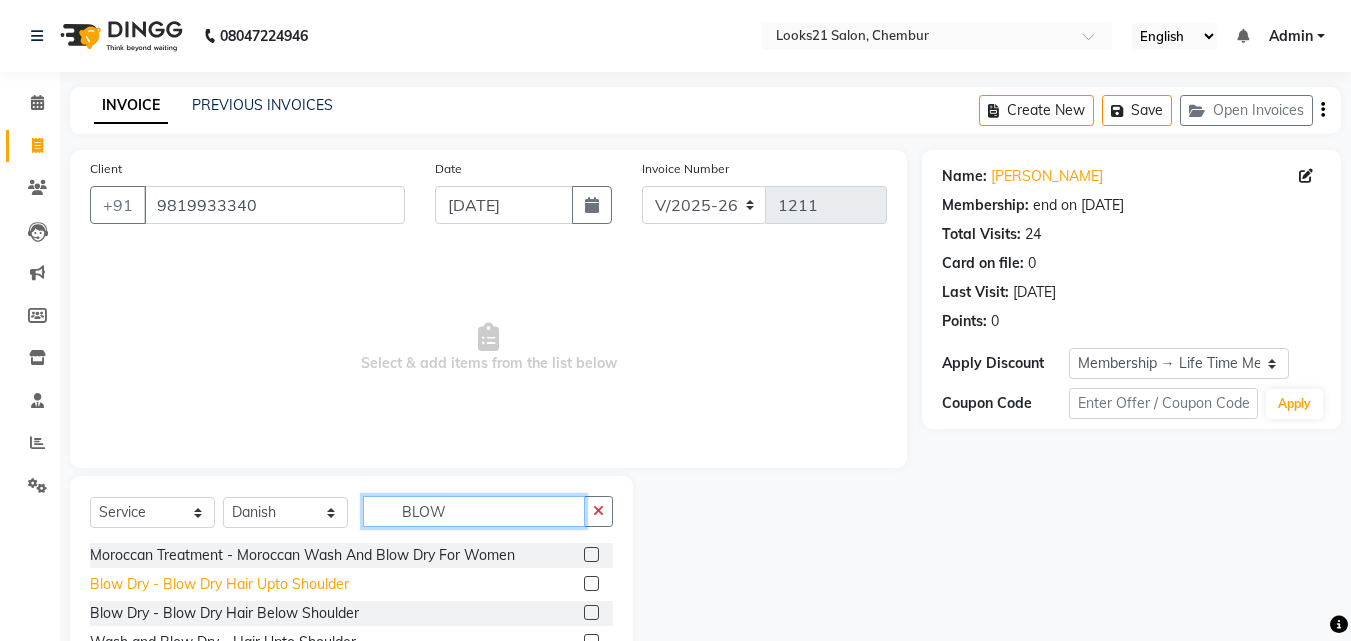 type on "BLOW" 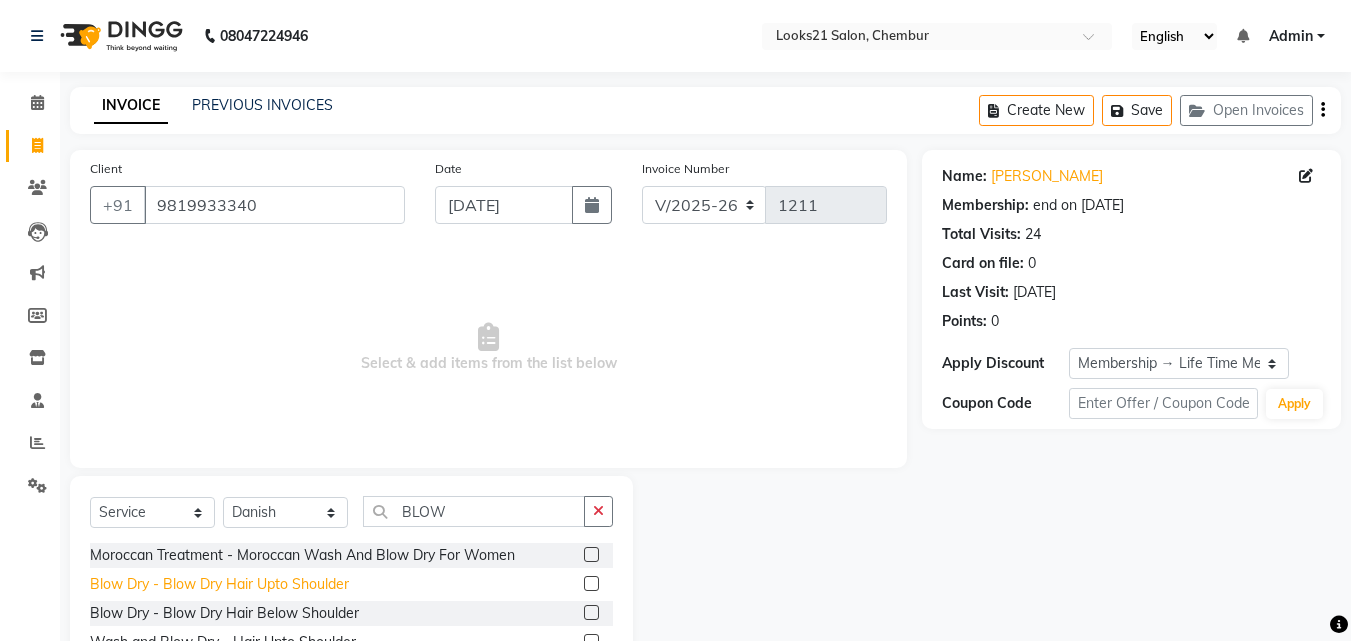 click on "Blow Dry  - Blow Dry Hair Upto Shoulder" 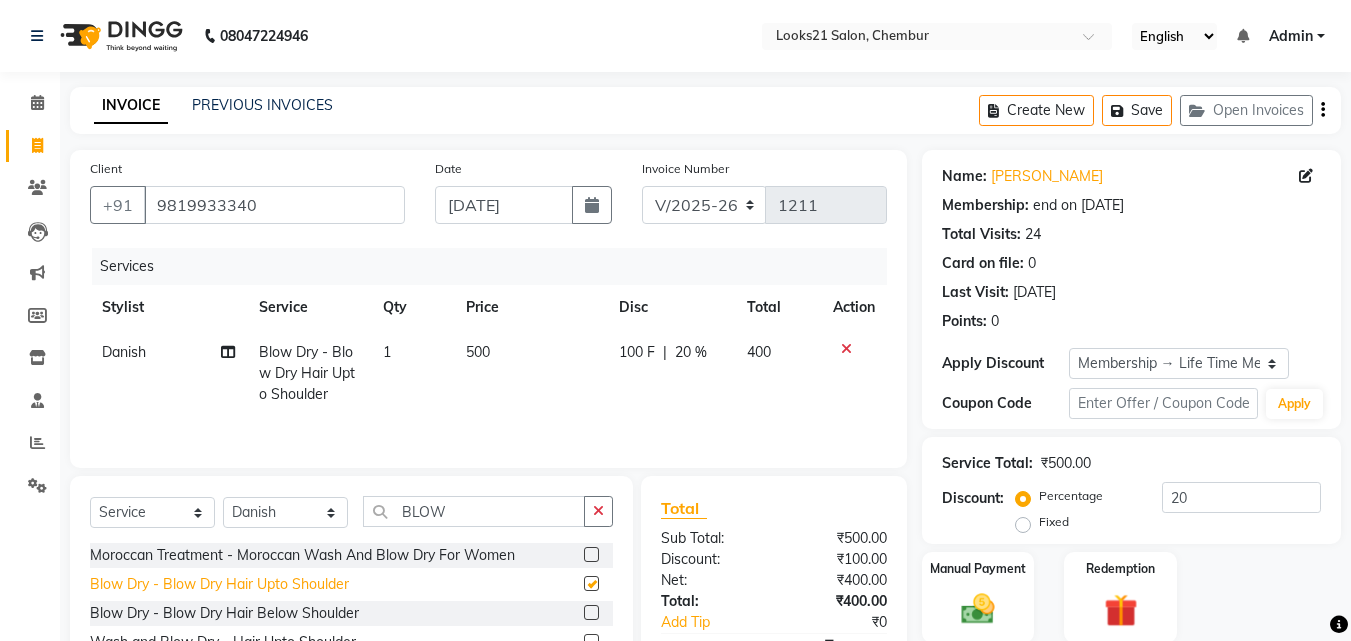 checkbox on "false" 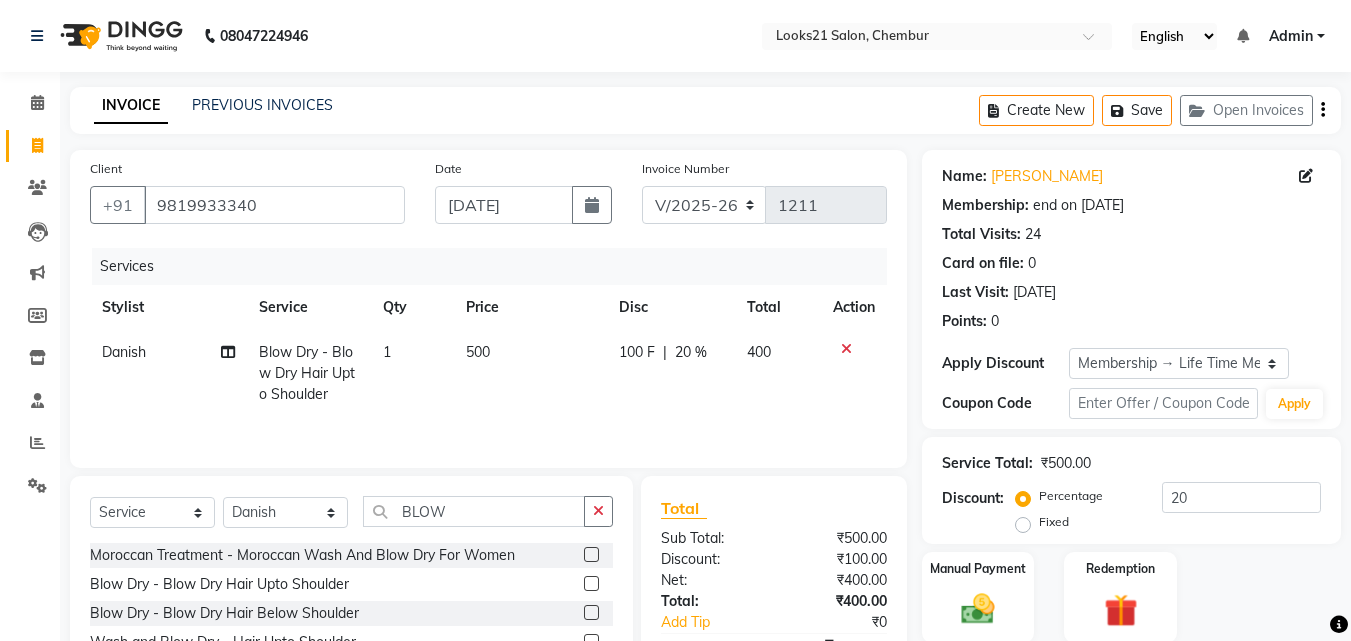 scroll, scrollTop: 100, scrollLeft: 0, axis: vertical 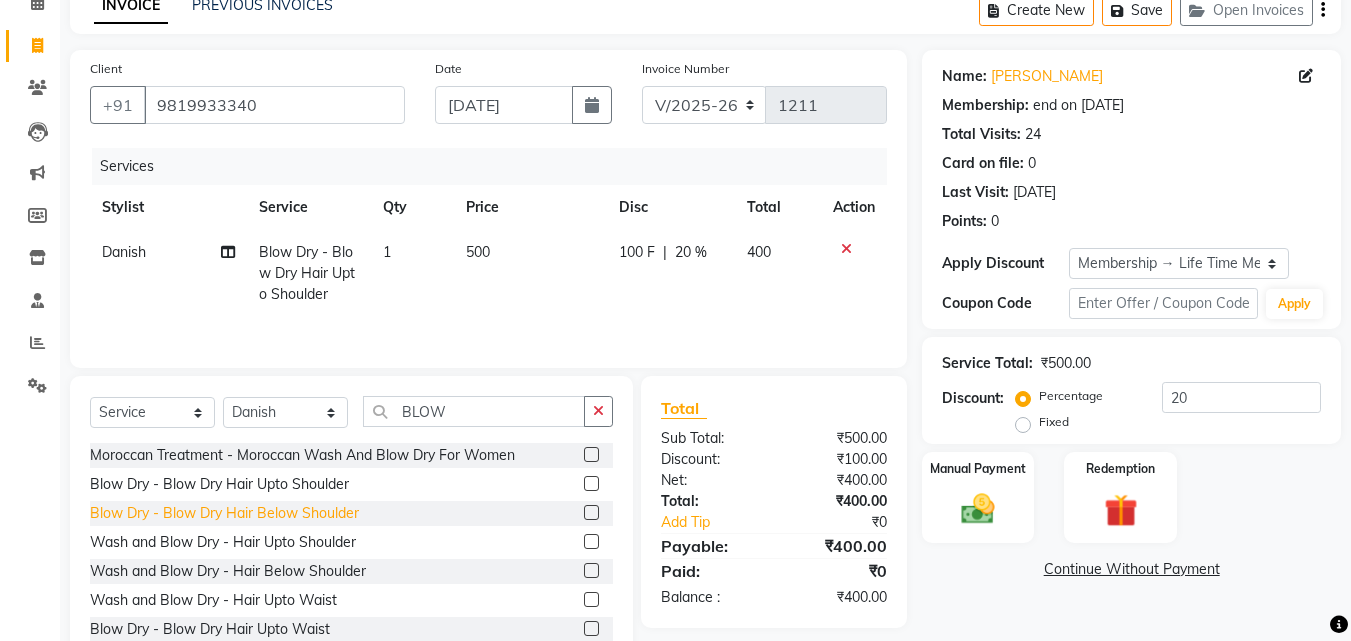 click on "Blow Dry  - Blow Dry Hair Below Shoulder" 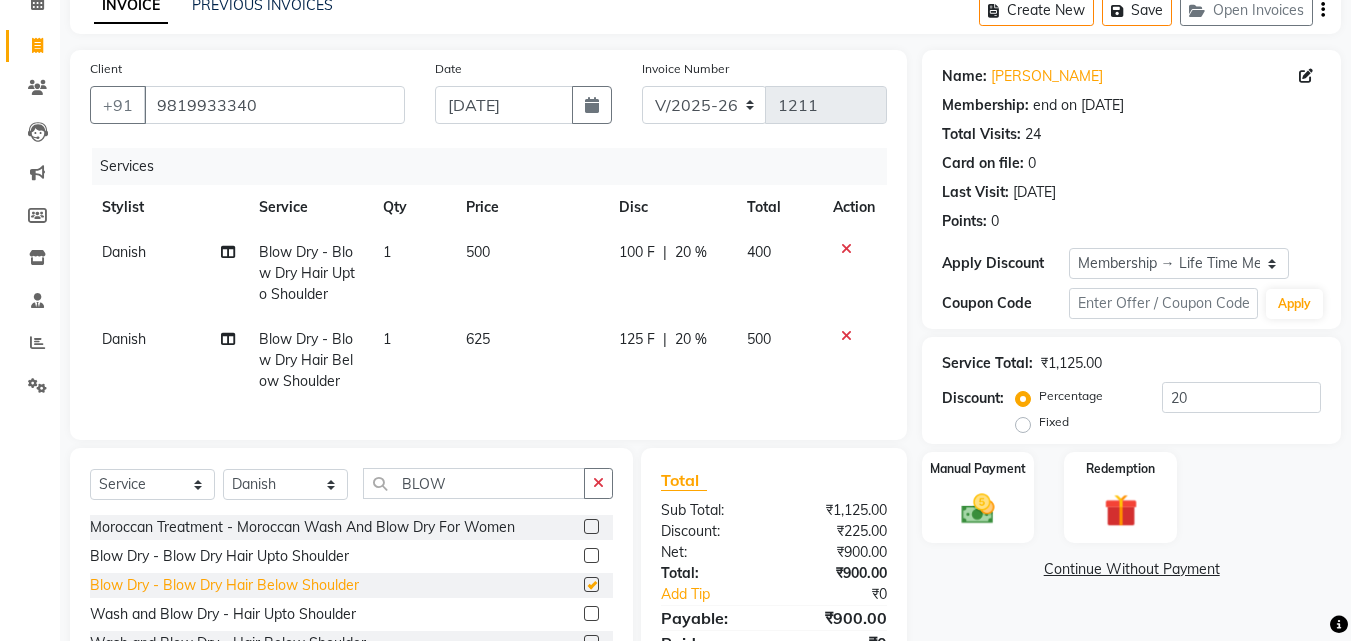 checkbox on "false" 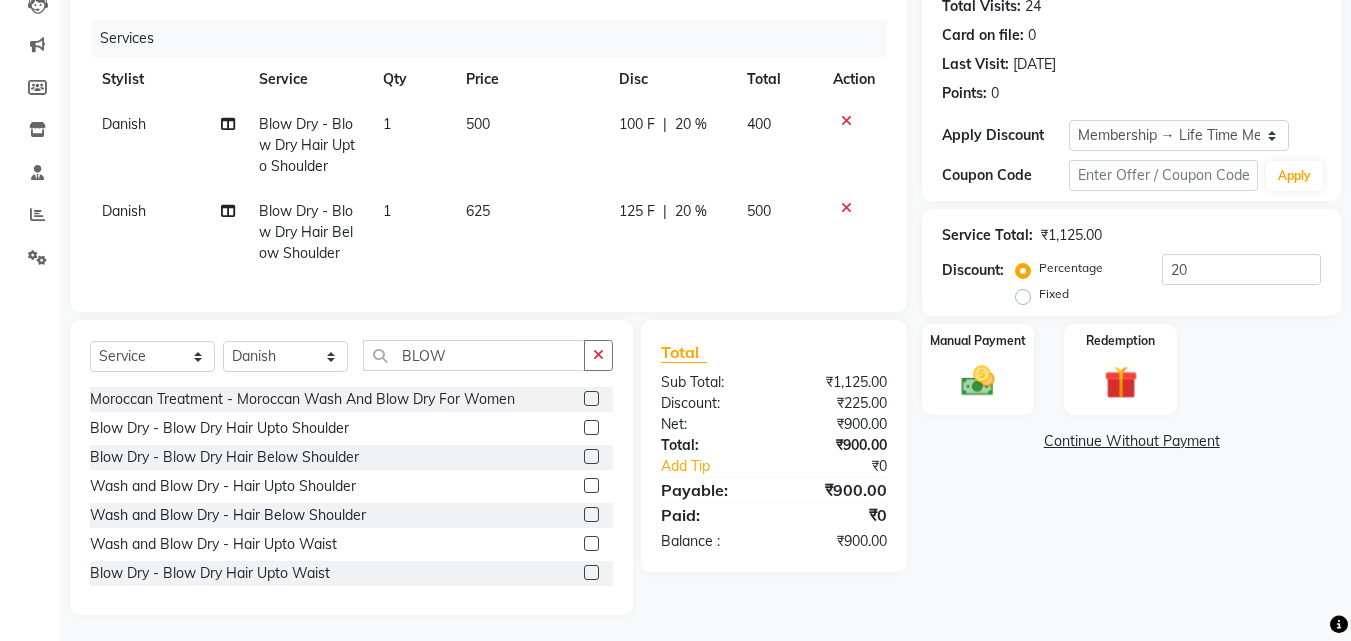 scroll, scrollTop: 247, scrollLeft: 0, axis: vertical 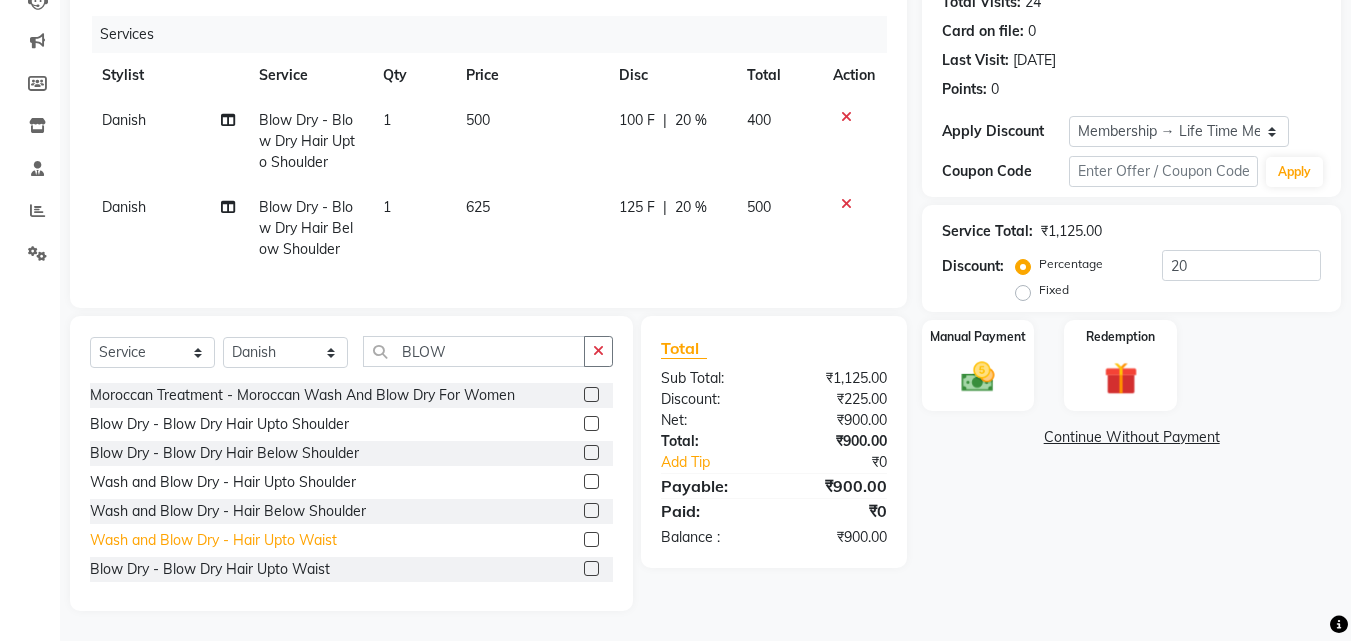 click on "Wash and Blow Dry  - Hair Upto Waist" 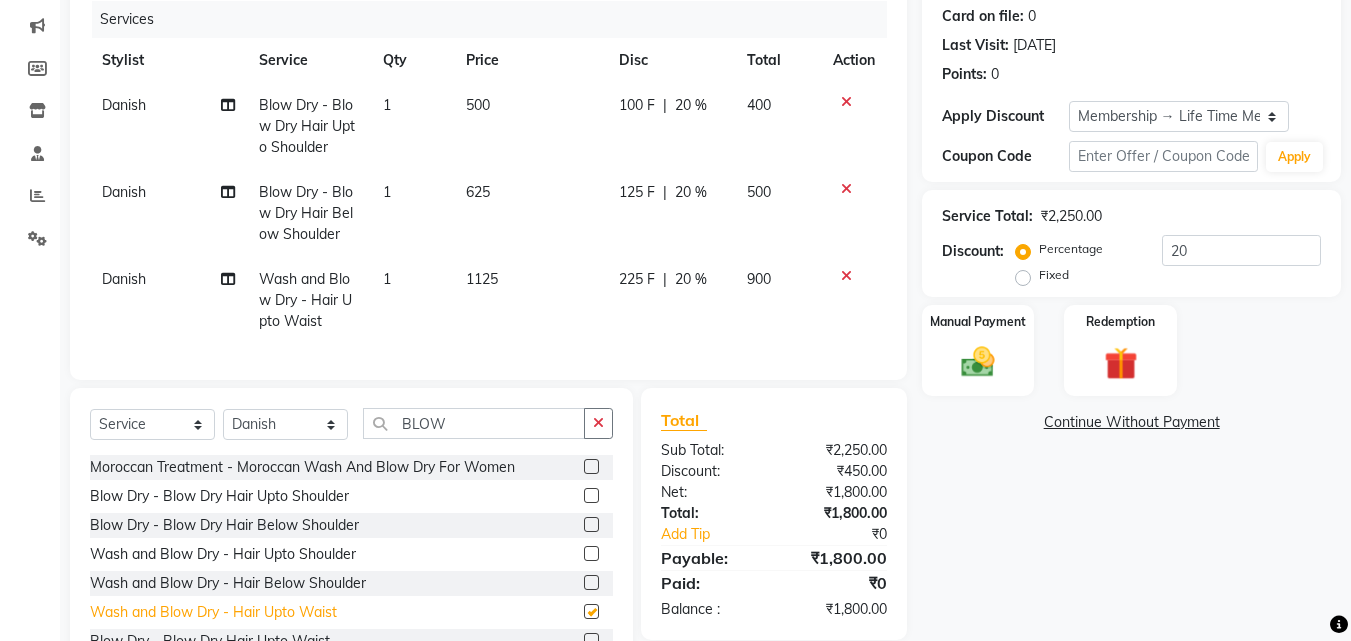 checkbox on "false" 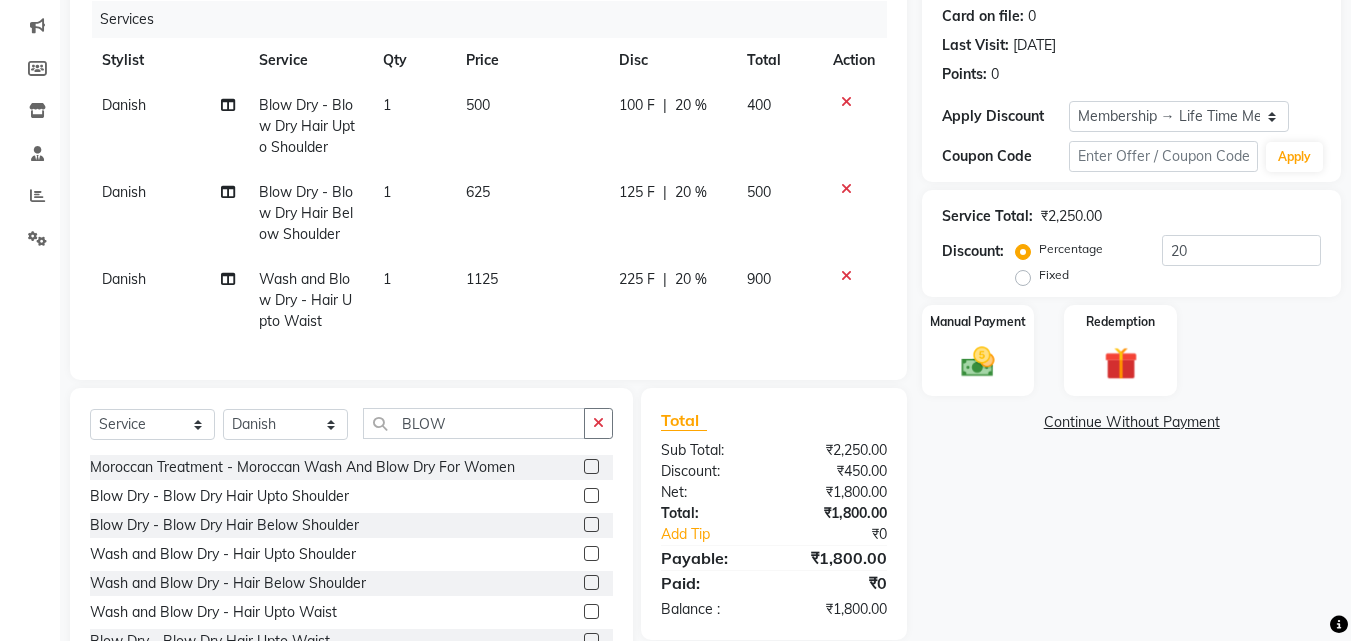 click on "1125" 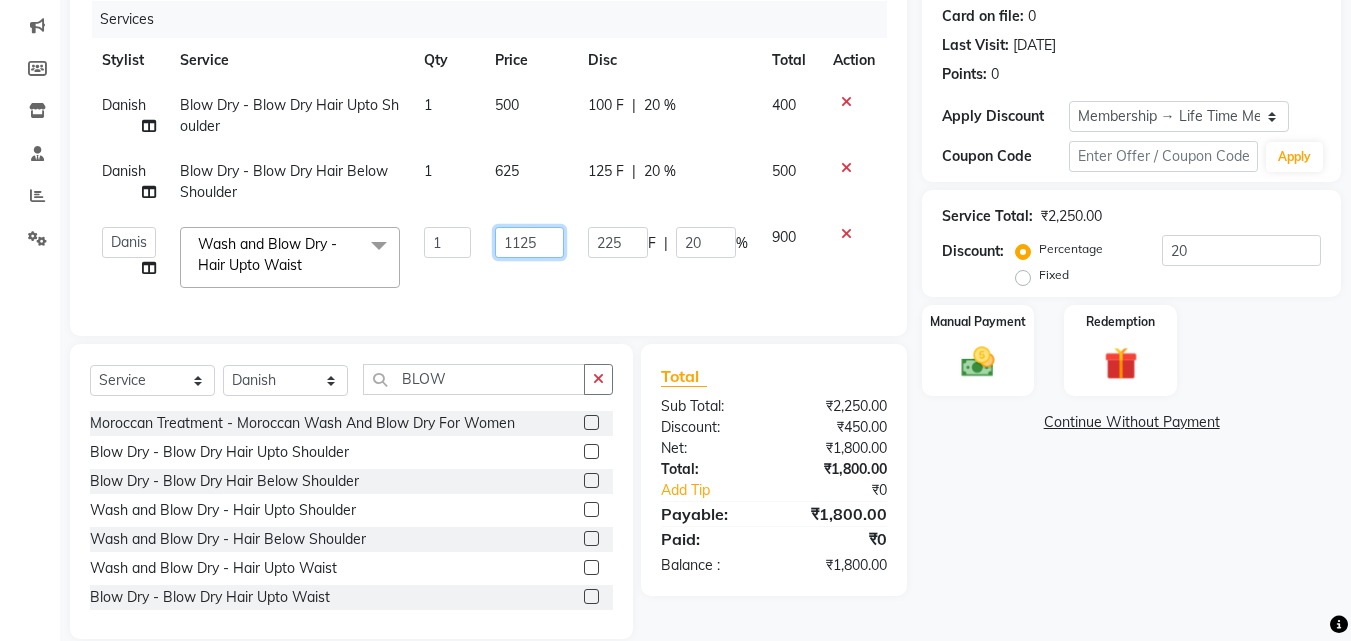 drag, startPoint x: 560, startPoint y: 247, endPoint x: 474, endPoint y: 242, distance: 86.145226 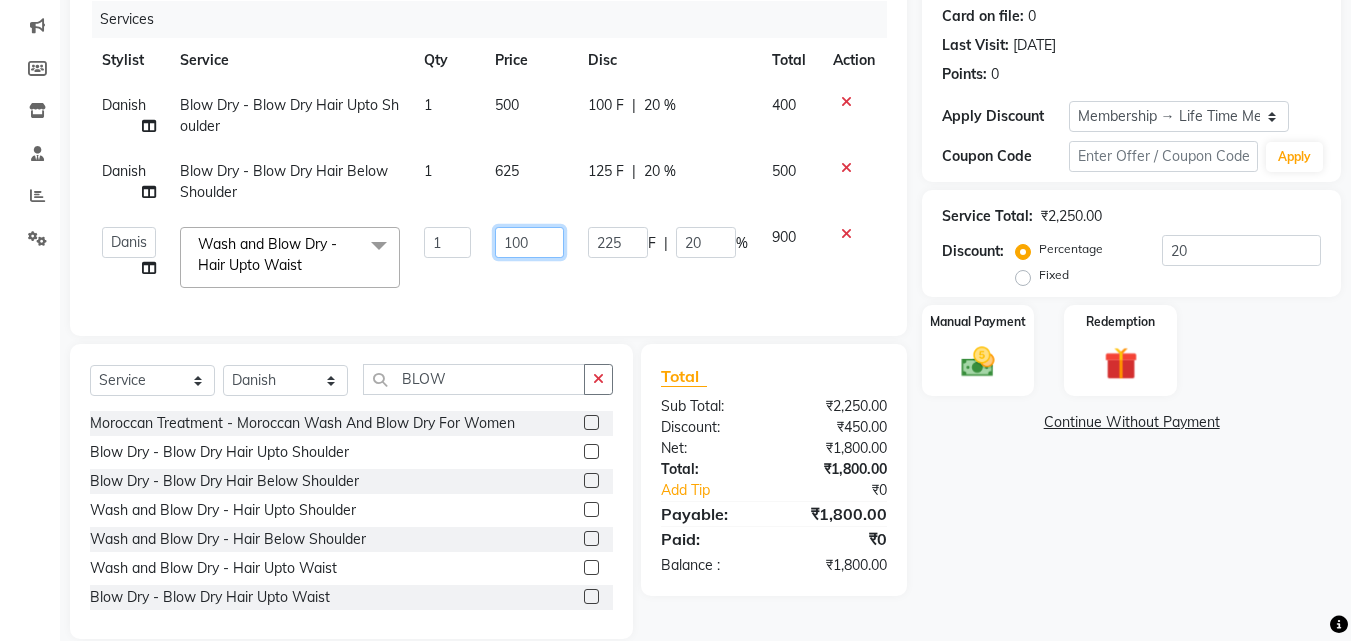 type on "1000" 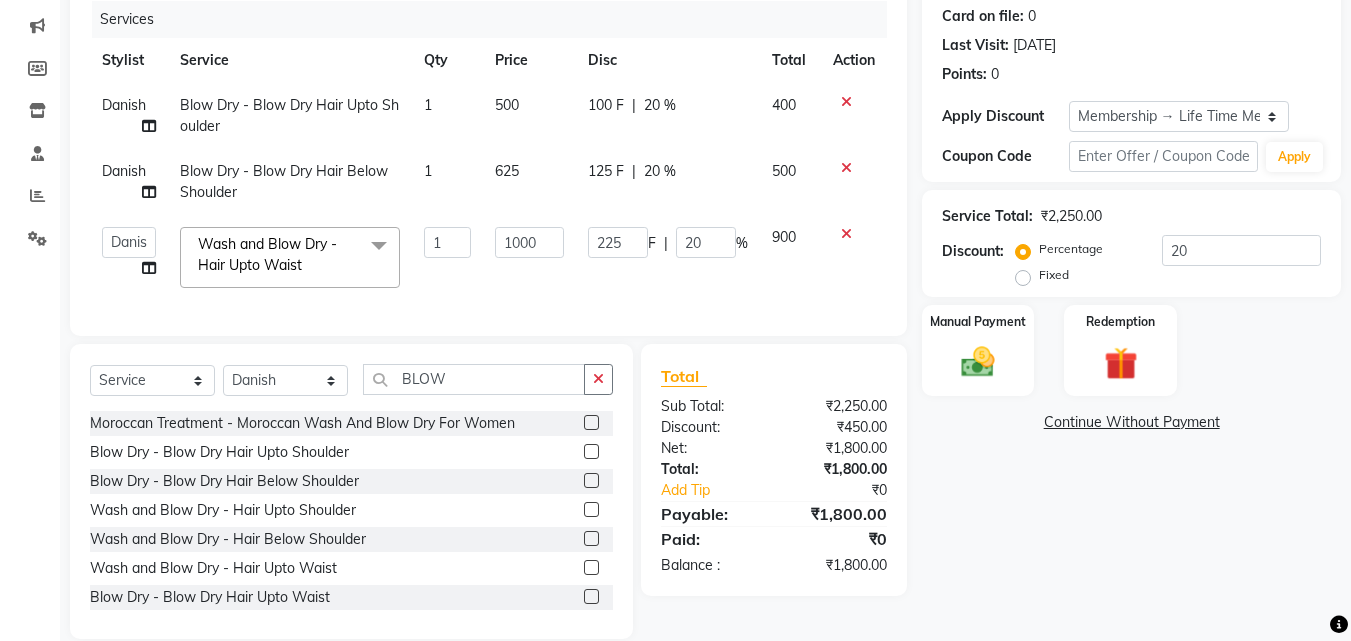 click on "Danish Blow Dry  - Blow Dry Hair Upto Shoulder 1 500 100 F | 20 % 400 Danish Blow Dry  - Blow Dry Hair Below Shoulder 1 625 125 F | 20 % 500  Anwar   Danish   Janardhan   LOOKS 21    sabiya khan   Sajeda Siddiqui   Samiksha   Shakil   Sharif Ahmed   Shraddha   Vaishali  Wash and Blow Dry  - Hair Upto Waist  x Reflexology  - Hand & Feet ( 60 Mins) Reflexology  - Back (30 Mins) Nails- Cut file & Polish Treatment For Skin  - Glow Peel Treatment Advance Facial - Hydra Facial ( Machine use ) O THREE FACIAL Fruit Clean Up Pre Lightining   - Per Streak Pre Lightining   - Hair Upto Neck Pre Lightining   - Hair Upto Shoulder Pre Lightining   - Hair Below Shoulder Pre Lightining   - Hair Upto Waist Pre Lightining   - For Men Hair Treatment(Hair Spa)  - Hair Upto Neck Hair Treatment(Hair Spa)  - Hair Upto Shoulder Hair Treatment(Hair Spa)  - Hair Below Shoulder Hair Treatment(Hair Spa)  - Hair Upto Waist Hair Treatment(Hair Spa)  - For Men Loreal Scalp Advanced Treatment - For women 3TENX SPA Head Massage  - For Women" 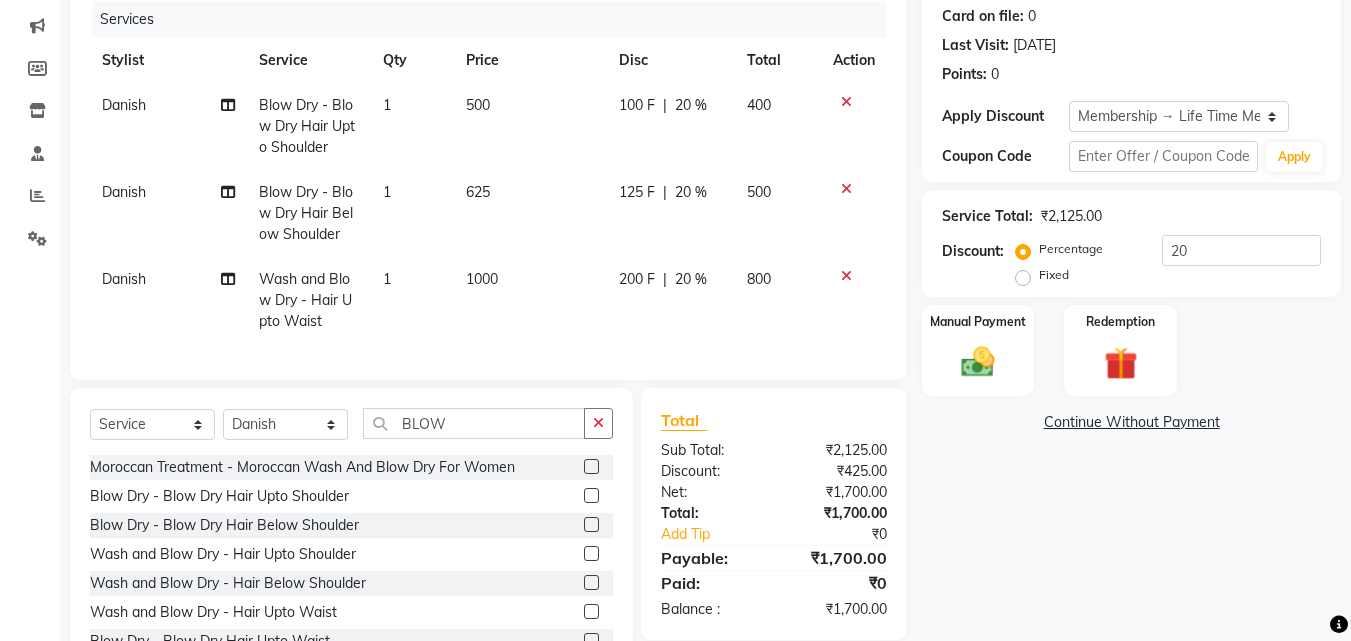click 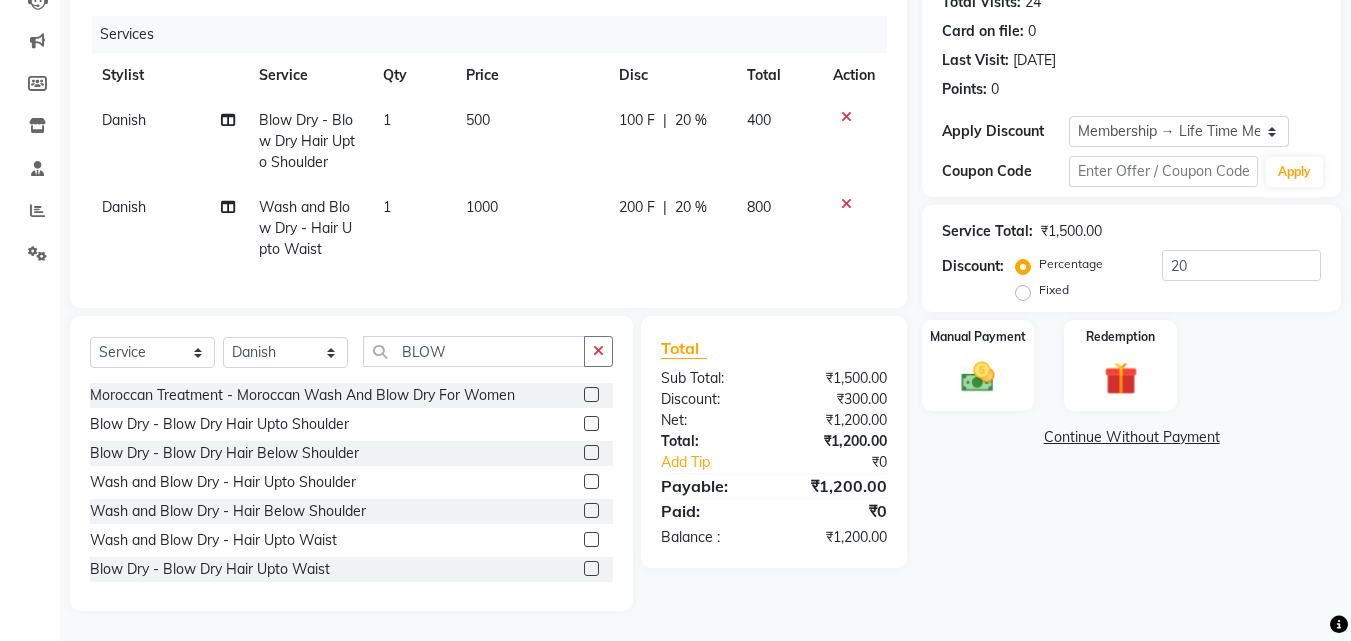 click 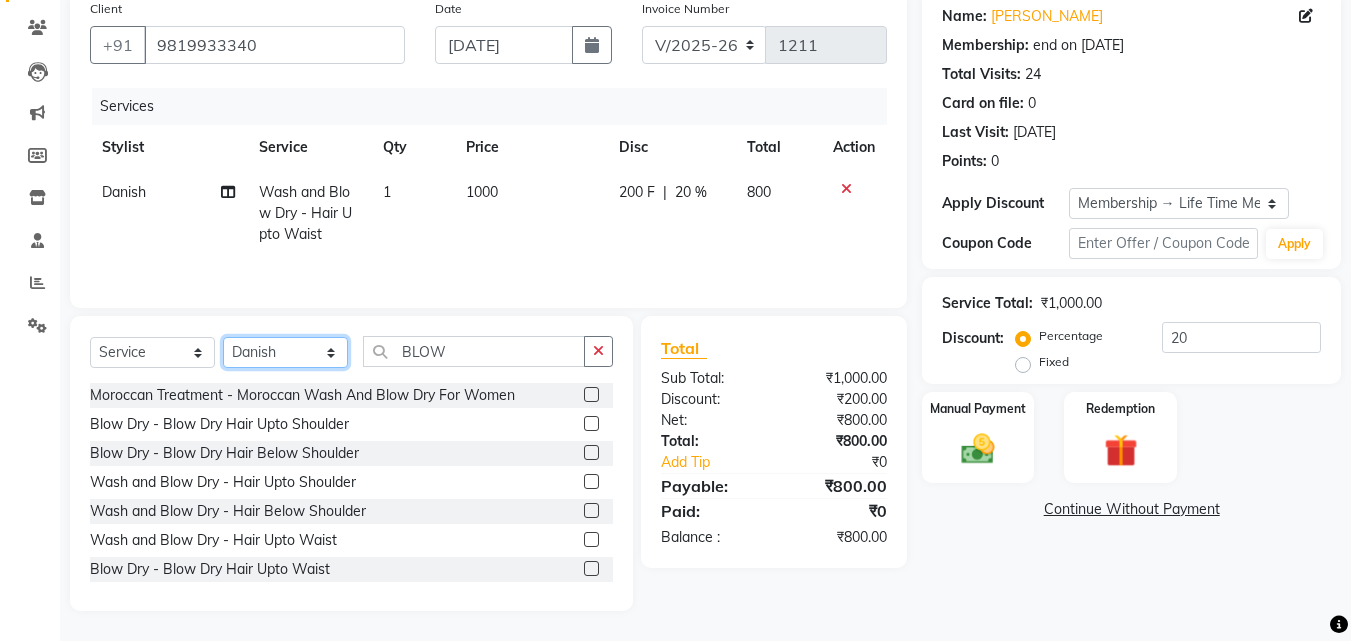 click on "Select Stylist [PERSON_NAME] [PERSON_NAME] LOOKS 21  [PERSON_NAME] [PERSON_NAME] [PERSON_NAME] [PERSON_NAME] [PERSON_NAME] [PERSON_NAME]" 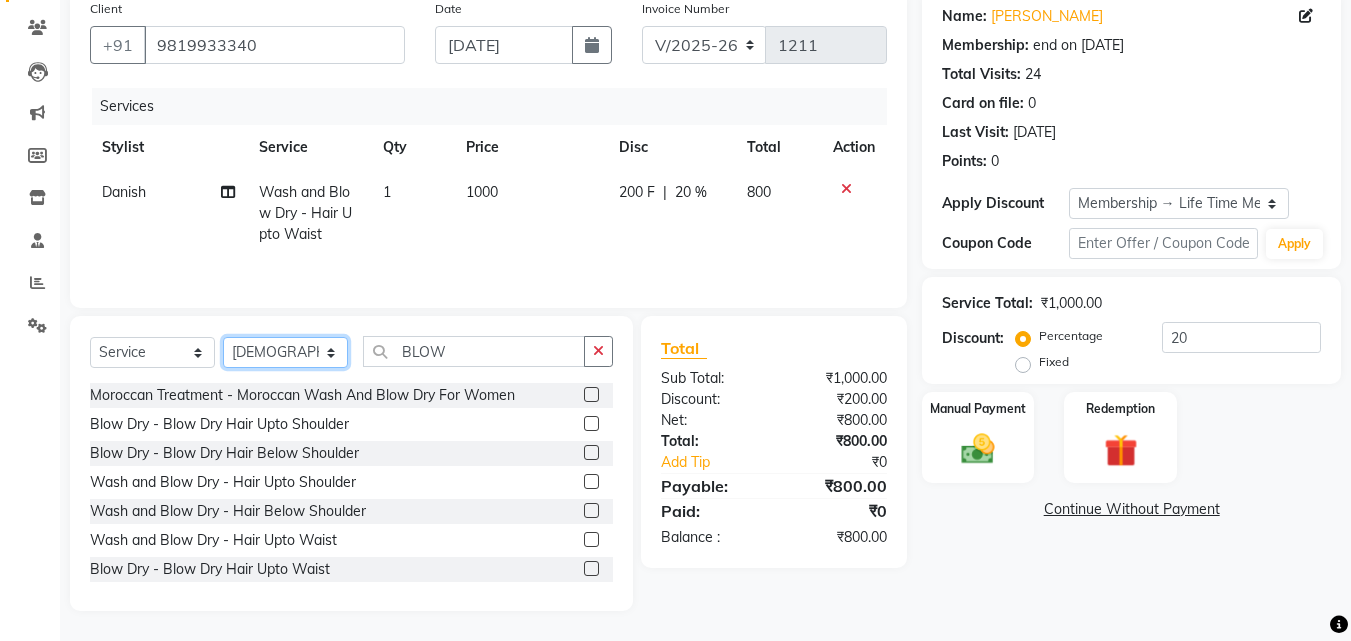 click on "Select Stylist [PERSON_NAME] [PERSON_NAME] LOOKS 21  [PERSON_NAME] [PERSON_NAME] [PERSON_NAME] [PERSON_NAME] [PERSON_NAME] [PERSON_NAME]" 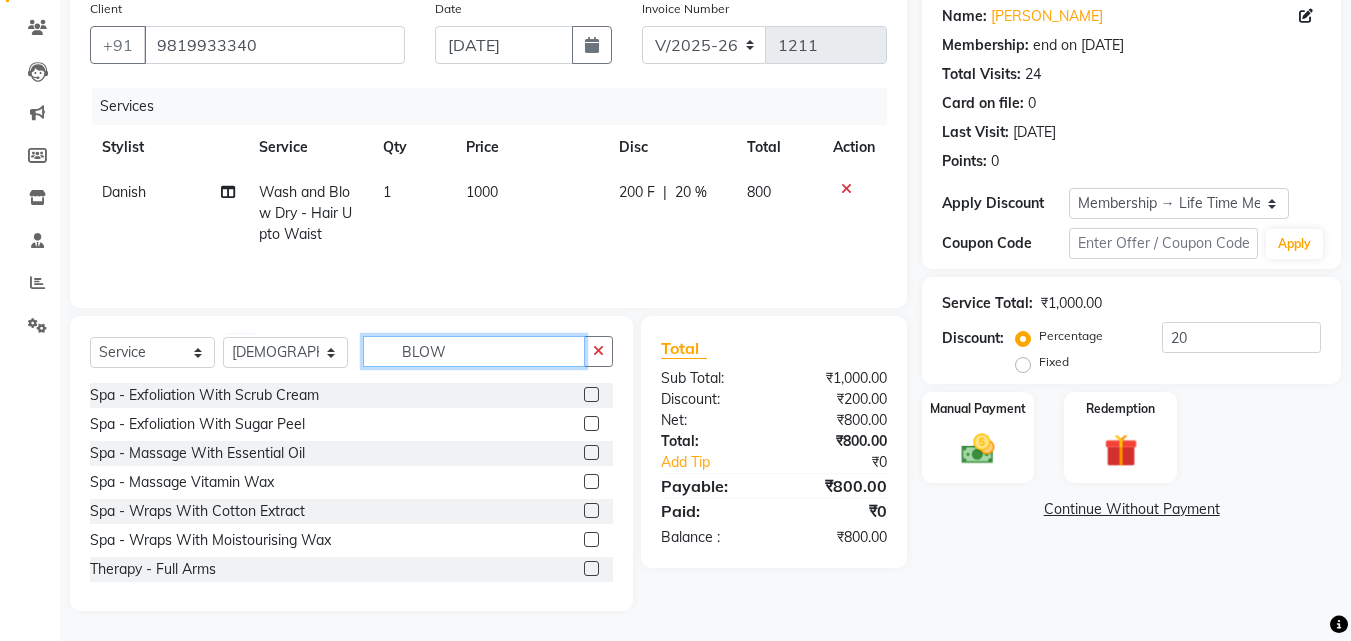 drag, startPoint x: 494, startPoint y: 355, endPoint x: 276, endPoint y: 353, distance: 218.00917 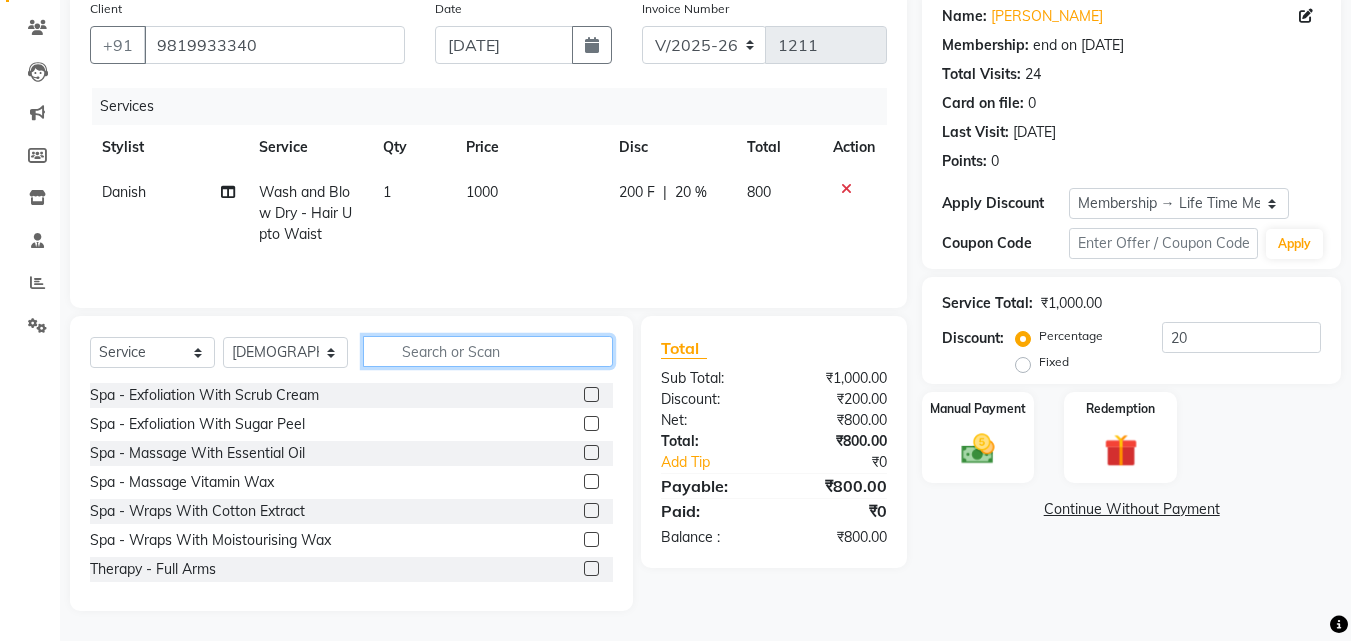 click 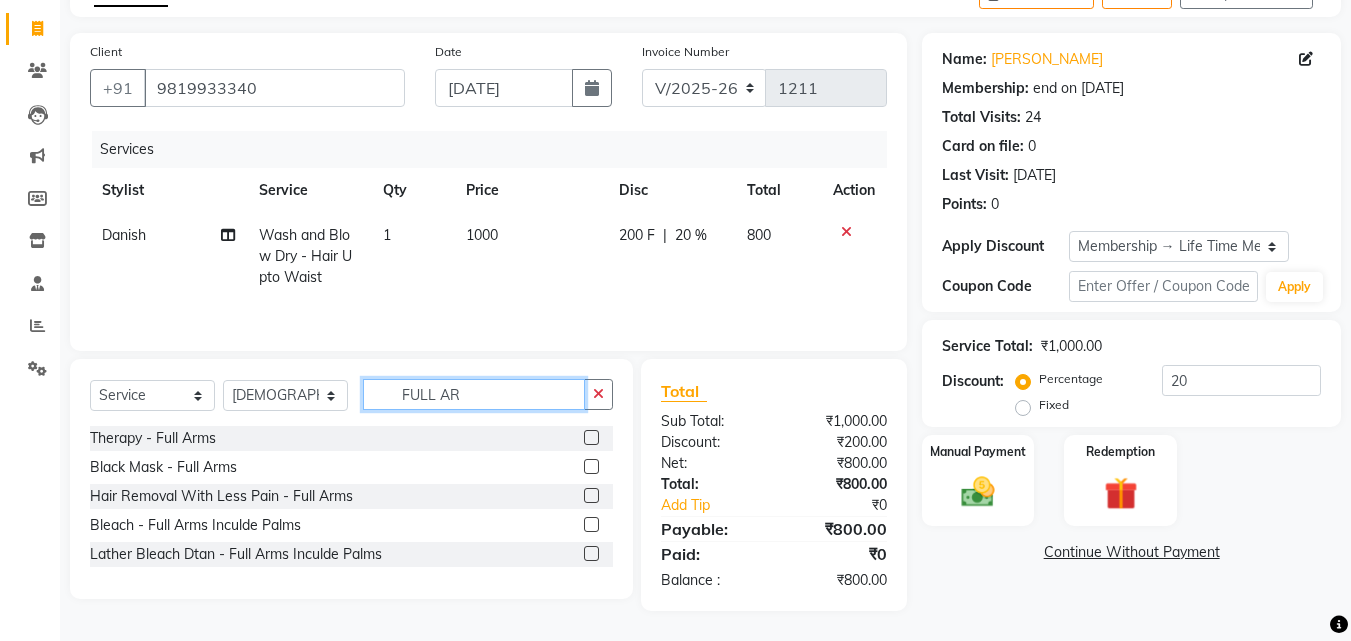 scroll, scrollTop: 117, scrollLeft: 0, axis: vertical 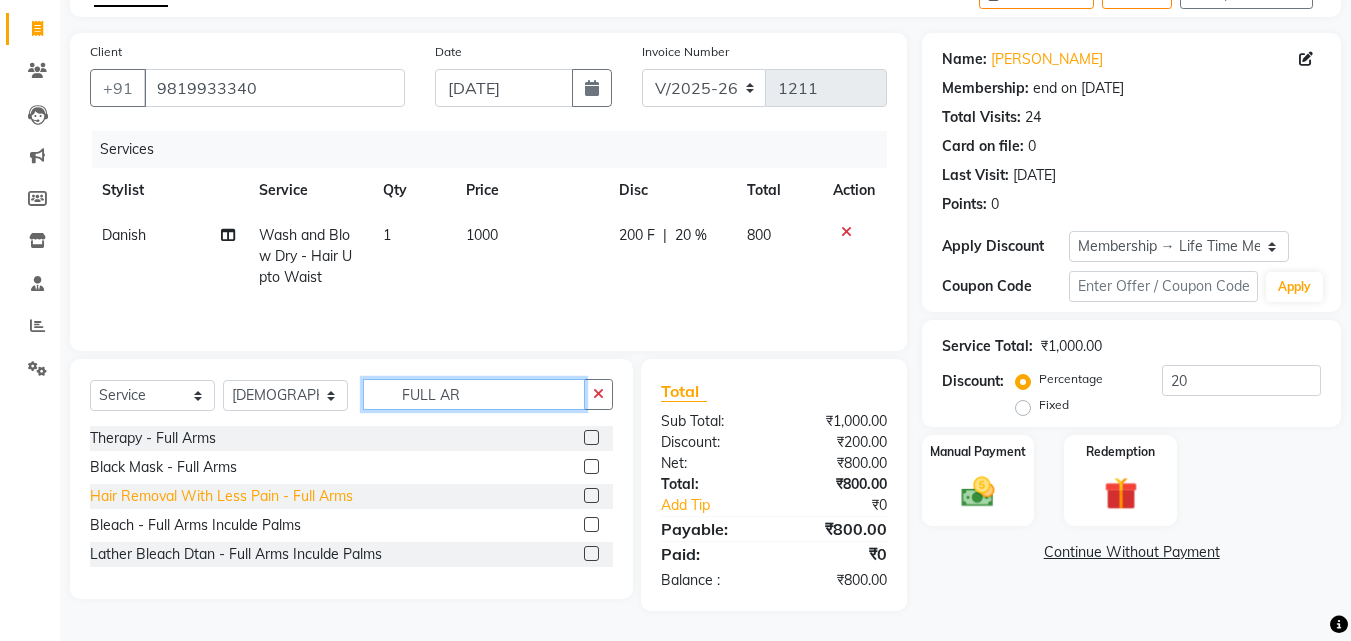 type on "FULL AR" 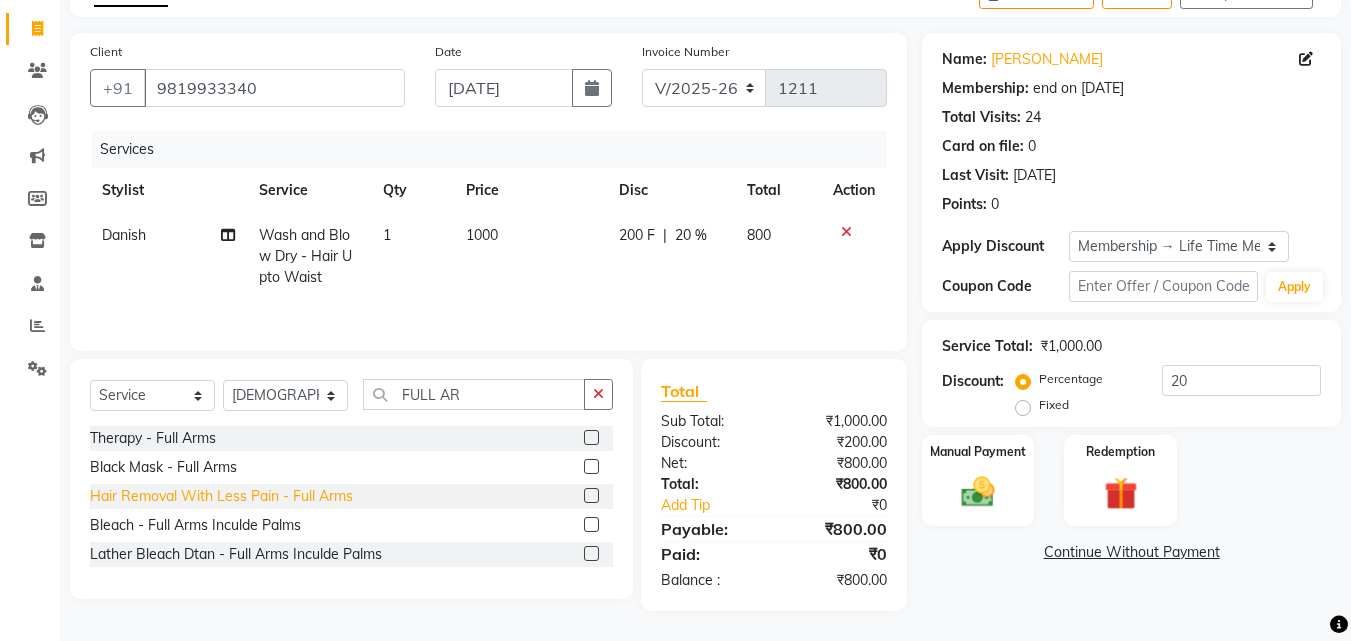 click on "Hair Removal With Less Pain  - Full Arms" 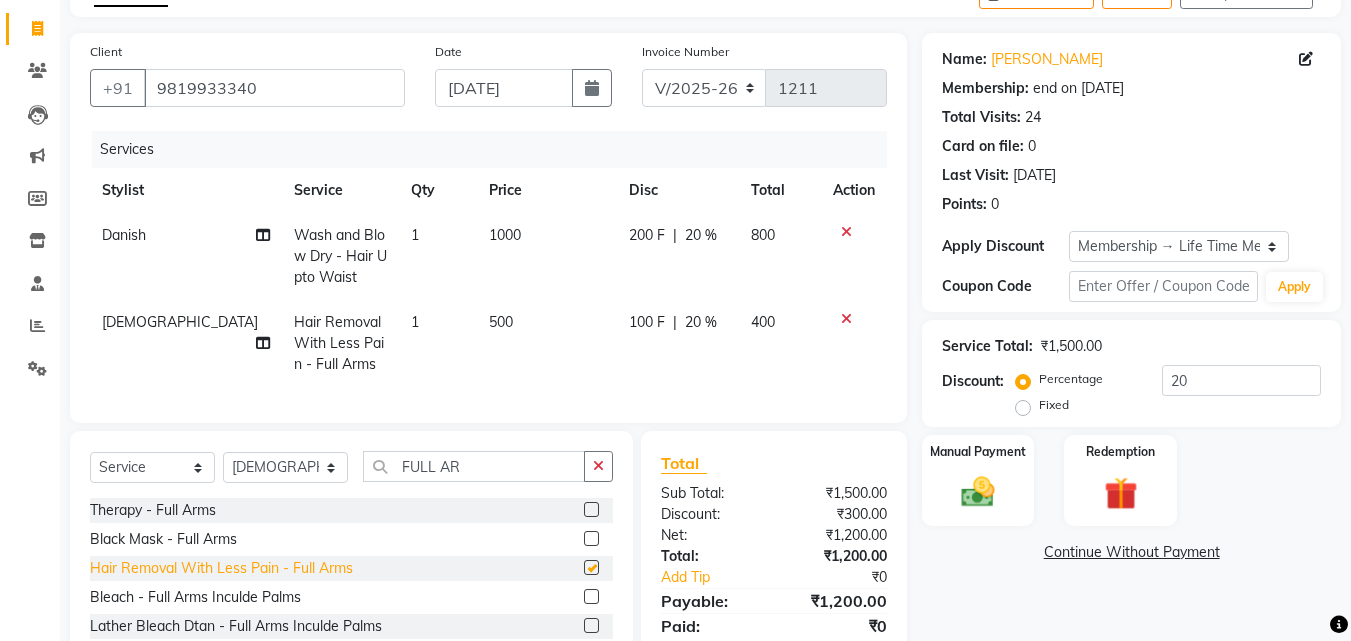 checkbox on "false" 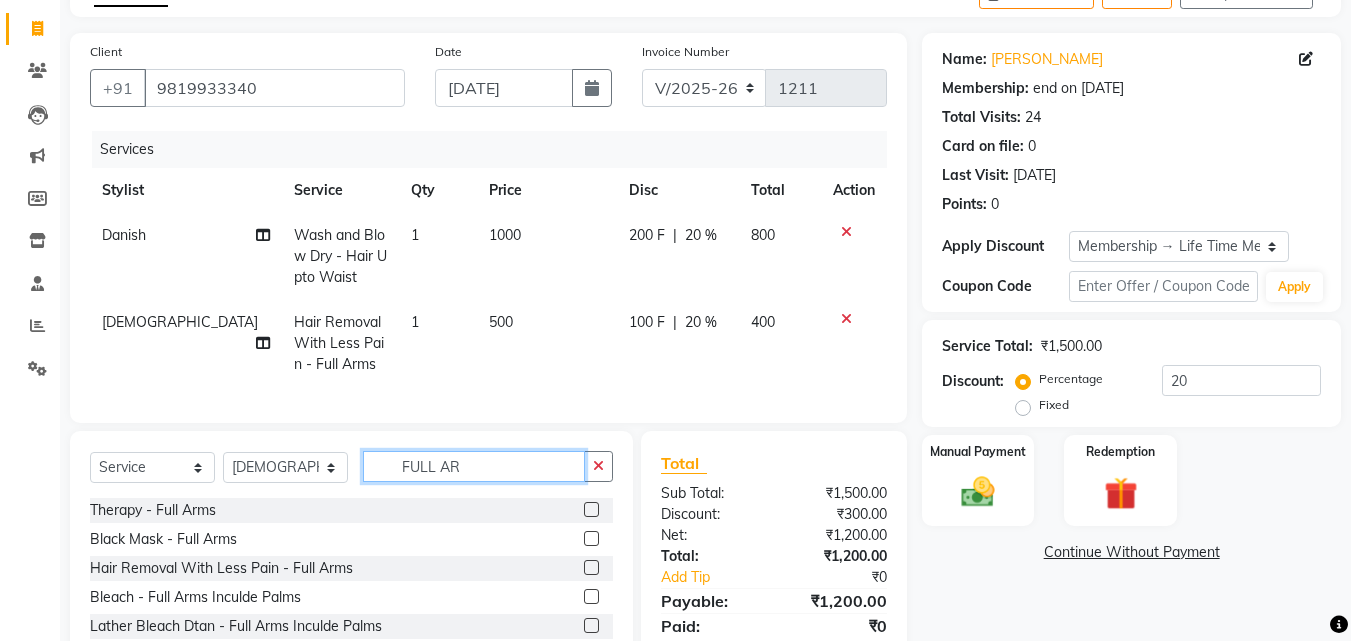 drag, startPoint x: 498, startPoint y: 490, endPoint x: 324, endPoint y: 482, distance: 174.1838 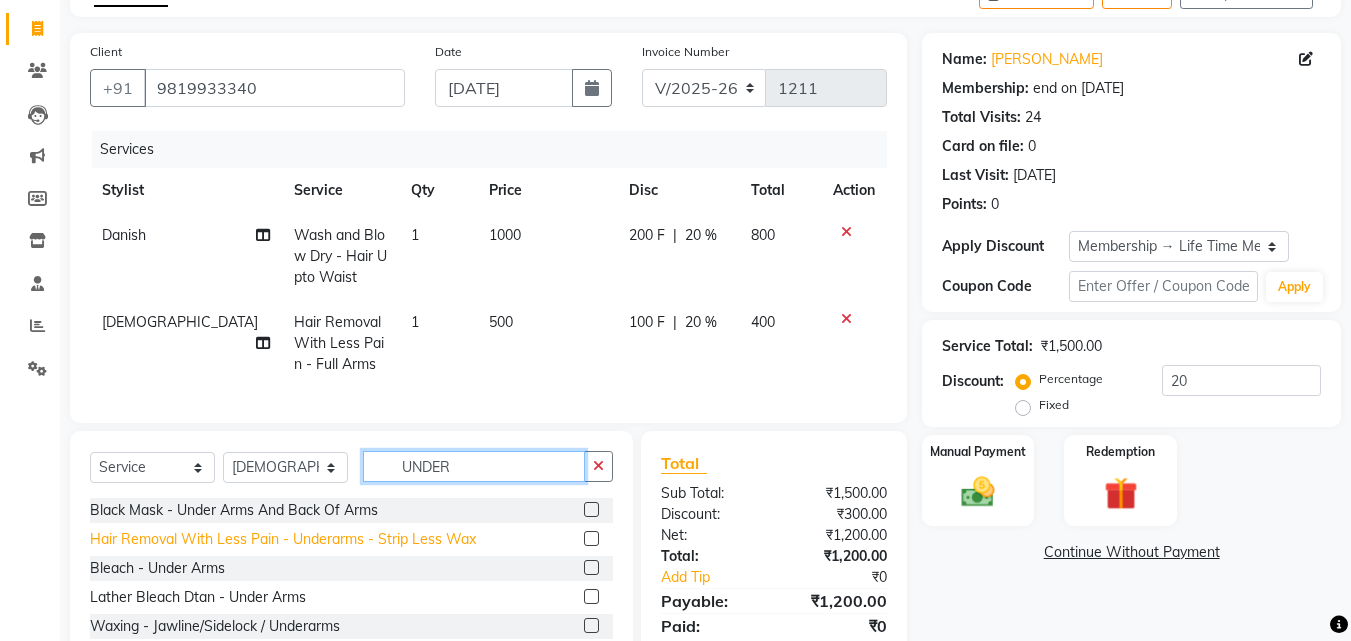 type on "UNDER" 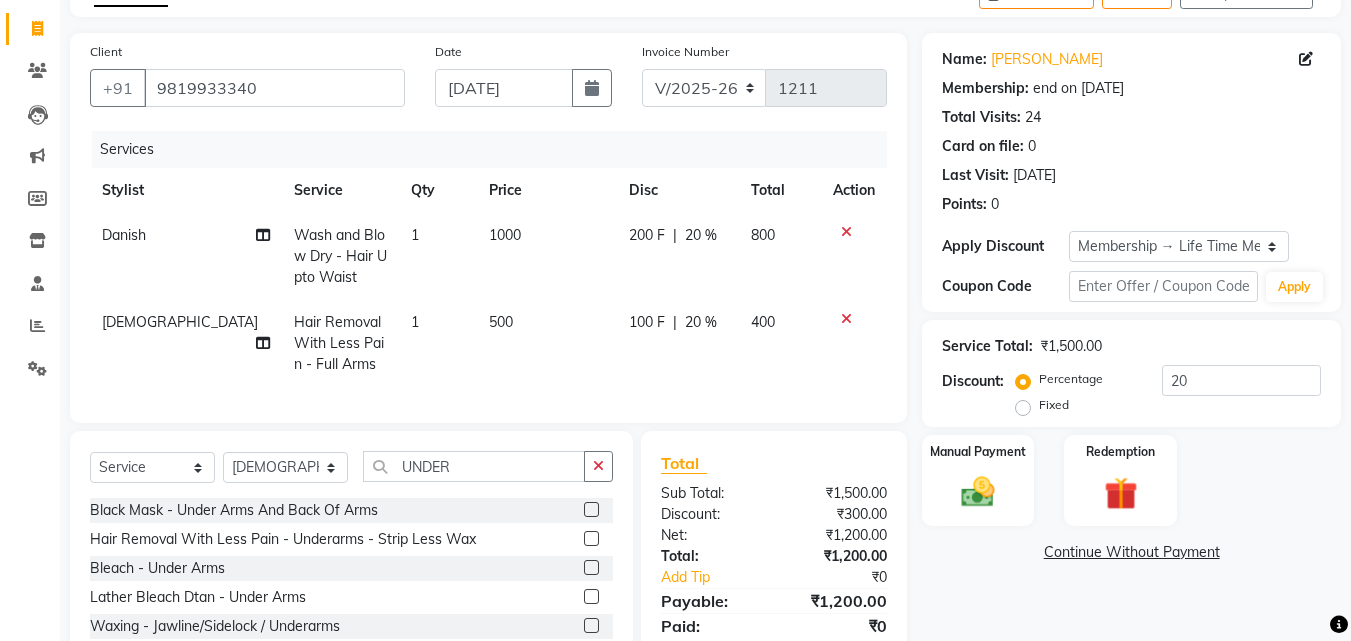 click on "Hair Removal With Less Pain  - Underarms - Strip Less Wax" 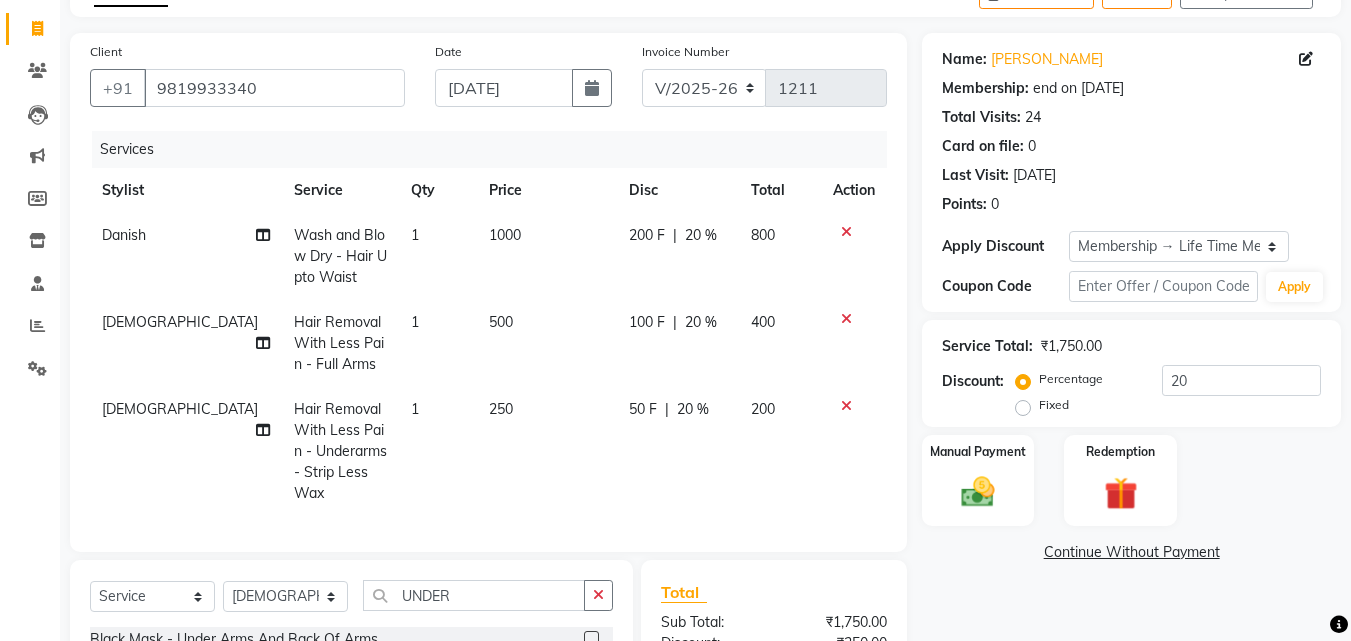 checkbox on "false" 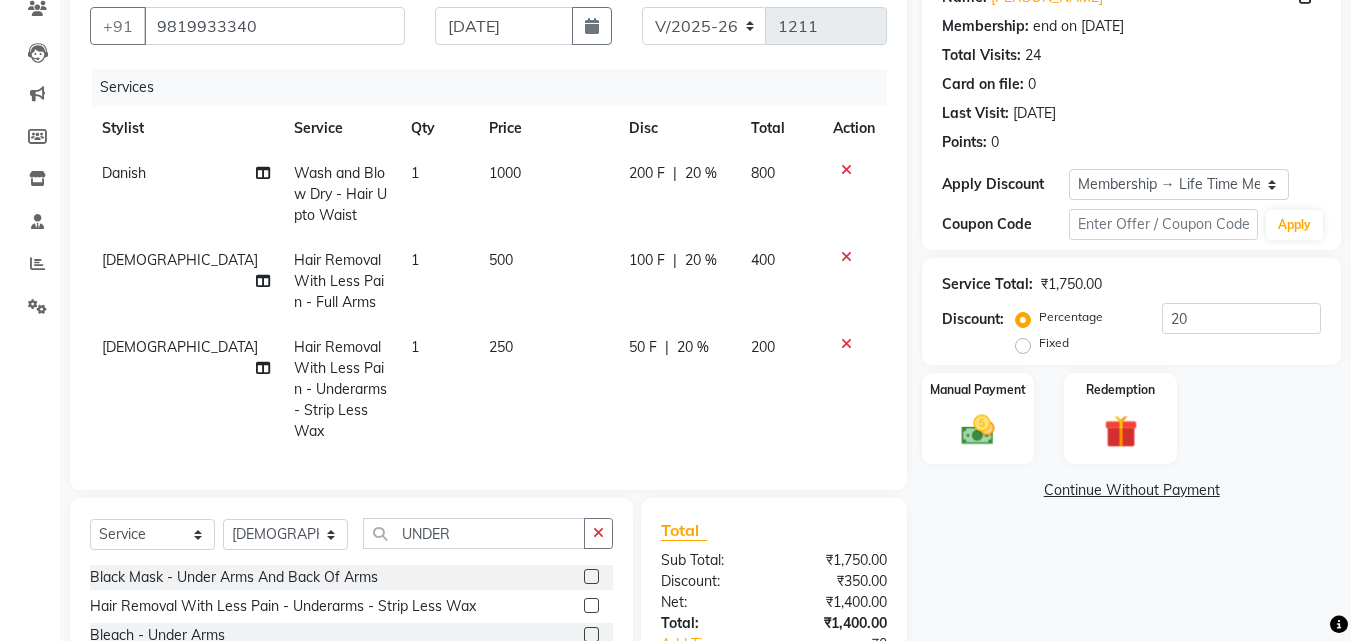 scroll, scrollTop: 312, scrollLeft: 0, axis: vertical 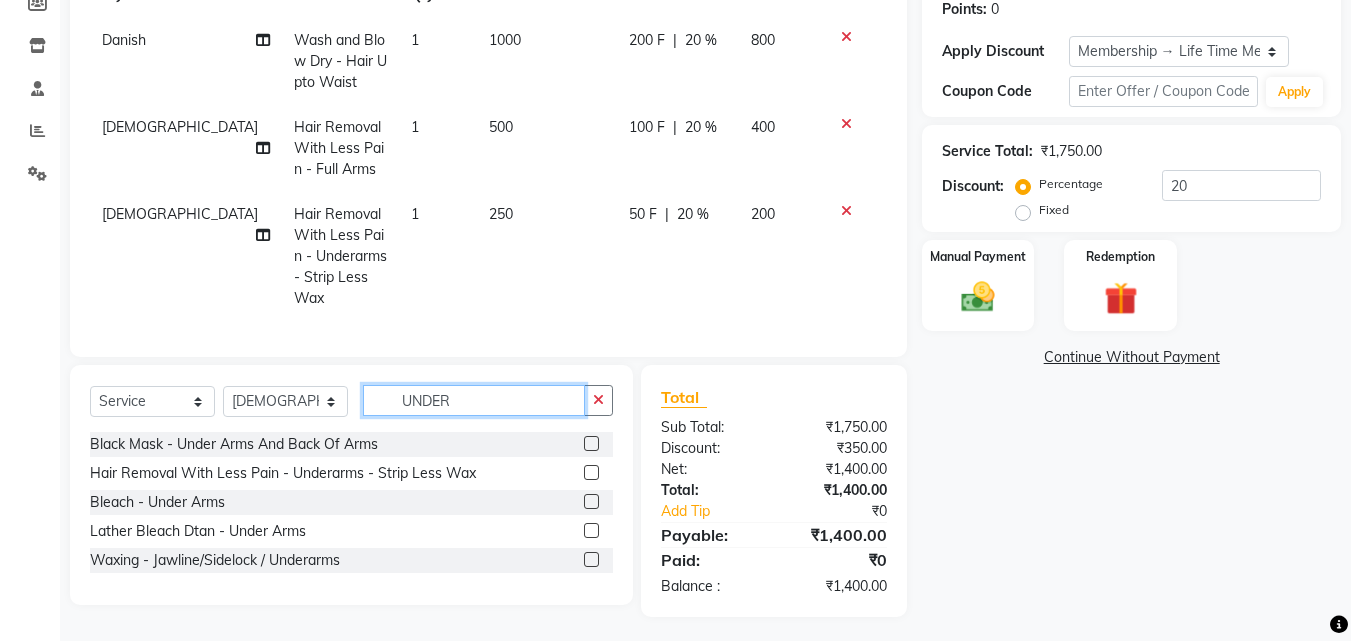 drag, startPoint x: 500, startPoint y: 406, endPoint x: 295, endPoint y: 353, distance: 211.7404 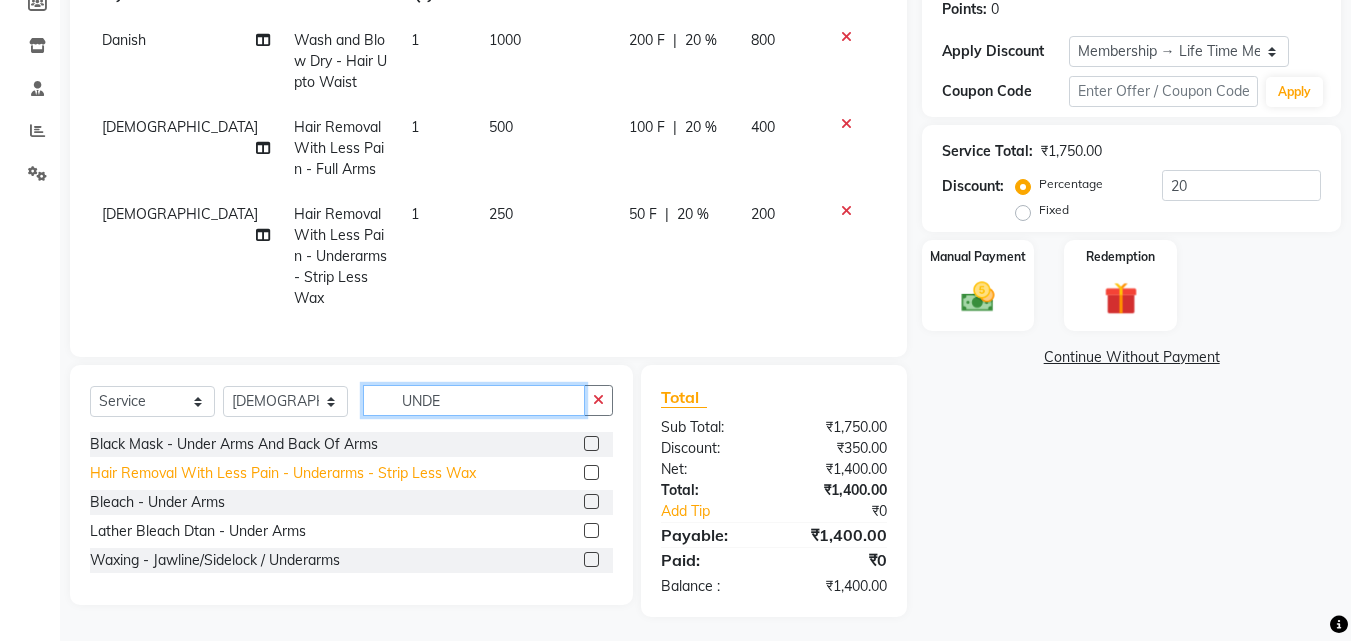 type on "UNDE" 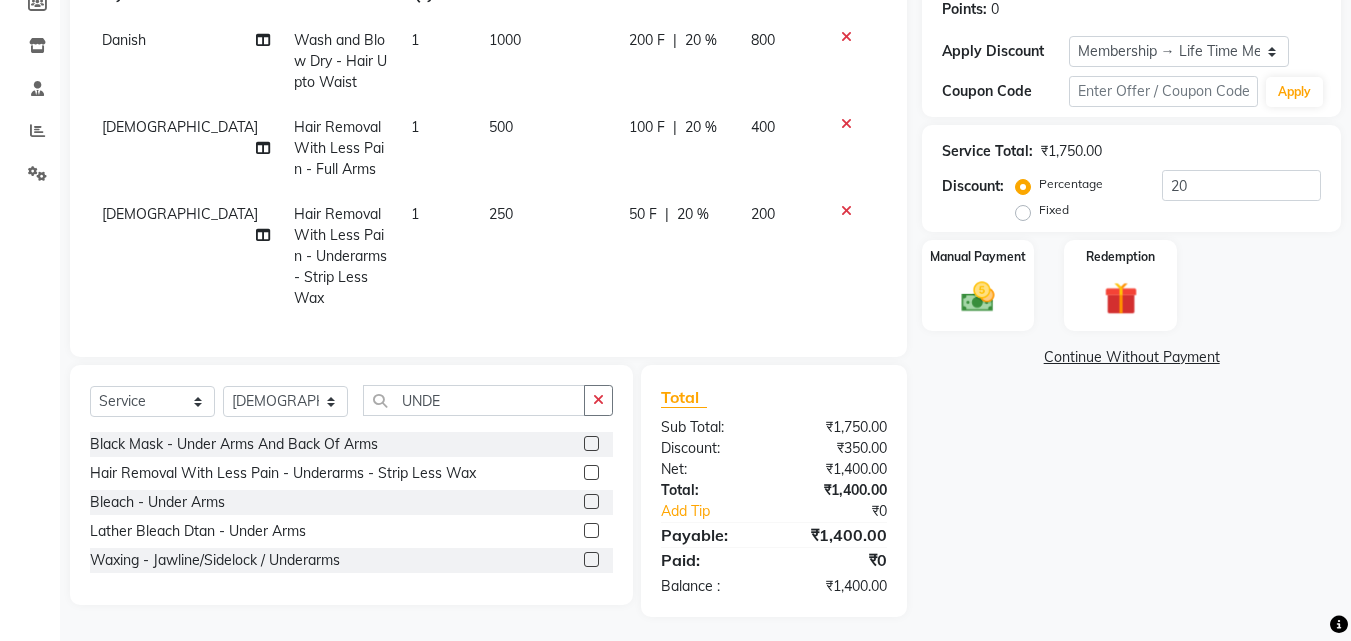 click on "Hair Removal With Less Pain  - Underarms - Strip Less Wax" 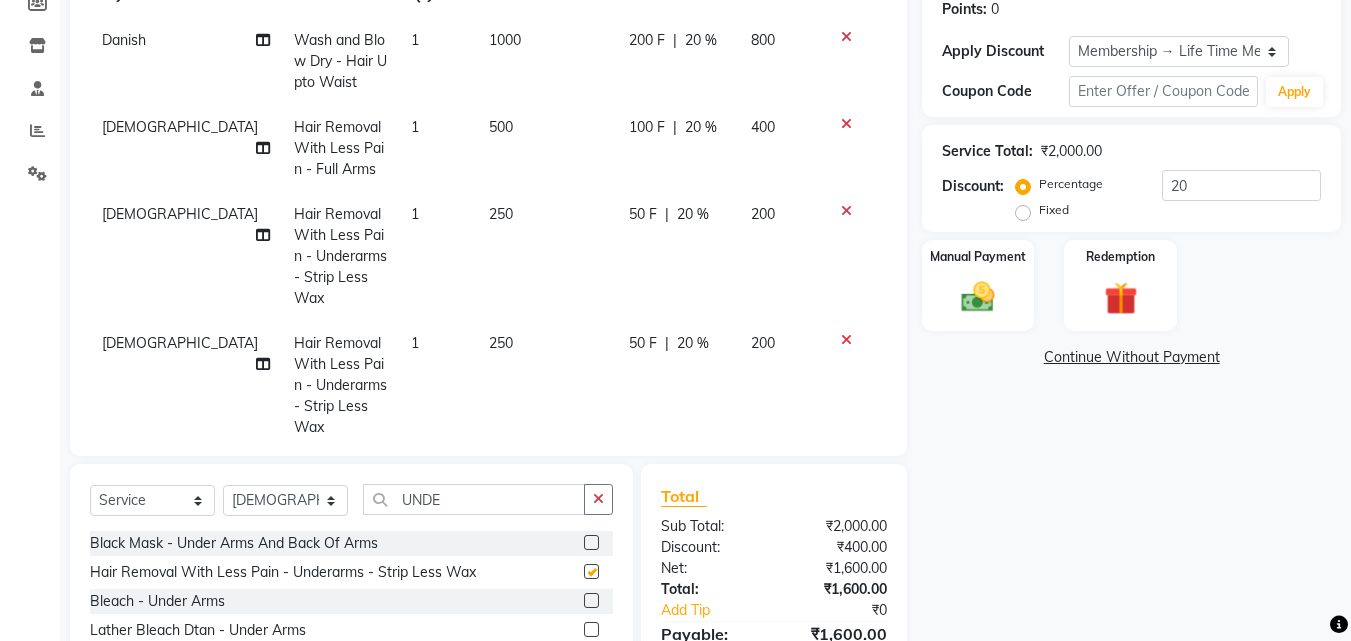checkbox on "false" 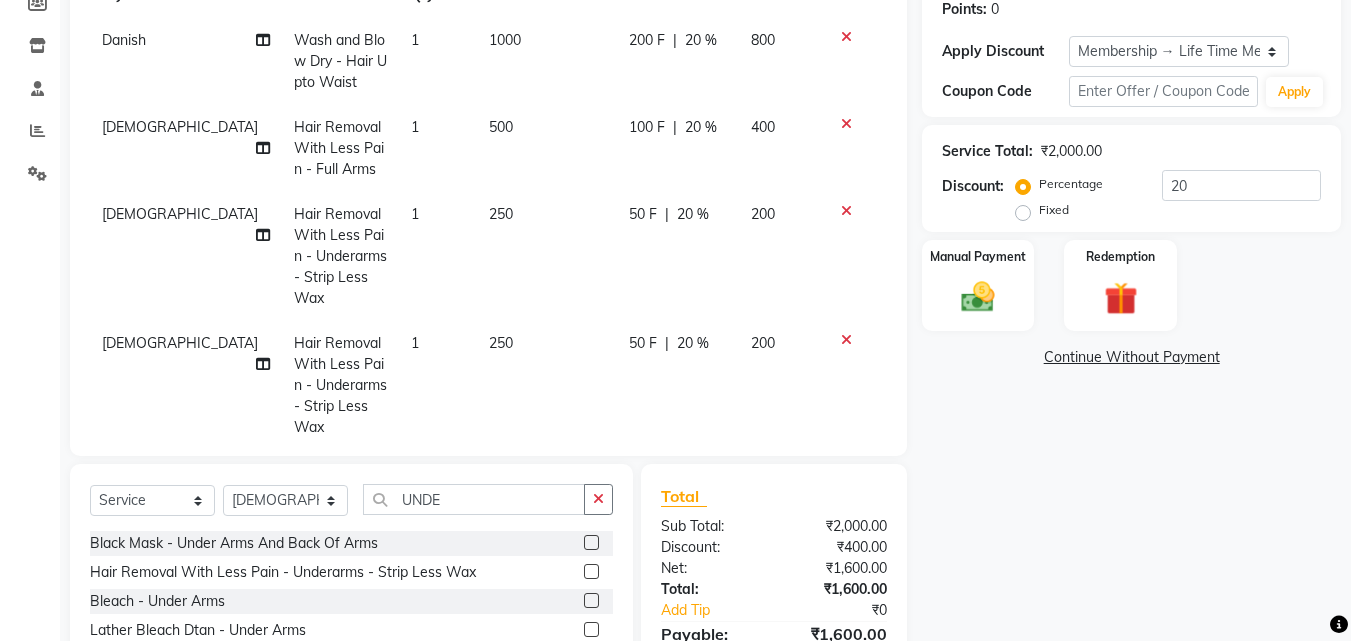 click 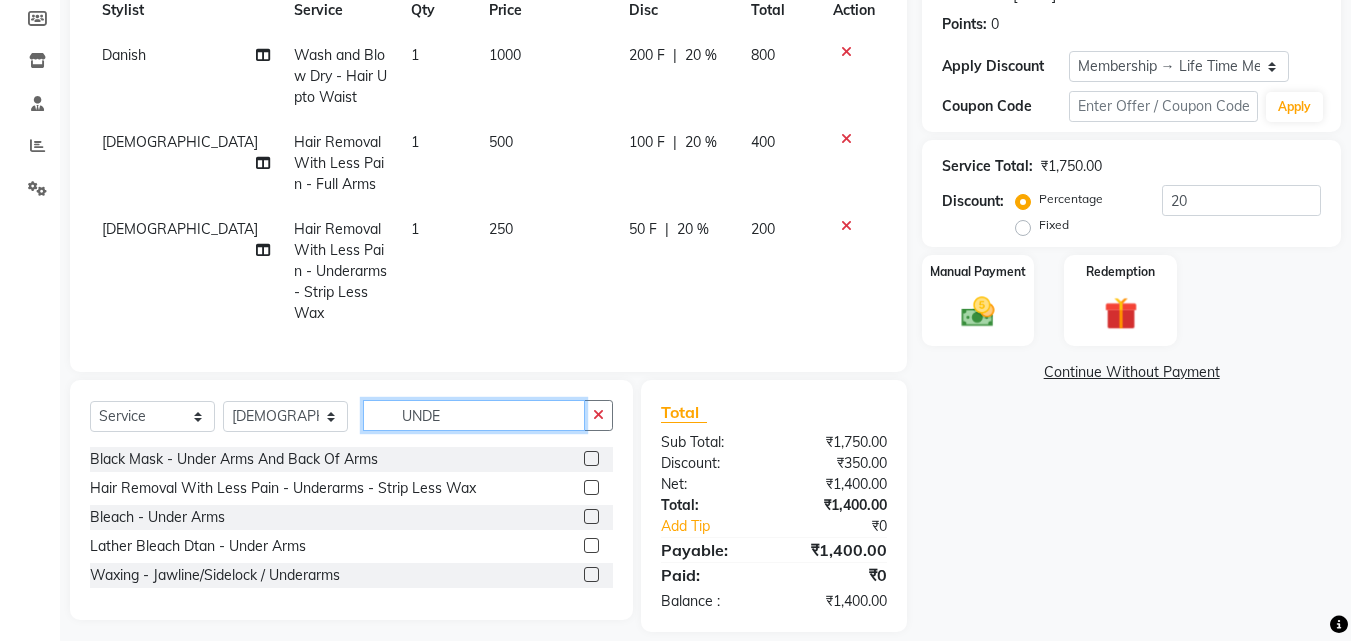 drag, startPoint x: 467, startPoint y: 395, endPoint x: 368, endPoint y: 382, distance: 99.849884 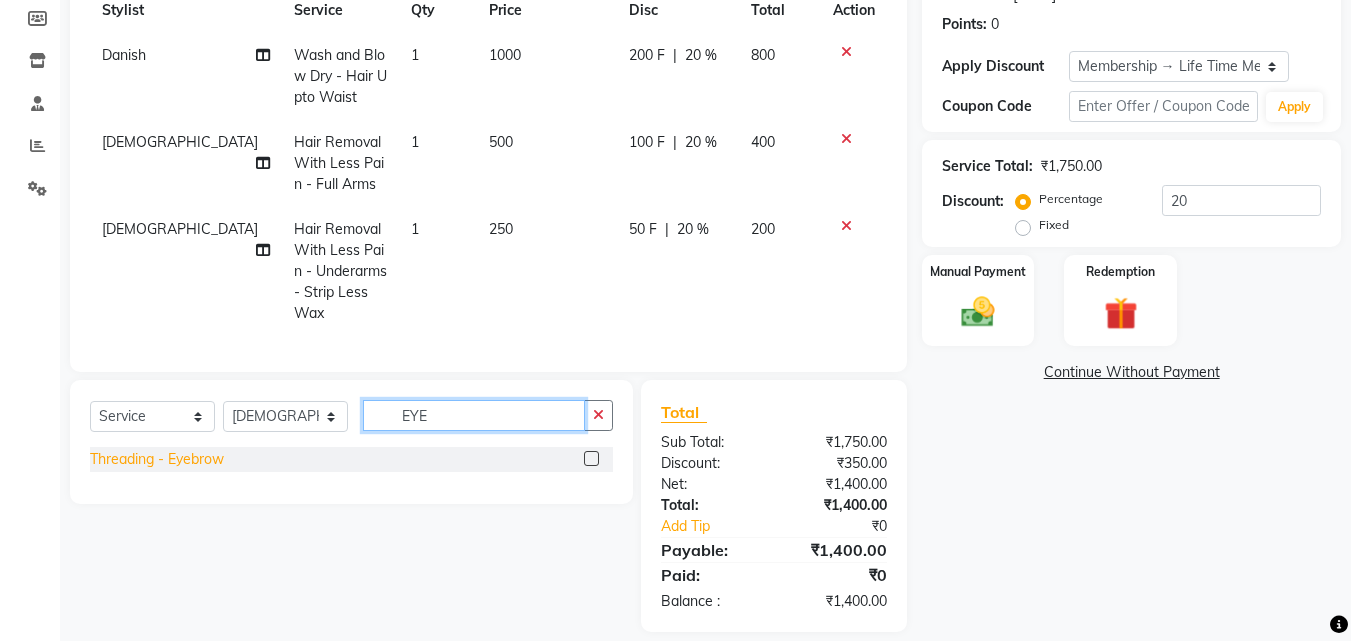 type on "EYE" 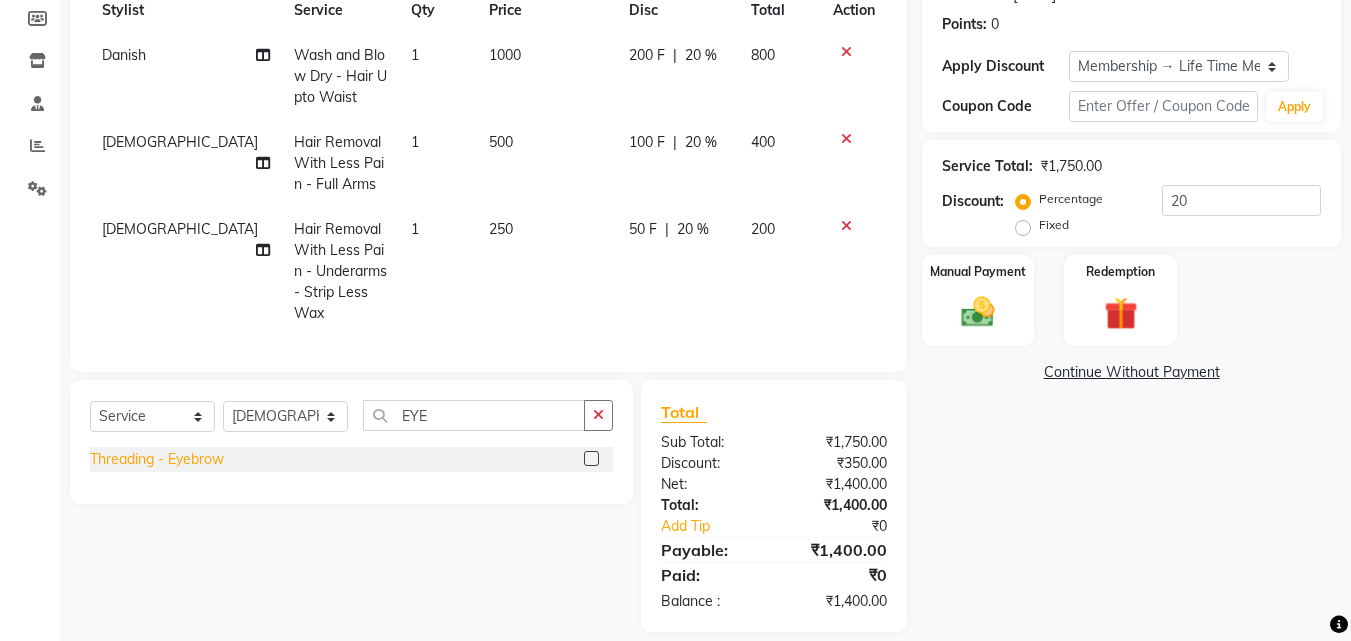 click on "Threading  - Eyebrow" 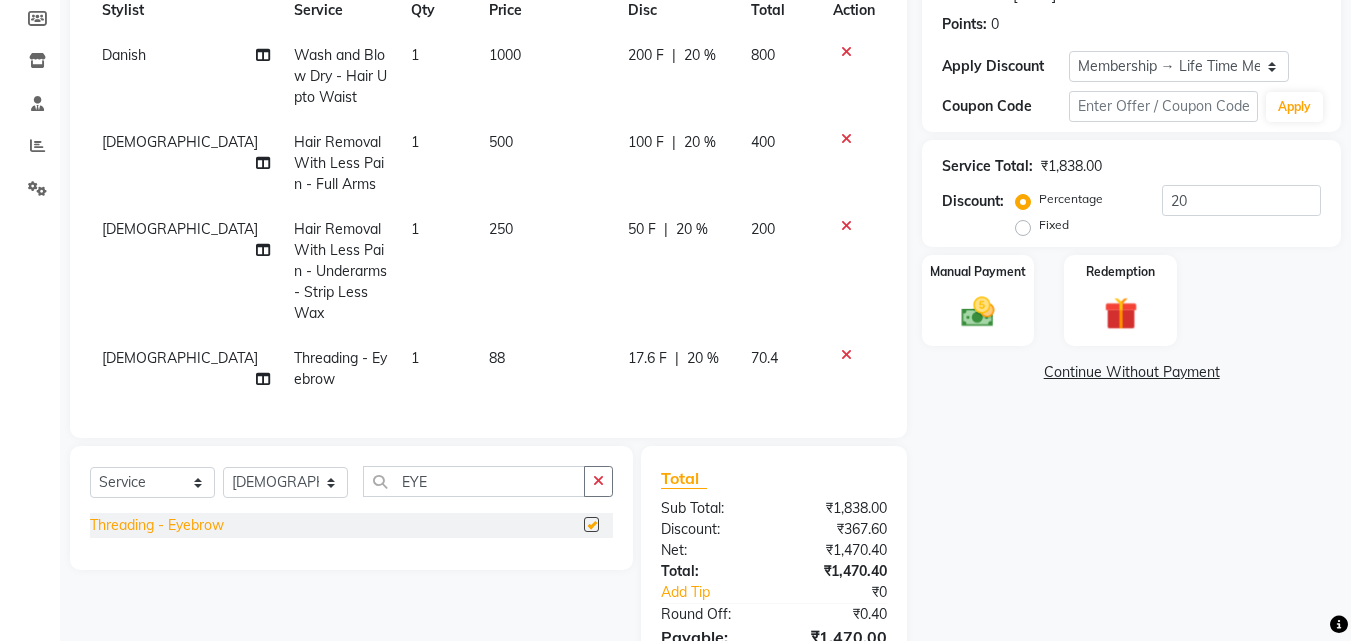 checkbox on "false" 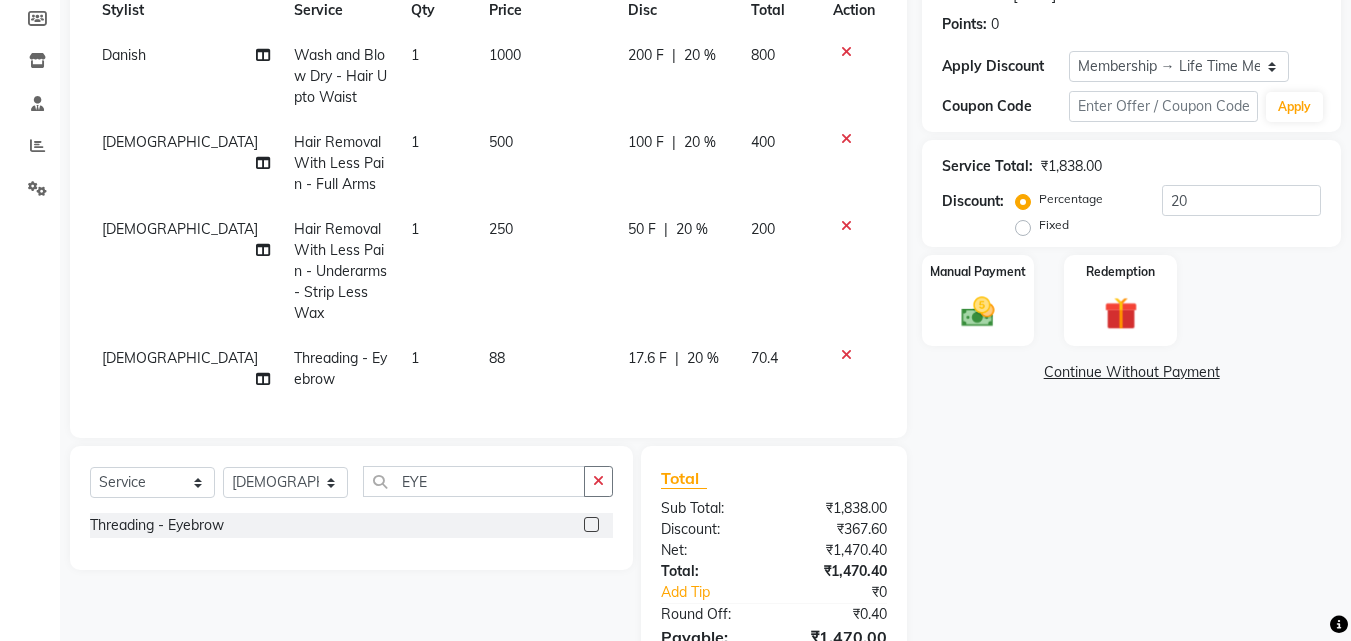click on "1" 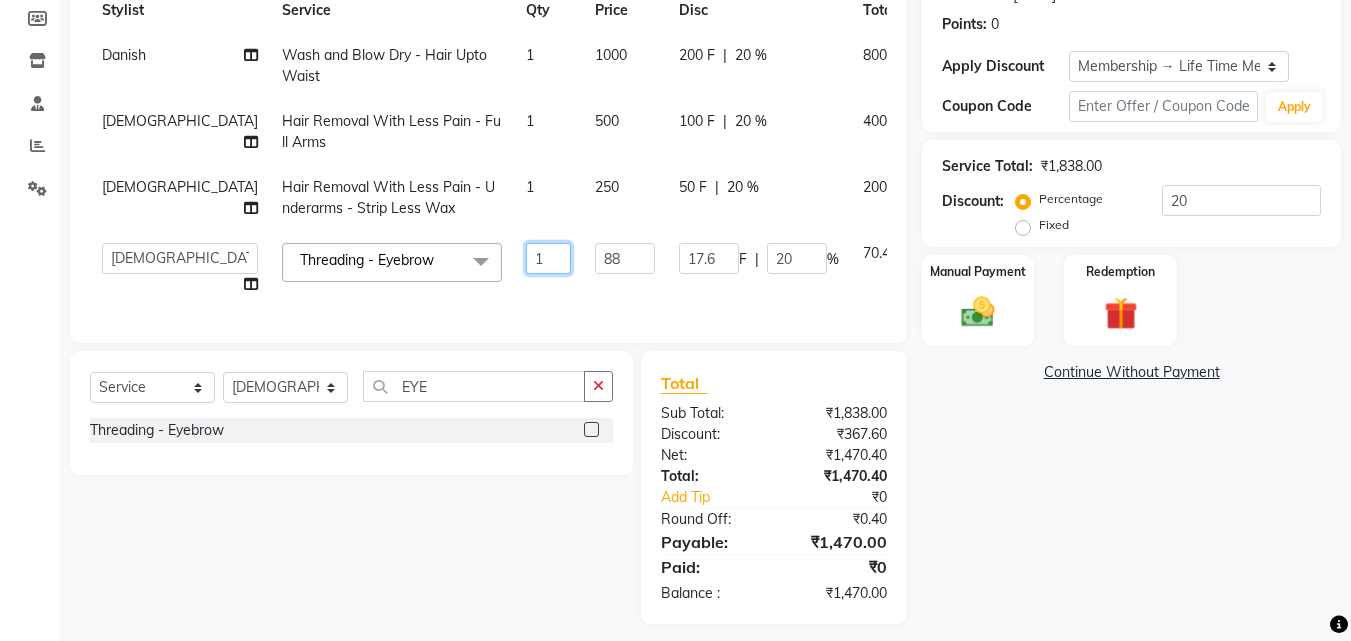 drag, startPoint x: 473, startPoint y: 273, endPoint x: 325, endPoint y: 270, distance: 148.0304 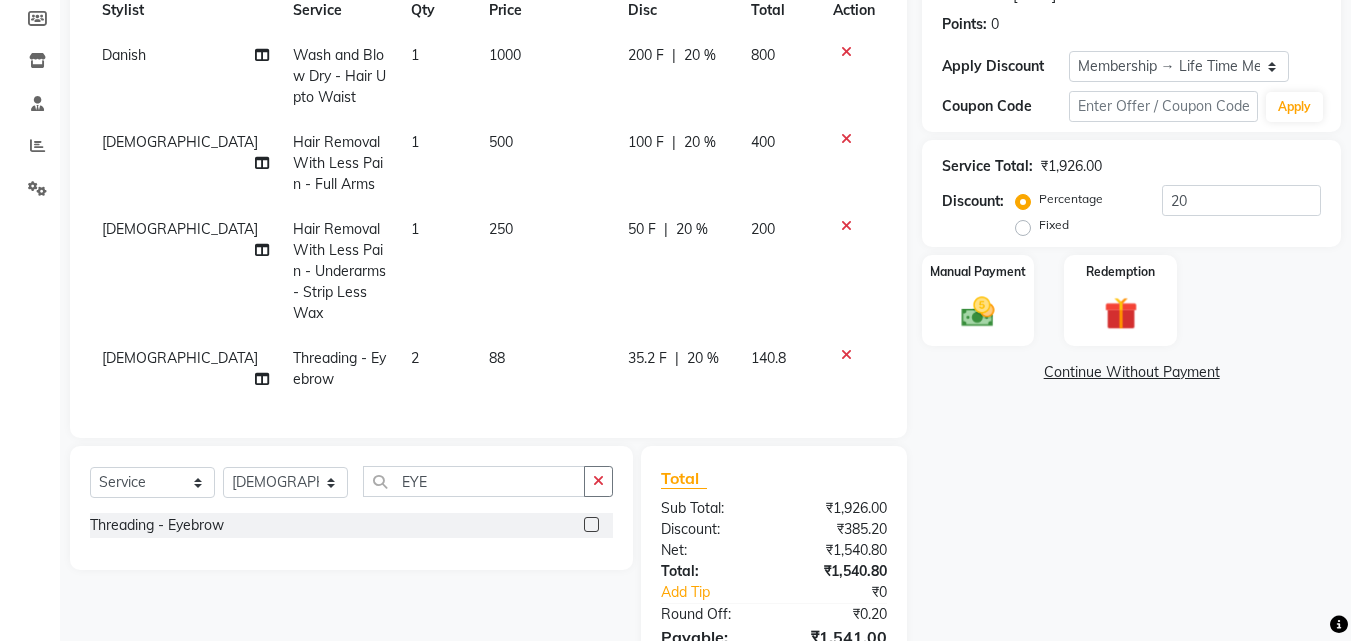 click on "Danish Wash and Blow Dry  - Hair Upto Waist 1 1000 200 F | 20 % 800 Vaishali Hair Removal With Less Pain  - Full Arms 1 500 100 F | 20 % 400 Vaishali Hair Removal With Less Pain  - Underarms - Strip Less Wax 1 250 50 F | 20 % 200 Vaishali Threading  - Eyebrow 2 88 35.2 F | 20 % 140.8" 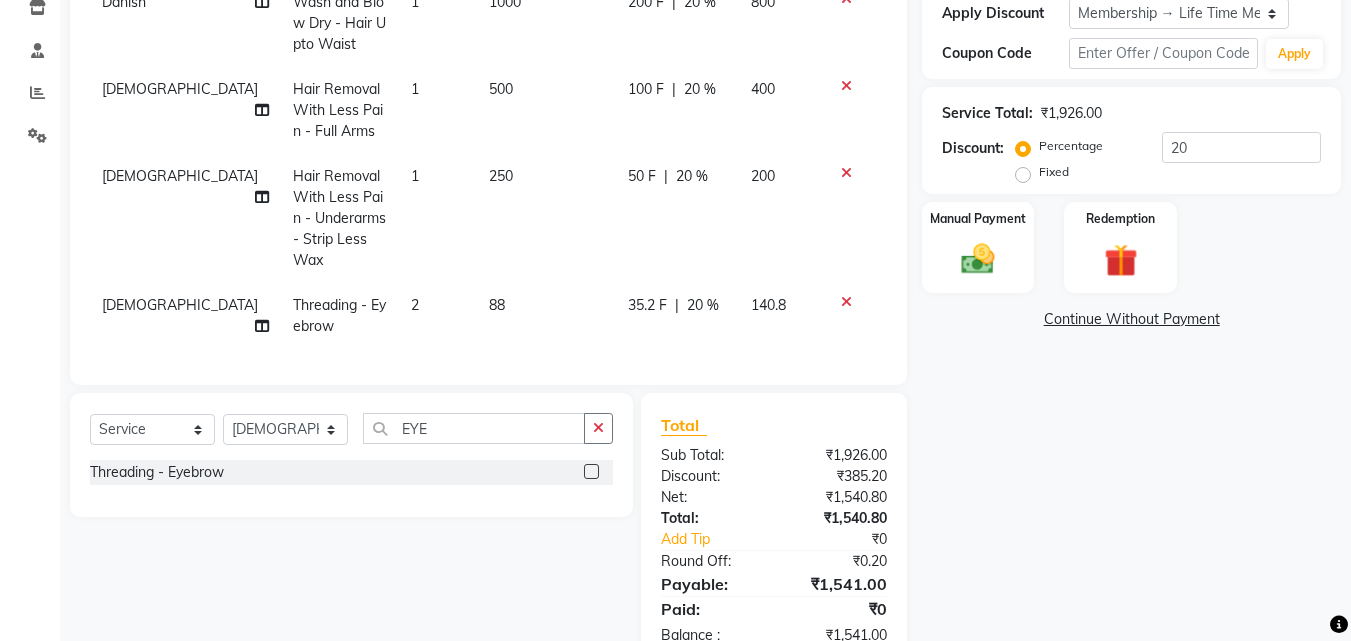 scroll, scrollTop: 399, scrollLeft: 0, axis: vertical 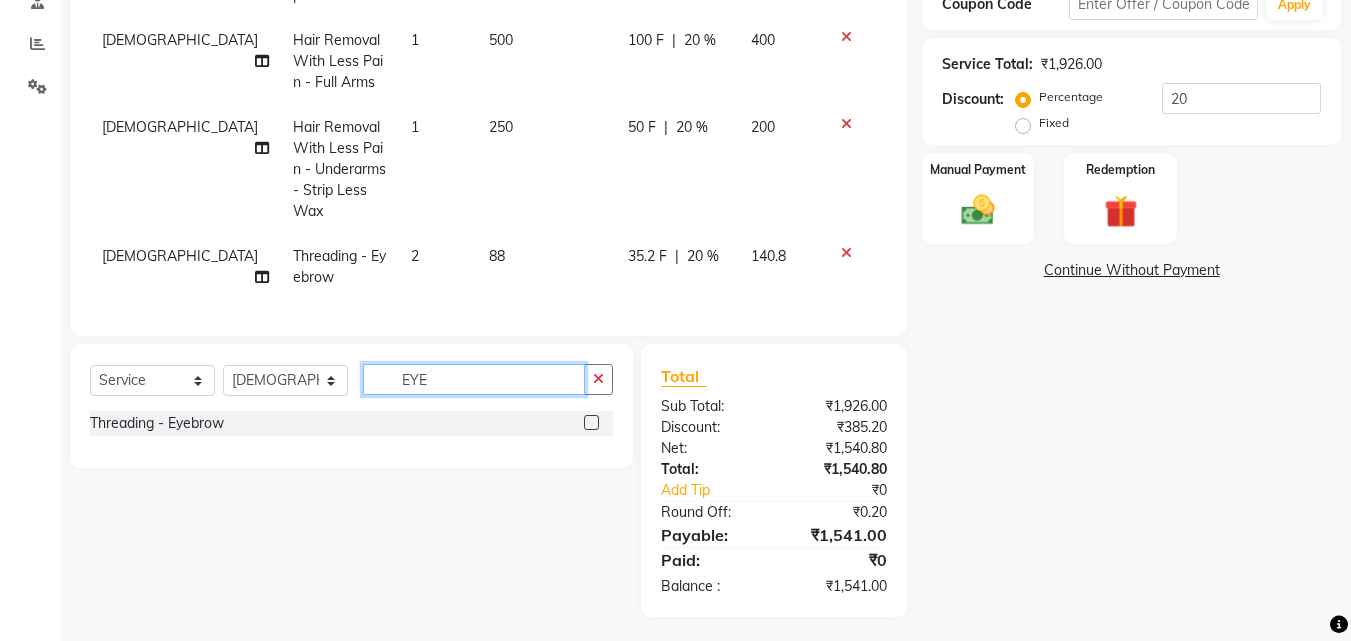 drag, startPoint x: 449, startPoint y: 372, endPoint x: 344, endPoint y: 366, distance: 105.17129 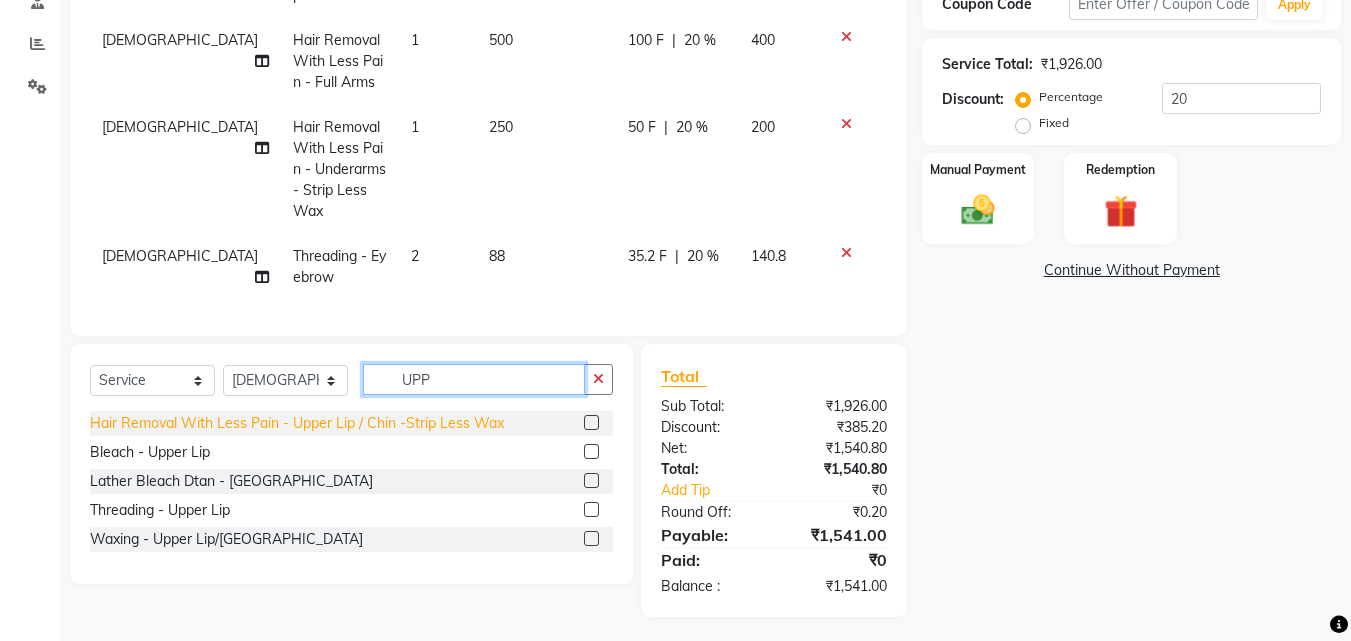 type on "UPP" 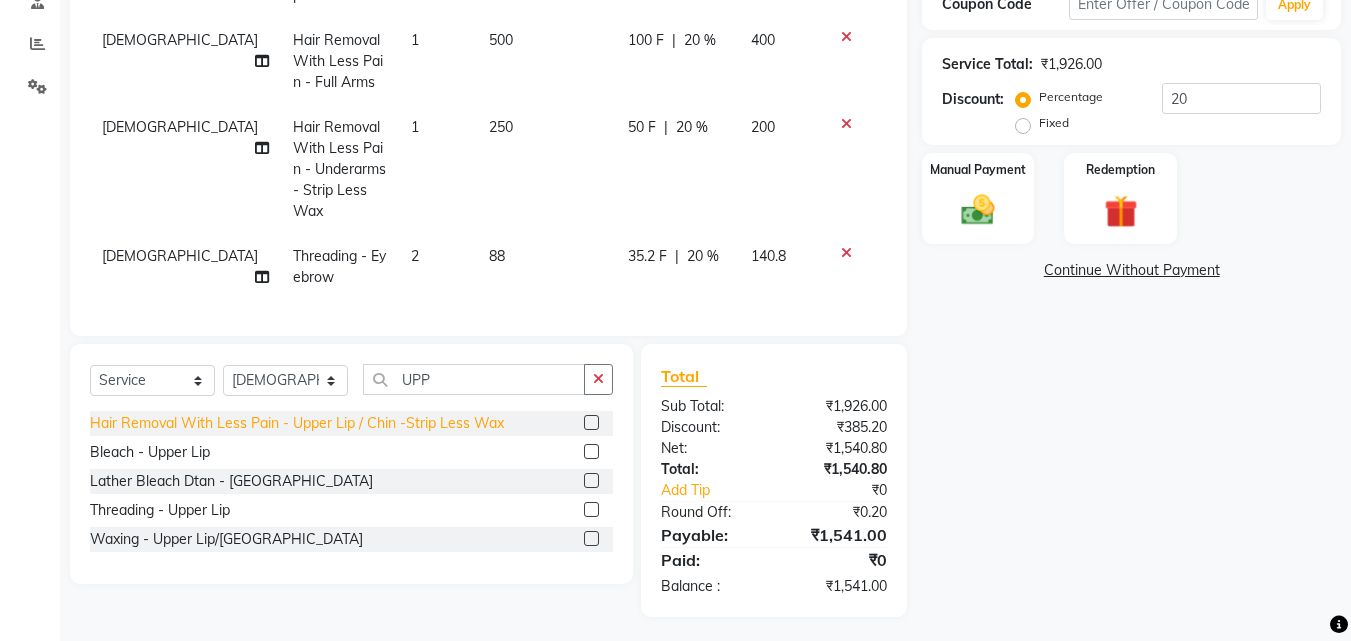 click on "Hair Removal With Less Pain  - Upper Lip / Chin -Strip Less Wax" 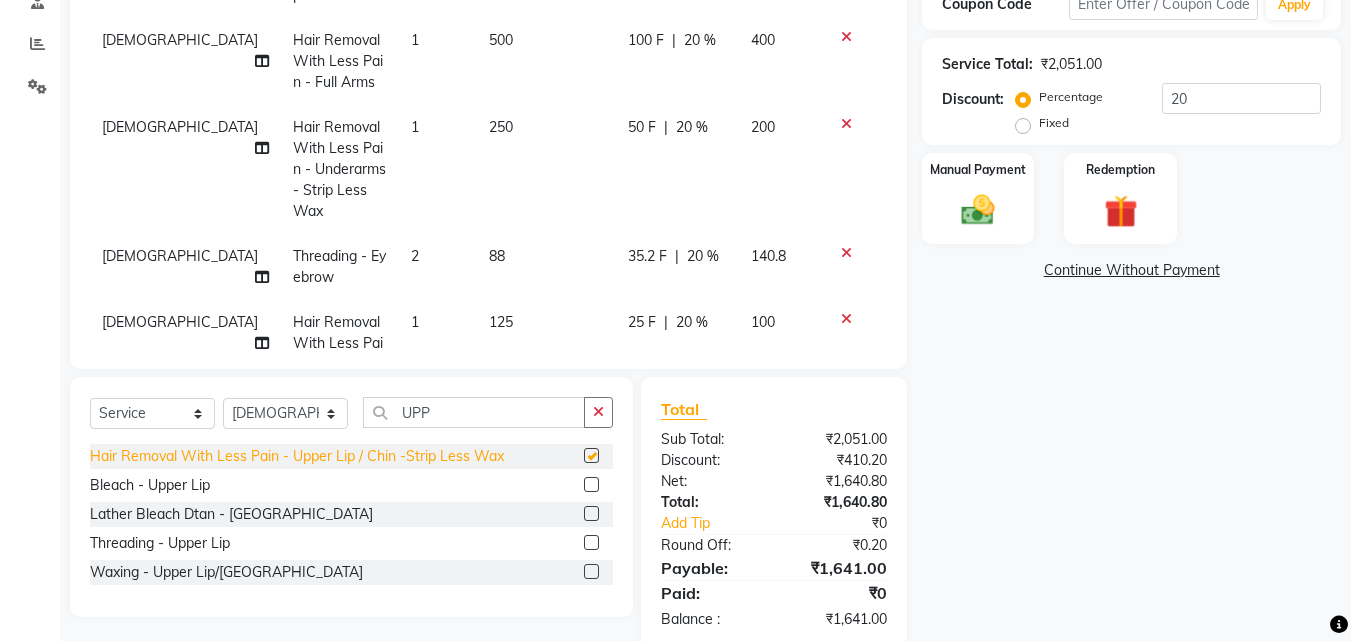 checkbox on "false" 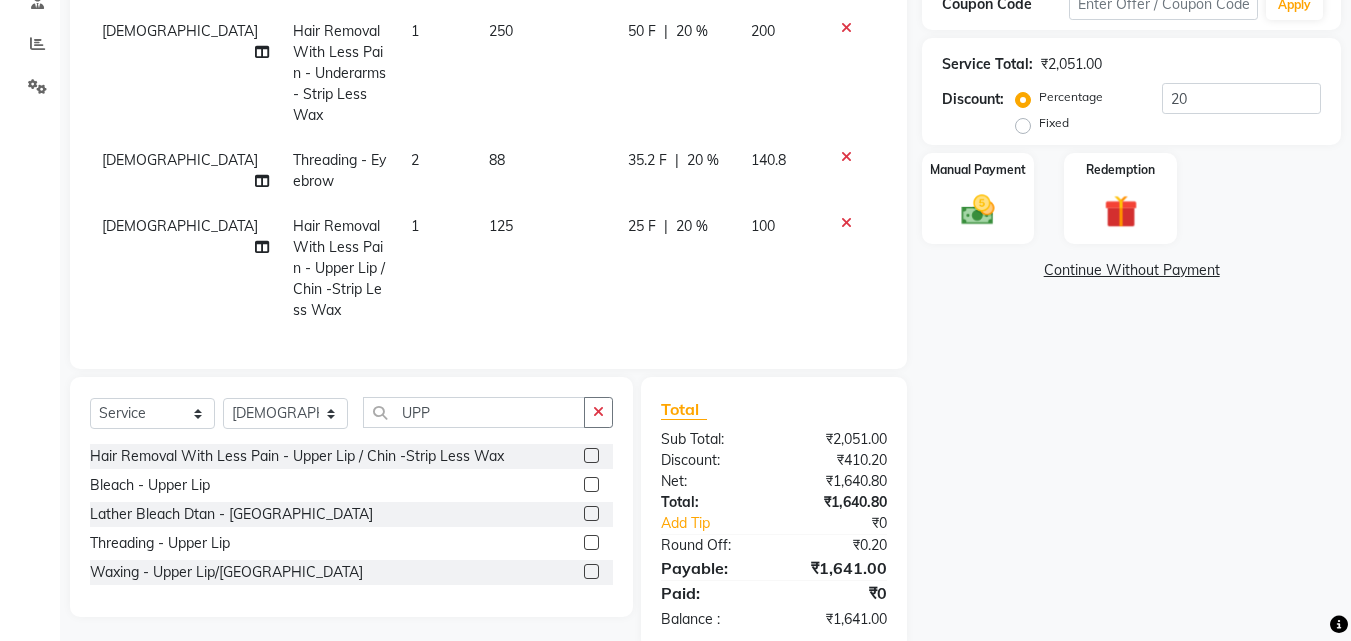 scroll, scrollTop: 111, scrollLeft: 0, axis: vertical 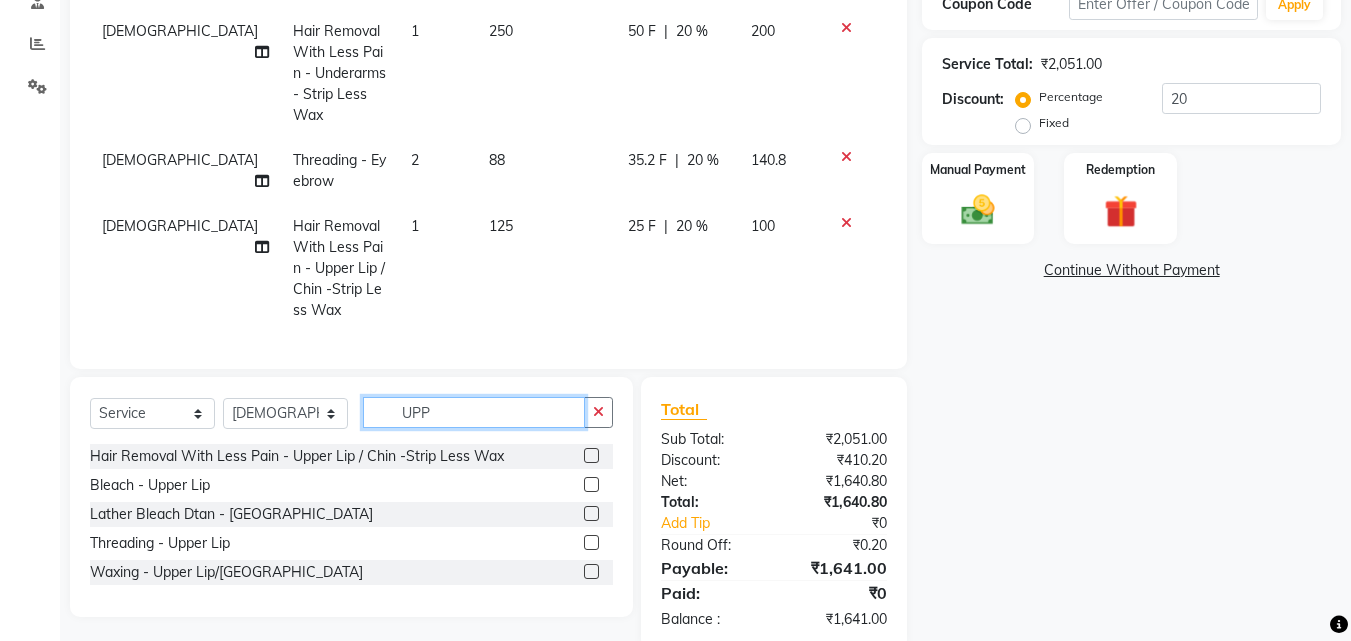 drag, startPoint x: 441, startPoint y: 406, endPoint x: 377, endPoint y: 421, distance: 65.734314 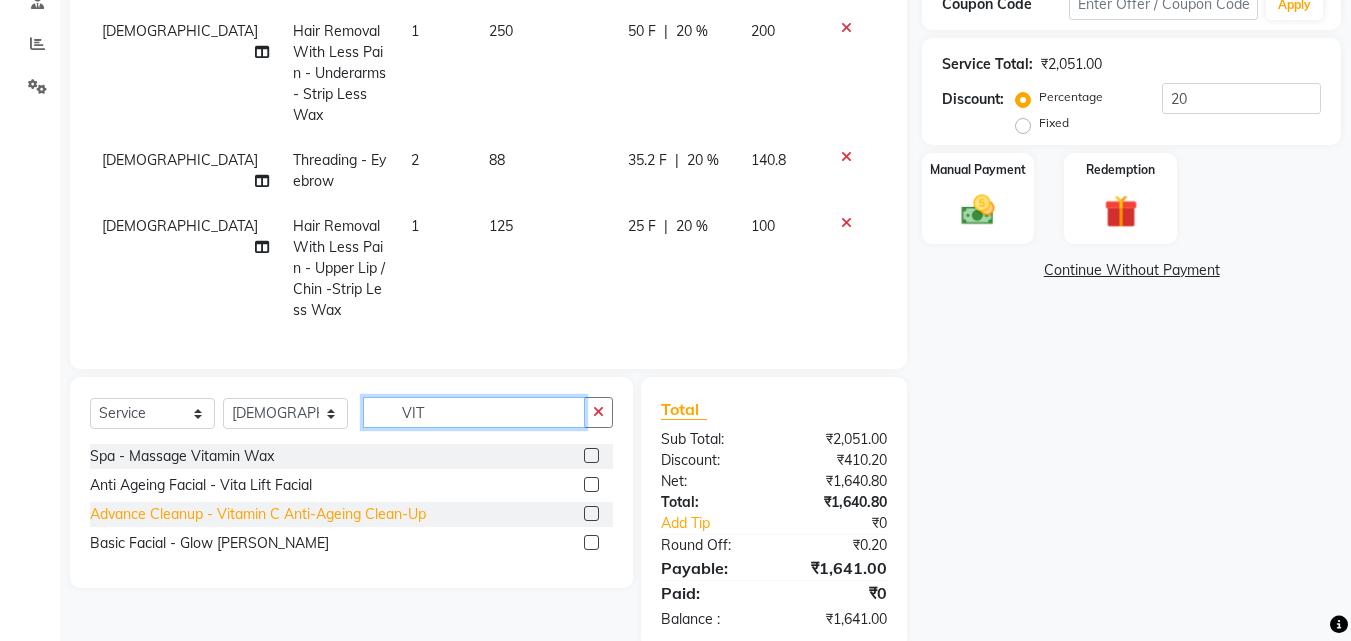 type on "VIT" 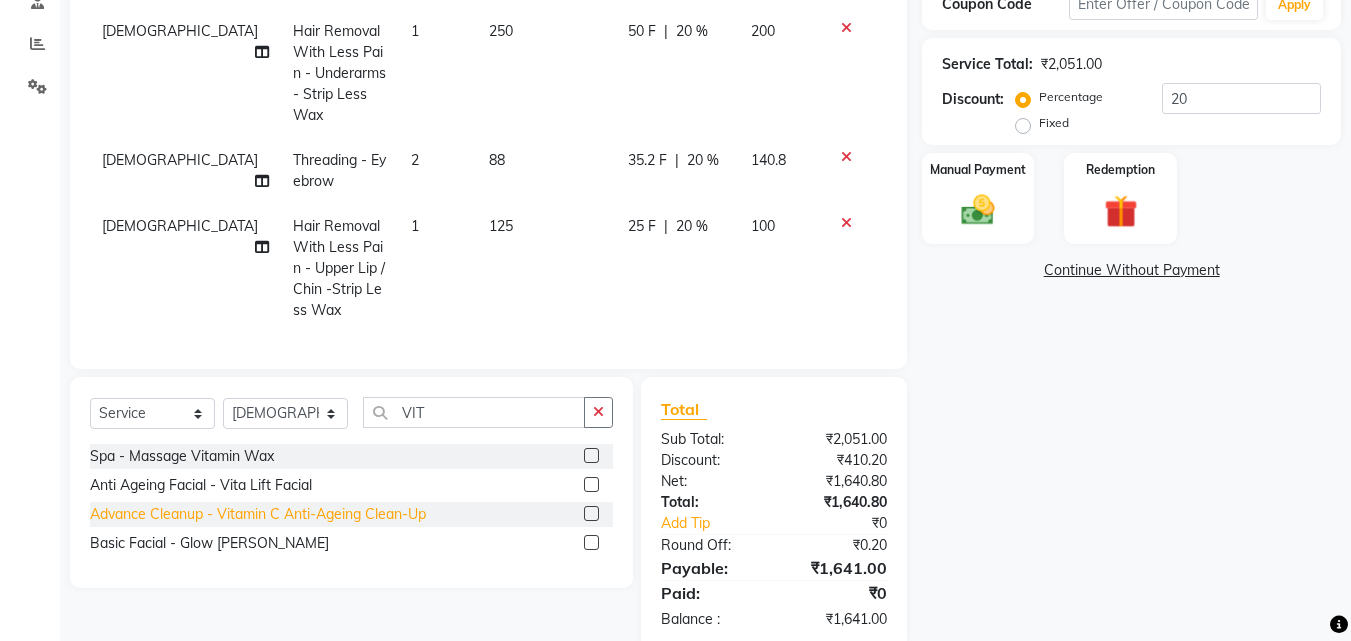 click on "Advance Cleanup  - Vitamin C Anti-Ageing Clean-Up" 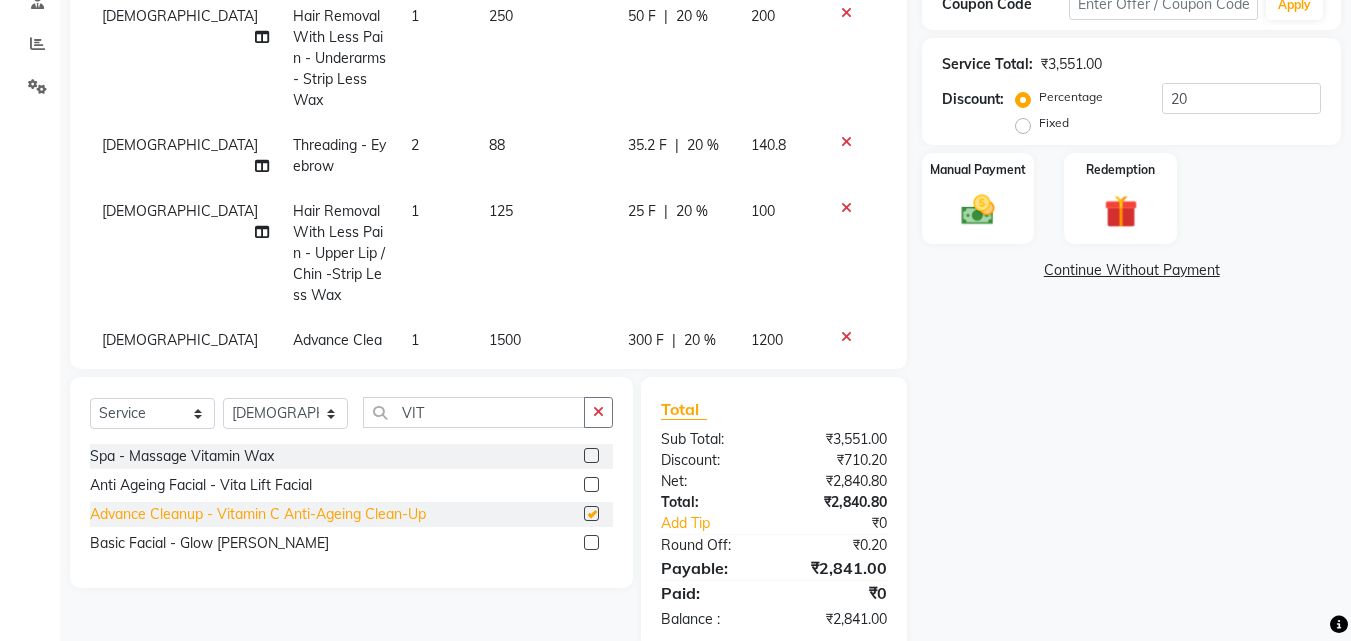 checkbox on "false" 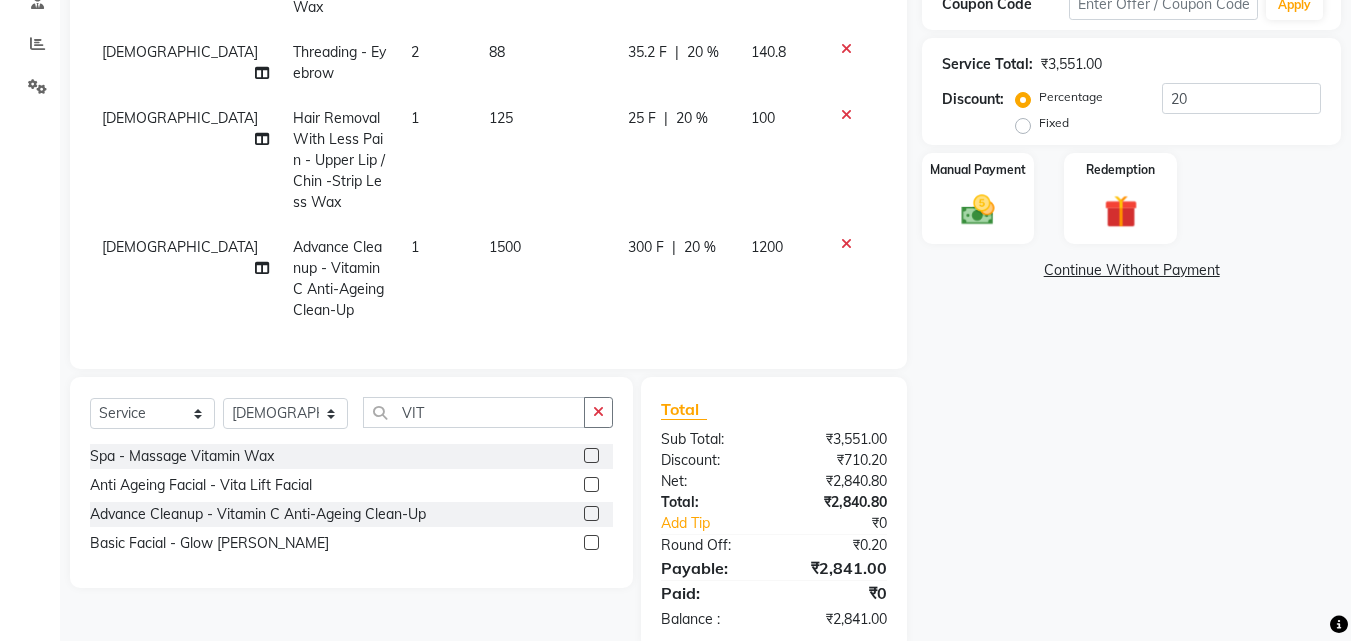 scroll, scrollTop: 219, scrollLeft: 0, axis: vertical 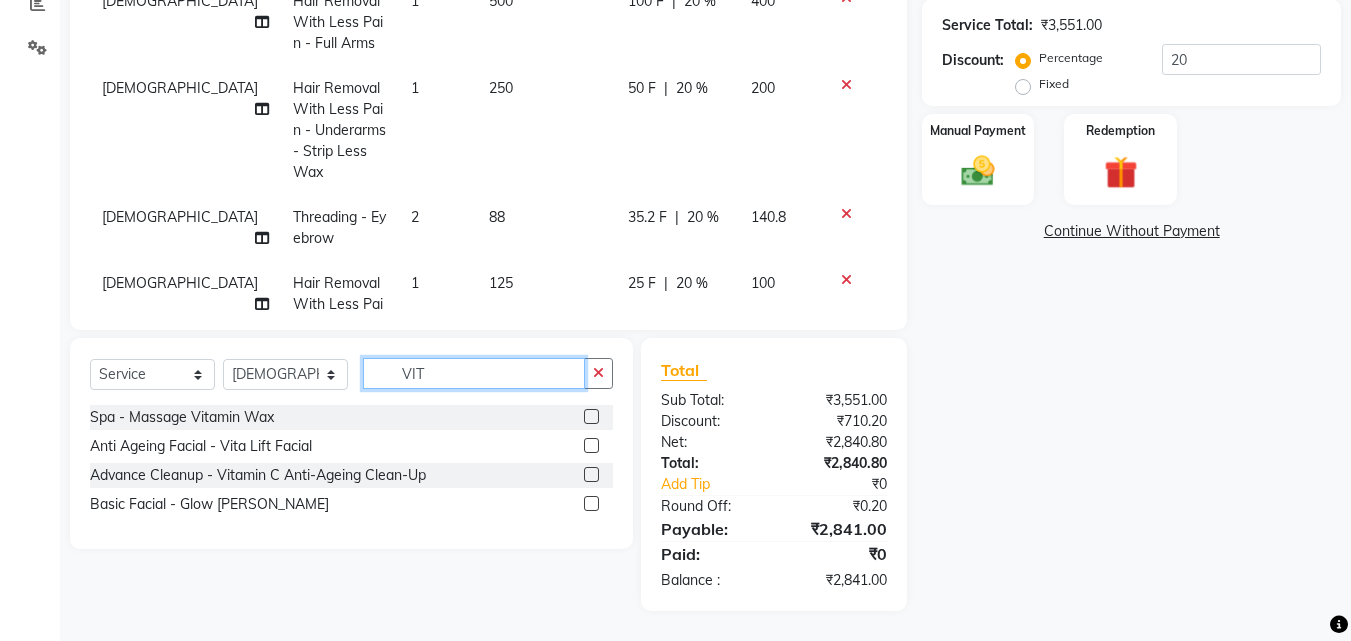 click on "VIT" 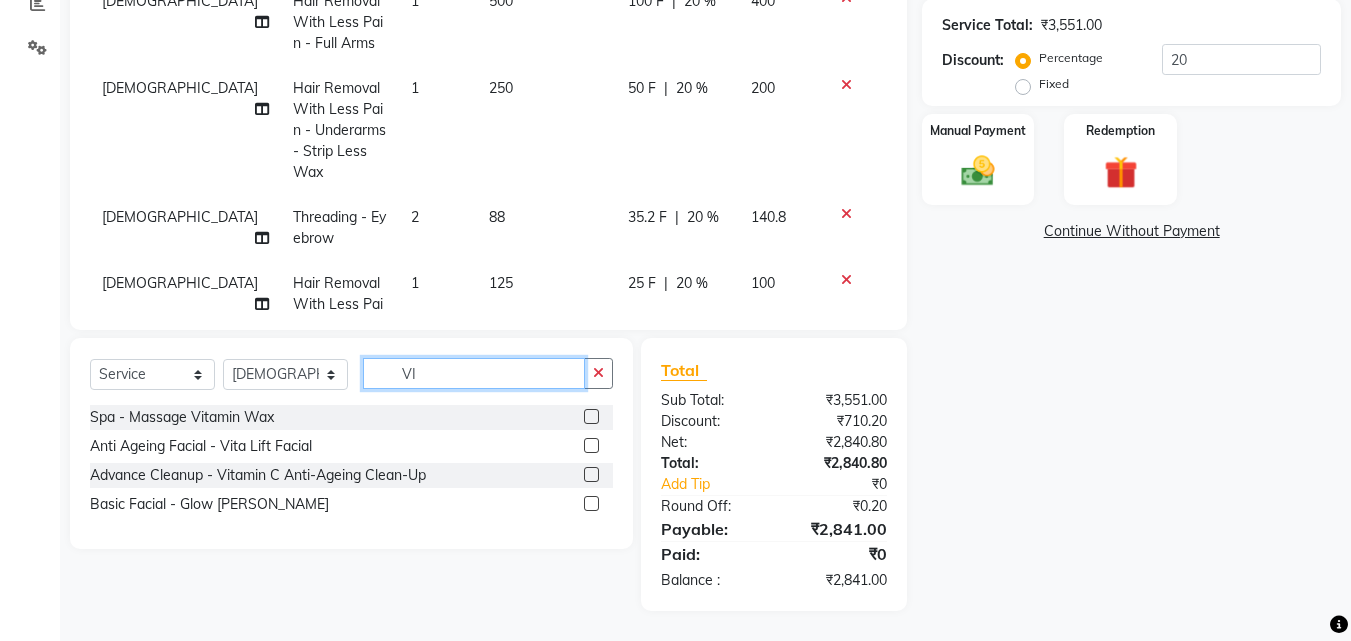 type on "V" 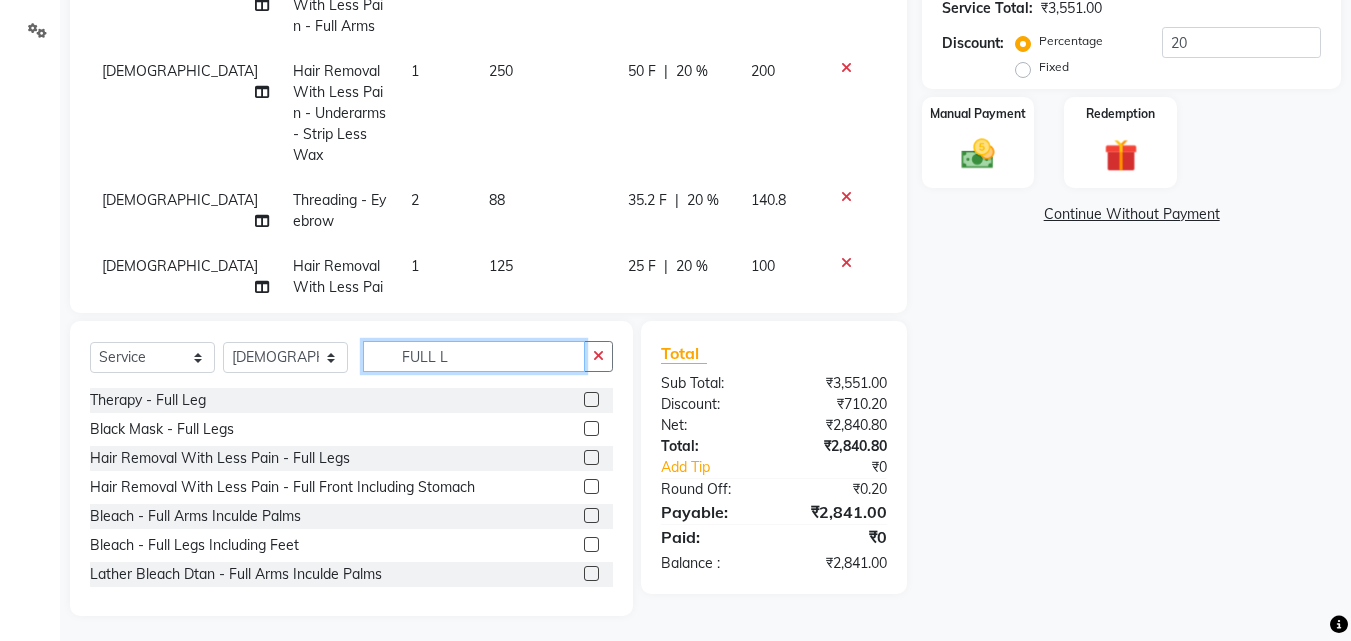 scroll, scrollTop: 460, scrollLeft: 0, axis: vertical 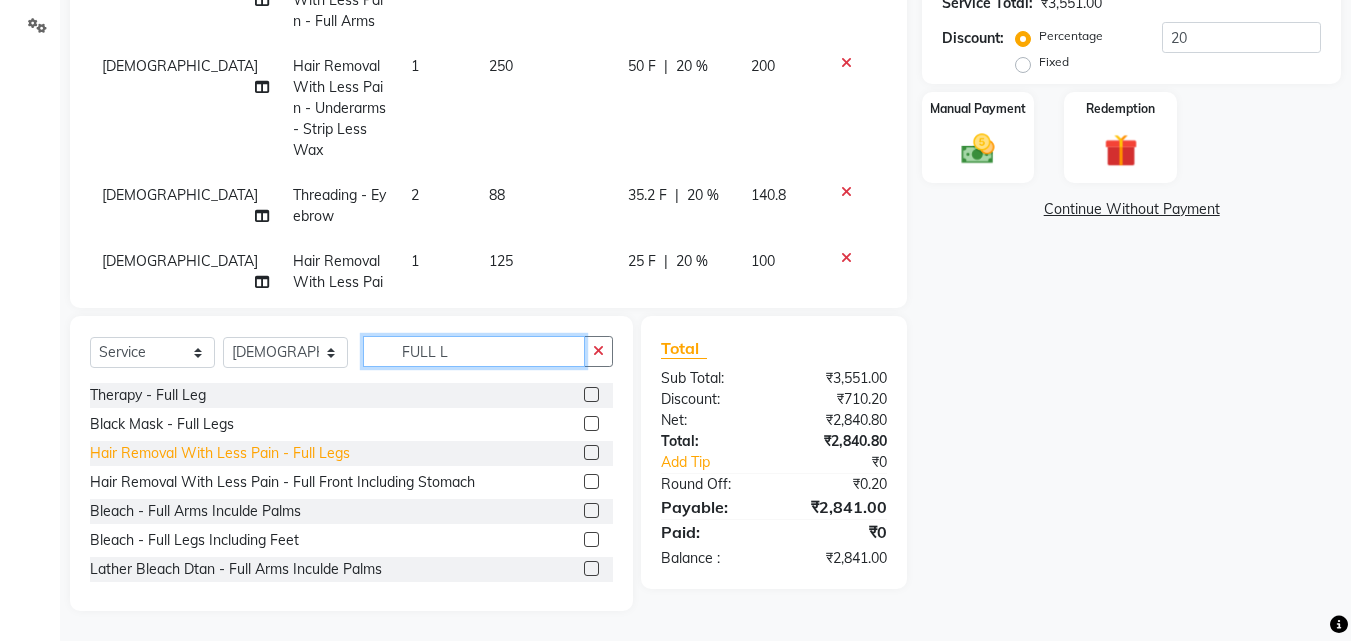 type on "FULL L" 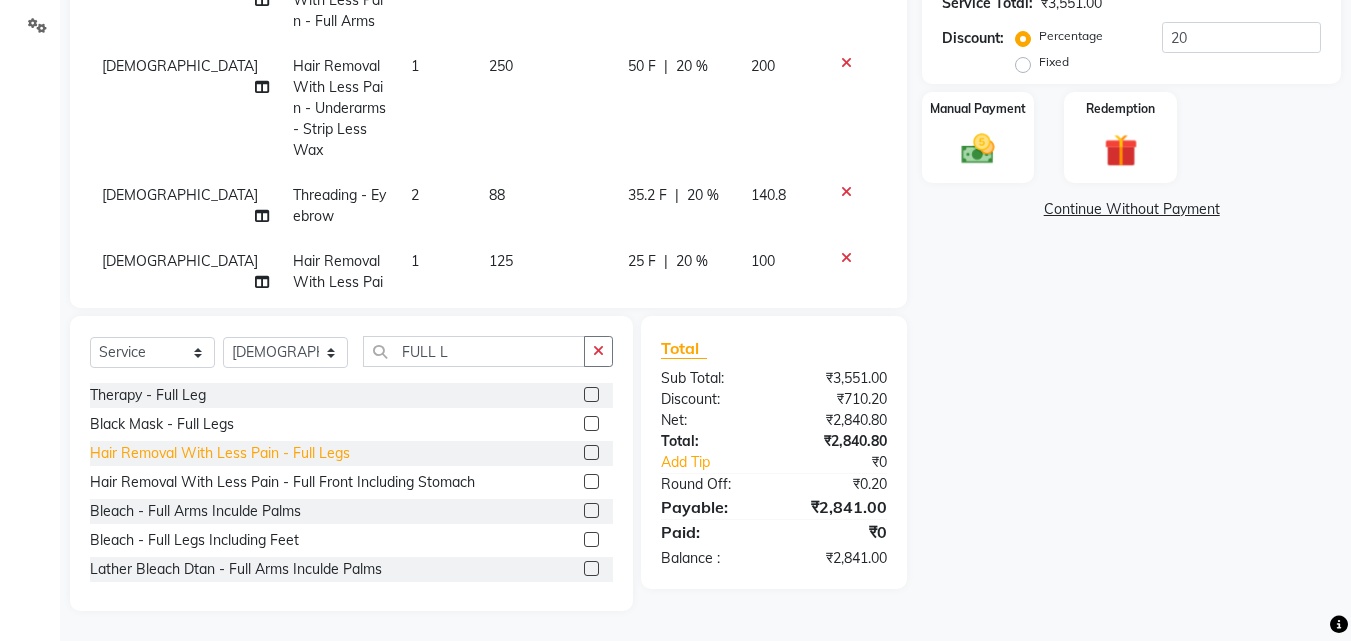 click on "Hair Removal With Less Pain  - Full Legs" 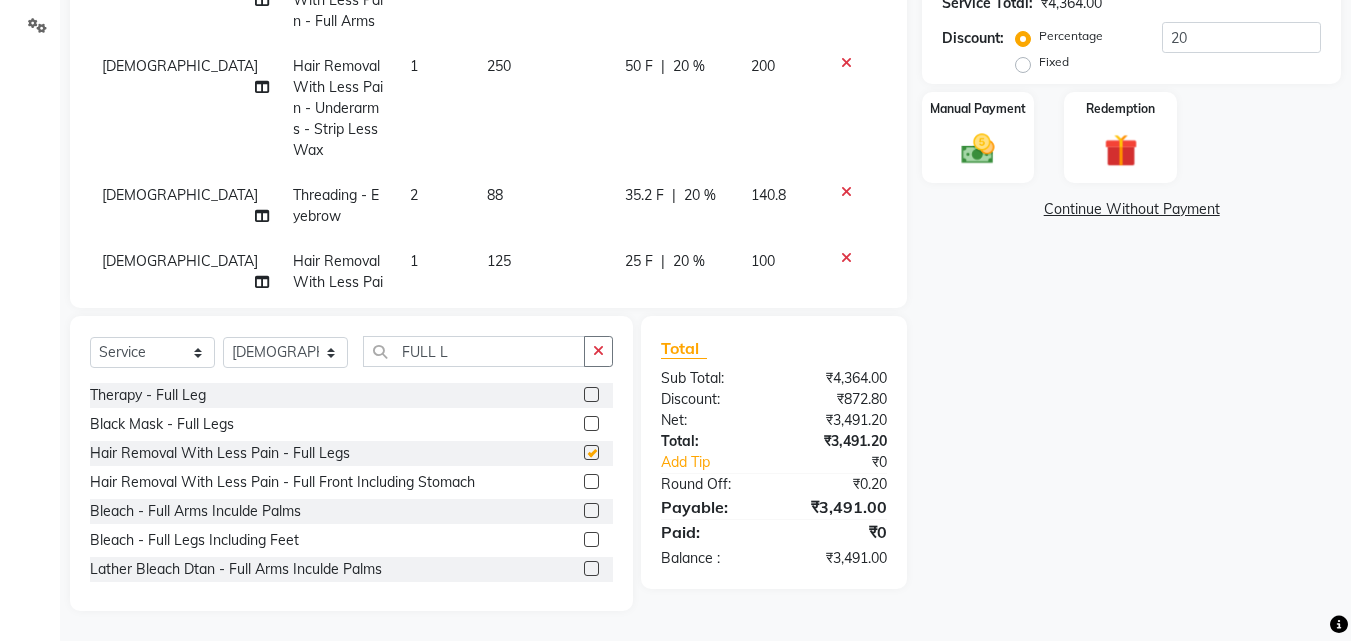 checkbox on "false" 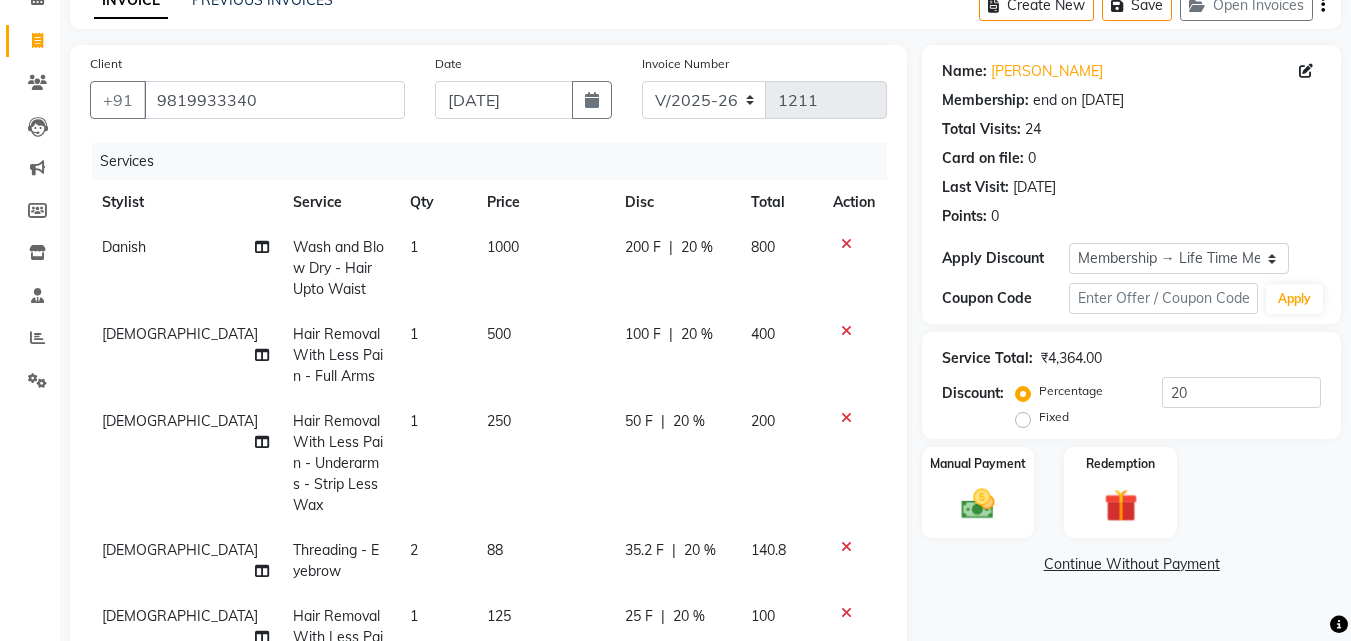 scroll, scrollTop: 0, scrollLeft: 0, axis: both 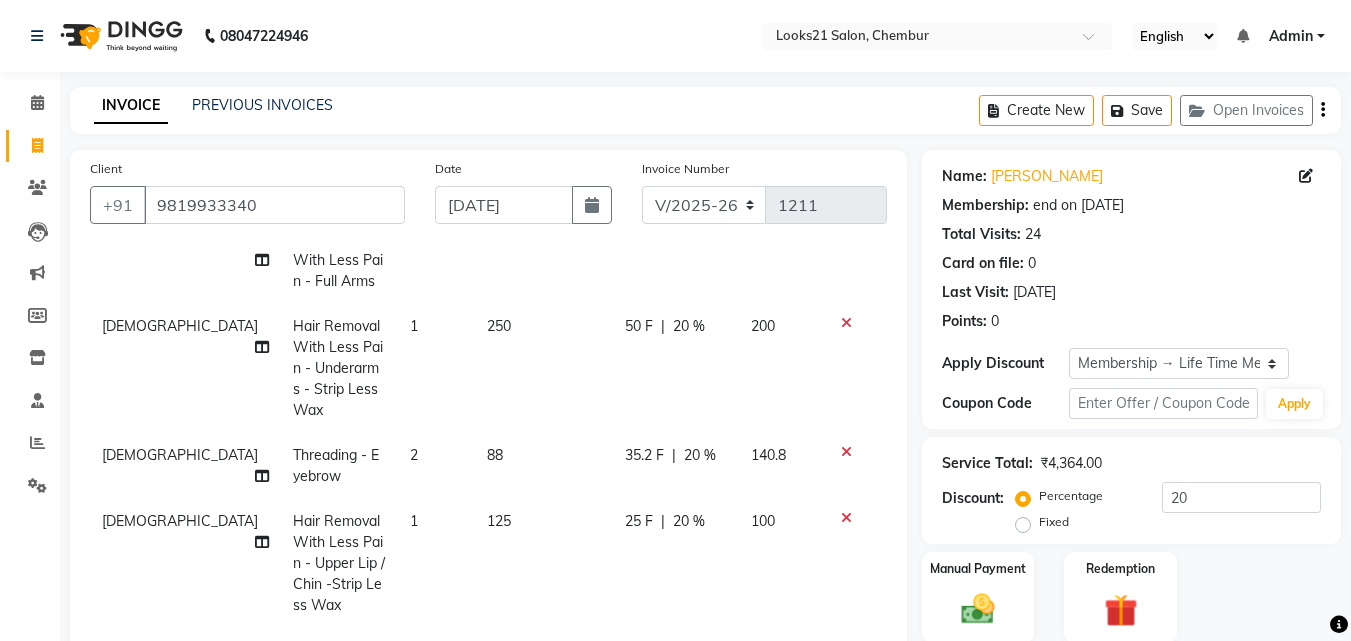 click 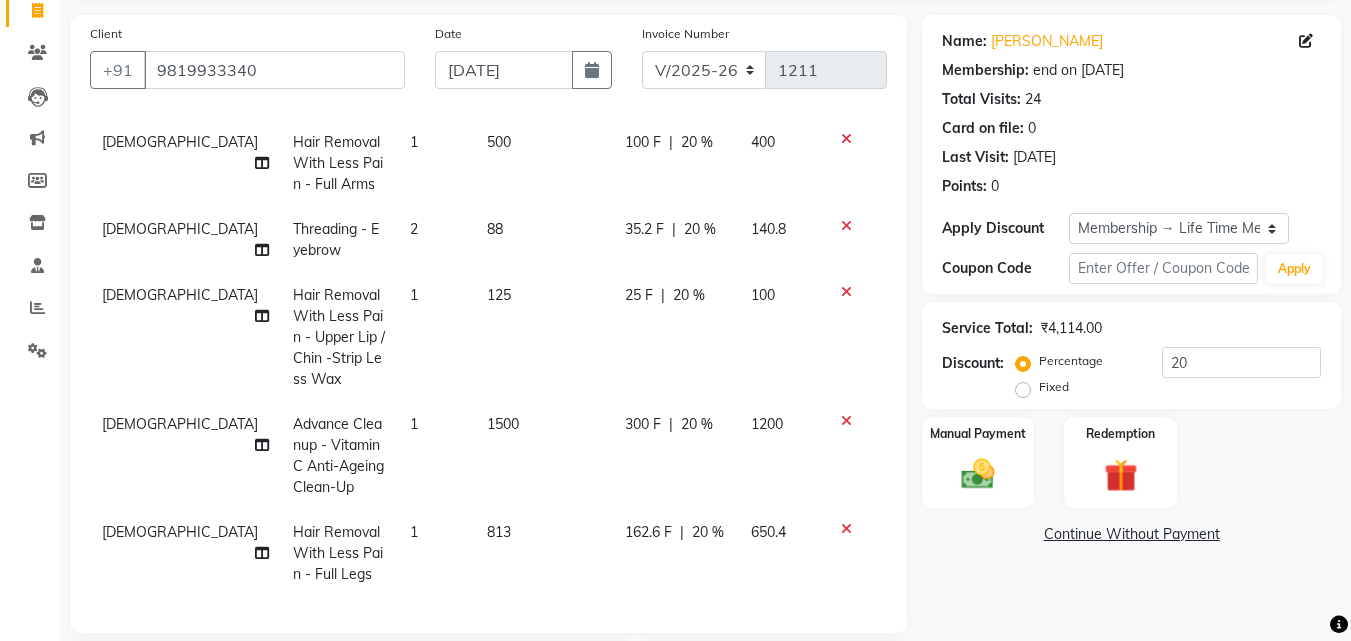 scroll, scrollTop: 400, scrollLeft: 0, axis: vertical 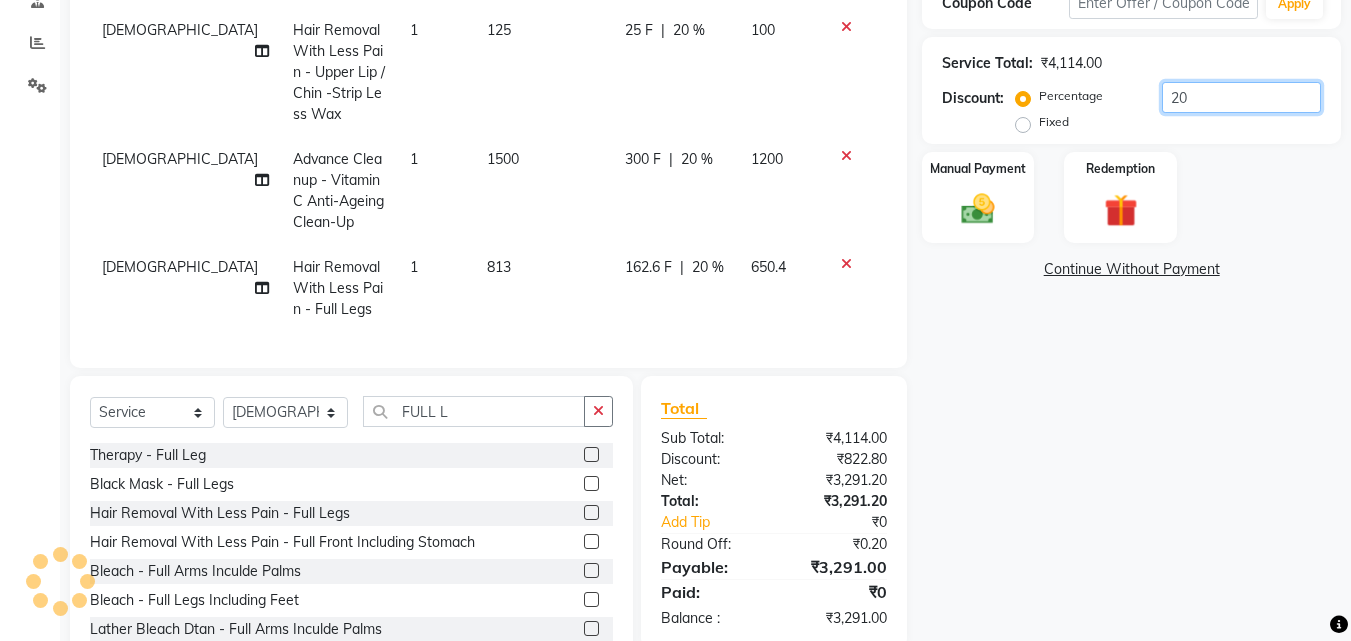 click on "20" 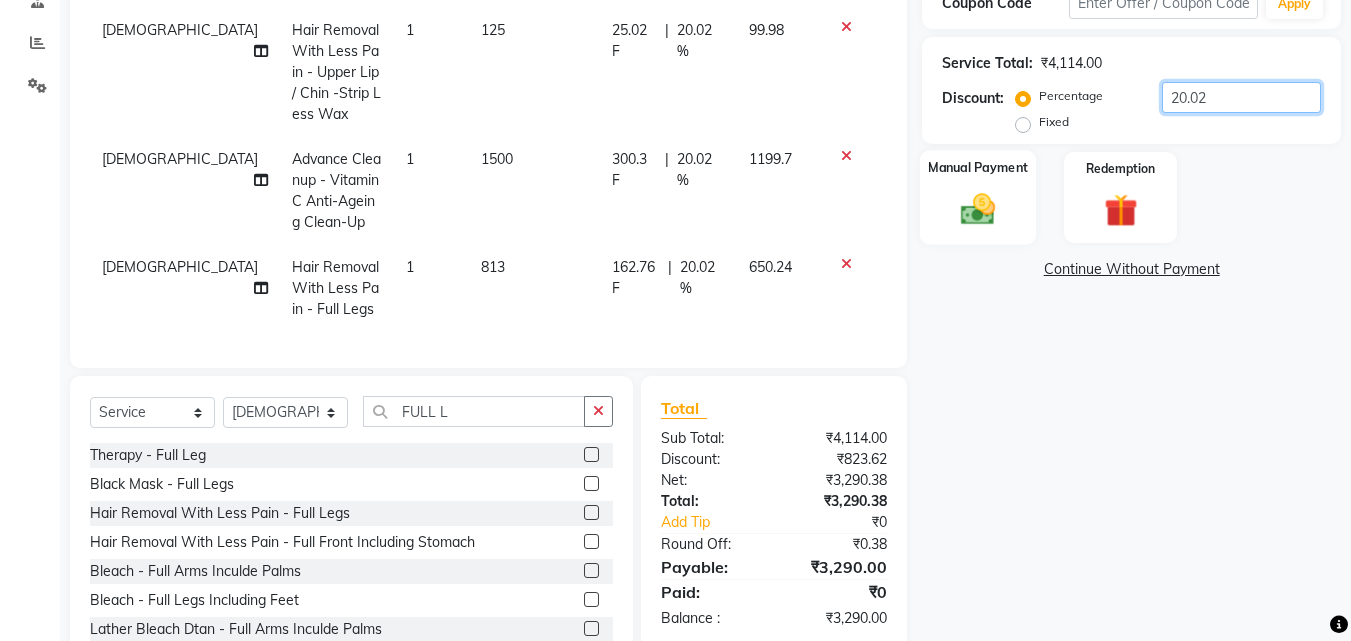 type on "20.02" 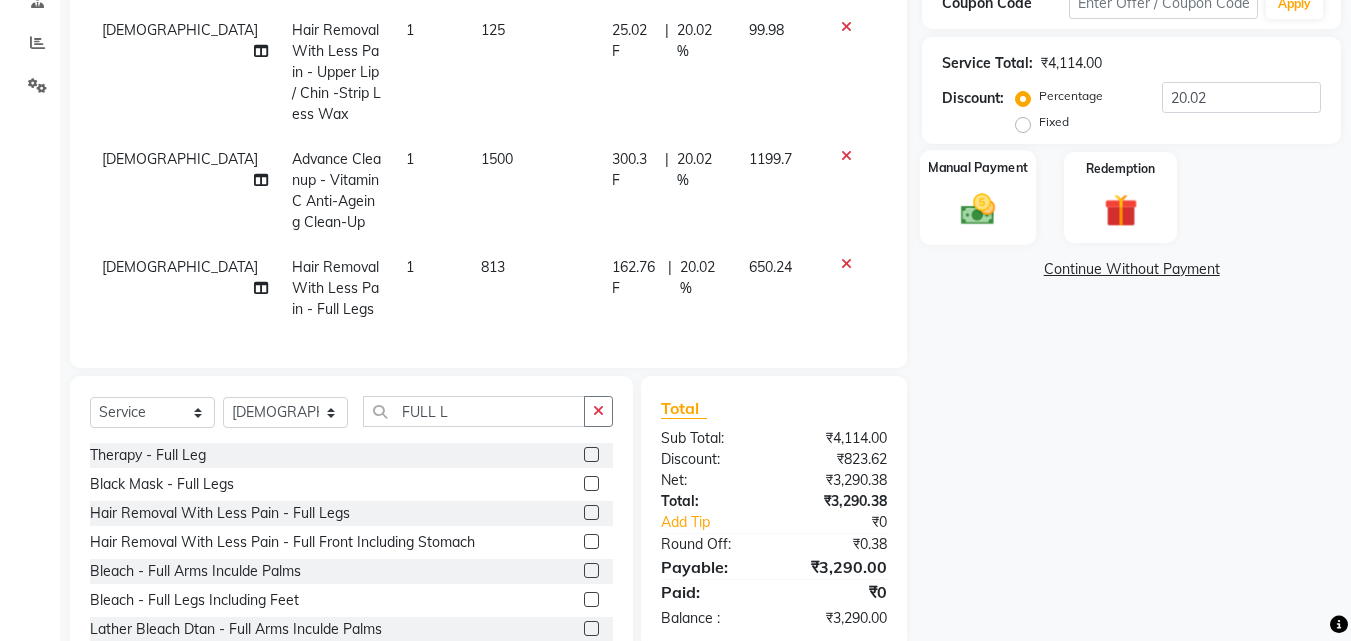 click 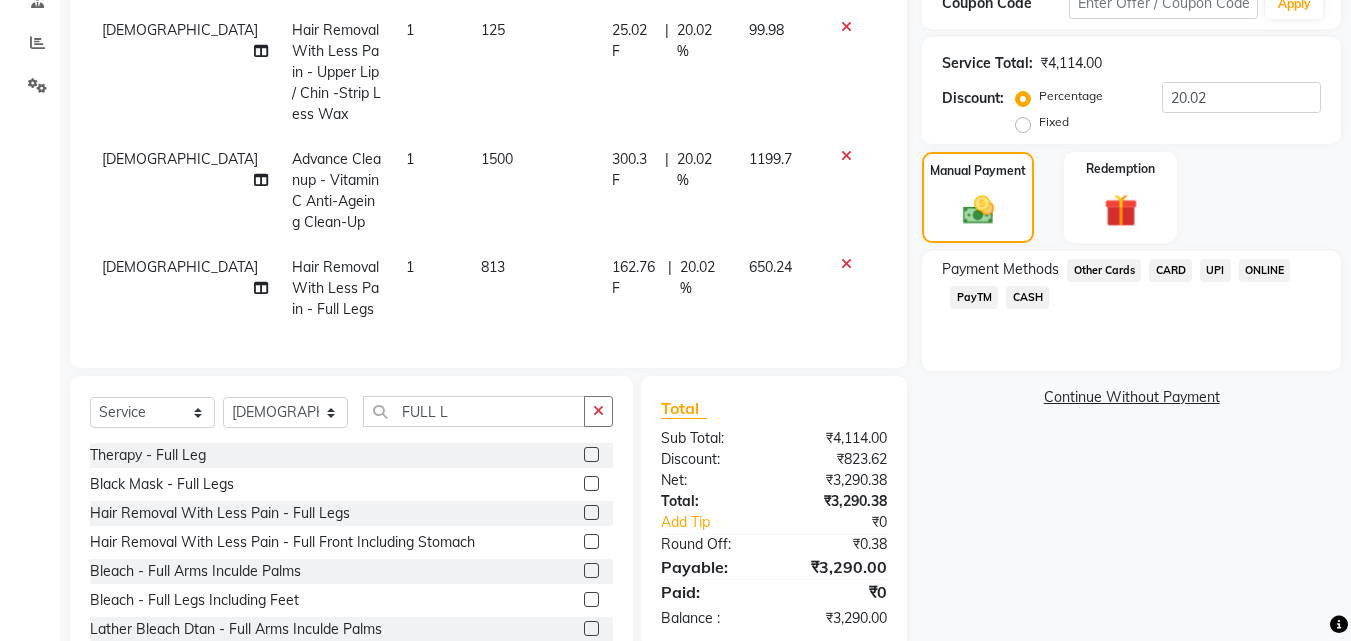 click on "UPI" 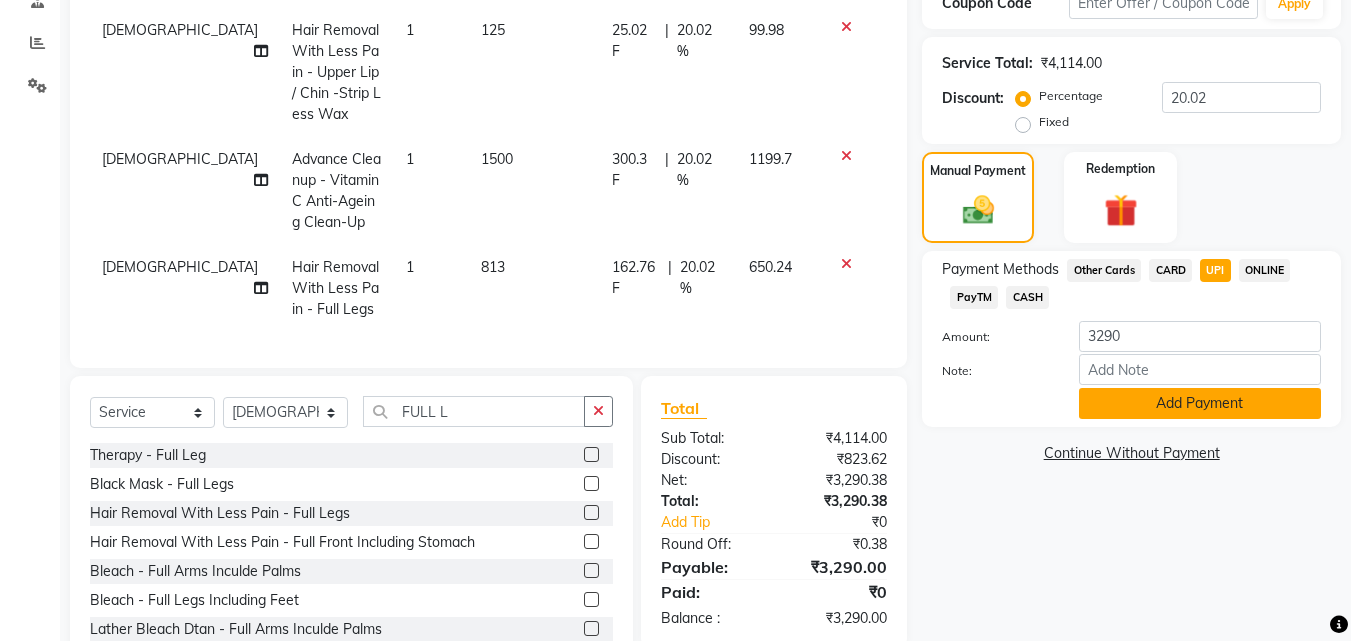 click on "Add Payment" 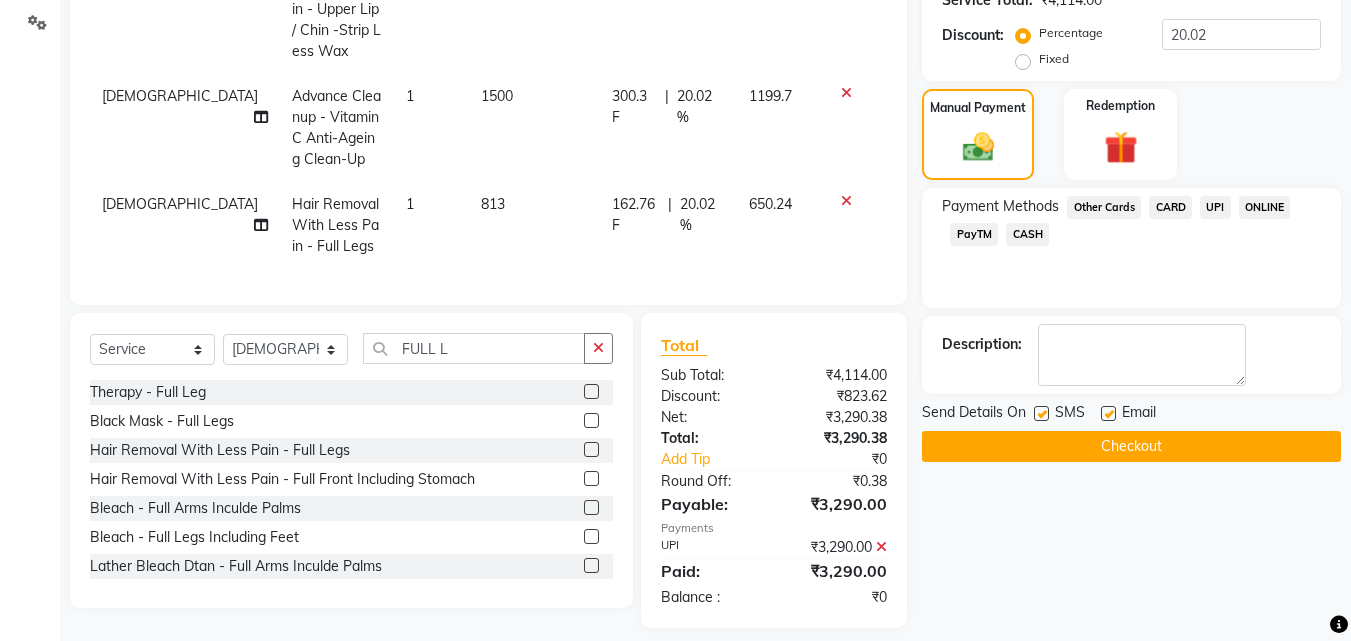 scroll, scrollTop: 480, scrollLeft: 0, axis: vertical 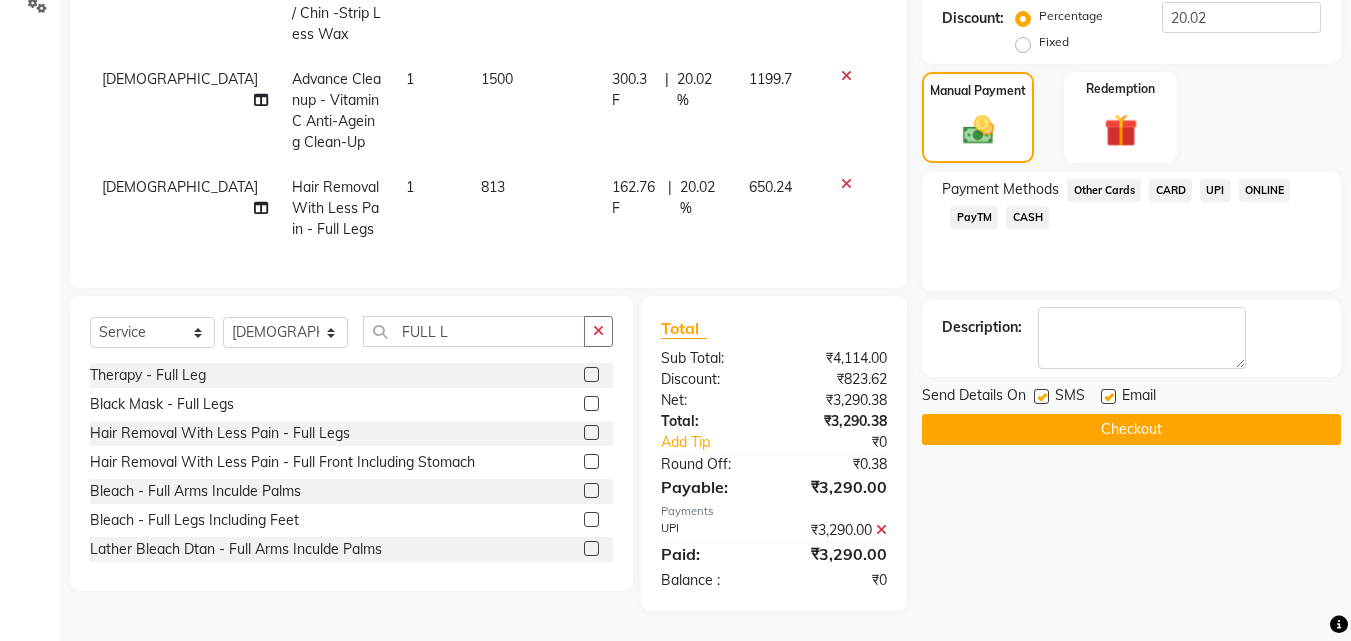 click on "Checkout" 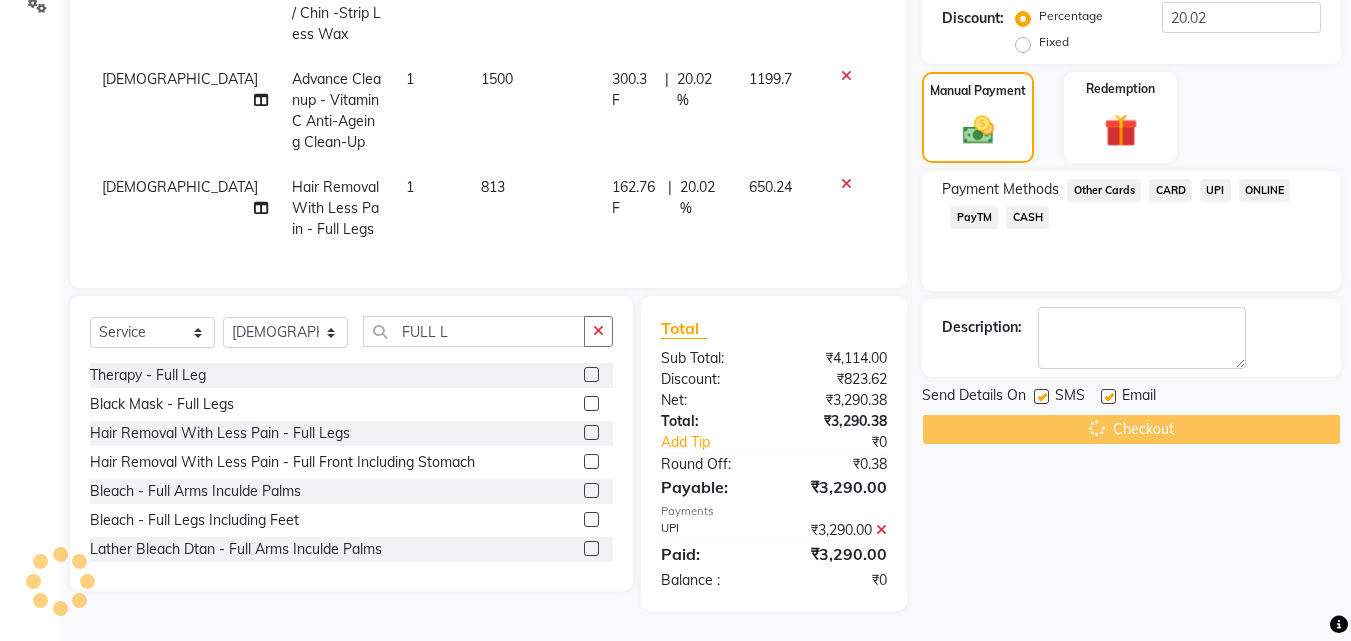 scroll, scrollTop: 80, scrollLeft: 0, axis: vertical 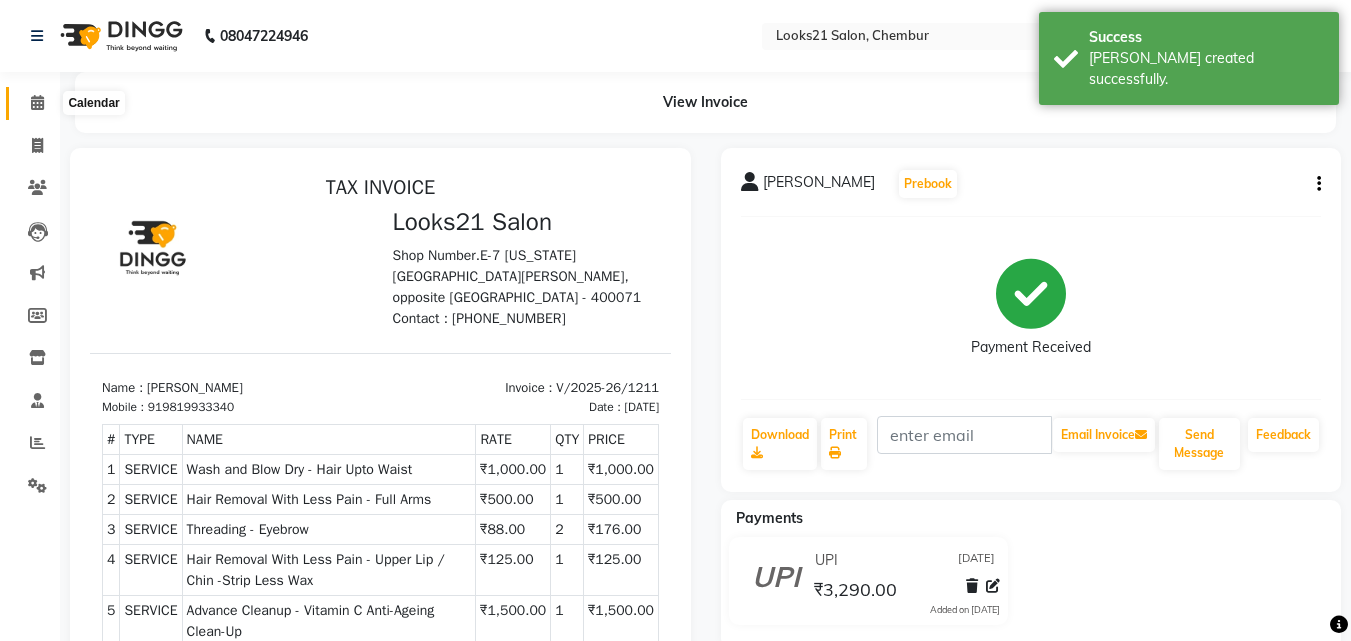 click 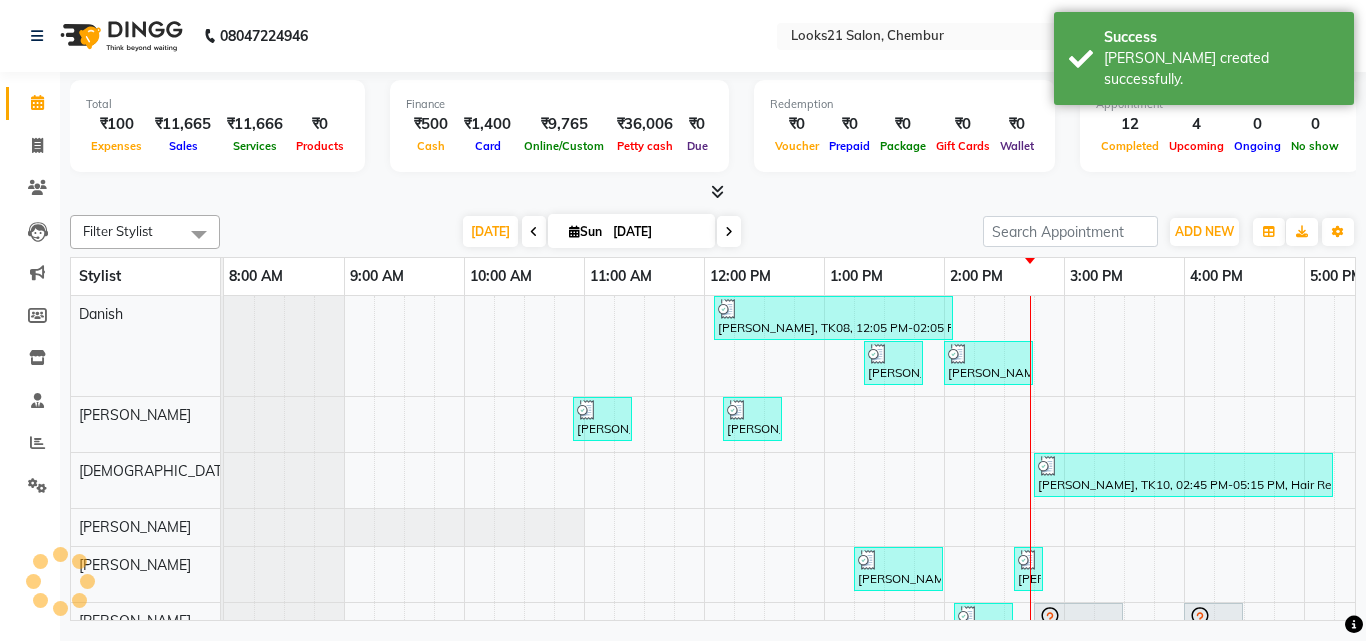 scroll, scrollTop: 0, scrollLeft: 0, axis: both 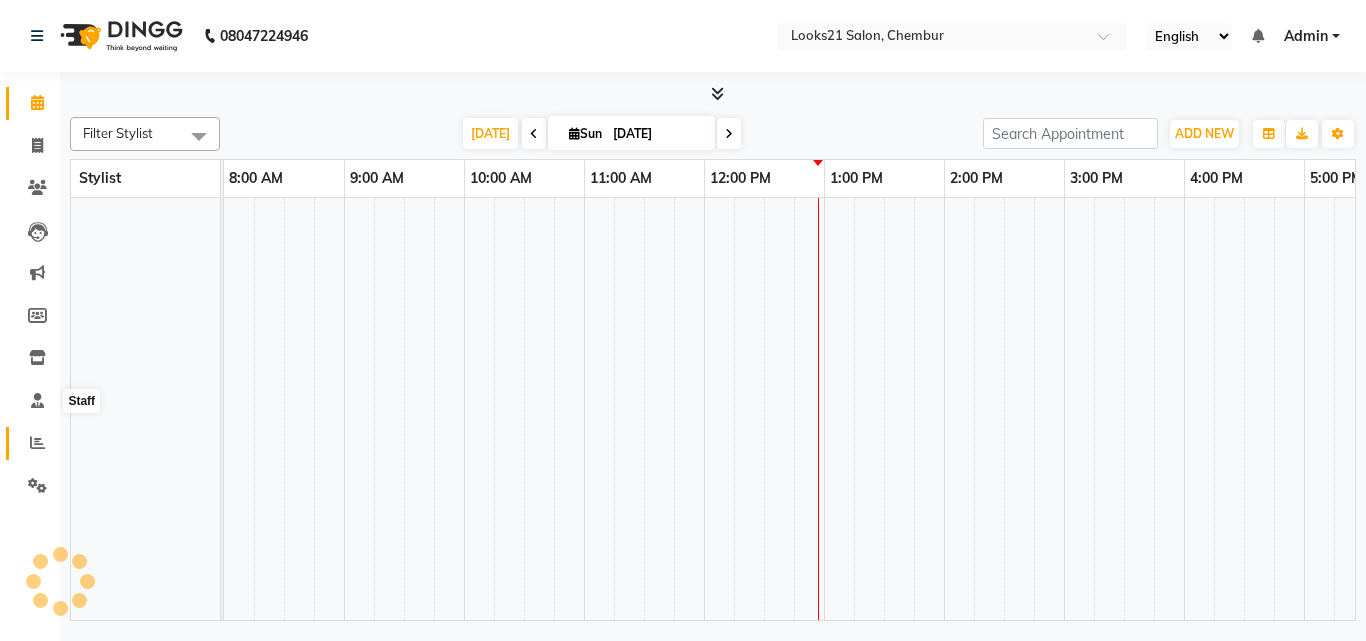 select on "en" 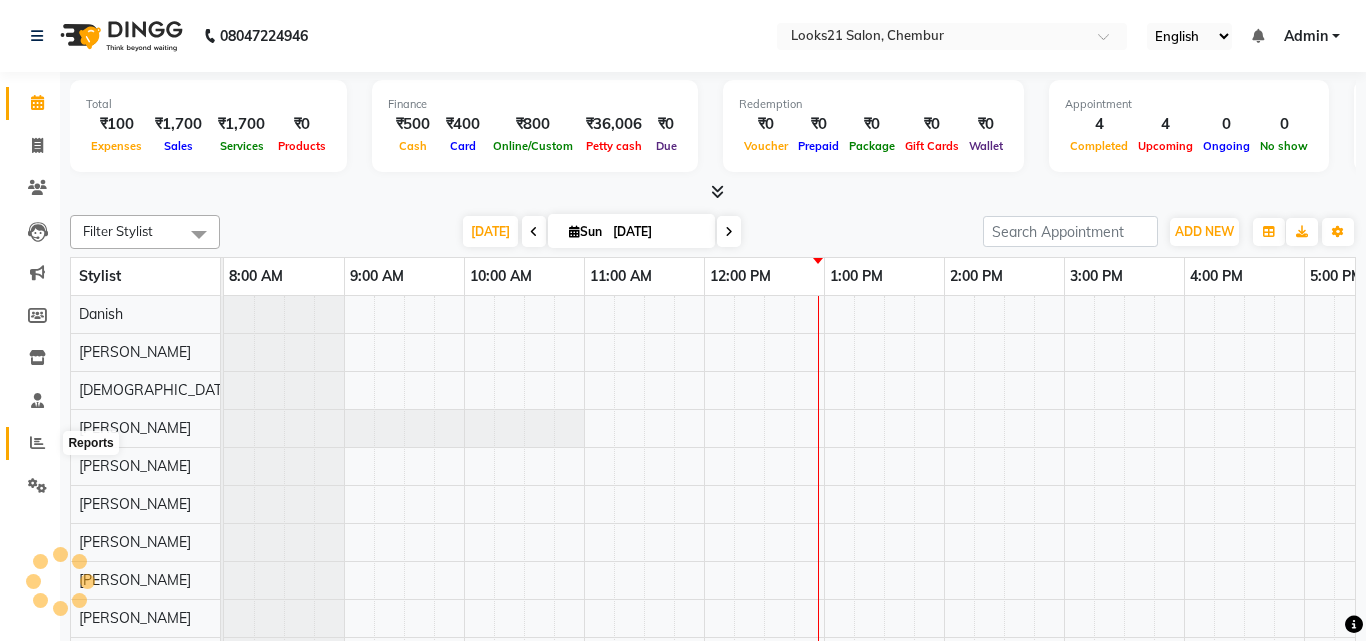 click 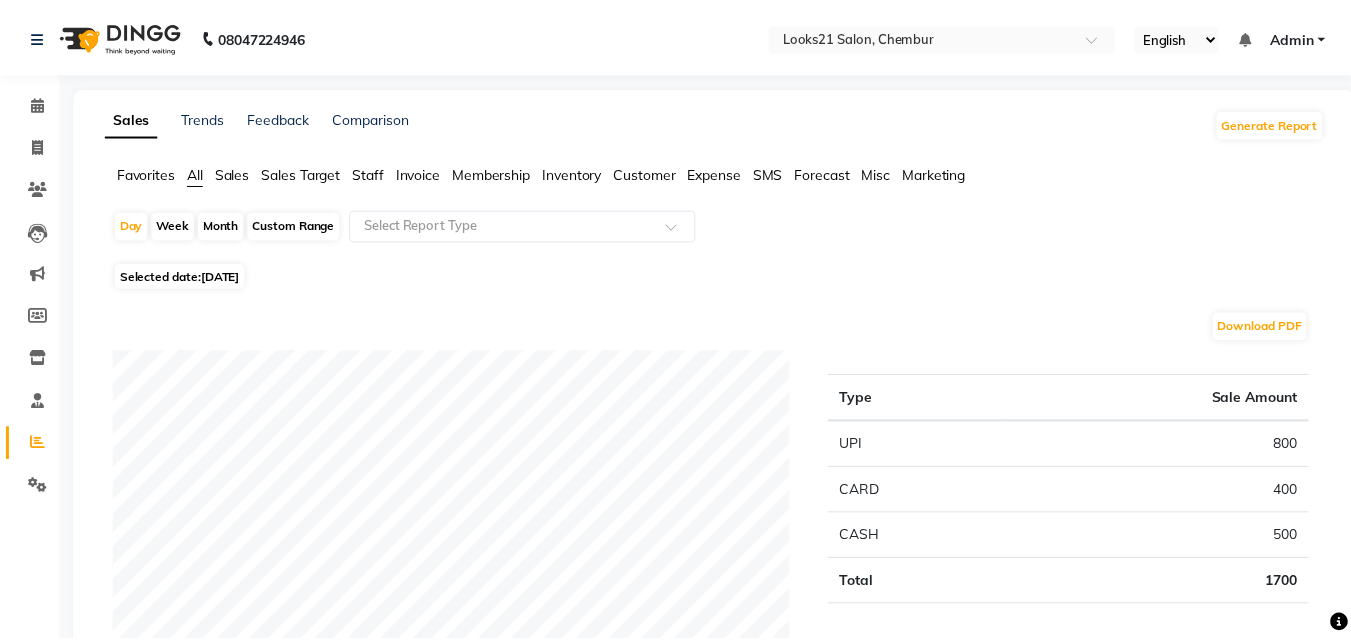 scroll, scrollTop: 191, scrollLeft: 0, axis: vertical 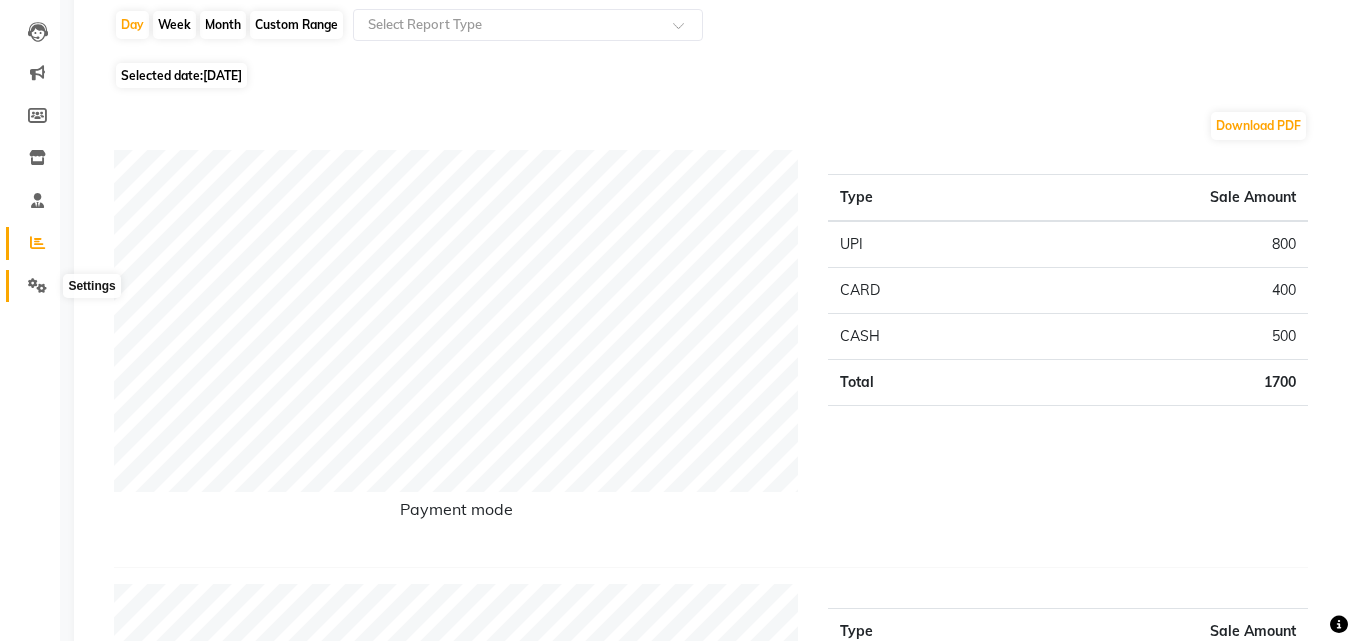 click 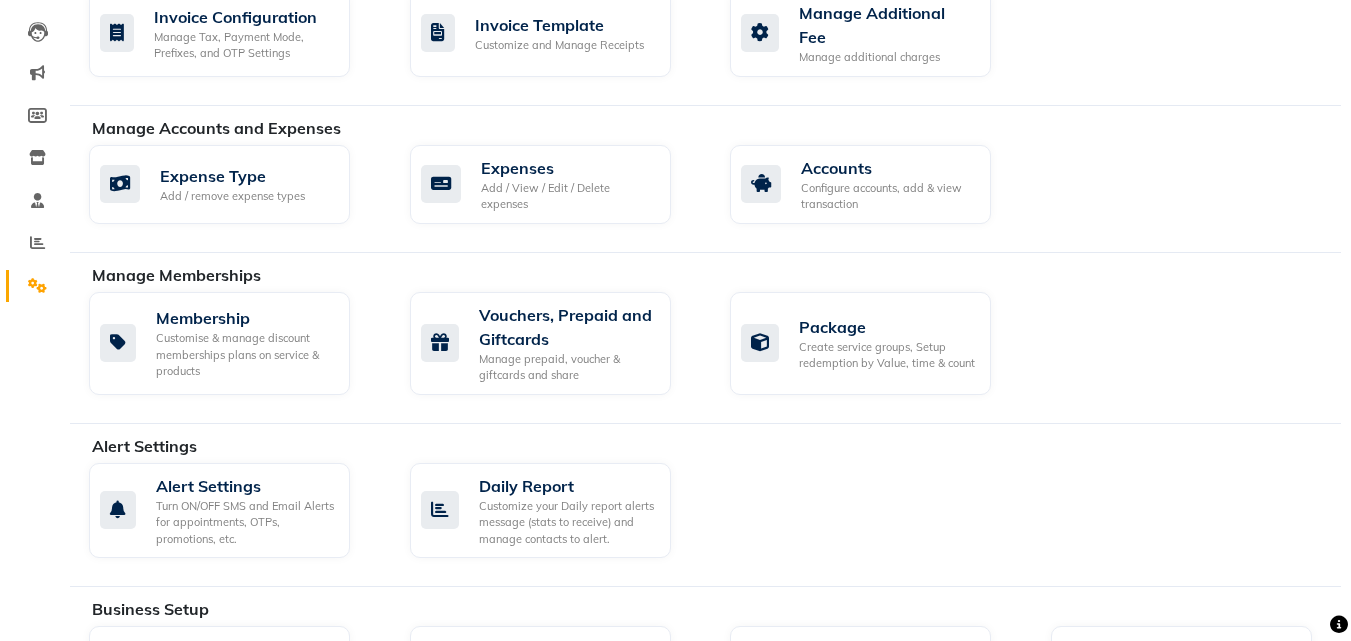 scroll, scrollTop: 100, scrollLeft: 0, axis: vertical 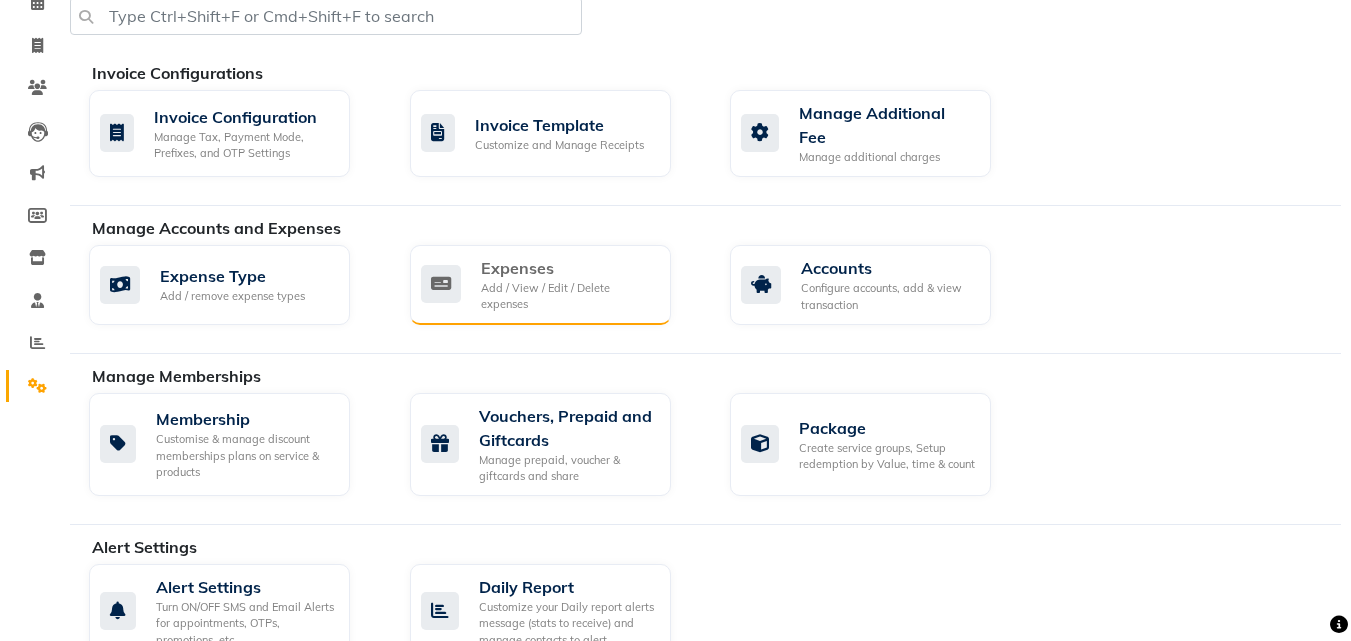 click on "Expenses" 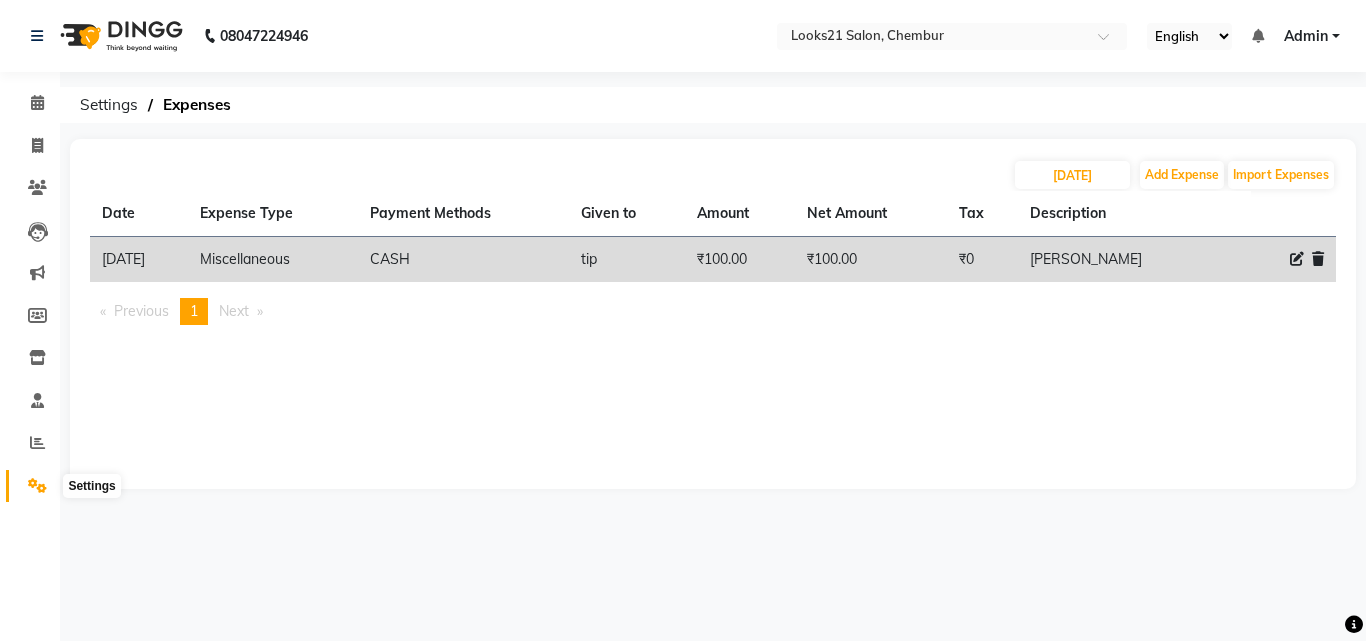 click 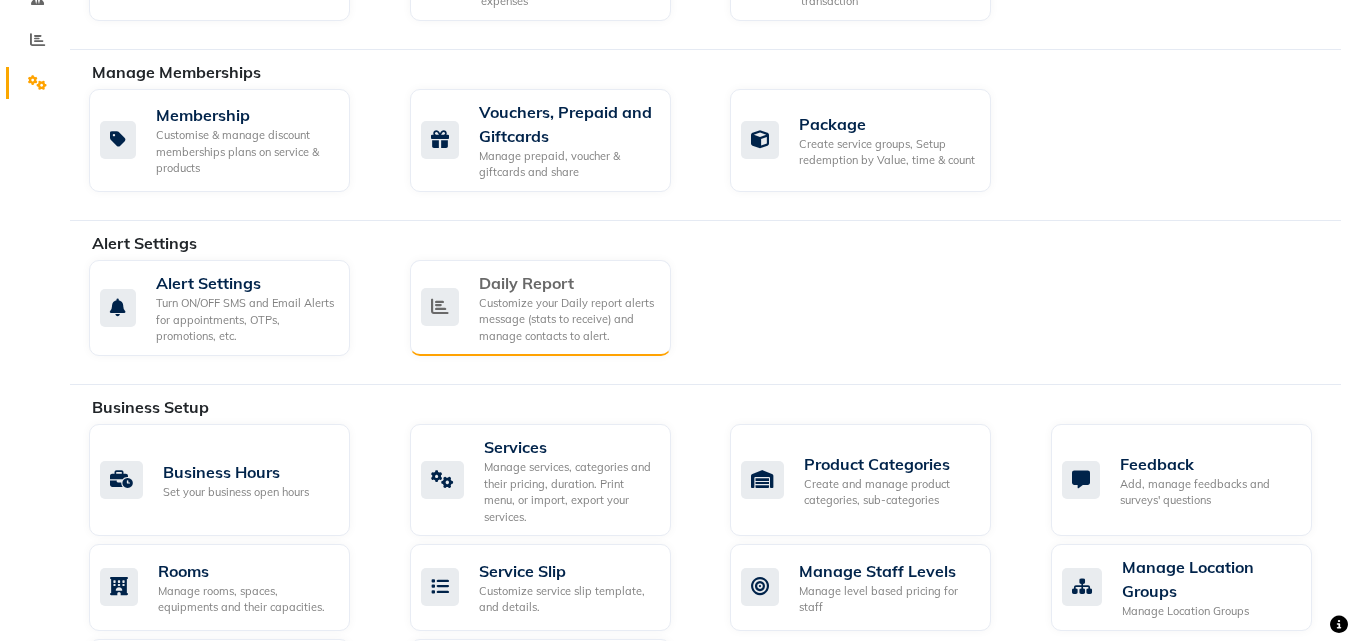 scroll, scrollTop: 500, scrollLeft: 0, axis: vertical 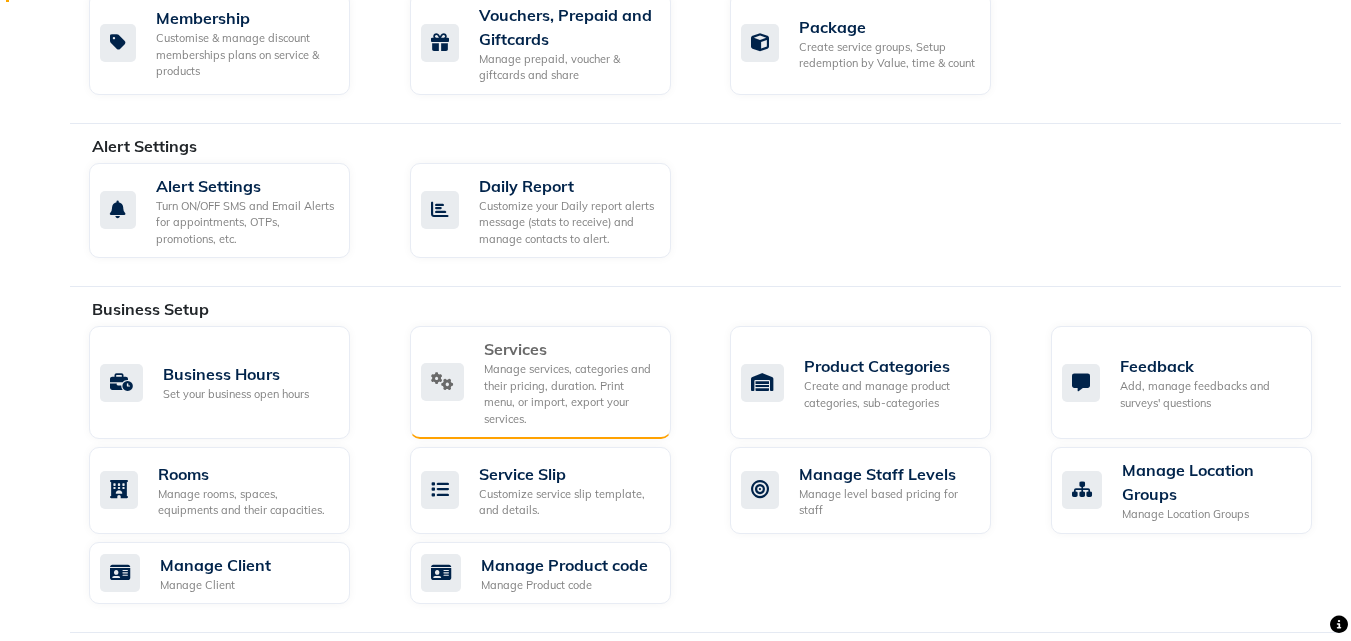 click on "Manage services, categories and their pricing, duration. Print menu, or import, export your services." 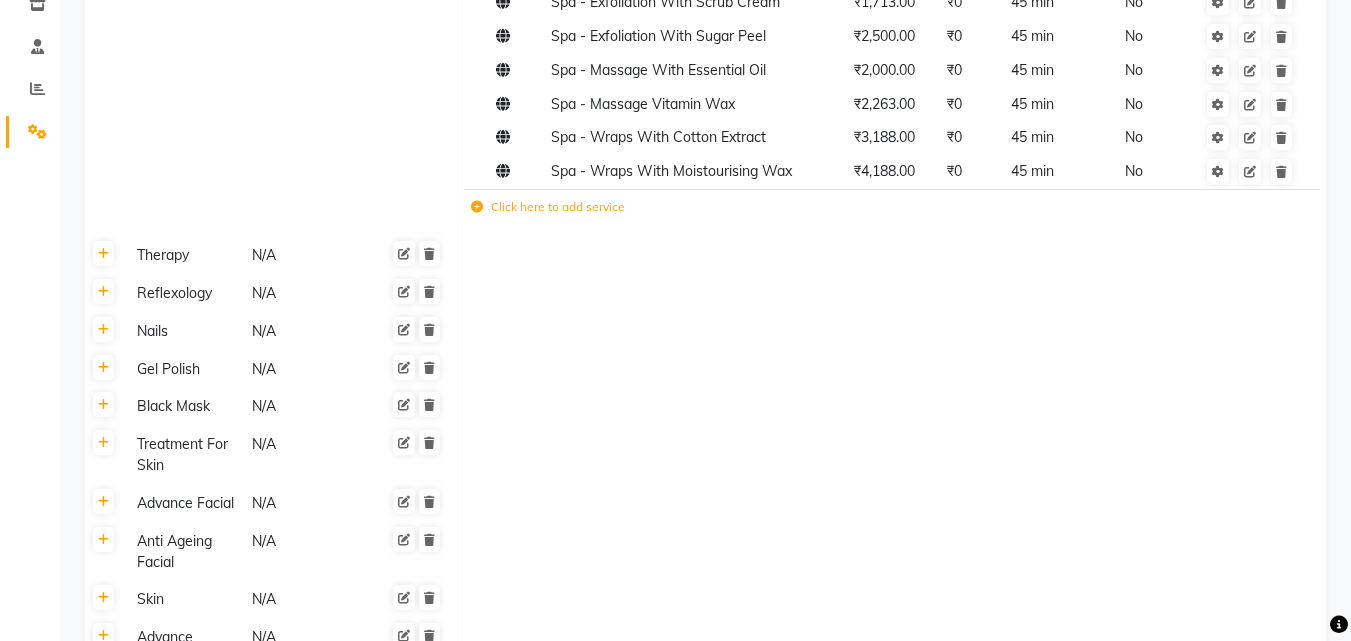 scroll, scrollTop: 400, scrollLeft: 0, axis: vertical 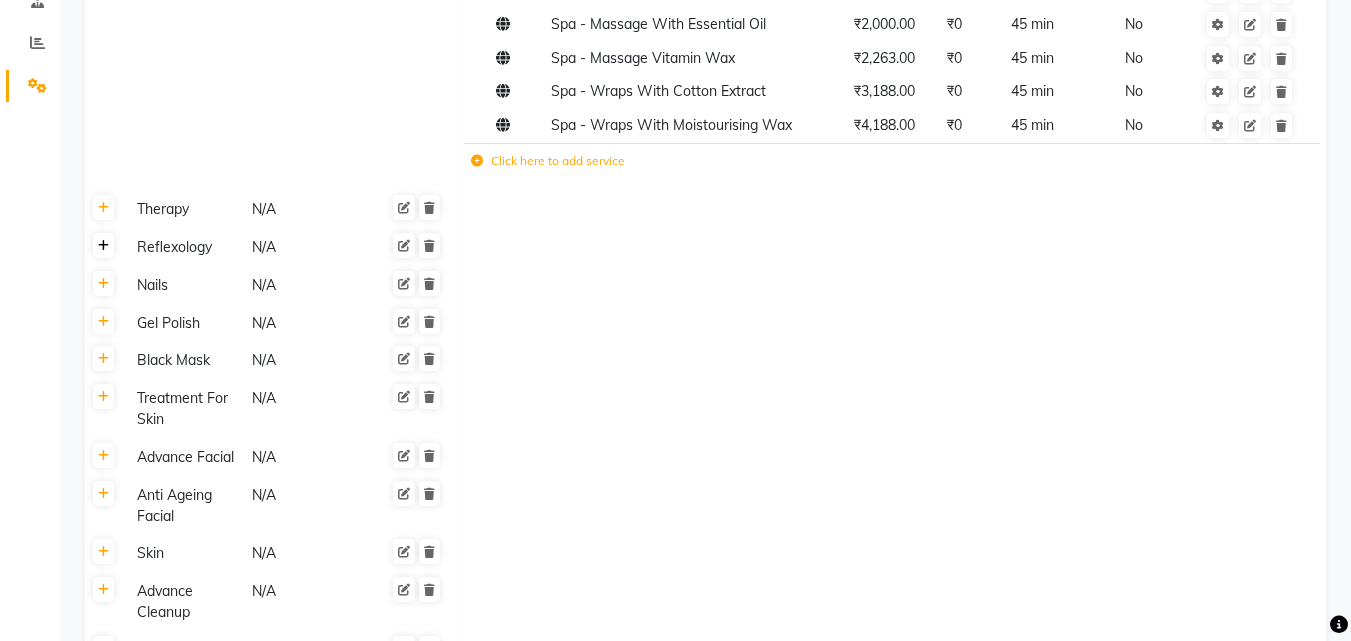 click 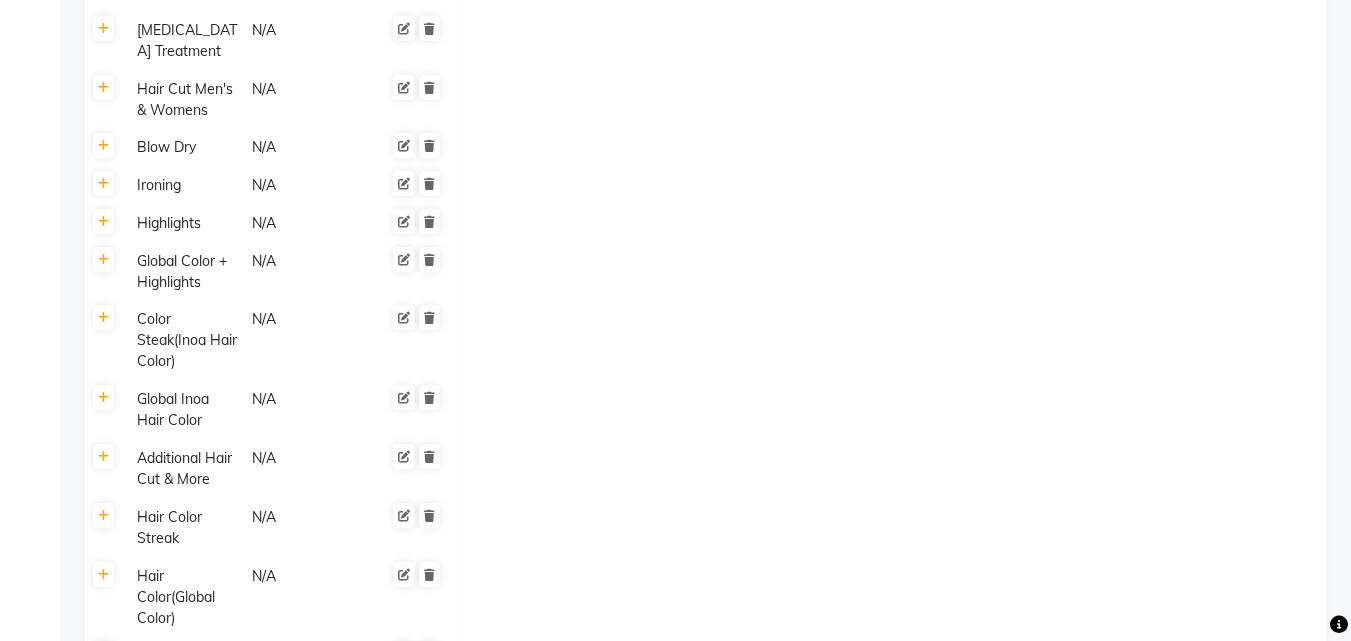 scroll, scrollTop: 2300, scrollLeft: 0, axis: vertical 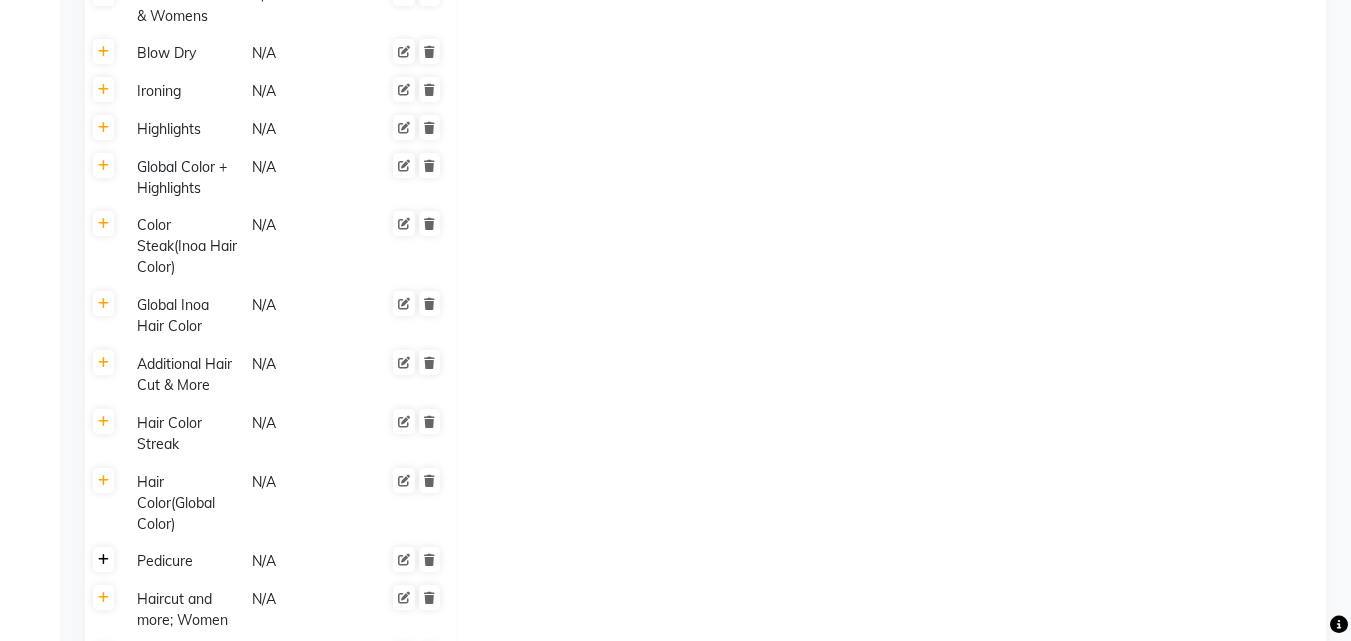 click 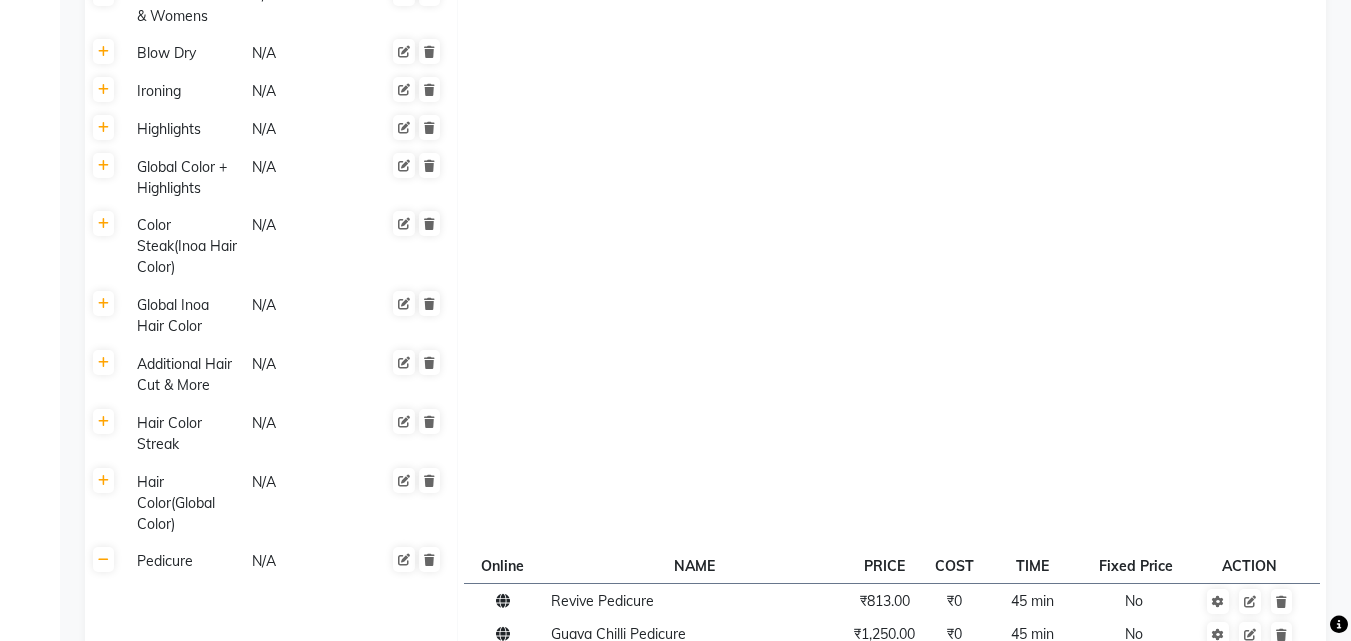 scroll, scrollTop: 2600, scrollLeft: 0, axis: vertical 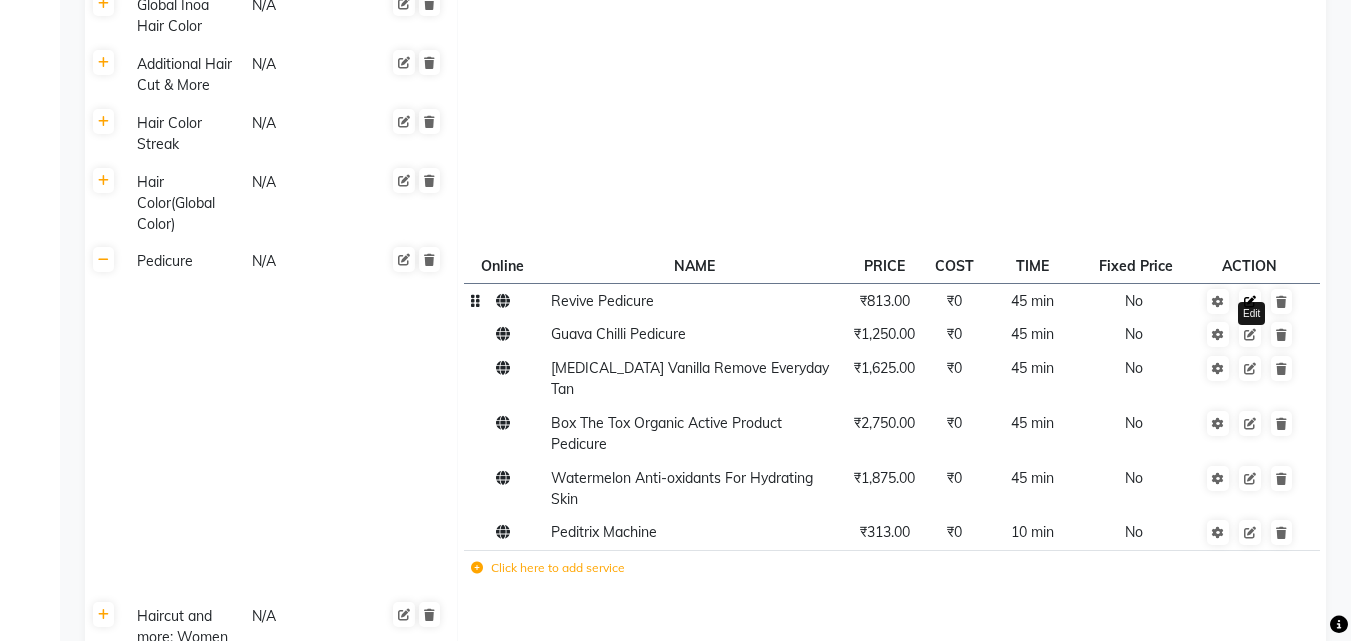 click 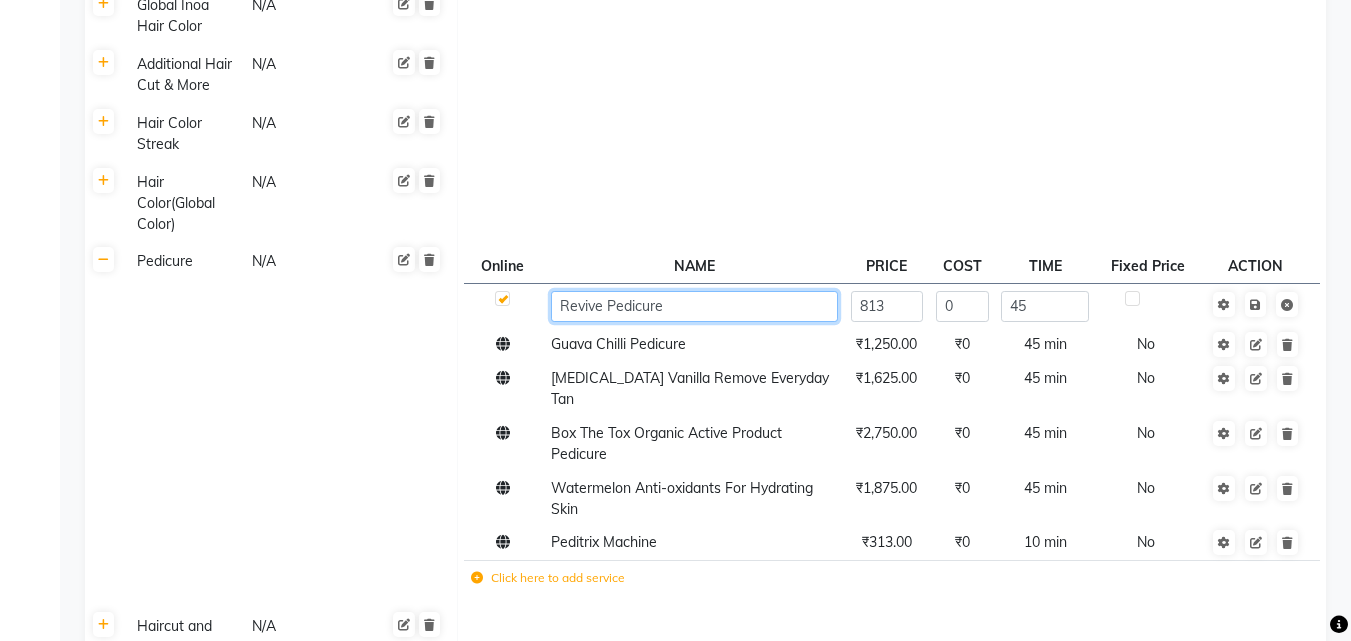 click on "Revive Pedicure" 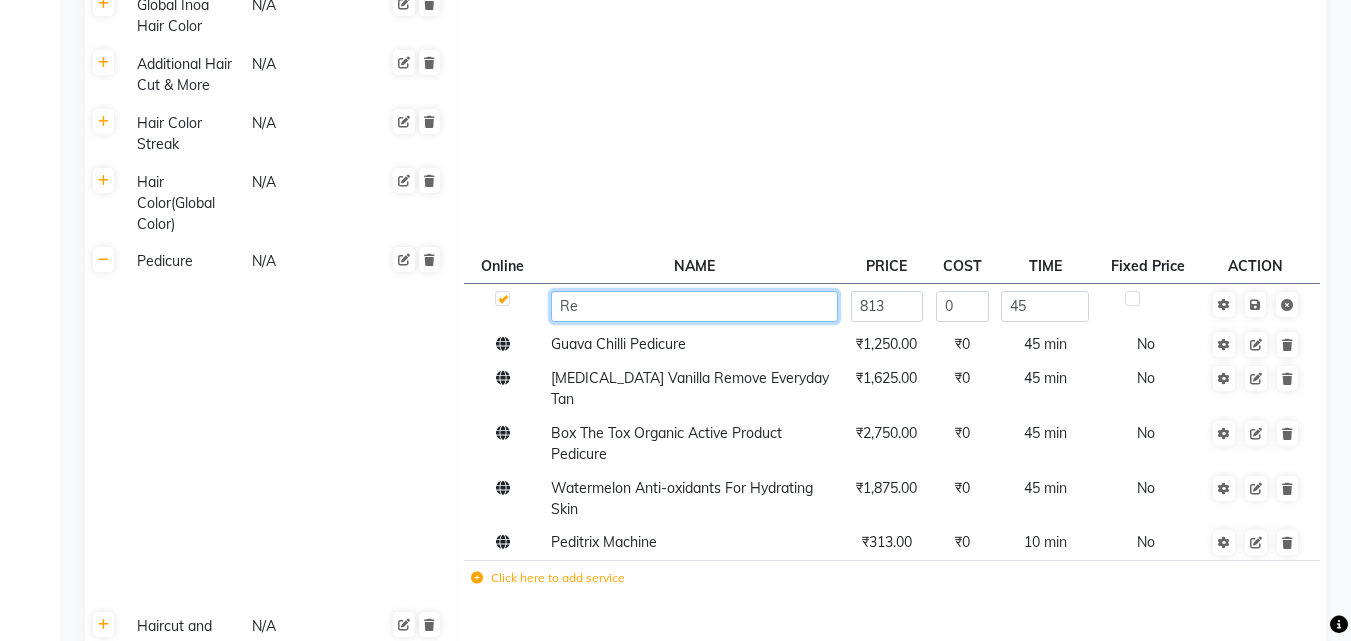 type on "R" 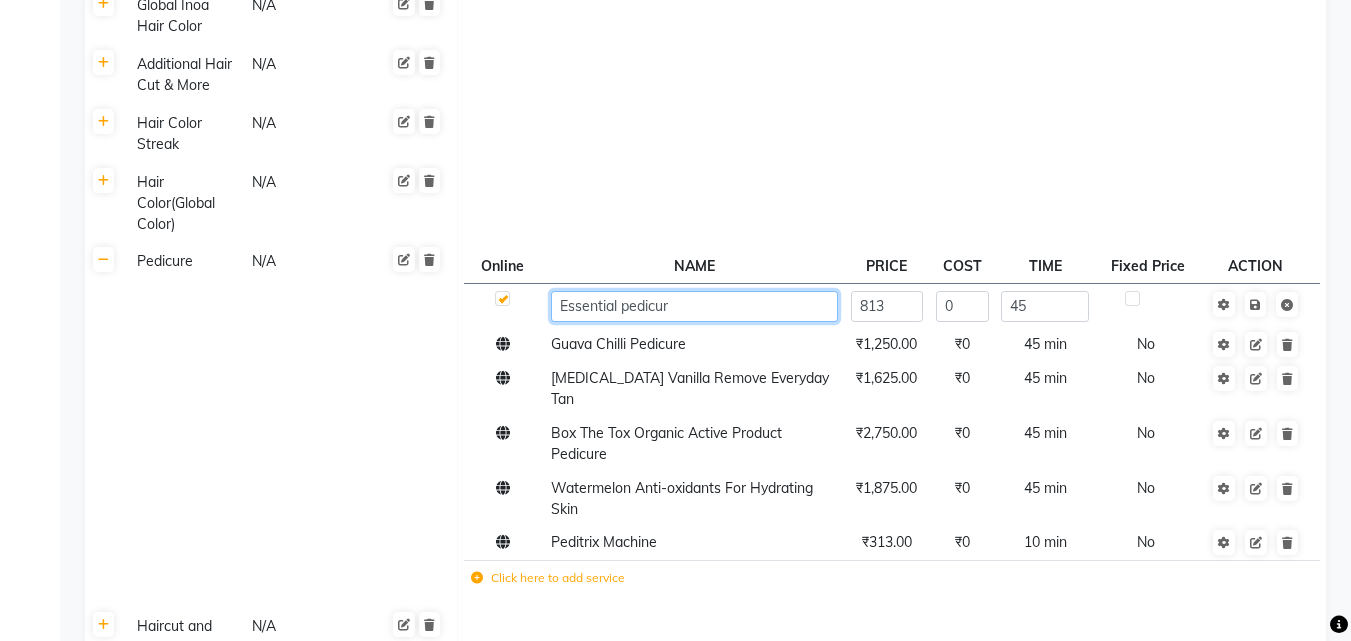 type on "Essential pedicure" 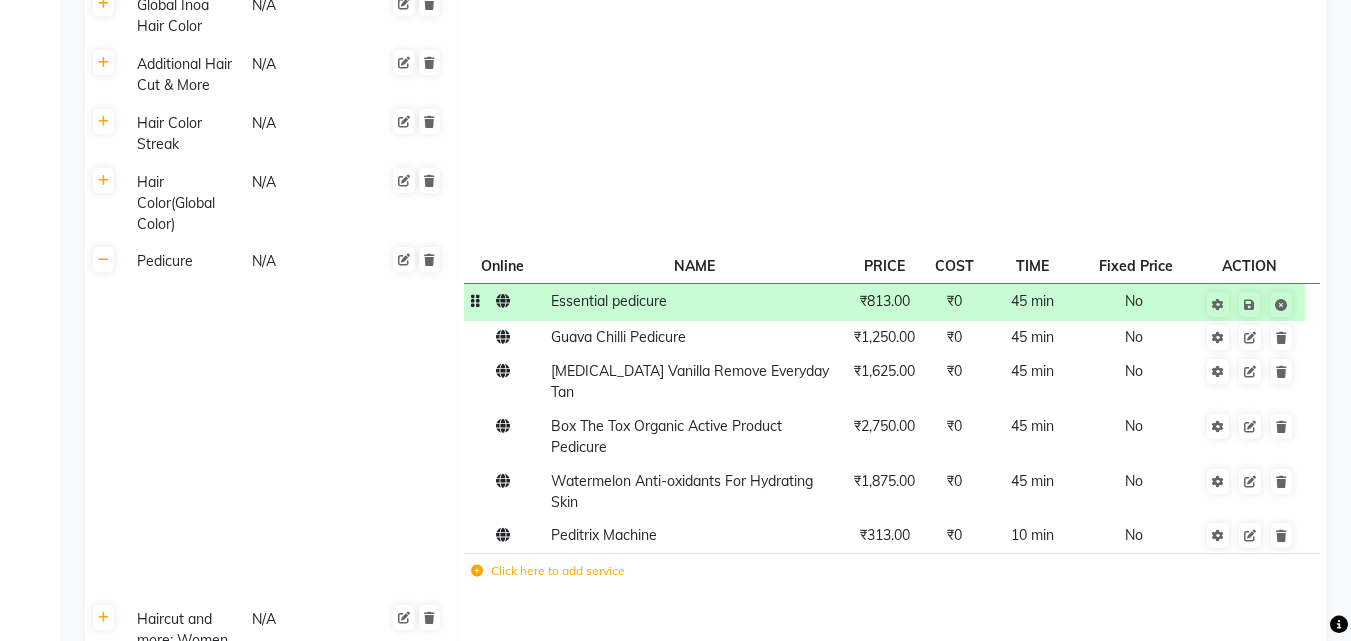 click on "₹813.00" 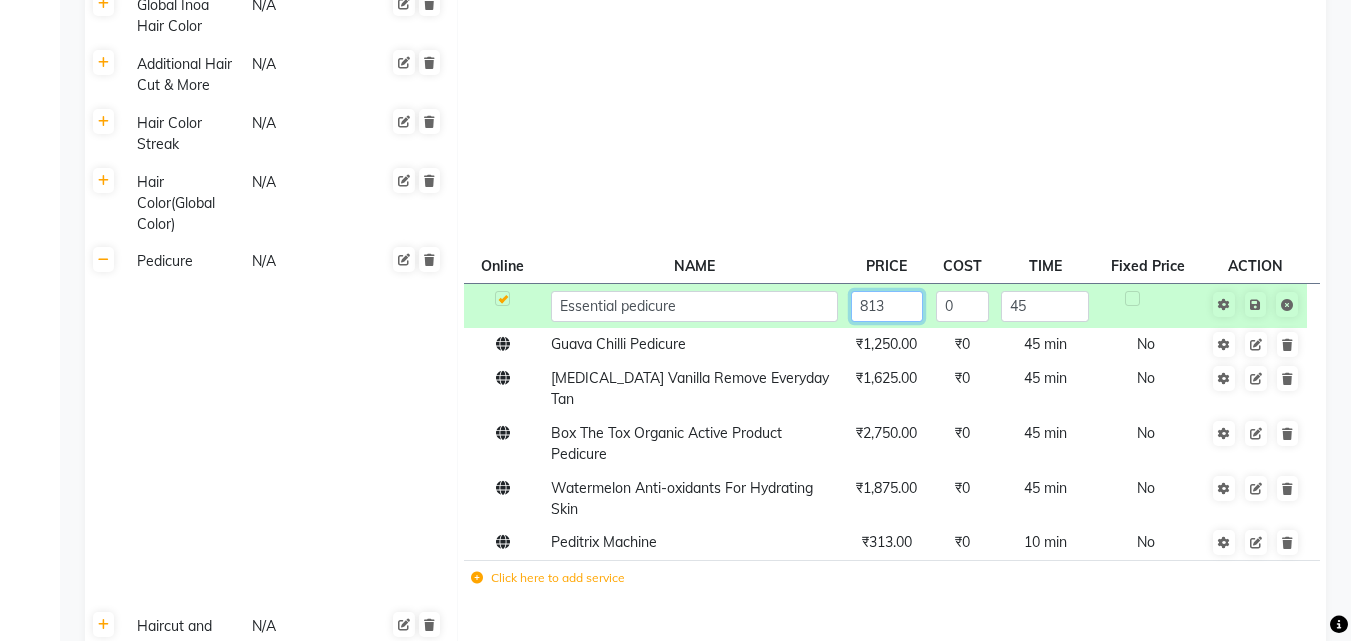 click on "813" 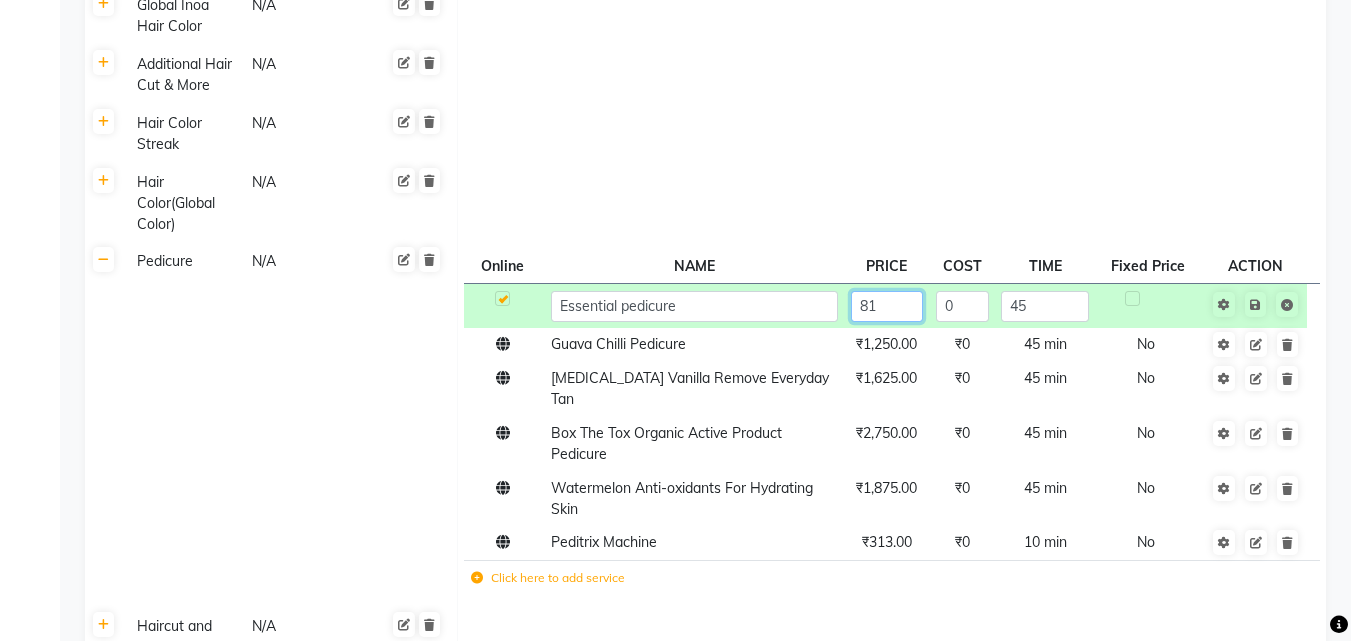 type on "8" 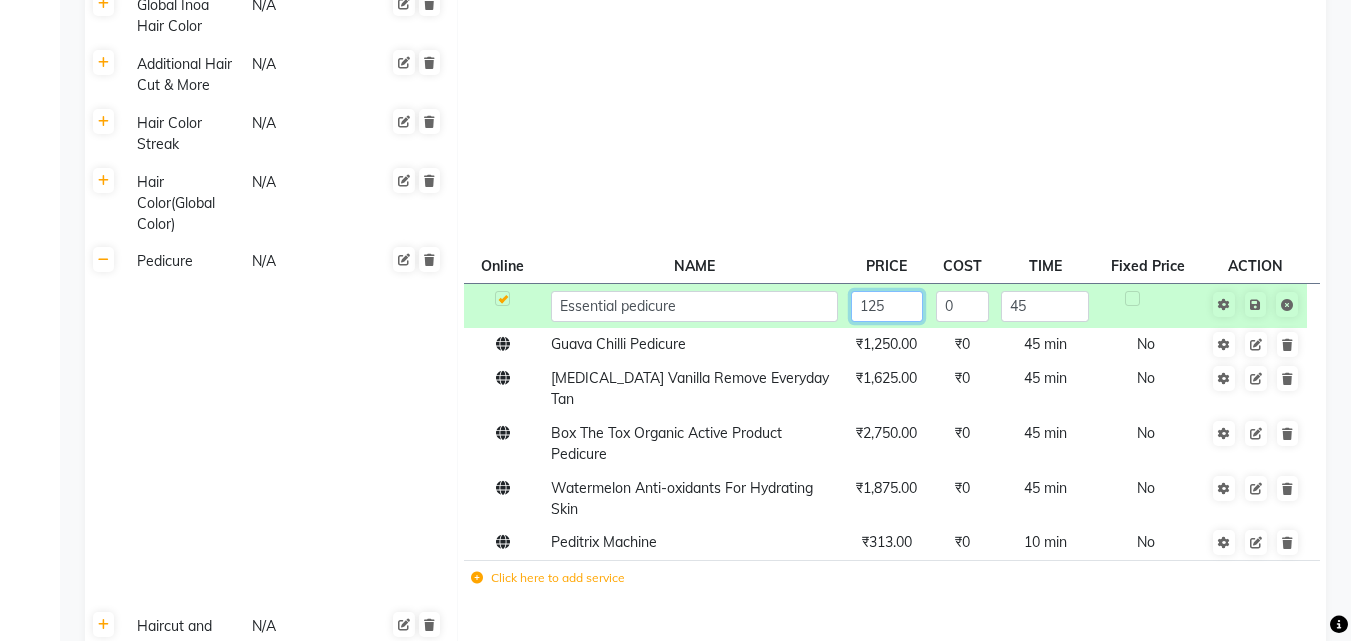 type on "1250" 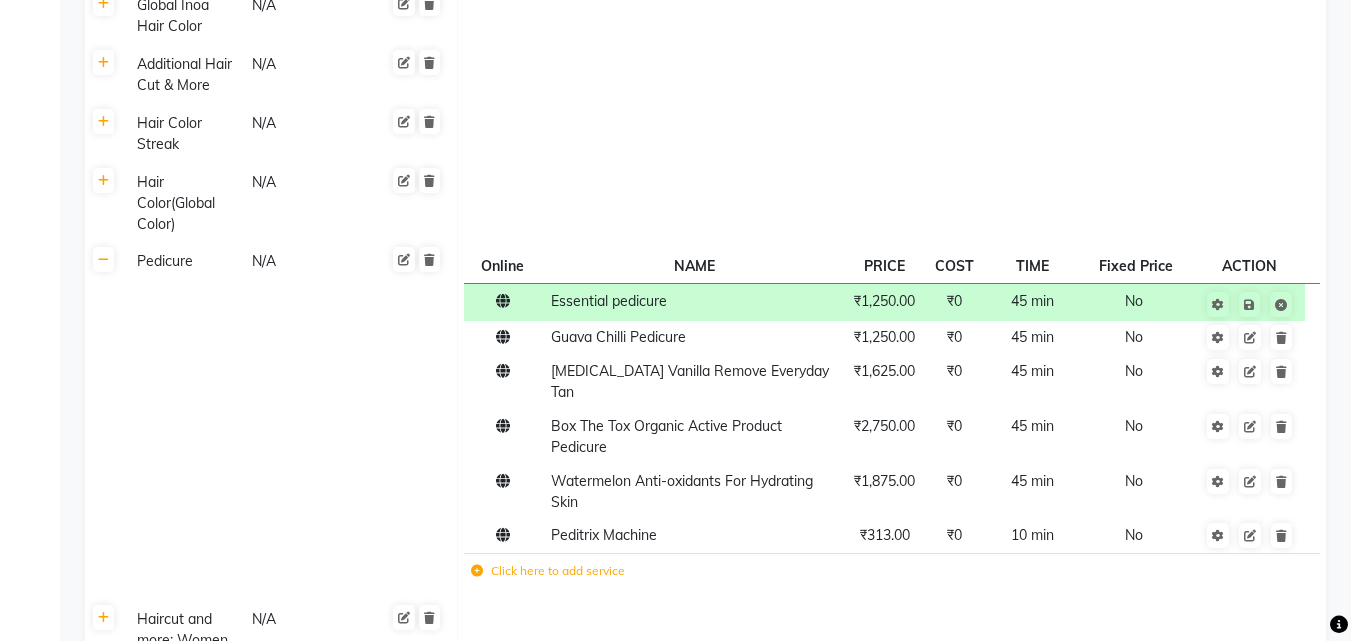 click 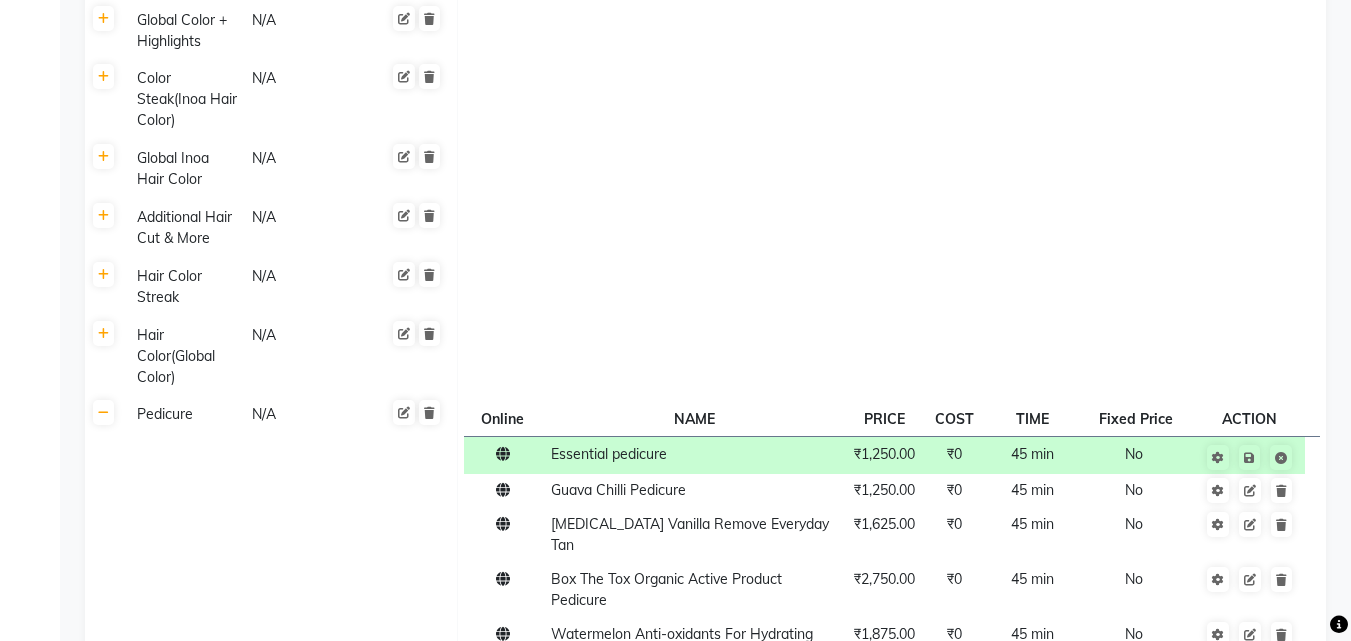 scroll, scrollTop: 2552, scrollLeft: 0, axis: vertical 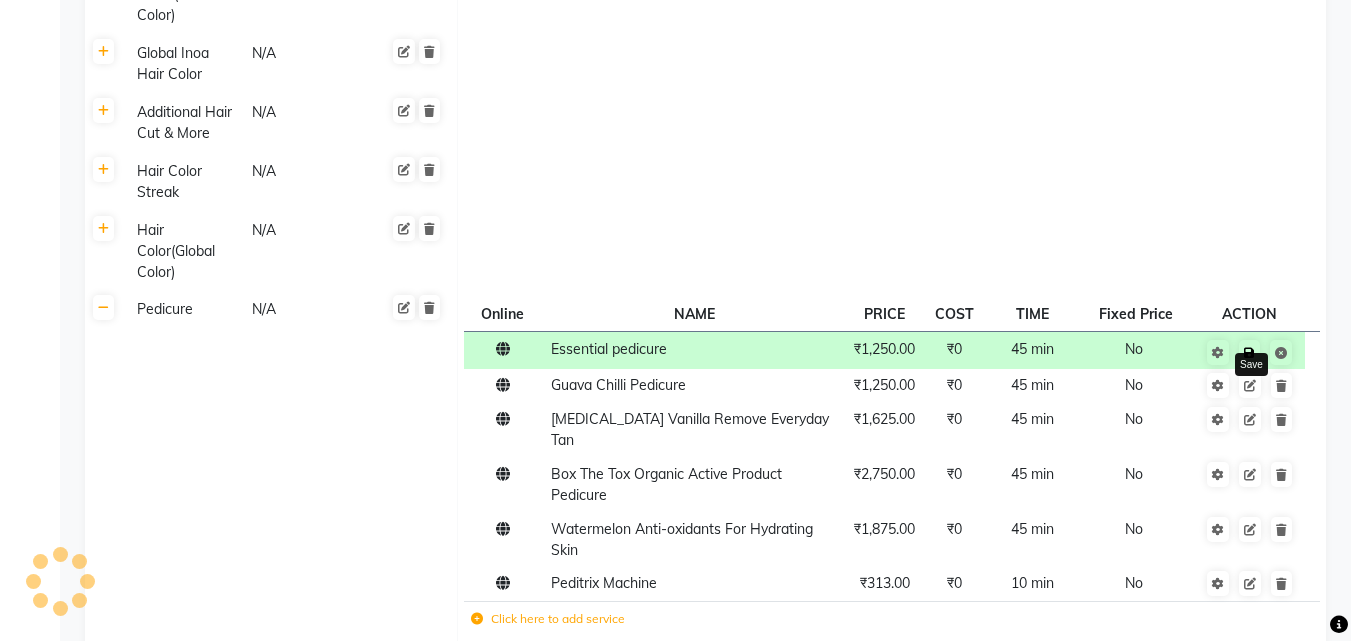 click 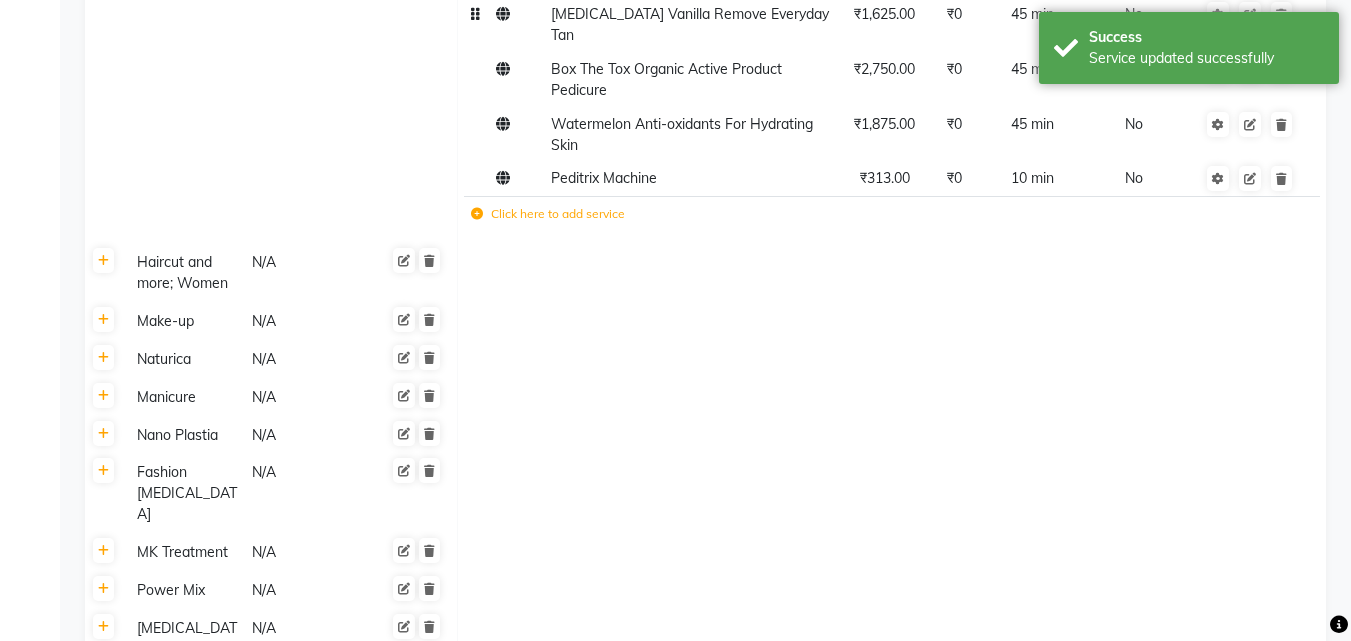 scroll, scrollTop: 3049, scrollLeft: 0, axis: vertical 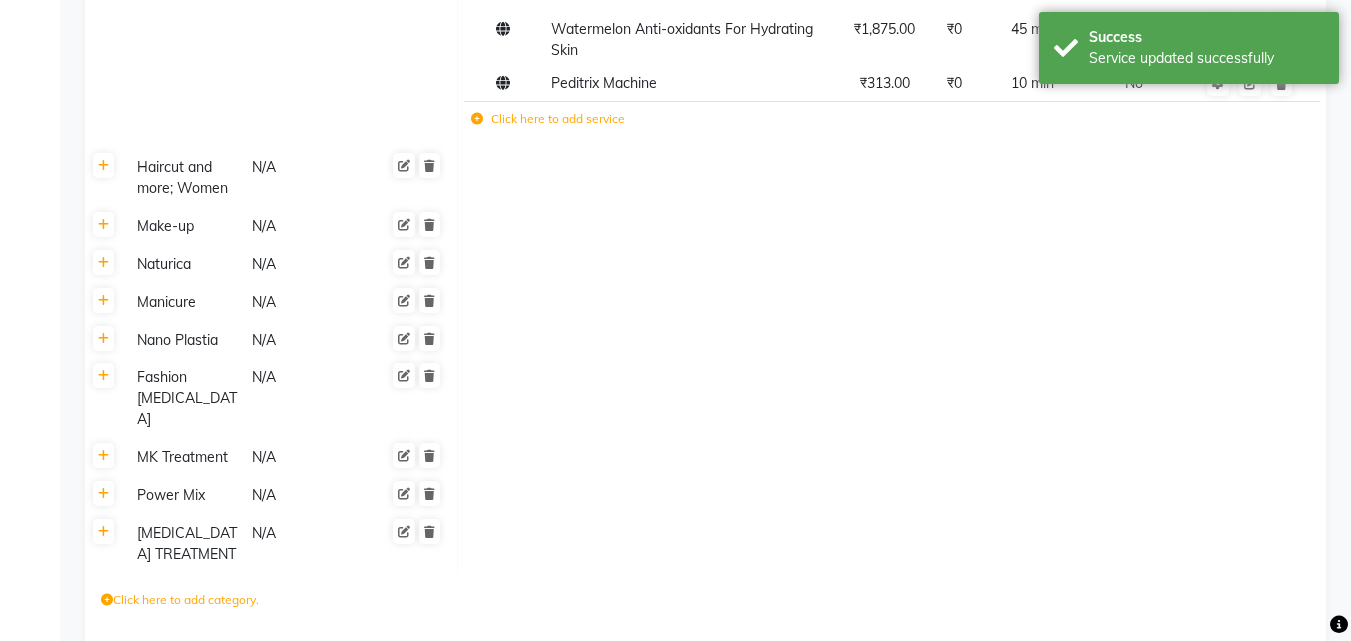 click on "Save Changes" 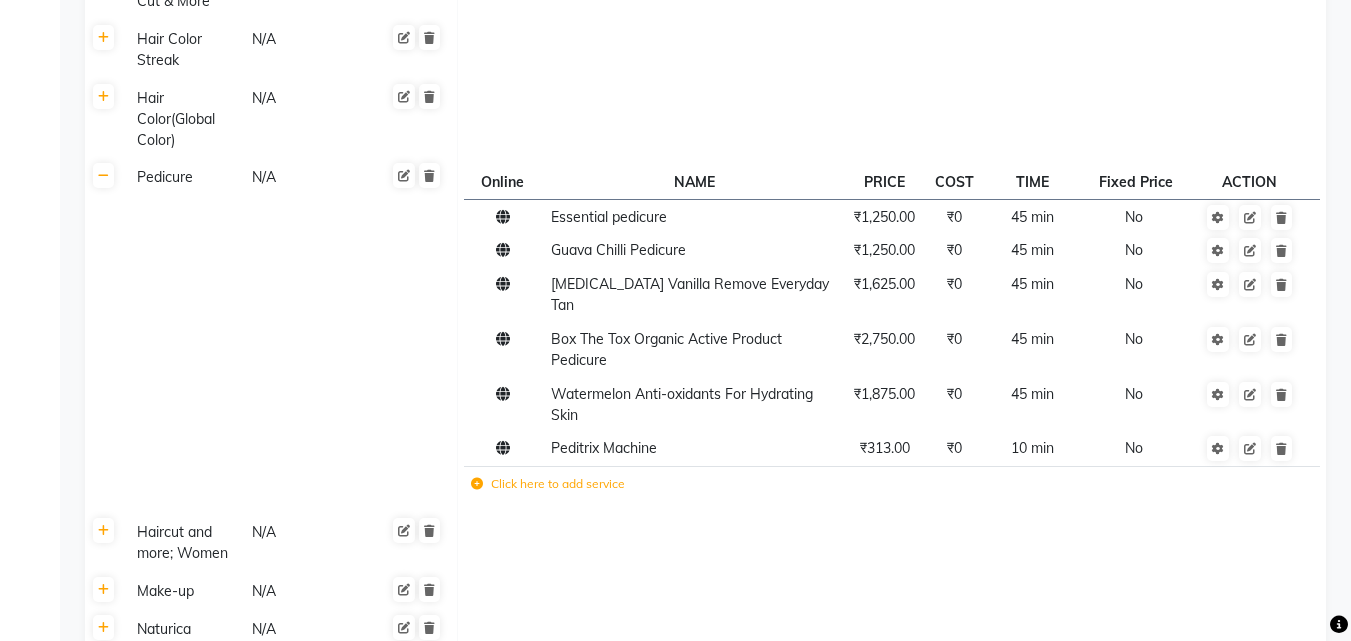 scroll, scrollTop: 2649, scrollLeft: 0, axis: vertical 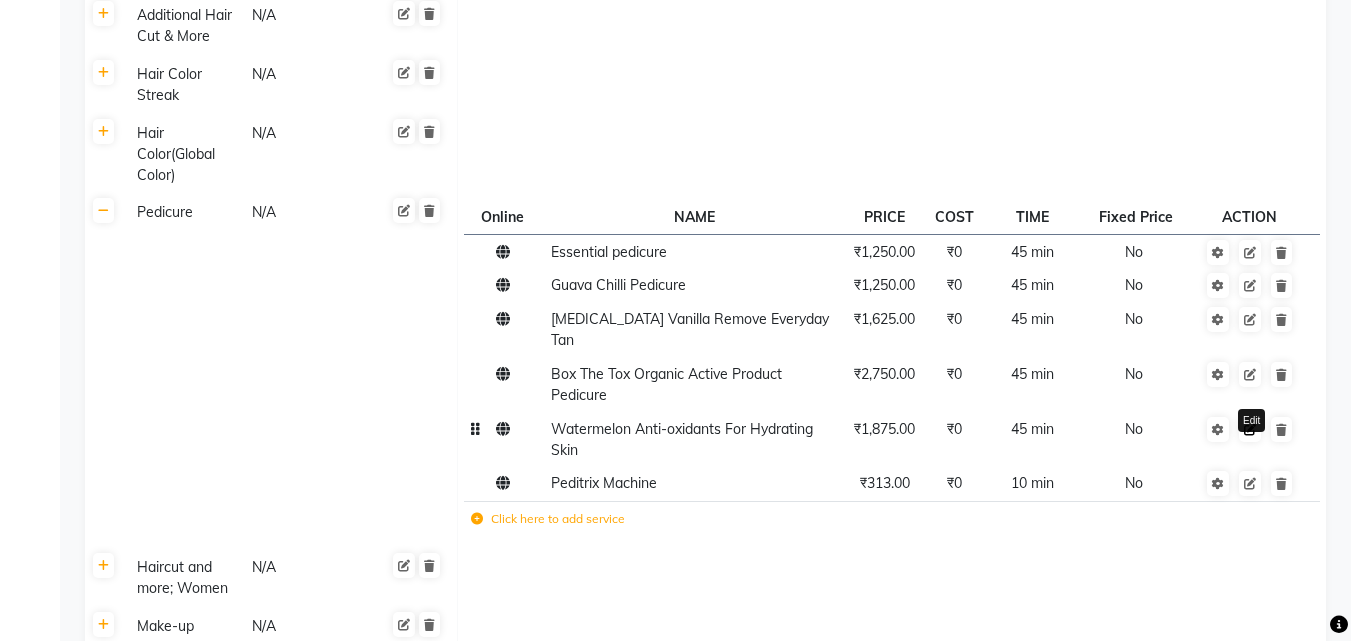 click 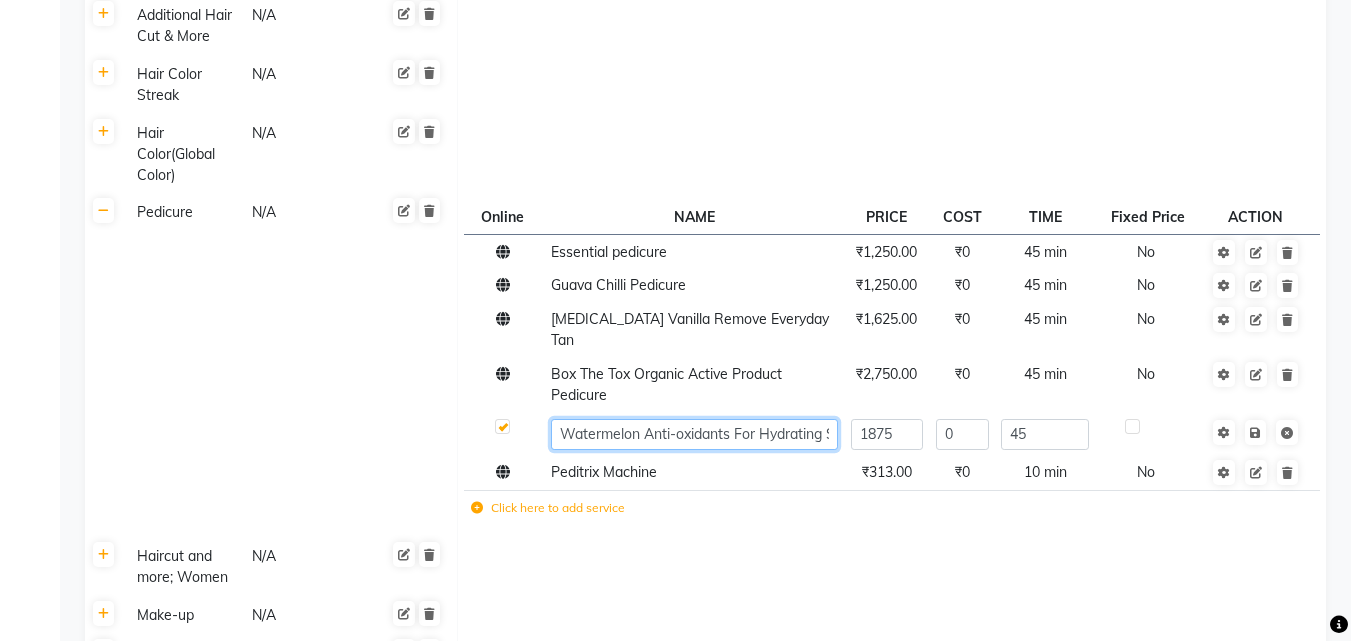 click on "Watermelon Anti-oxidants For Hydrating Skin" 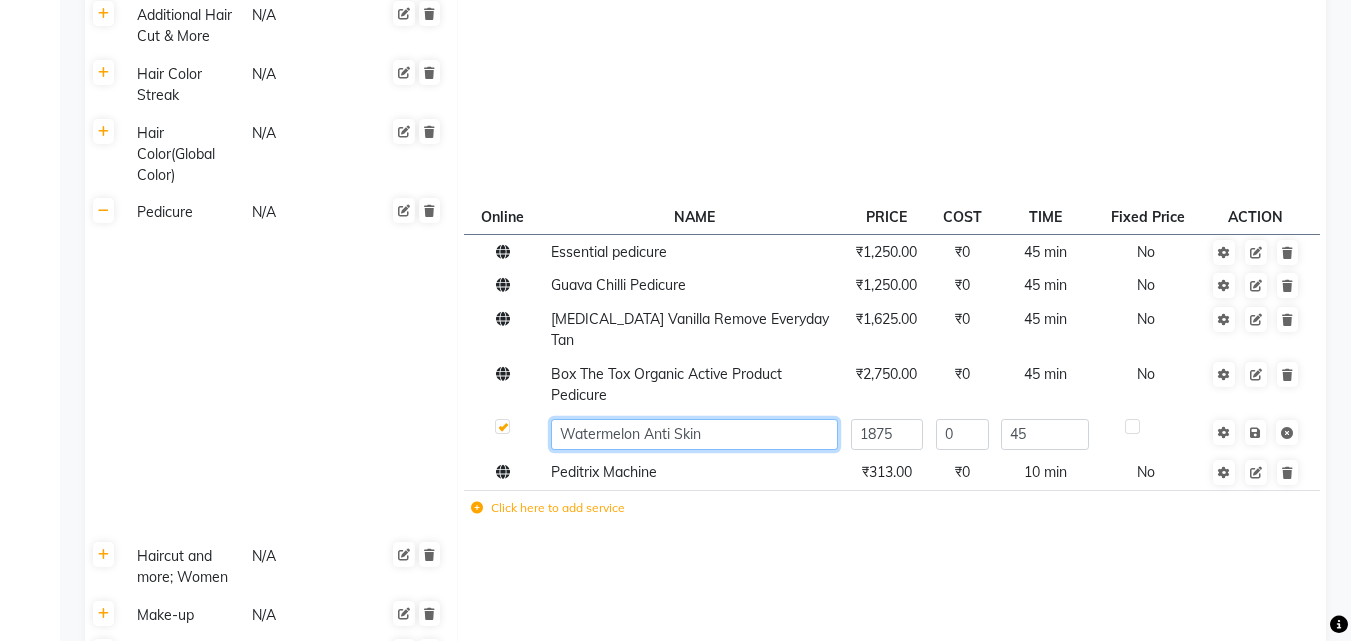 click on "Watermelon Anti Skin" 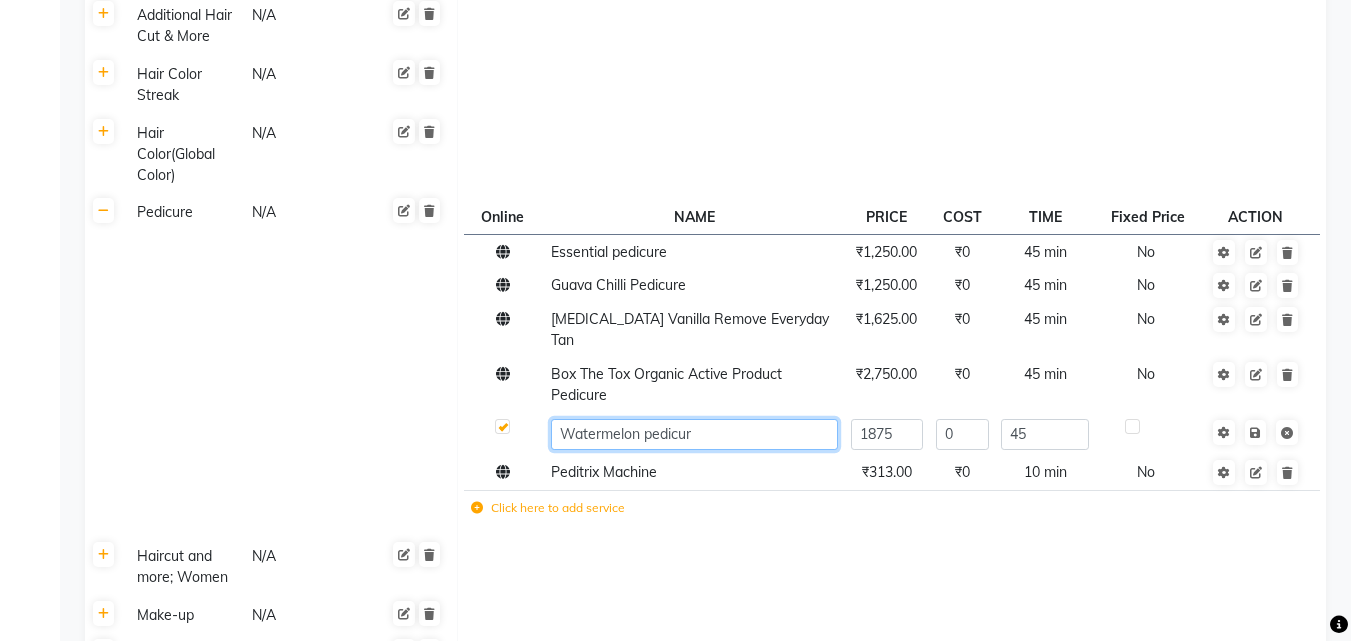 type on "Watermelon pedicure" 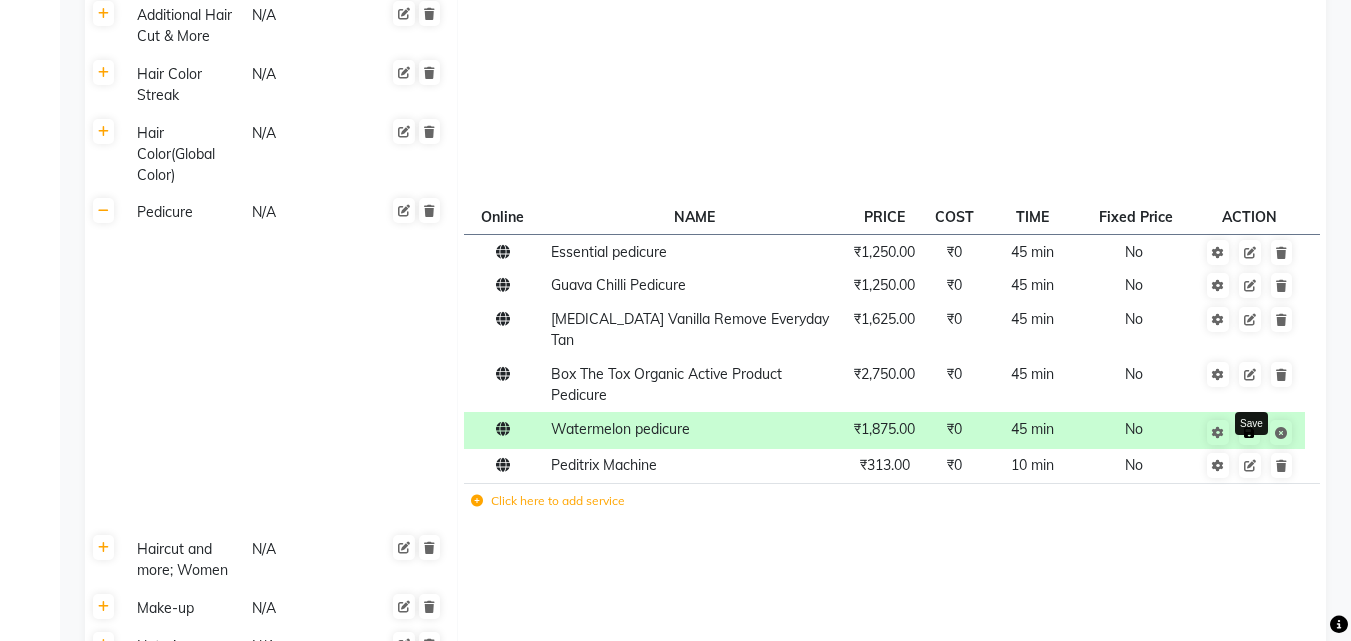 click 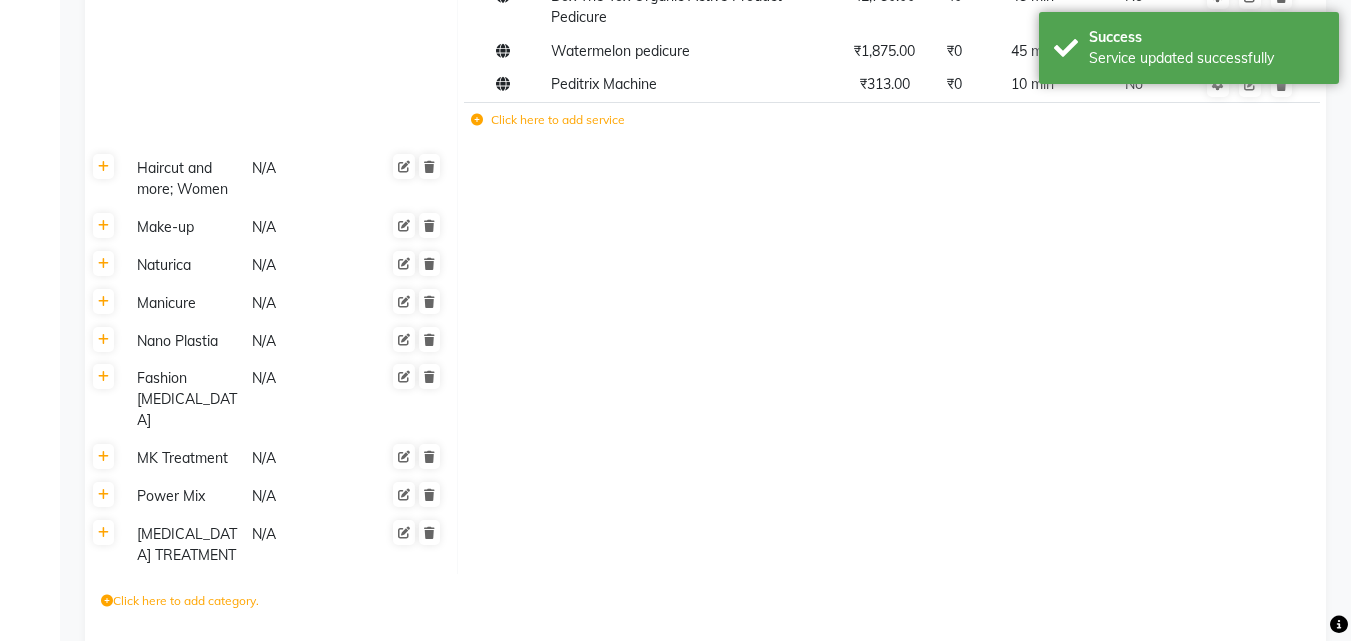 scroll, scrollTop: 3028, scrollLeft: 0, axis: vertical 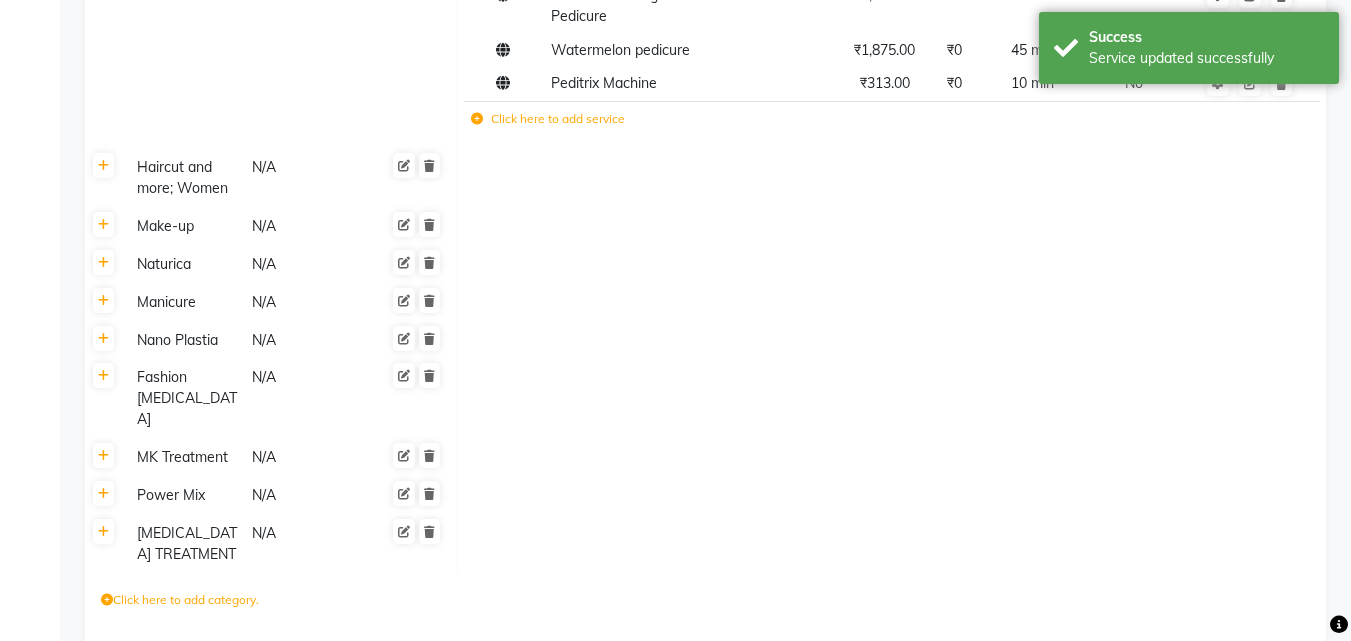 click on "Save Changes" 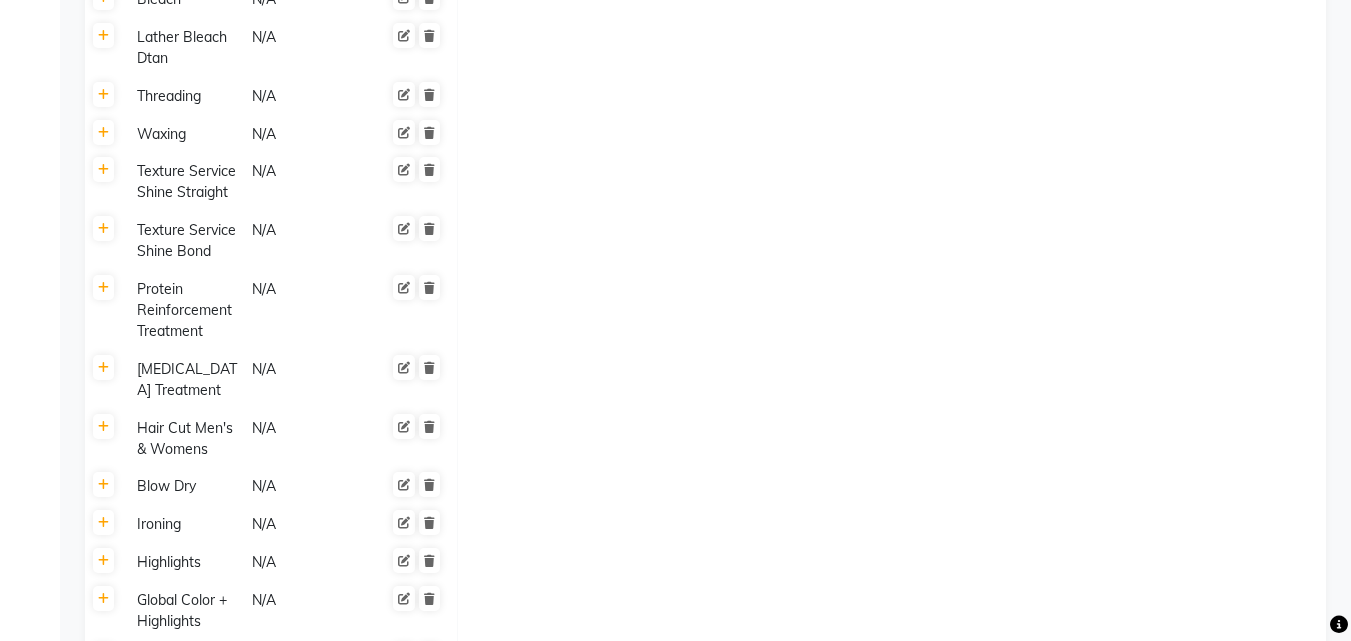 scroll, scrollTop: 1900, scrollLeft: 0, axis: vertical 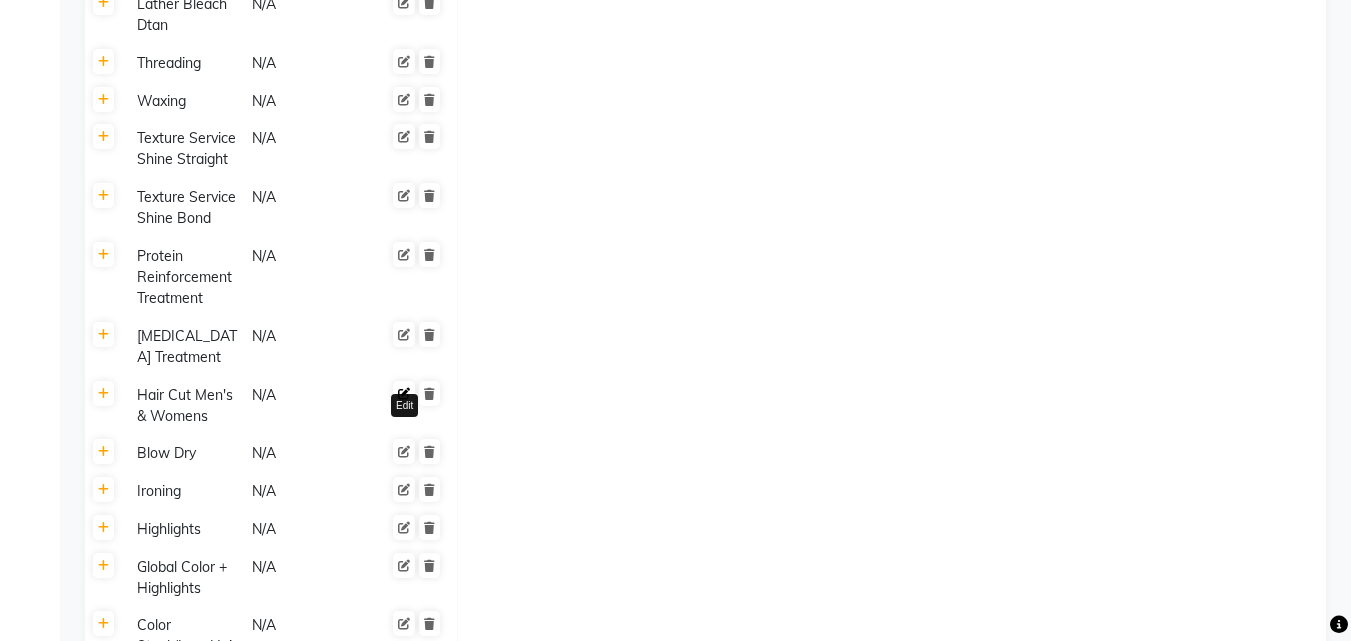 click 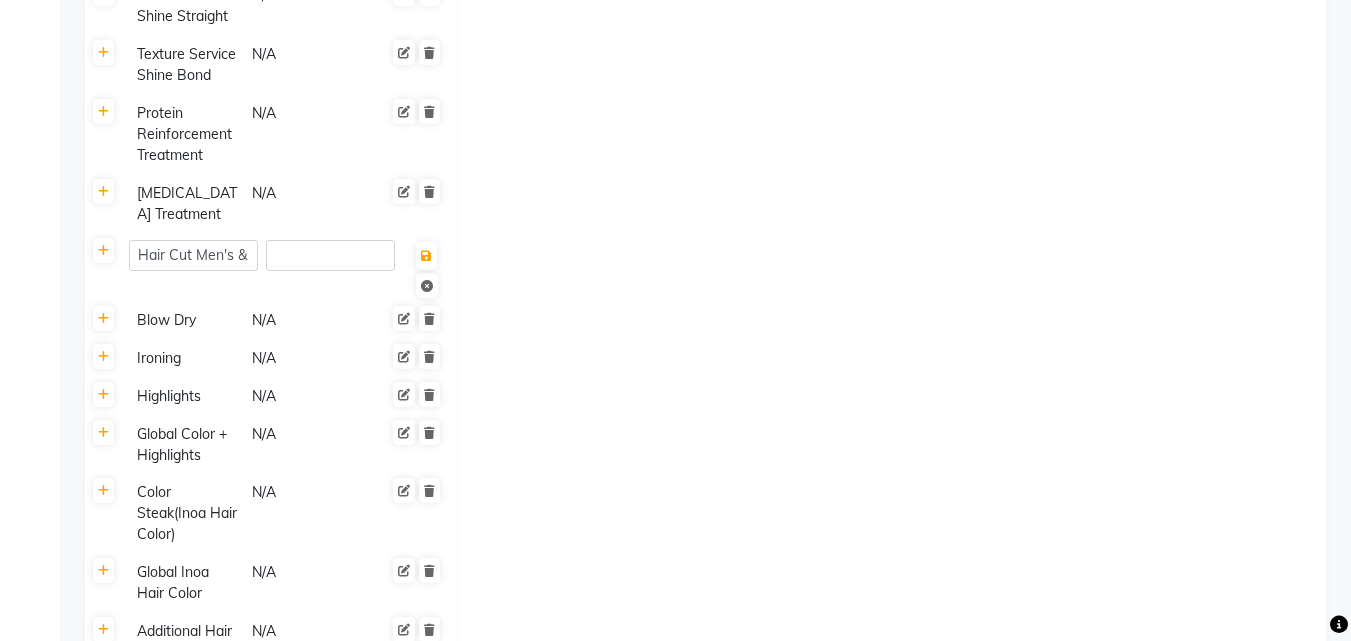 scroll, scrollTop: 2100, scrollLeft: 0, axis: vertical 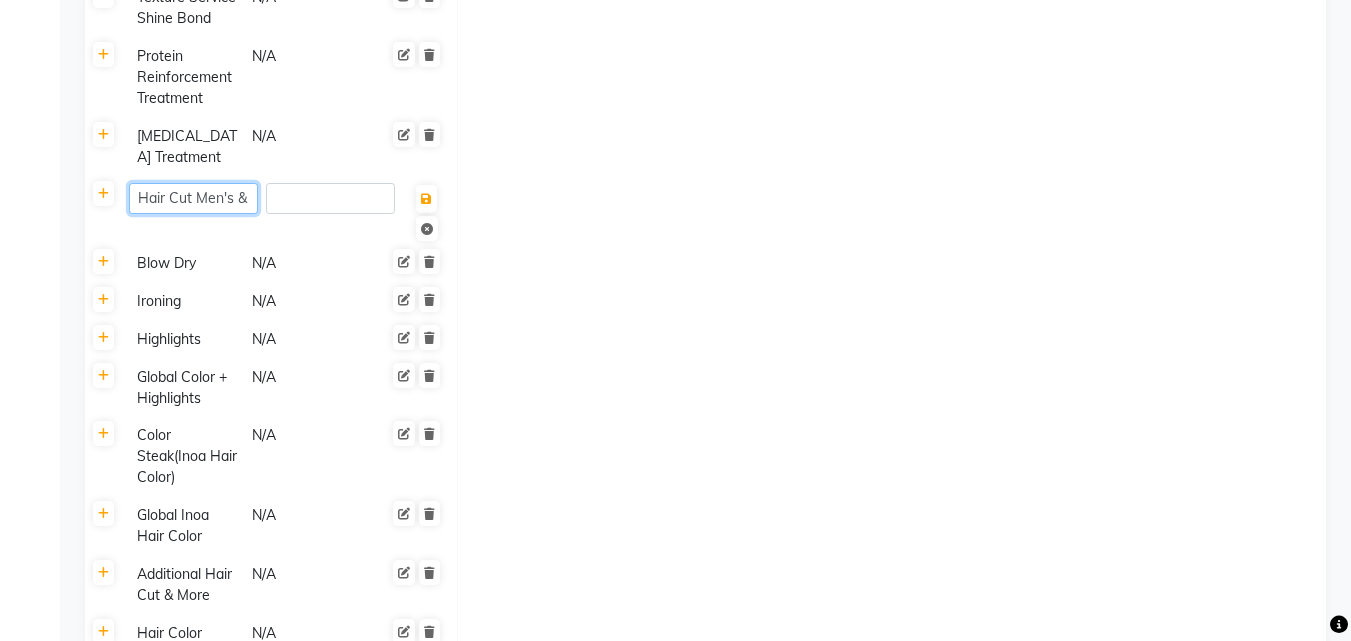 click on "Hair Cut Men's & Womens" 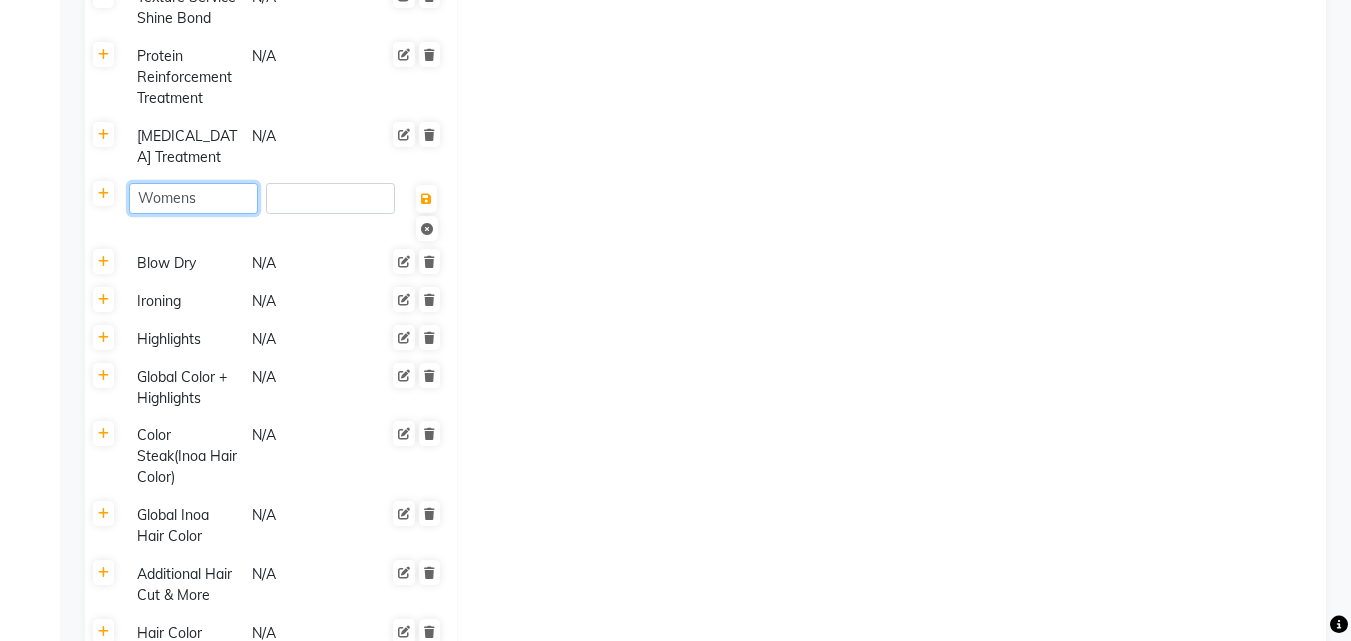 click on "Womens" 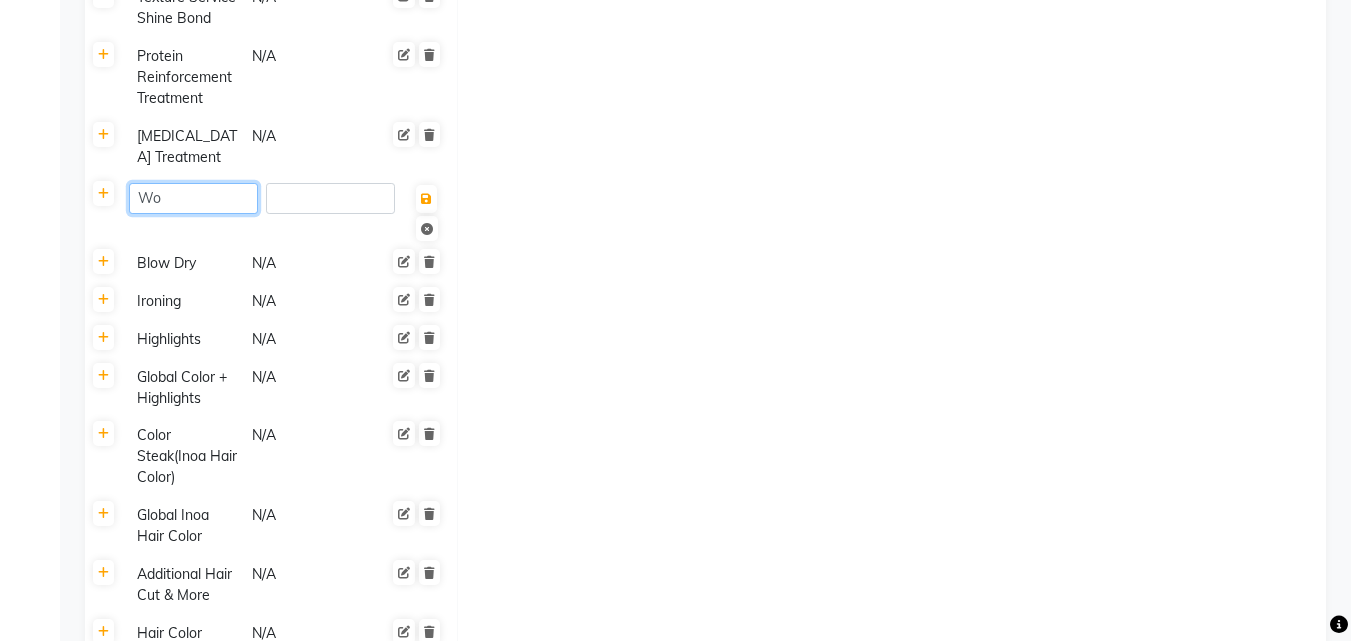 type on "W" 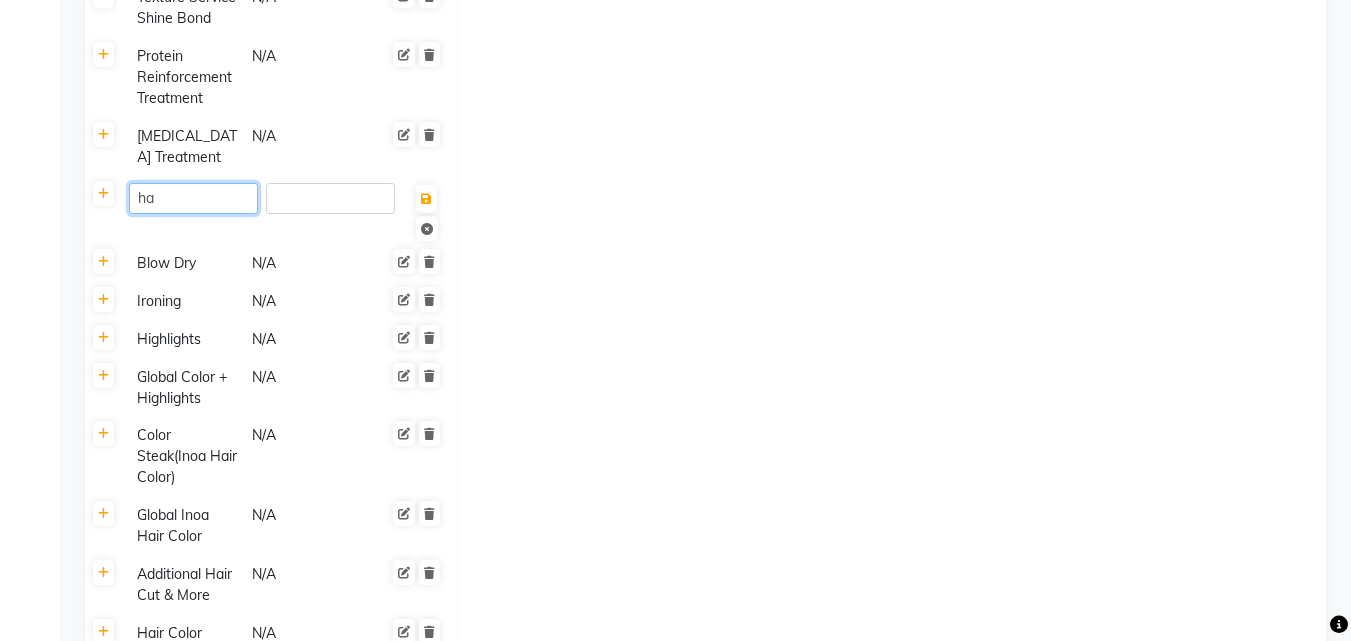 type on "h" 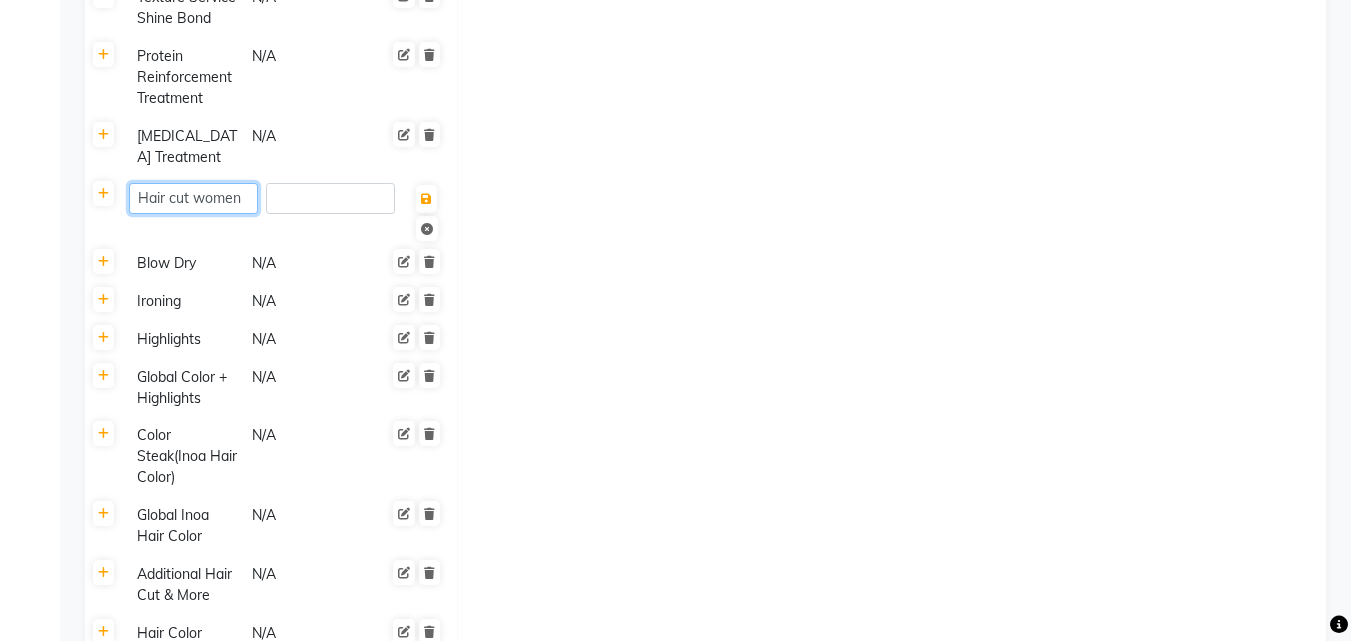 type on "Hair cut womens" 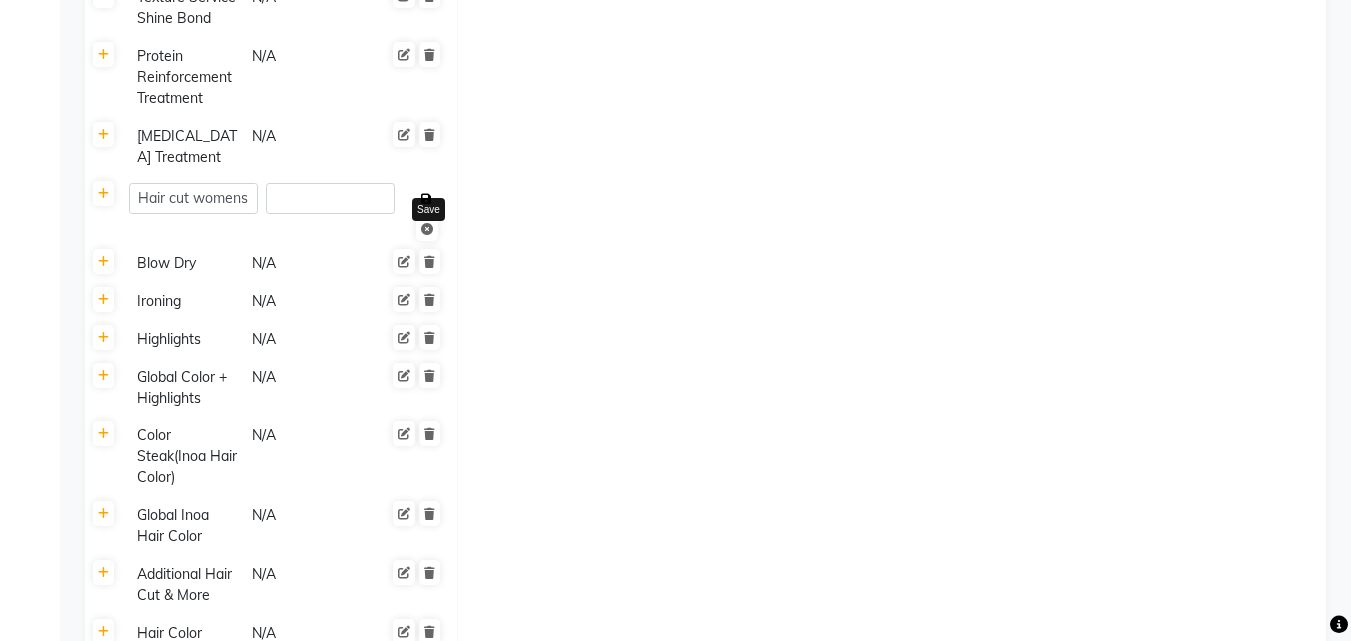 click on "Save" 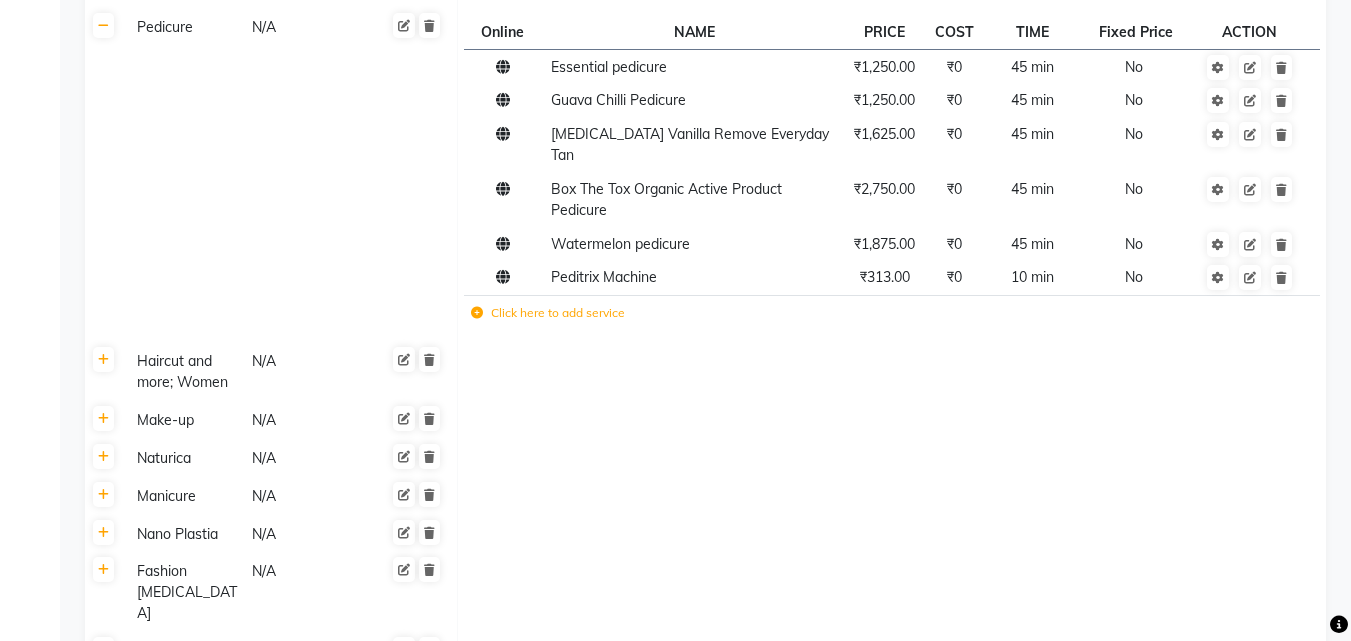 scroll, scrollTop: 3000, scrollLeft: 0, axis: vertical 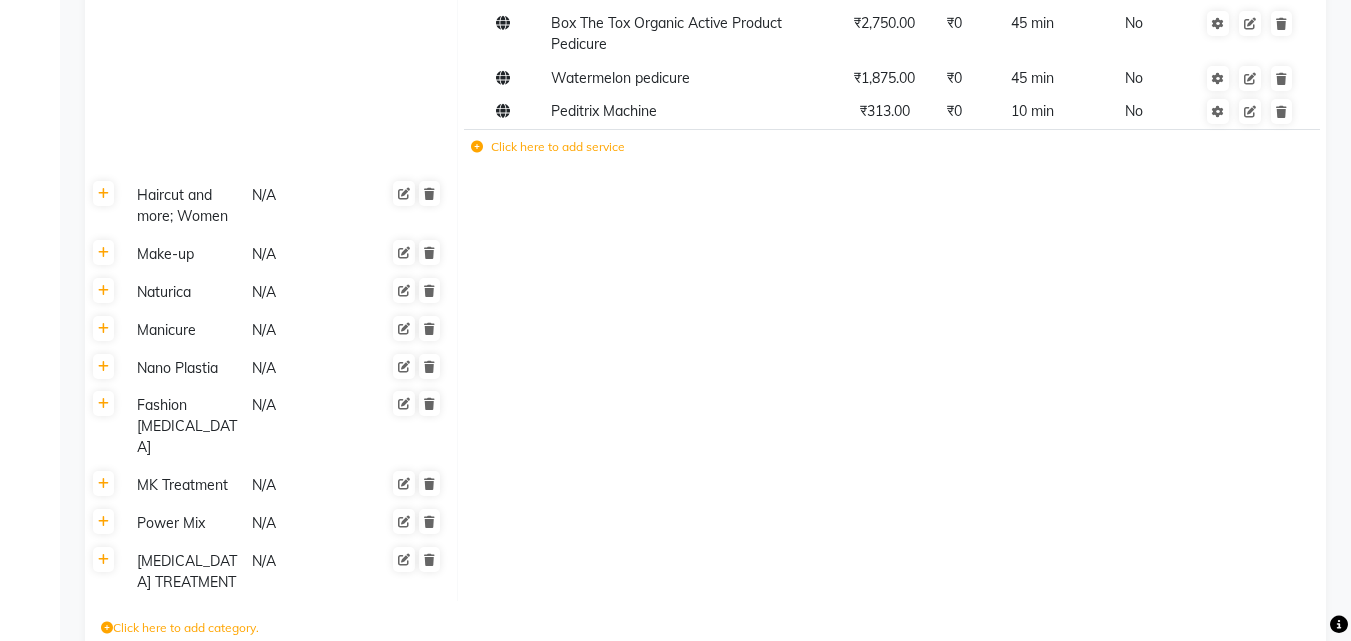 click on "Save Changes" 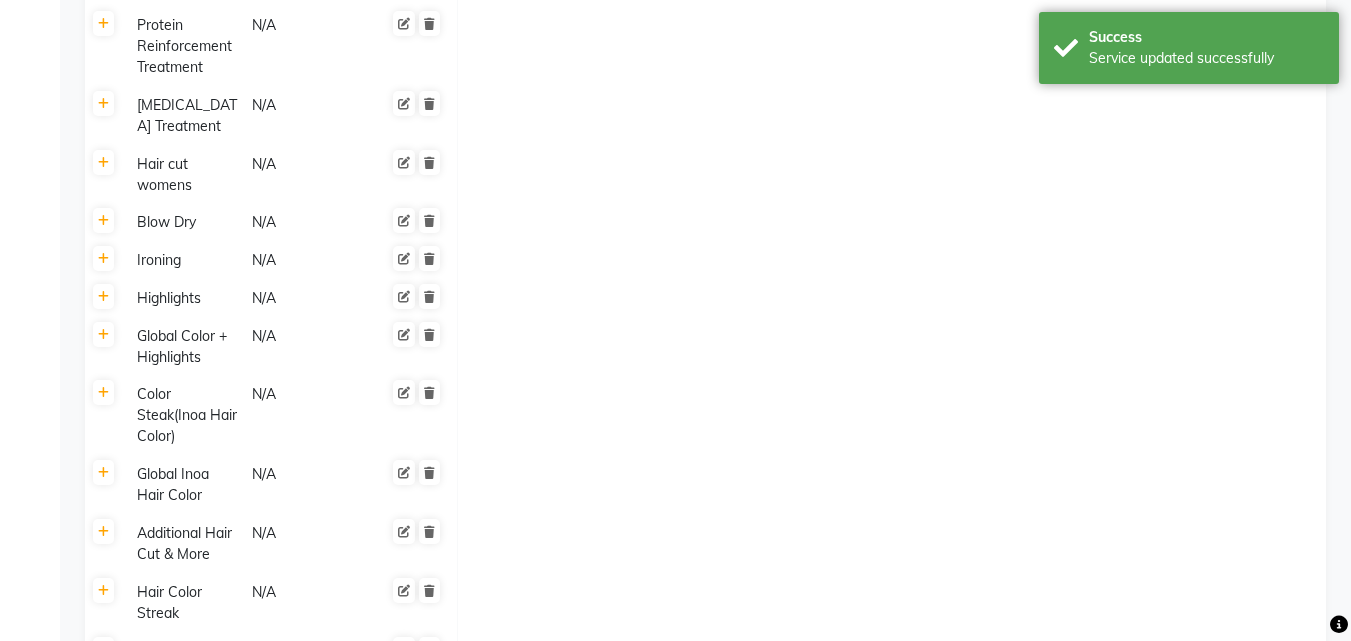 scroll, scrollTop: 2100, scrollLeft: 0, axis: vertical 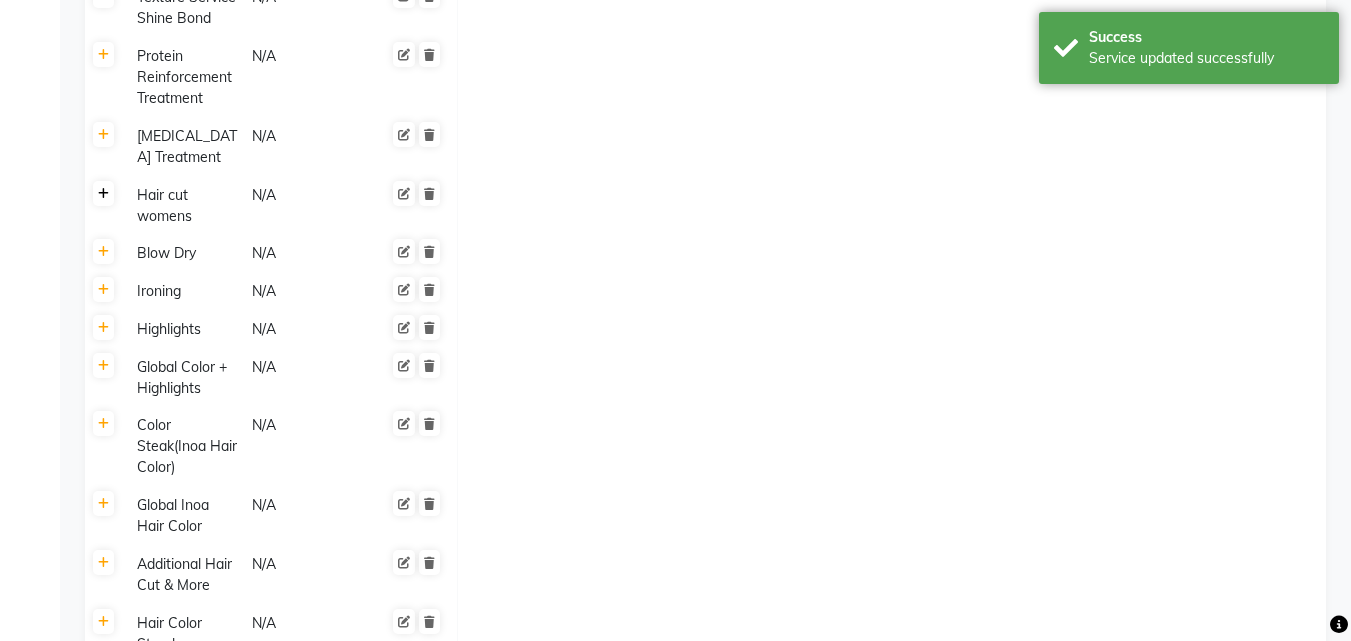 click 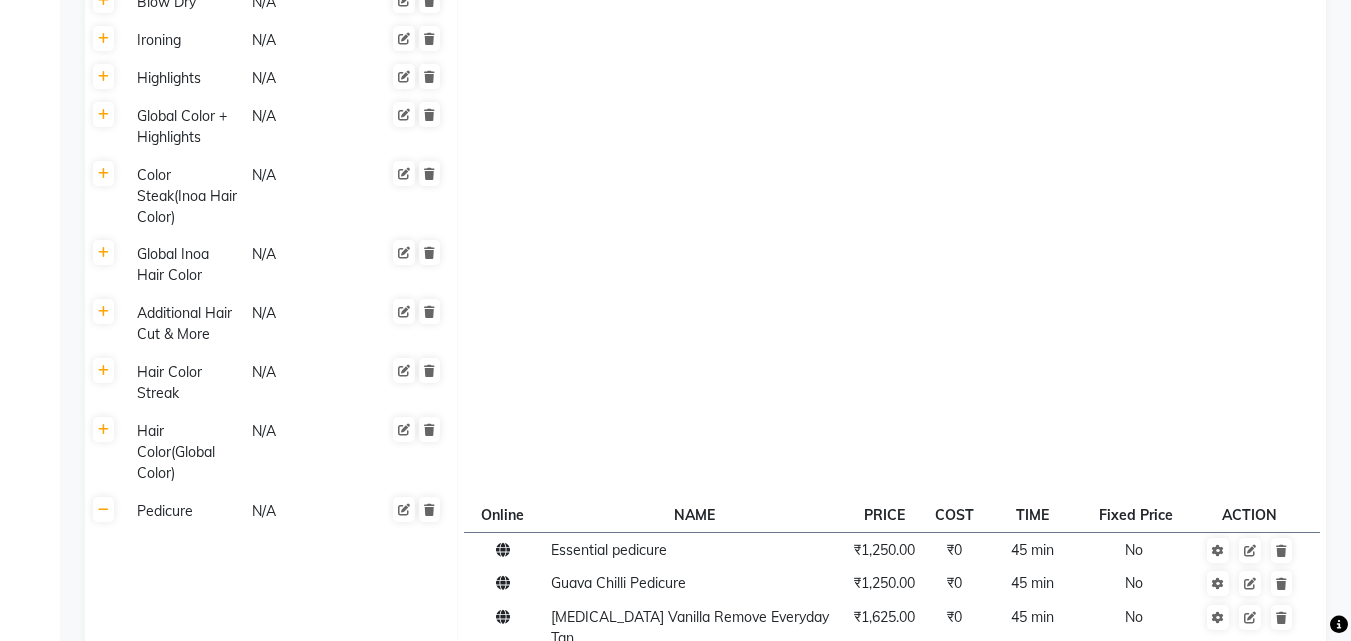 scroll, scrollTop: 3400, scrollLeft: 0, axis: vertical 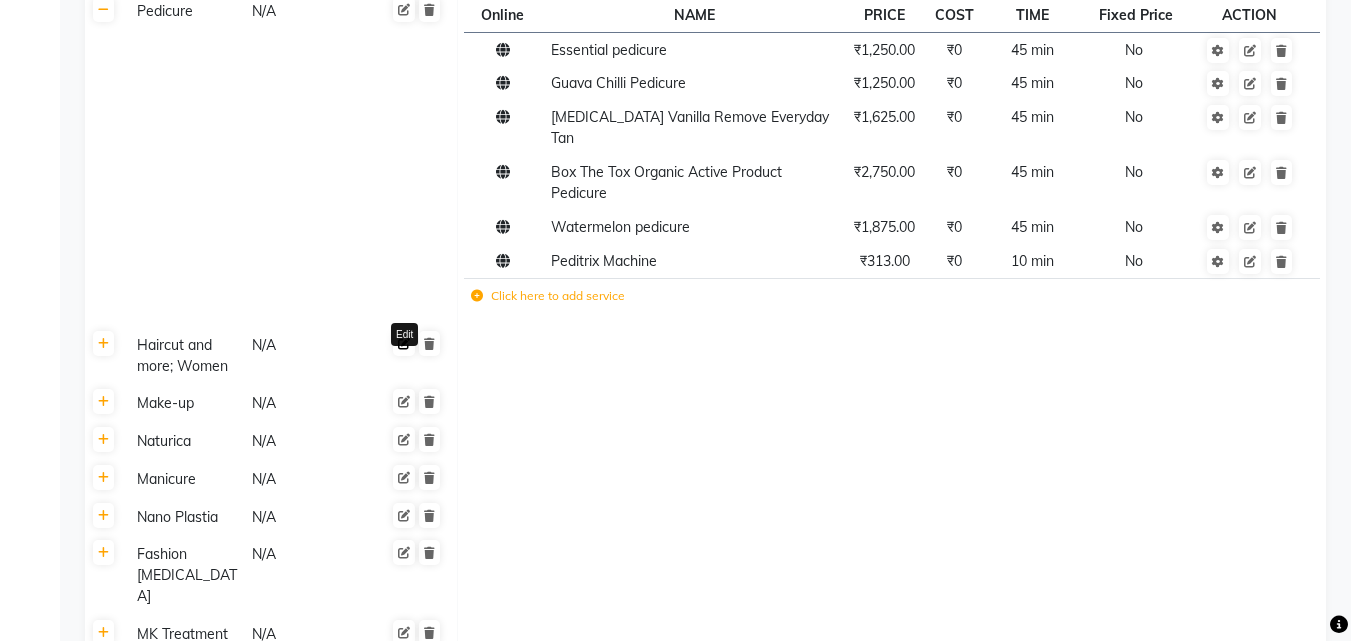 click 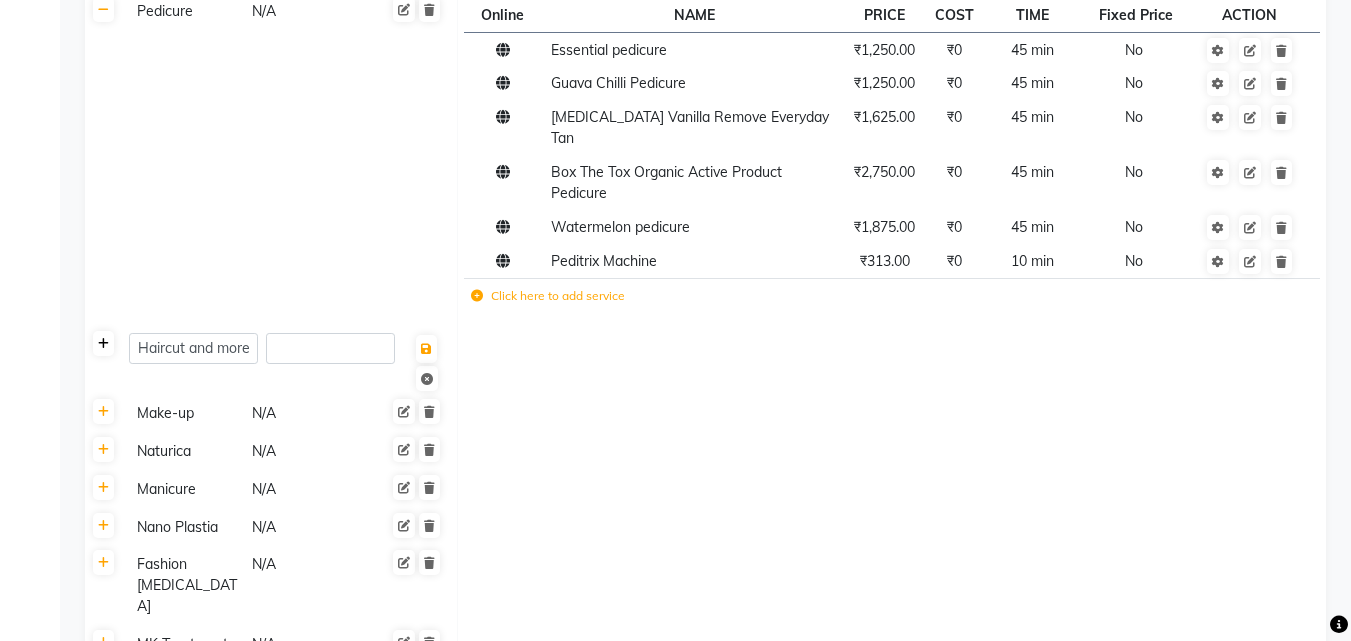 click 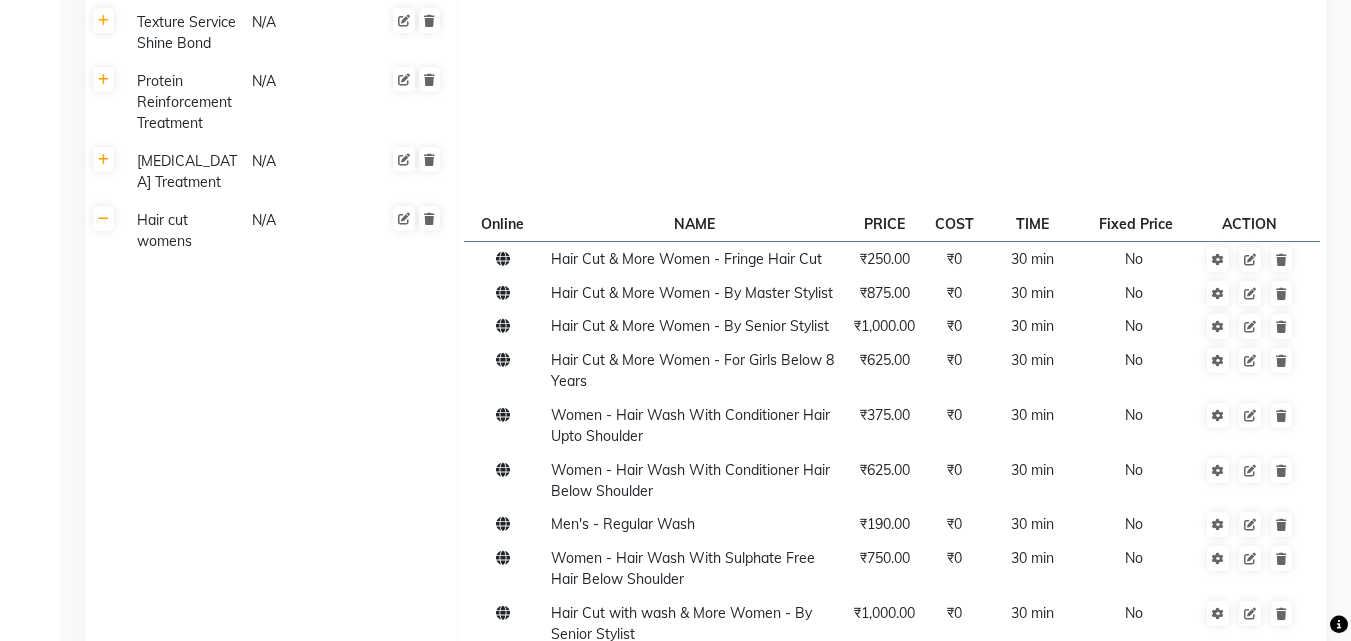 scroll, scrollTop: 2042, scrollLeft: 0, axis: vertical 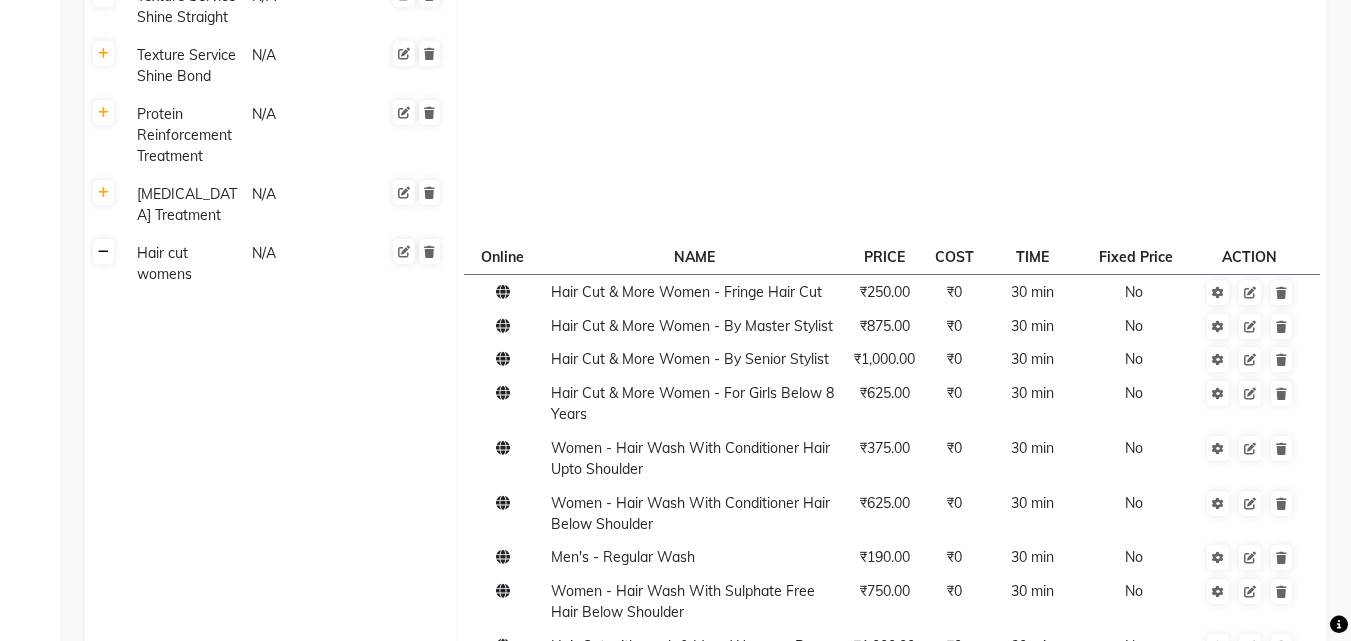 click 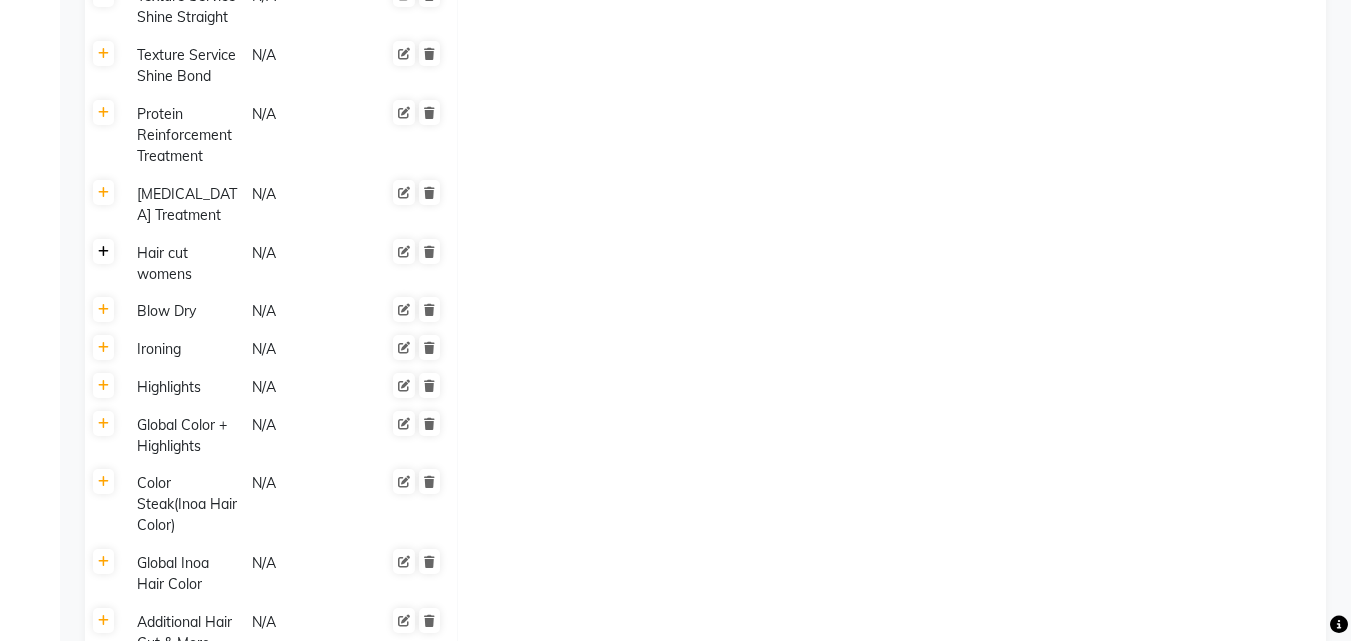 click 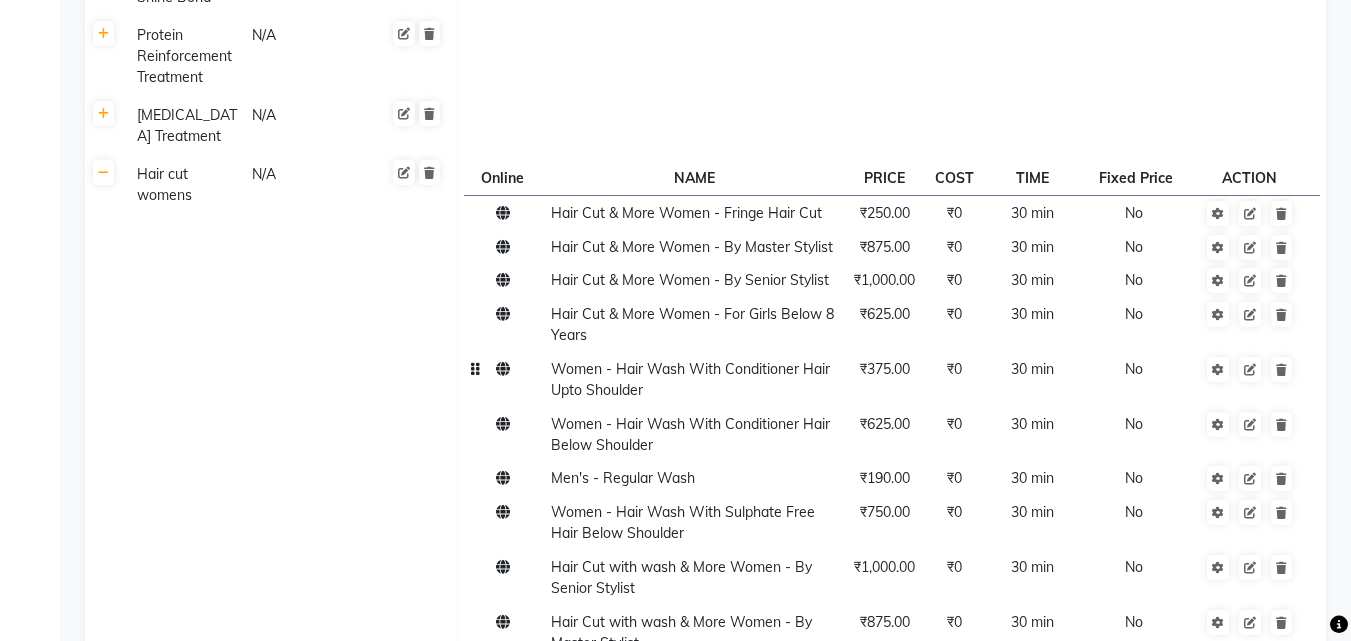scroll, scrollTop: 2242, scrollLeft: 0, axis: vertical 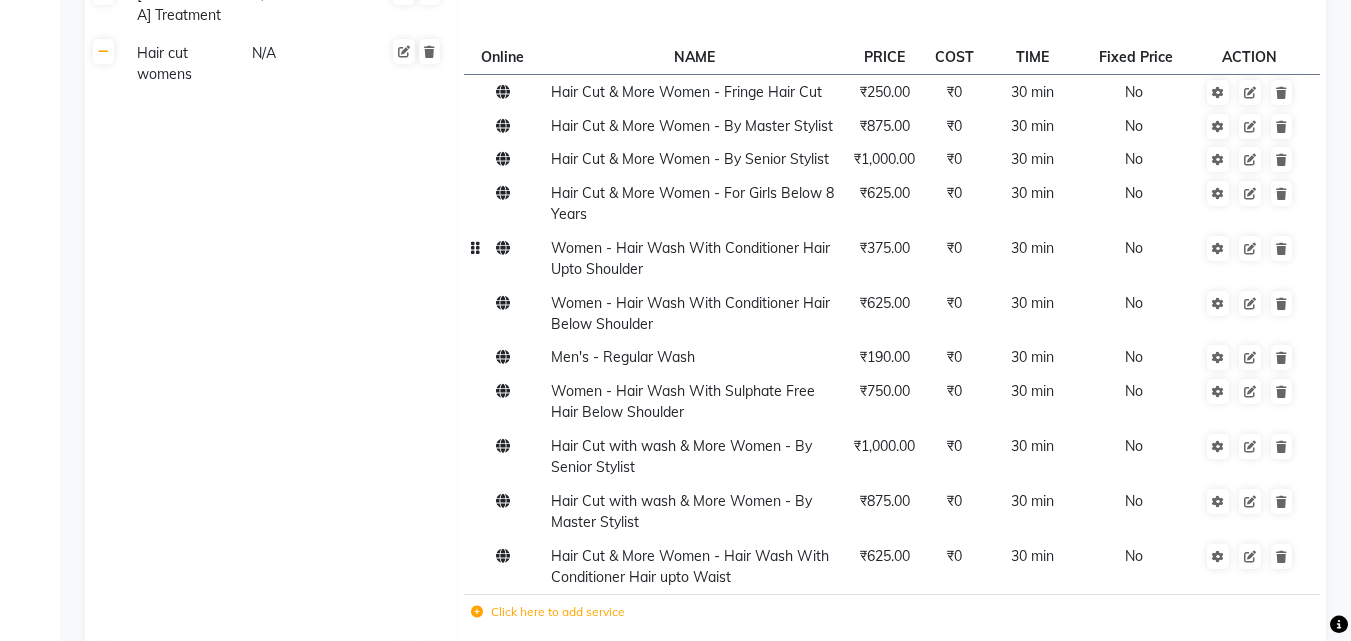 click 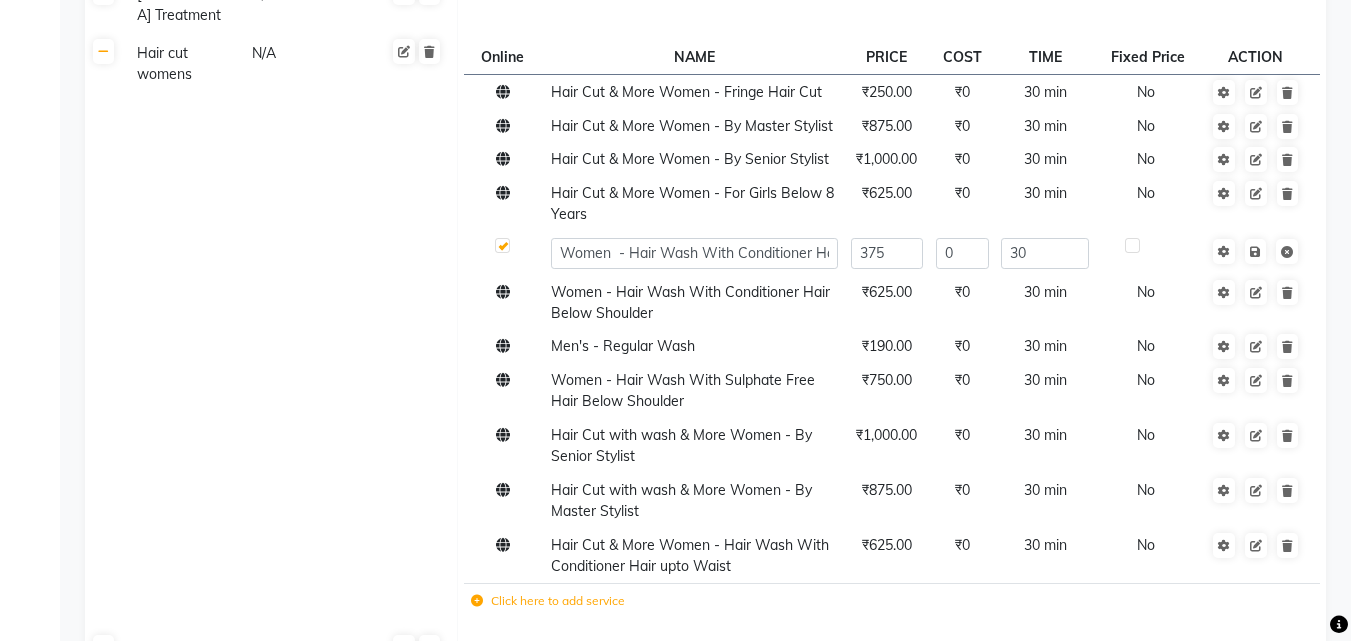 click on "Hair cut womens N/A" 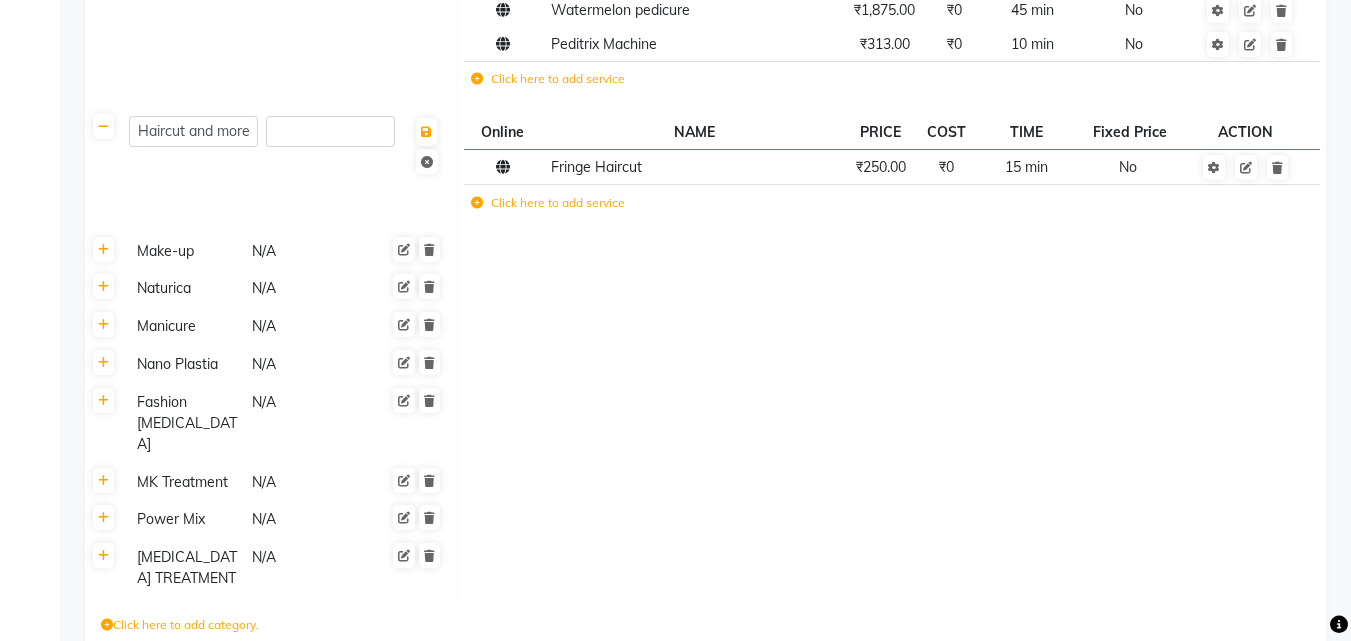 scroll, scrollTop: 3631, scrollLeft: 0, axis: vertical 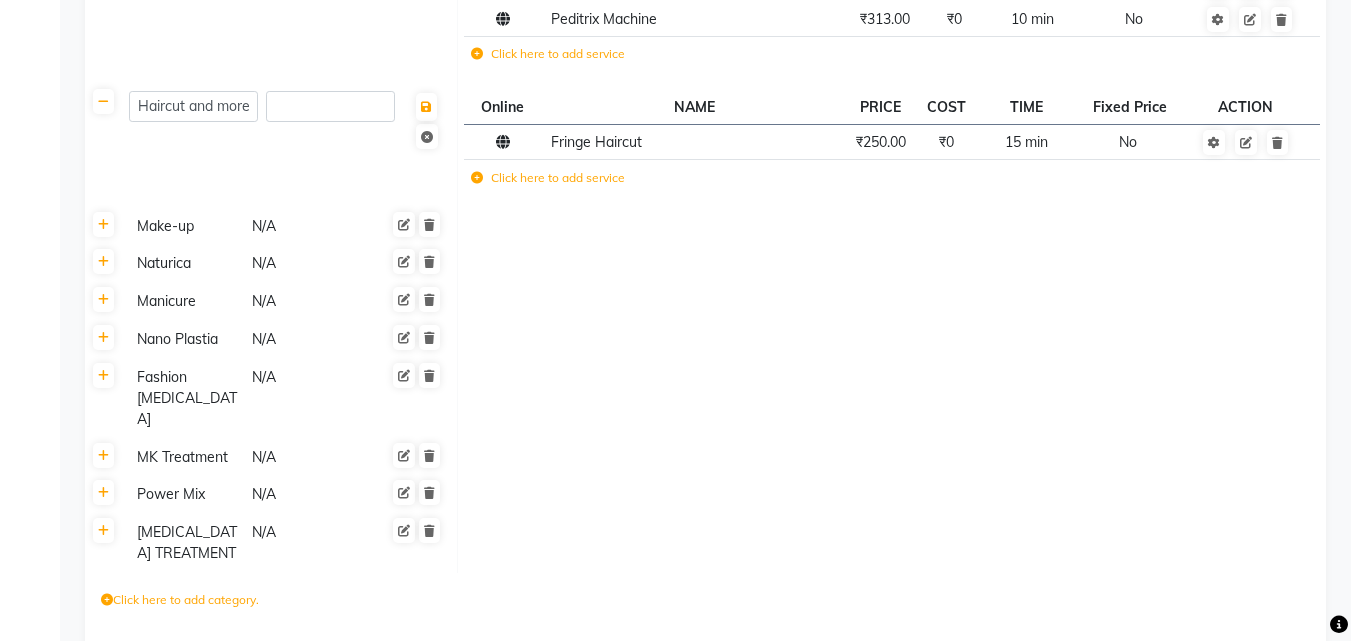 click on "Click here to add category." 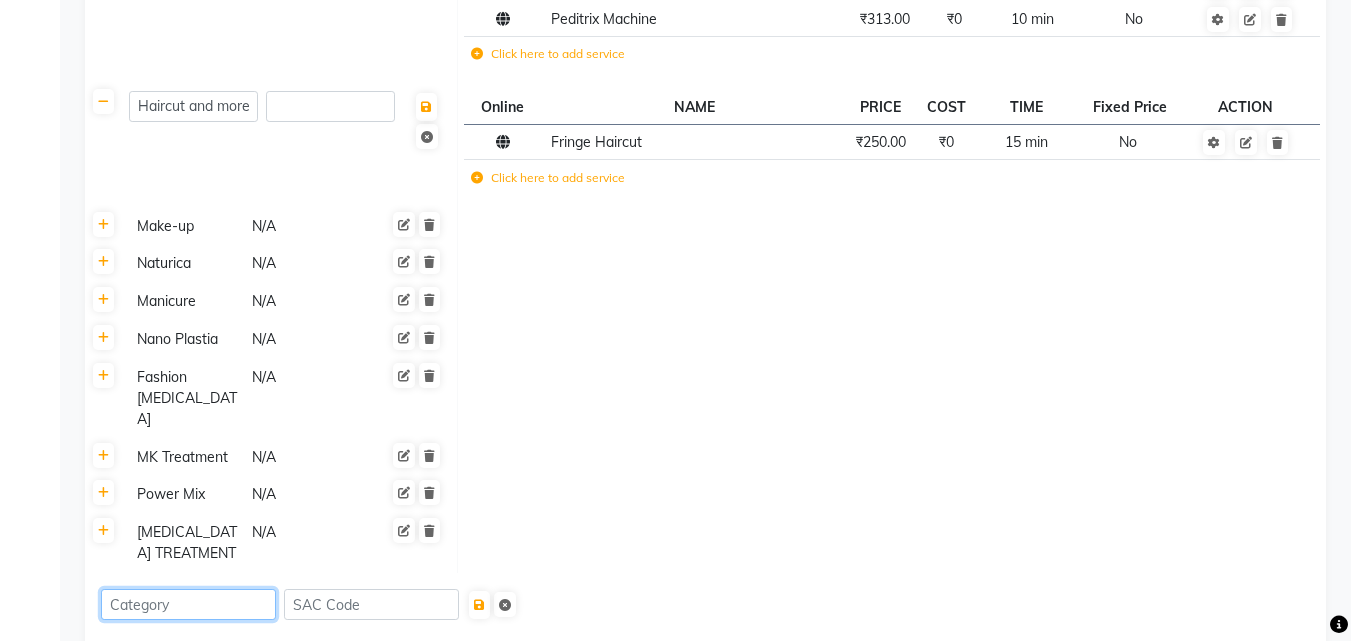 click 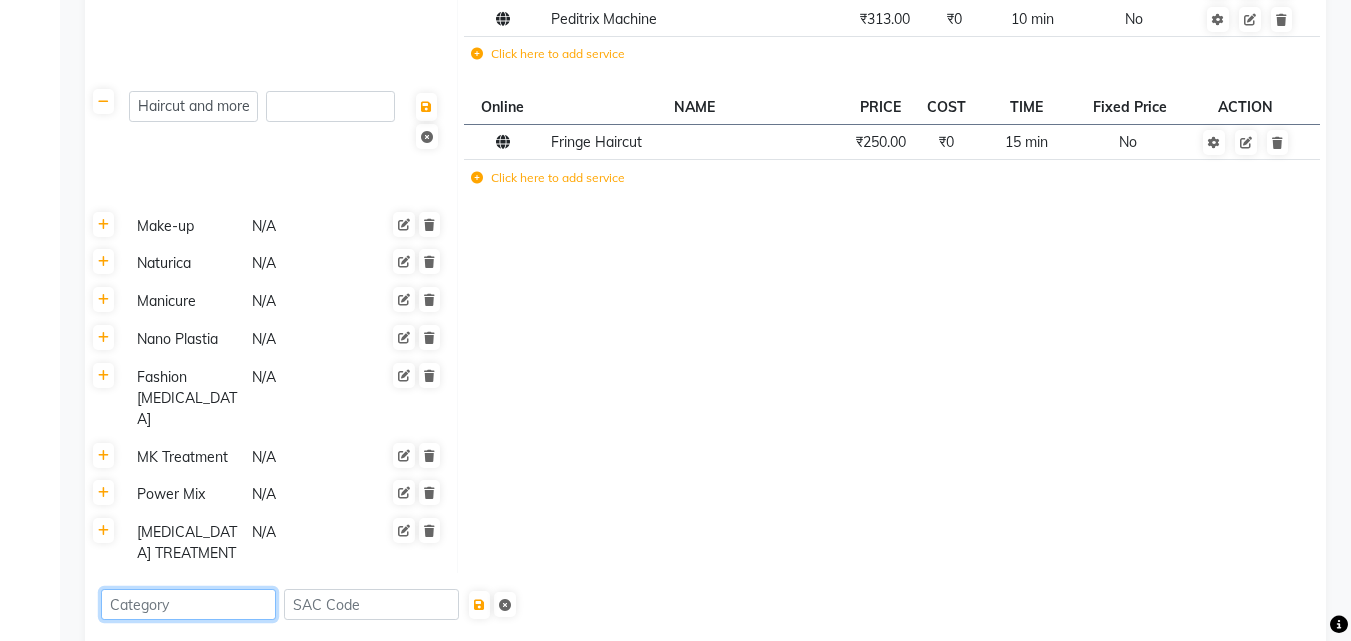 type on "m" 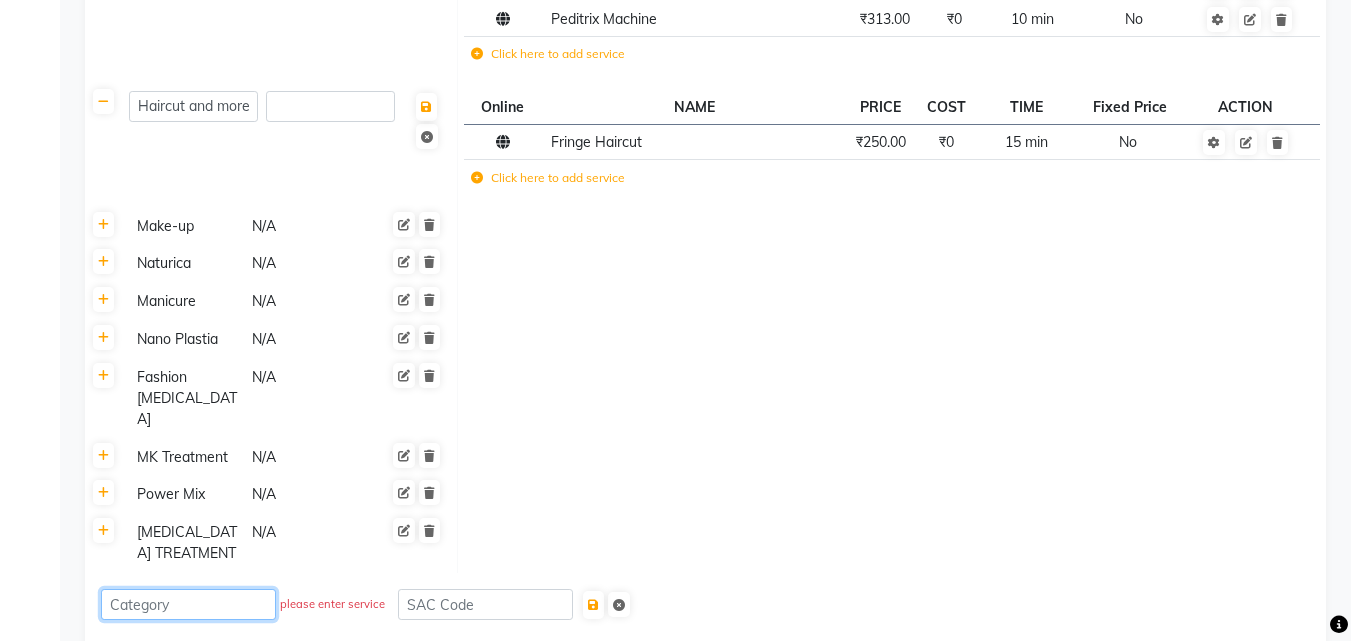 type on "m" 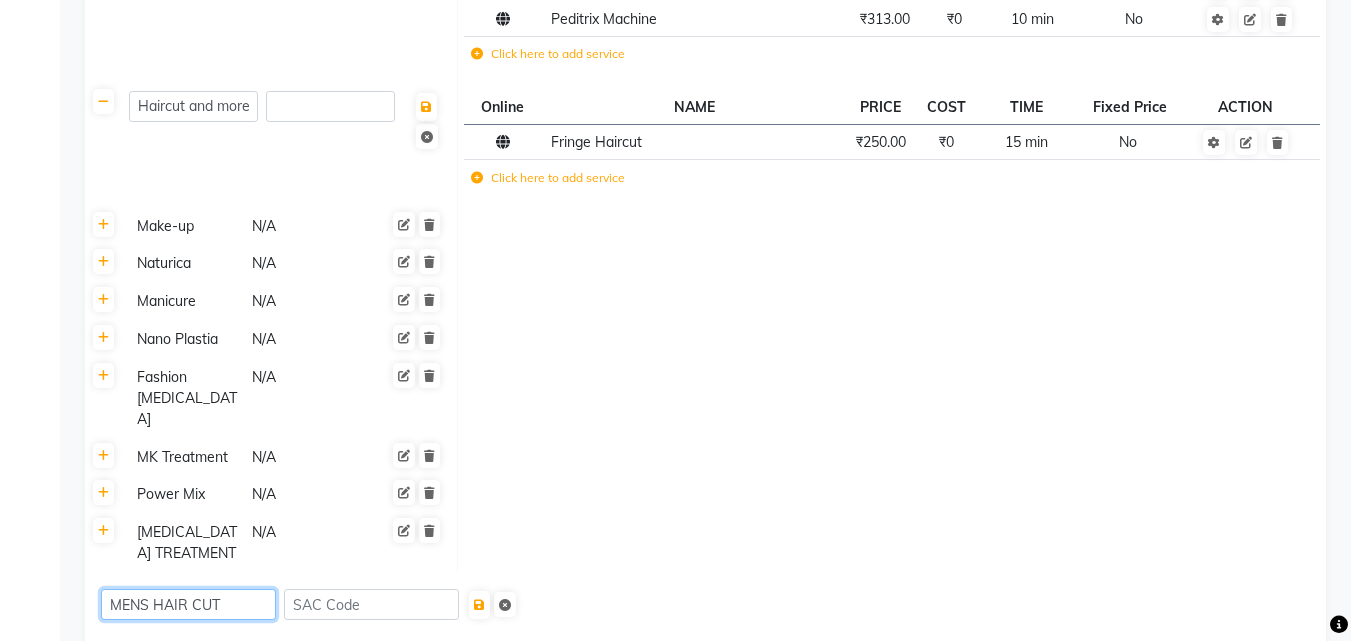 type on "MENS HAIR CUT" 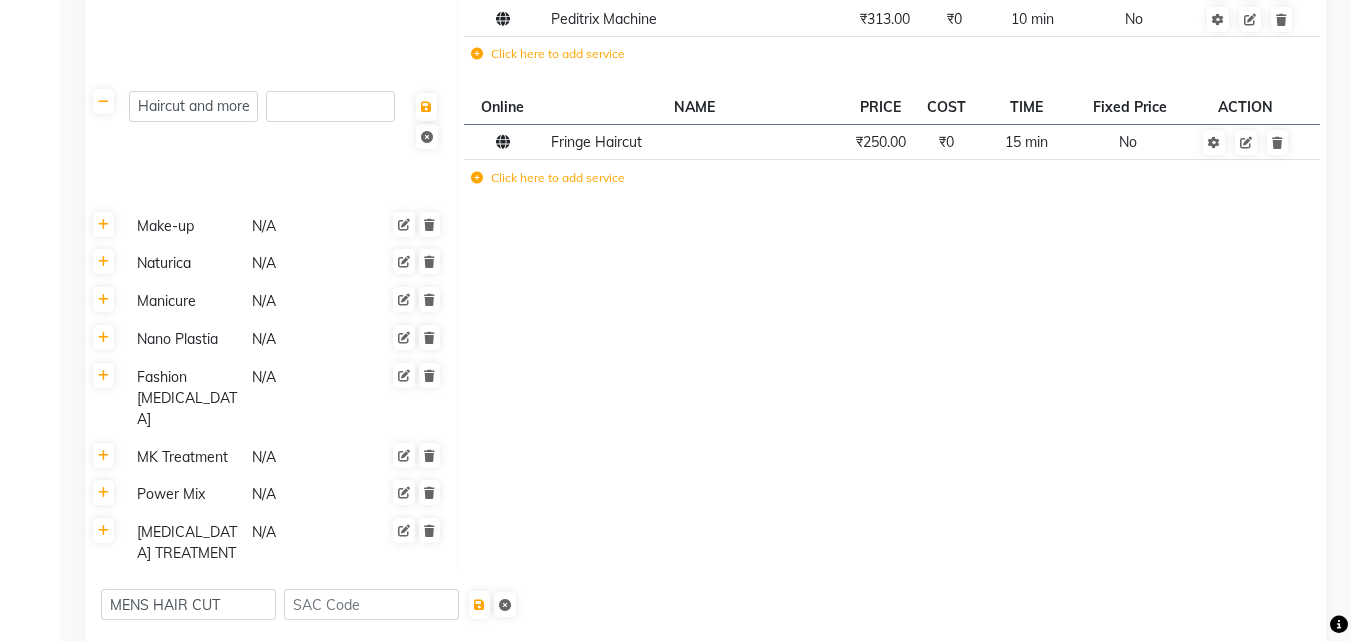 click on "MENS HAIR CUT" 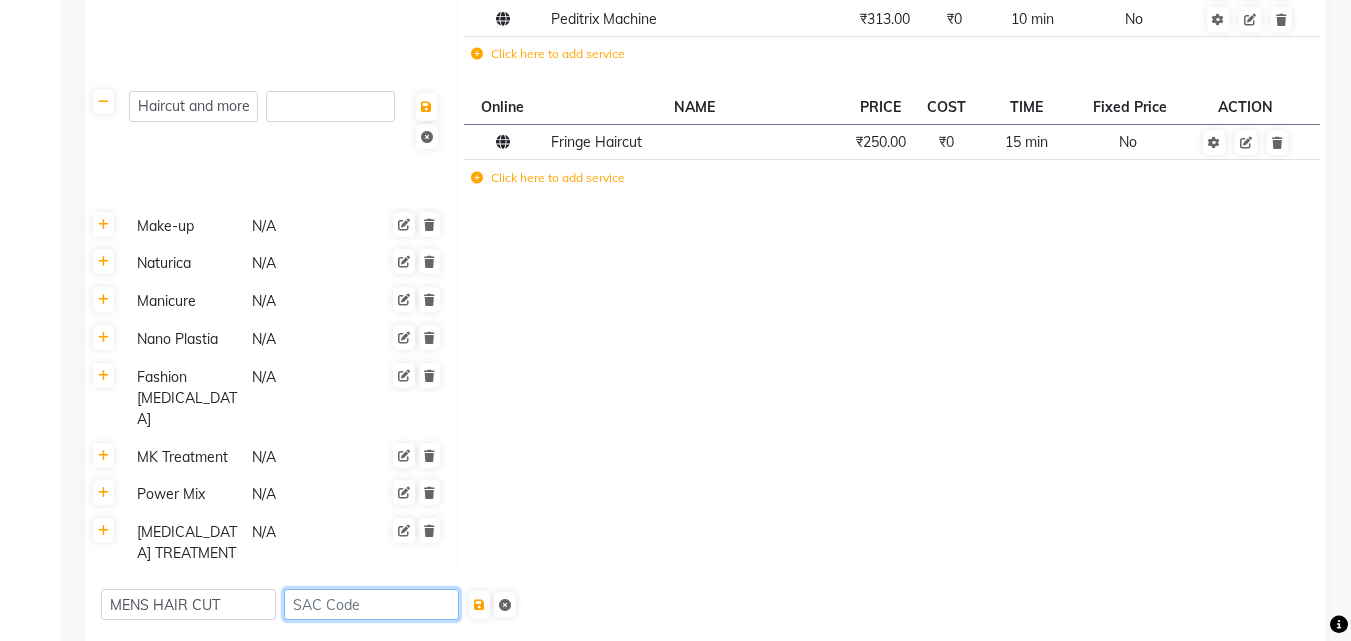 click 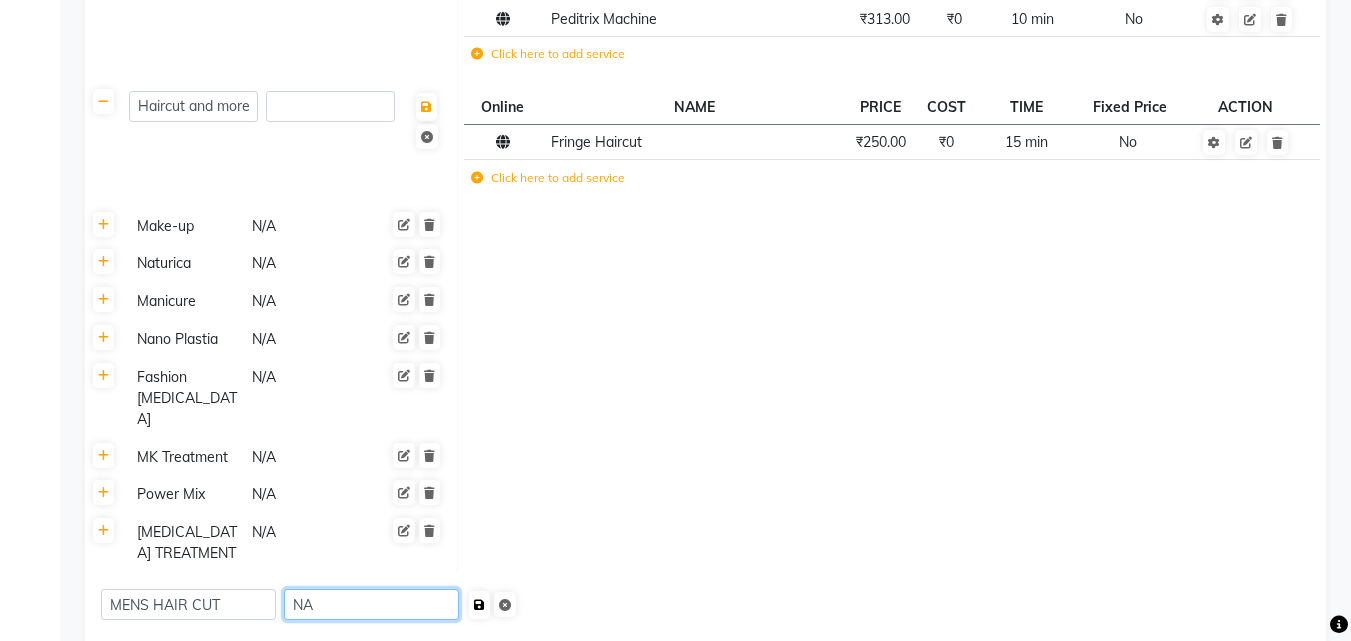 type on "NA" 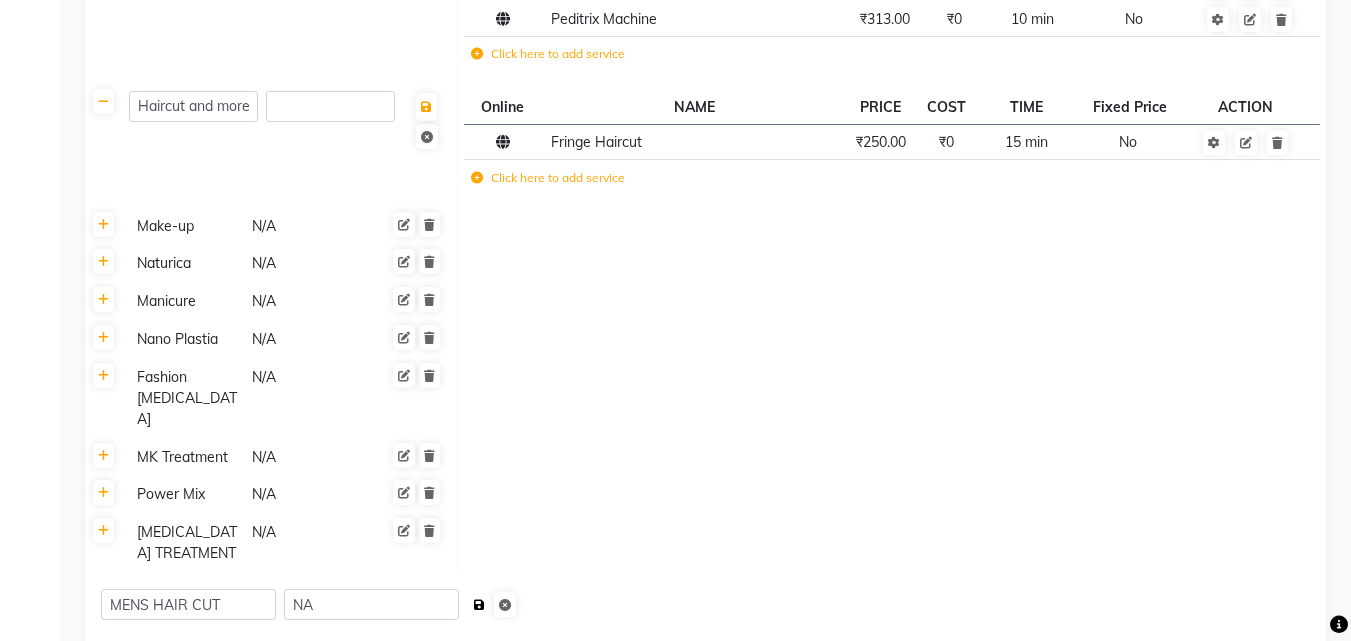 click at bounding box center [479, 605] 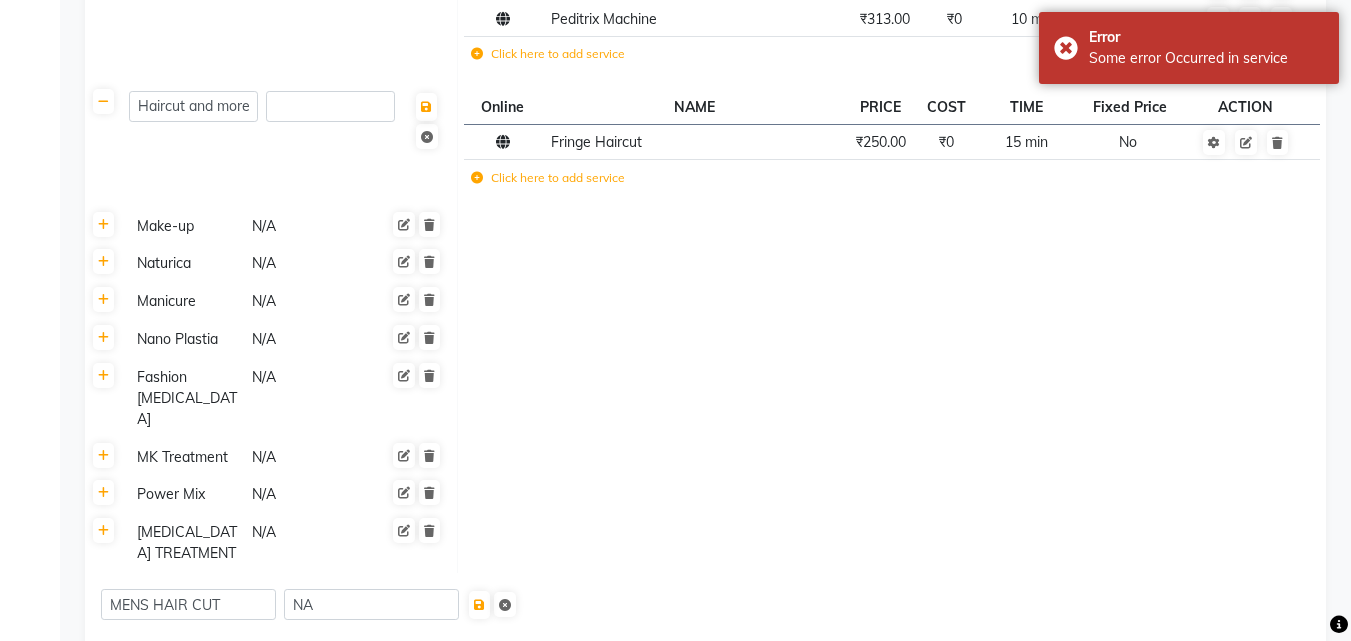 click on "Save Changes" 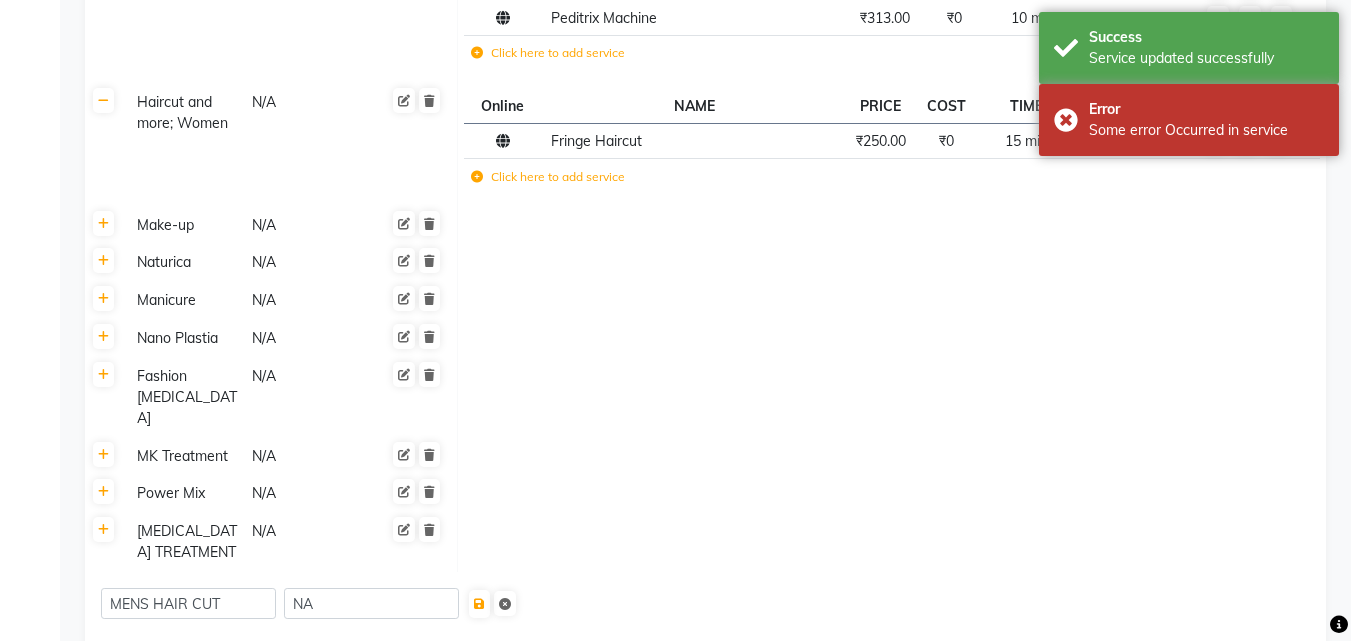 scroll, scrollTop: 3646, scrollLeft: 0, axis: vertical 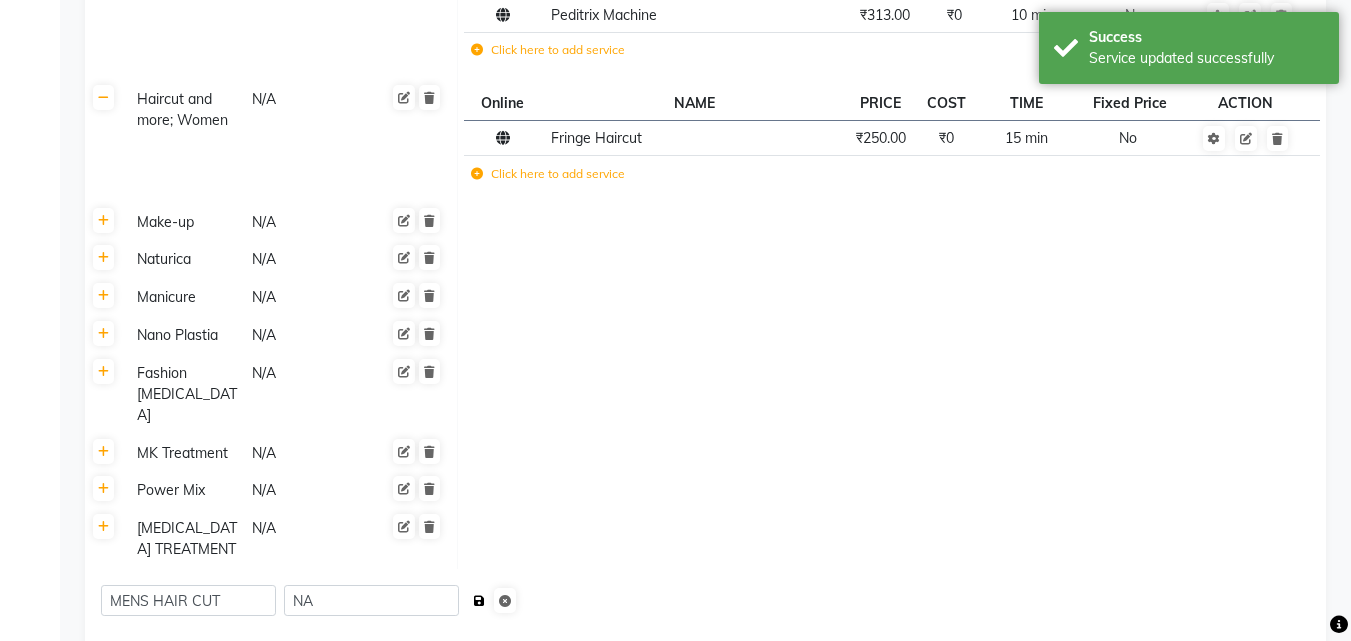click at bounding box center (479, 601) 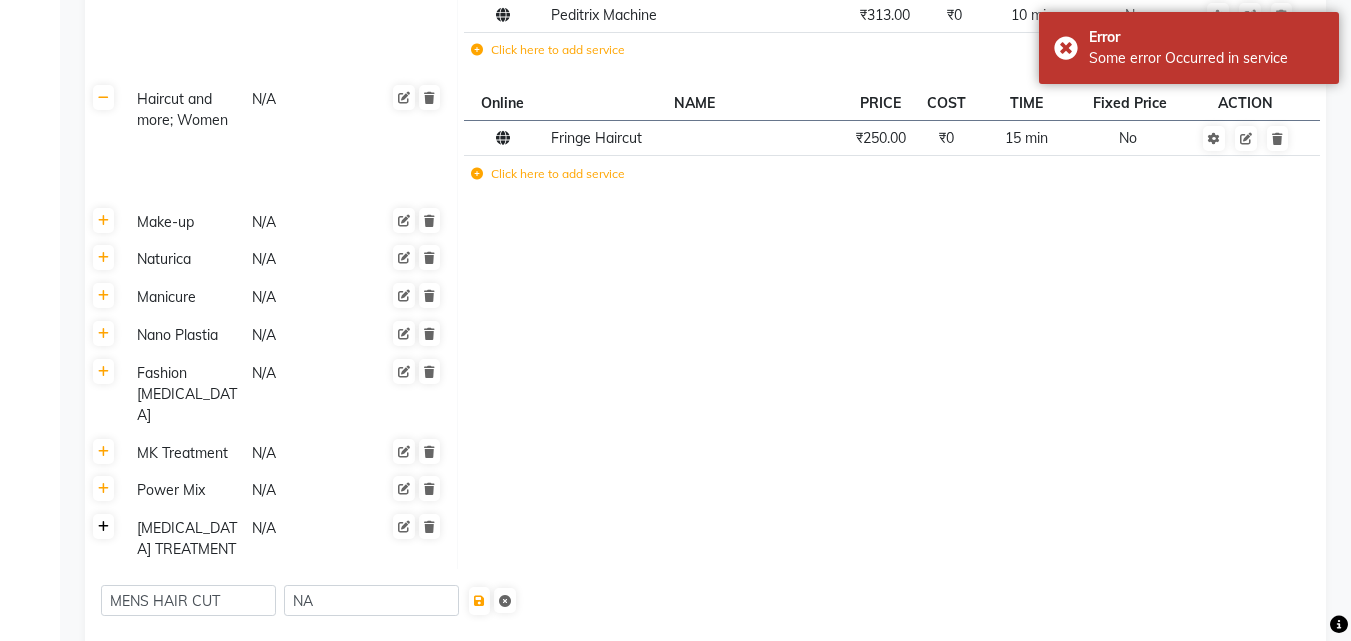click 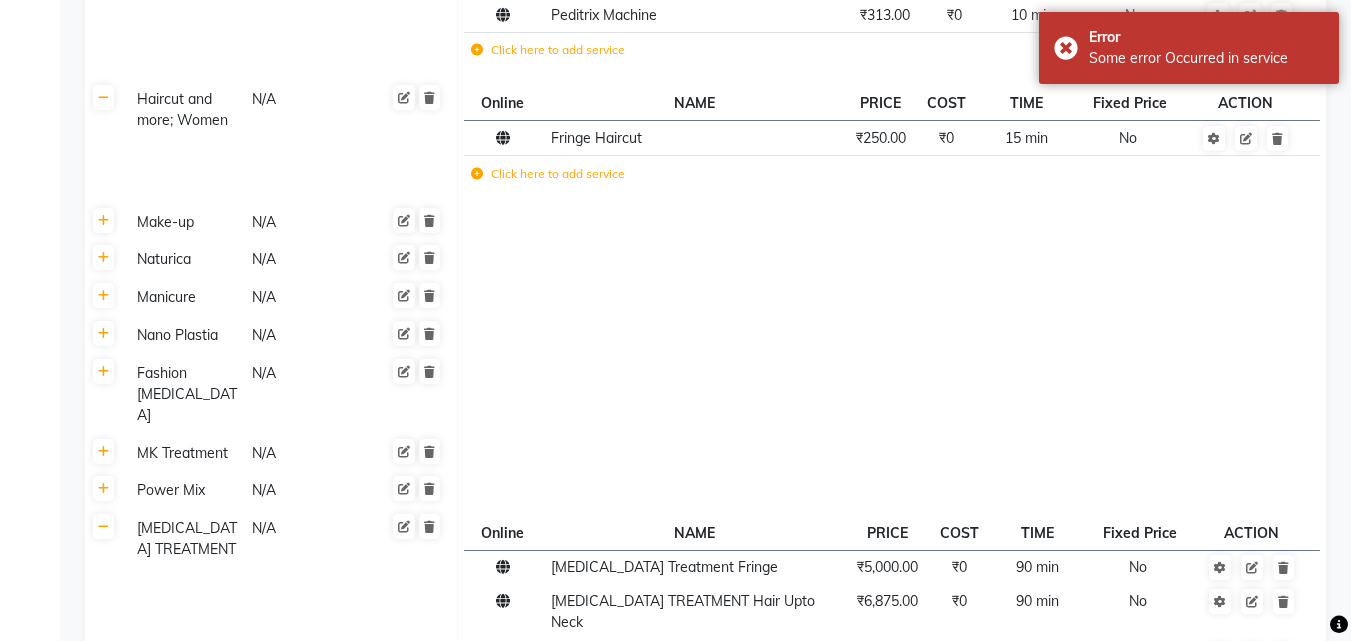 scroll, scrollTop: 3845, scrollLeft: 0, axis: vertical 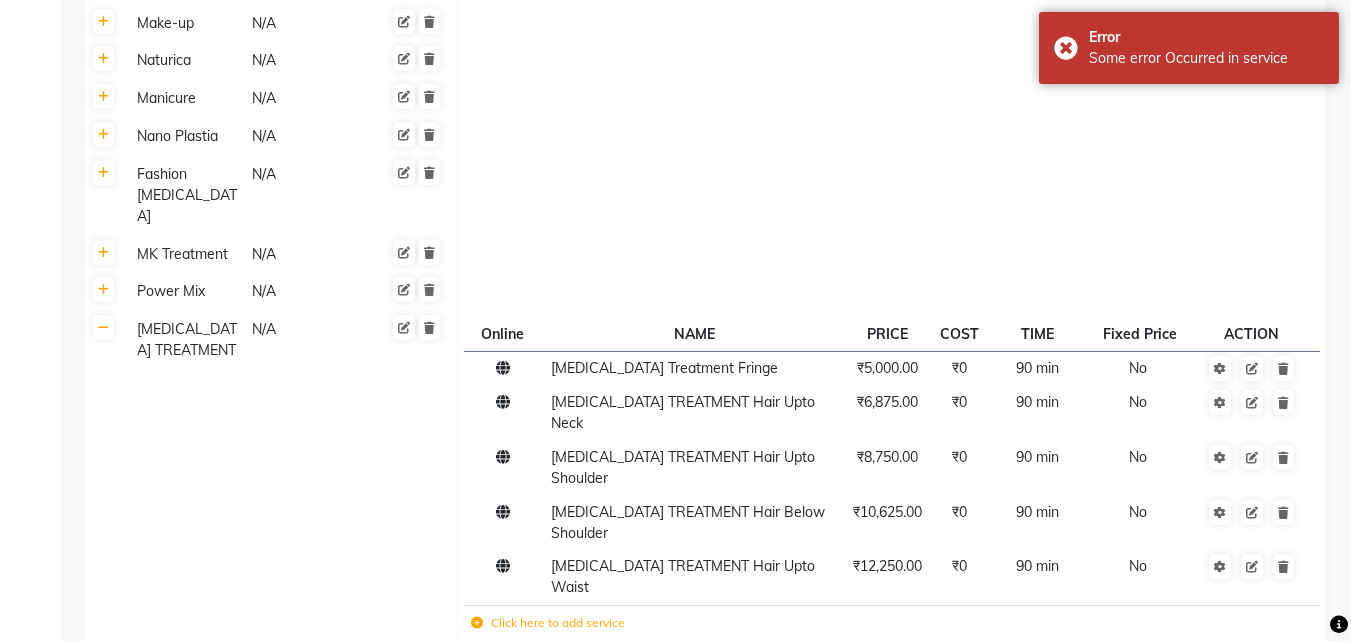 click at bounding box center (505, 684) 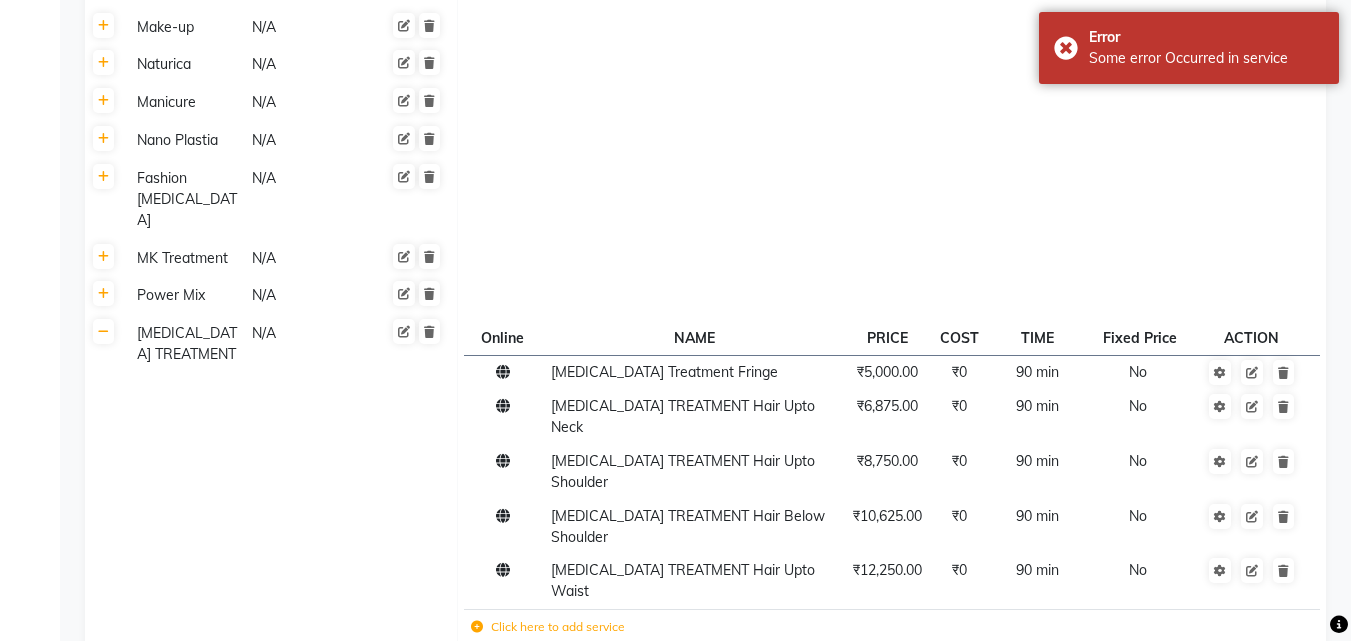 click on "Click here to add category." 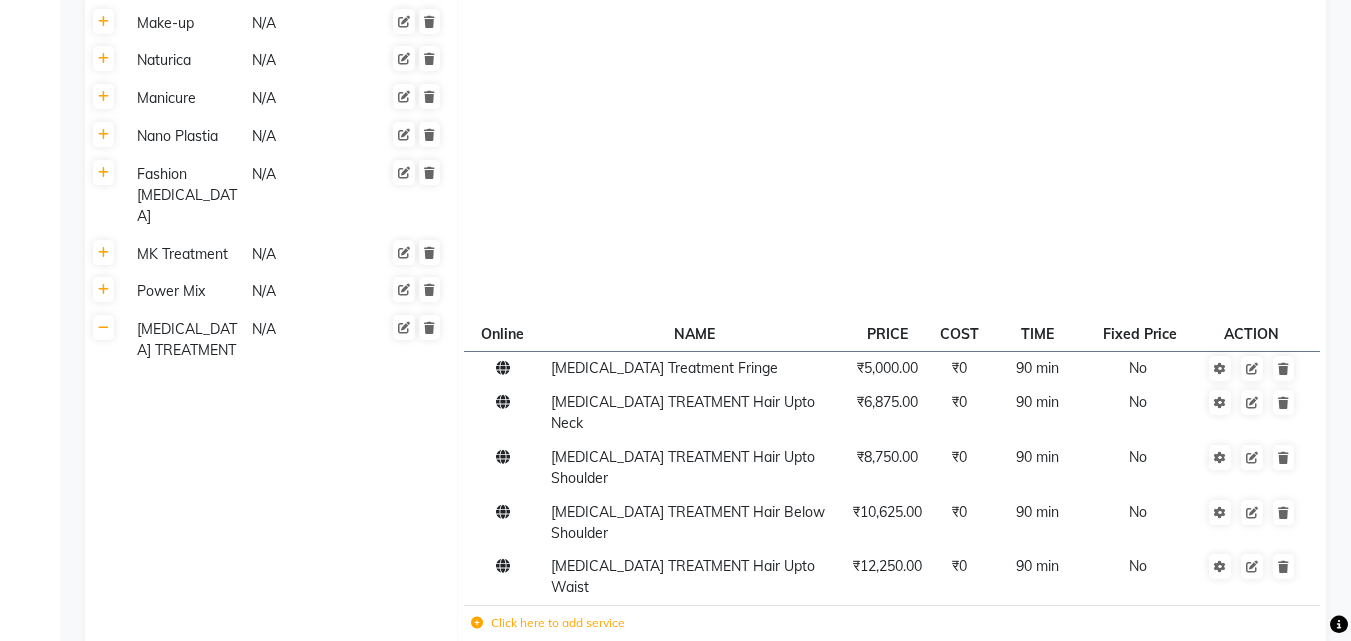 click at bounding box center [479, 685] 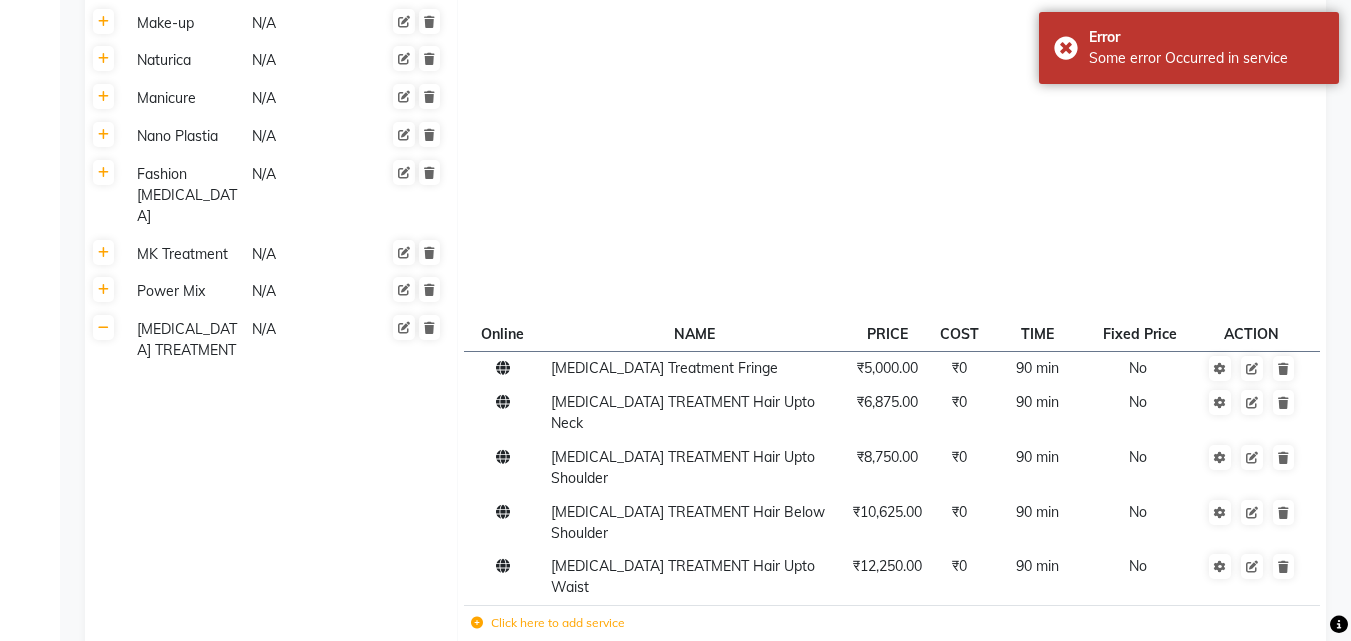 click on "BIOTIN TREATMENT N/A" 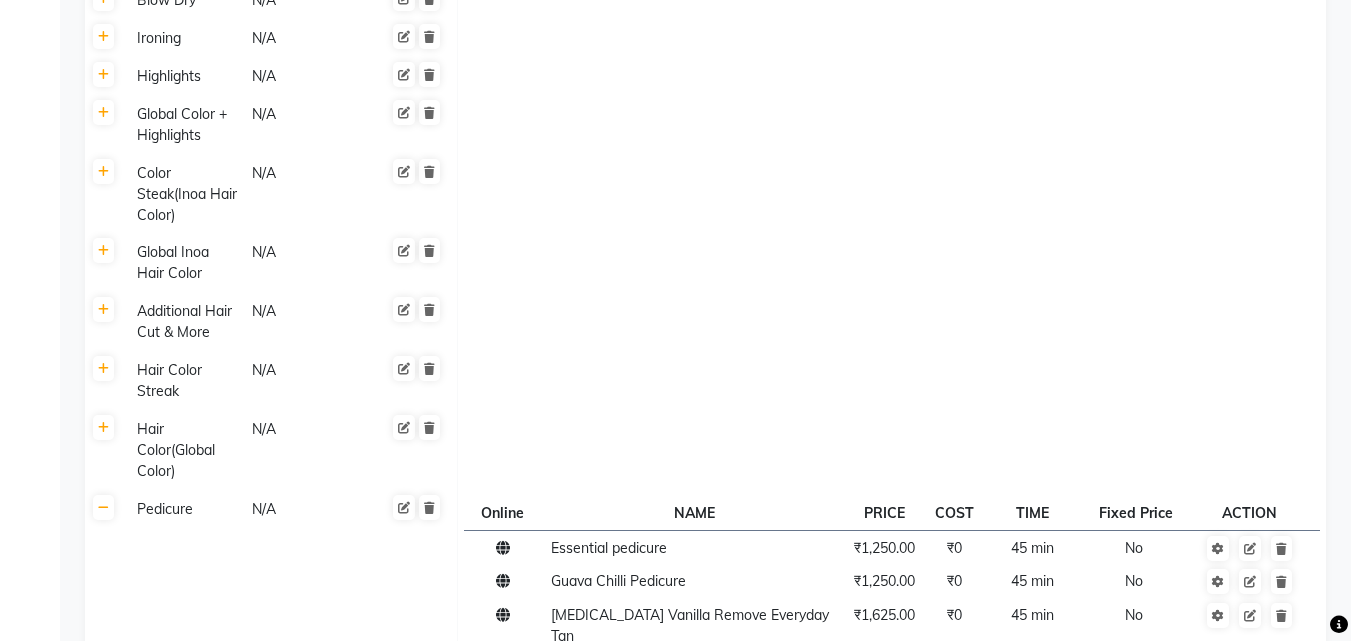 scroll, scrollTop: 2841, scrollLeft: 0, axis: vertical 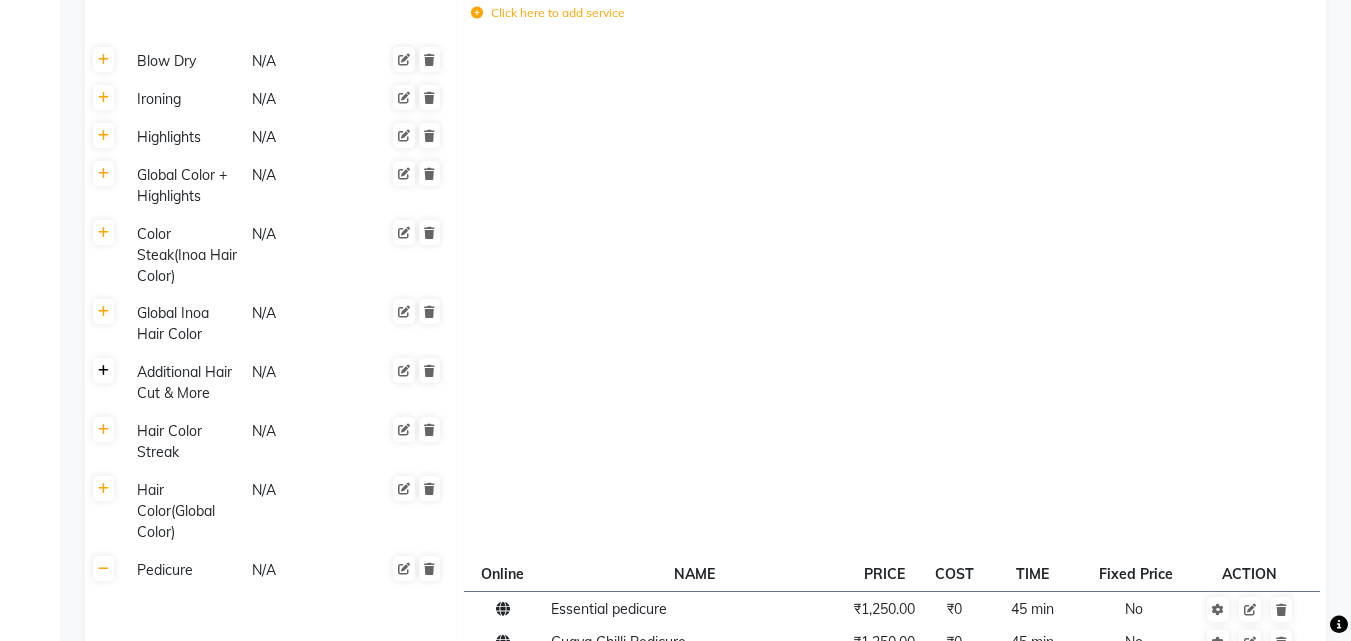 click 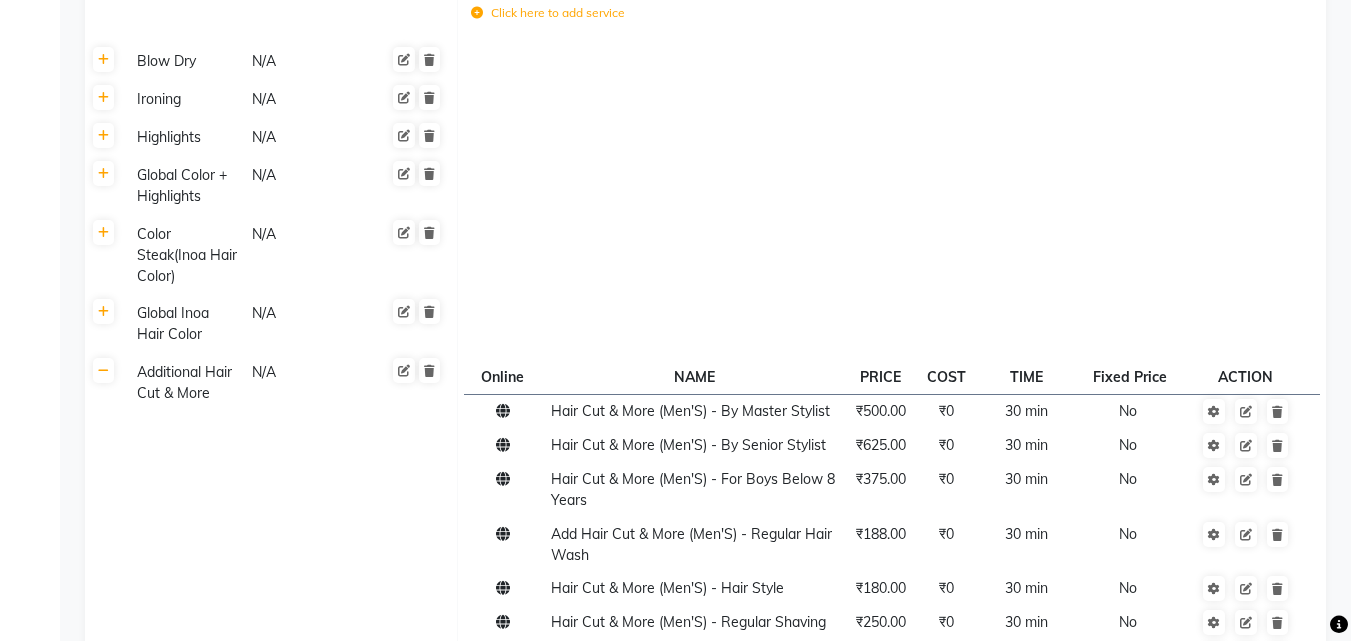 click on "Additional Hair Cut & More" 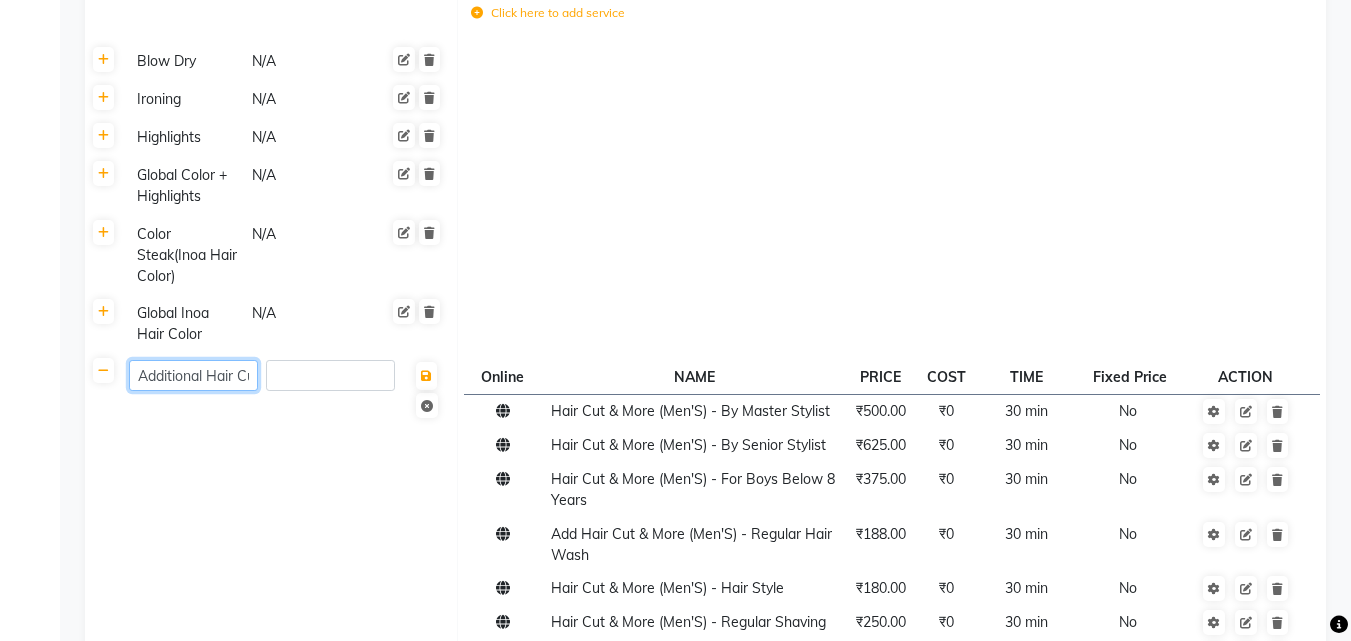 click on "Additional Hair Cut & More" 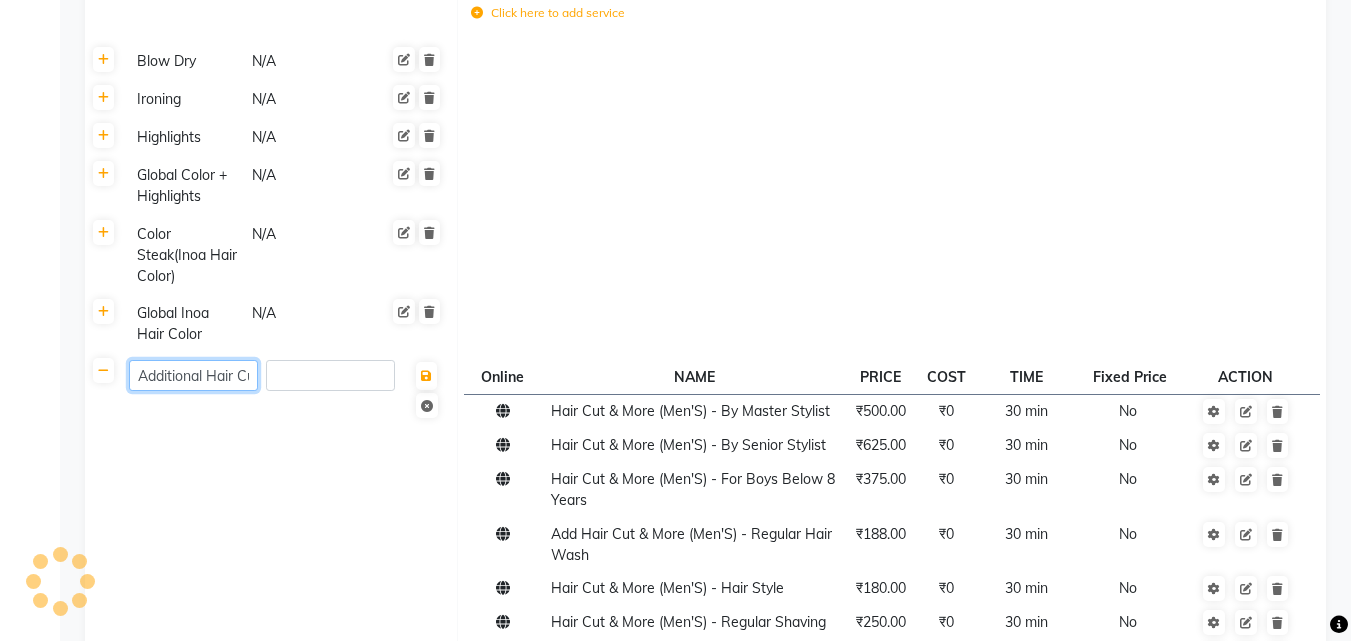 click on "Additional Hair Cut & More" 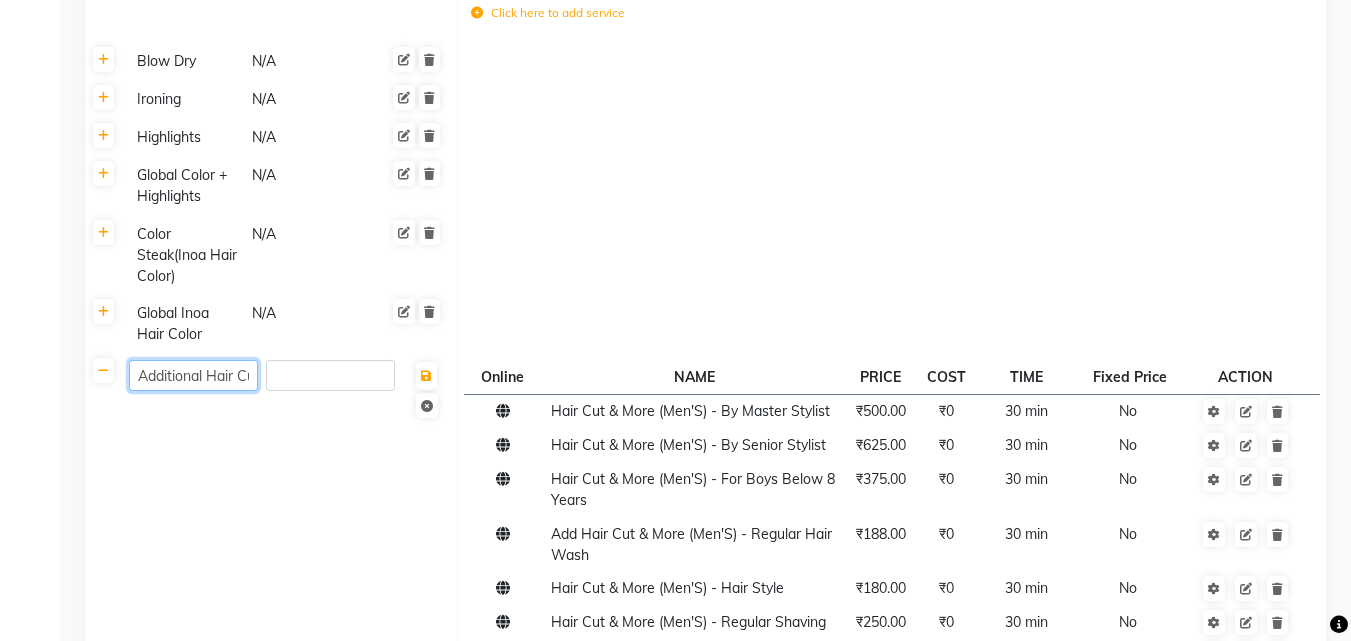 click on "Additional Hair Cut & More" 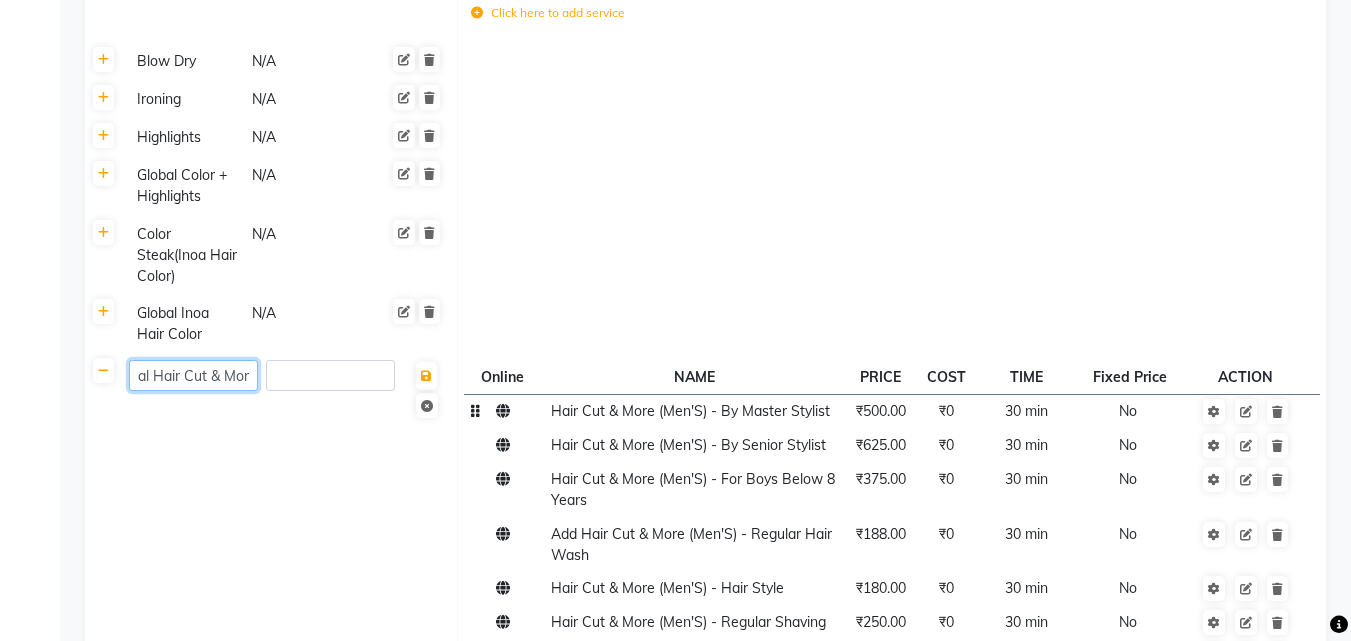 scroll, scrollTop: 0, scrollLeft: 53, axis: horizontal 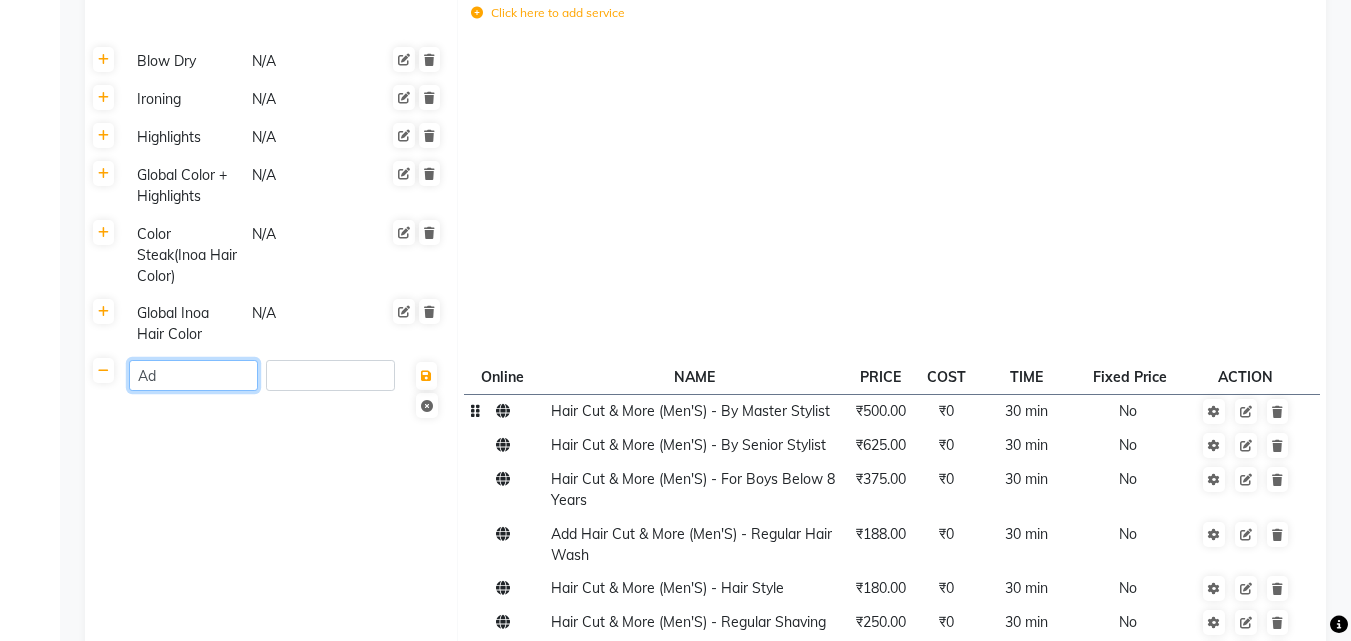 type on "A" 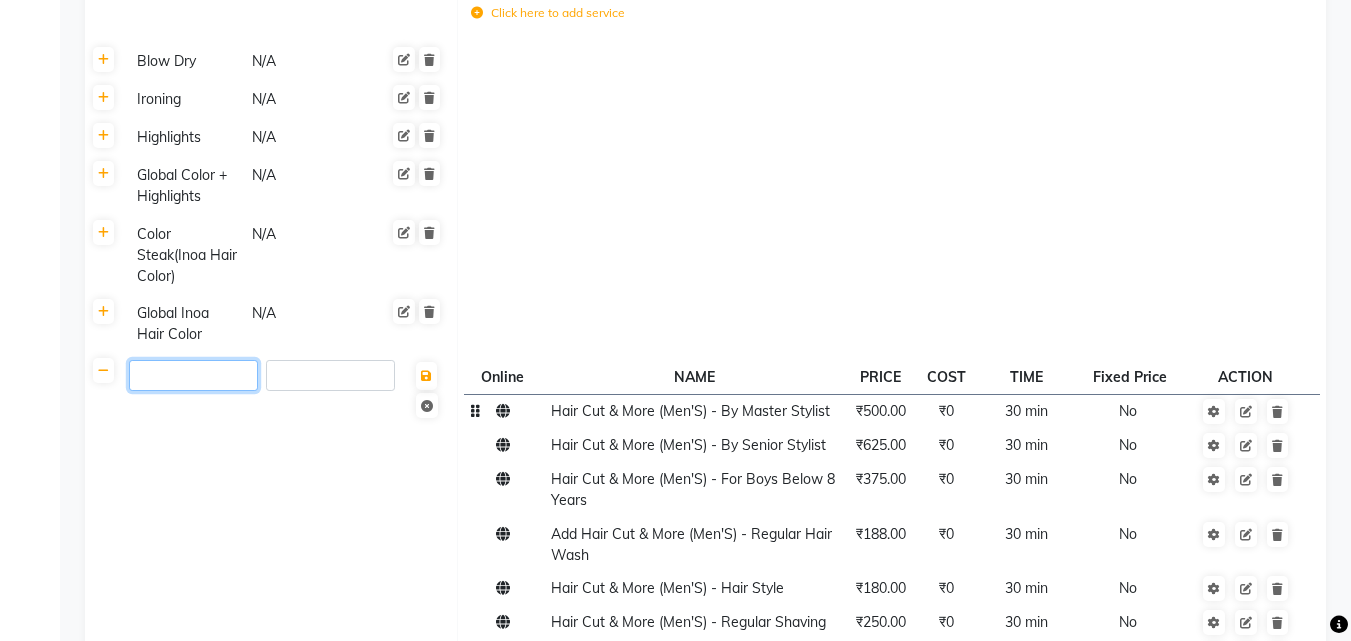 scroll, scrollTop: 0, scrollLeft: 0, axis: both 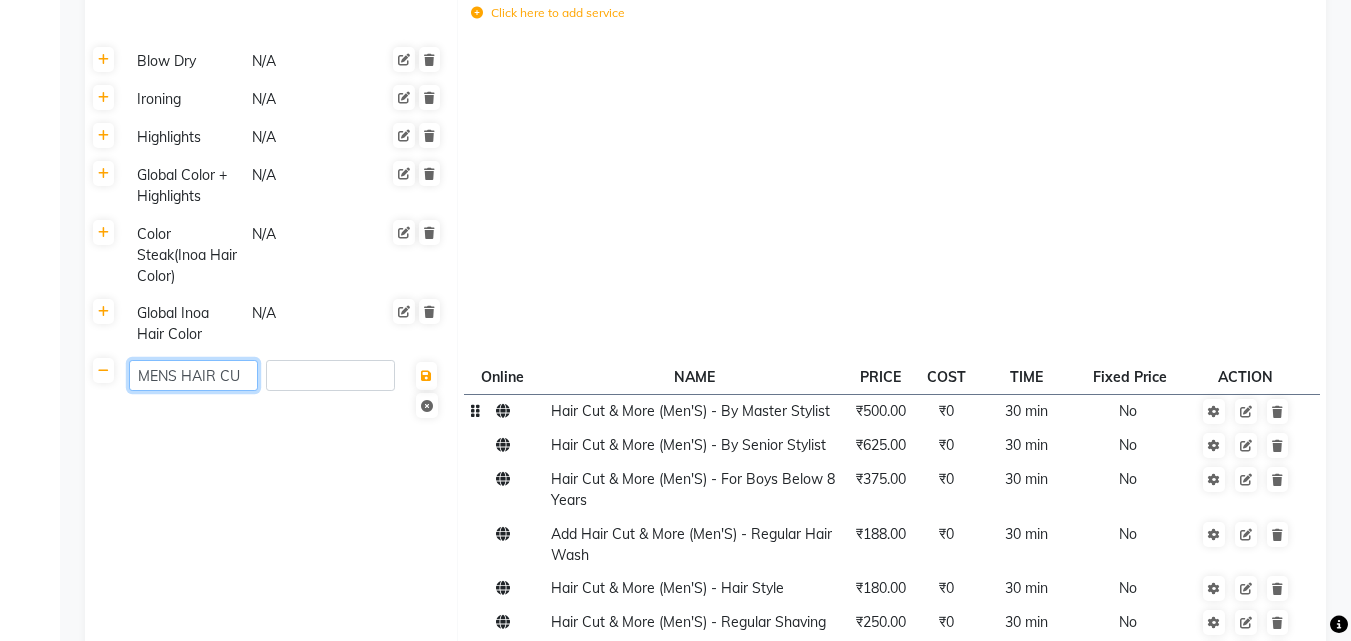 type on "MENS HAIR CUT" 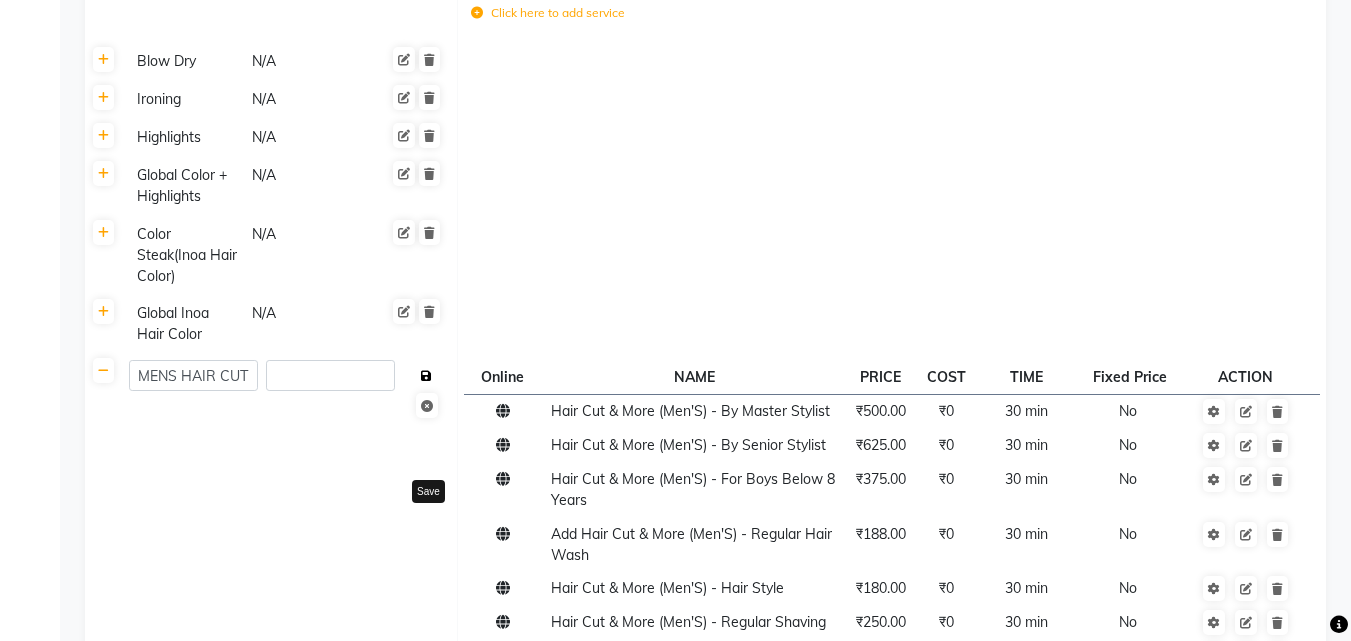 click on "Save" 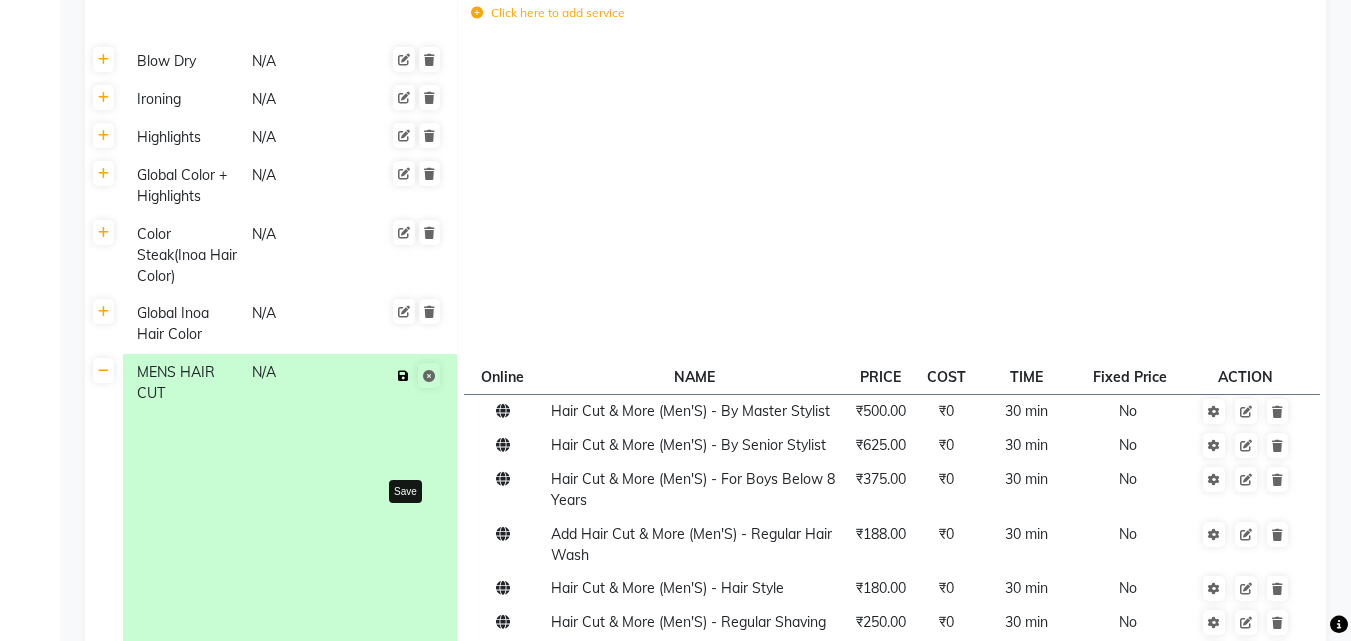 click 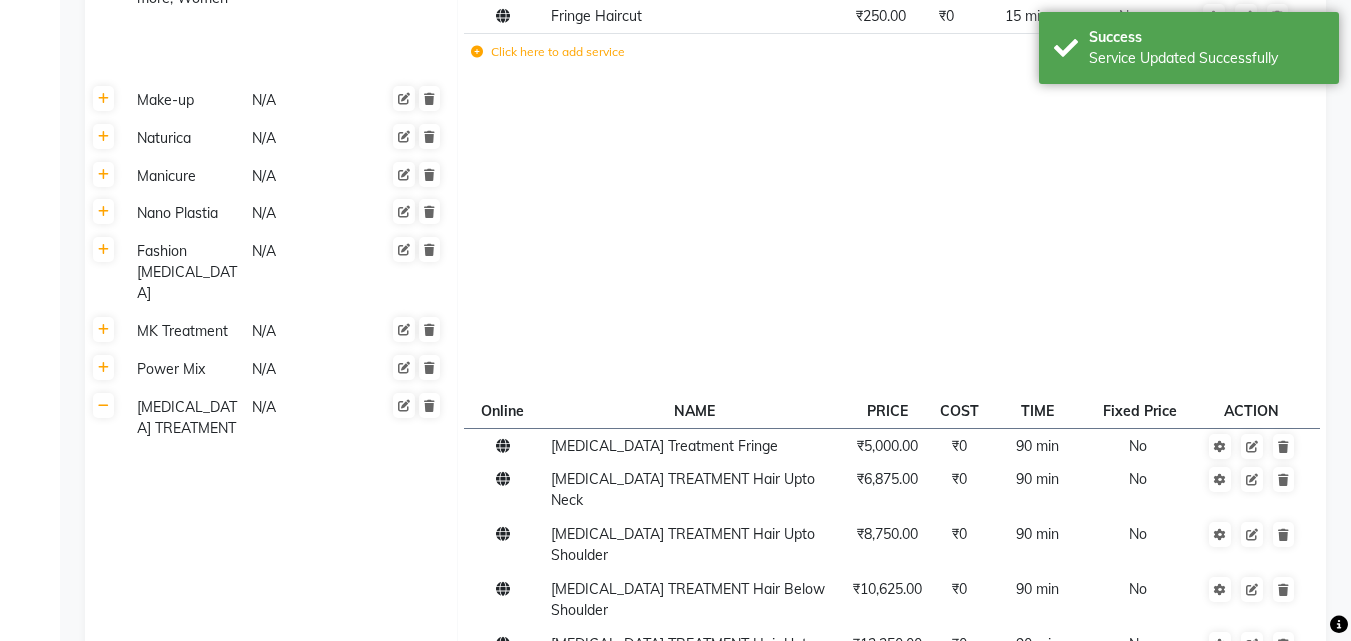 scroll, scrollTop: 4293, scrollLeft: 0, axis: vertical 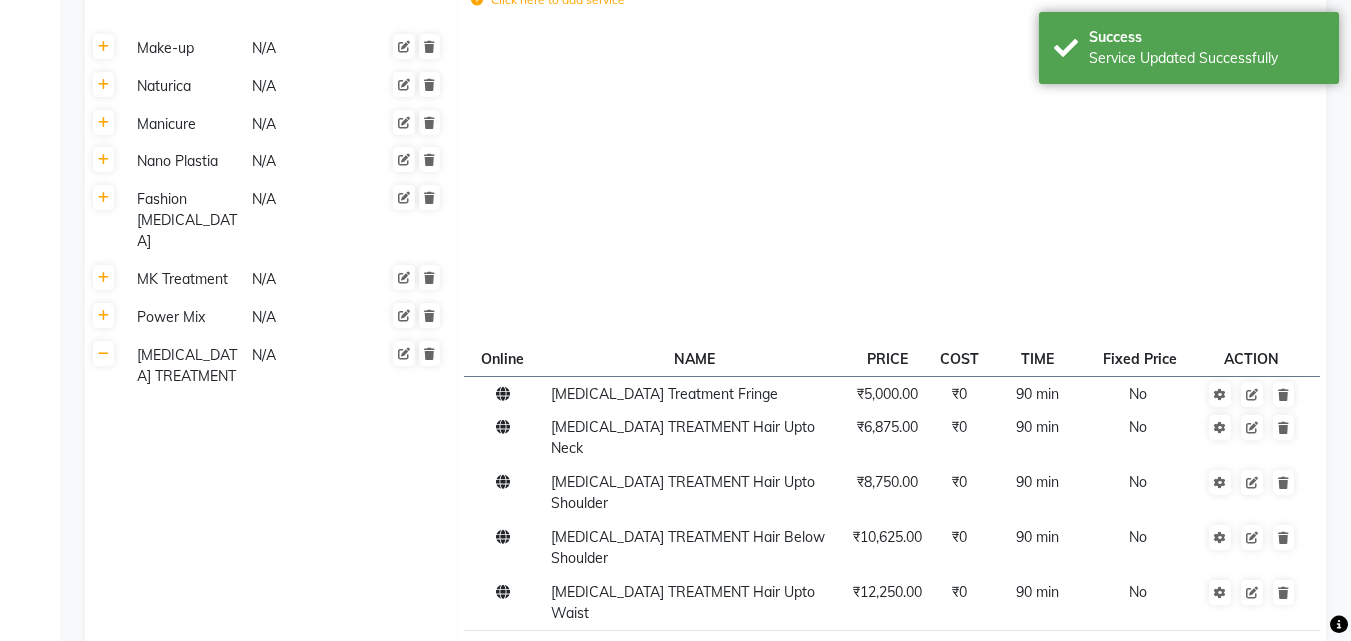 click on "Save Changes" 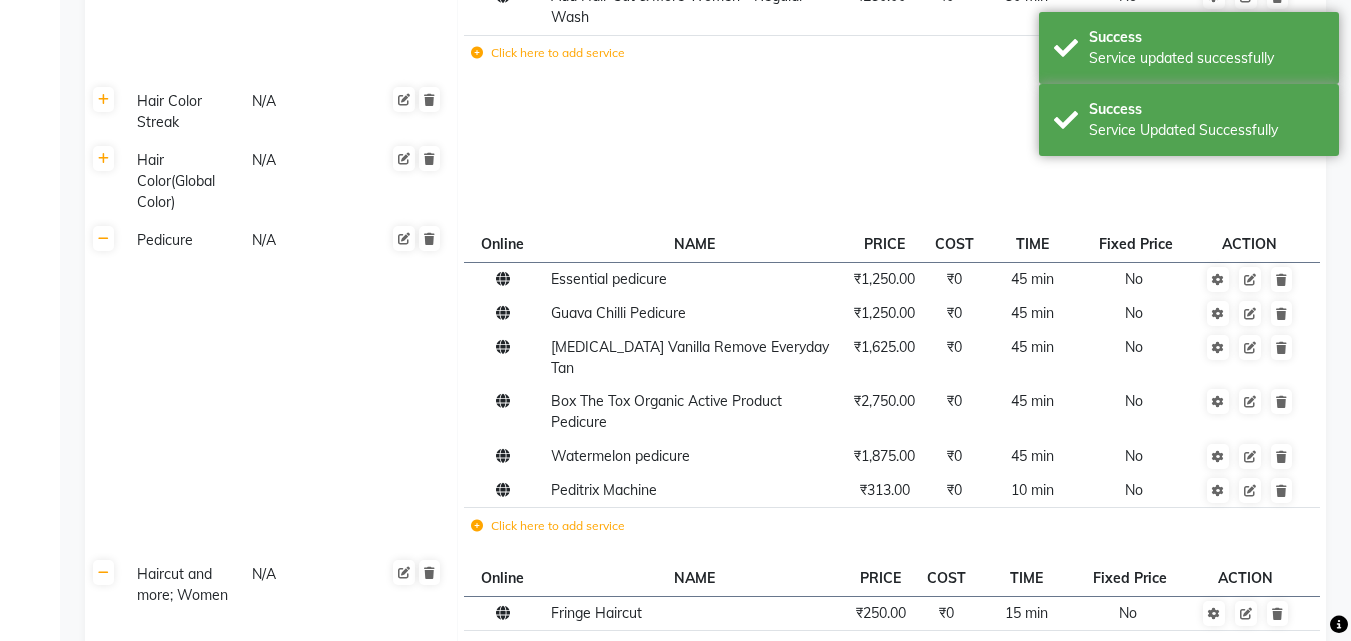 scroll, scrollTop: 3893, scrollLeft: 0, axis: vertical 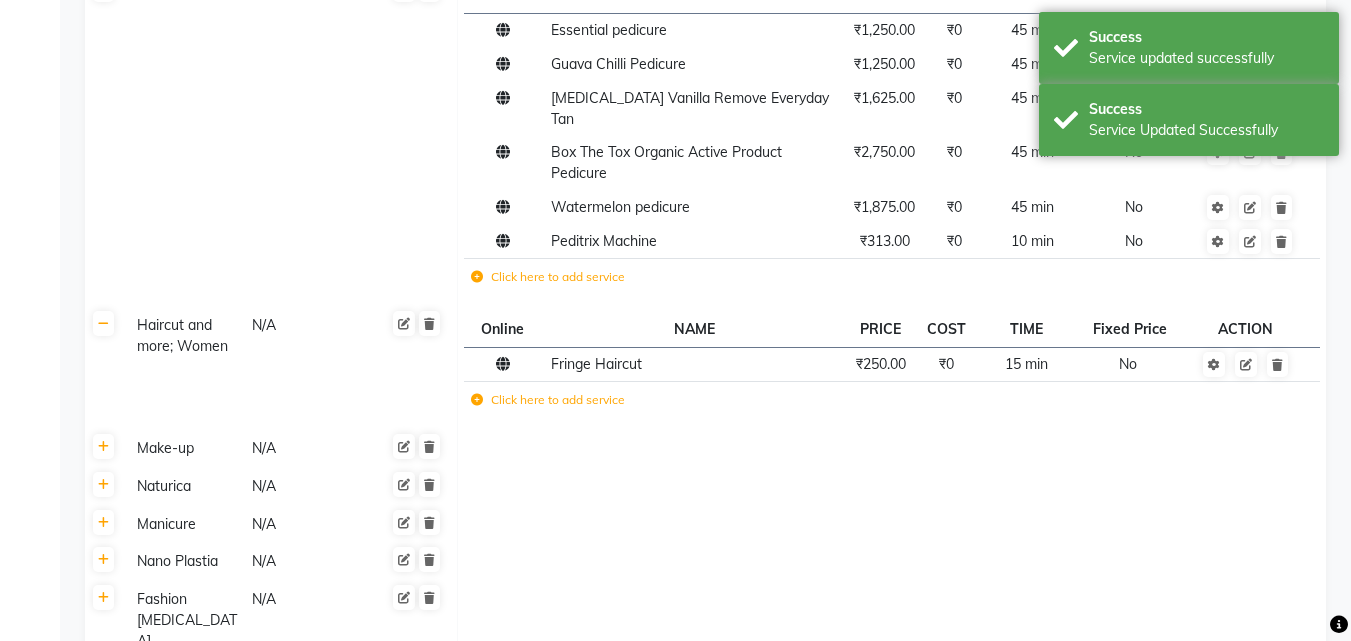 click on "Haircut and more; Women N/A" 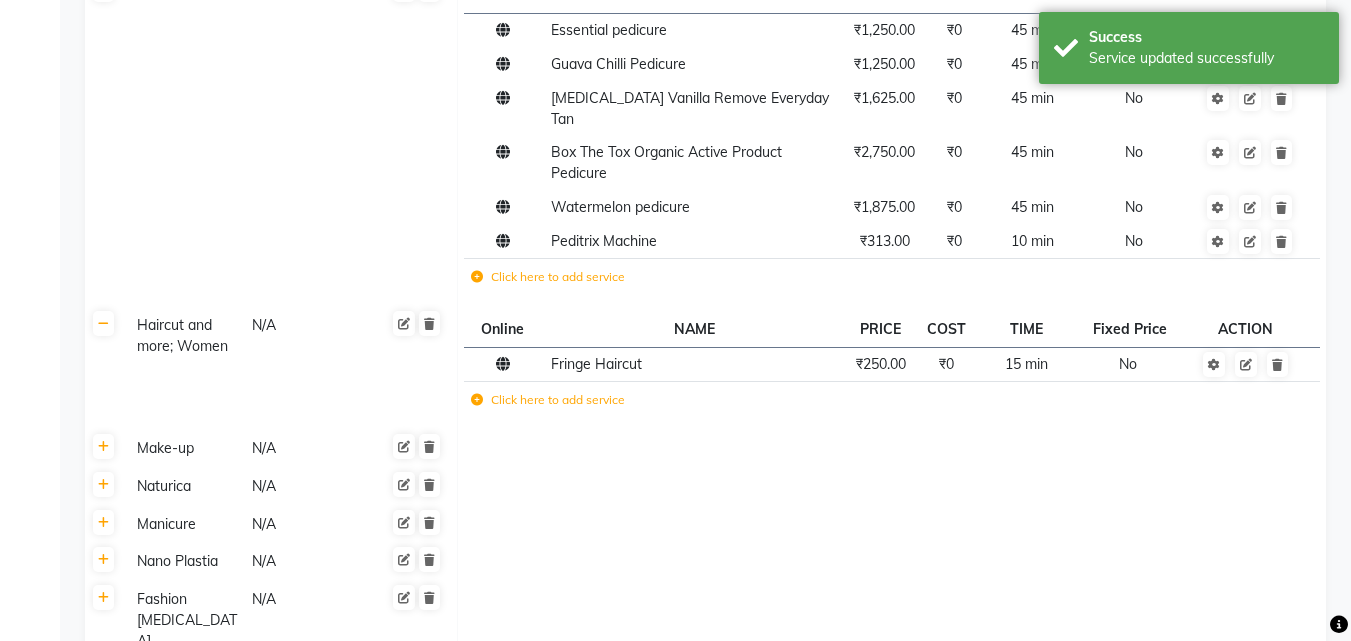 click 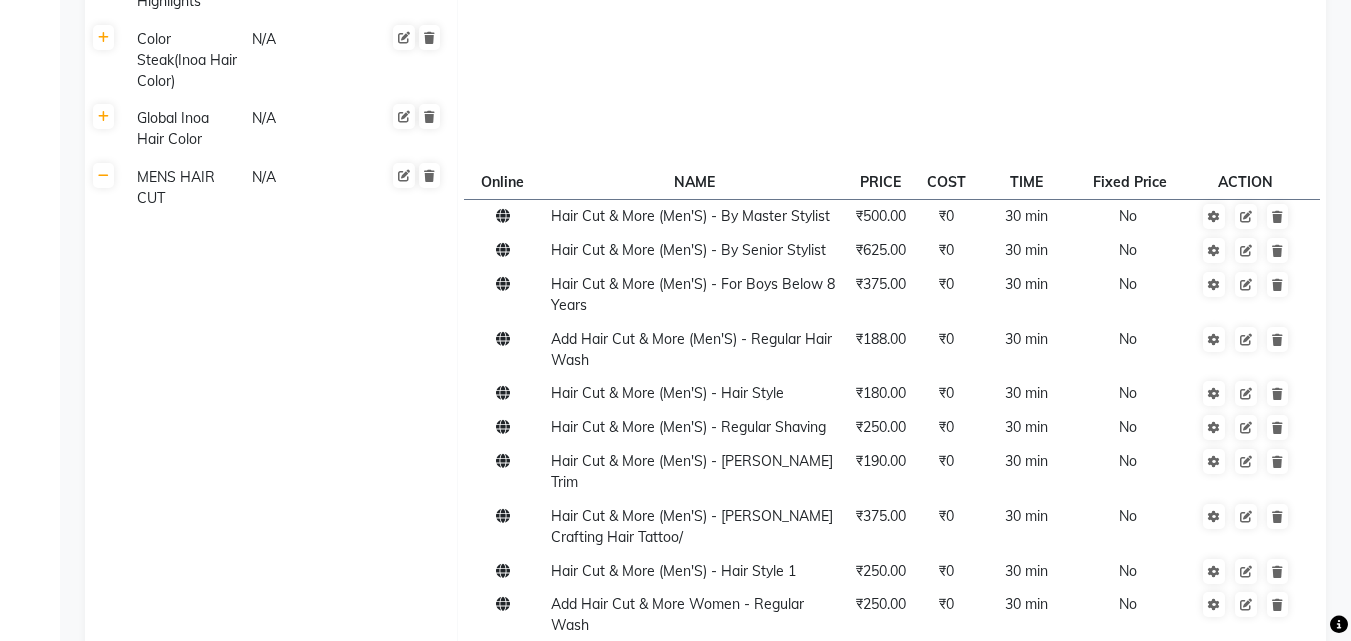 scroll, scrollTop: 2893, scrollLeft: 0, axis: vertical 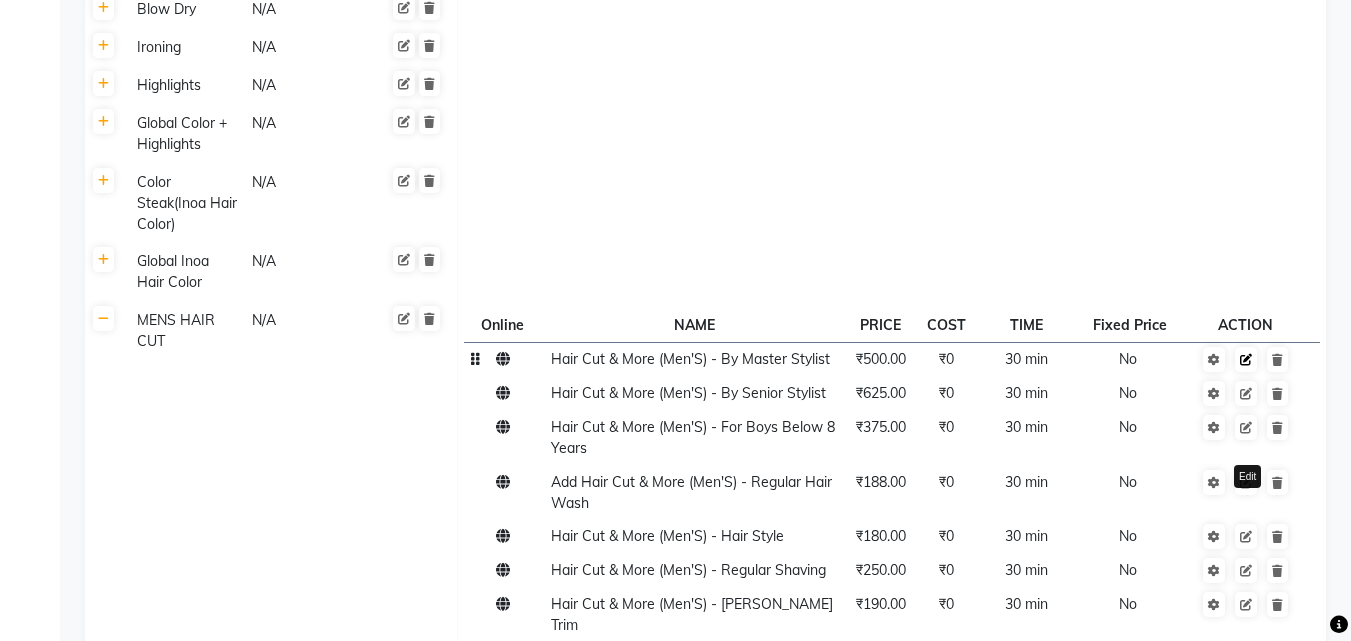 click 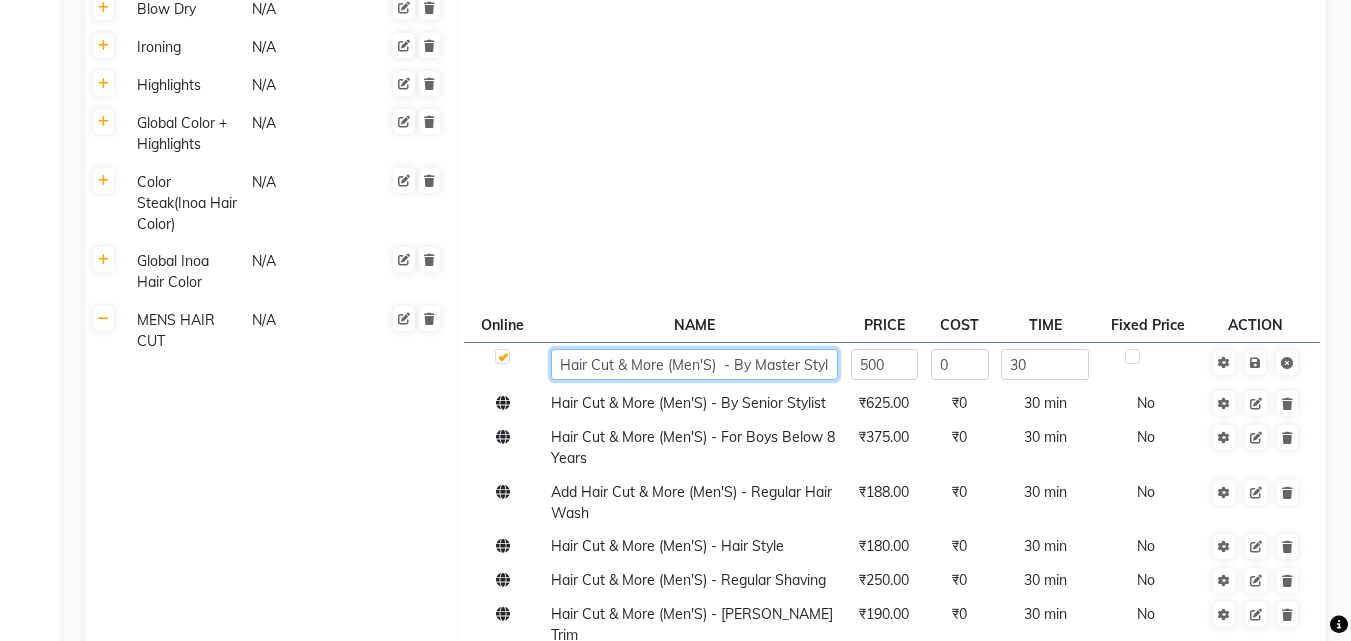 click on "Hair Cut & More (Men'S)  - By Master Stylist" 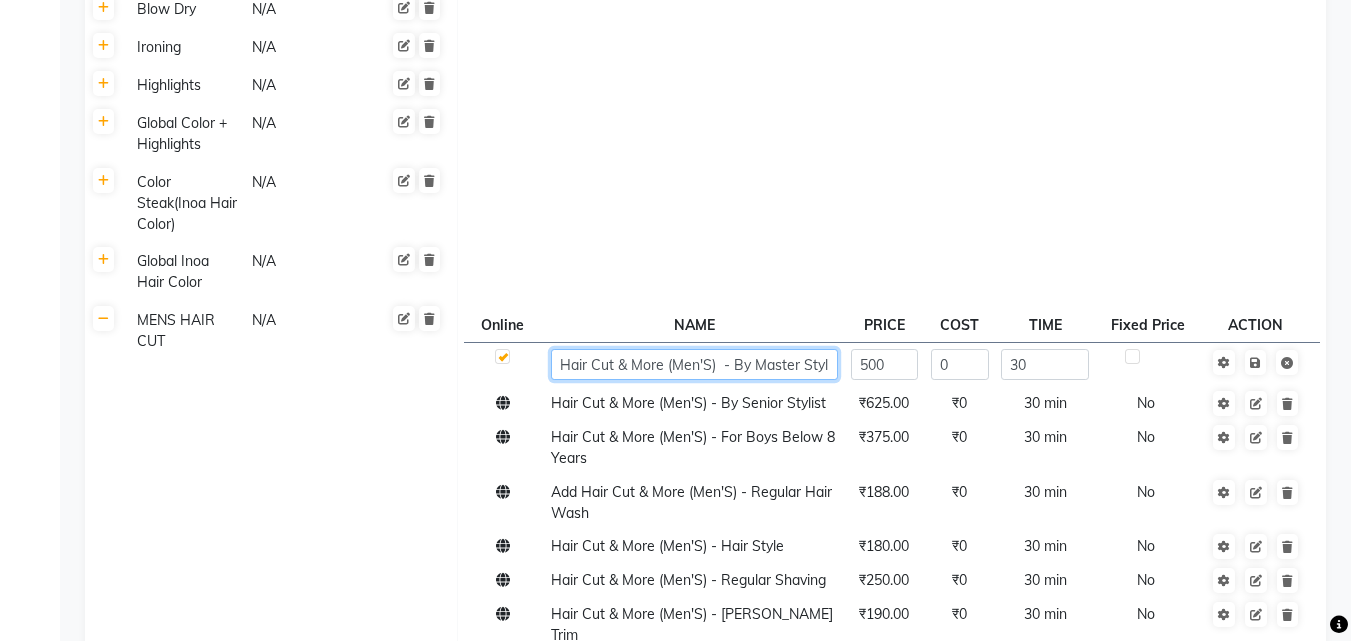 click on "Hair Cut & More (Men'S)  - By Master Stylist" 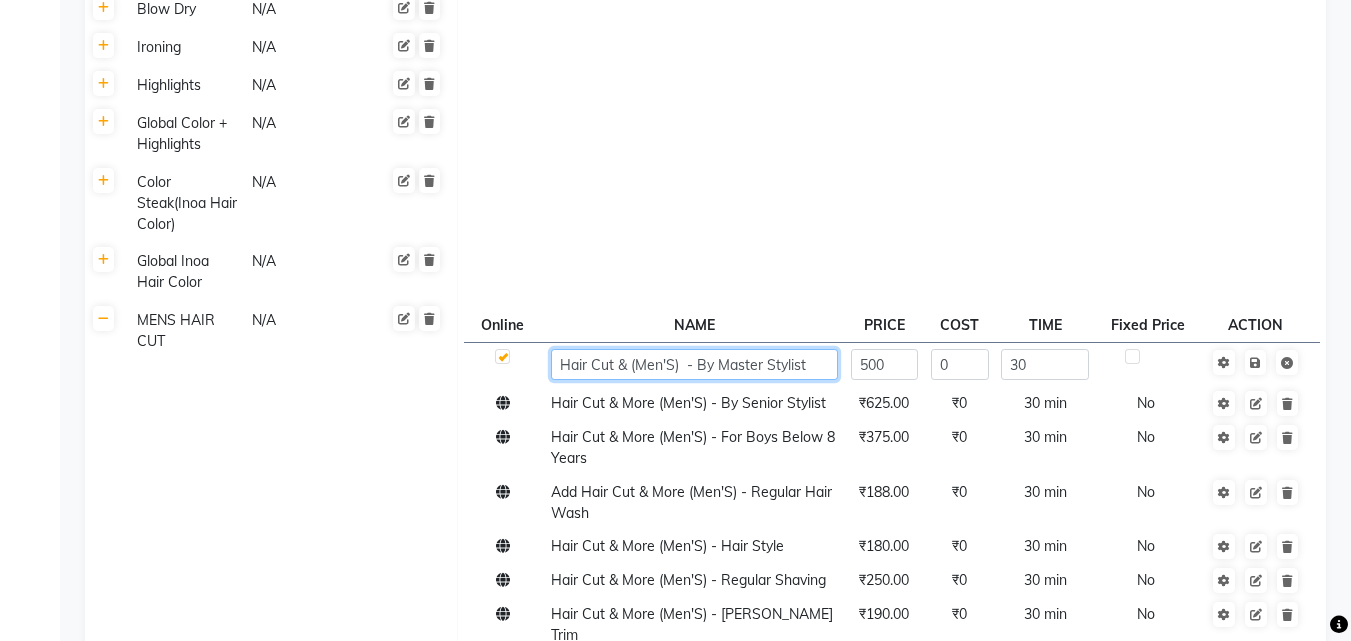 type on "Hair Cut  (Men'S)  - By Master Stylist" 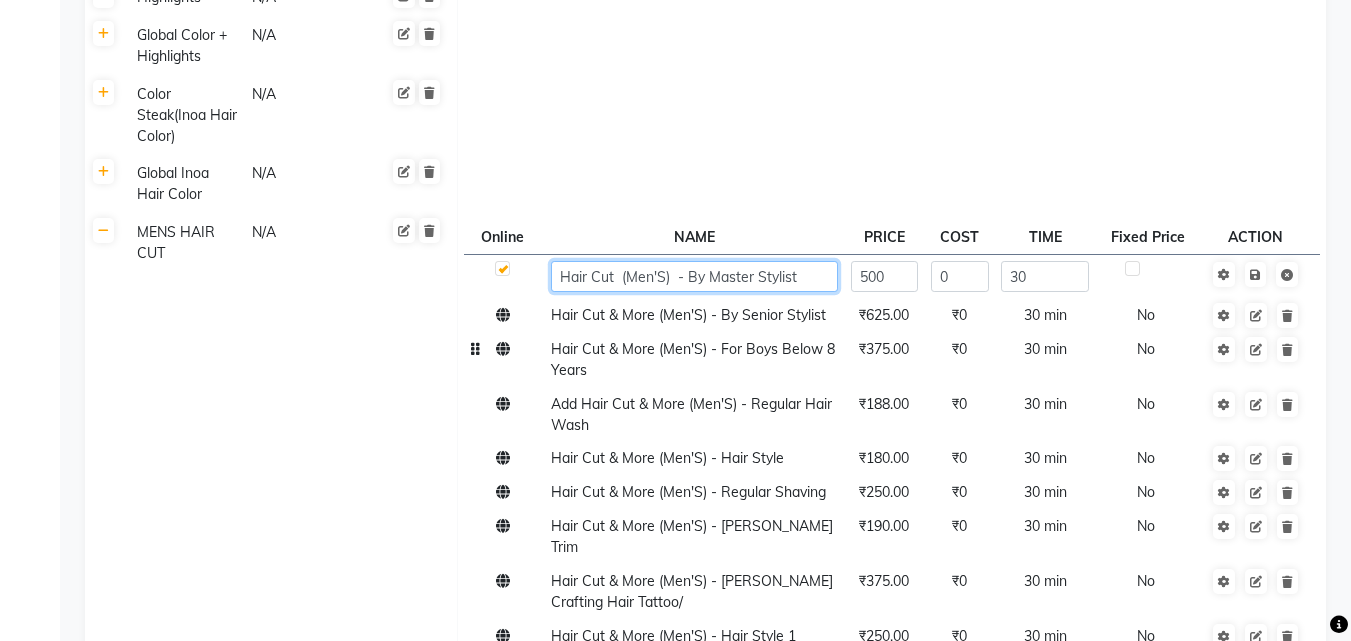 scroll, scrollTop: 2993, scrollLeft: 0, axis: vertical 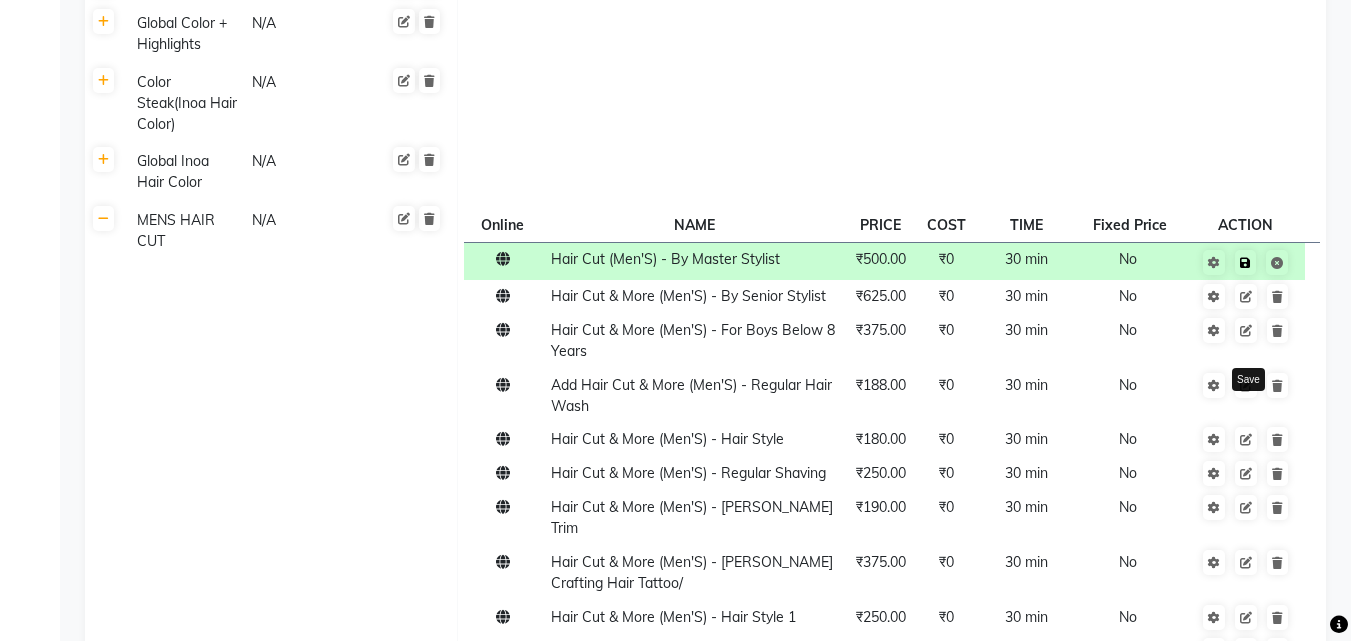 click 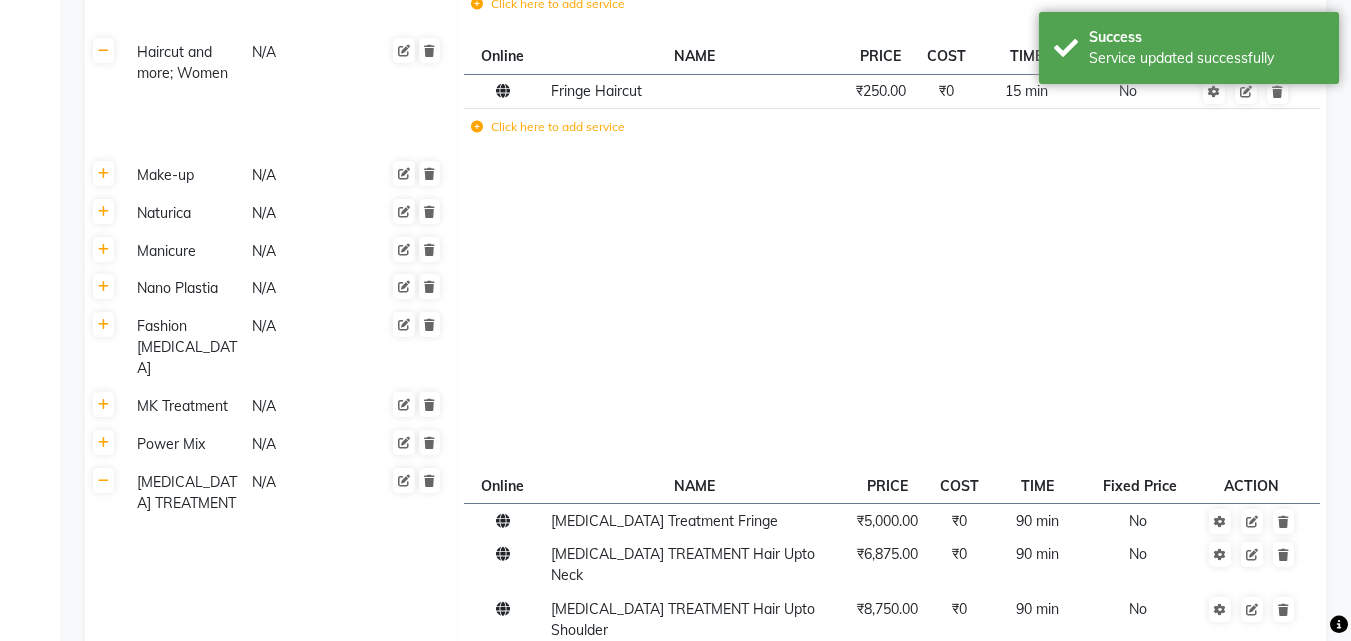 scroll, scrollTop: 4293, scrollLeft: 0, axis: vertical 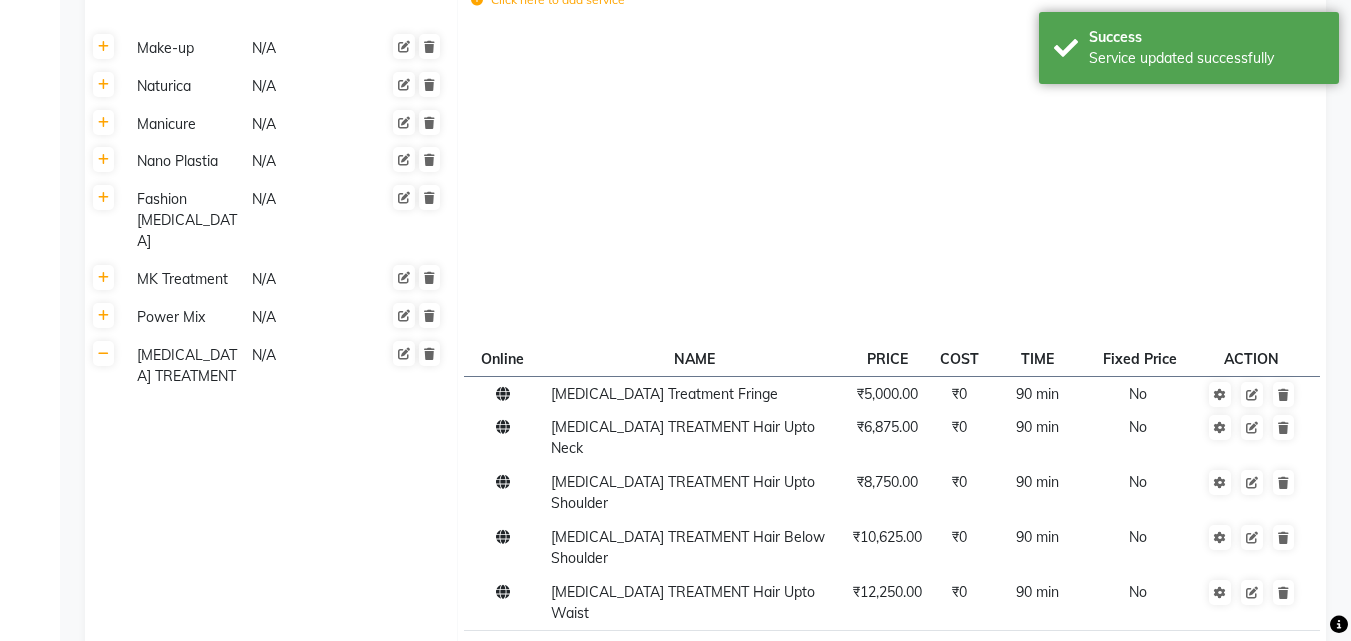 click on "Save Changes" 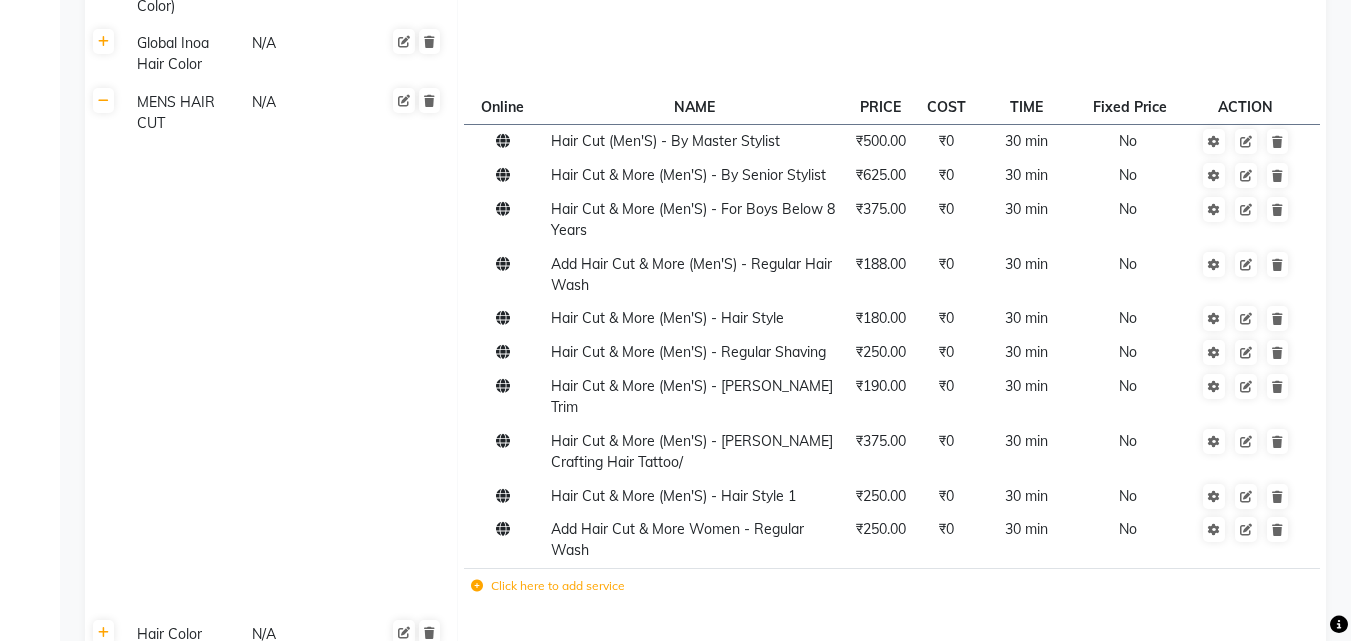 scroll, scrollTop: 3093, scrollLeft: 0, axis: vertical 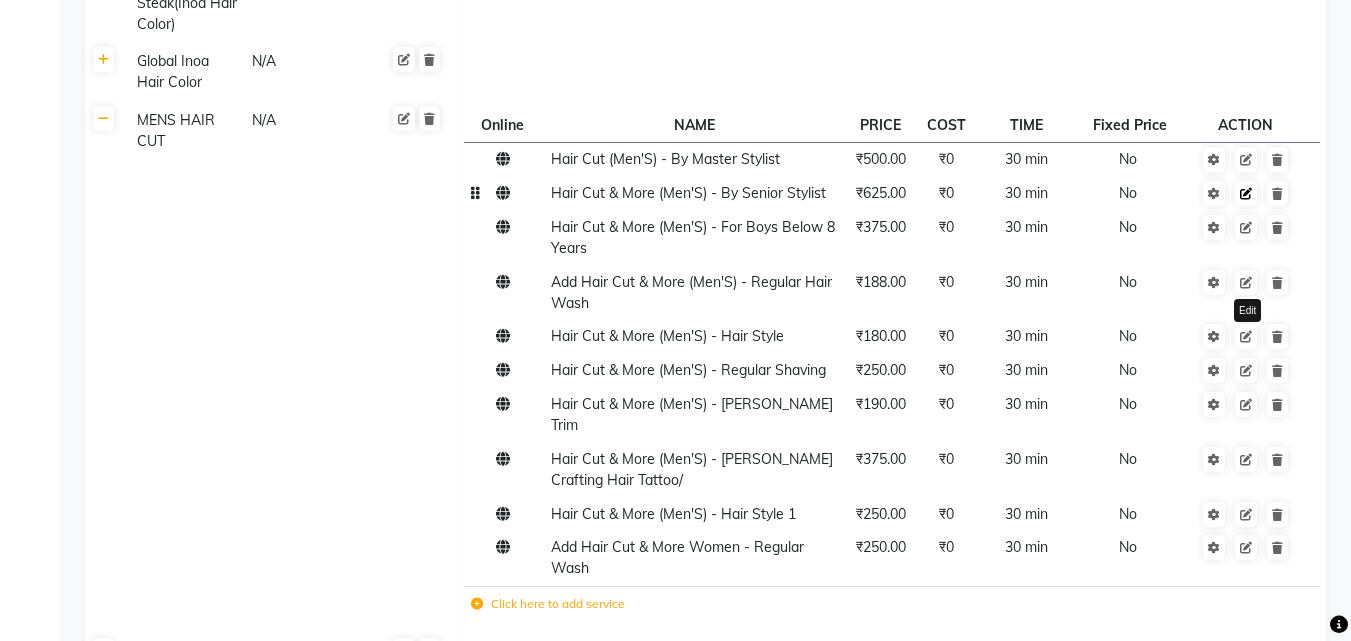 click 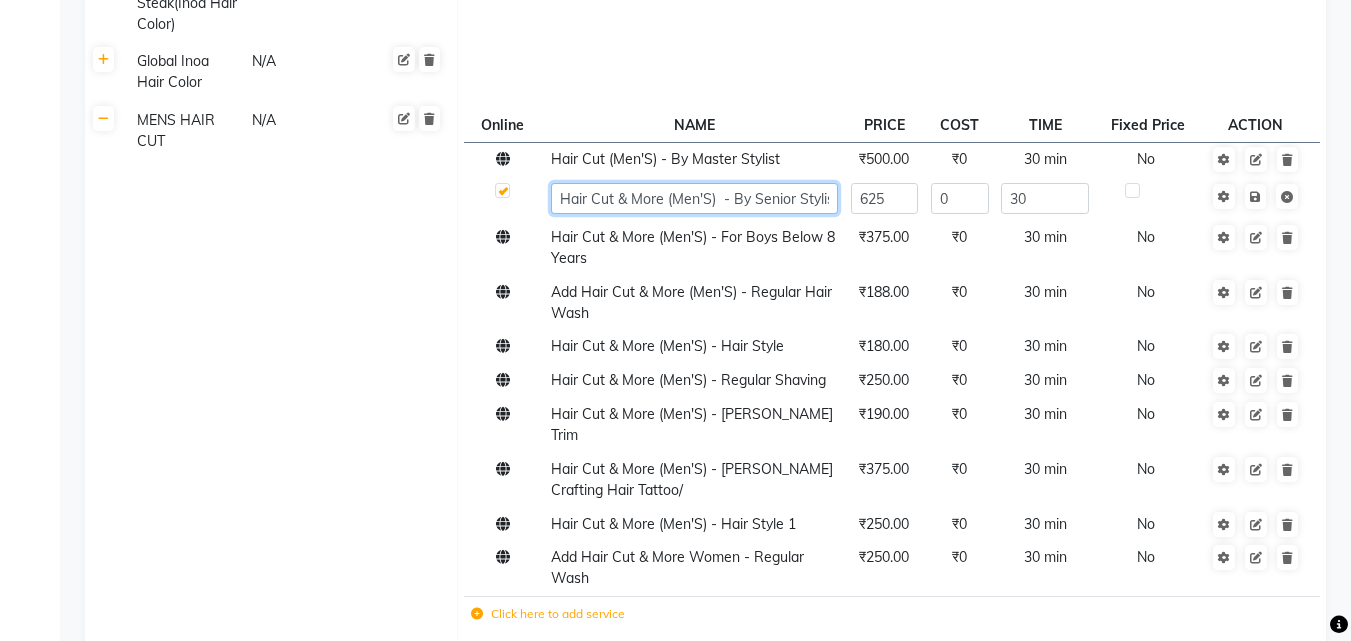 click on "Hair Cut & More (Men'S)  - By Senior Stylist" 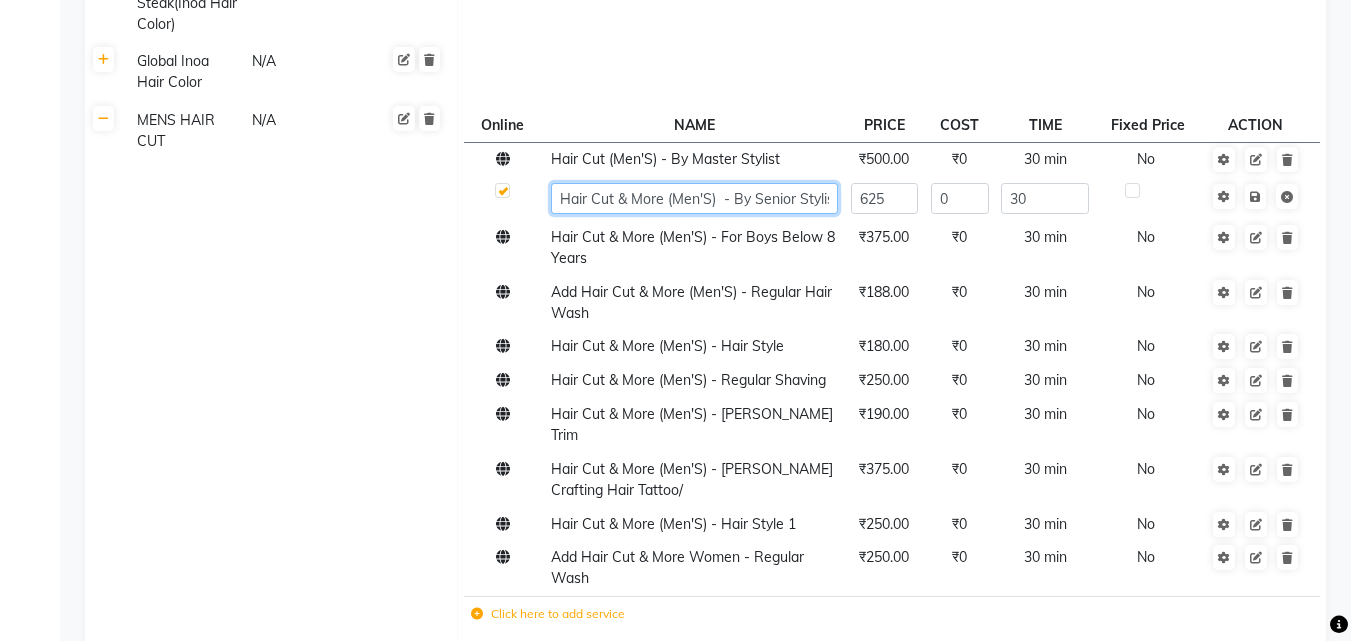 click on "Hair Cut & More (Men'S)  - By Senior Stylist" 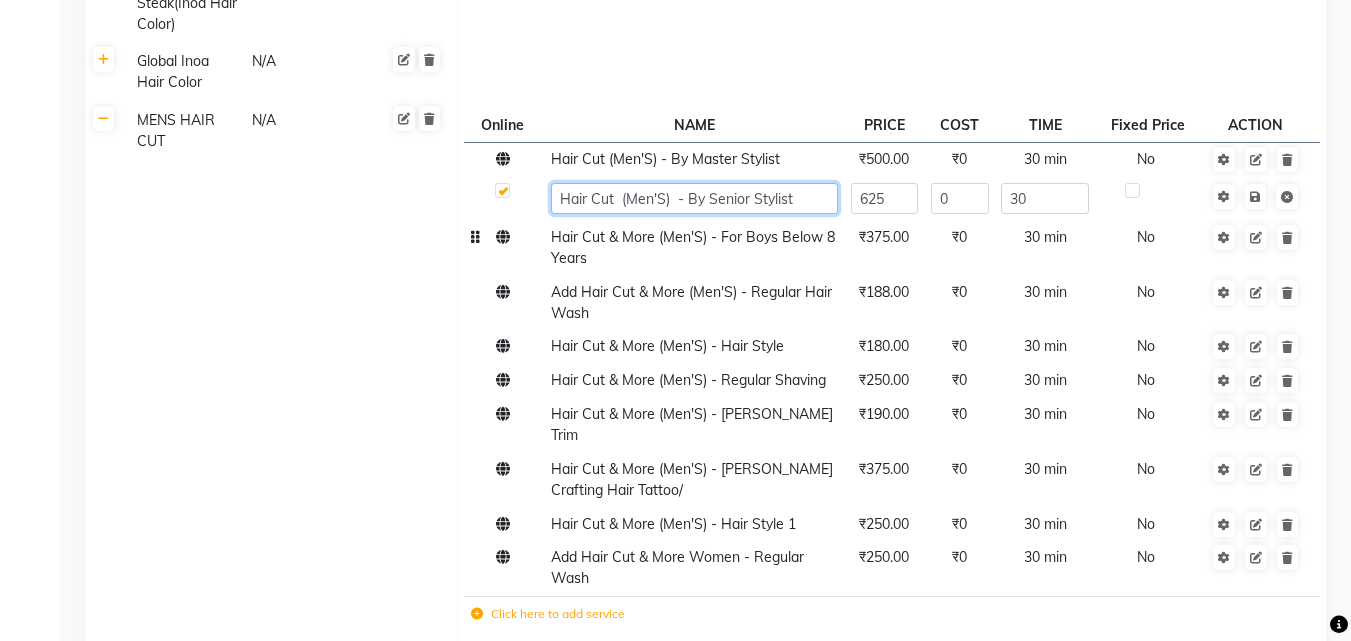 type on "Hair Cut (Men'S)  - By Senior Stylist" 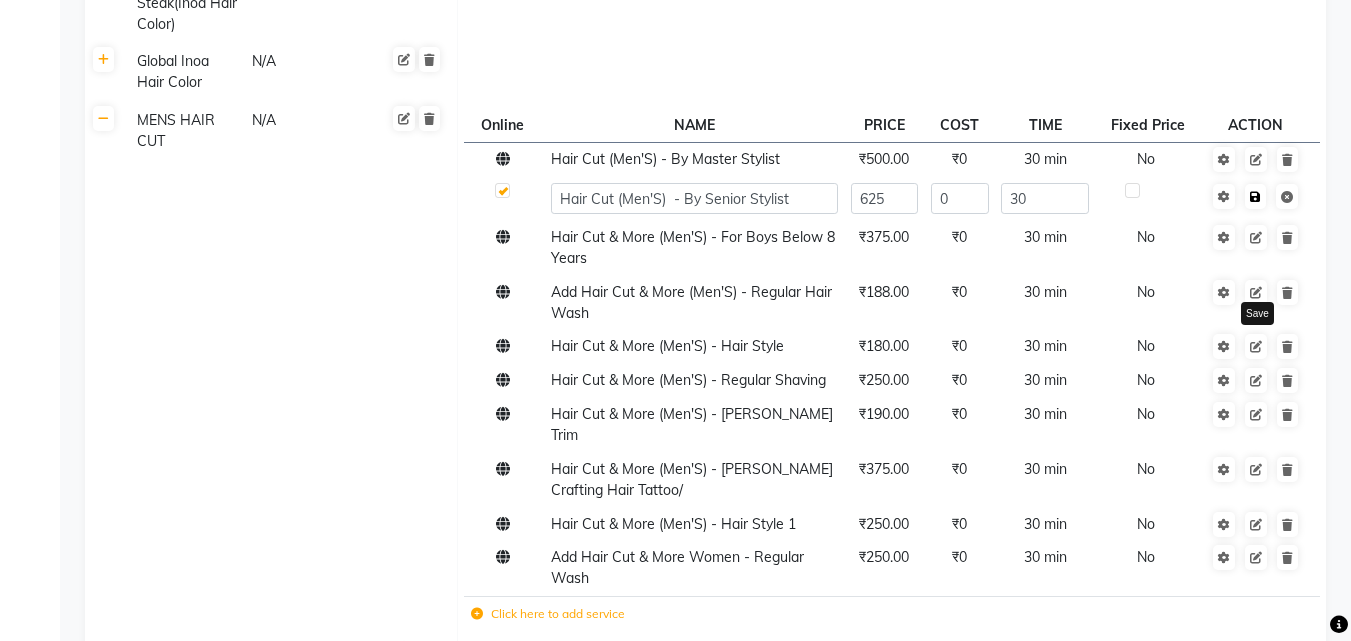 click on "Save" 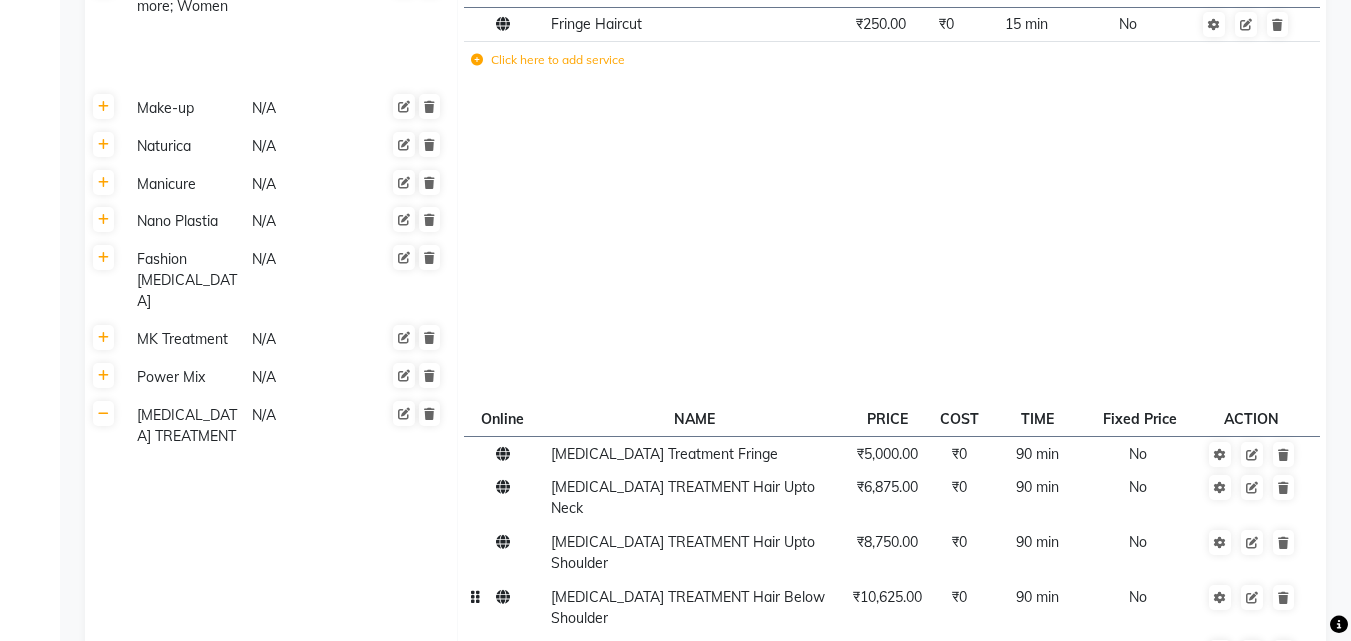 scroll, scrollTop: 4296, scrollLeft: 0, axis: vertical 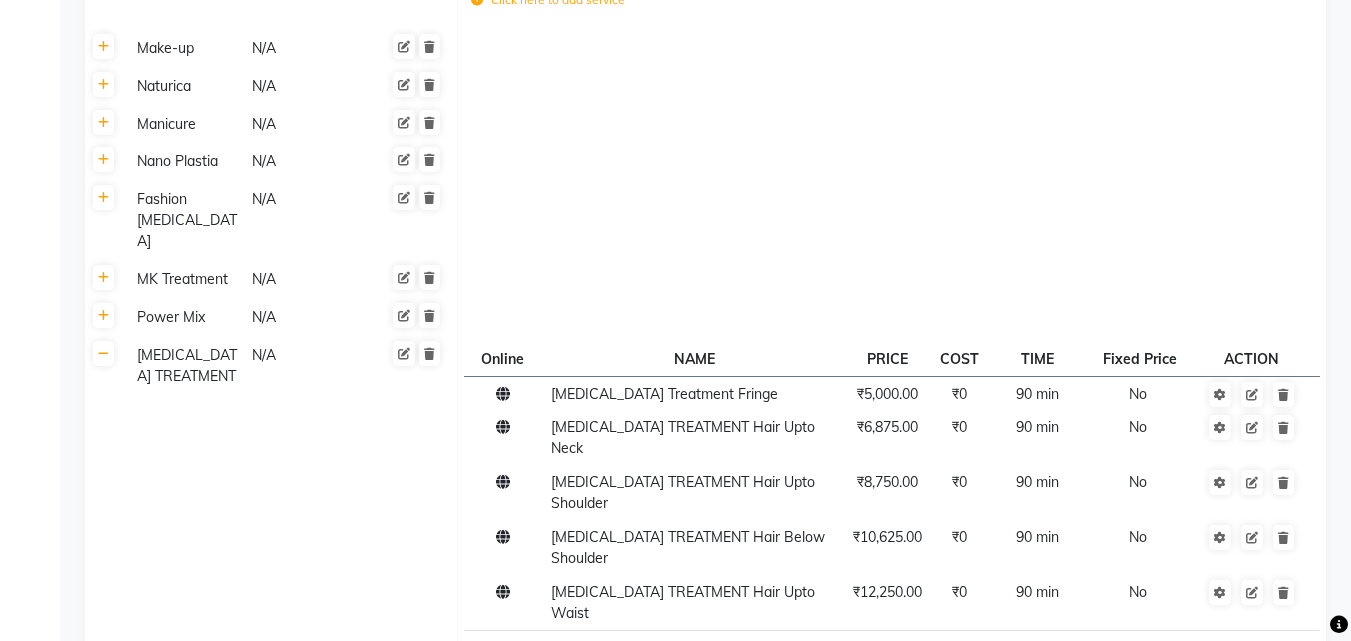 click on "Save Changes" 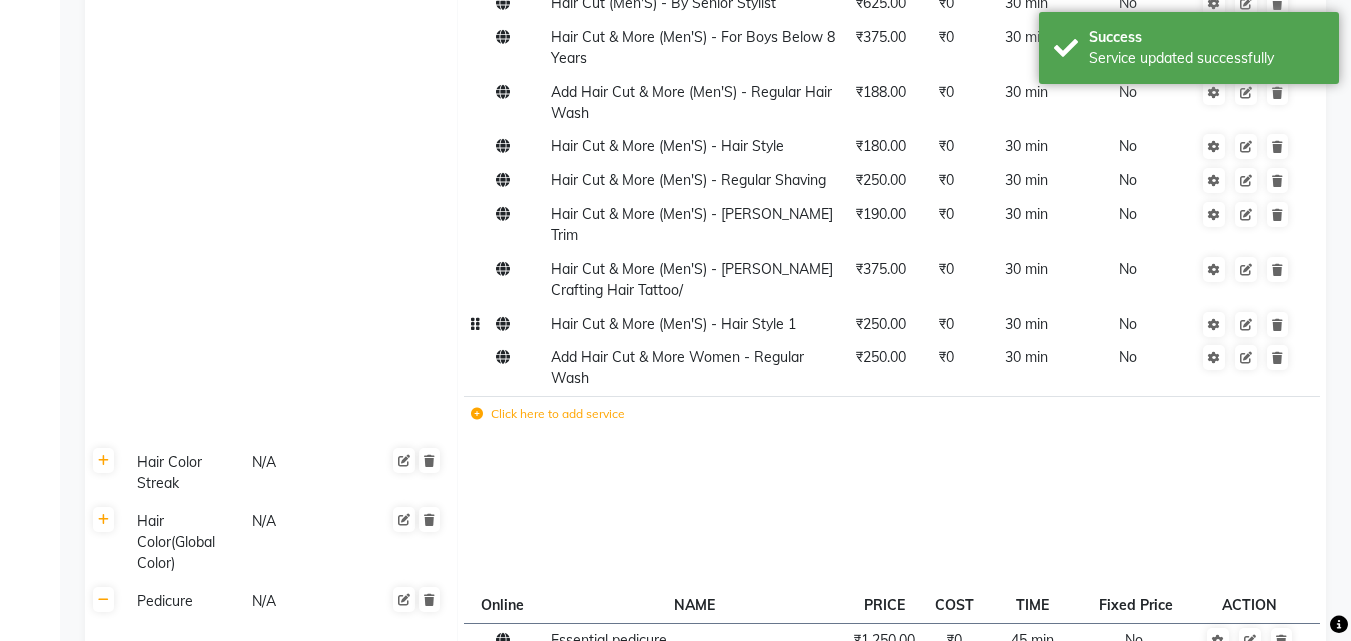 scroll, scrollTop: 3093, scrollLeft: 0, axis: vertical 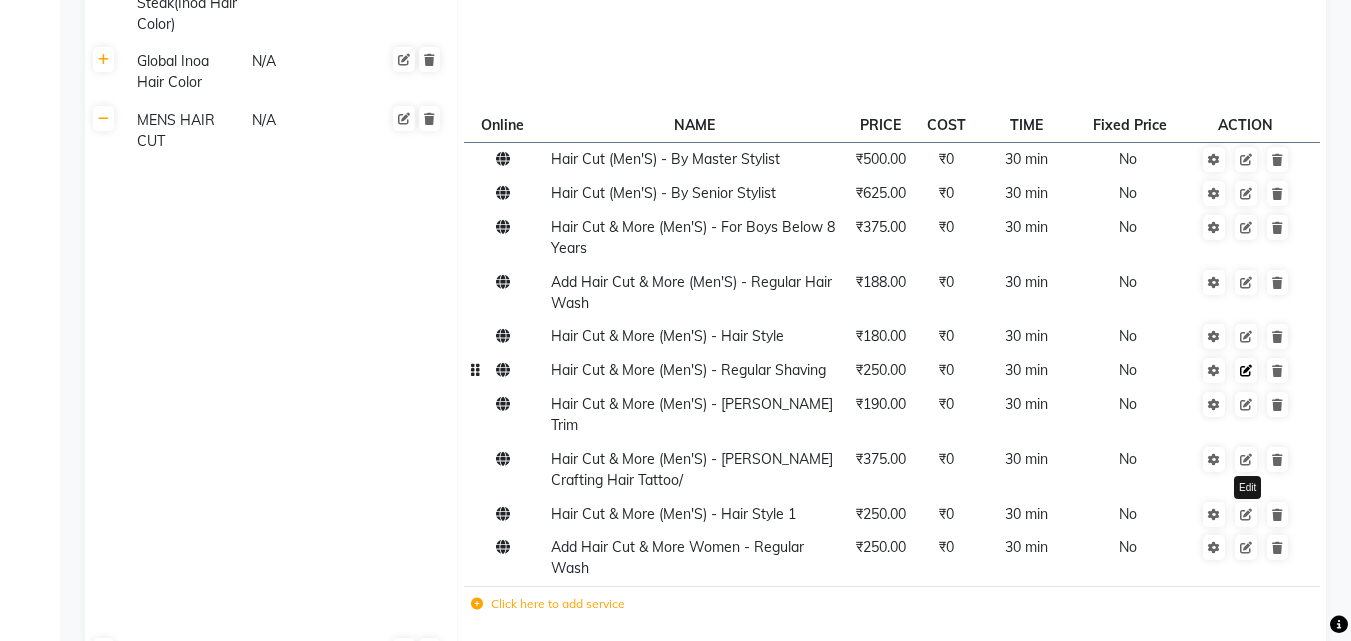 click 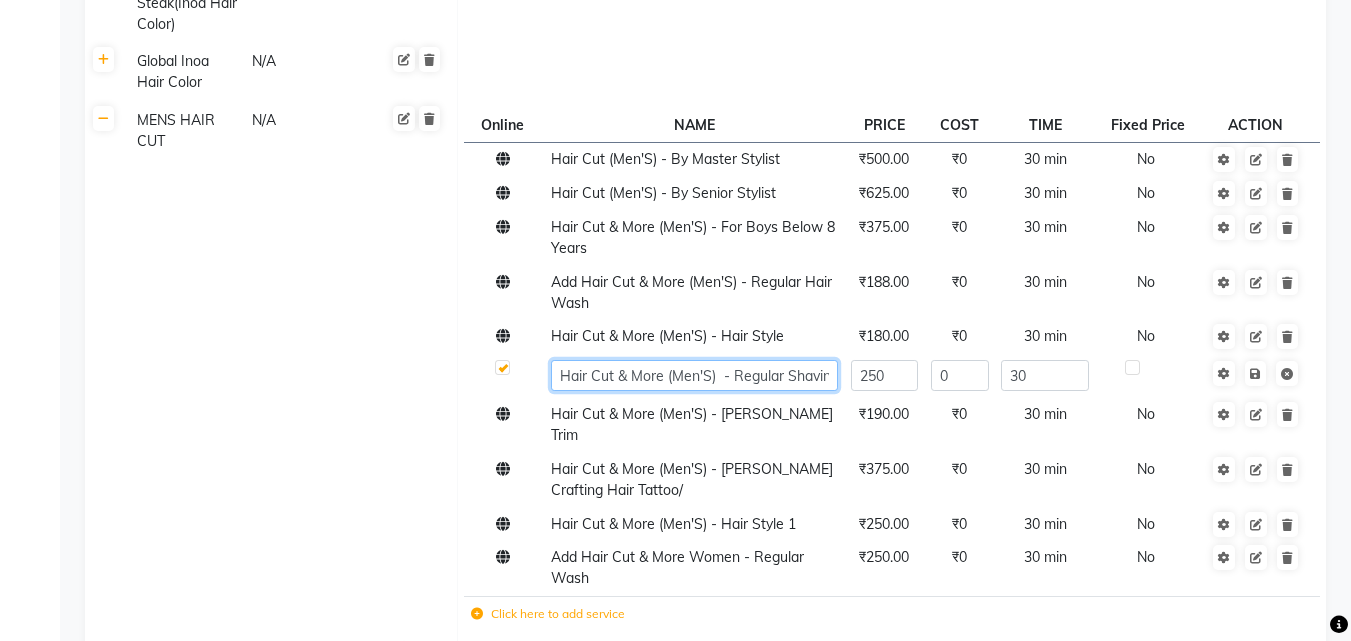 click on "Hair Cut & More (Men'S)  - Regular Shaving" 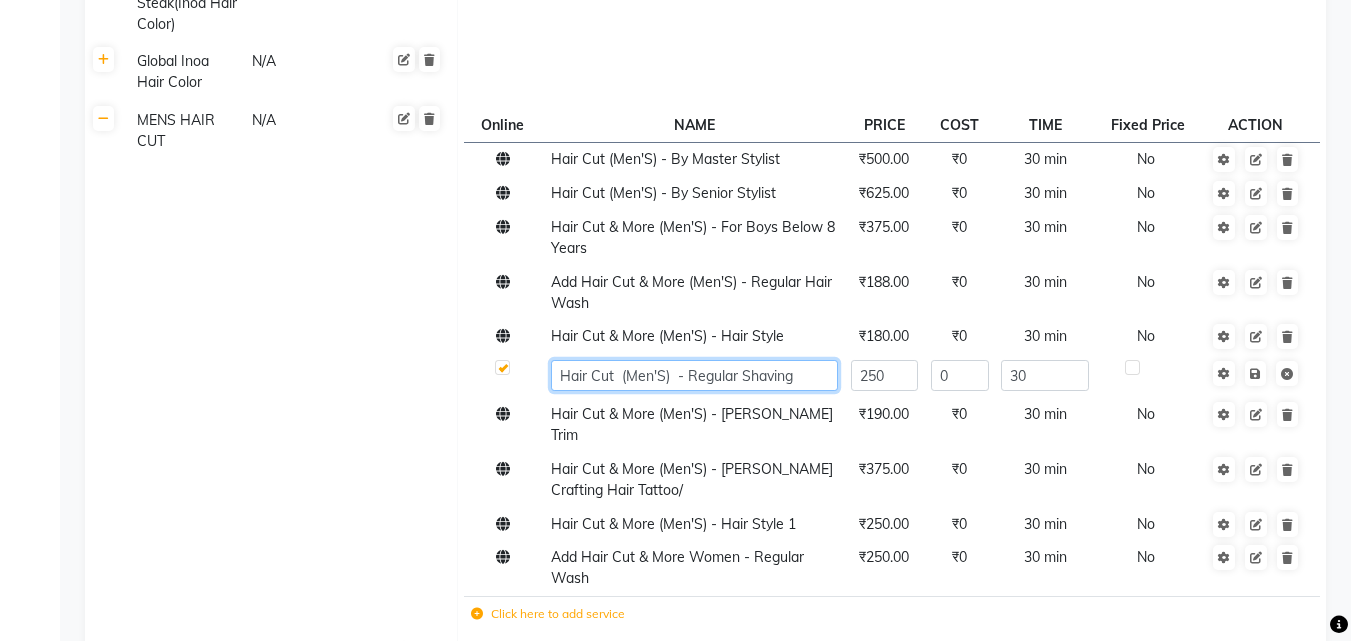 type on "Hair Cut (Men'S)  - Regular Shaving" 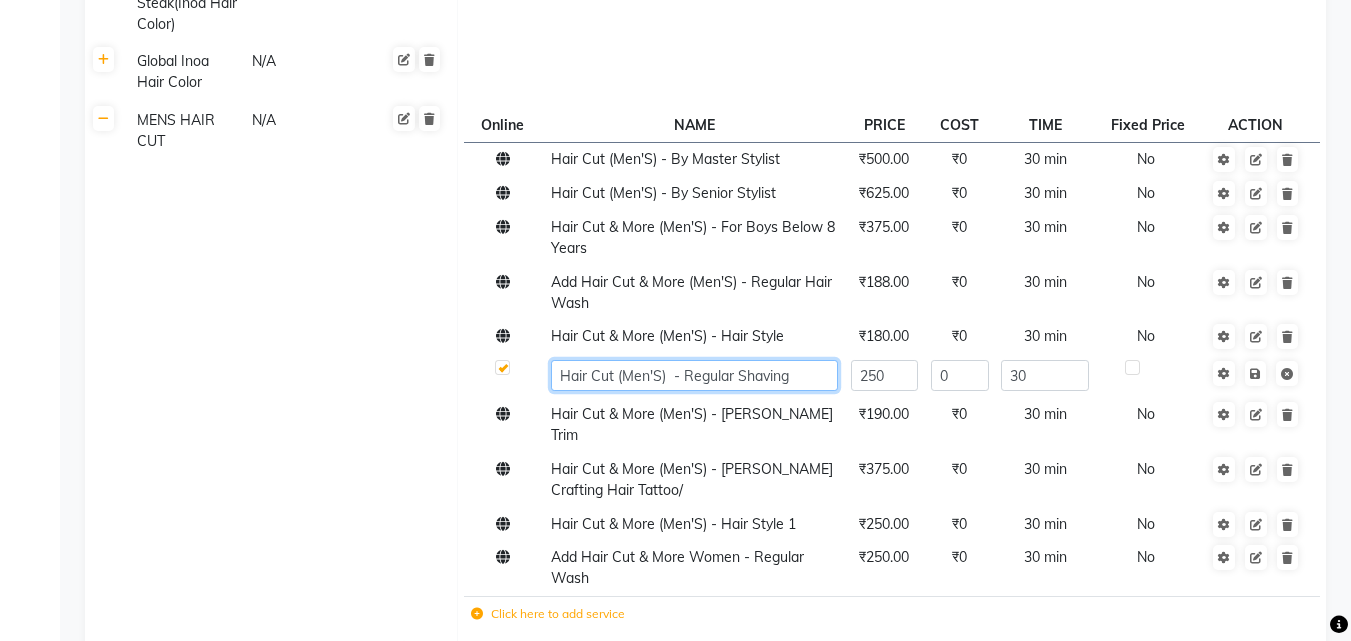 click on "Hair Cut (Men'S)  - Regular Shaving" 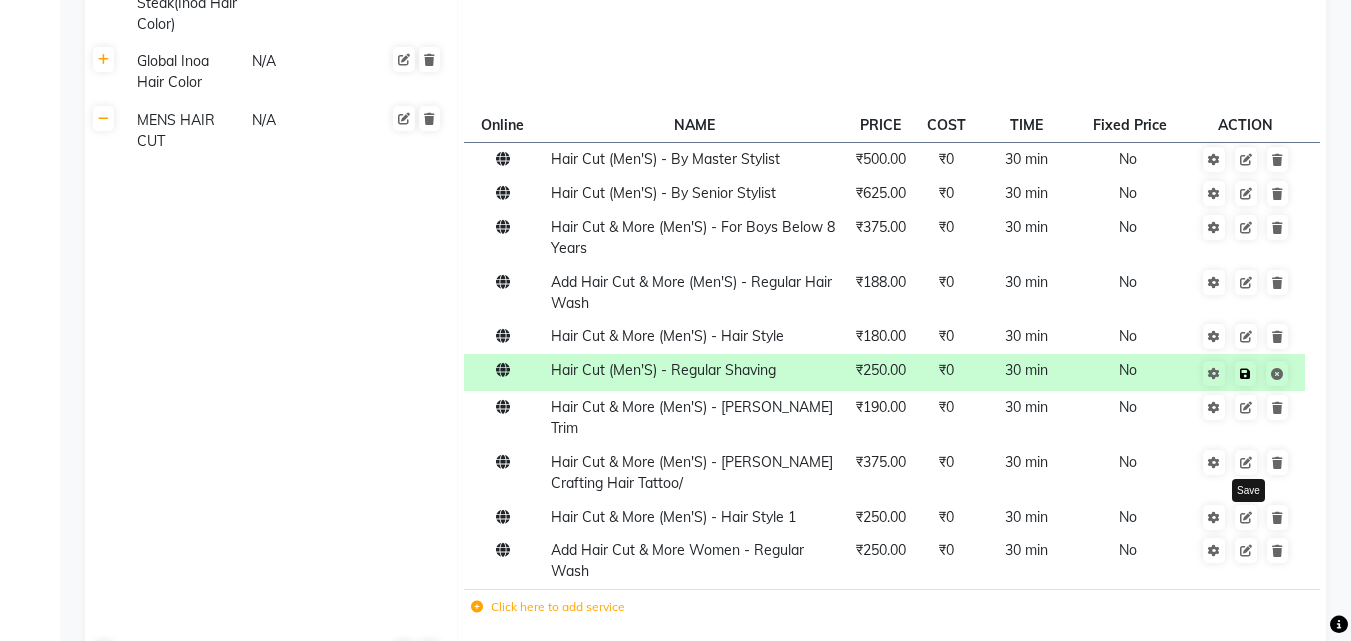 click 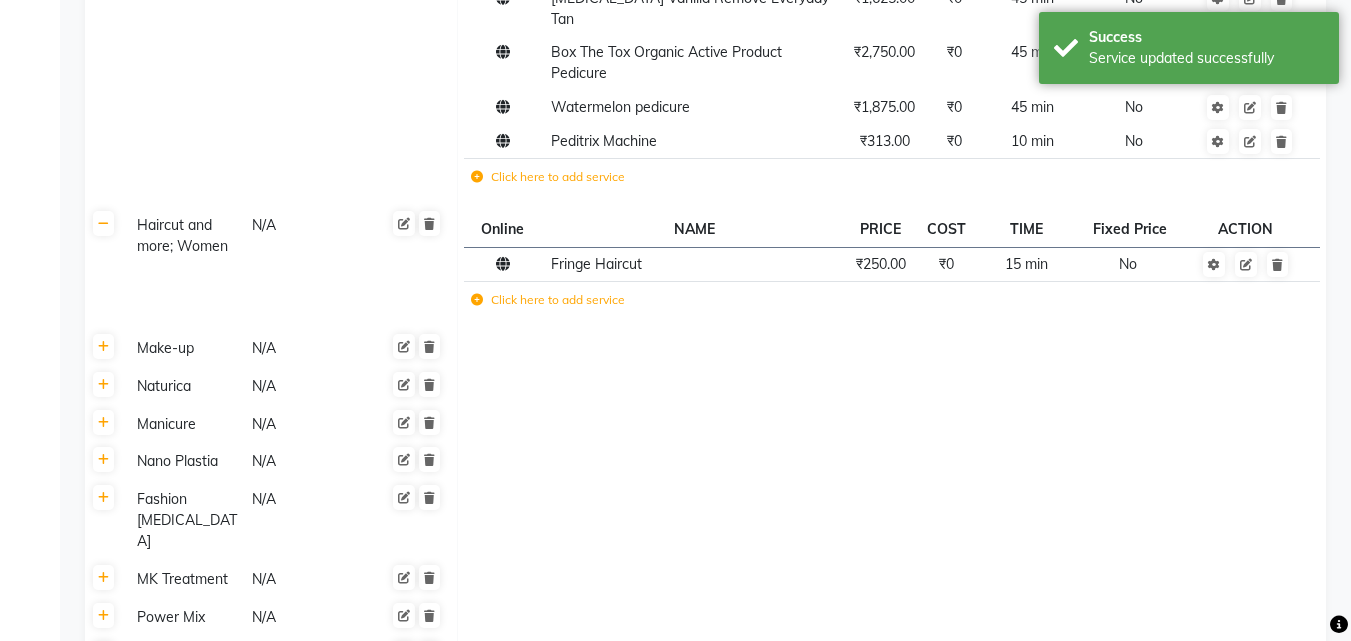 scroll, scrollTop: 4293, scrollLeft: 0, axis: vertical 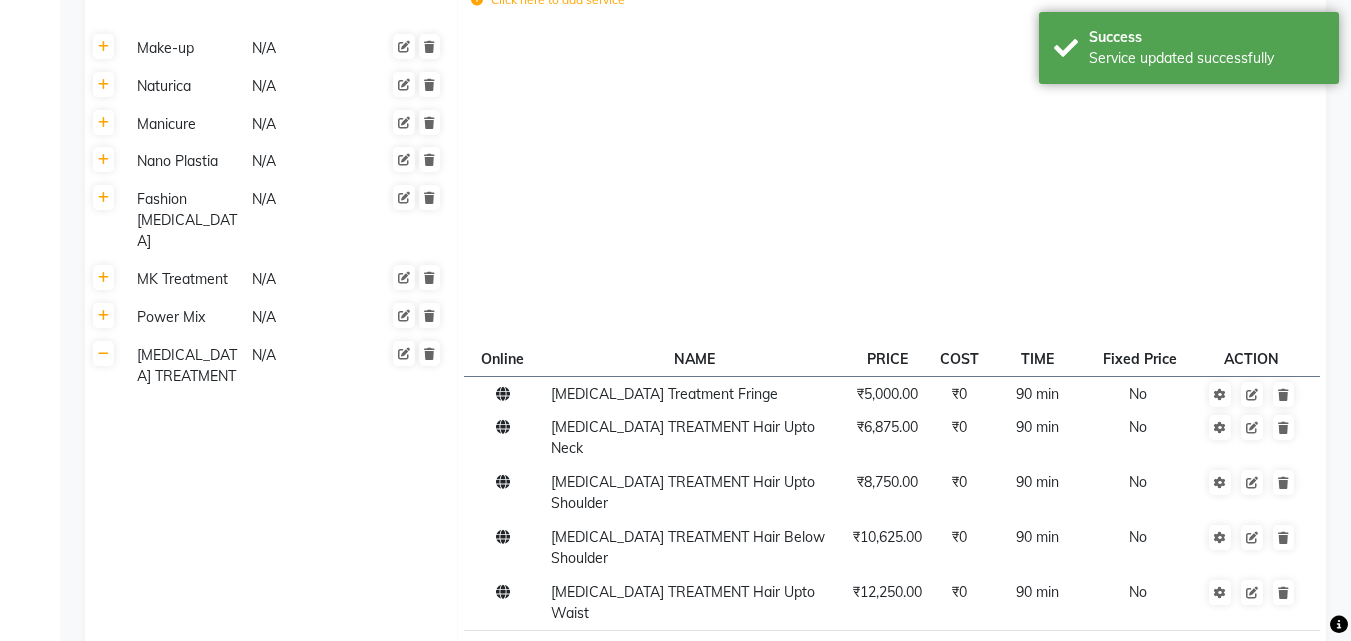 click on "Save Changes" 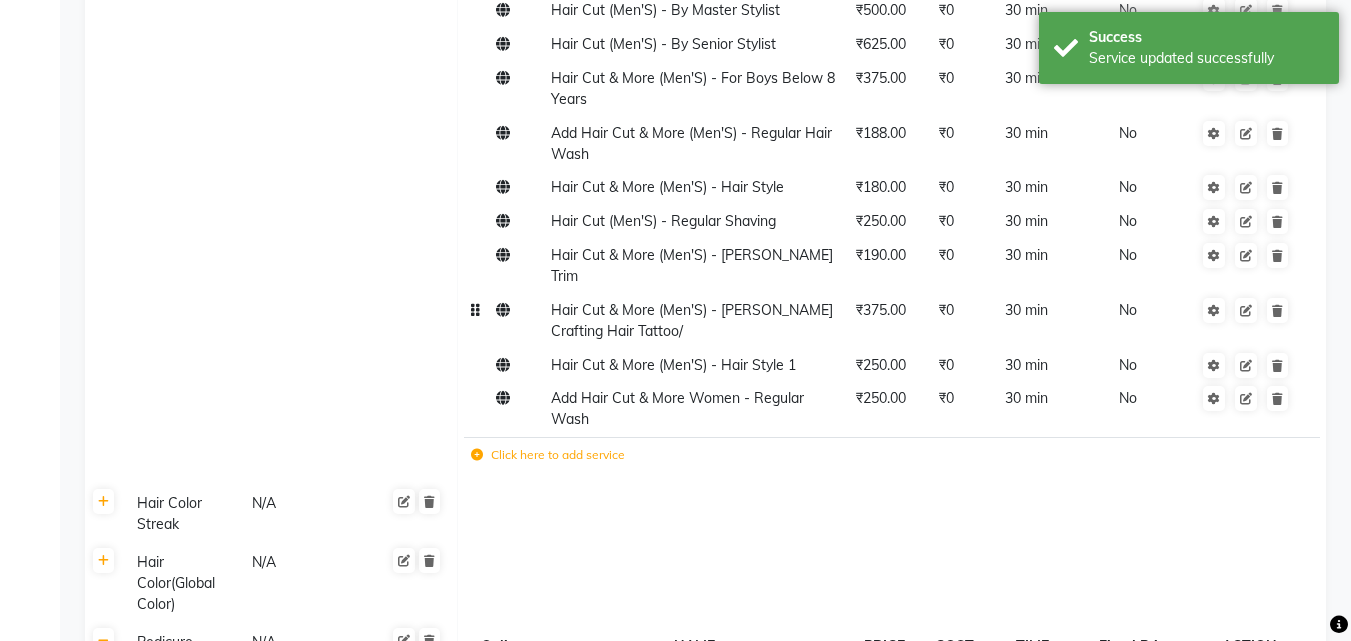 scroll, scrollTop: 3193, scrollLeft: 0, axis: vertical 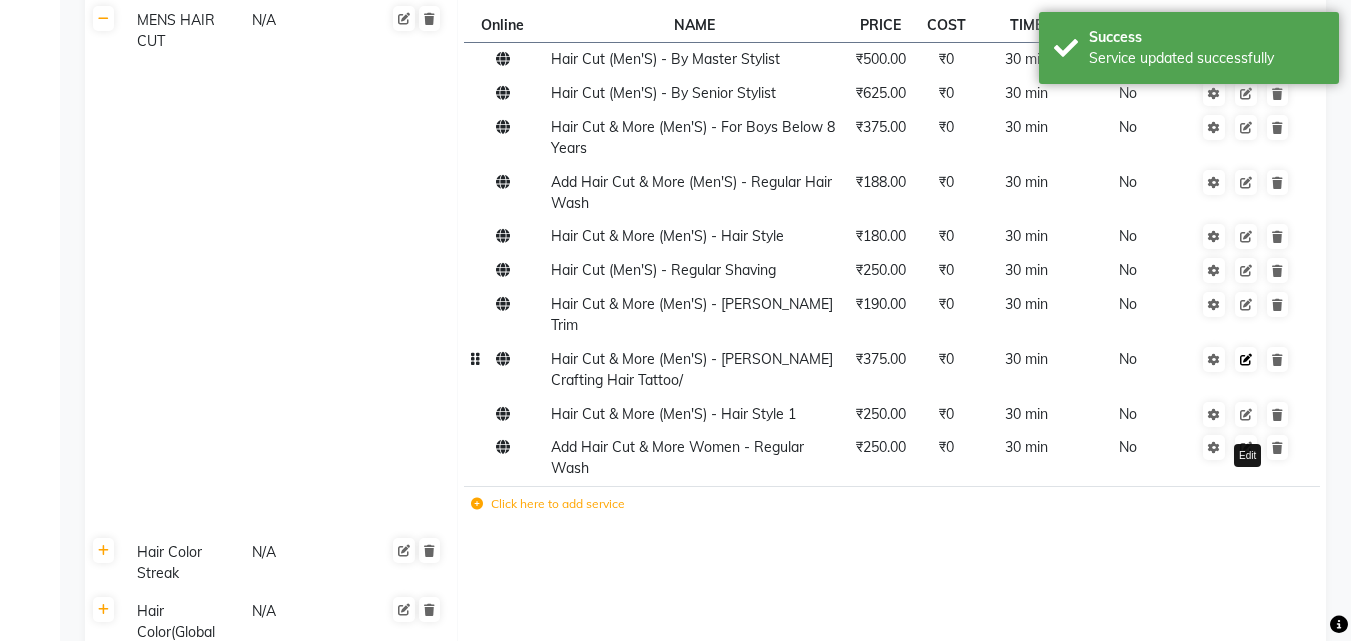 click 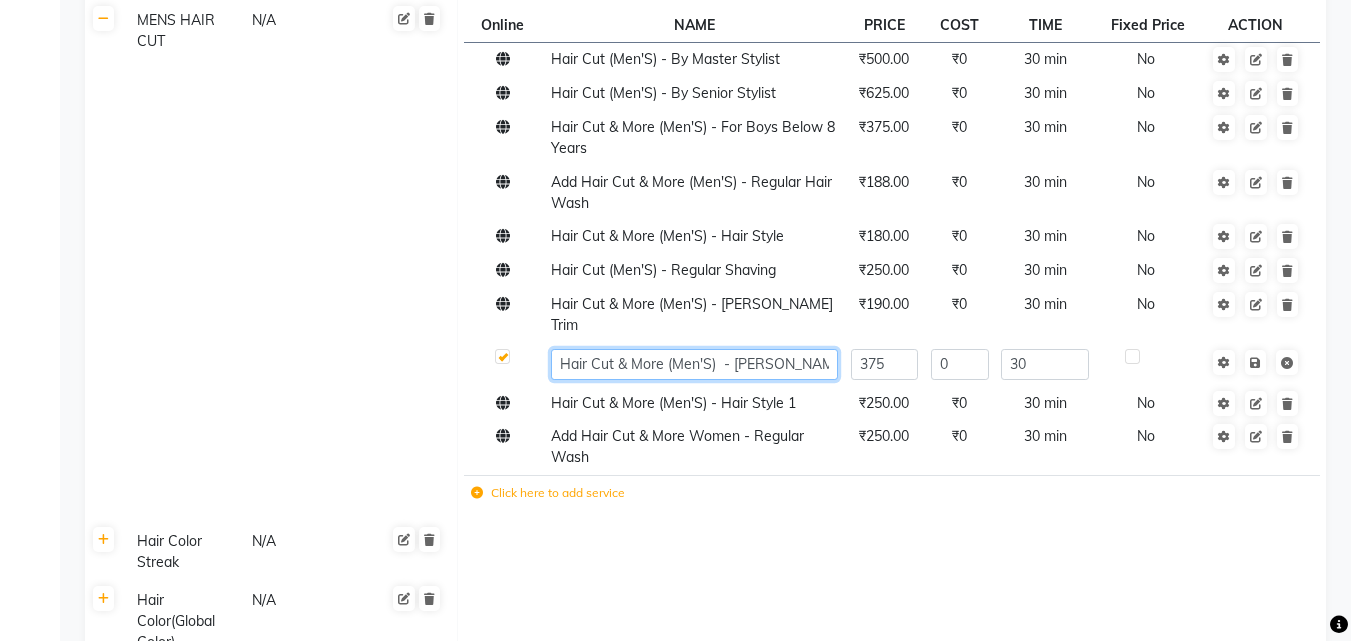 click on "Hair Cut & More (Men'S)  - [PERSON_NAME] Crafting Hair Tattoo/" 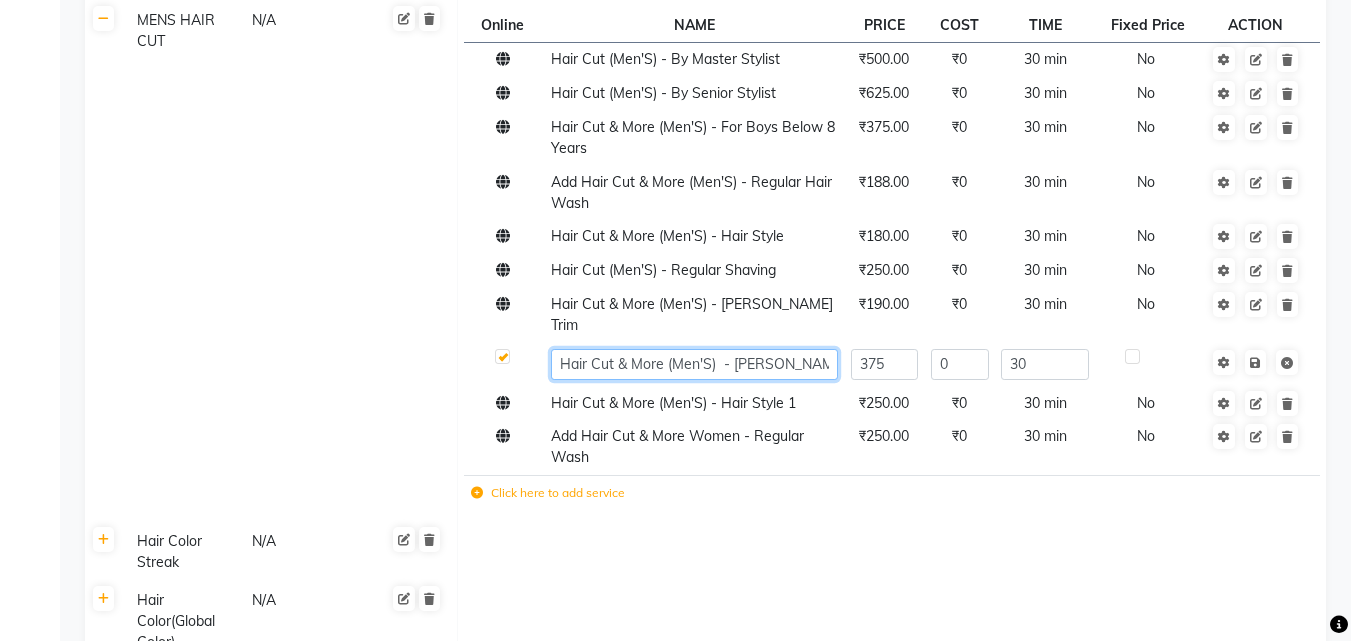 click on "Hair Cut & More (Men'S)  - [PERSON_NAME] Crafting Hair Tattoo/" 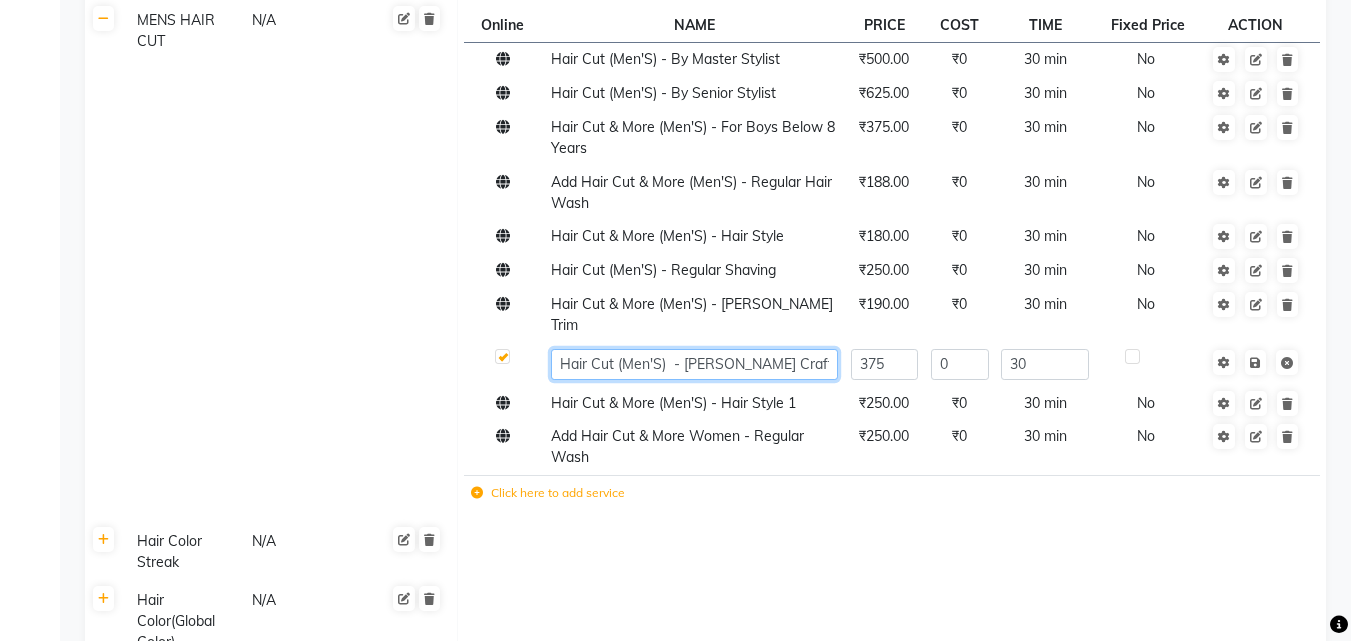 click on "Hair Cut (Men'S)  - Beard Crafting Hair Tattoo/" 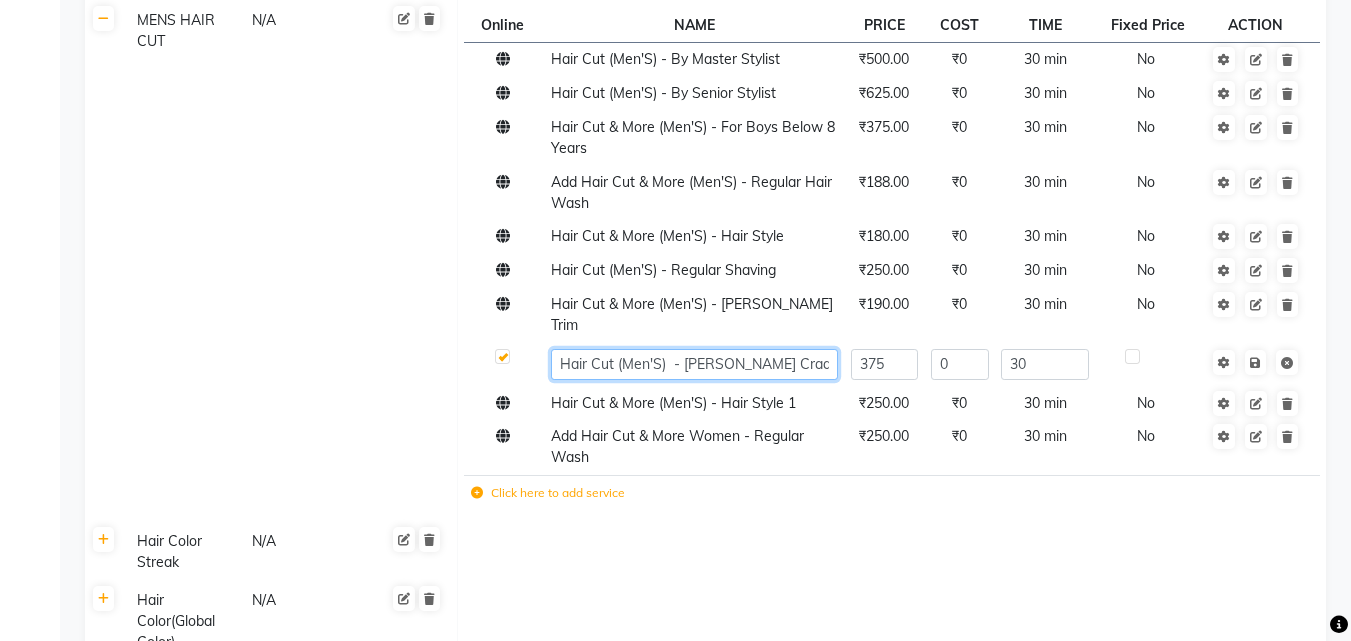 click on "Hair Cut (Men'S)  - Beard Craattoo/" 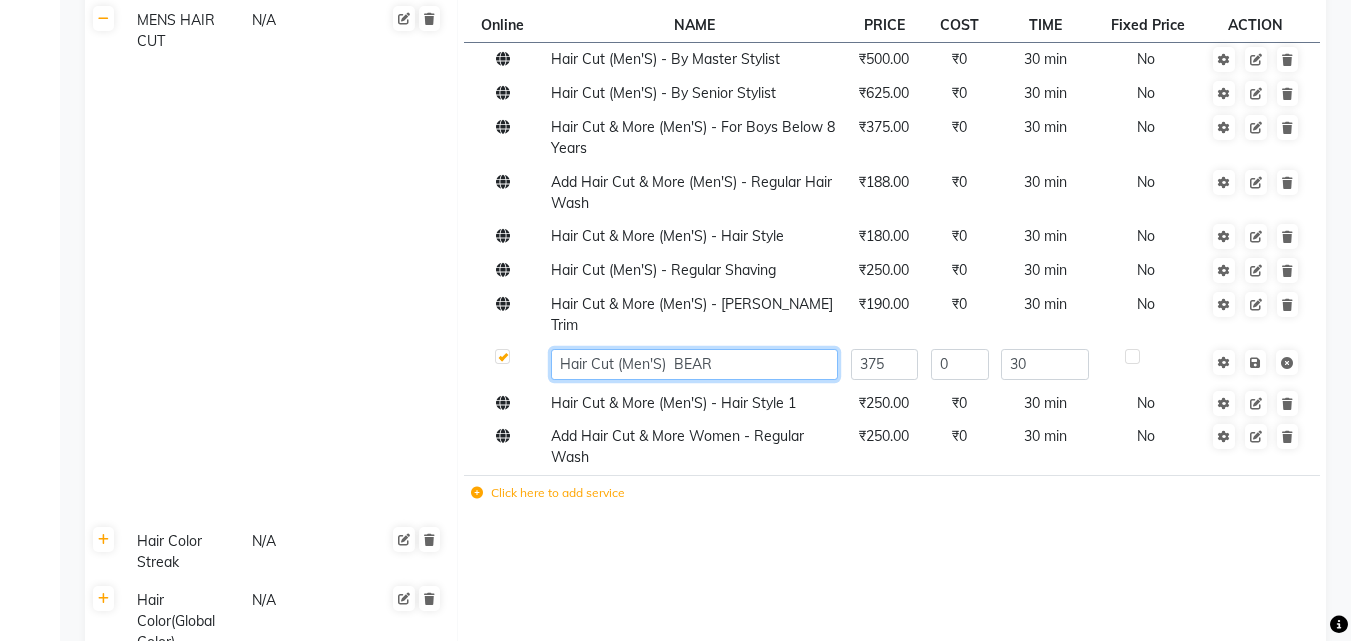 type on "Hair Cut (Men'S)  BEARD" 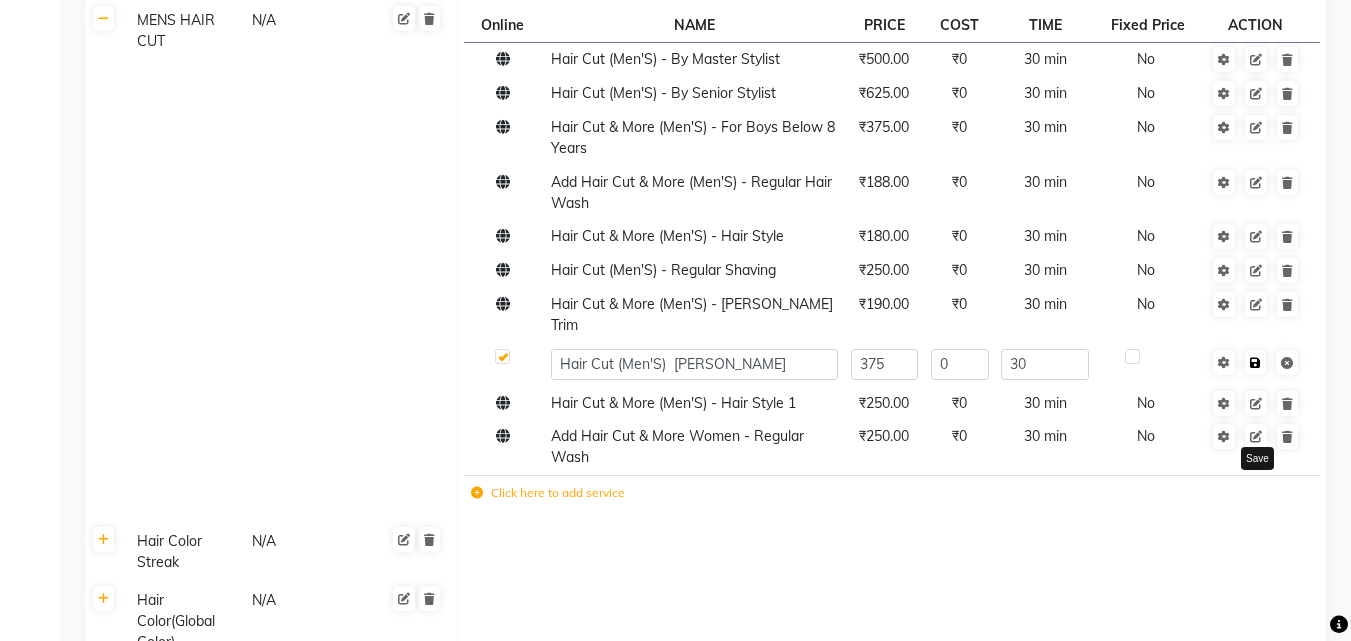 click on "Save" 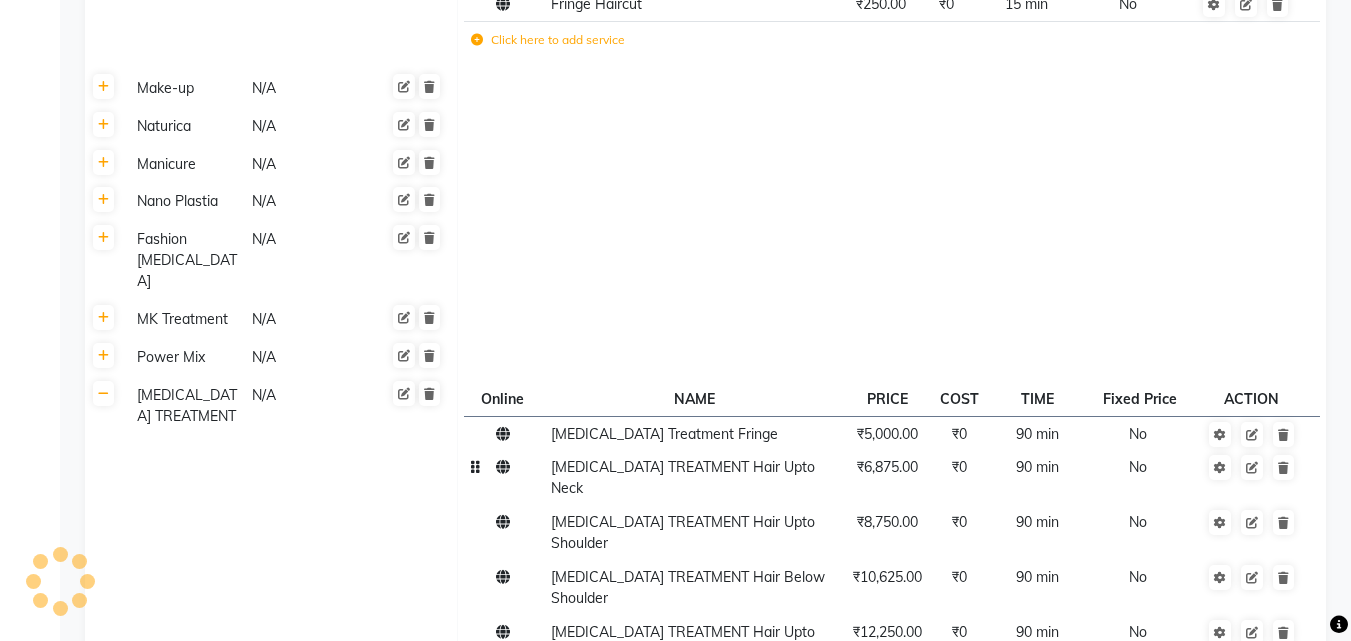 scroll, scrollTop: 4275, scrollLeft: 0, axis: vertical 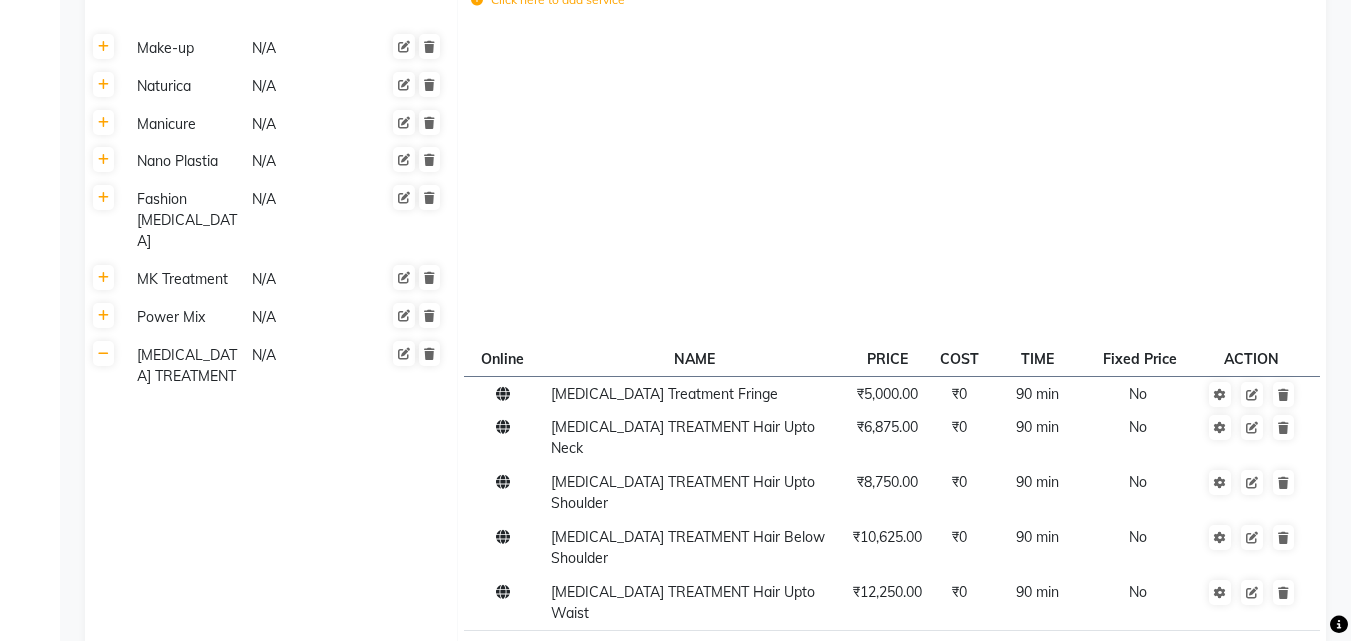 click on "Save Changes" 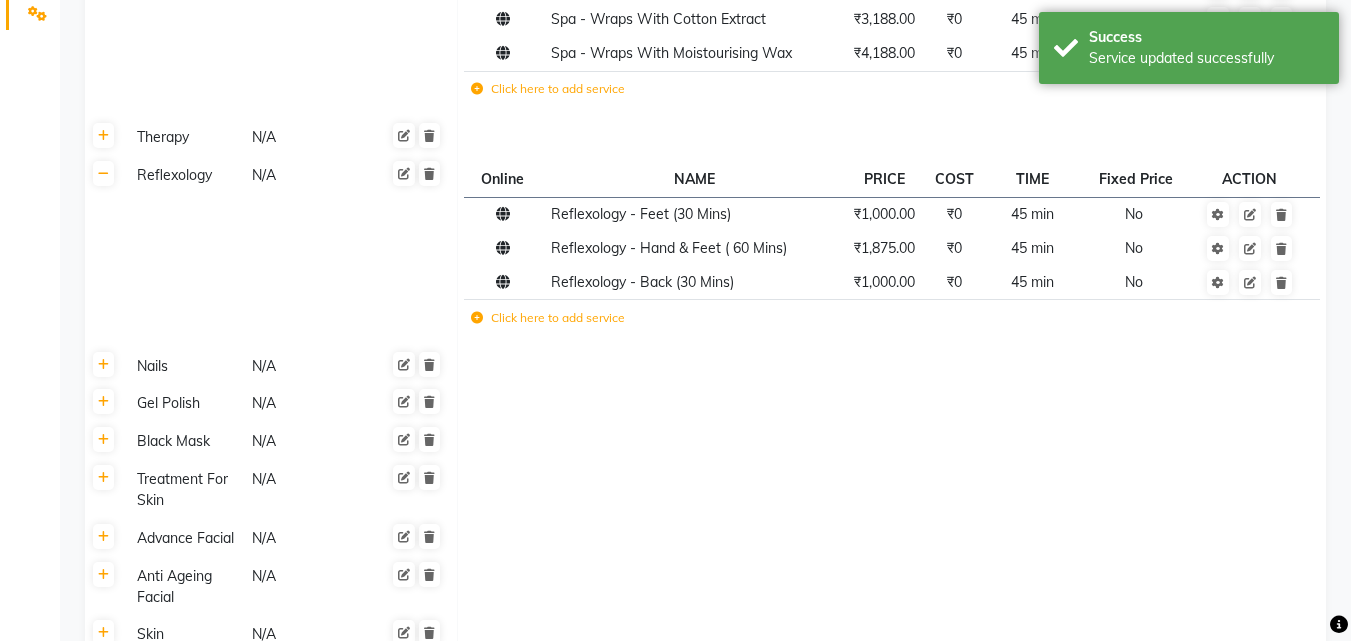scroll, scrollTop: 0, scrollLeft: 0, axis: both 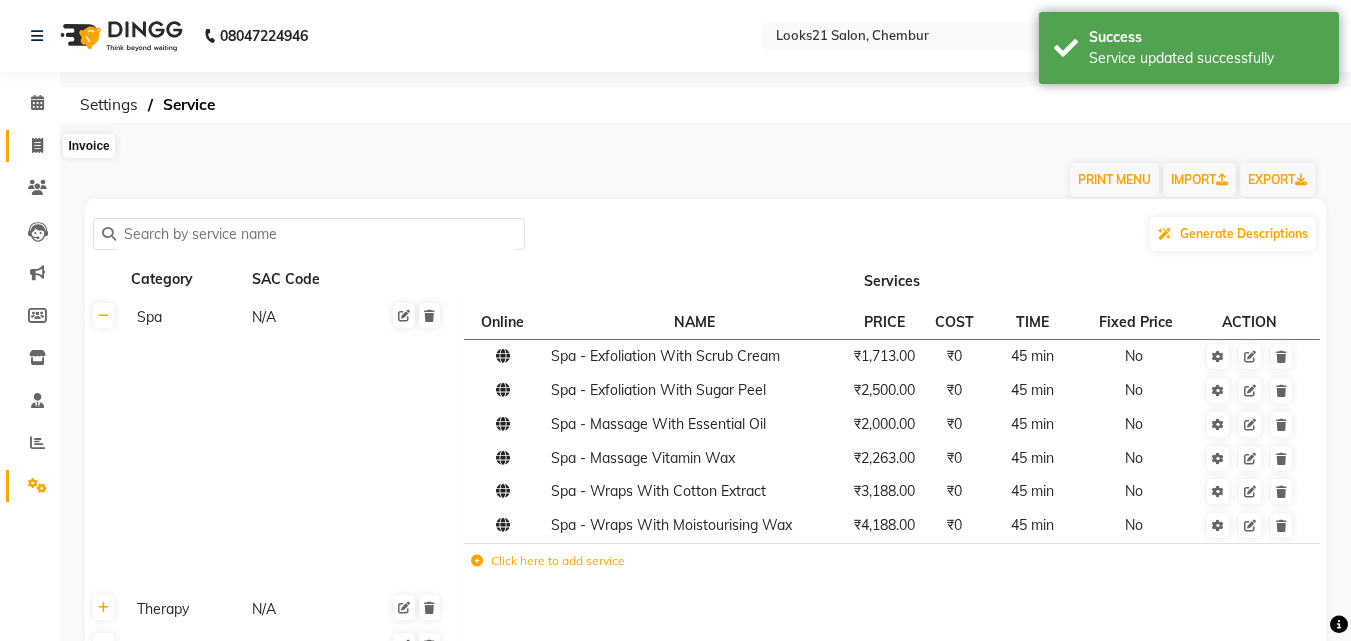 click 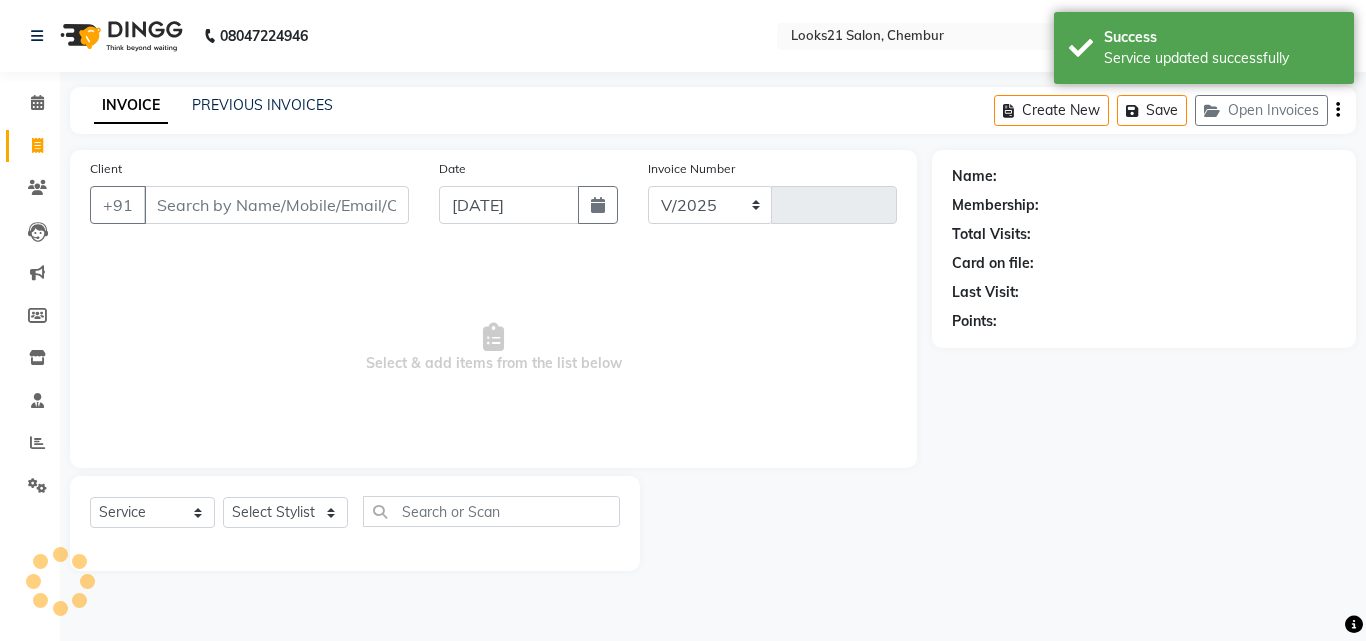 select on "844" 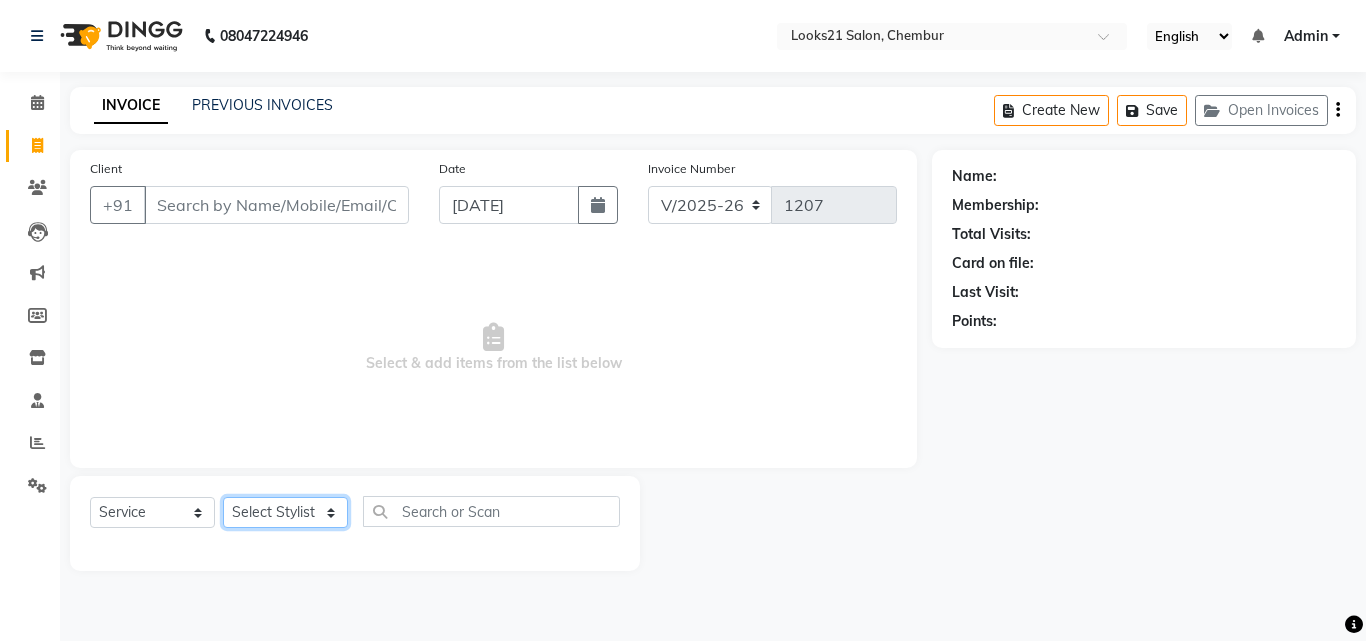 click on "Select Stylist" 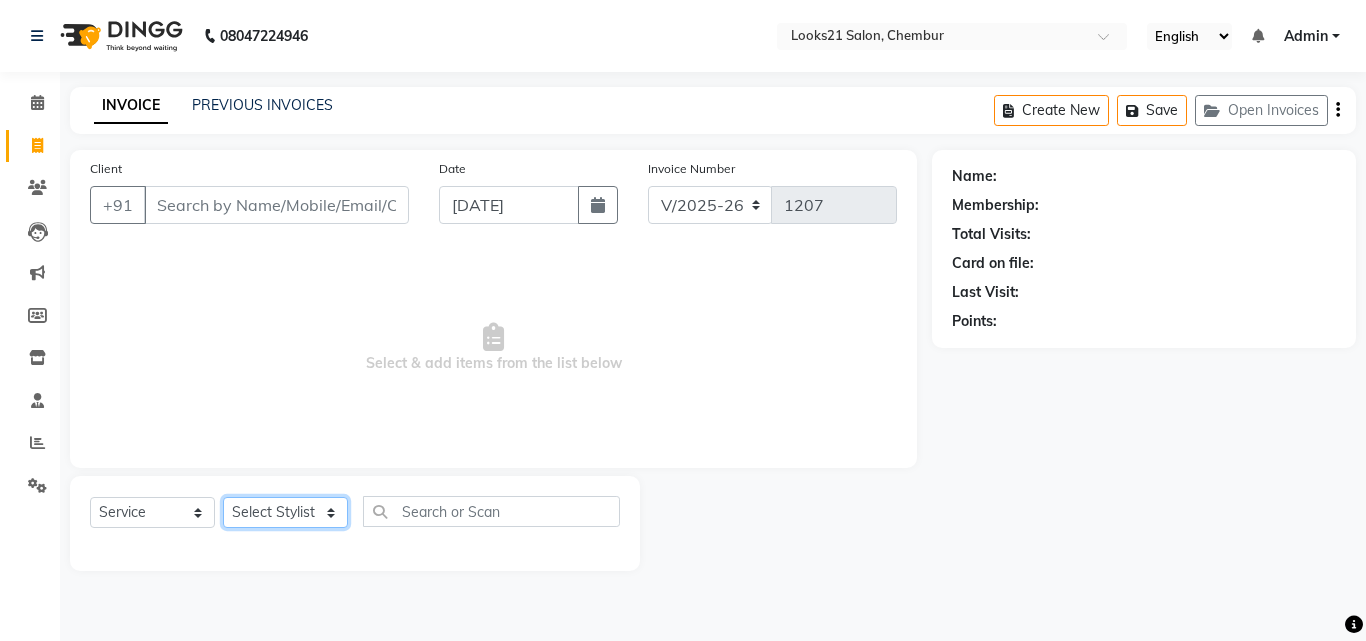 select on "13888" 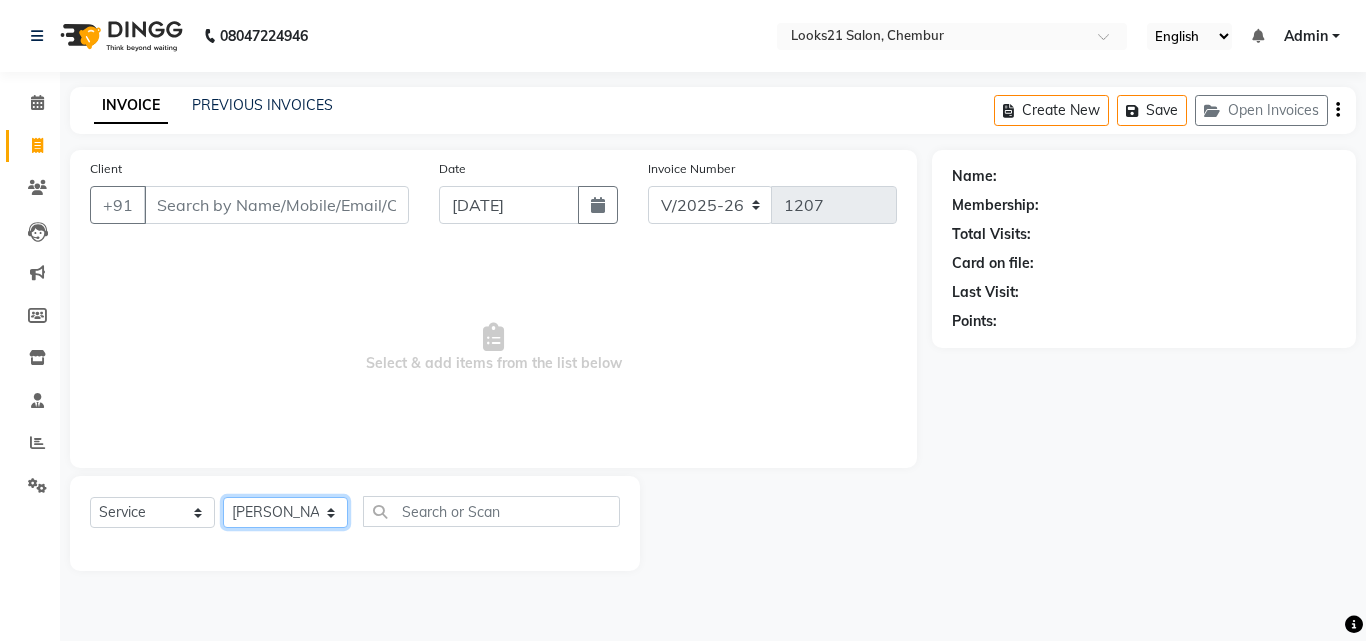 click on "Select Stylist [PERSON_NAME] [PERSON_NAME] LOOKS 21  [PERSON_NAME] [PERSON_NAME] [PERSON_NAME] [PERSON_NAME] [PERSON_NAME] [PERSON_NAME]" 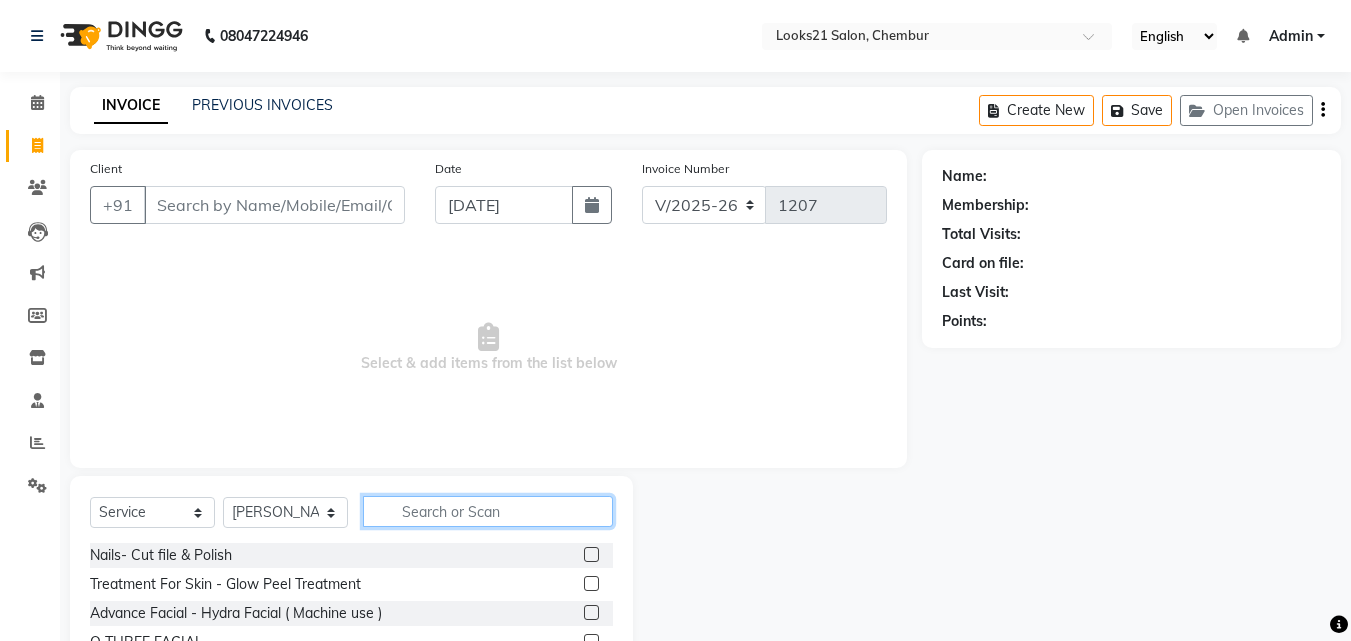 click 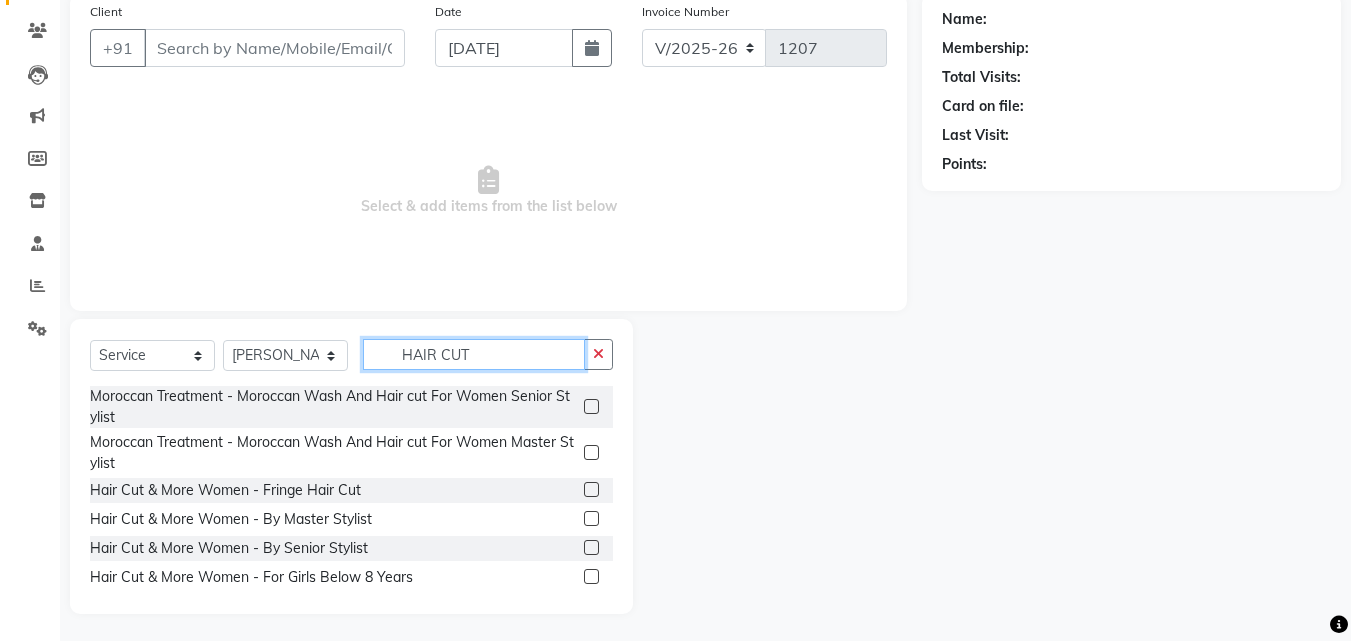 scroll, scrollTop: 160, scrollLeft: 0, axis: vertical 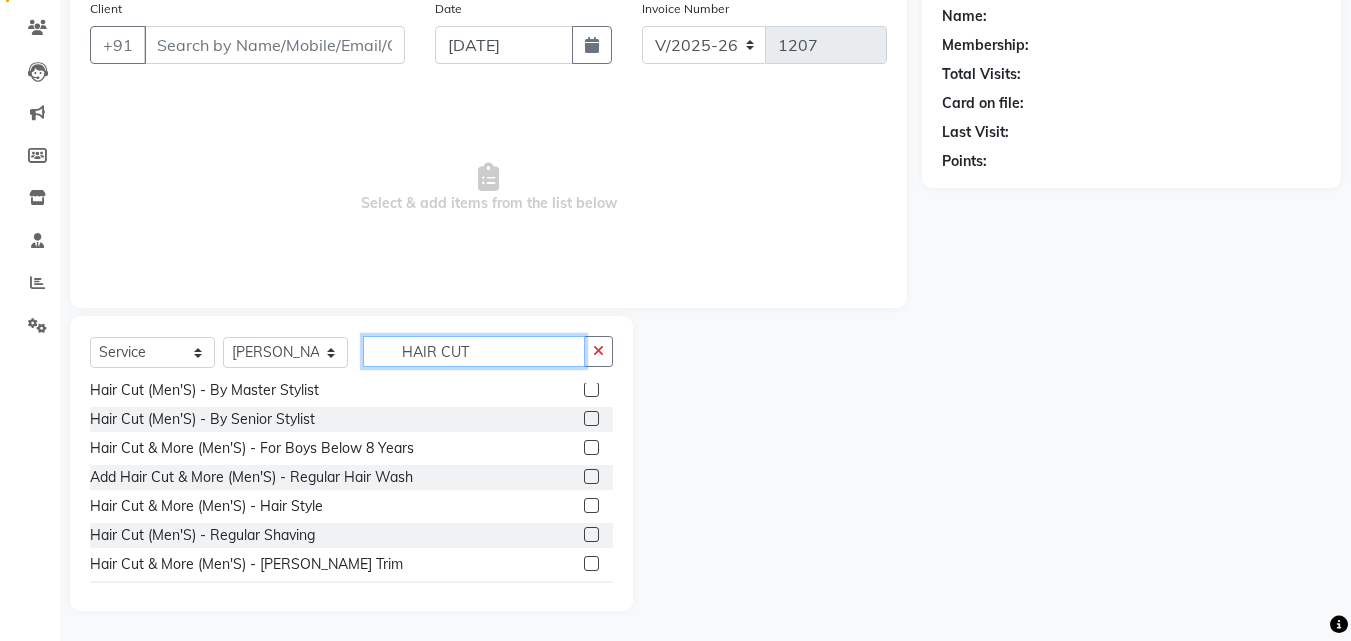 drag, startPoint x: 513, startPoint y: 343, endPoint x: 346, endPoint y: 334, distance: 167.24234 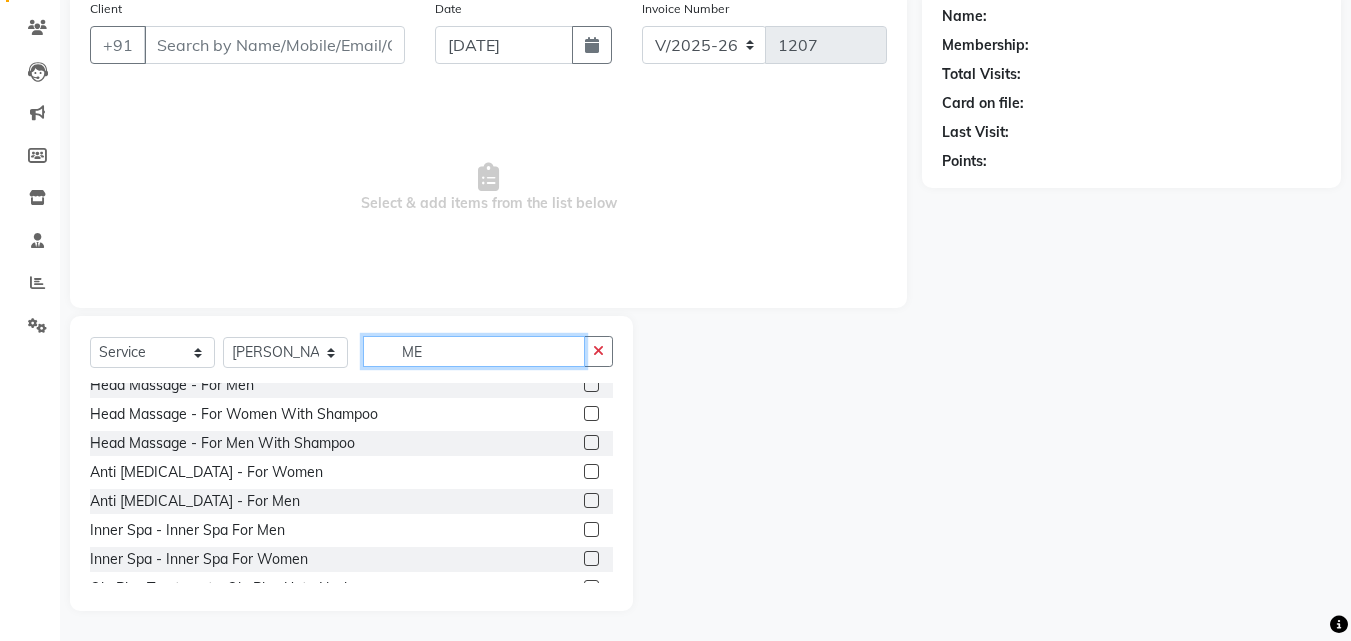 scroll, scrollTop: 271, scrollLeft: 0, axis: vertical 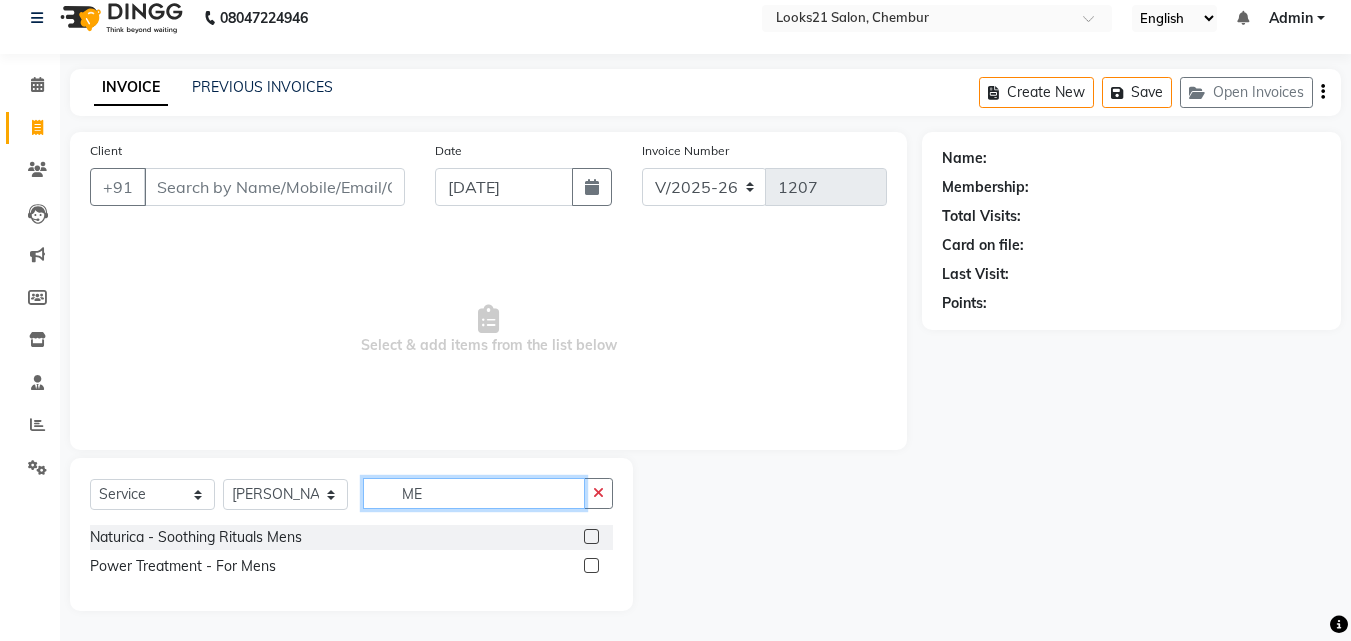 type on "M" 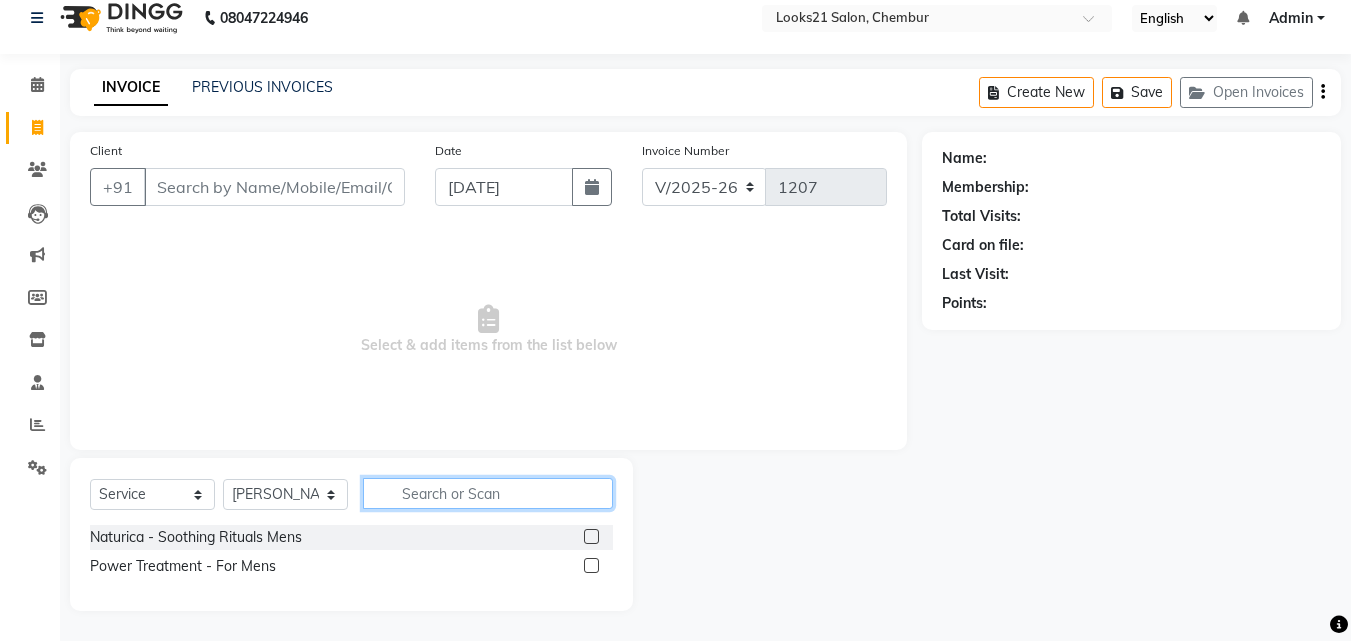 scroll, scrollTop: 160, scrollLeft: 0, axis: vertical 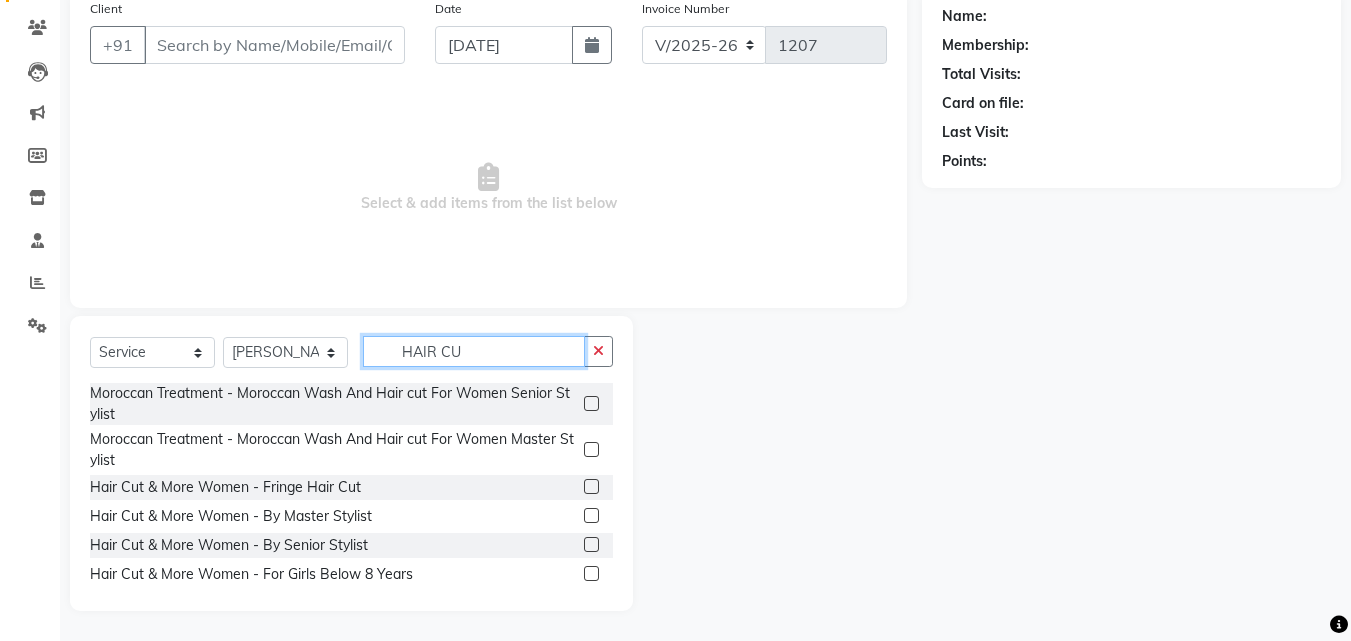type on "HAIR CUT" 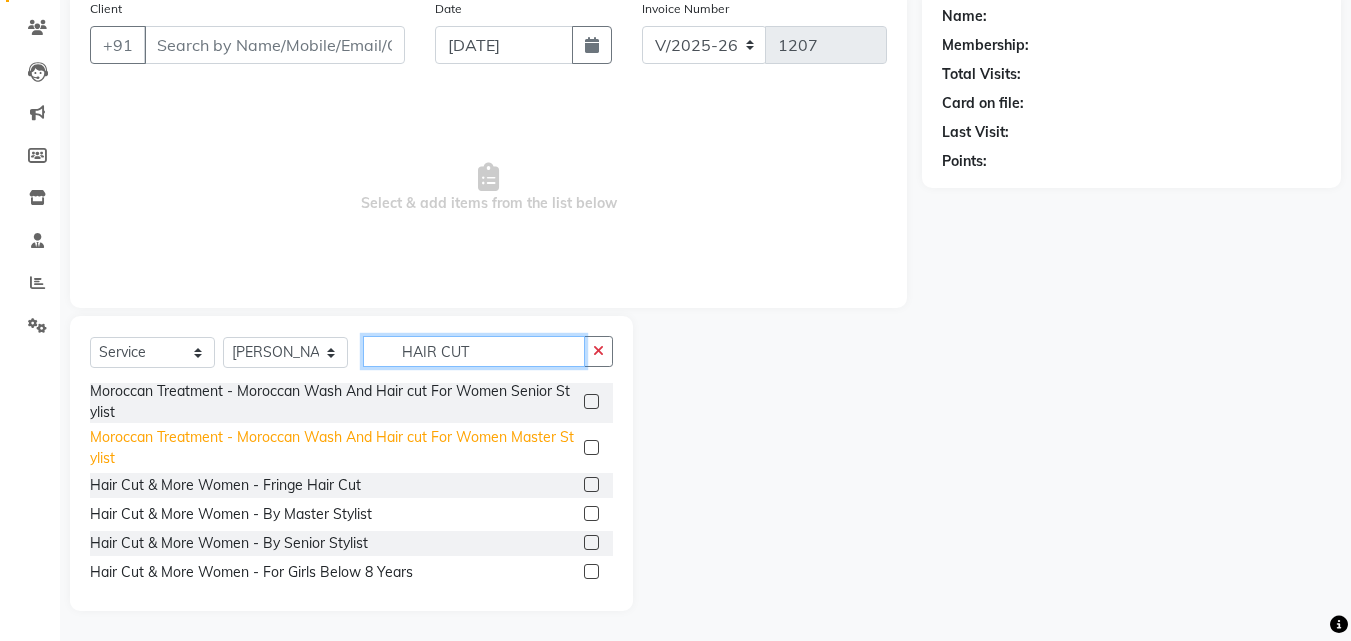 scroll, scrollTop: 0, scrollLeft: 0, axis: both 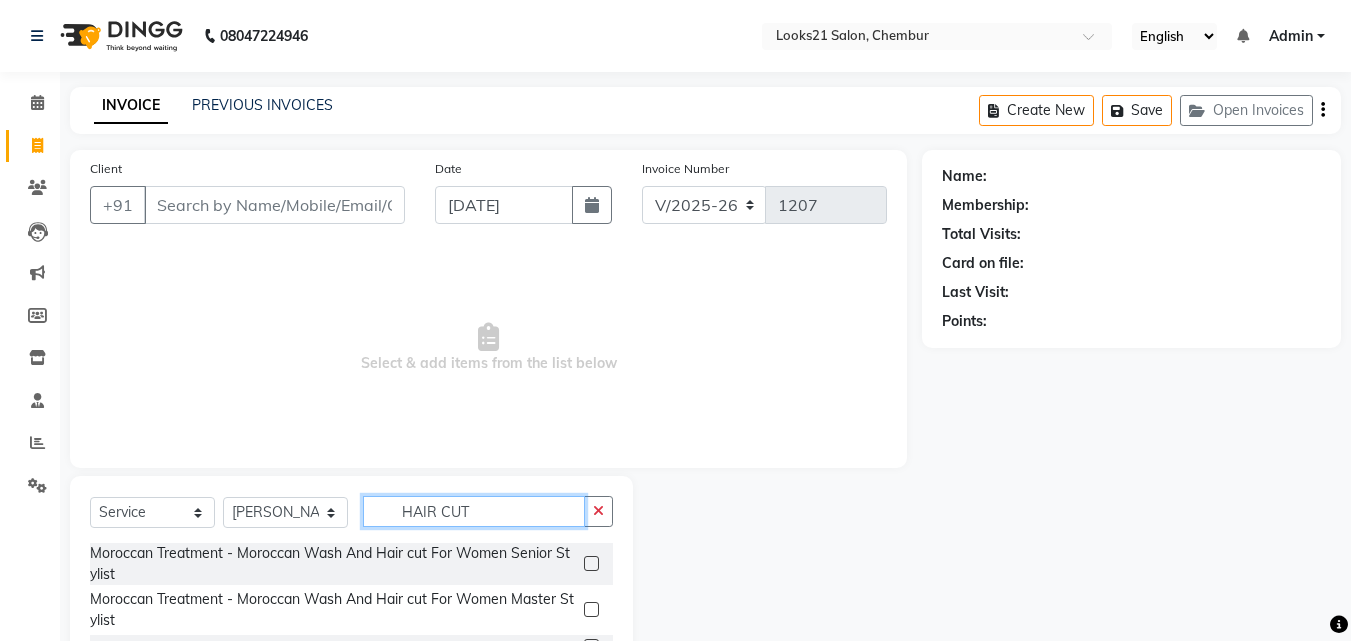 drag, startPoint x: 500, startPoint y: 507, endPoint x: 386, endPoint y: 505, distance: 114.01754 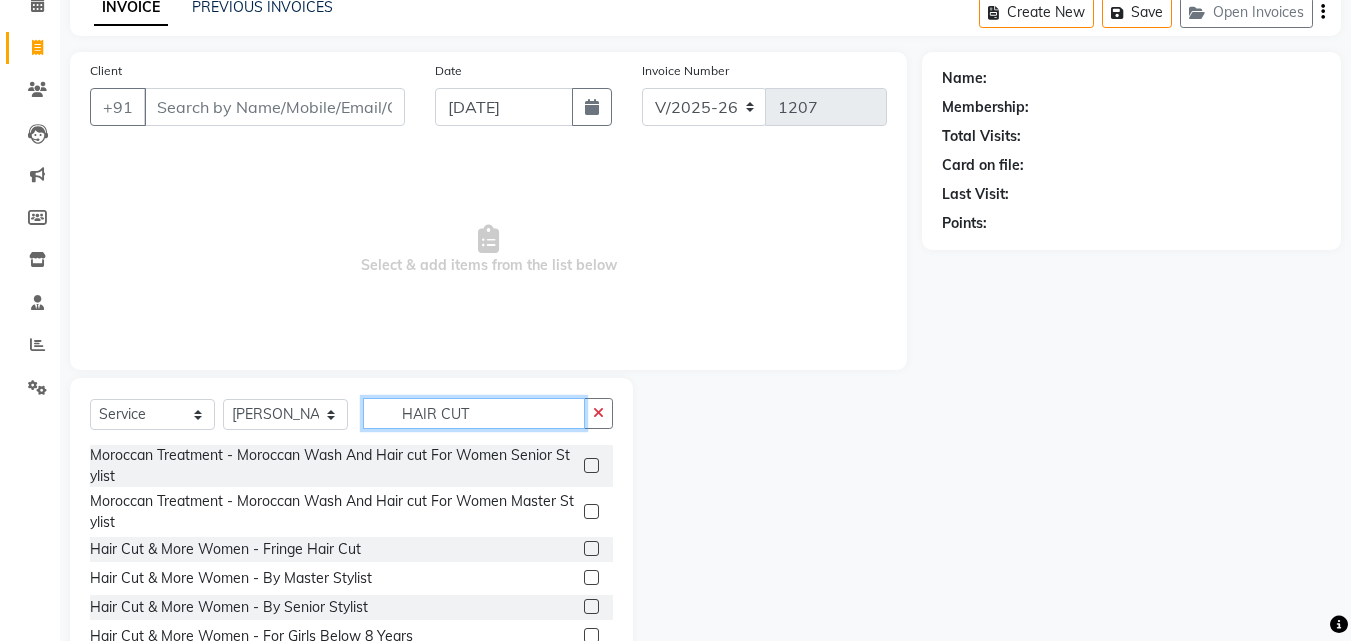 scroll, scrollTop: 60, scrollLeft: 0, axis: vertical 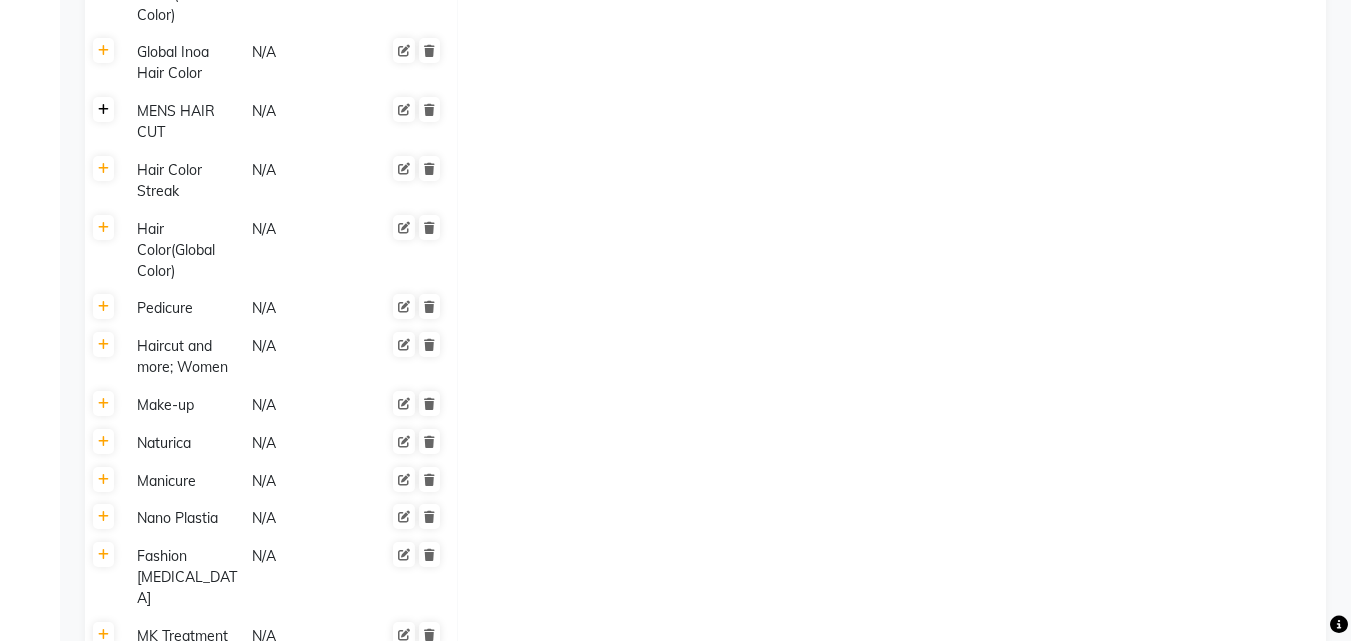 click 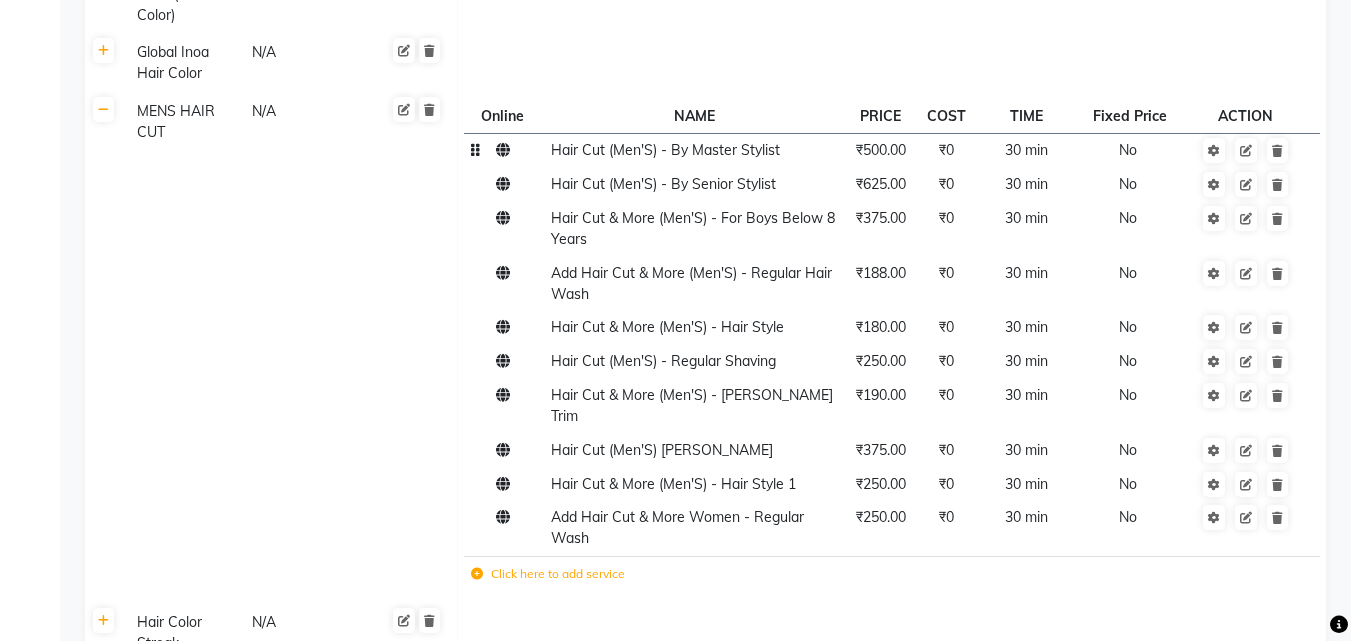 click on "Hair Cut  (Men'S)  - By Master Stylist" 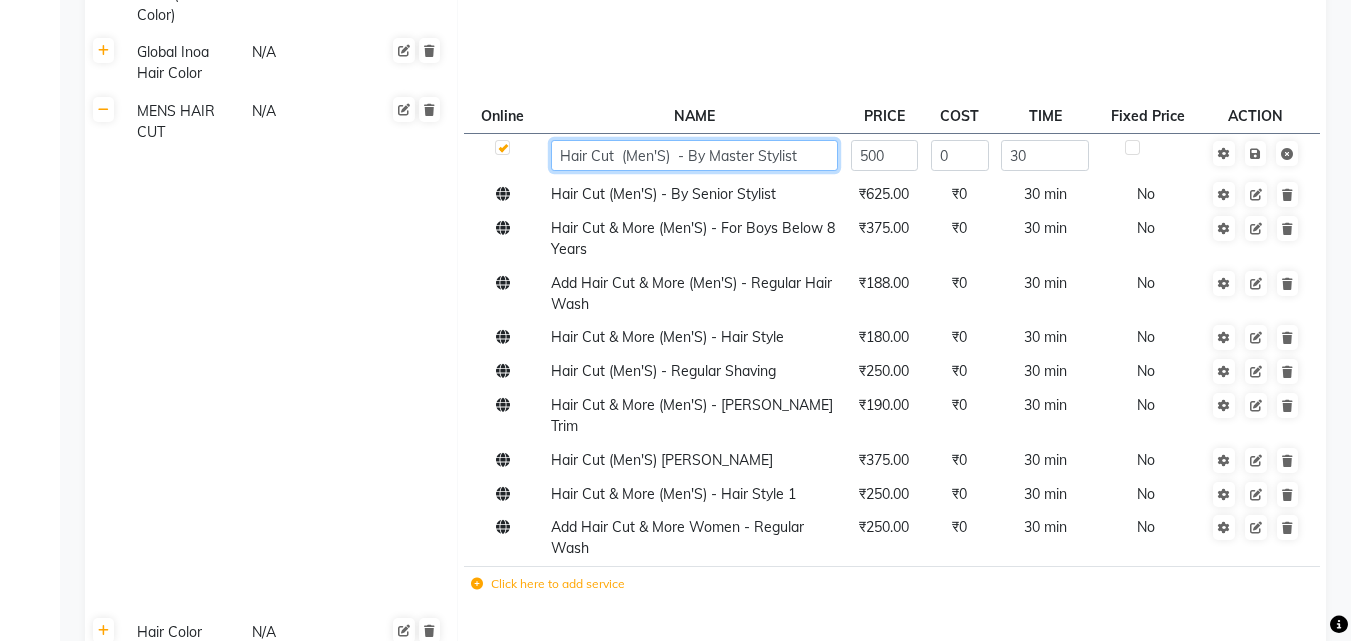 click on "Hair Cut  (Men'S)  - By Master Stylist" 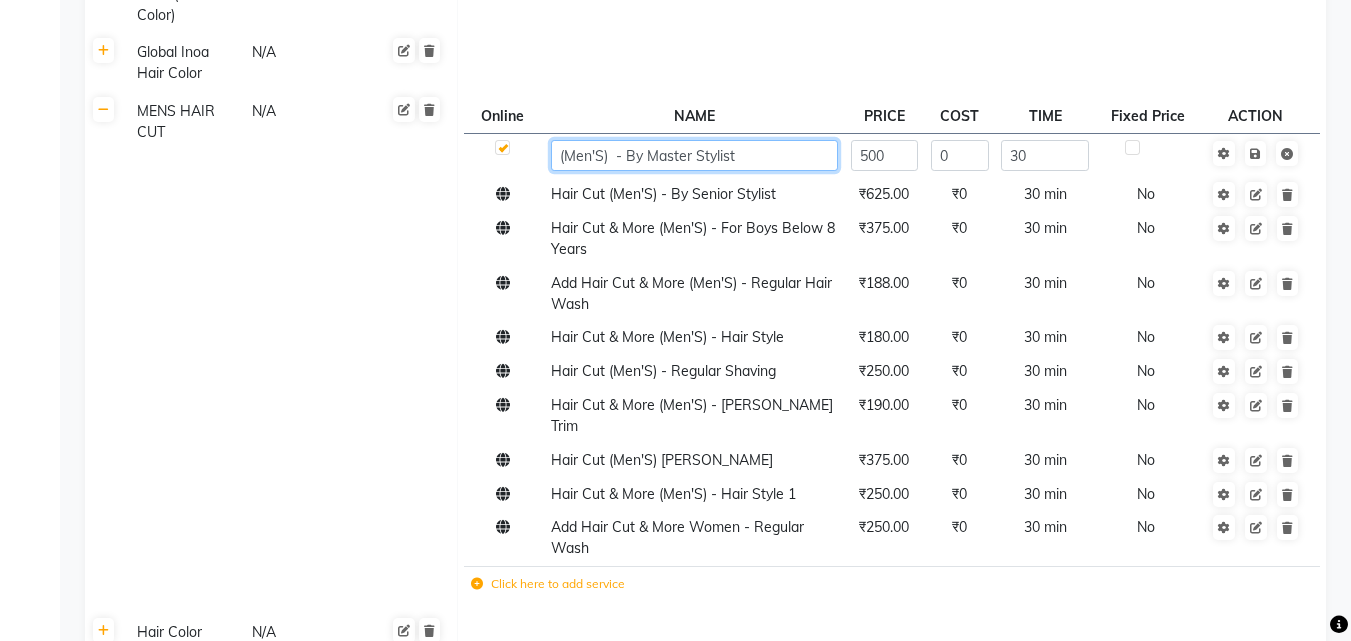 click on "(Men'S)  - By Master Stylist" 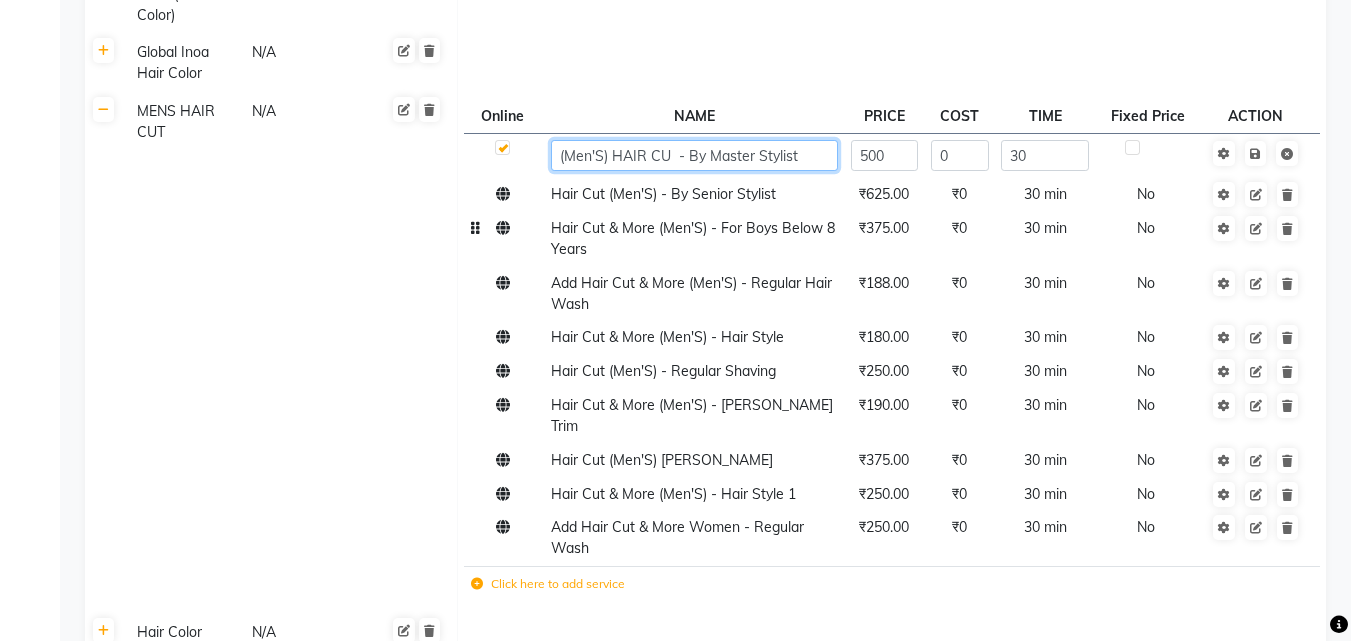 type on "(Men'S) HAIR CUT  - By Master Stylist" 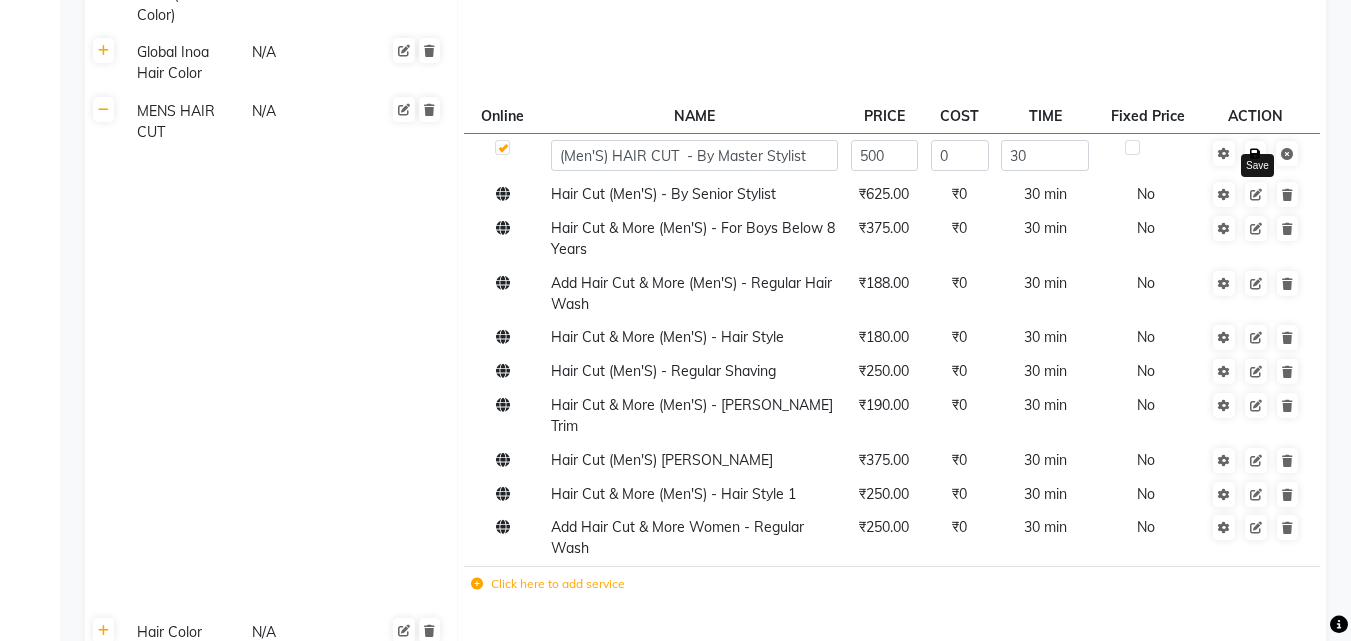 click on "Save" 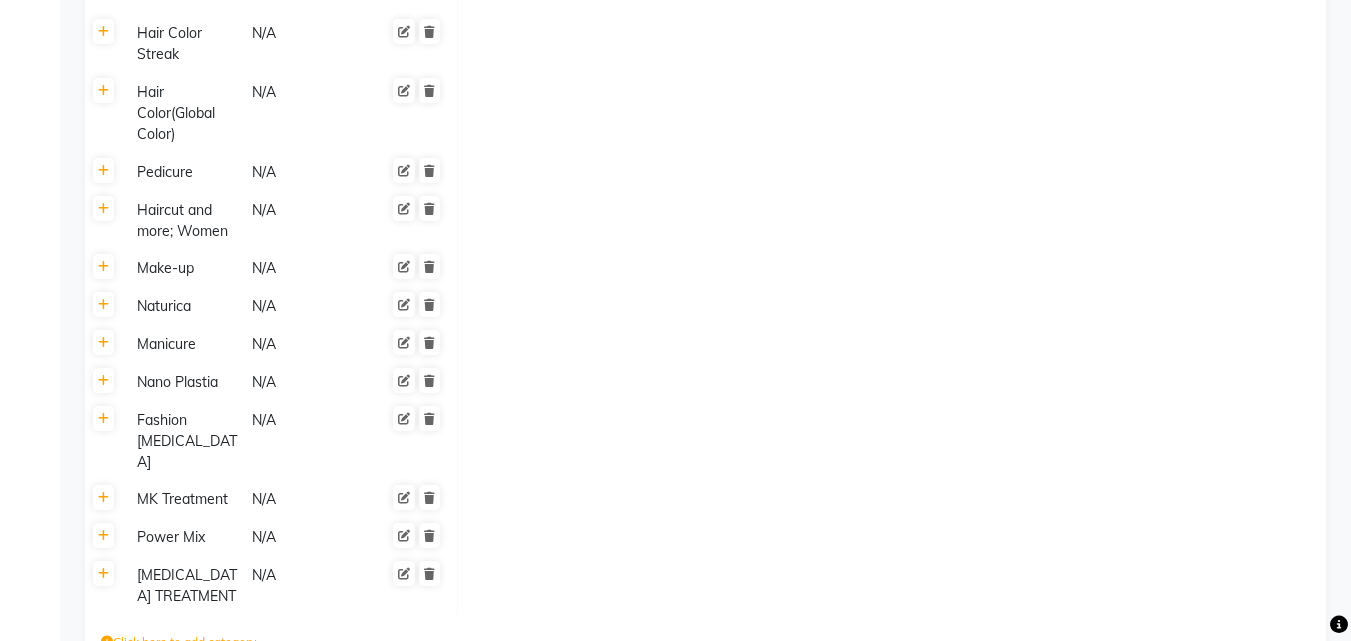 scroll, scrollTop: 3034, scrollLeft: 0, axis: vertical 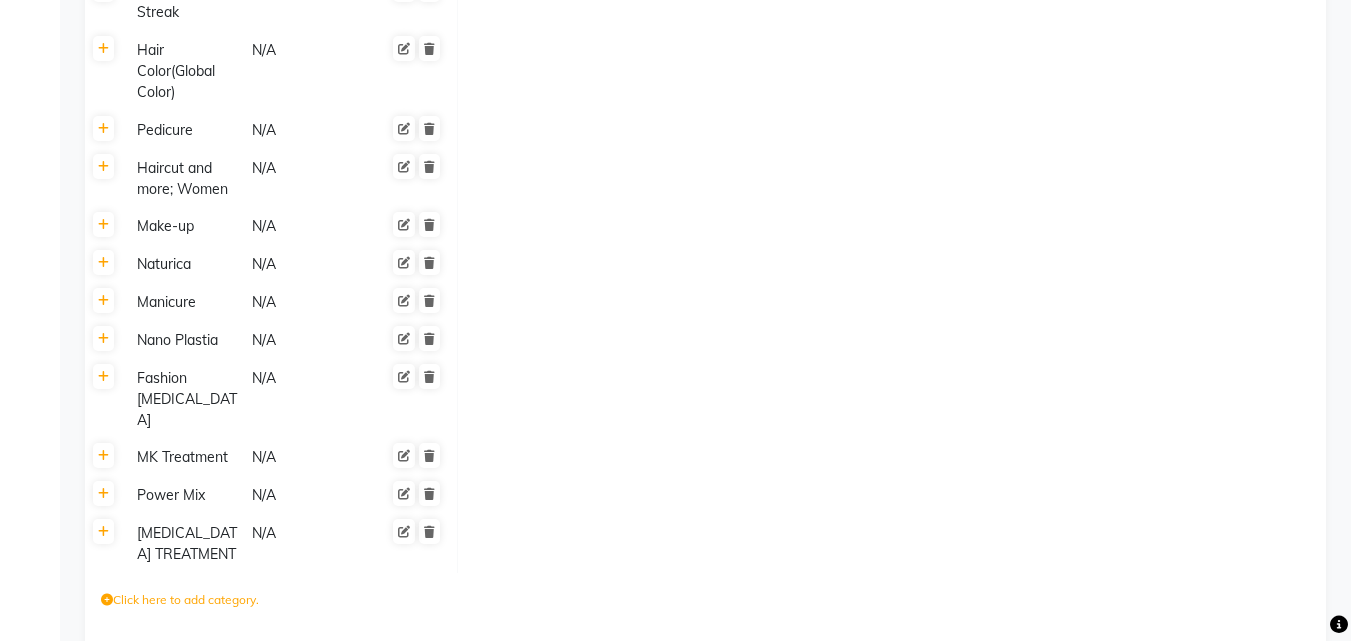 click on "Save Changes" 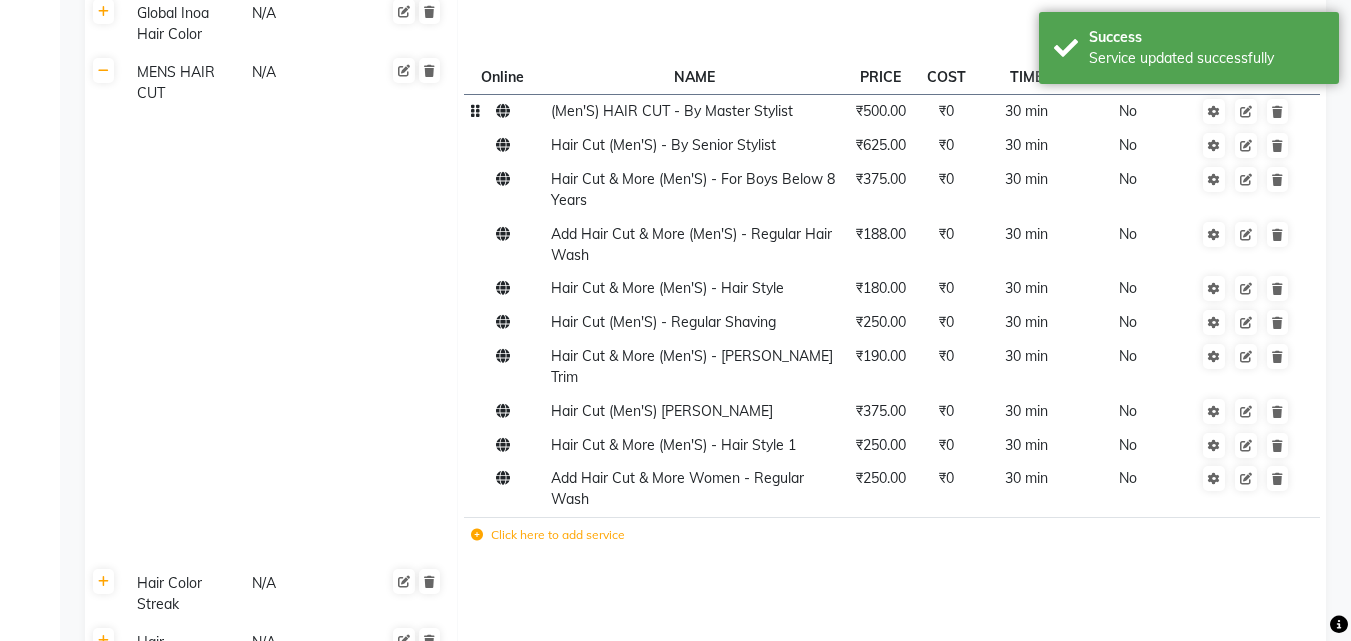 scroll, scrollTop: 2131, scrollLeft: 0, axis: vertical 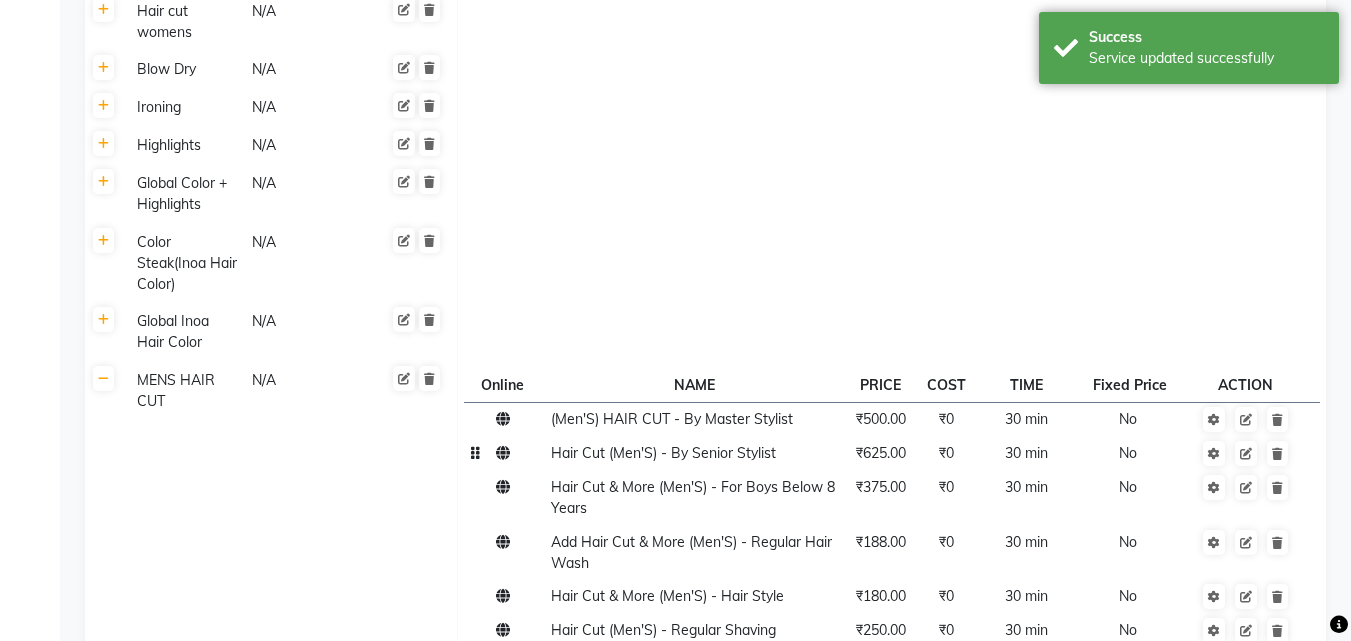 click on "Hair Cut (Men'S)  - By Senior Stylist" 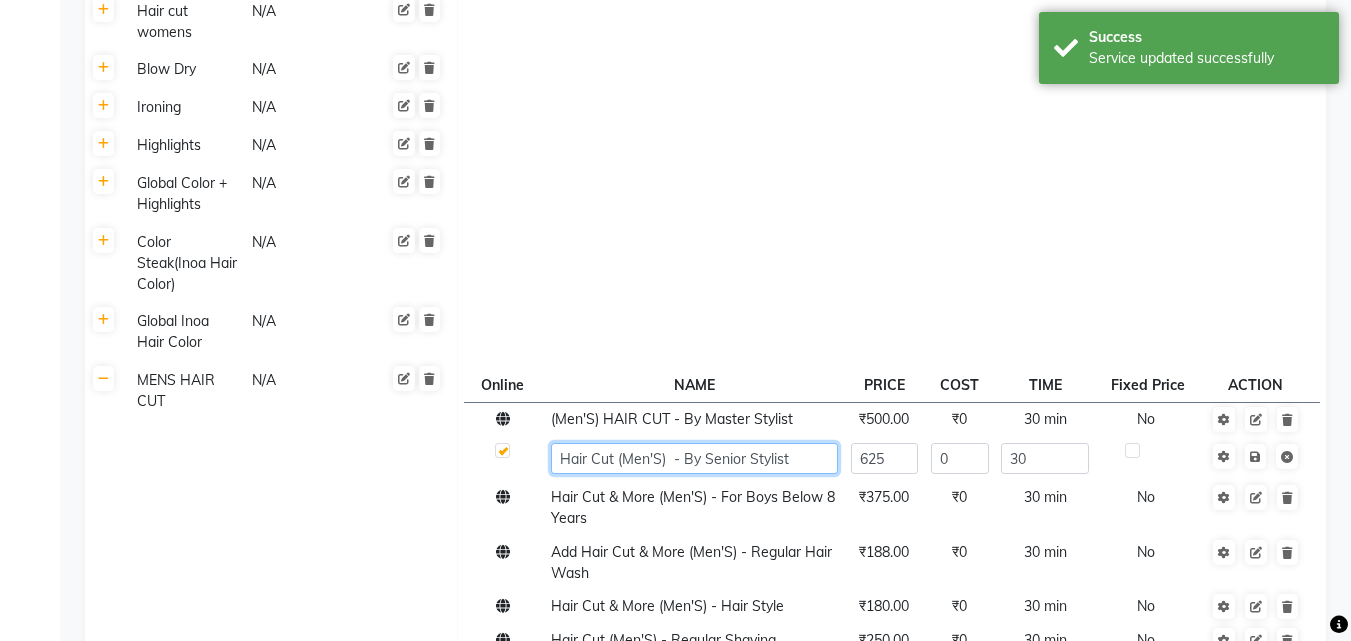 click on "Hair Cut (Men'S)  - By Senior Stylist" 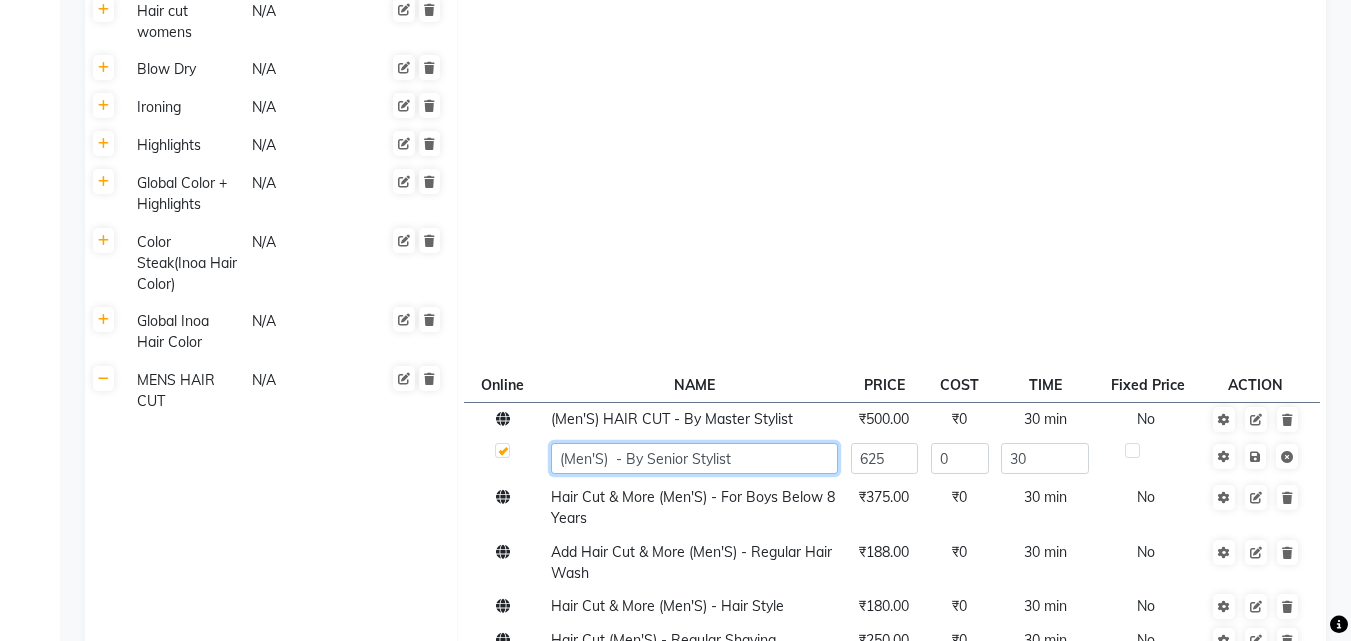 click on "(Men'S)  - By Senior Stylist" 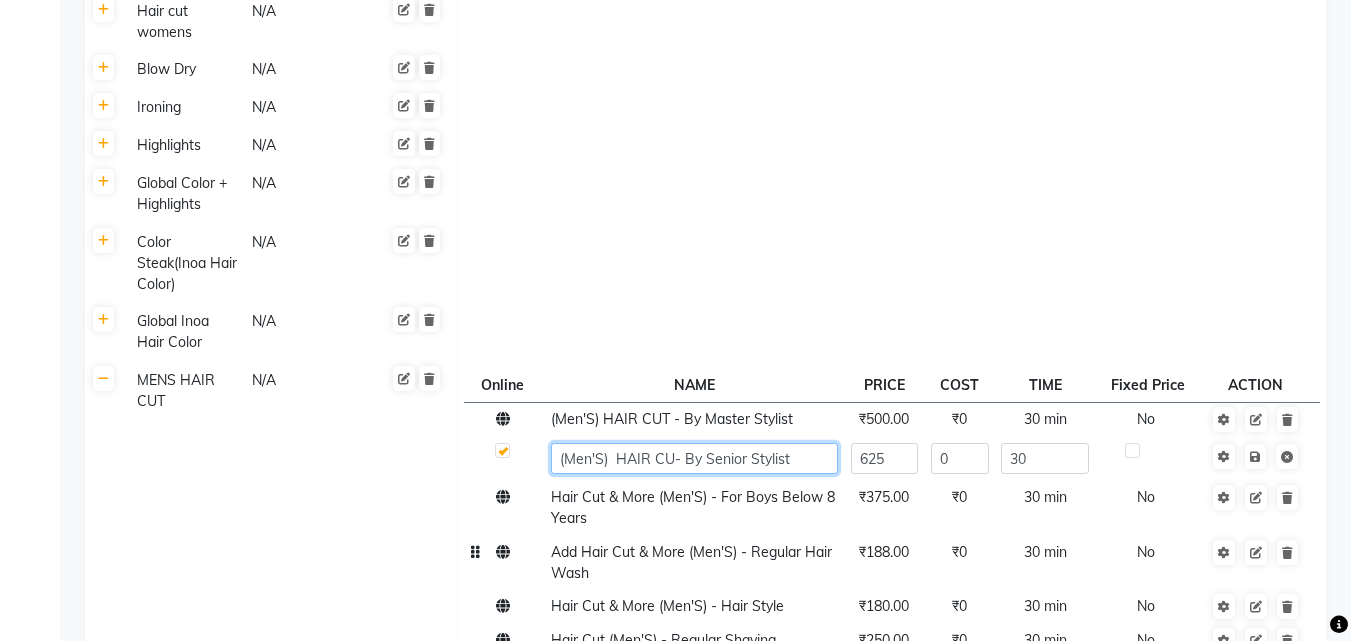 type on "(Men'S)  HAIR CUT- By Senior Stylist" 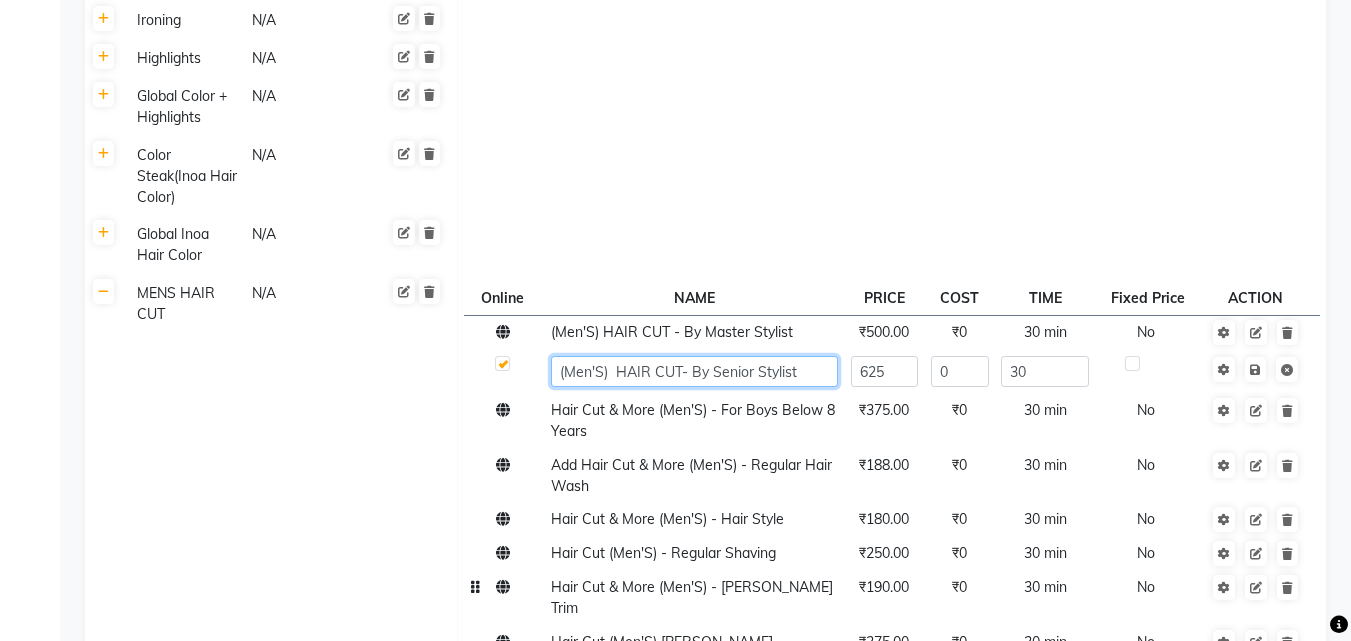 scroll, scrollTop: 2331, scrollLeft: 0, axis: vertical 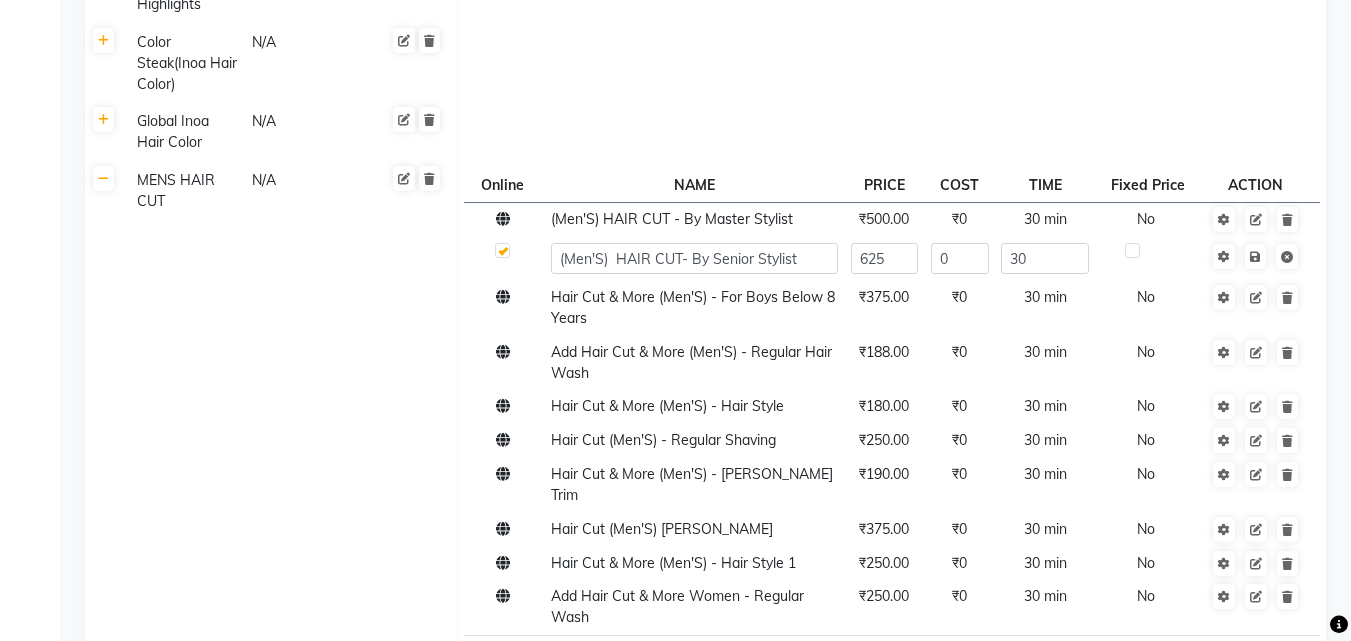 click 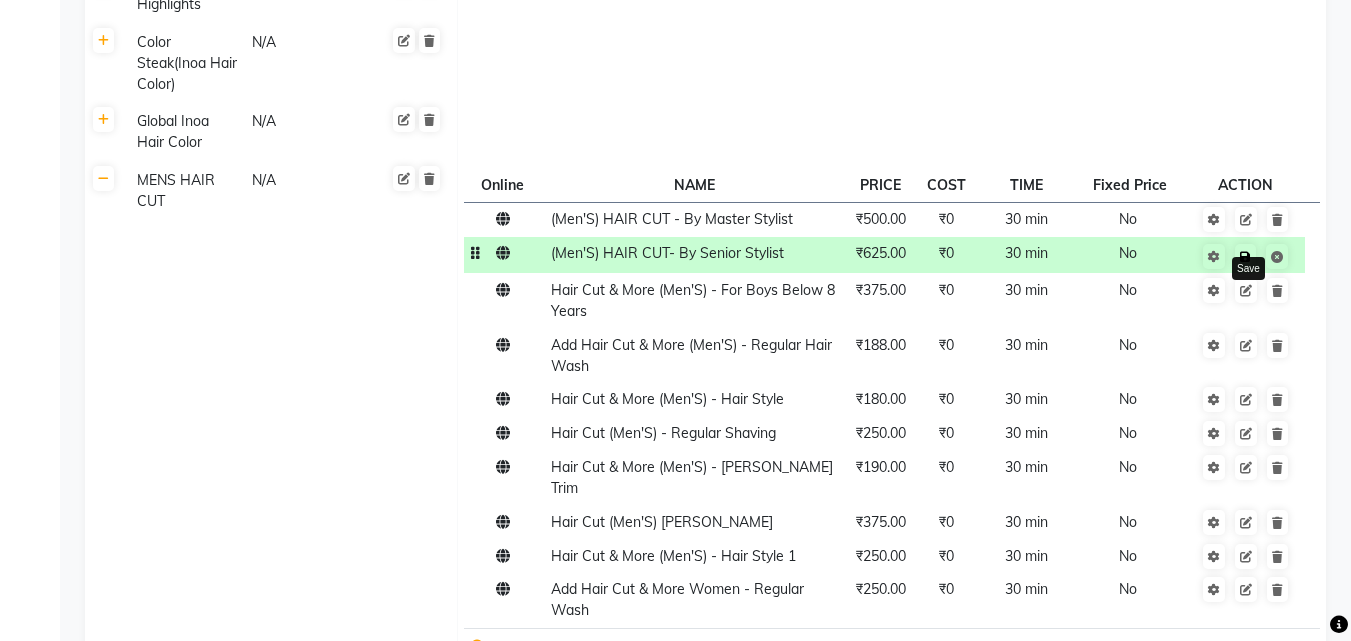 click 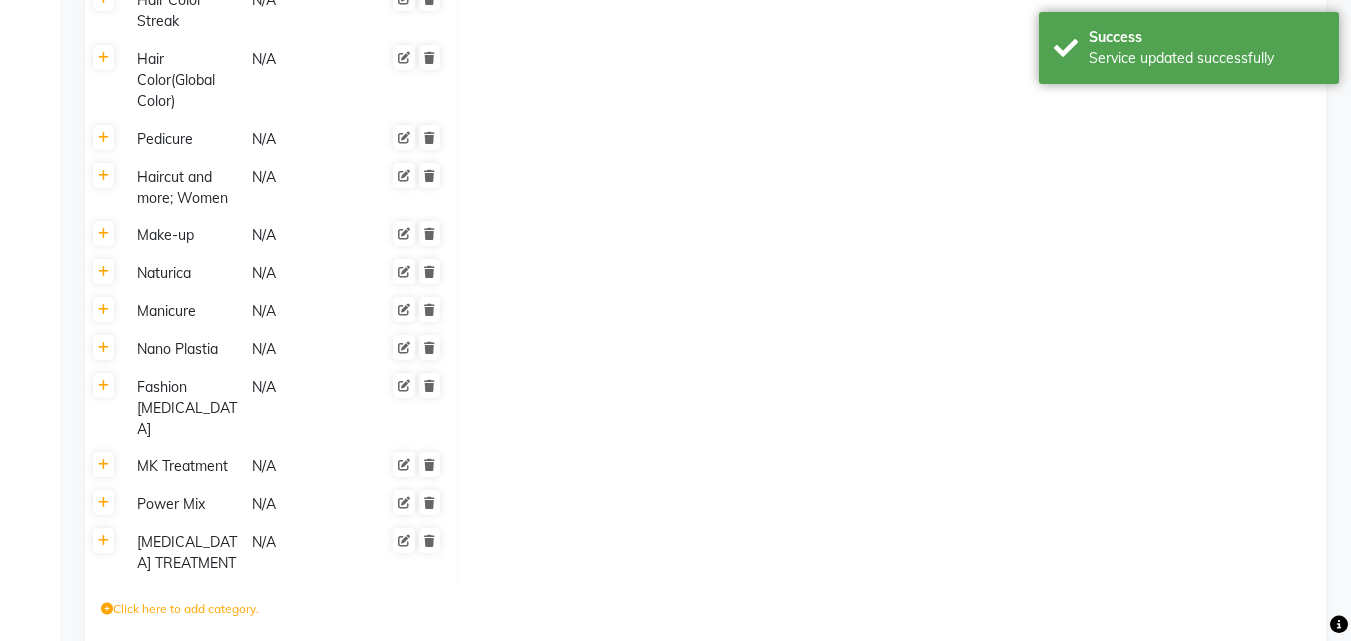 scroll, scrollTop: 3031, scrollLeft: 0, axis: vertical 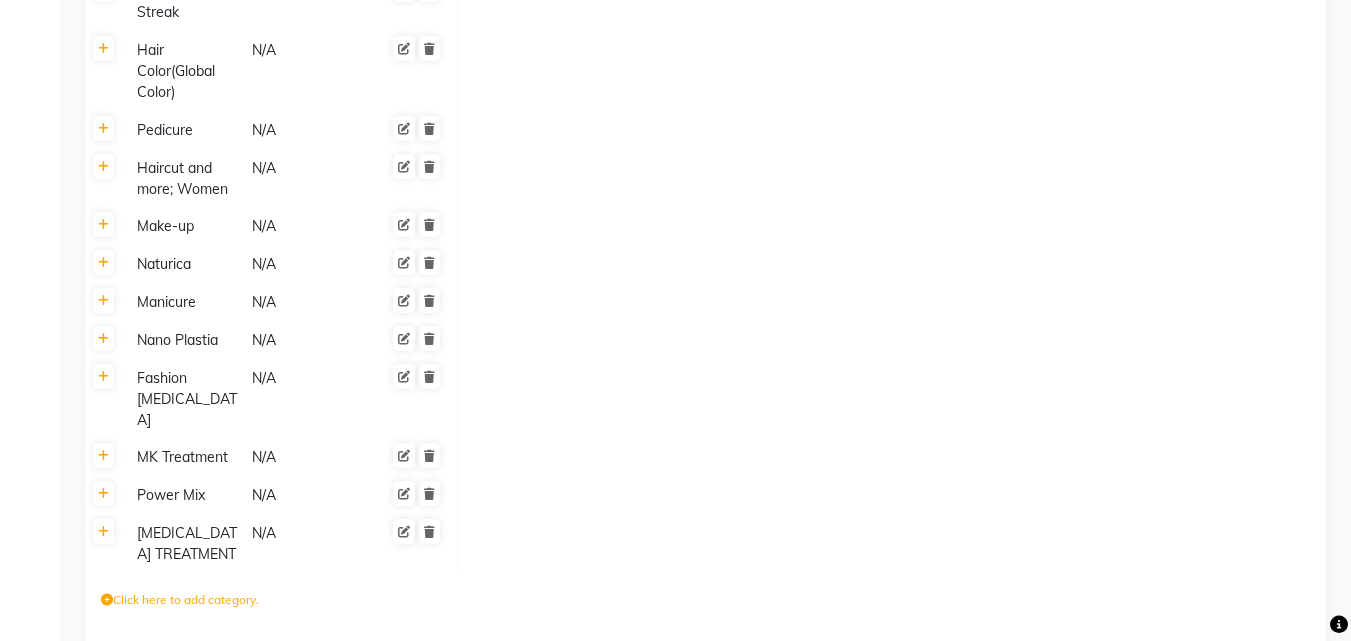 click on "Save Changes" 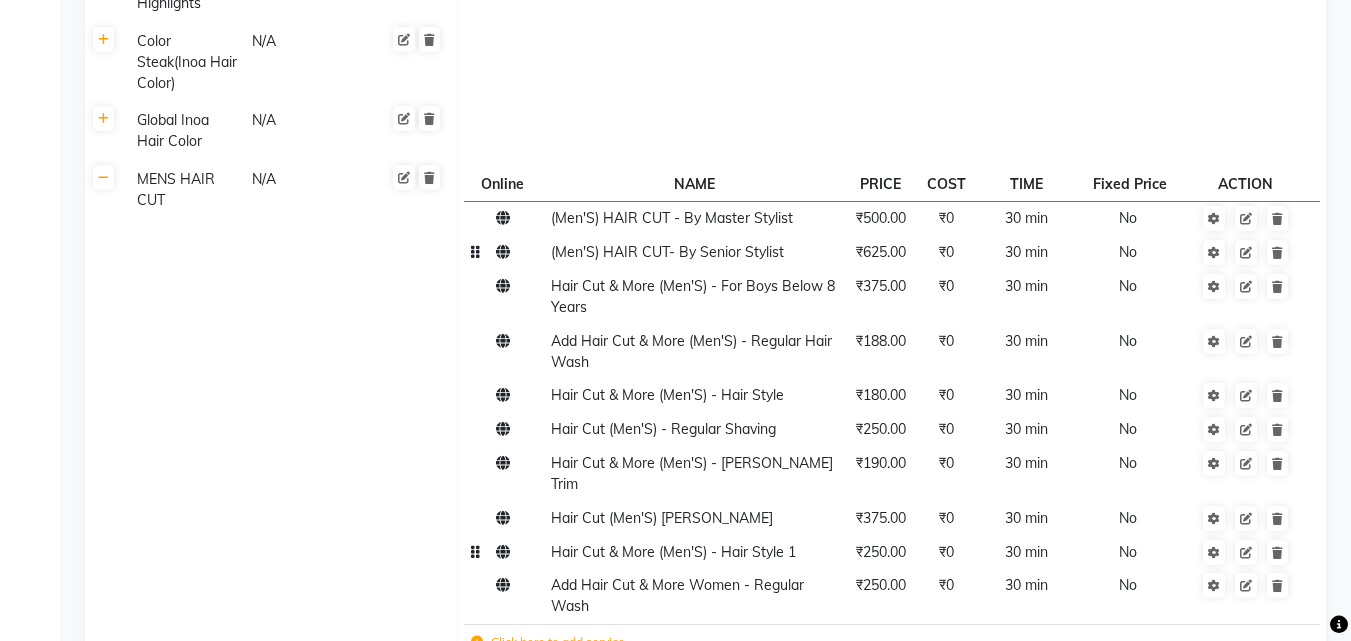 scroll, scrollTop: 2331, scrollLeft: 0, axis: vertical 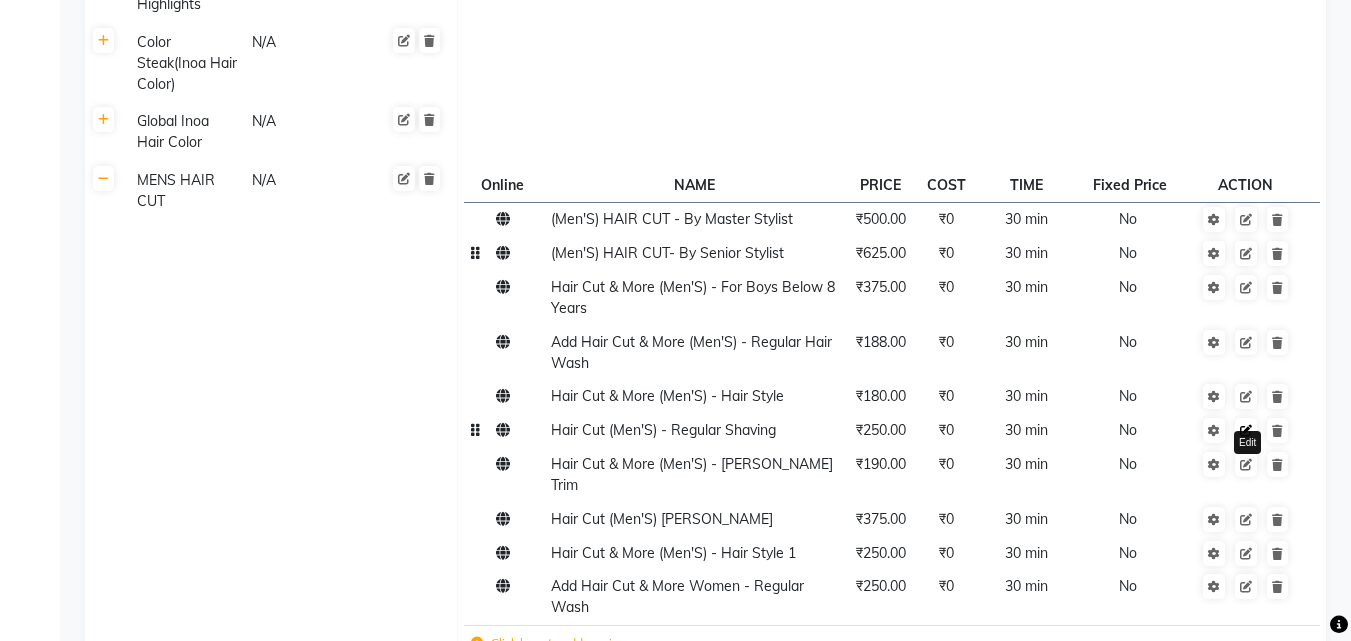click 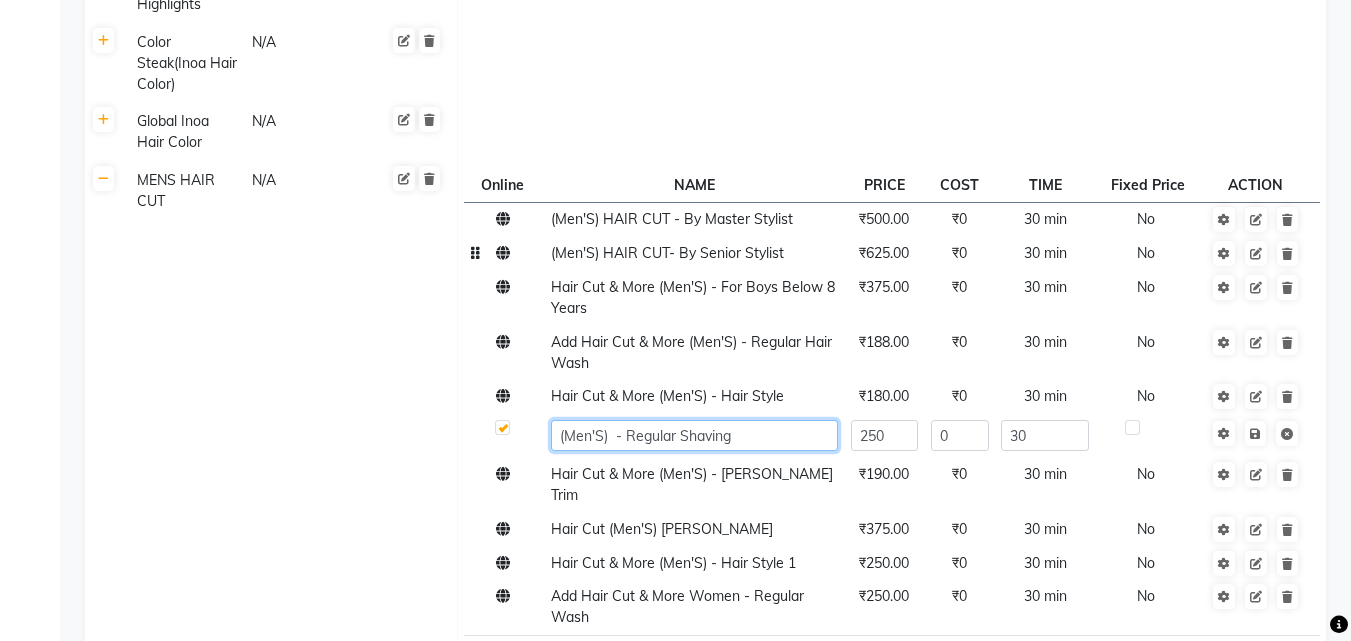 click on "(Men'S)  - Regular Shaving" 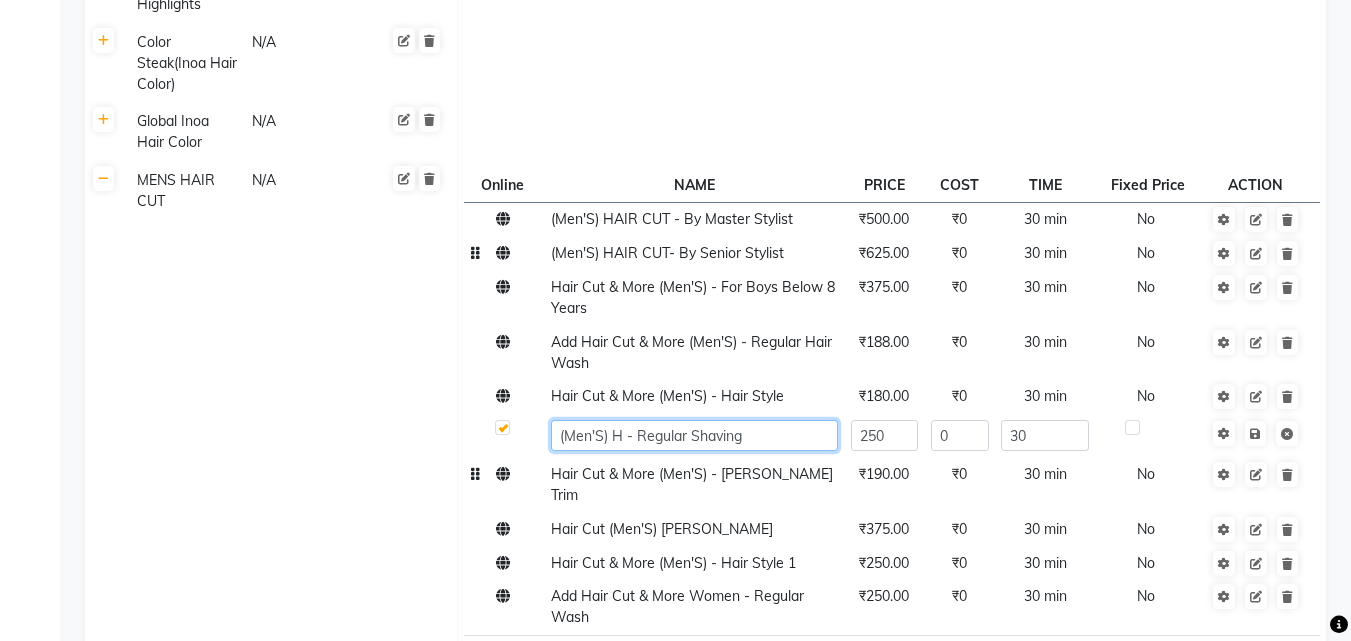type on "(Men'S)  - Regular Shaving" 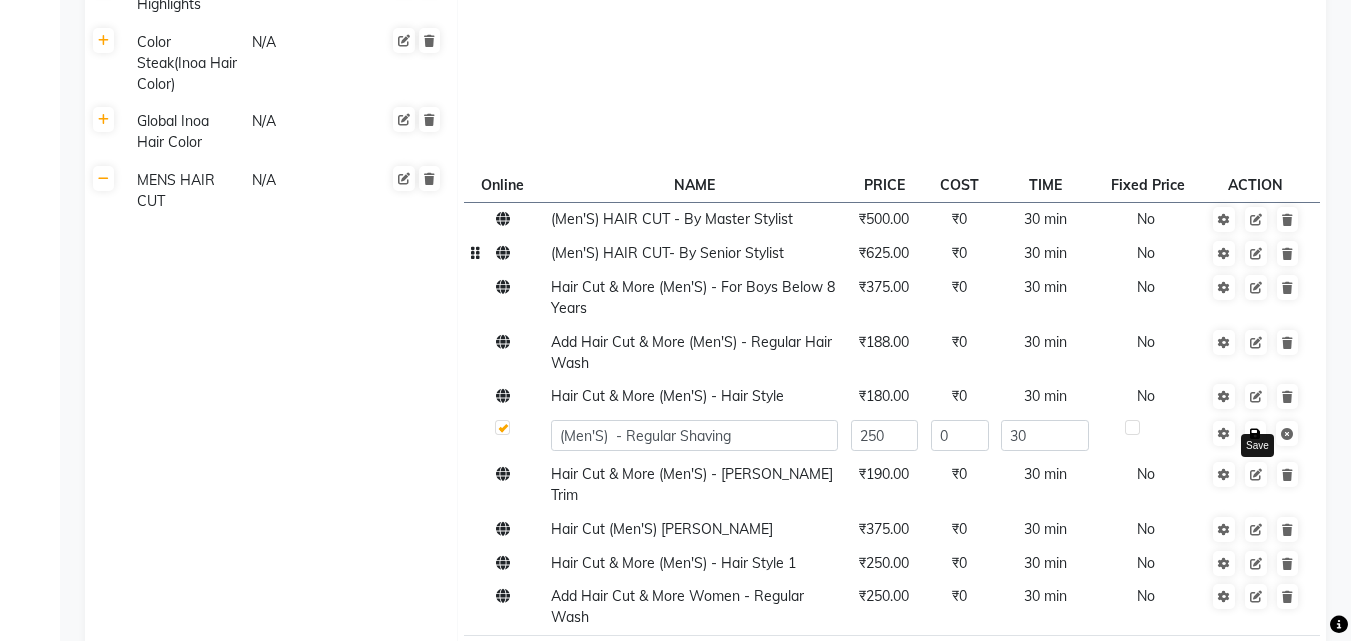 click on "Save" 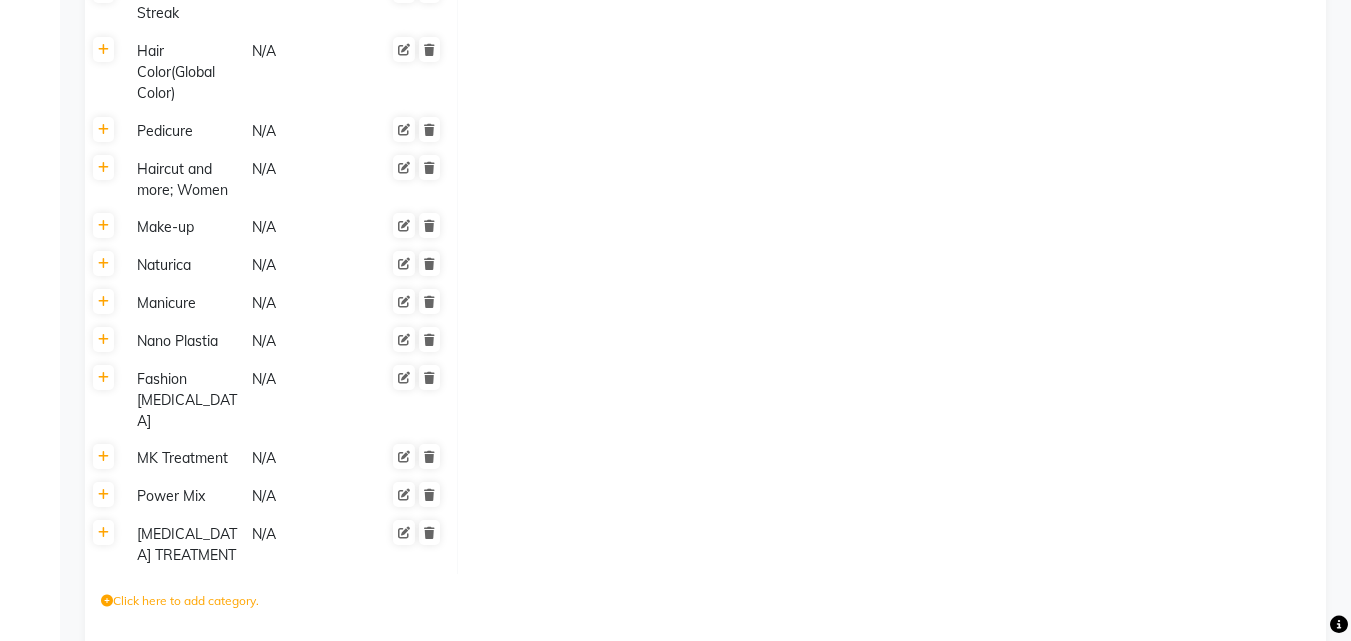 scroll, scrollTop: 3034, scrollLeft: 0, axis: vertical 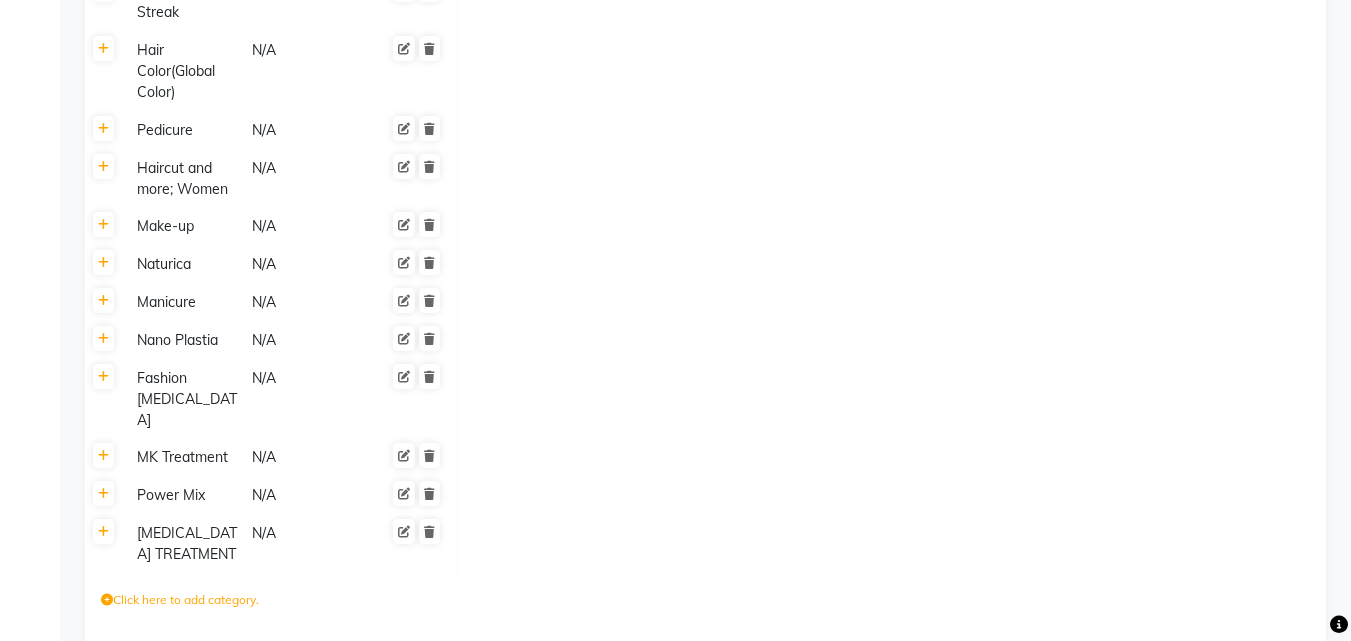 click on "Save Changes" 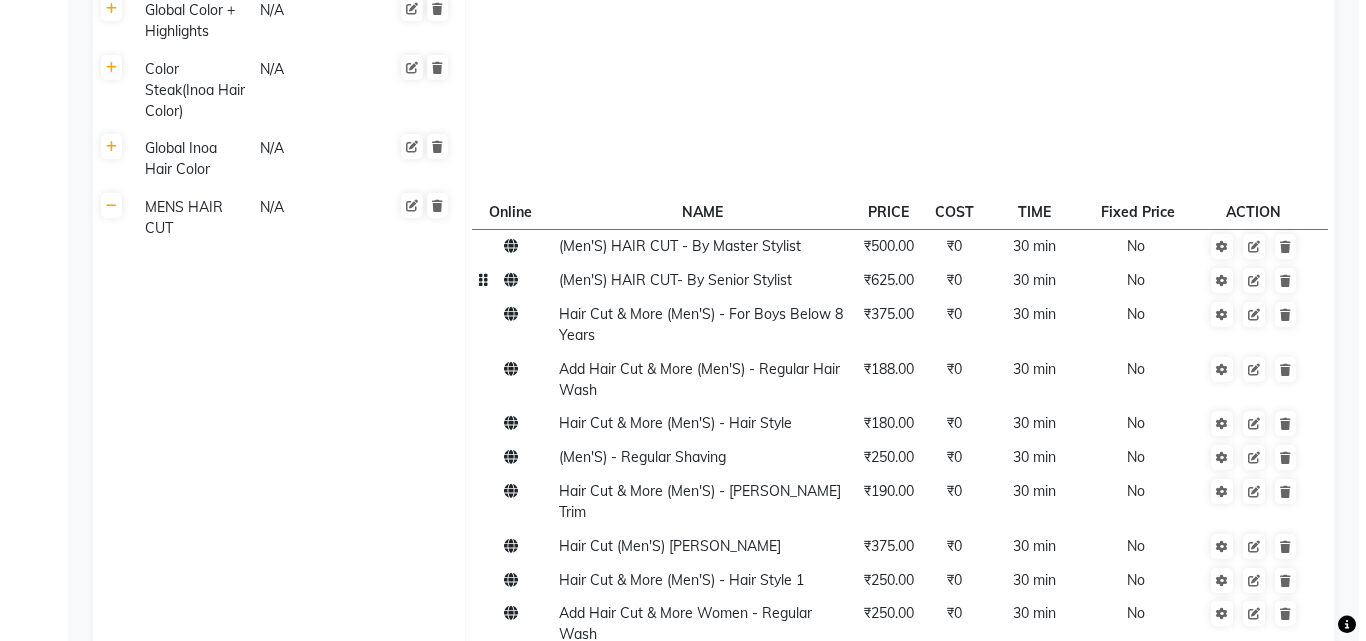 scroll, scrollTop: 2231, scrollLeft: 0, axis: vertical 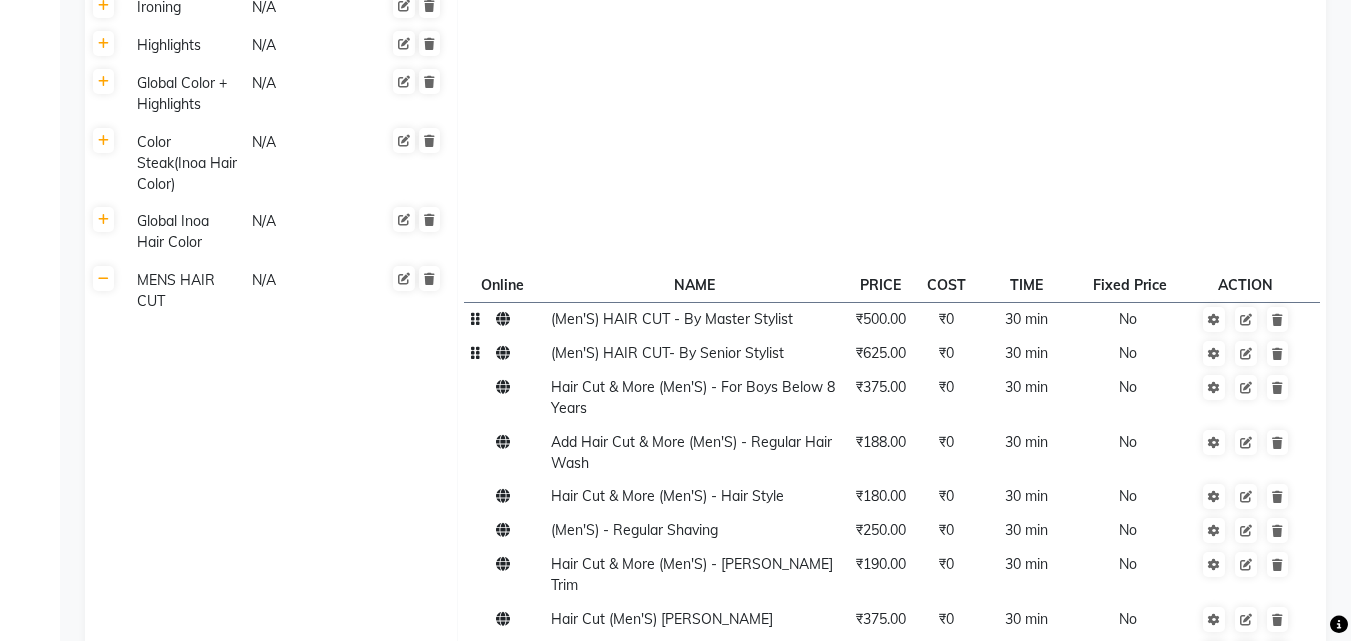 click on "(Men'S) HAIR CUT  - By Master Stylist" 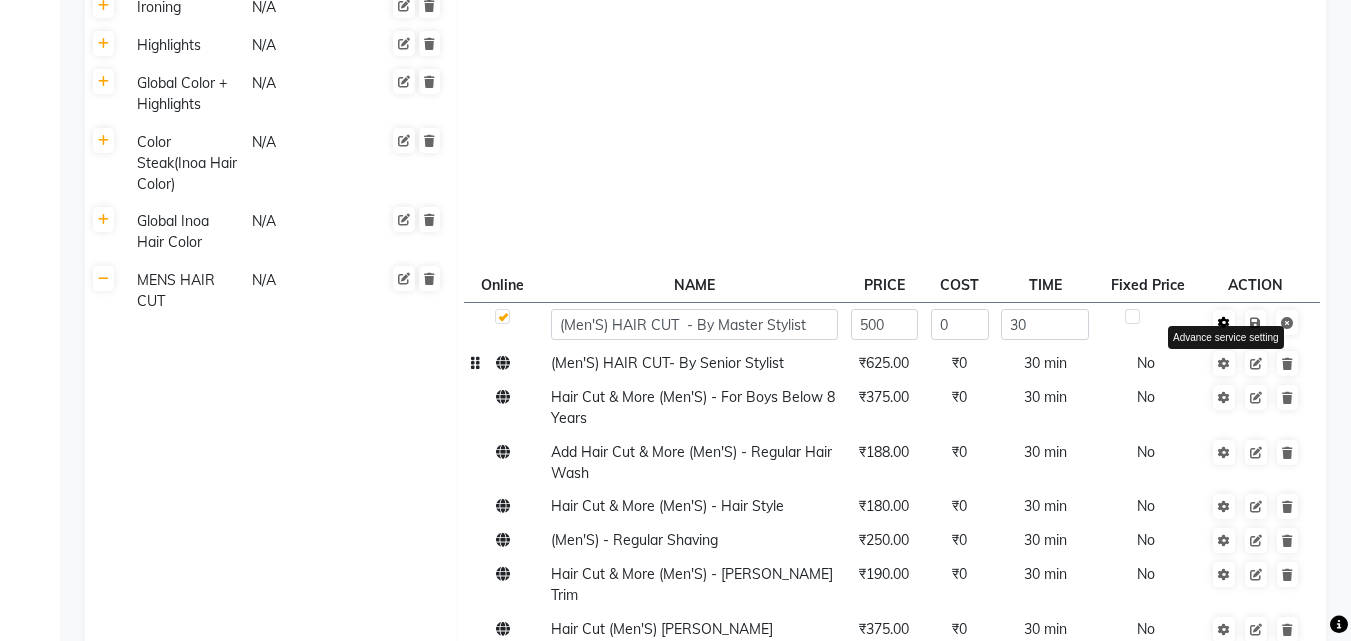 click 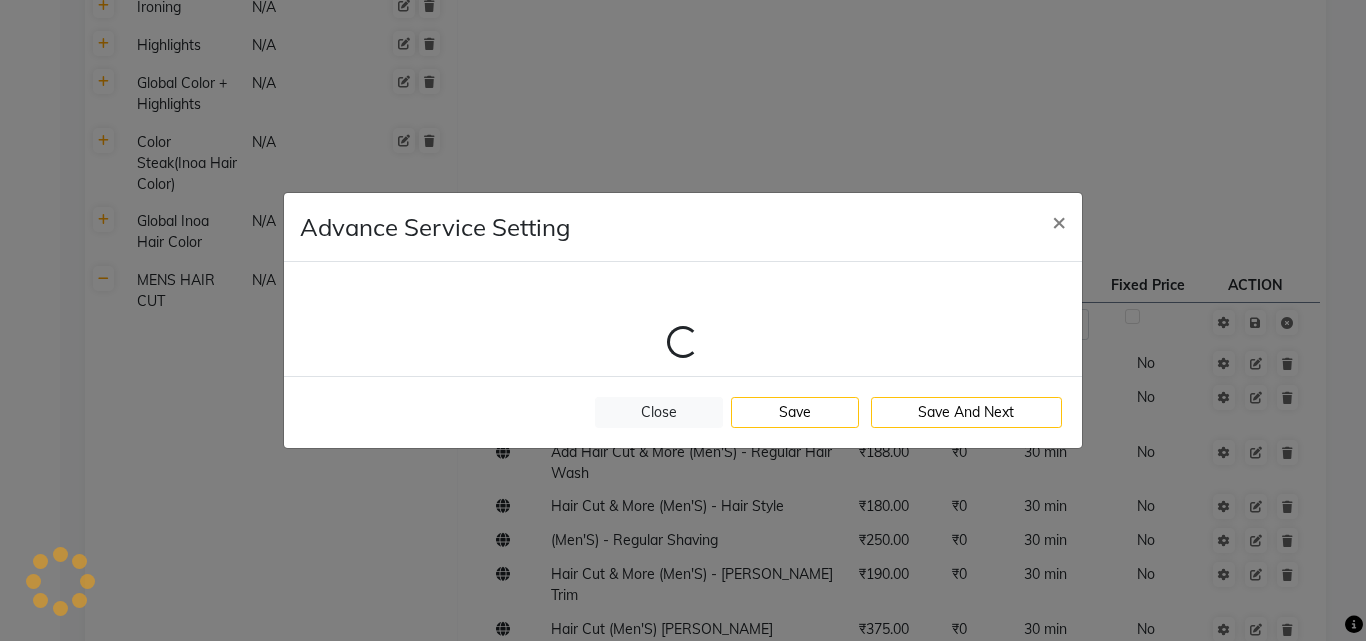 select on "39: 27741" 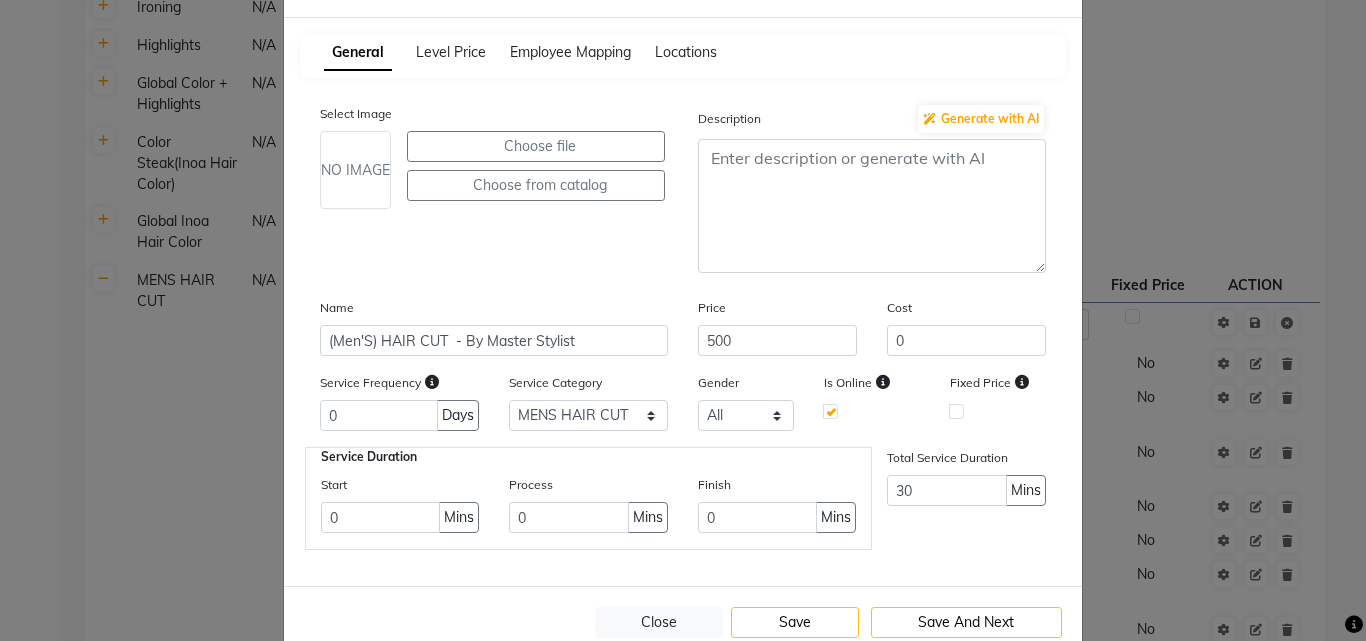 scroll, scrollTop: 126, scrollLeft: 0, axis: vertical 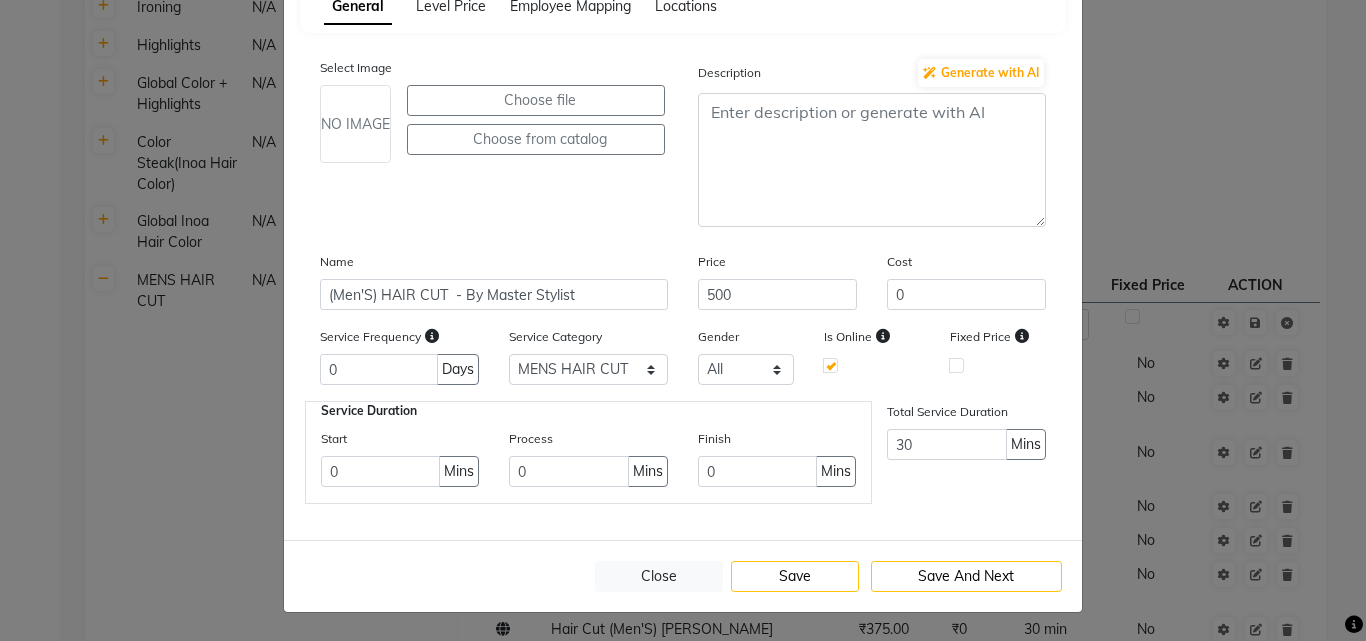 click 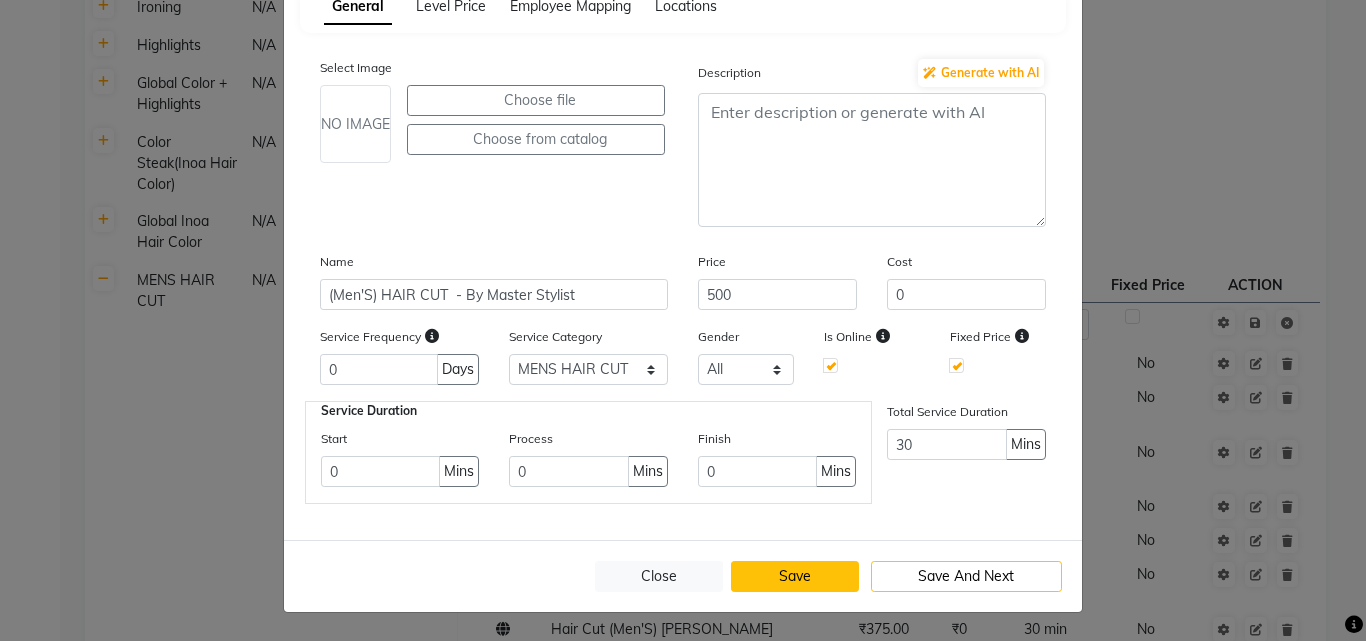 click on "Save" 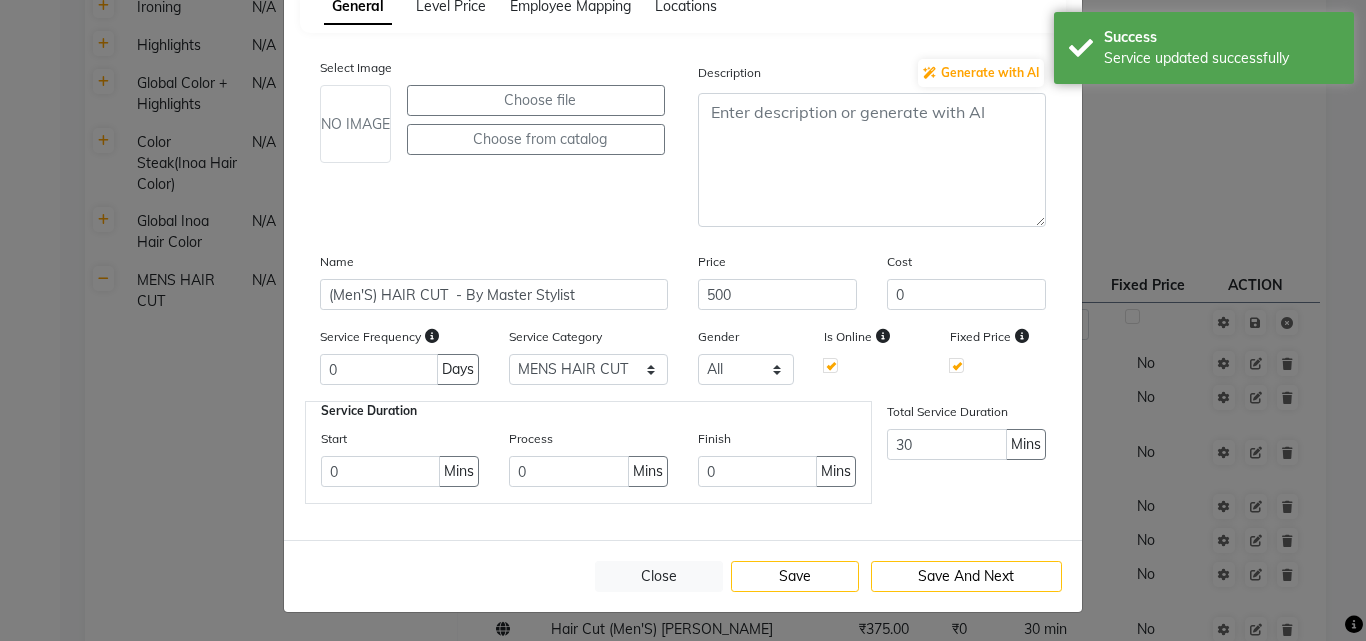 click on "Advance Service Setting × General Level Price Employee Mapping Locations Select Image NO IMAGE Choose file  Choose from catalog  Description Generate with AI Name (Men'S) HAIR CUT  - By Master Stylist Price 500 Cost 0 Service Frequency 0 Days Service Category Select  Spa  Therapy  Reflexology  Nails  Gel Polish  Black Mask  Treatment For Skin  Advance Facial  Anti Ageing Facial  Skin  Advance Cleanup  Basic Facial  Pre Lightining  Hair Treatment(Hair Spa)  Head Massage  Anti Dandruff  Inner Spa  Ola Plex Treatment  Color Production Treatment  Moroccan Treatment  Aminexil Treatment  Hair Removal With Less Pain  Cartridge Wax  Bleach  Lather Bleach Dtan  Threading  Waxing  Texture Service Shine Straight  Texture Service Shine Bond  Protein Reinforcement Treatment  Botox Treatment  Hair cut womens  Blow Dry  Ironing  Highlights  Global Color + Highlights  Color Steak(Inoa Hair Color)  Global Inoa Hair Color  MENS HAIR CUT  Hair Color Streak  Hair Color(Global Color)  Pedicure  Haircut and more; Women  Make-up 0" 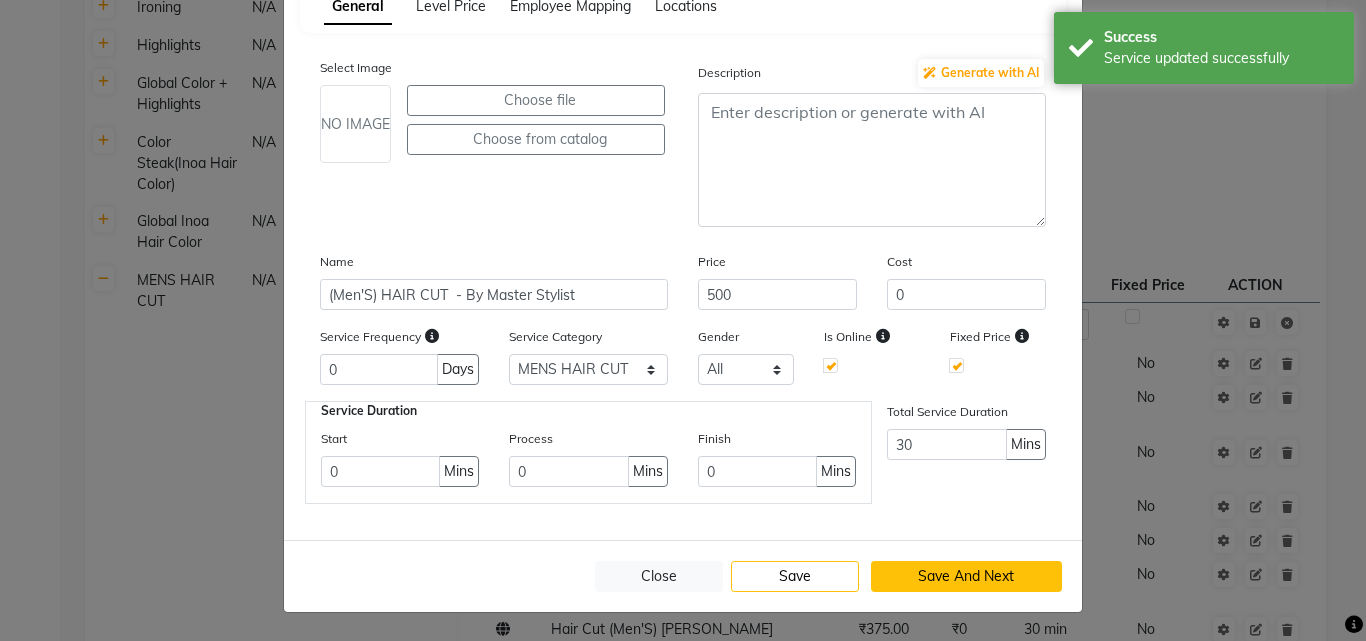 click on "Save And Next" 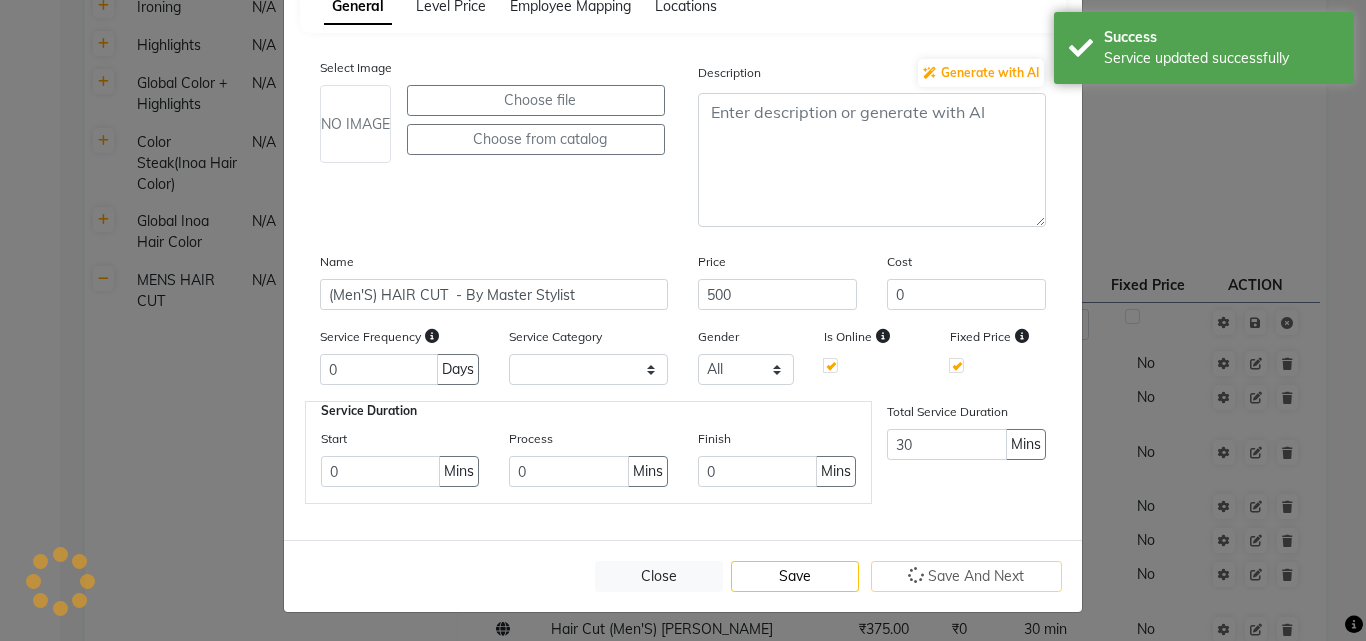 scroll, scrollTop: 0, scrollLeft: 0, axis: both 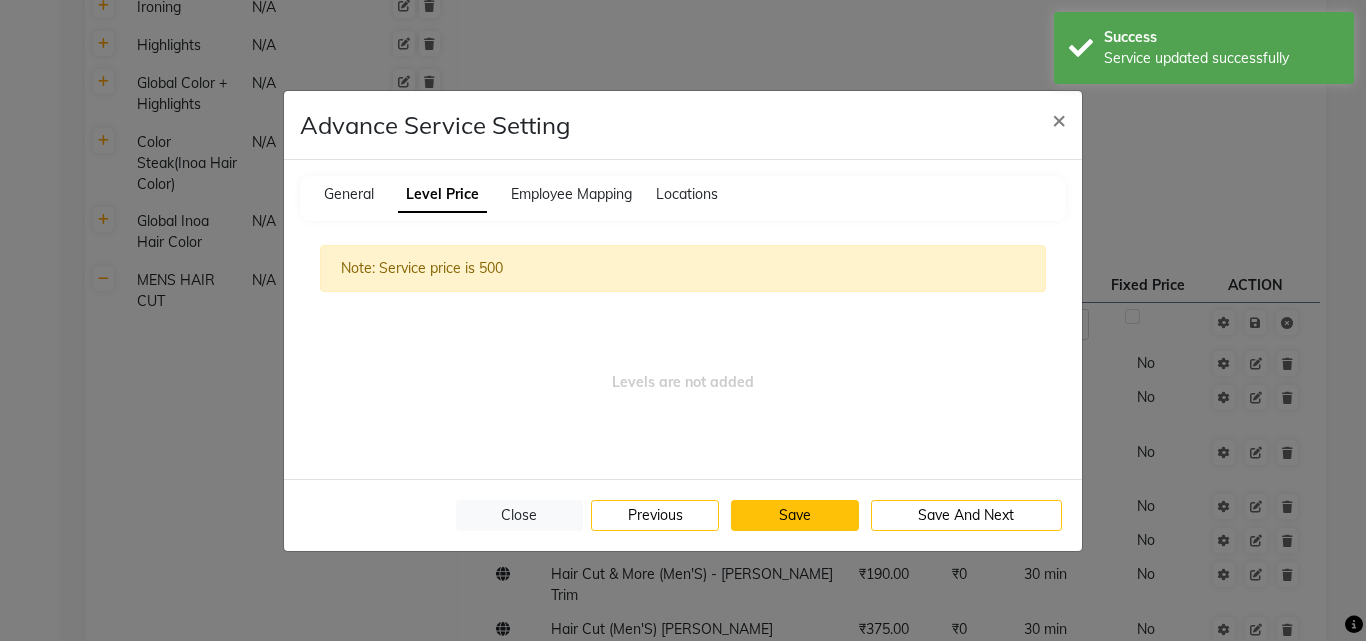 click on "Save" 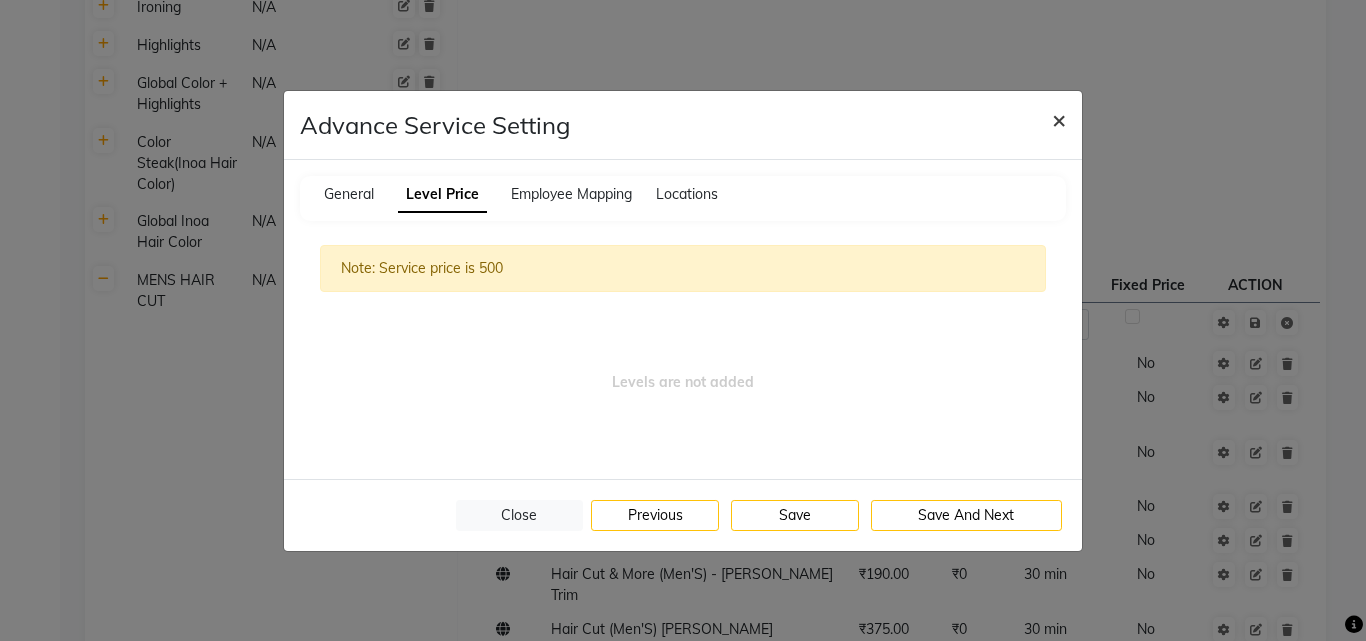 click on "×" 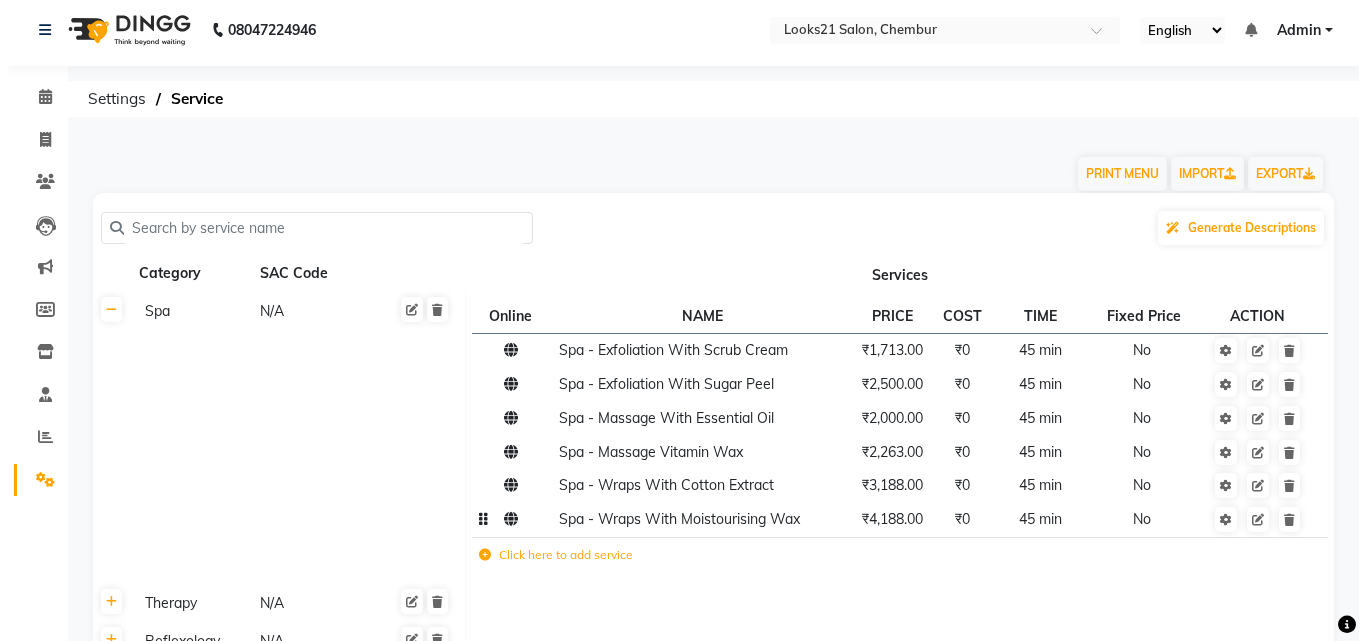 scroll, scrollTop: 0, scrollLeft: 0, axis: both 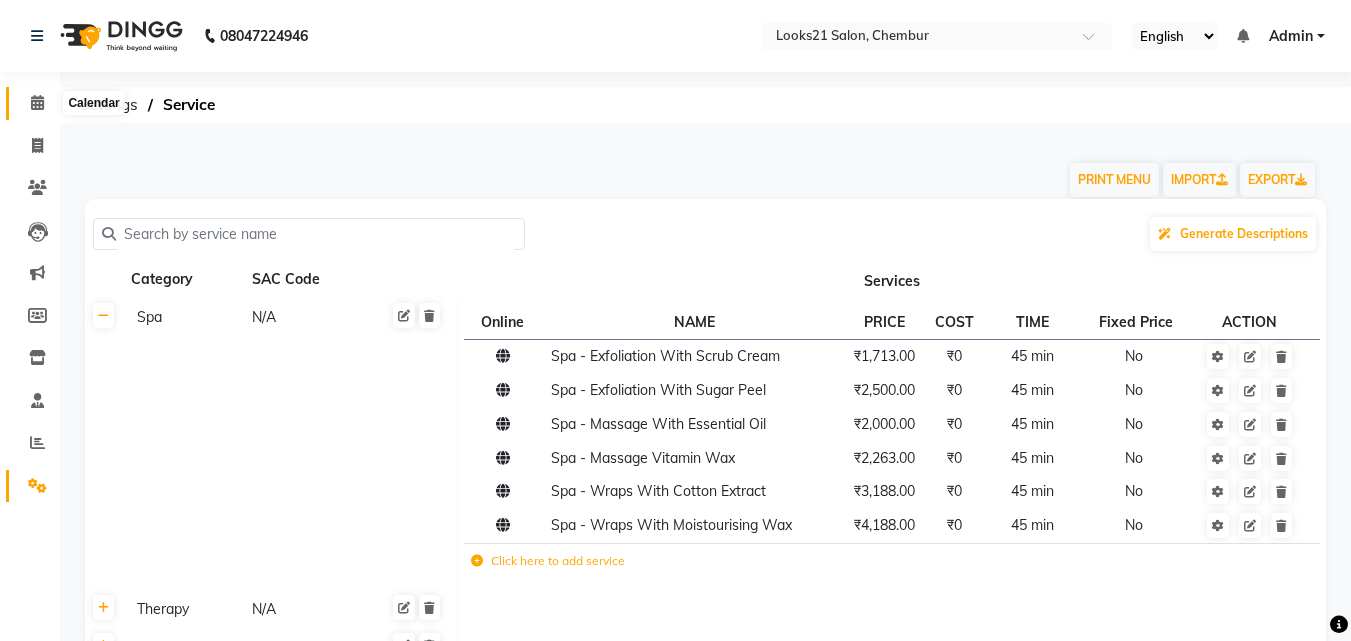 click 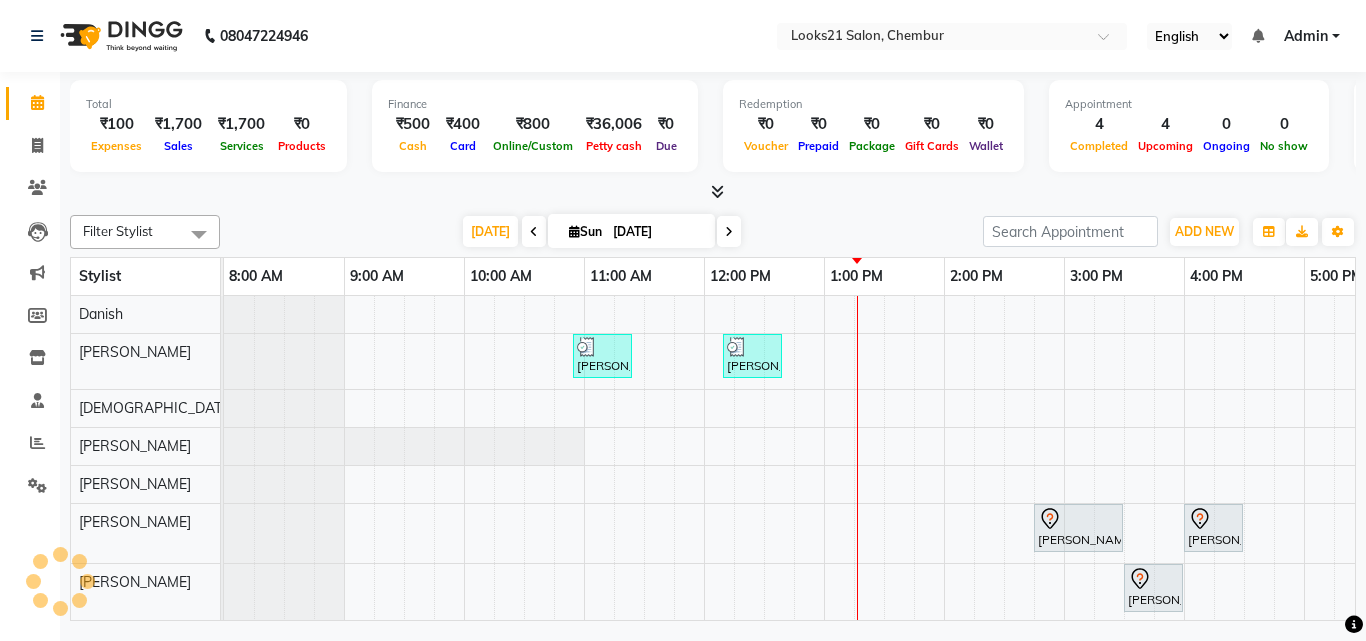 scroll, scrollTop: 0, scrollLeft: 0, axis: both 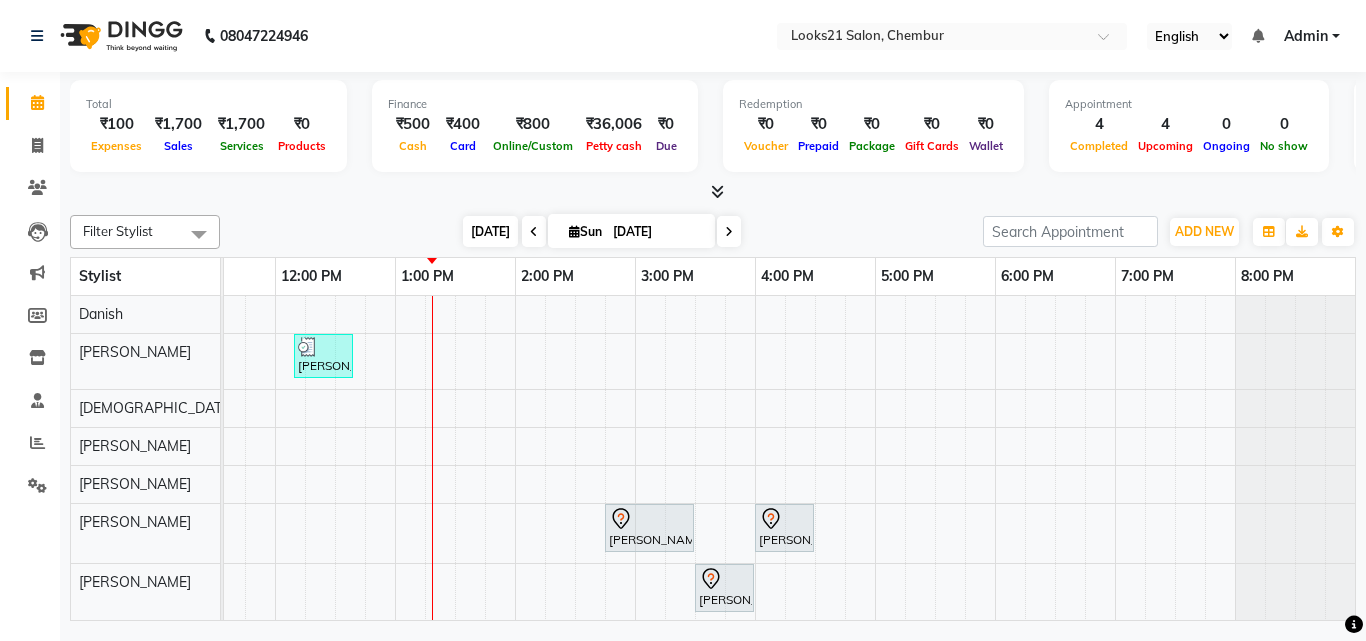 click on "[DATE]" at bounding box center (490, 231) 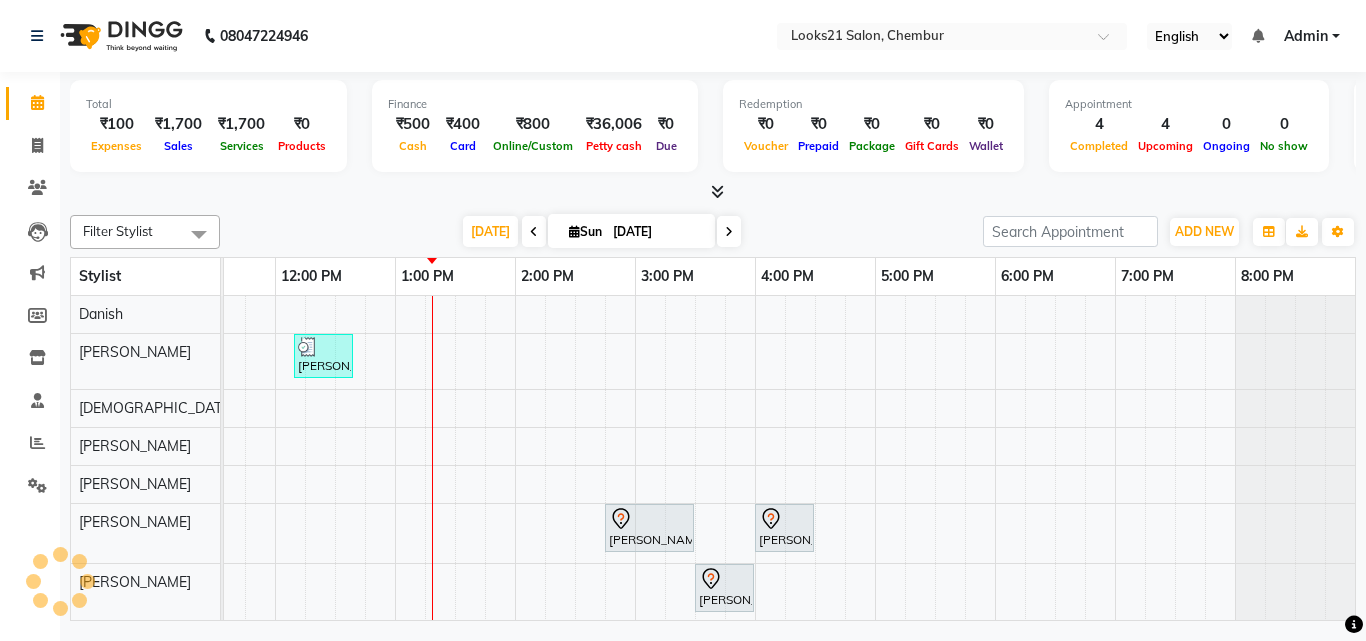 scroll, scrollTop: 0, scrollLeft: 429, axis: horizontal 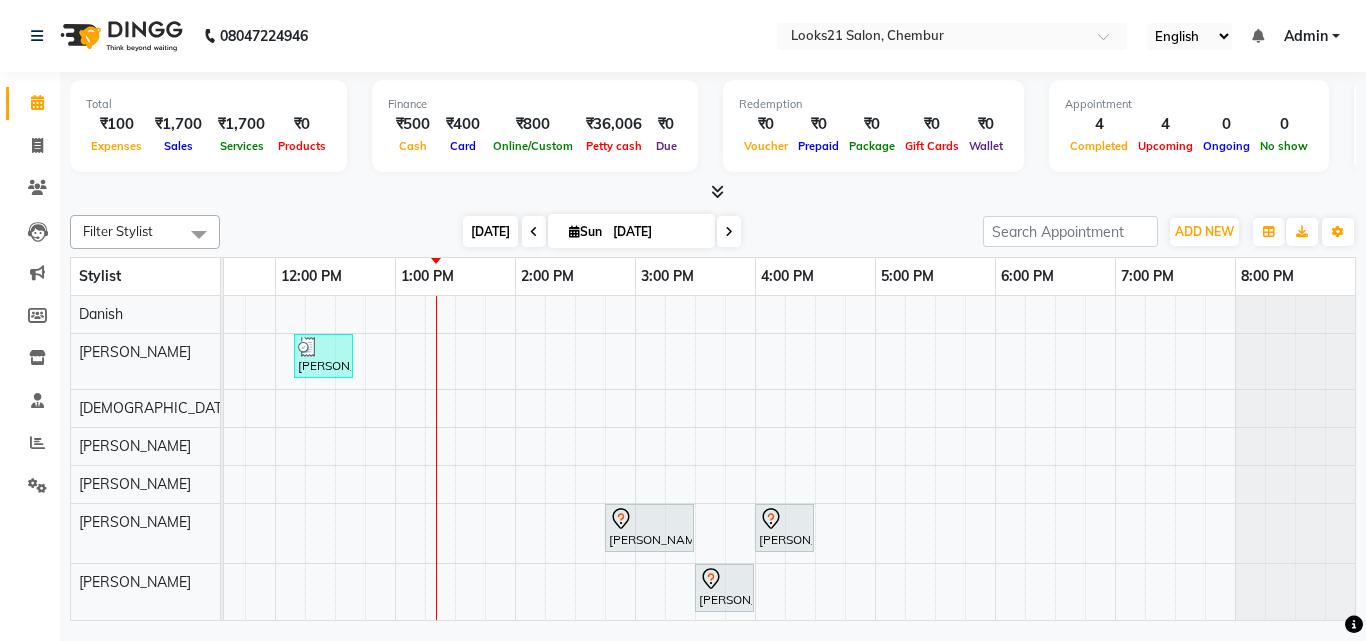 click on "[DATE]" at bounding box center [490, 231] 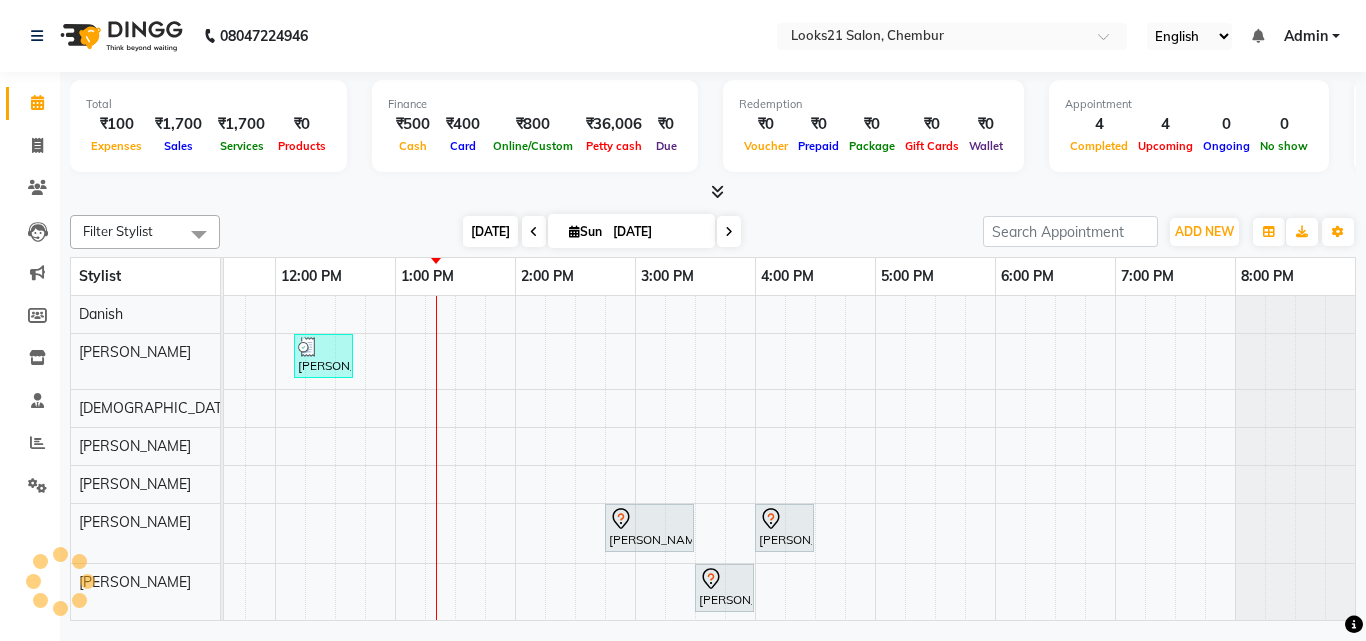 scroll, scrollTop: 0, scrollLeft: 0, axis: both 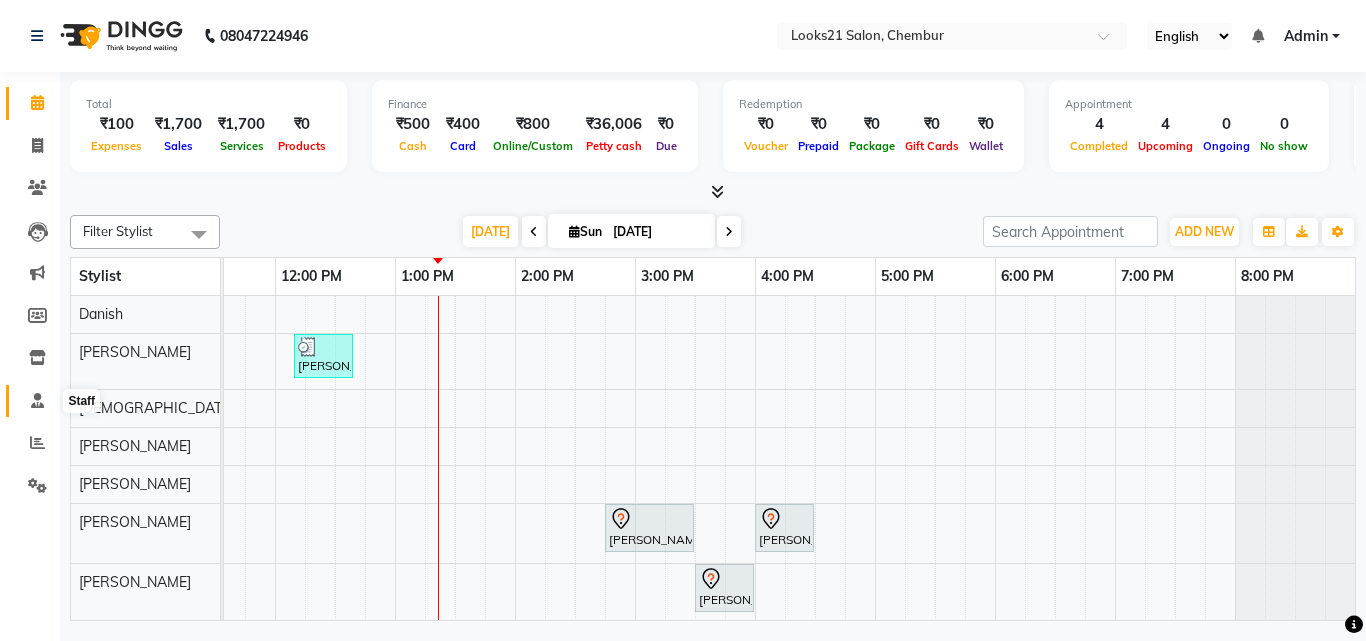 click 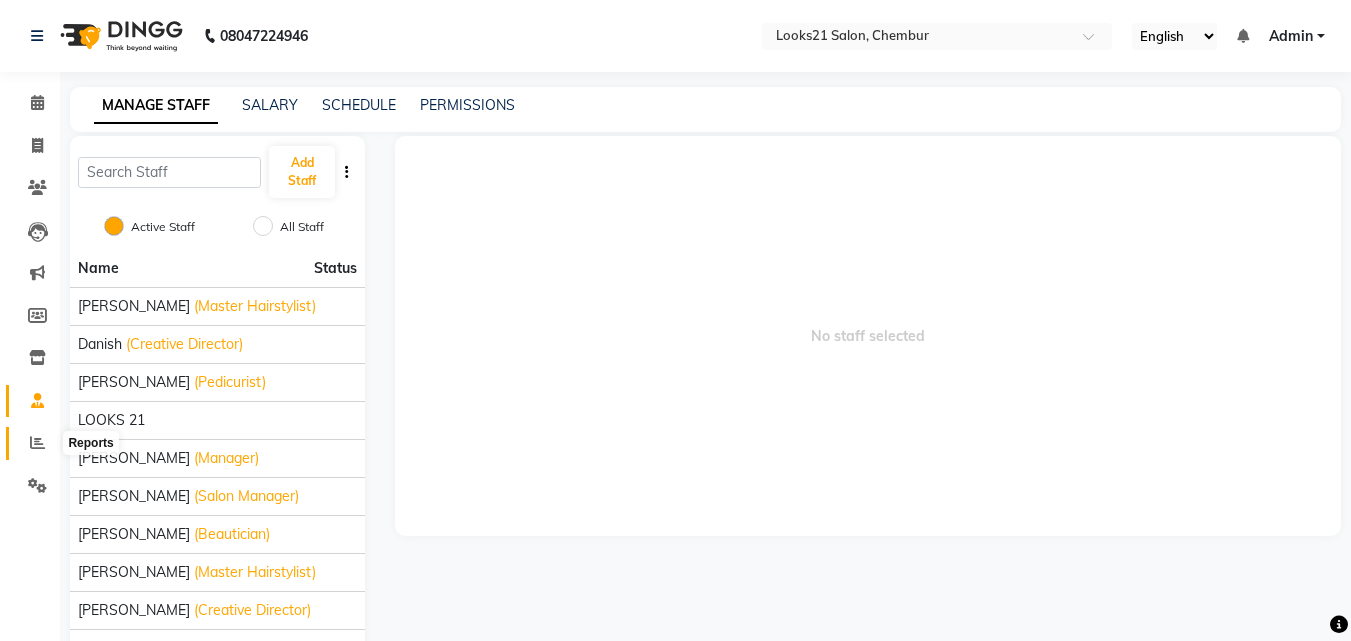 click 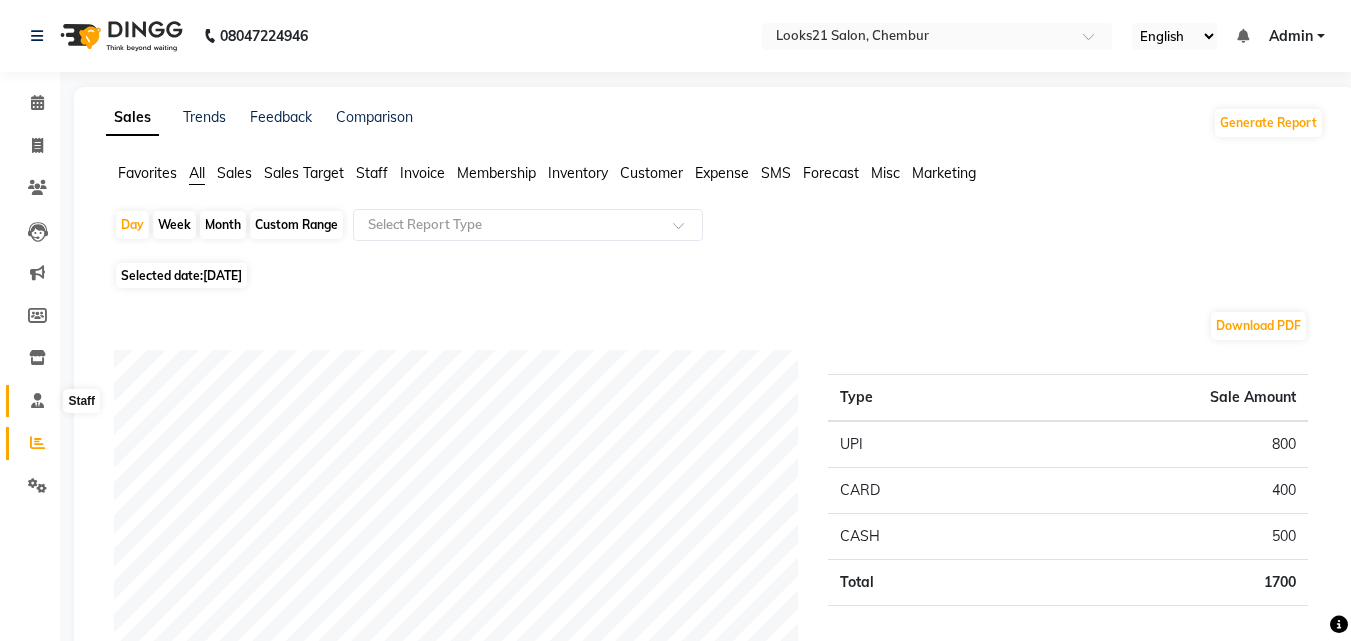 click 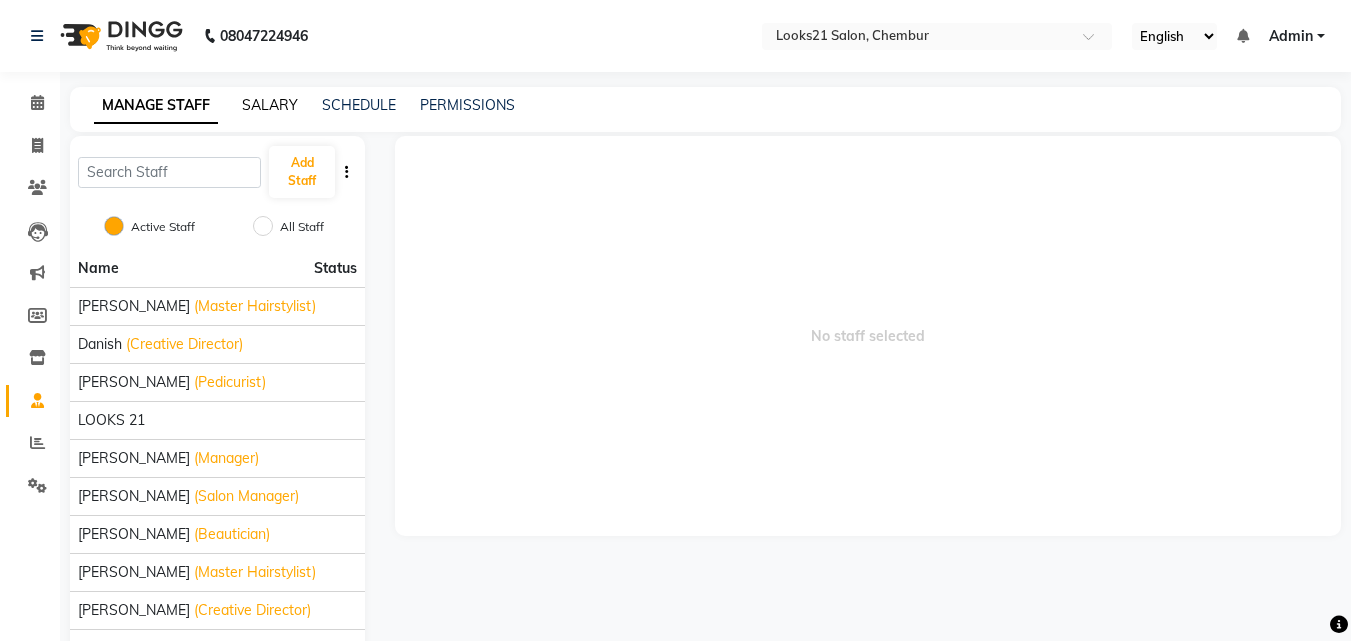 click on "SALARY" 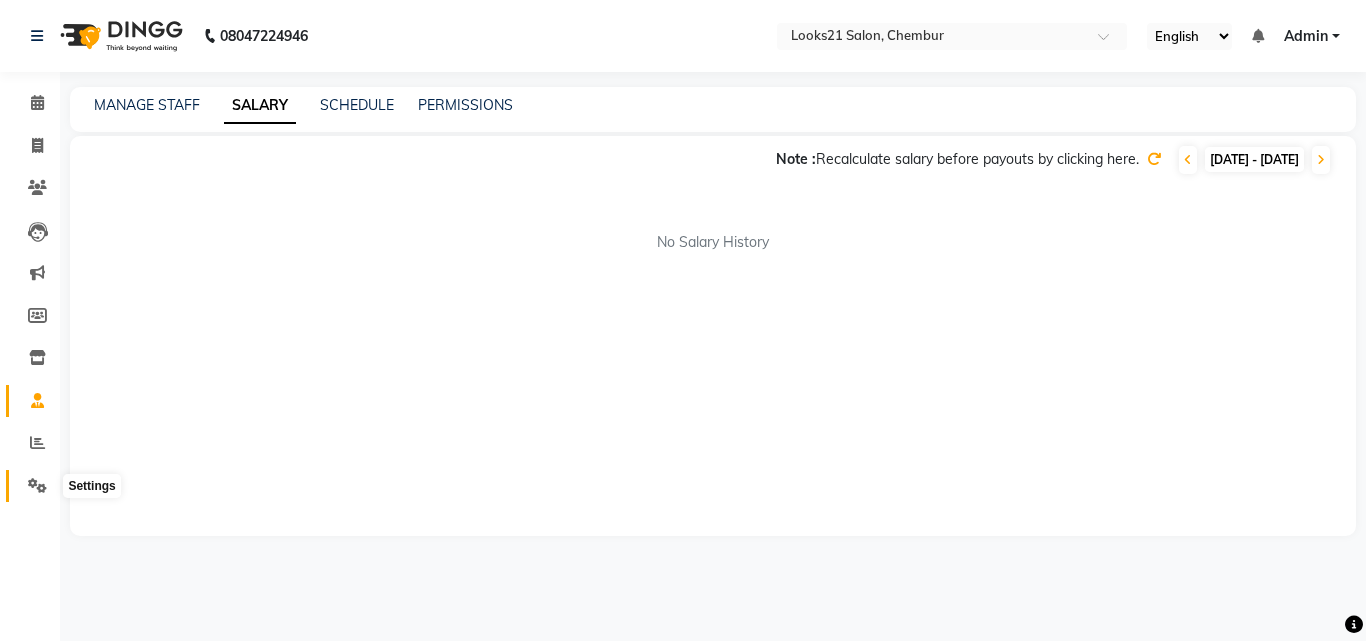 click 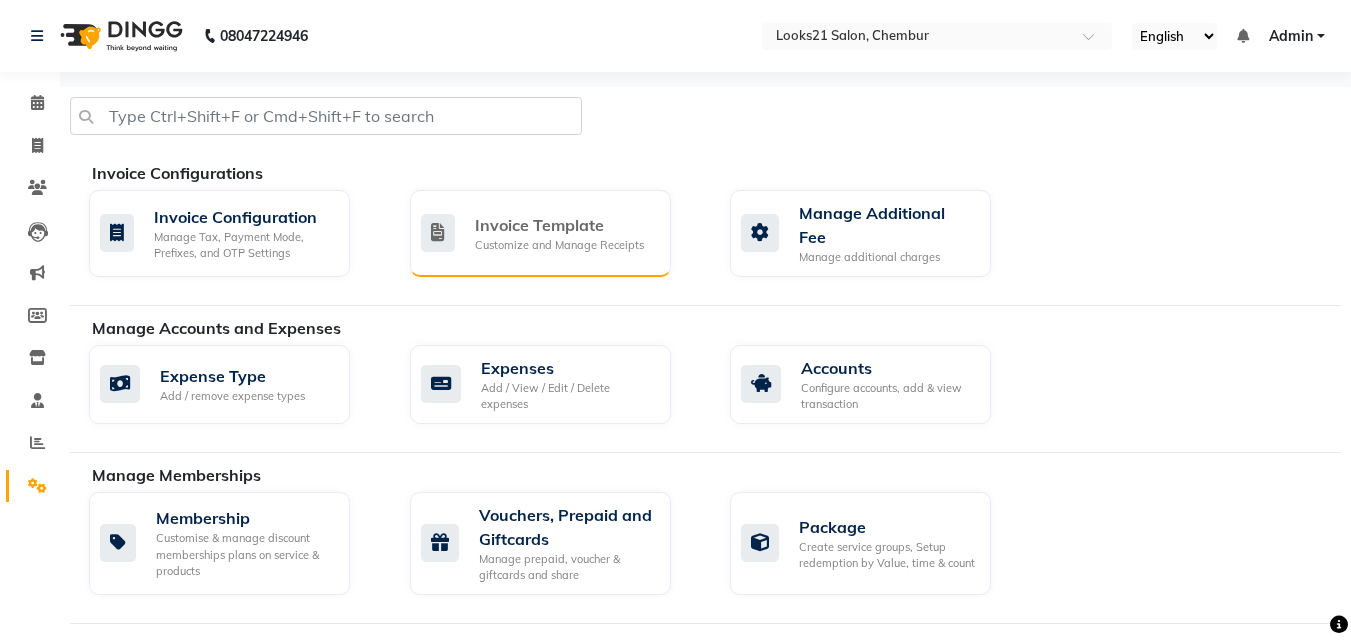 click on "Invoice Template Customize and Manage Receipts" 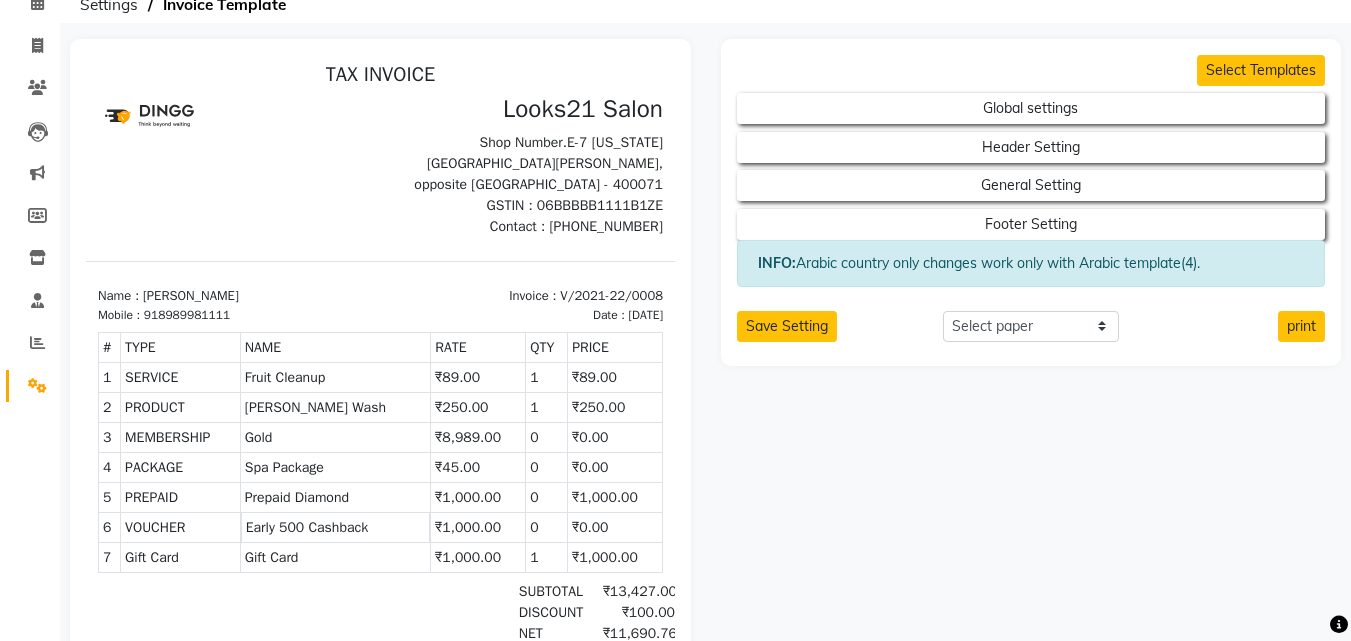 scroll, scrollTop: 0, scrollLeft: 0, axis: both 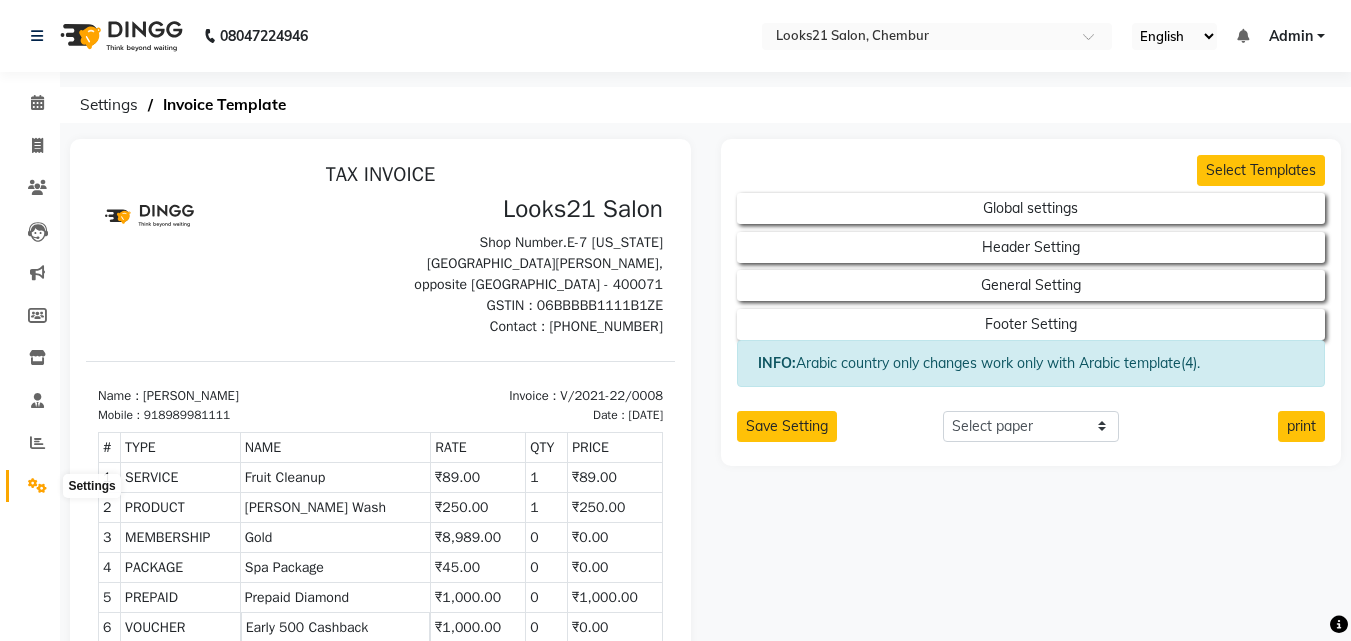 click 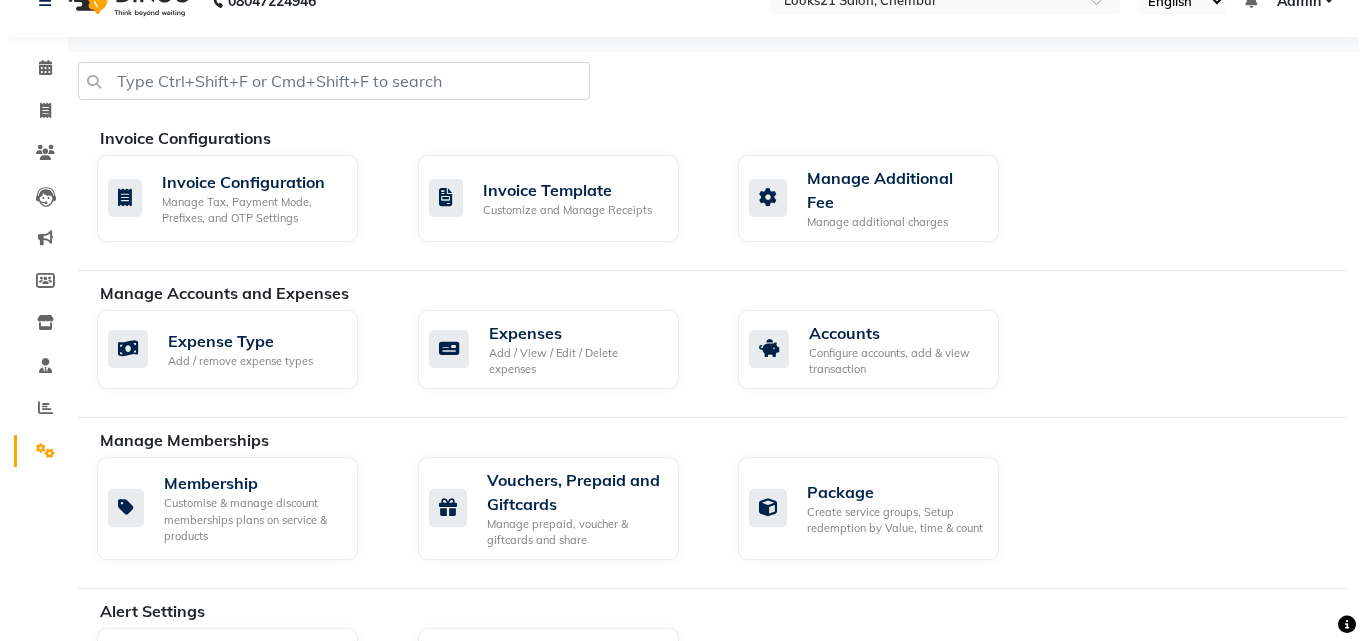 scroll, scrollTop: 0, scrollLeft: 0, axis: both 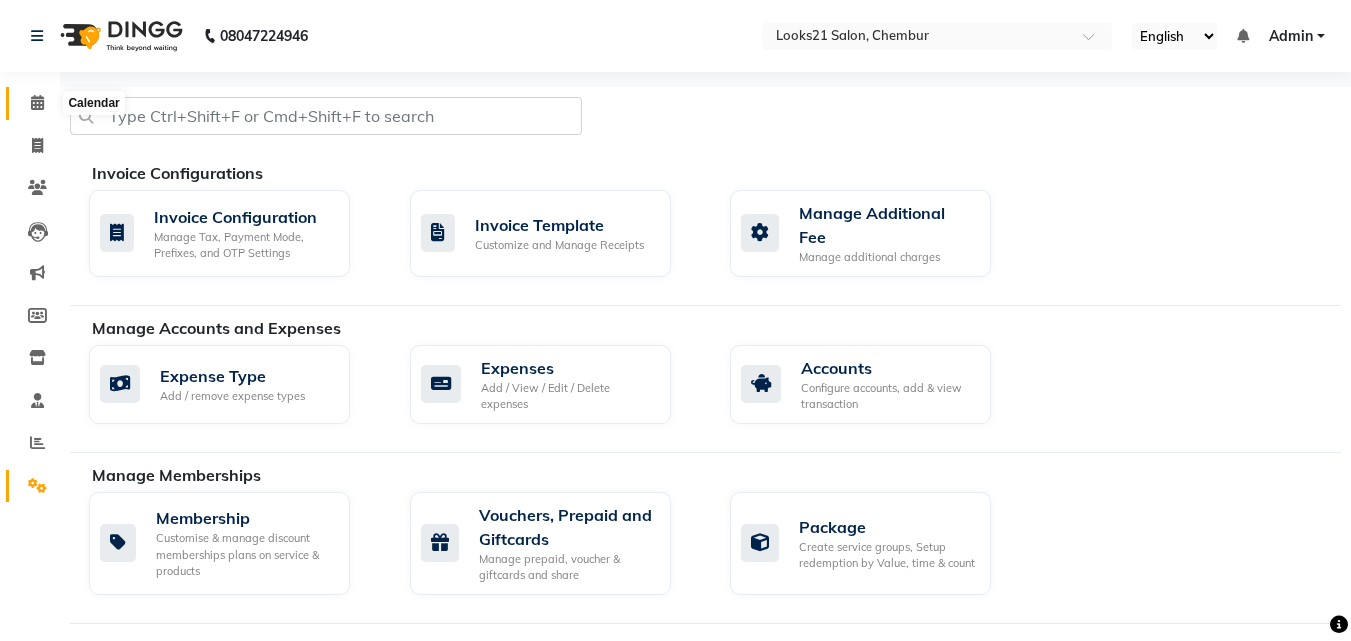 click 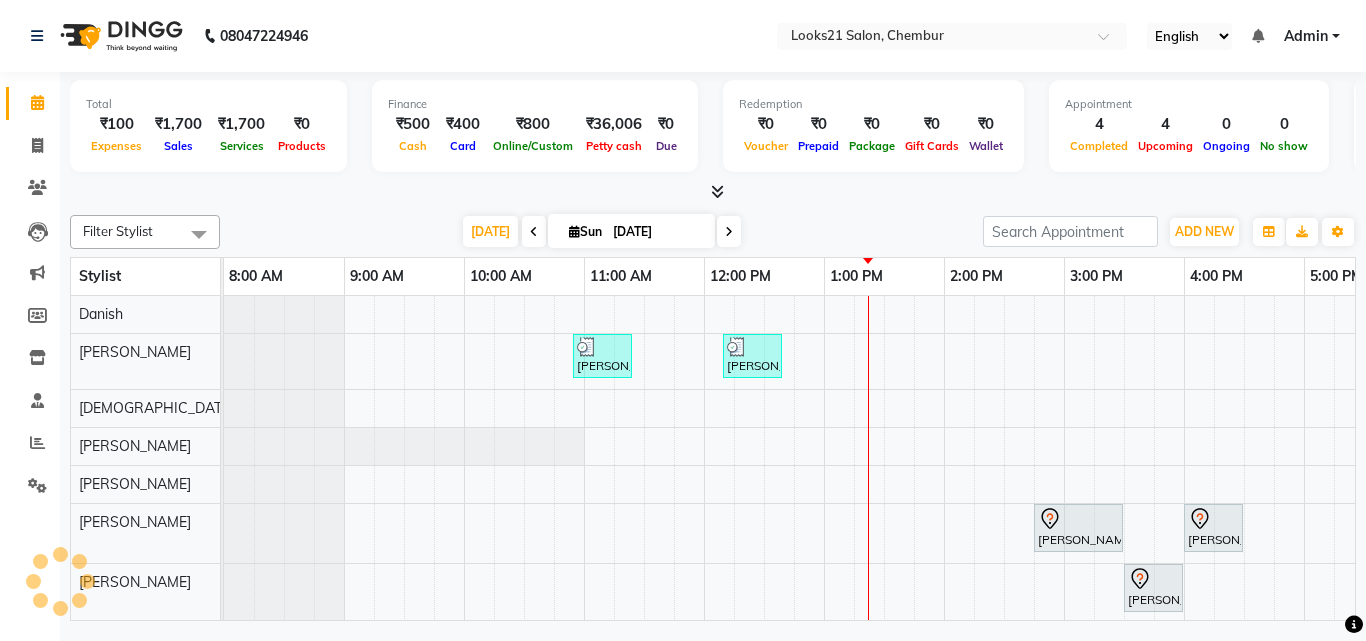 scroll, scrollTop: 70, scrollLeft: 429, axis: both 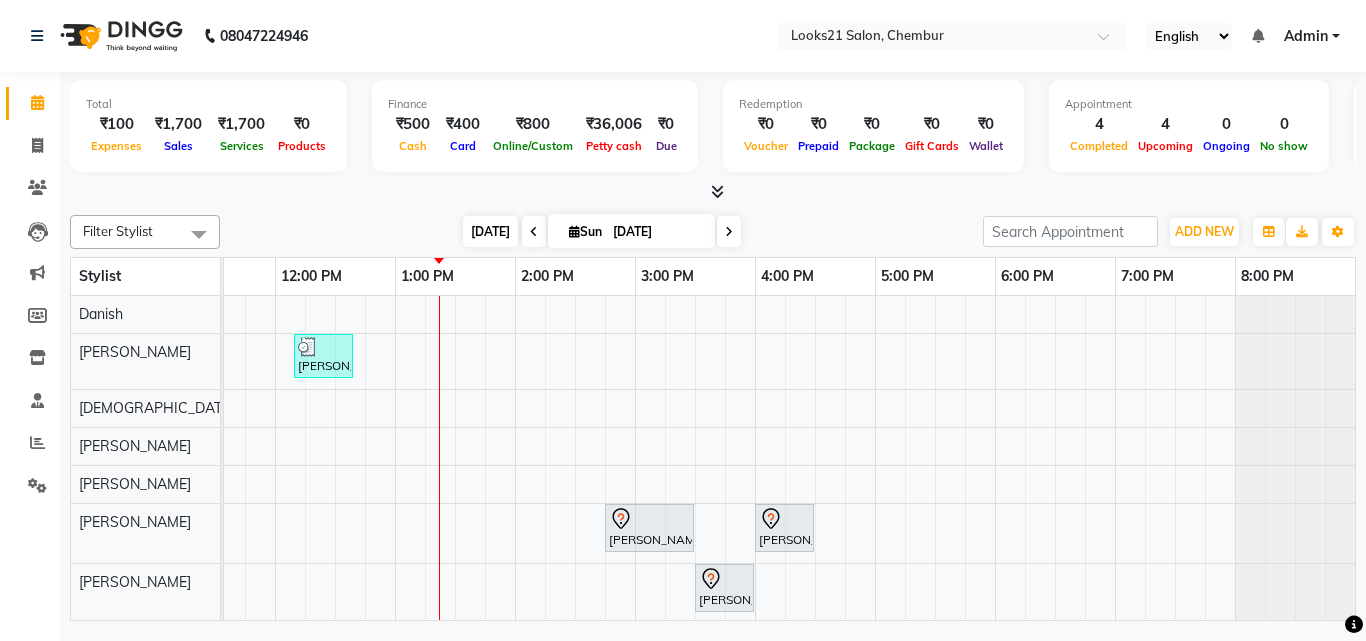 click on "[DATE]" at bounding box center (490, 231) 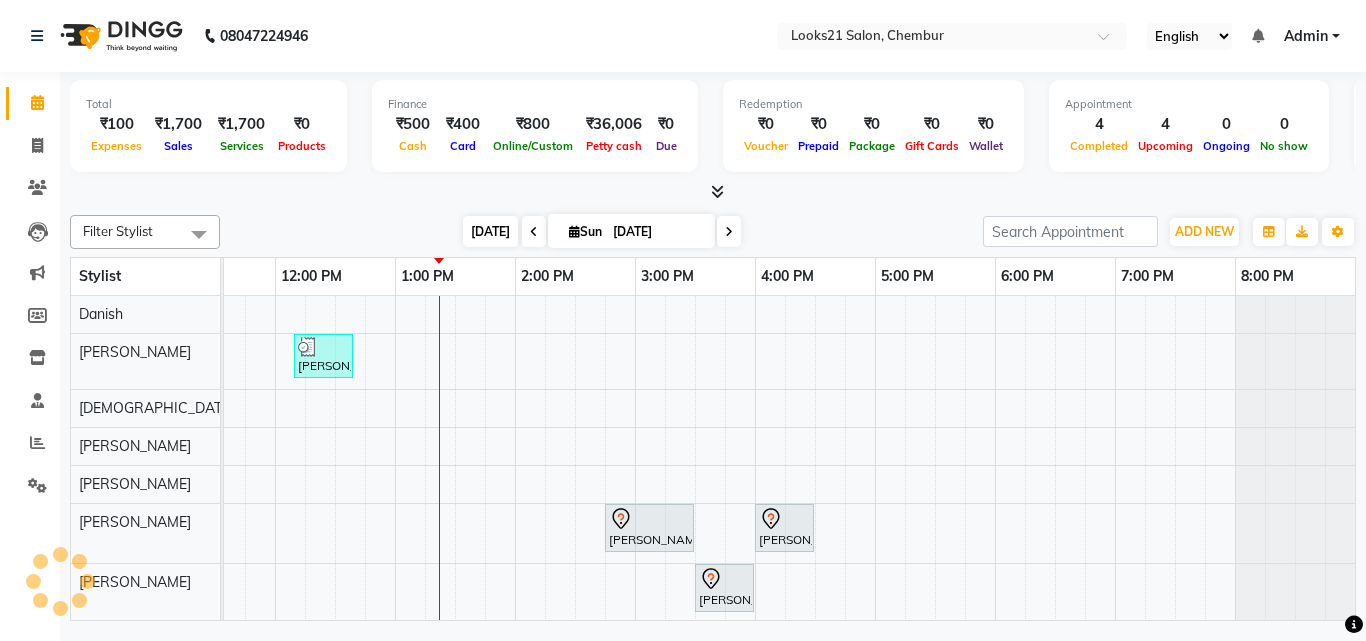 scroll, scrollTop: 0, scrollLeft: 0, axis: both 